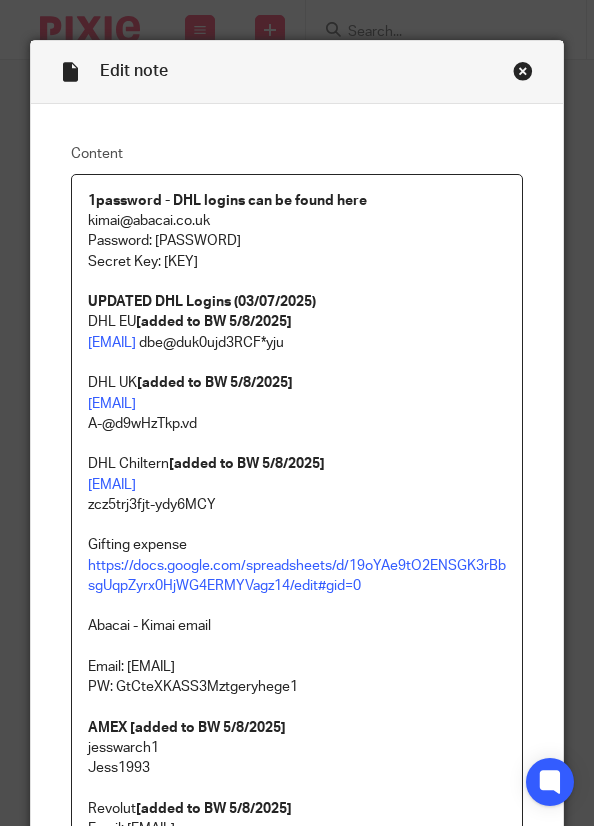 scroll, scrollTop: 0, scrollLeft: 0, axis: both 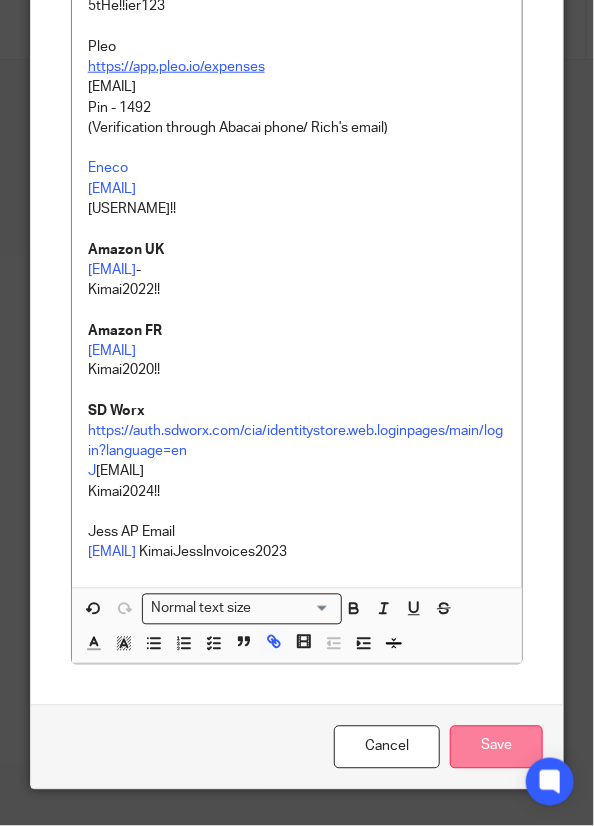 click on "Save" at bounding box center (496, 747) 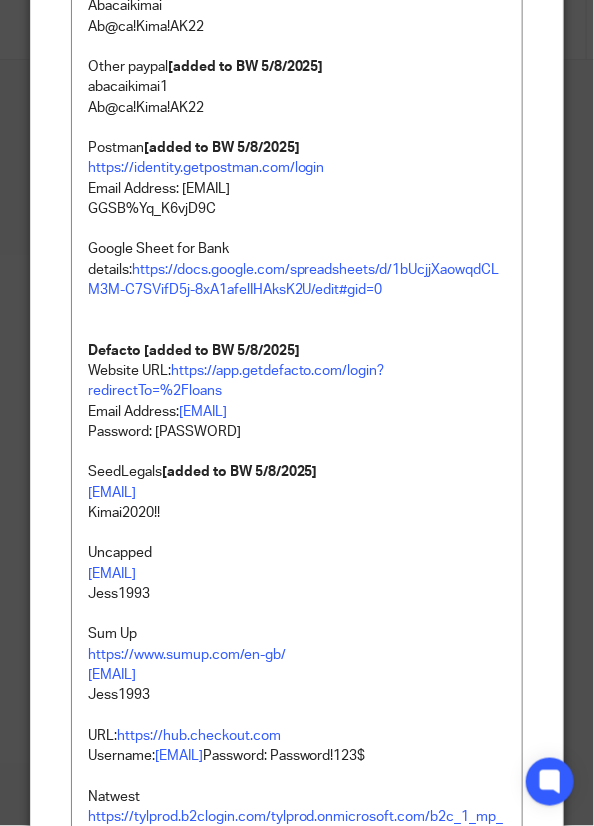 scroll, scrollTop: 2156, scrollLeft: 0, axis: vertical 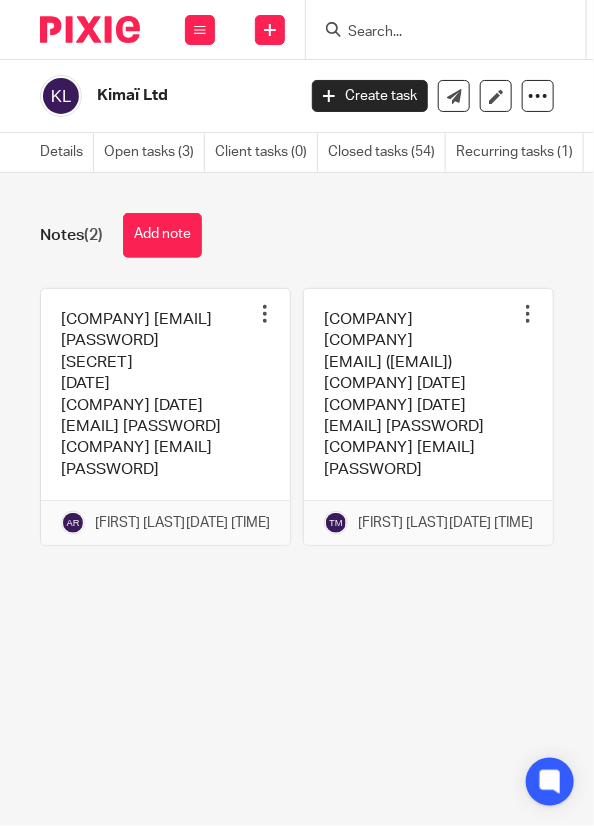 click at bounding box center (436, 33) 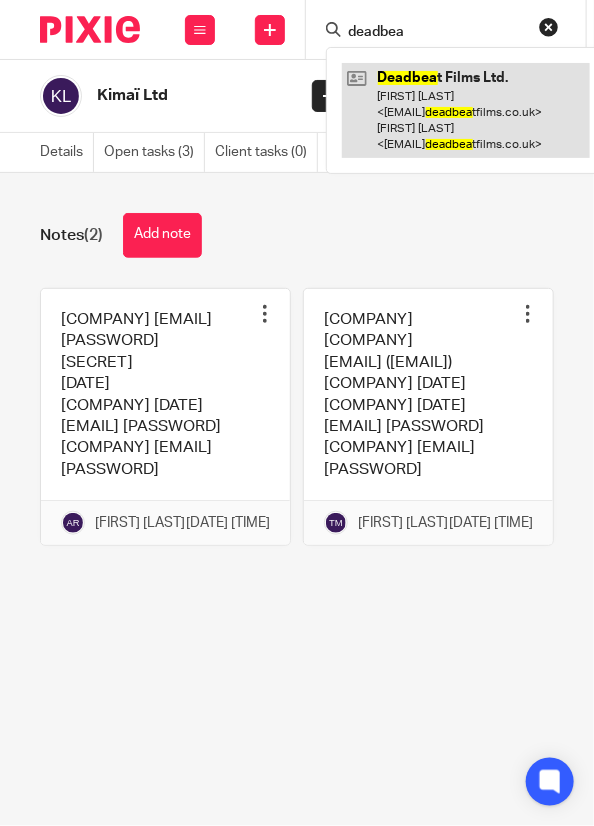 type on "deadbea" 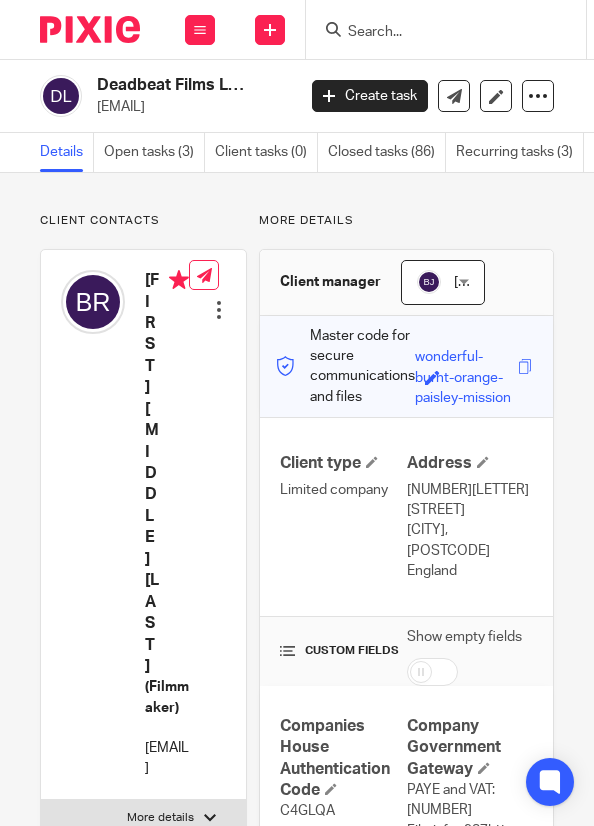 scroll, scrollTop: 0, scrollLeft: 0, axis: both 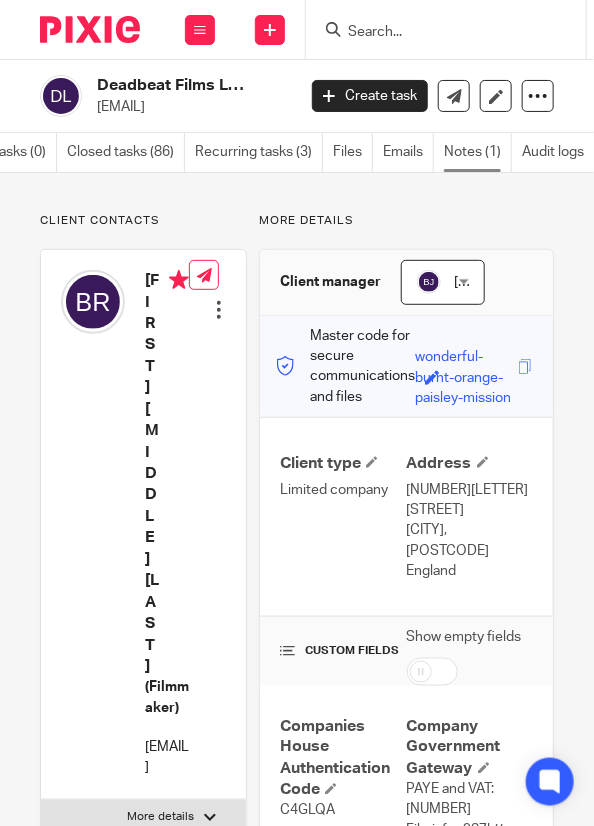 click on "Notes (1)" at bounding box center (478, 152) 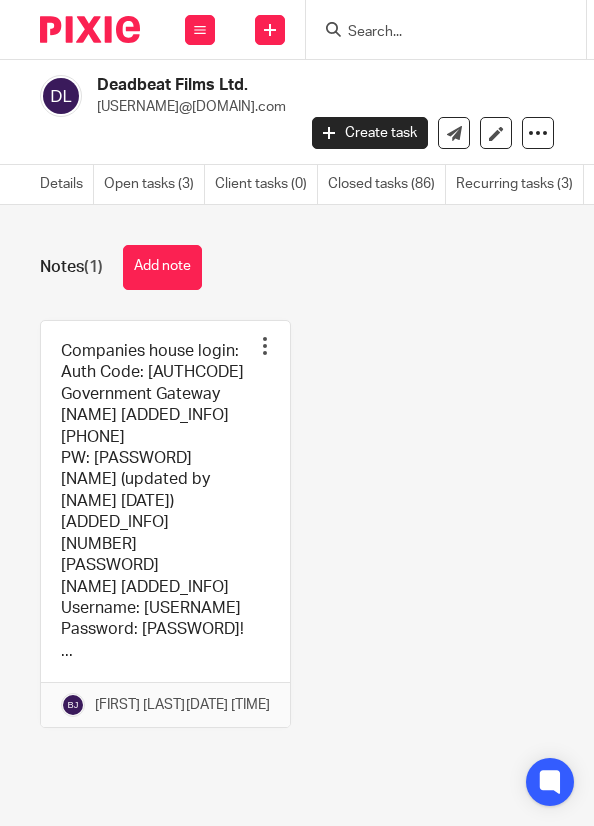scroll, scrollTop: 0, scrollLeft: 0, axis: both 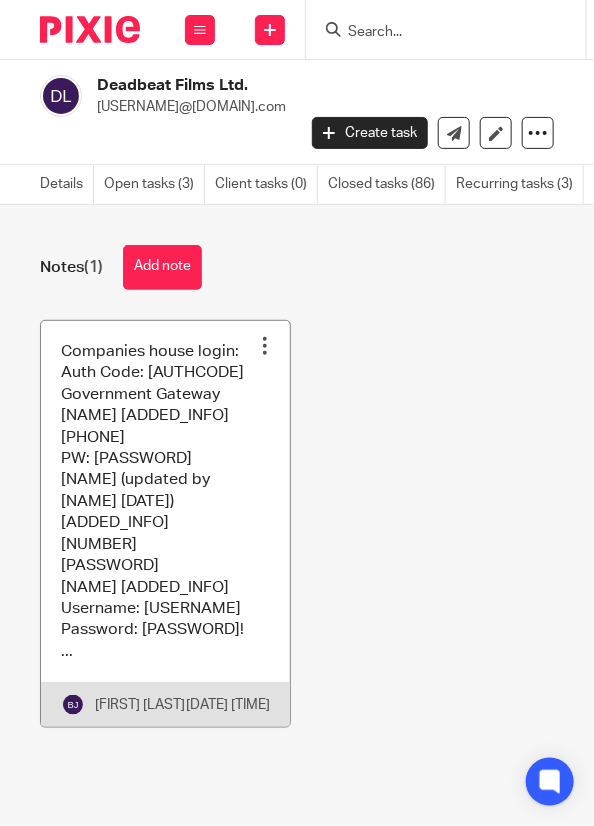 click at bounding box center (165, 524) 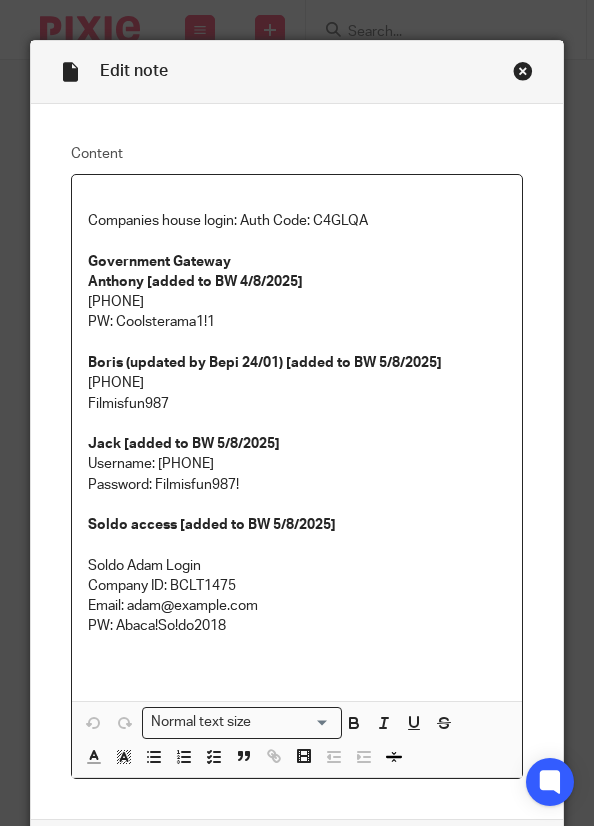 scroll, scrollTop: 0, scrollLeft: 0, axis: both 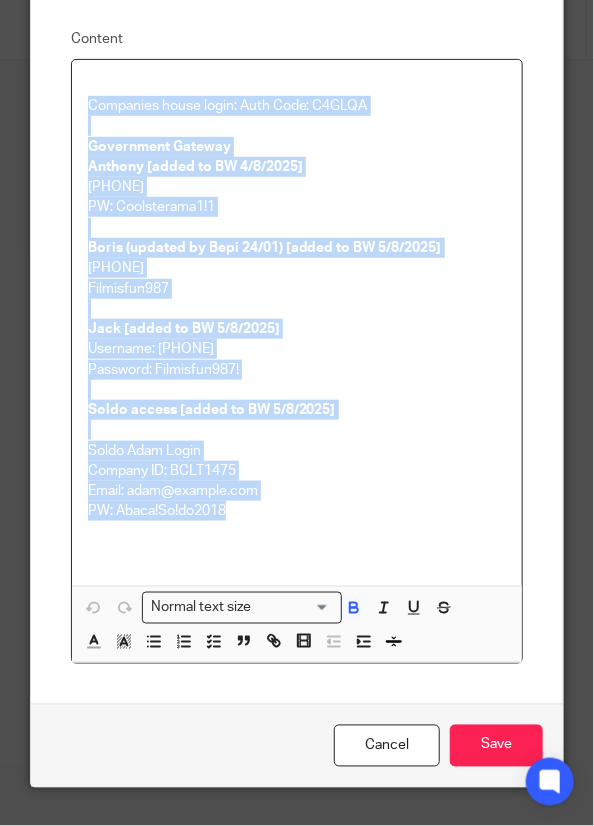drag, startPoint x: 241, startPoint y: 513, endPoint x: 28, endPoint y: 106, distance: 459.36694 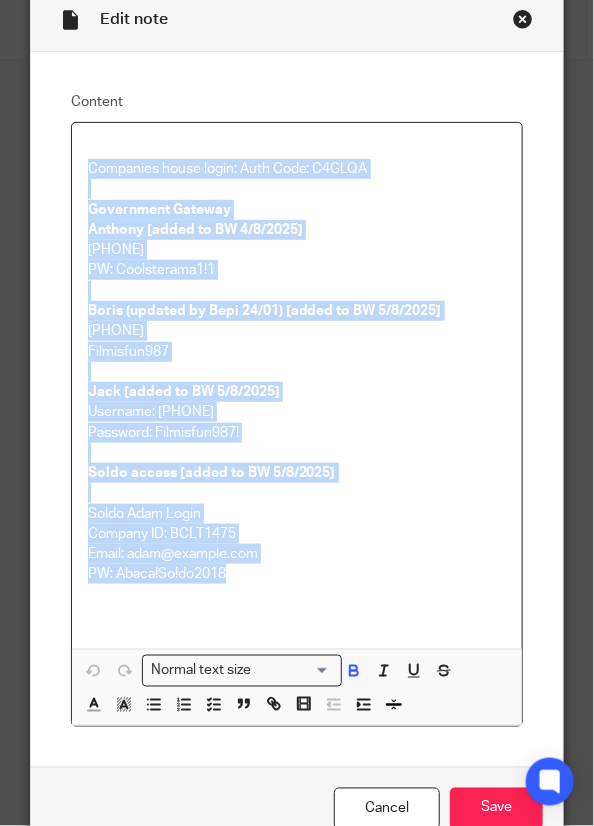scroll, scrollTop: 0, scrollLeft: 0, axis: both 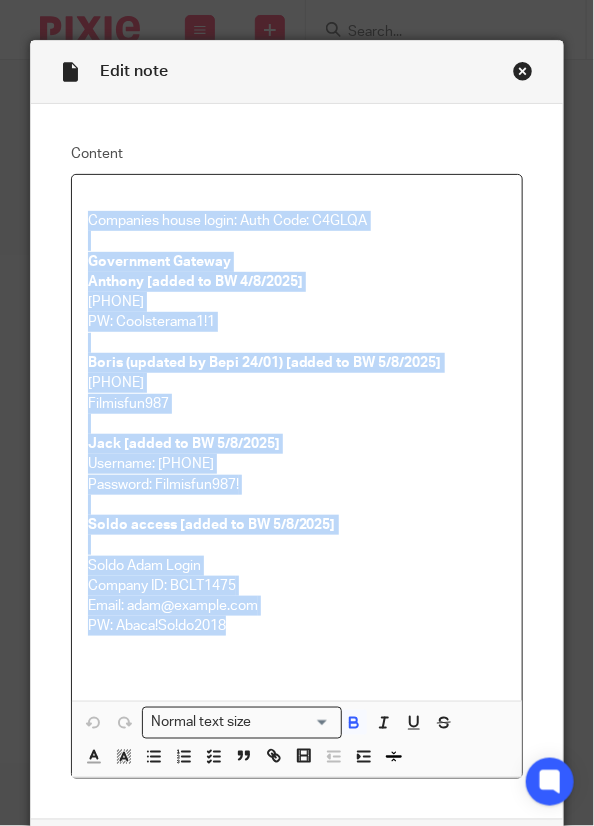 click at bounding box center [523, 71] 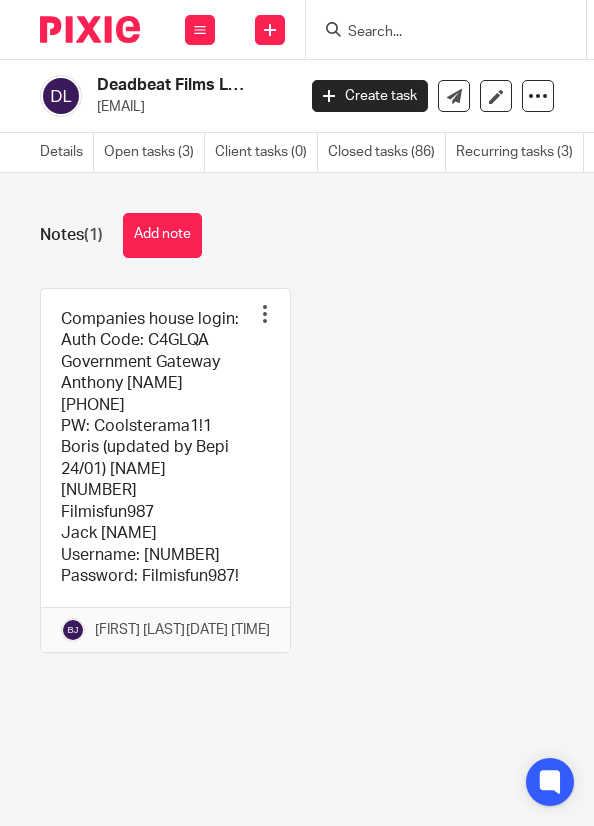 scroll, scrollTop: 0, scrollLeft: 0, axis: both 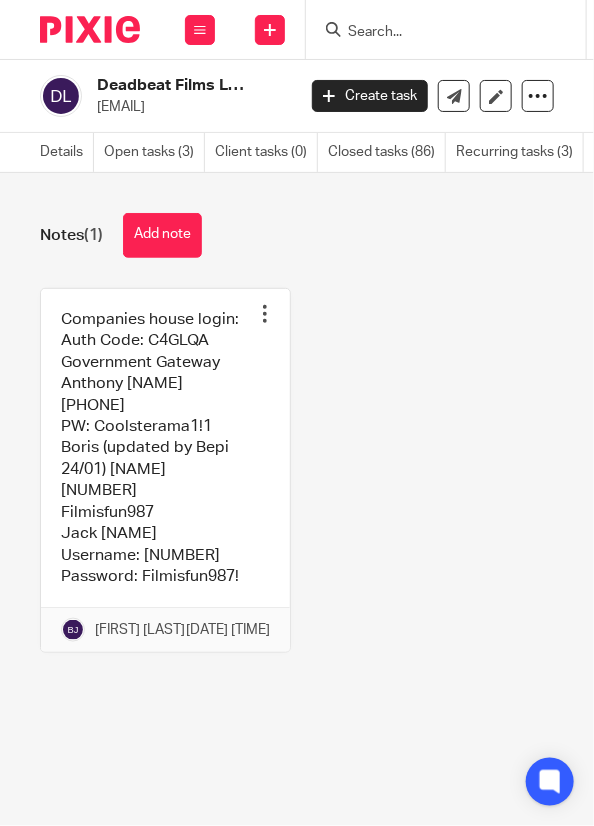 click at bounding box center (436, 33) 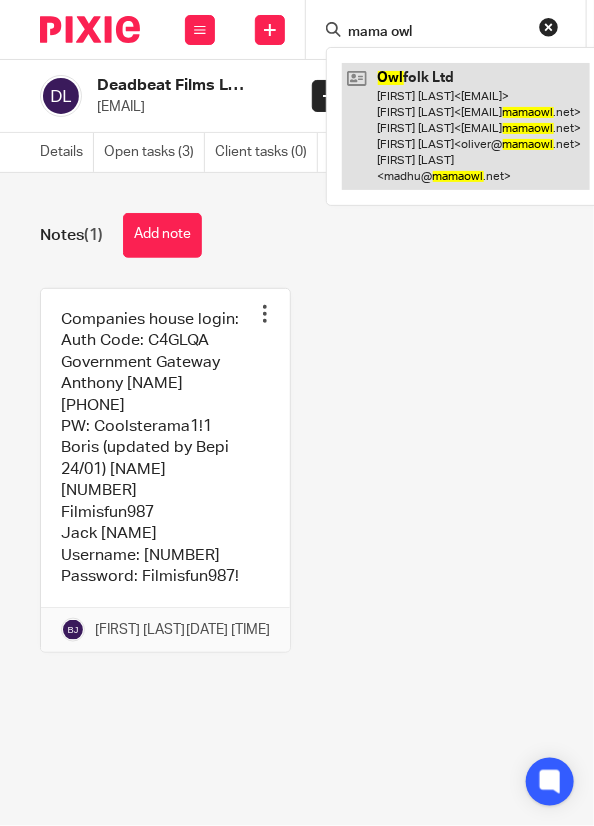 type on "mama owl" 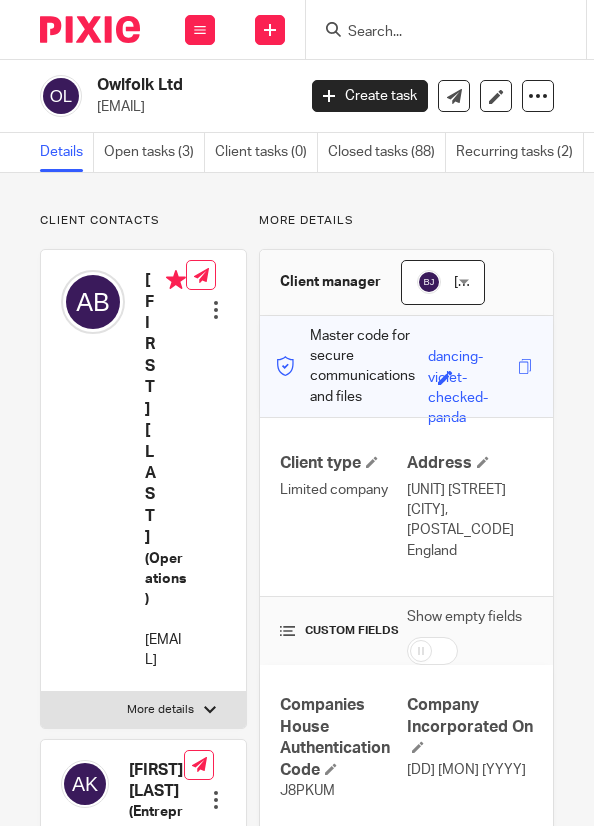 scroll, scrollTop: 0, scrollLeft: 0, axis: both 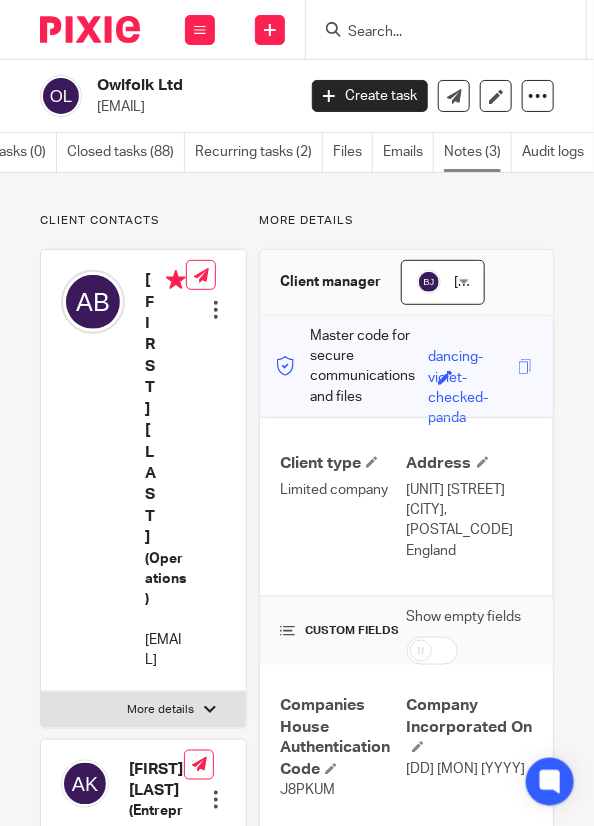 click on "Notes (3)" at bounding box center (478, 152) 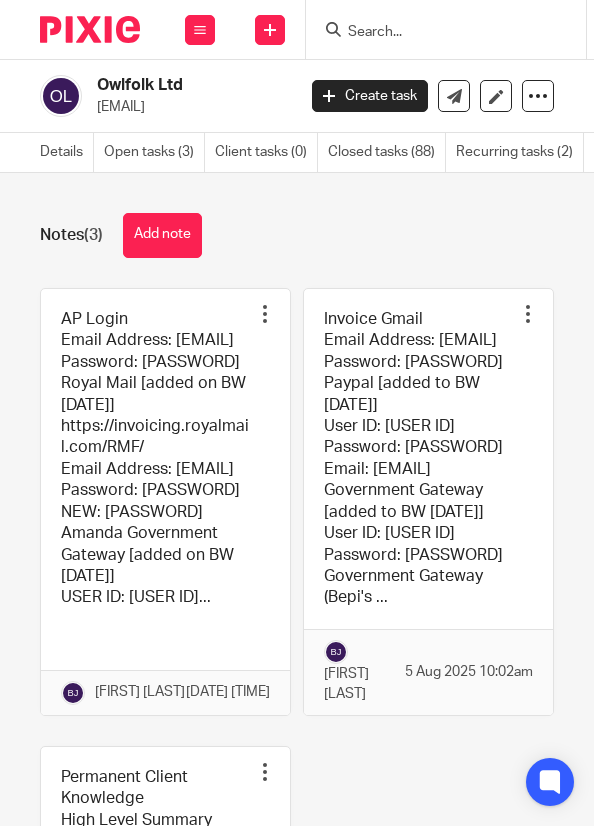 scroll, scrollTop: 0, scrollLeft: 0, axis: both 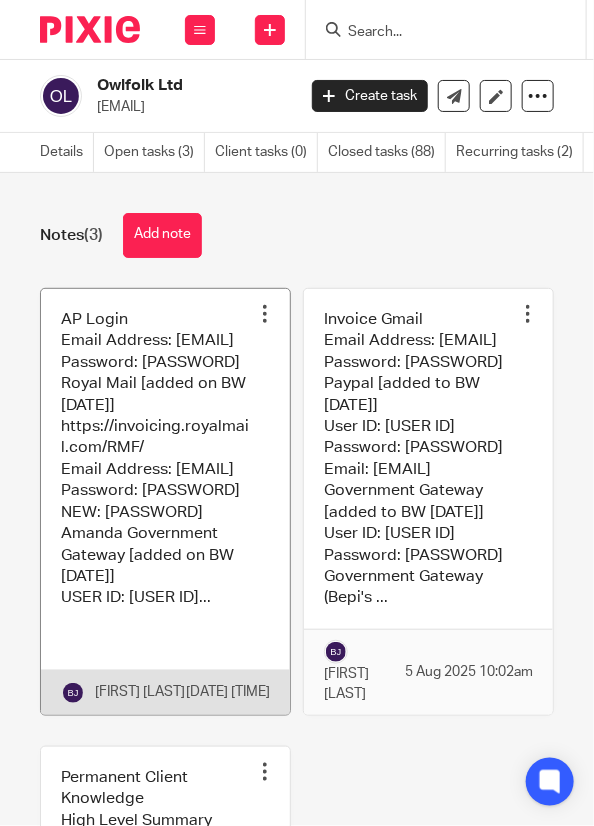 click at bounding box center (165, 502) 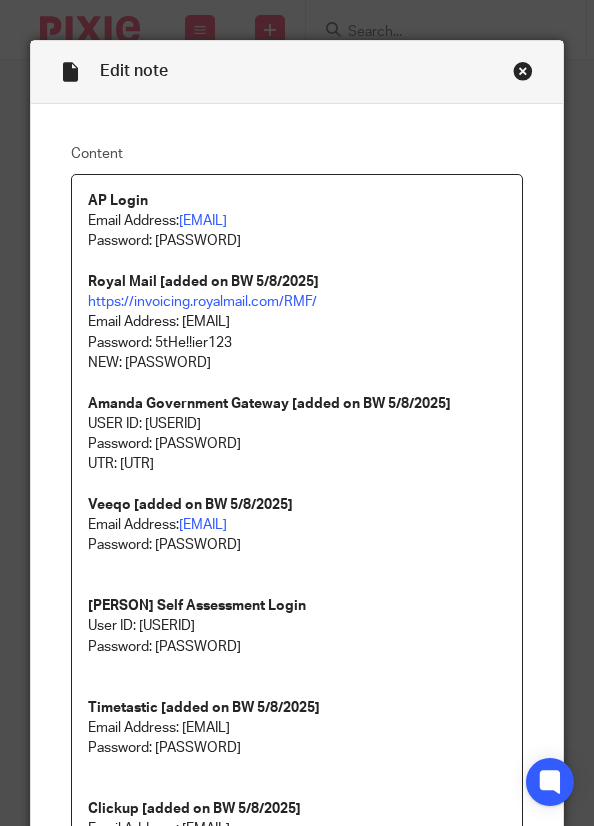 scroll, scrollTop: 0, scrollLeft: 0, axis: both 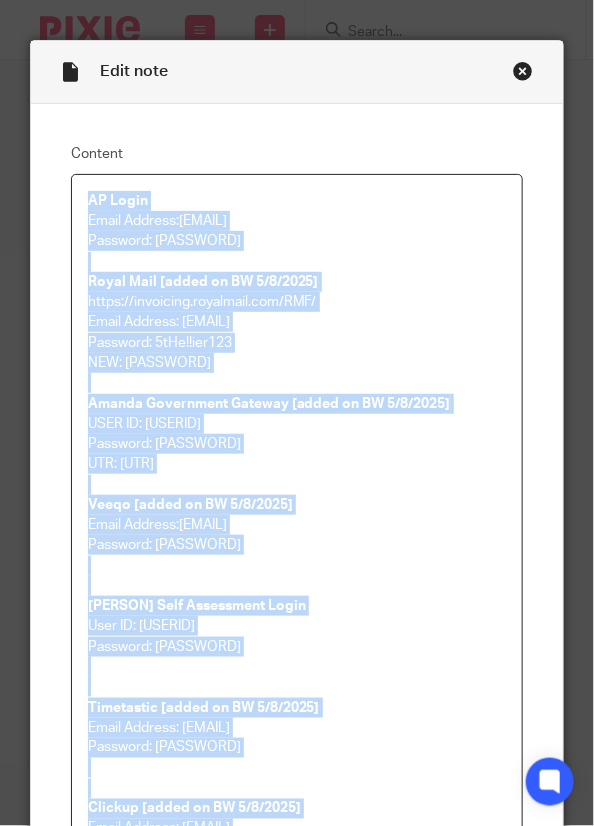 drag, startPoint x: 296, startPoint y: 553, endPoint x: 37, endPoint y: -78, distance: 682.0865 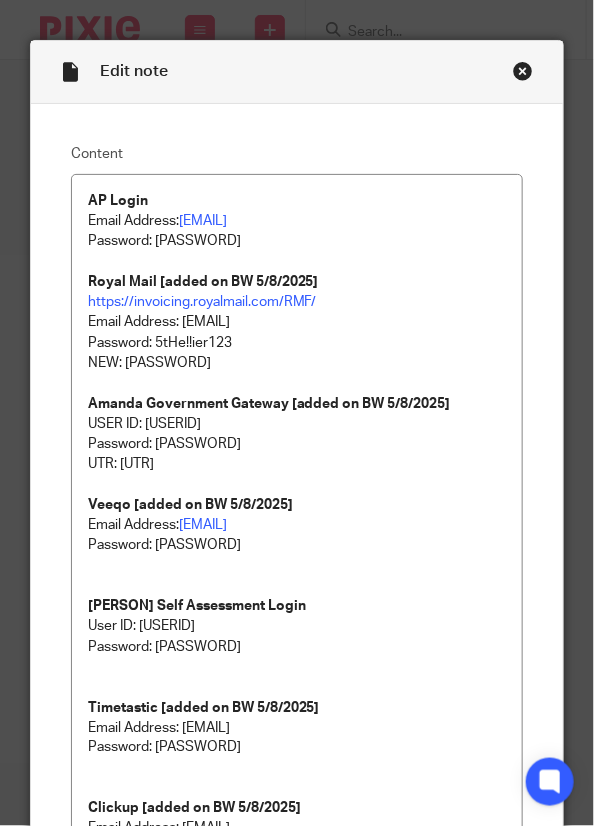 click on "Content   AP Login Email Address:  abacai@mamaowl.net Password: He11oWorld1! Royal Mail [added on BW 5/8/2025] https://invoicing.royalmail.com/RMF/ Email Address: accounting@abacai.co.uk Password: 5tHe!!ier123 NEW: sg79-gFih*7B@Fn Amanda Government Gateway [added on BW 5/8/2025] USER ID: 945700885652 Password: Walton10/? UTR: 9836399187 Veeqo   [added on BW 5/8/2025] Email Address:  hello@mamaowl.net Password: Owl1234  Anna Self Assessment Login User ID: 269079178513 Password: Hmrc12345/ Timetastic [added on BW 5/8/2025] Email Address: Accounting@abacai.co.uk Password: sg79-gFih*7B@Fn Clickup [added on BW 5/8/2025] Email Address: Accounting@abacai.co.uk Password: 6x?+xZ4tH@NSLMk Fedex [added on BW 5/8/2025] ID - teamabacai teamabacai@abacai.co.uk 6x?+xZ4tH@NSLMk Mother's Maiden Name = Okonta
Normal text size
Loading..." at bounding box center (297, 613) 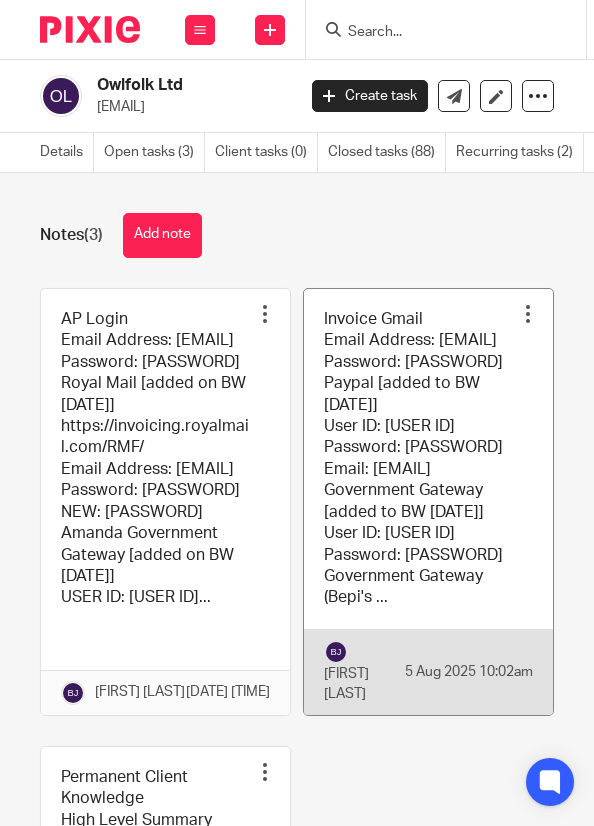 scroll, scrollTop: 0, scrollLeft: 0, axis: both 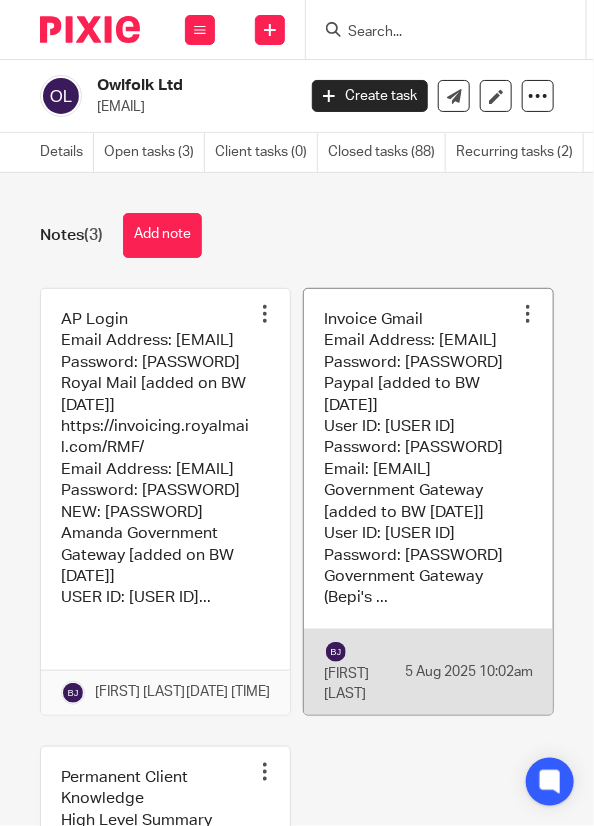 click at bounding box center [428, 502] 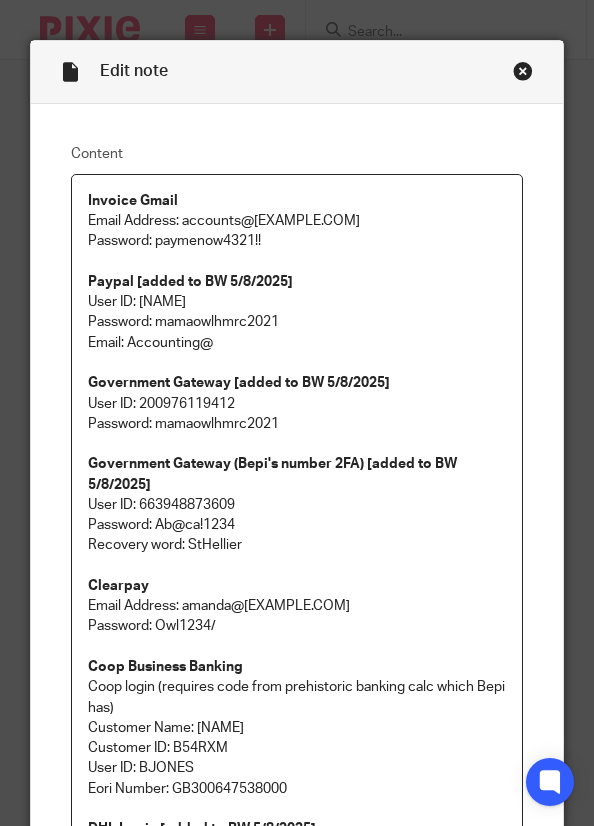 scroll, scrollTop: 0, scrollLeft: 0, axis: both 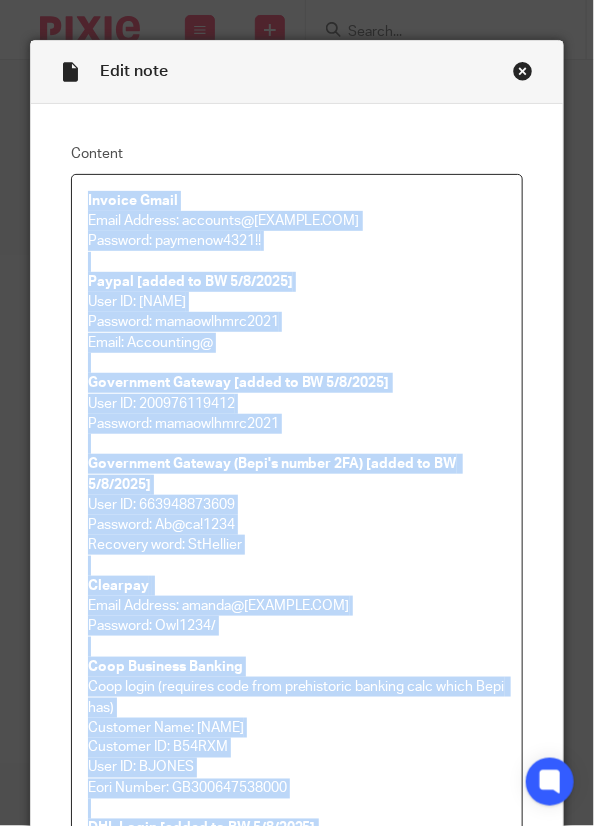 drag, startPoint x: 238, startPoint y: 636, endPoint x: 0, endPoint y: -47, distance: 723.27936 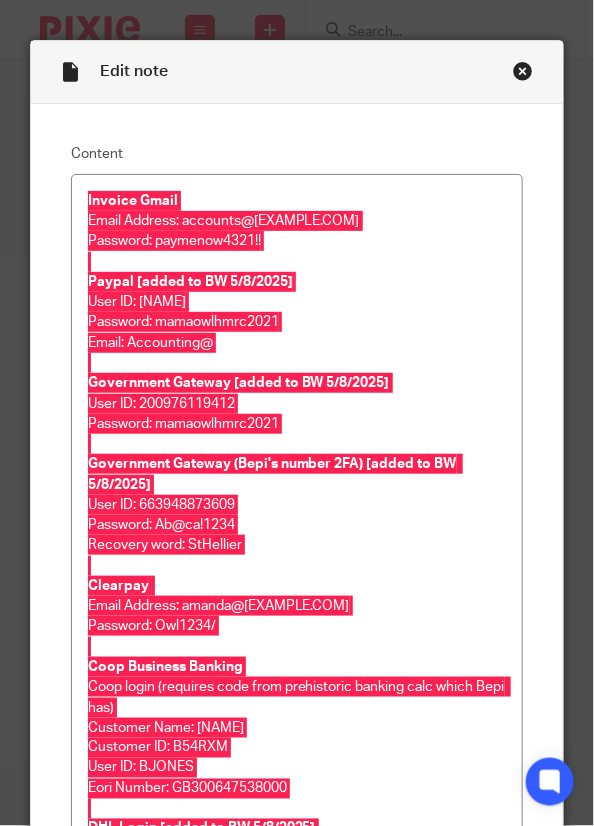 scroll, scrollTop: 0, scrollLeft: 0, axis: both 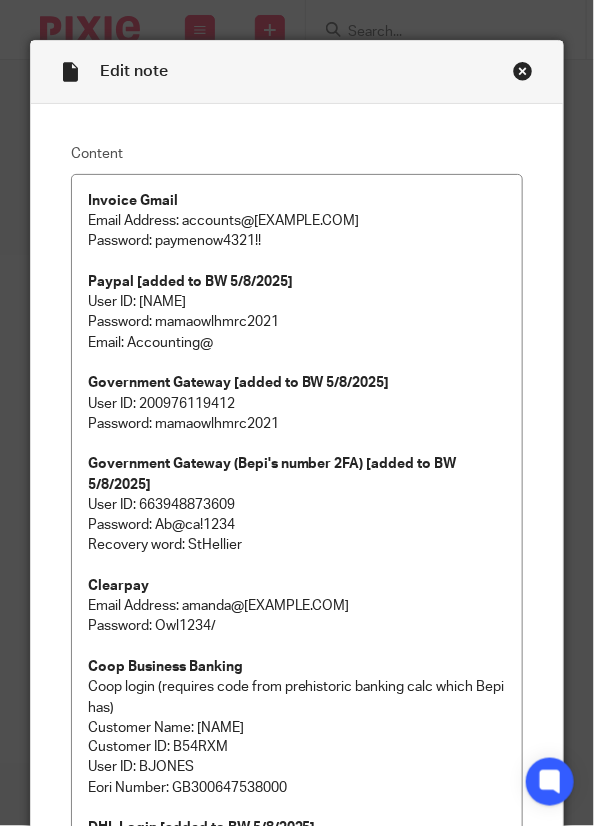 click on "Edit note" at bounding box center [134, 71] 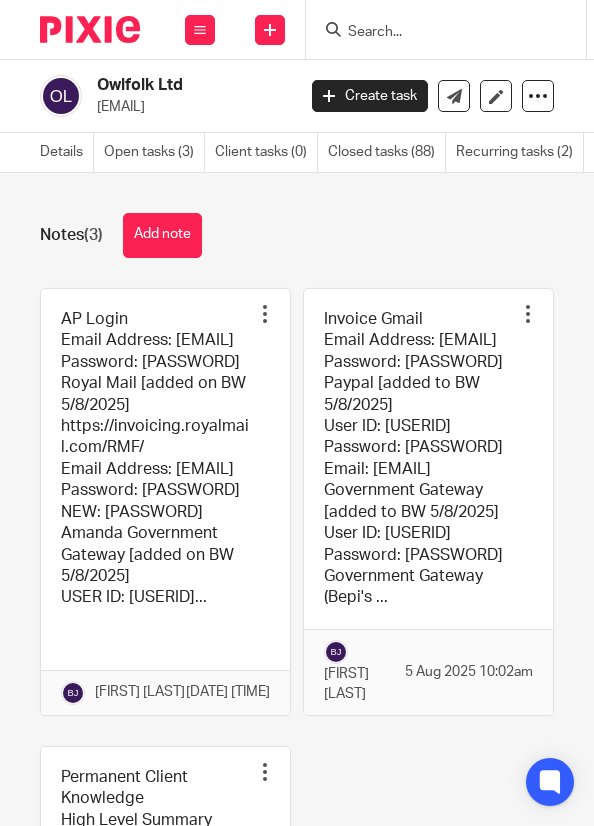 scroll, scrollTop: 0, scrollLeft: 0, axis: both 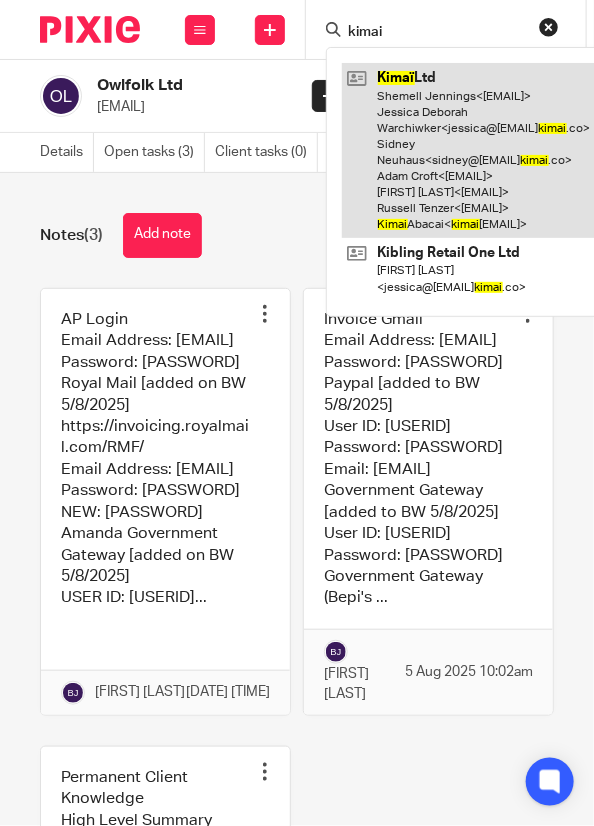 type on "kimai" 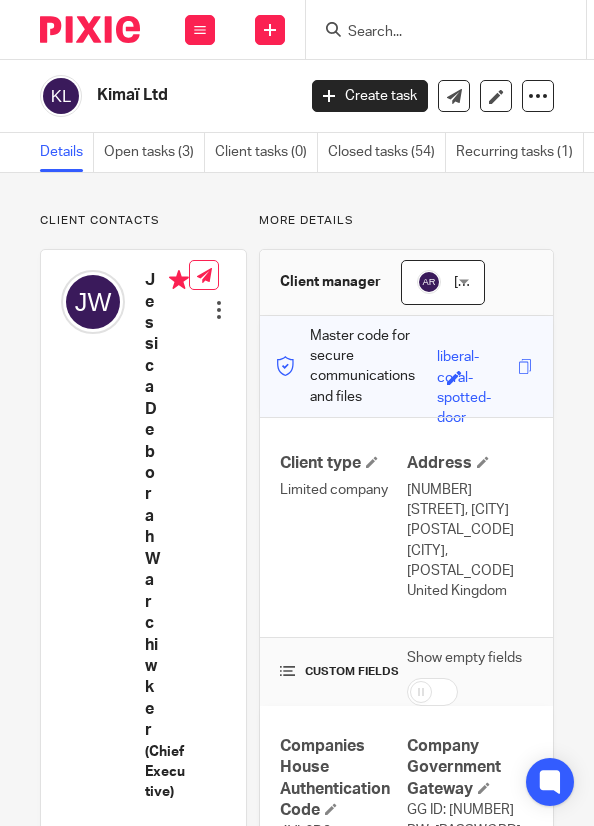 scroll, scrollTop: 0, scrollLeft: 0, axis: both 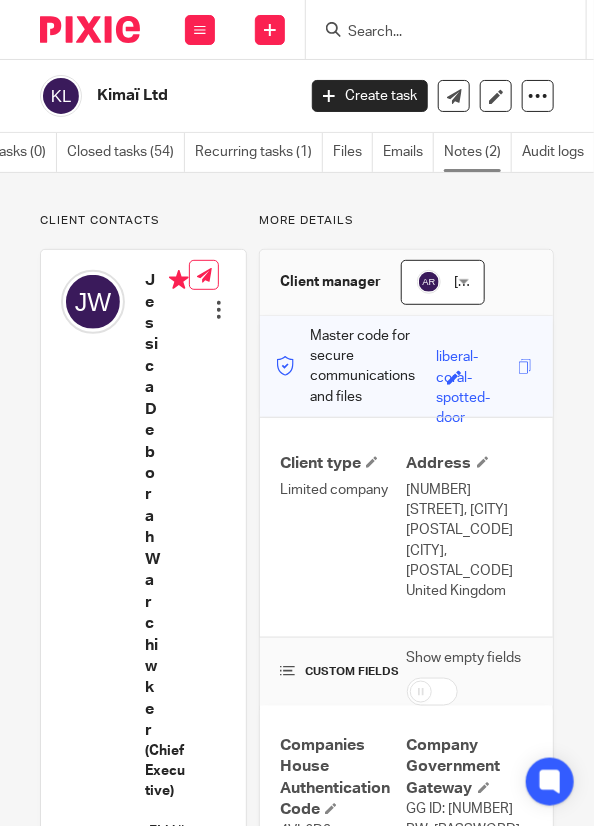 click on "Notes (2)" at bounding box center [478, 152] 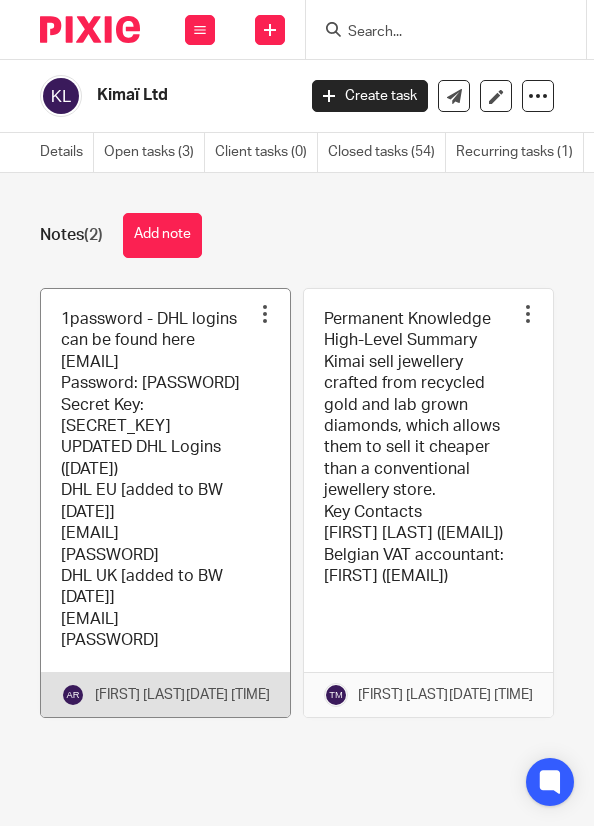 scroll, scrollTop: 0, scrollLeft: 0, axis: both 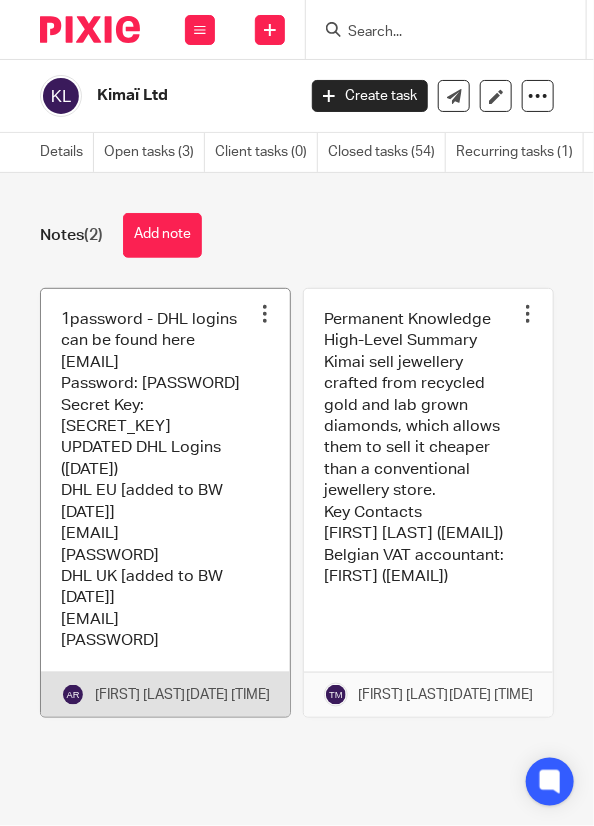 click at bounding box center [165, 503] 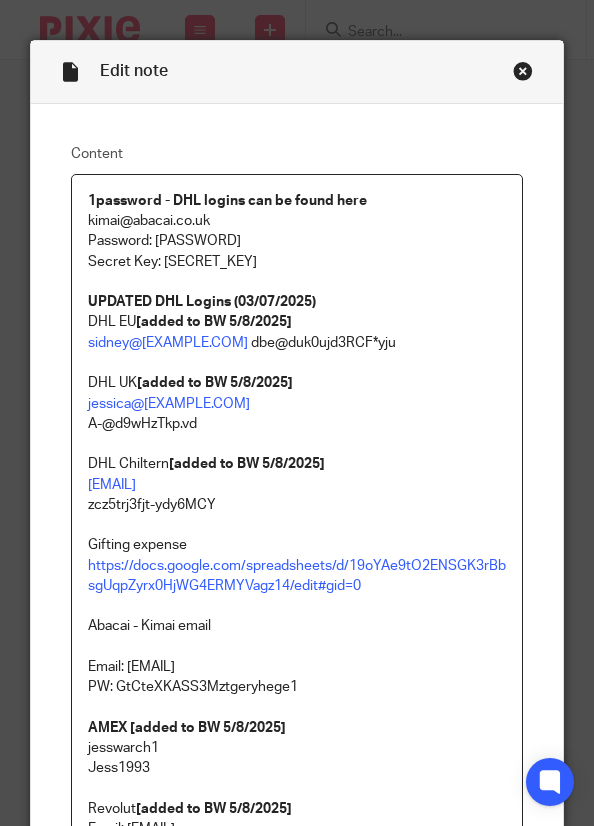 scroll, scrollTop: 0, scrollLeft: 0, axis: both 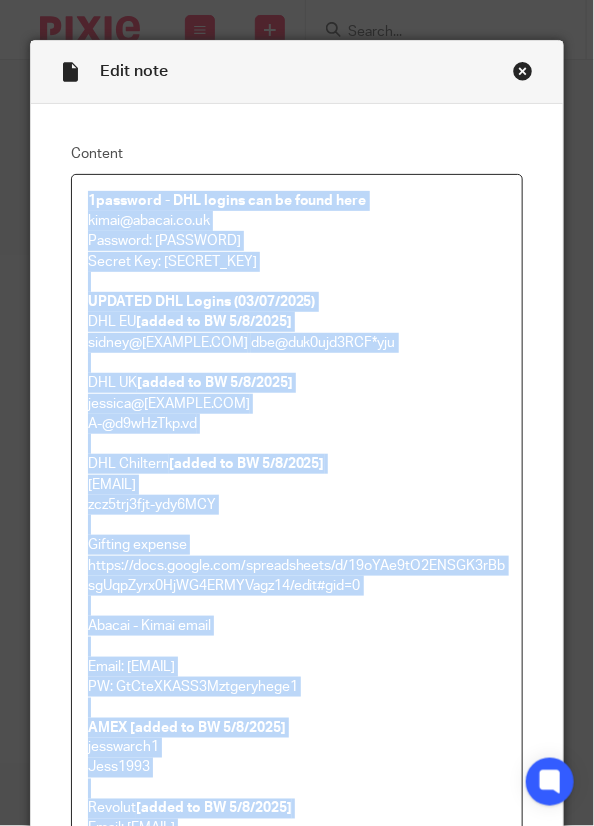 drag, startPoint x: 372, startPoint y: 545, endPoint x: 0, endPoint y: -83, distance: 729.9096 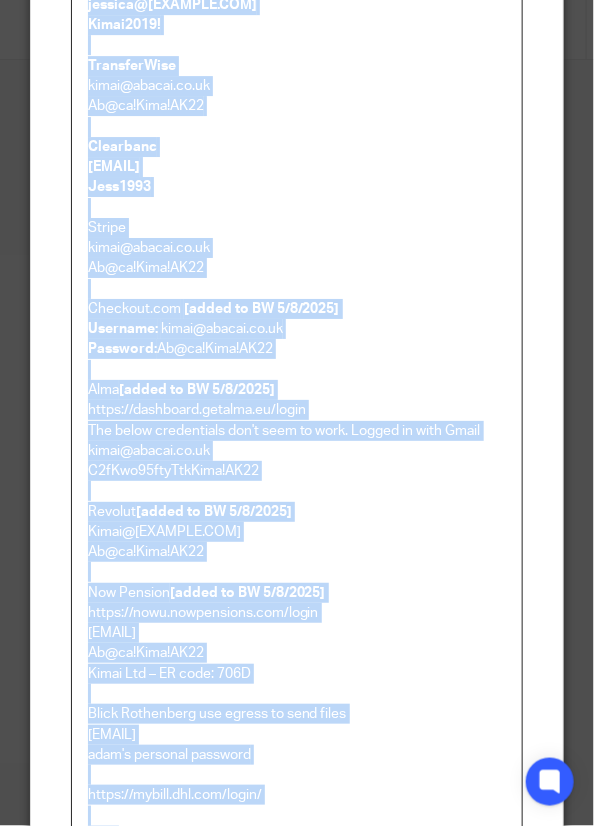 scroll, scrollTop: 1271, scrollLeft: 0, axis: vertical 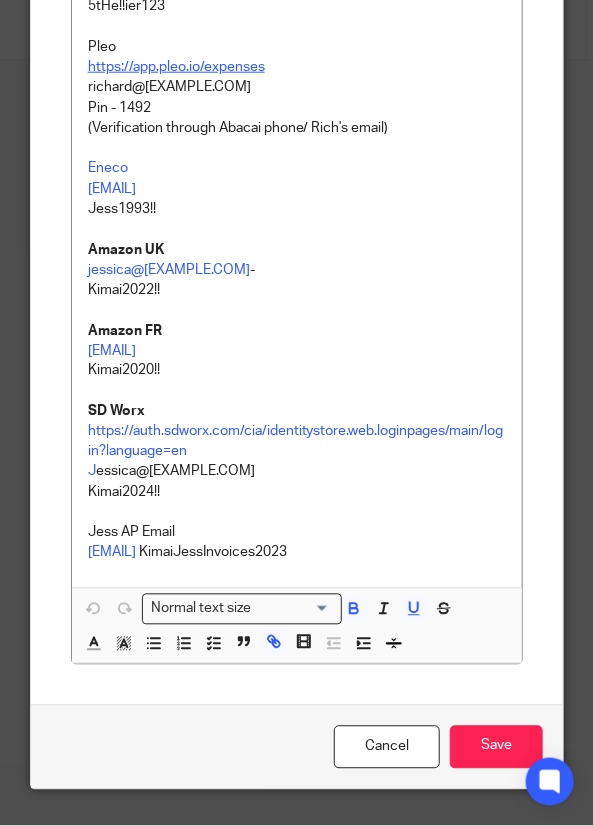 click on "Content   1password - DHL logins can be found here kimai@abacai.co.uk Password: Ab@ca!Kima!AK22 Secret Key: A3-VDZZY2-FGA4LP-YHEKW-7KYJG-XWC87-RMPB7 UPDATED DHL Logins (03/07/2025) DHL EU  [added to BW 5/8/2025] sidney@kimai.co   dbe@duk0ujd3RCF*yju DHL UK  [added to BW 5/8/2025] jessica@kimai.com A-@d9wHzTkp.vd DHL Chiltern  [added to BW 5/8/2025] chiltern.store@kimai.com zcz5trj3fjt-ydy6MCY Gifting expense https://docs.google.com/spreadsheets/d/19oYAe9tO2ENSGK3rBbsgUqpZyrx0HjWG4ERMYVagz14/edit#gid=0 Abacai - Kimai email Email: kimai@abacai.co.uk PW: GtCteXKASS3Mztgeryhege1 AMEX [added to BW 5/8/2025] jesswarch1 Jess1993  Revolut  [added to BW 5/8/2025] Email: kimai@abacai.co.uk PW: Ab@ca!Kima!AK22 Passcode: 102938 Xero  [added to BW 5/8/2025] kimai@abacai.co.uk Ab@ca!Kima!AK22 Hubdoc  [added to BW 5/8/2025] kimai@abacai.co.uk Ab@ca!Kima!AK22 Hubspot kimai@abacai.co.uk Klarna UK [added to BW 5/8/2025] jessica@kimai.co   Kimai2019! K518222_37eec605a12e 8tq6cctr59qowndP KlarnaUS jessica@kimai.com" at bounding box center (297, -1273) 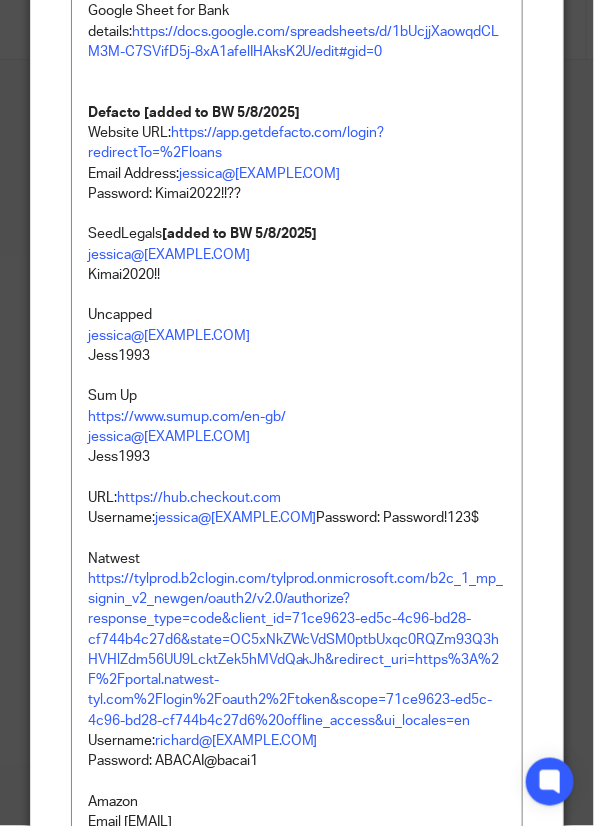 scroll, scrollTop: 2519, scrollLeft: 0, axis: vertical 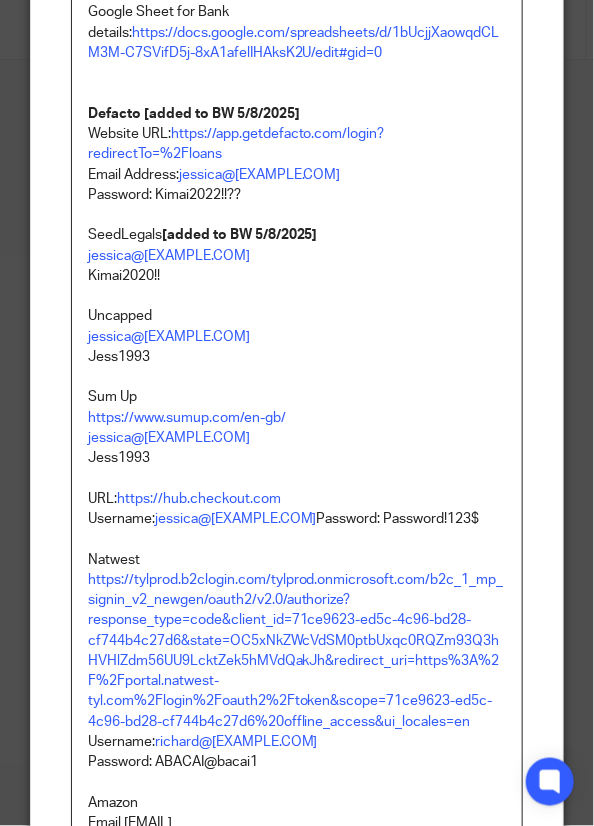 click on "Uncapped" at bounding box center (297, 316) 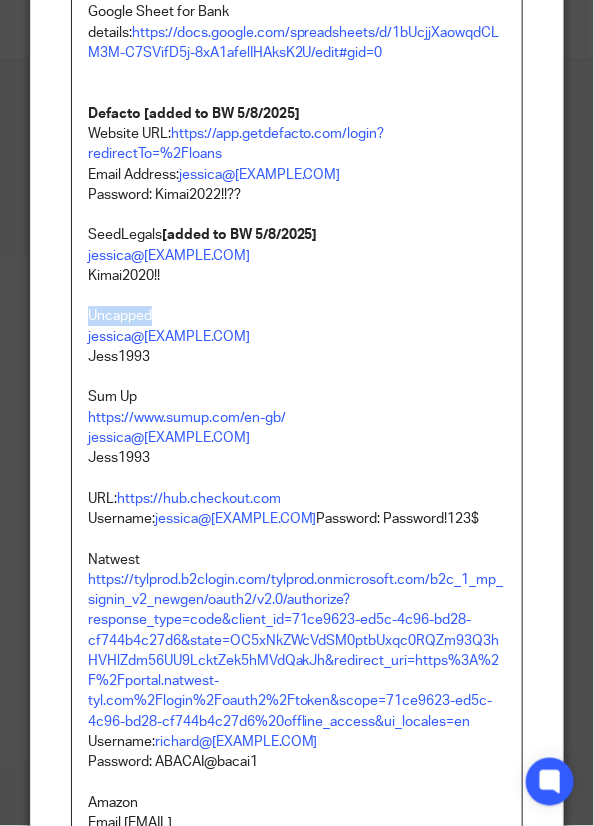 click on "Uncapped" at bounding box center [297, 316] 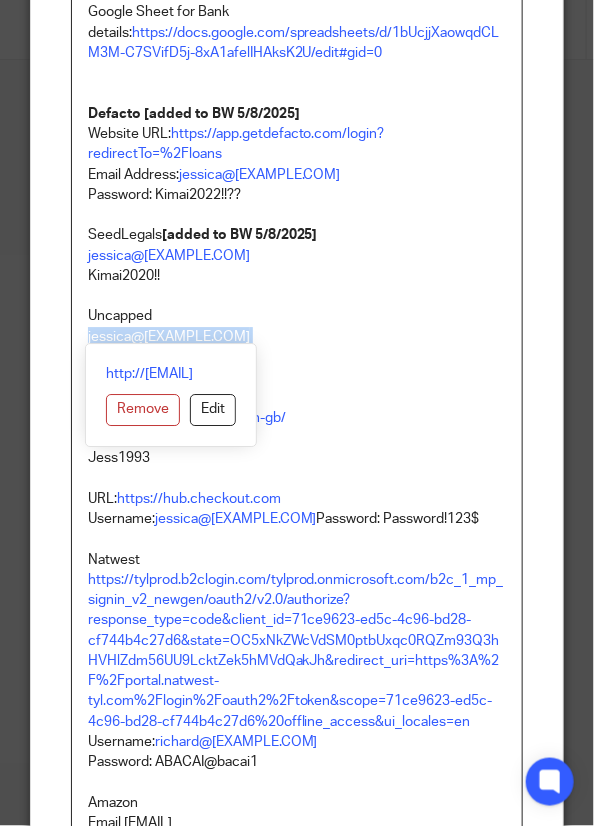 drag, startPoint x: 220, startPoint y: 336, endPoint x: 72, endPoint y: 337, distance: 148.00337 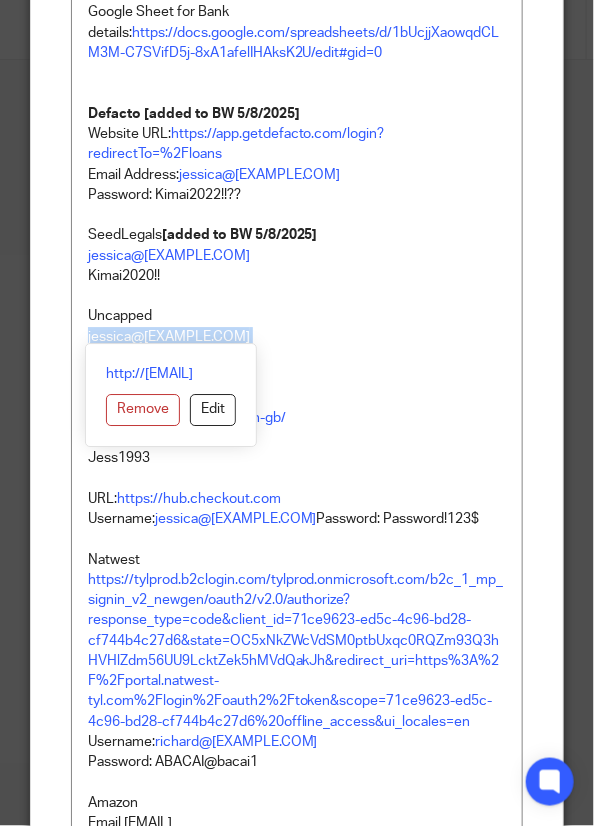 drag, startPoint x: 161, startPoint y: 349, endPoint x: 72, endPoint y: 350, distance: 89.005615 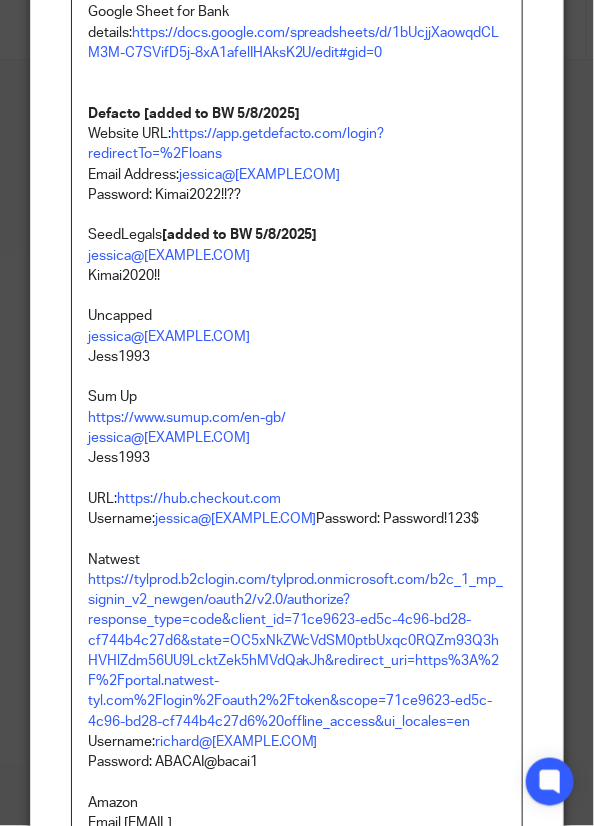 click on "jessica@kimai.com   Jess1993 Sum Up https://www.sumup.com/en-gb/ jessica@kimai.com" at bounding box center [297, 388] 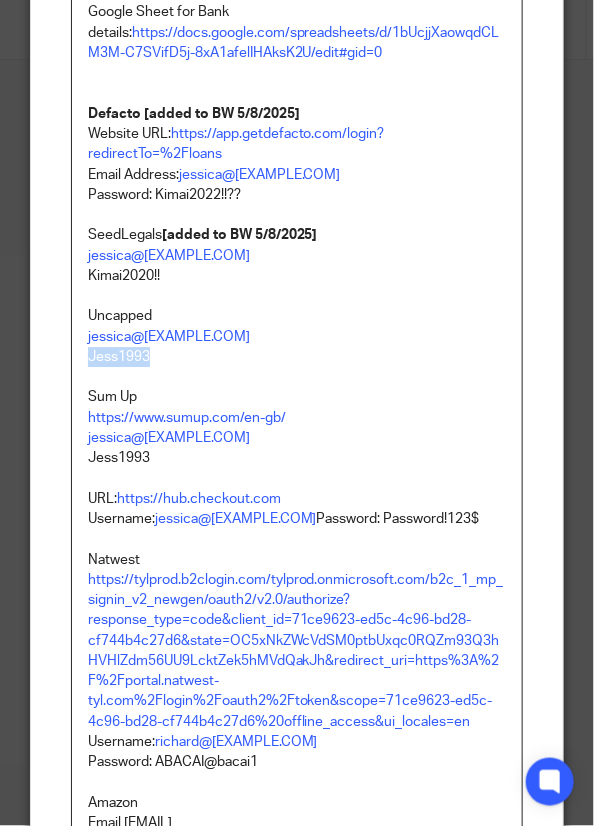 drag, startPoint x: 160, startPoint y: 357, endPoint x: 43, endPoint y: 354, distance: 117.03845 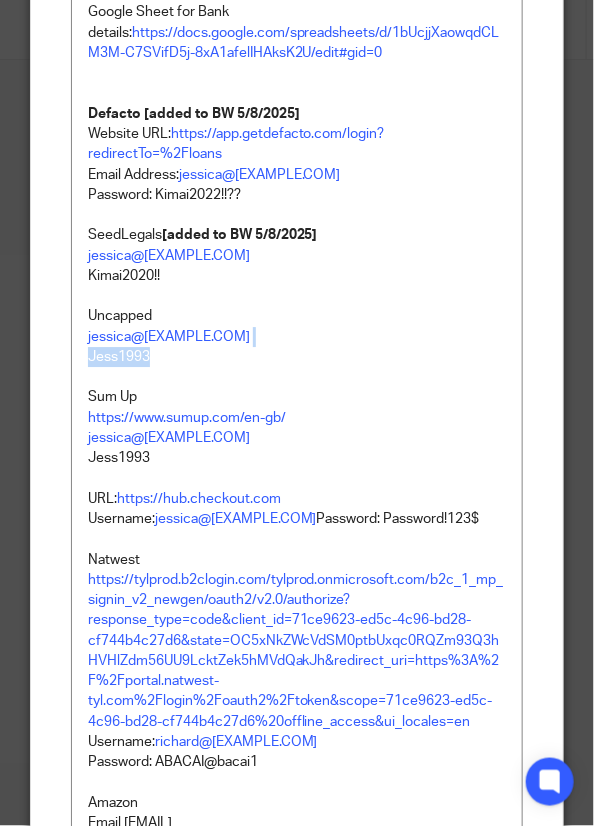 click on "Uncapped" at bounding box center (297, 316) 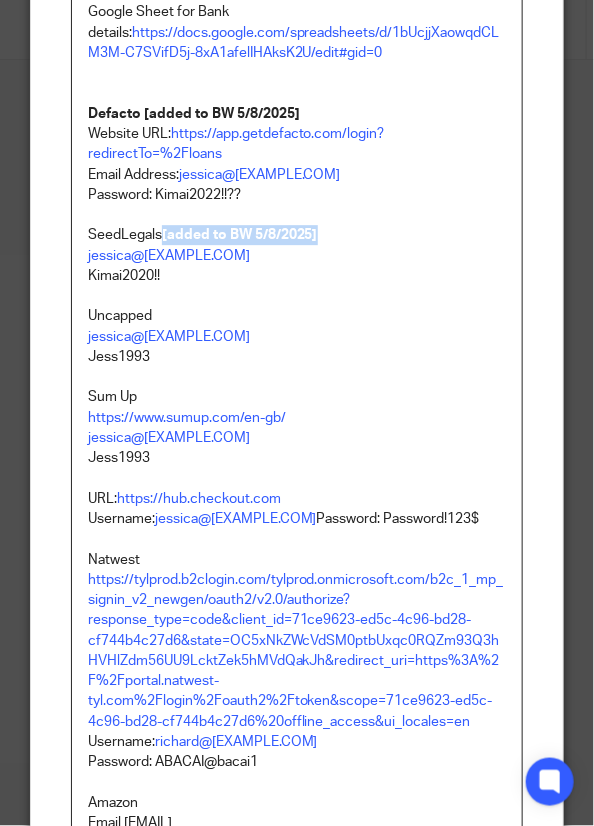 drag, startPoint x: 337, startPoint y: 235, endPoint x: 159, endPoint y: 227, distance: 178.17969 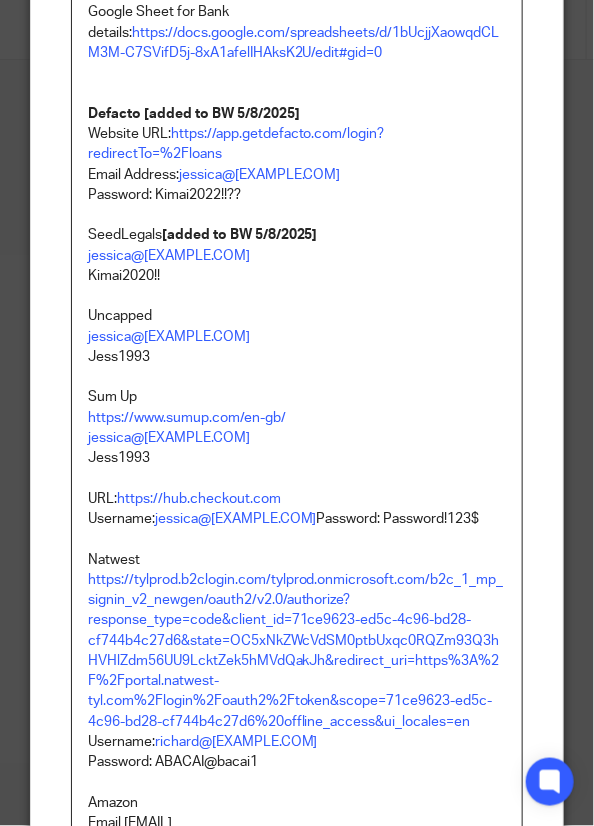 click on "Uncapped" at bounding box center [297, 316] 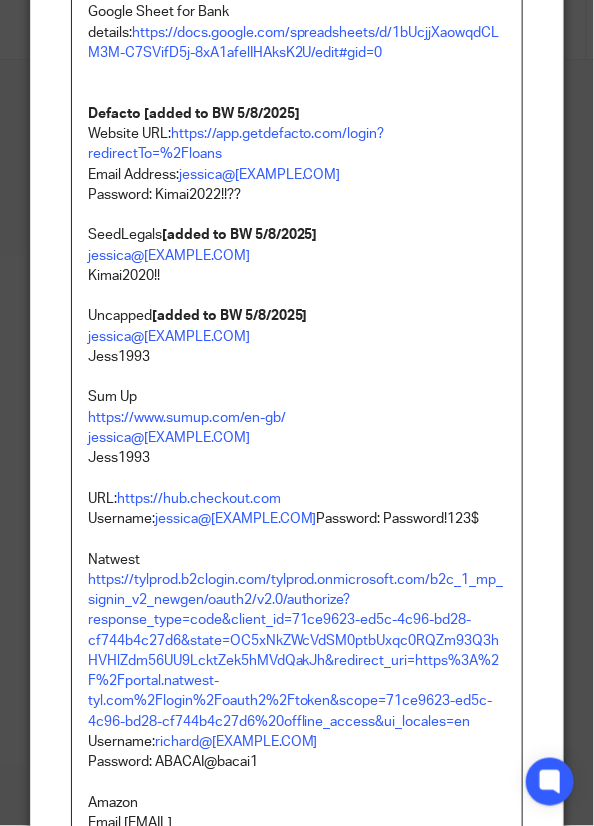 click on "jessica@kimai.com   Jess1993 Sum Up https://www.sumup.com/en-gb/ jessica@kimai.com" at bounding box center (297, 388) 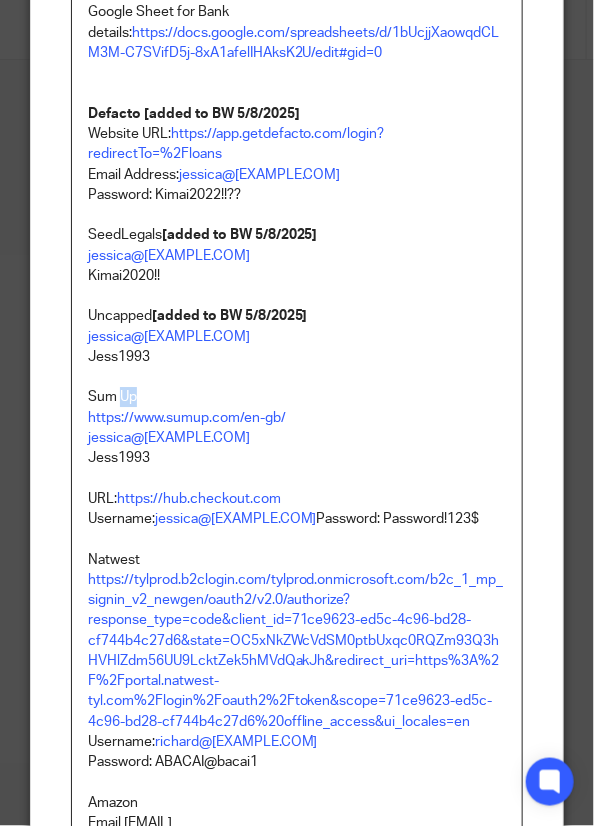 click on "jessica@kimai.com   Jess1993 Sum Up https://www.sumup.com/en-gb/ jessica@kimai.com" at bounding box center (297, 388) 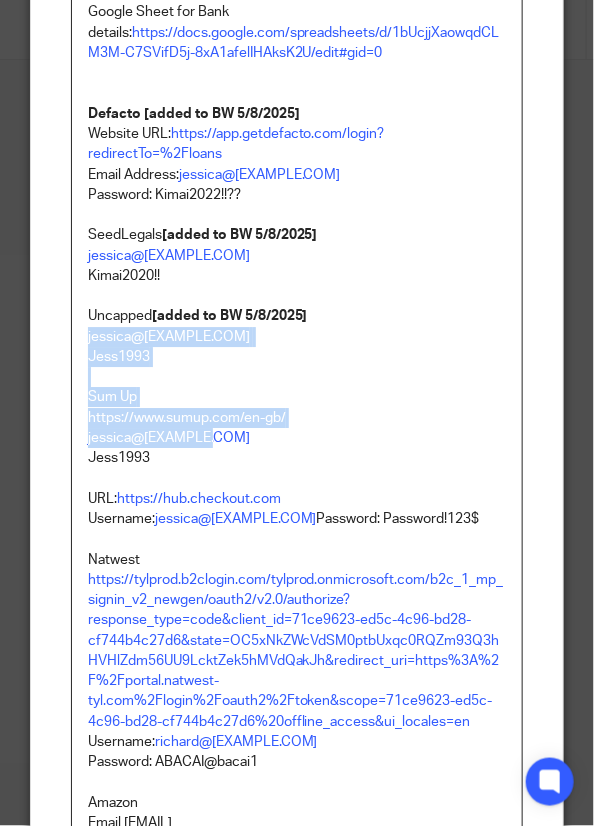 click on "jessica@kimai.com   Jess1993 Sum Up https://www.sumup.com/en-gb/ jessica@kimai.com" at bounding box center [297, 388] 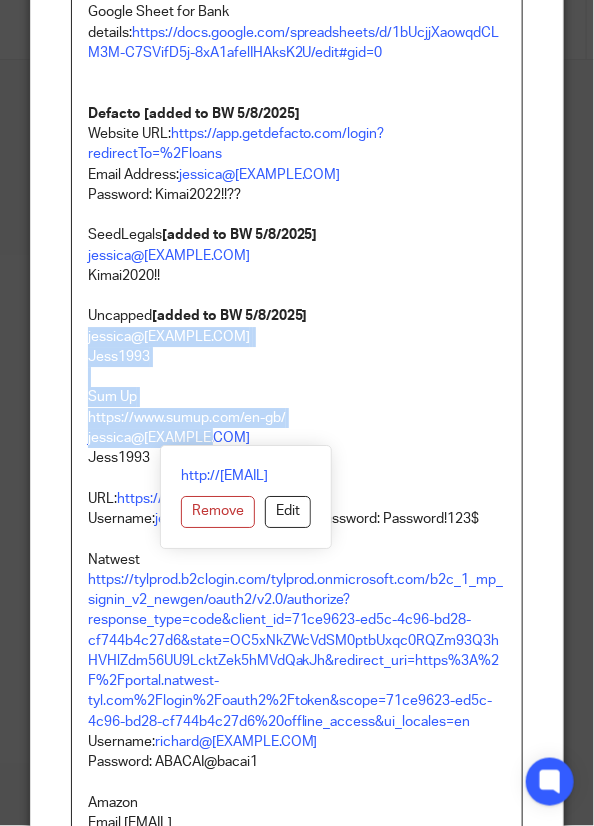 copy on "jessica@kimai.com   Jess1993 Sum Up https://www.sumup.com/en-gb/ jessica@kimai.com" 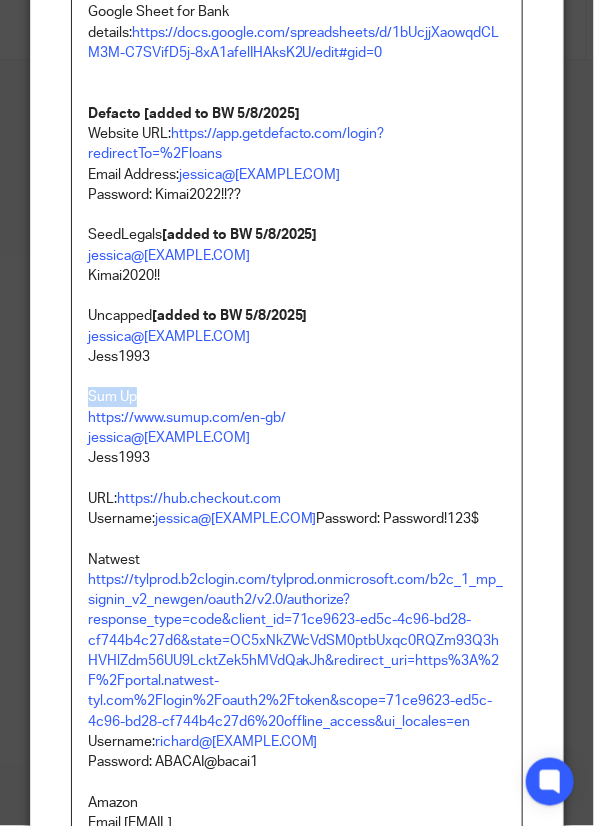 drag, startPoint x: 128, startPoint y: 401, endPoint x: 72, endPoint y: 397, distance: 56.142673 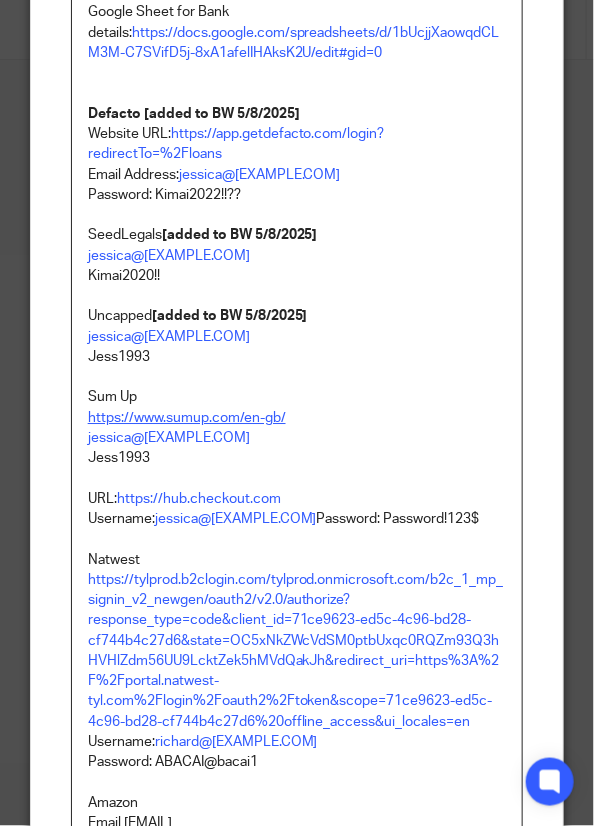click on "https://www.sumup.com/en-gb/" at bounding box center (187, 418) 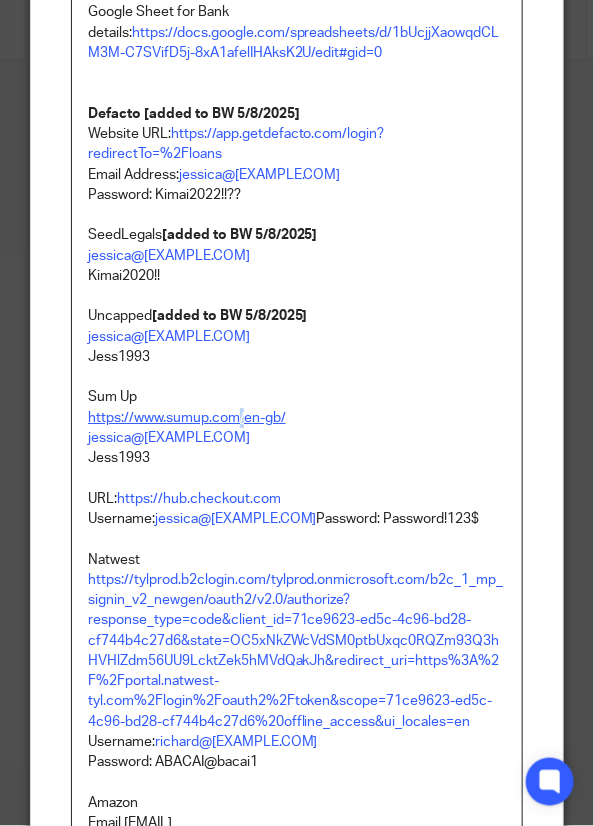 click on "https://www.sumup.com/en-gb/" at bounding box center [187, 418] 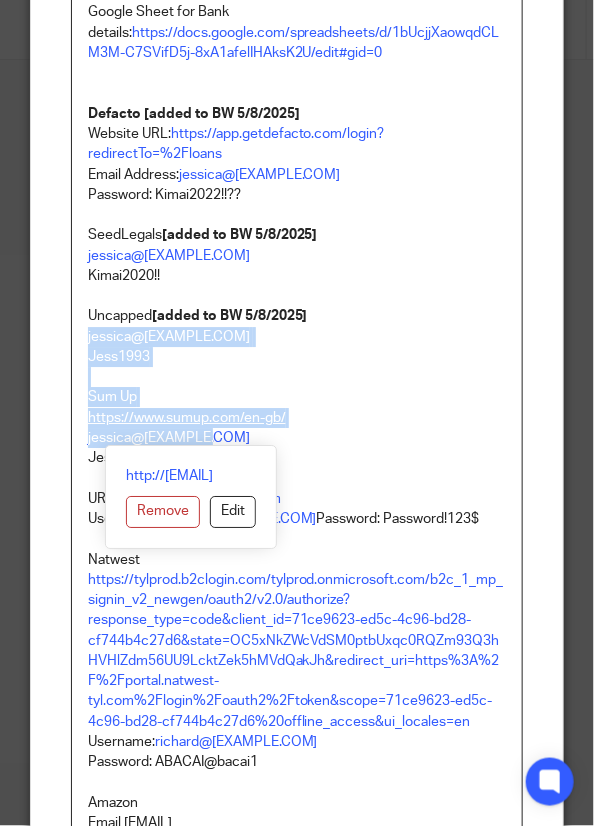 click on "https://www.sumup.com/en-gb/" at bounding box center [187, 418] 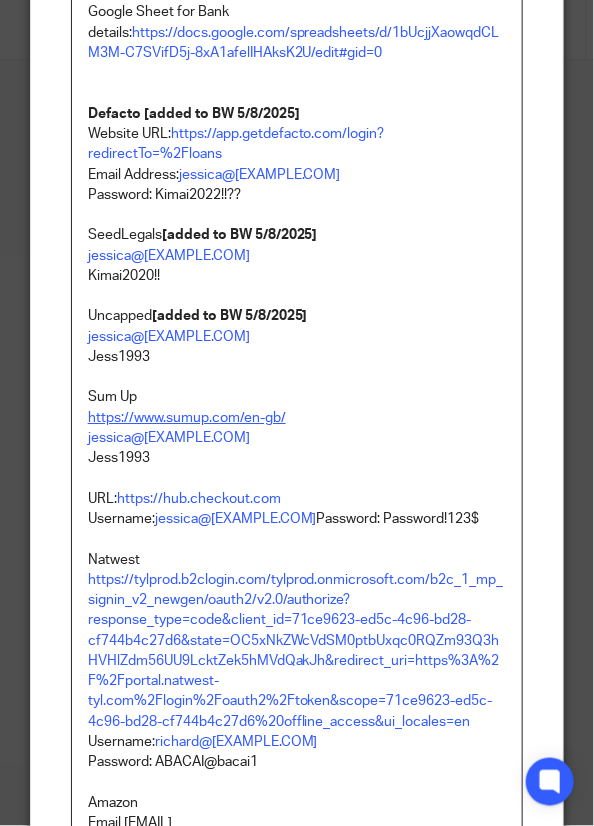 click on "https://www.sumup.com/en-gb/" at bounding box center (187, 418) 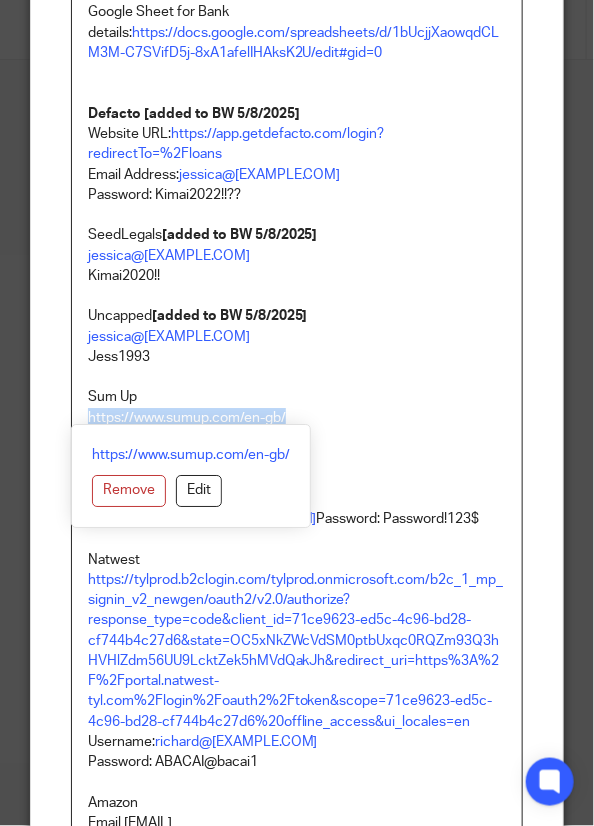 drag, startPoint x: 284, startPoint y: 411, endPoint x: 43, endPoint y: 418, distance: 241.10164 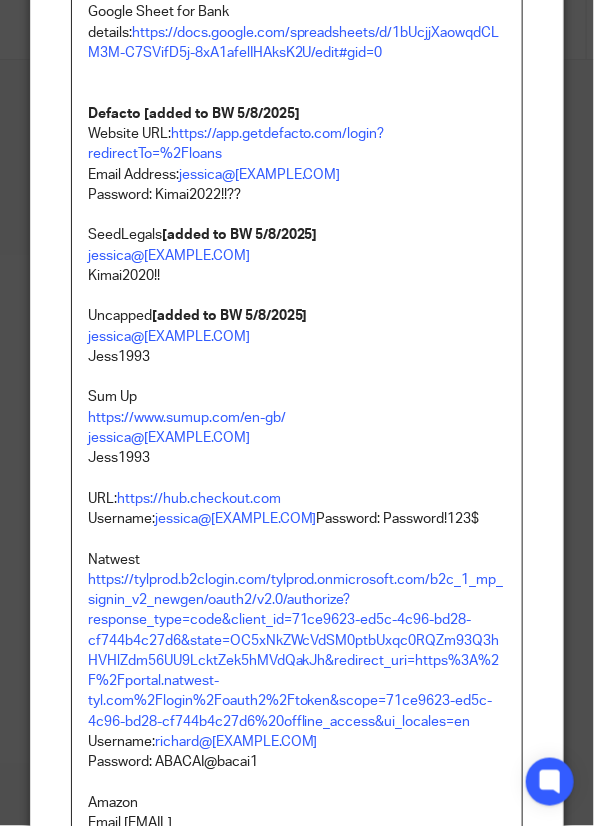 click on "jessica@kimai.com   Jess1993 Sum Up https://www.sumup.com/en-gb/ jessica@kimai.com" at bounding box center [297, 388] 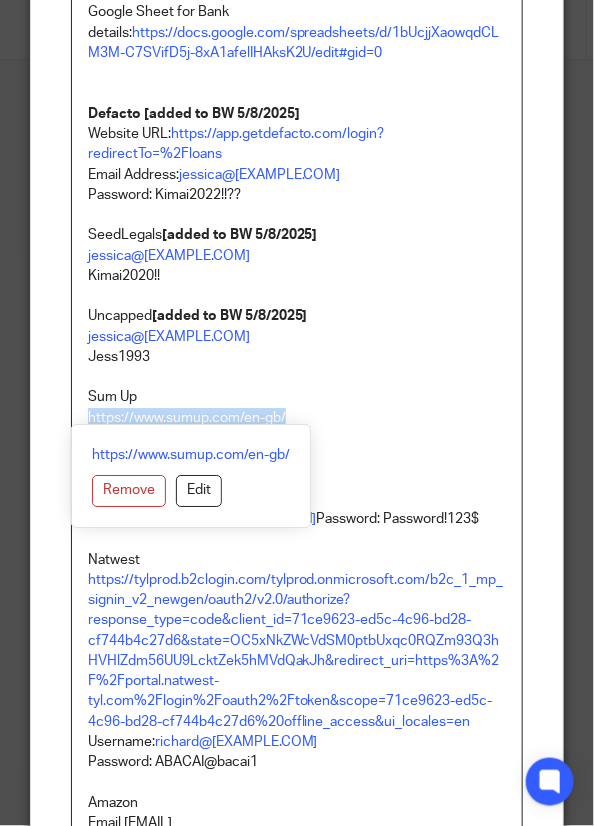 drag, startPoint x: 296, startPoint y: 418, endPoint x: 75, endPoint y: 417, distance: 221.00226 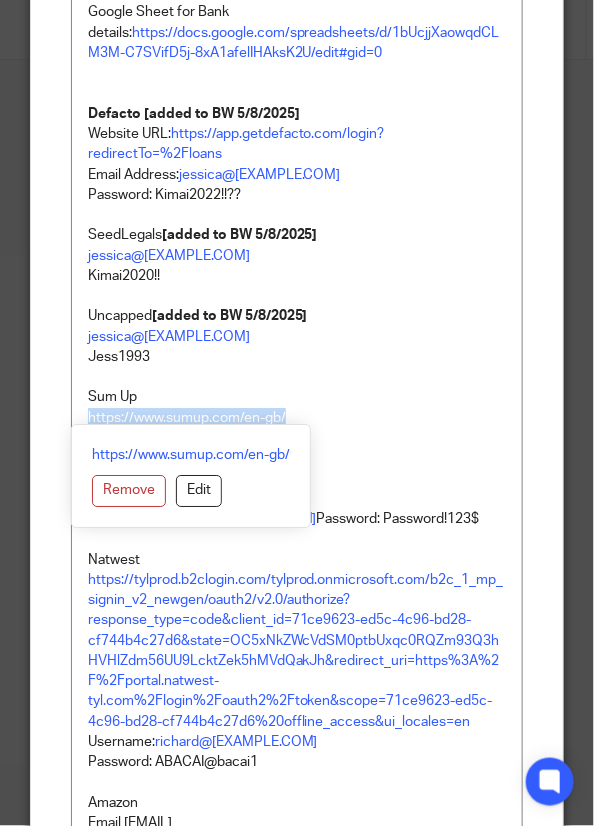 drag, startPoint x: 145, startPoint y: 442, endPoint x: 64, endPoint y: 437, distance: 81.154175 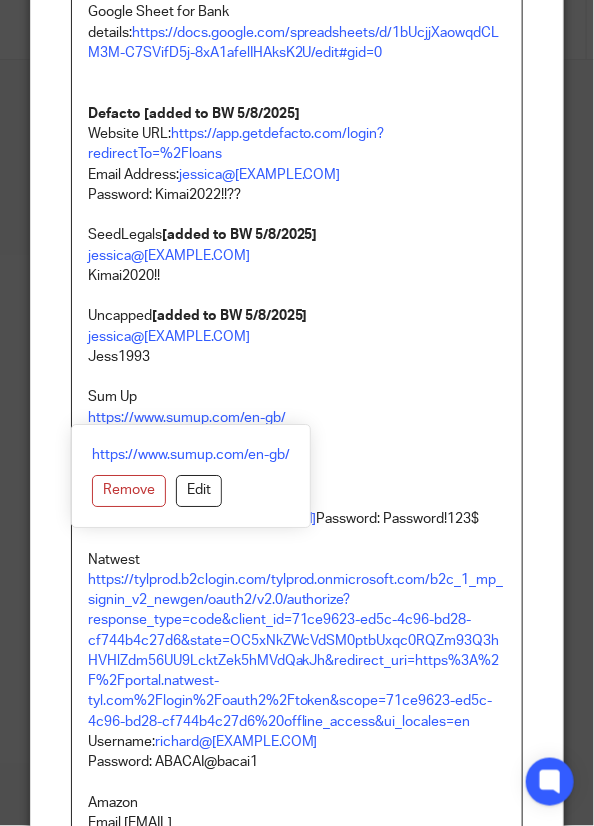 click on "jessica@kimai.com   Jess1993 Sum Up https://www.sumup.com/en-gb/ jessica@kimai.com" at bounding box center (297, 388) 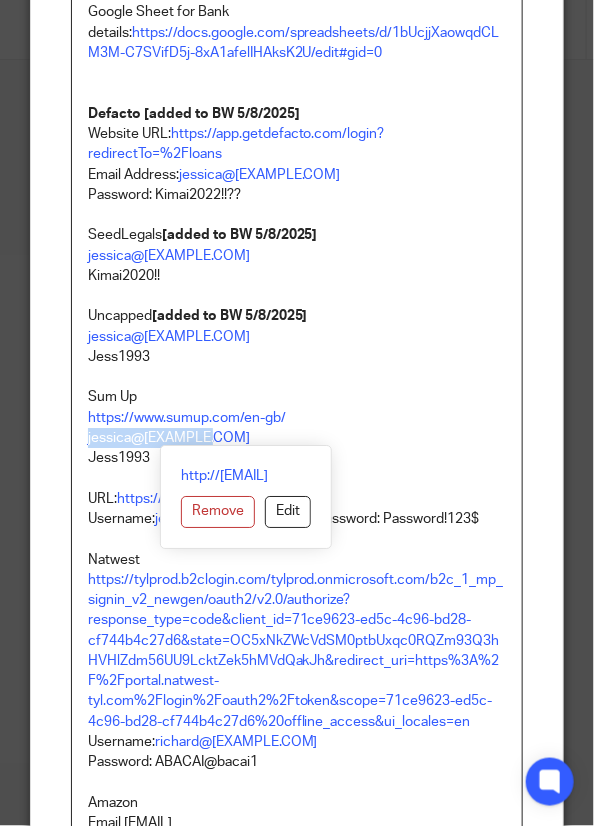 drag, startPoint x: 220, startPoint y: 437, endPoint x: 61, endPoint y: 444, distance: 159.154 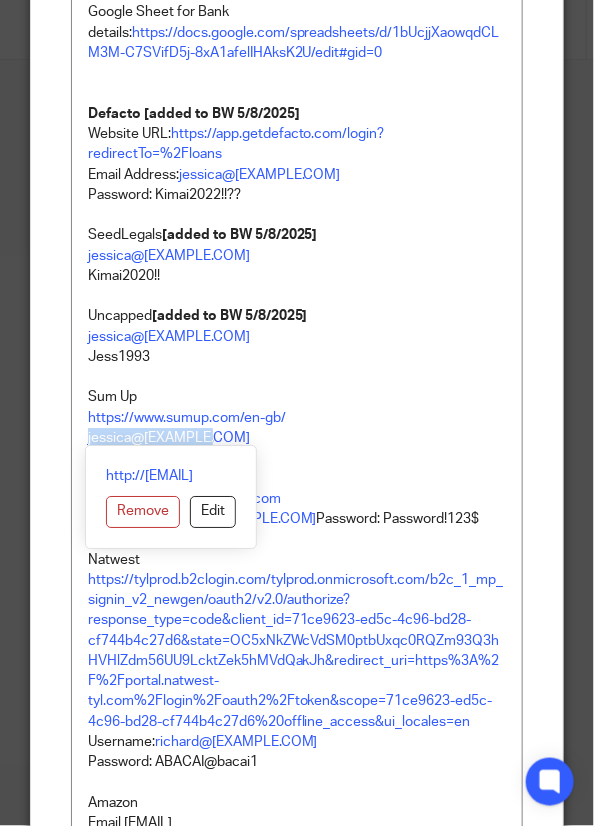 drag, startPoint x: 149, startPoint y: 459, endPoint x: 76, endPoint y: 458, distance: 73.00685 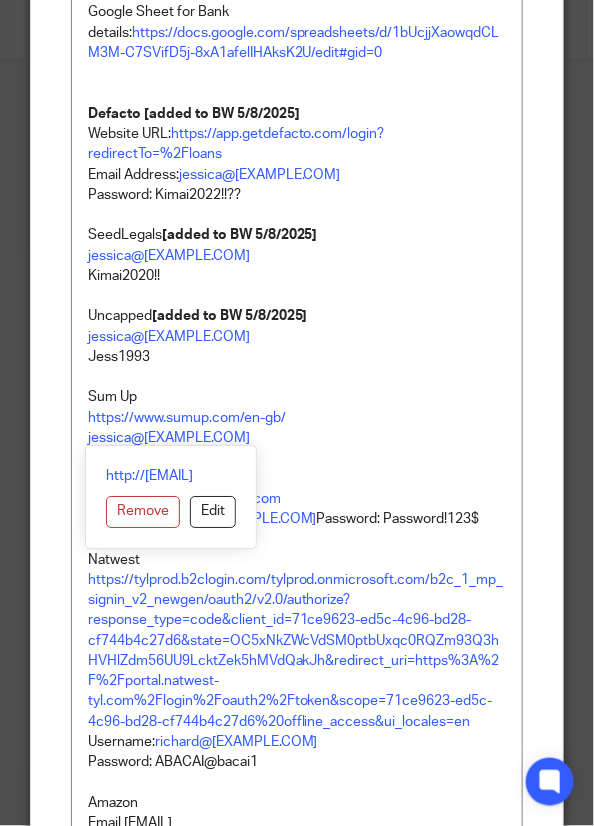 click on "jessica@kimai.com   Jess1993 Sum Up https://www.sumup.com/en-gb/ jessica@kimai.com" at bounding box center (297, 388) 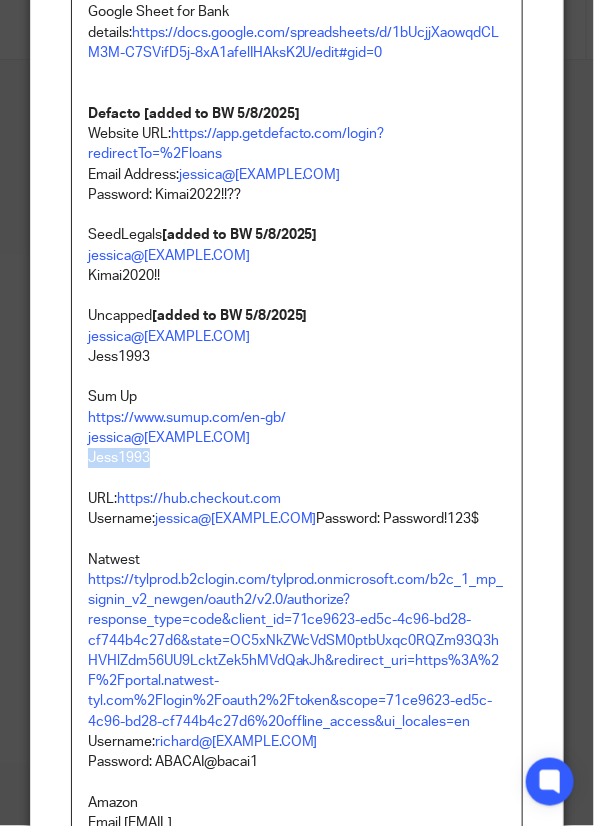 drag, startPoint x: 154, startPoint y: 457, endPoint x: 72, endPoint y: 457, distance: 82 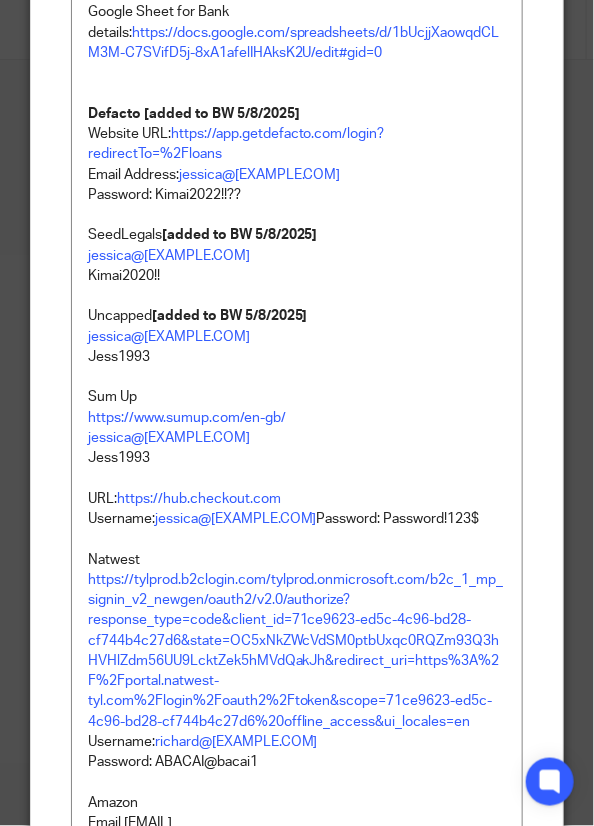 click on "jessica@kimai.com   Jess1993 Sum Up https://www.sumup.com/en-gb/ jessica@kimai.com" at bounding box center (297, 388) 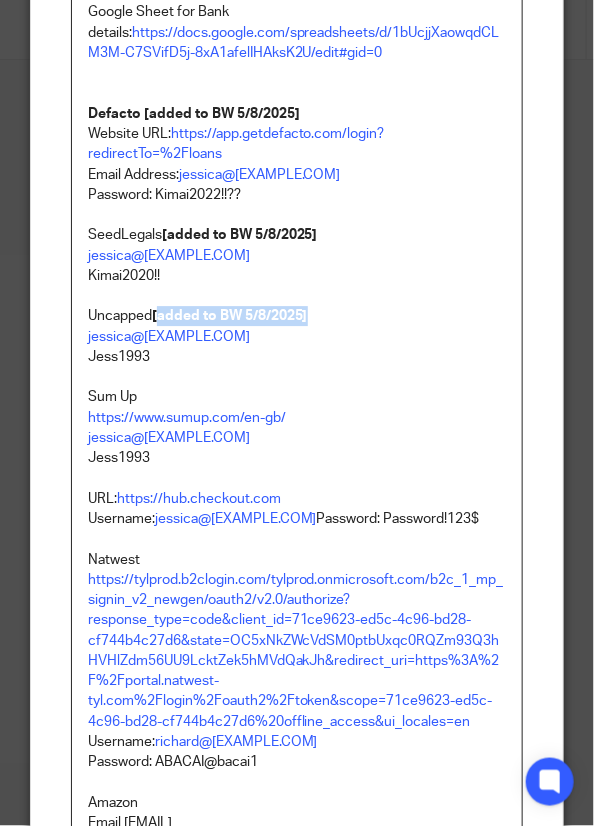 drag, startPoint x: 240, startPoint y: 289, endPoint x: 150, endPoint y: 322, distance: 95.85927 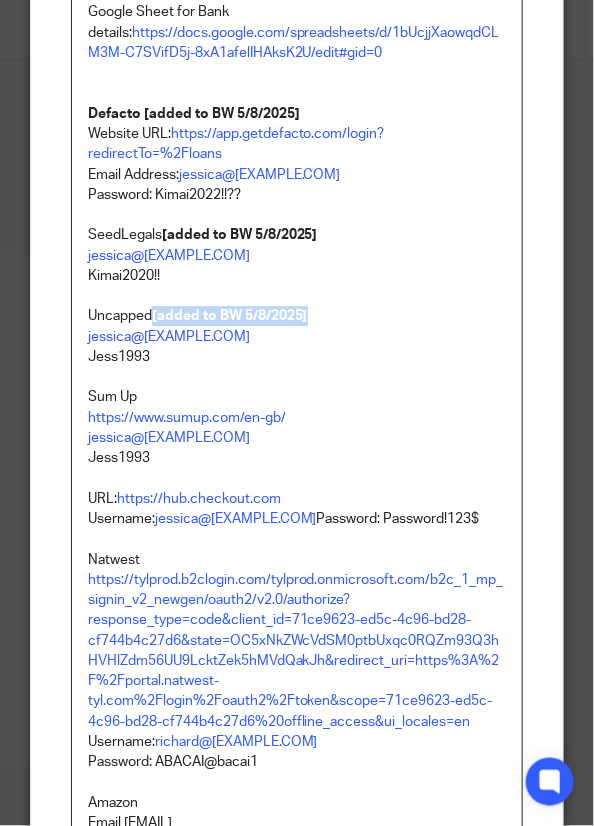 drag, startPoint x: 148, startPoint y: 315, endPoint x: 308, endPoint y: 325, distance: 160.3122 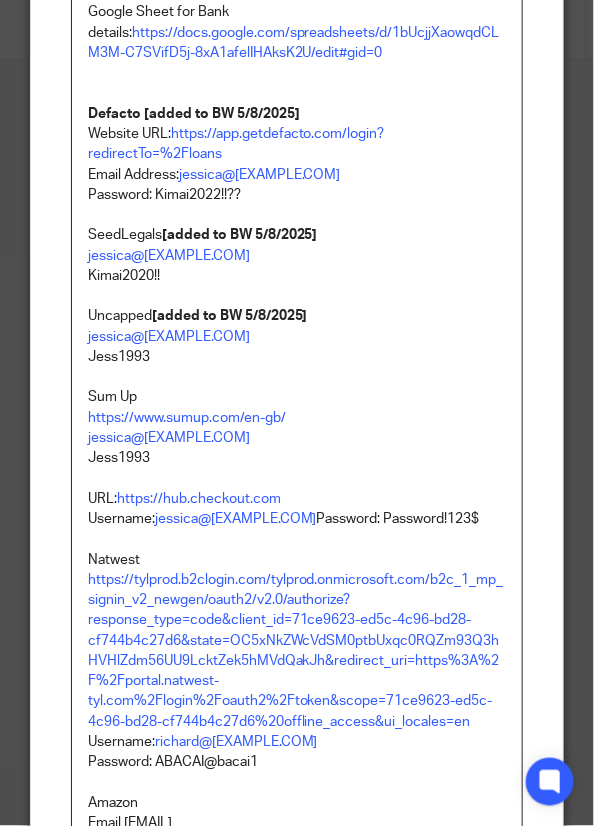 click on "jessica@kimai.com   Jess1993 Sum Up https://www.sumup.com/en-gb/ jessica@kimai.com" at bounding box center (297, 388) 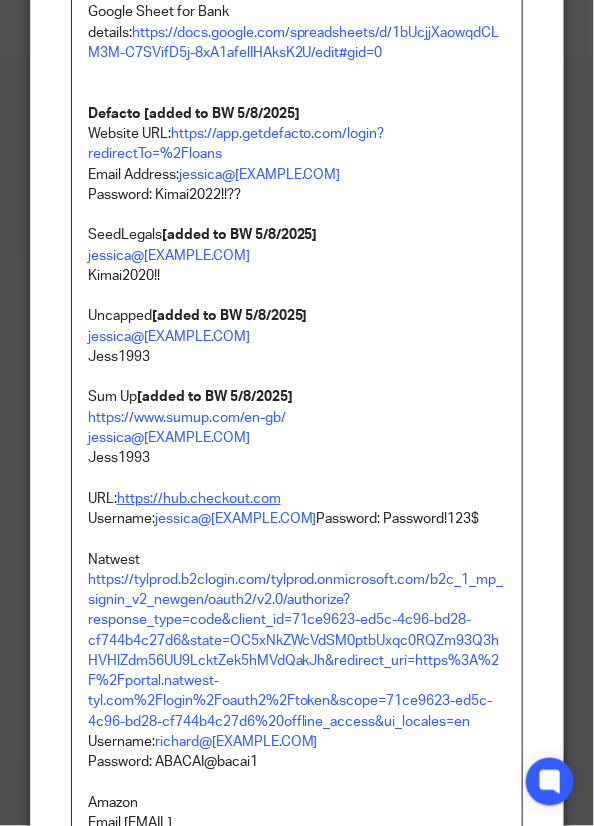 click on "https://hub.checkout.com" at bounding box center (199, 499) 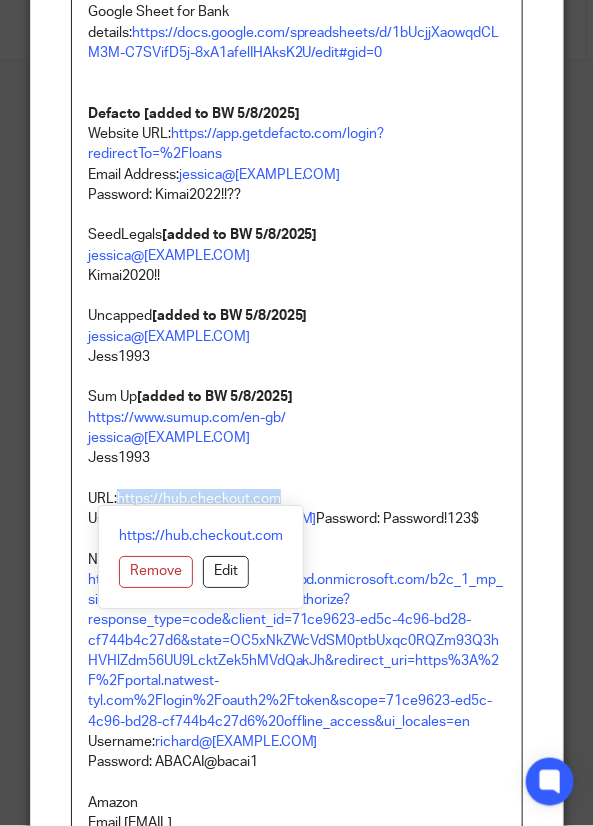 drag, startPoint x: 295, startPoint y: 499, endPoint x: 111, endPoint y: 492, distance: 184.1331 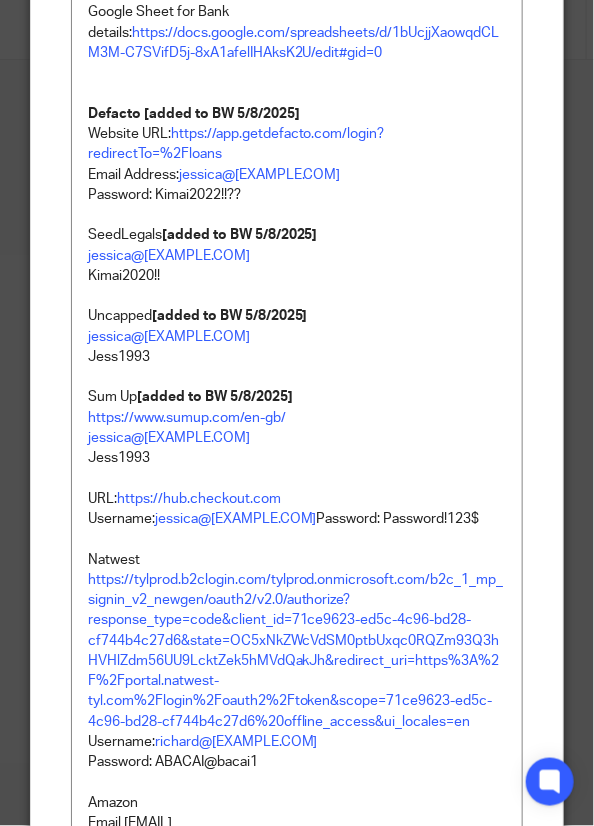 click on "https://hub.checkout.com
Remove
Edit" at bounding box center (201, 557) 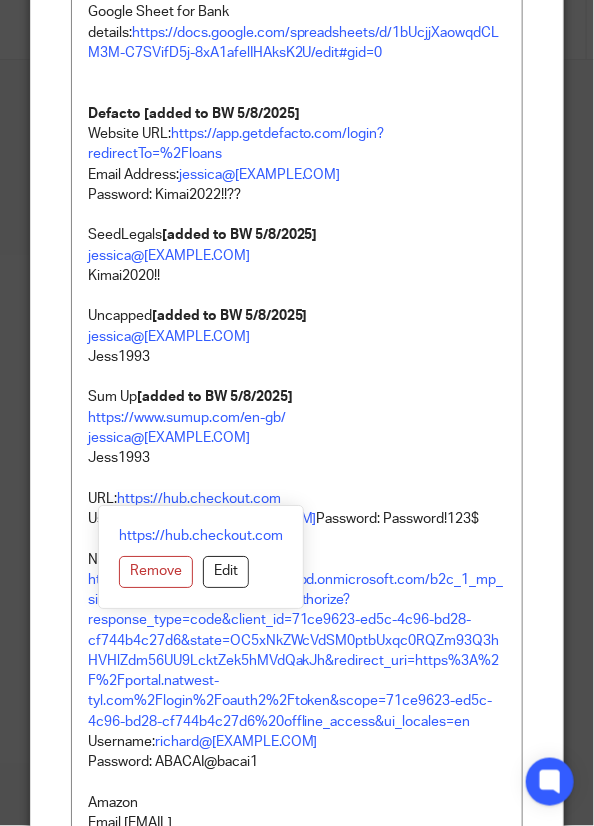 click at bounding box center (297, 539) 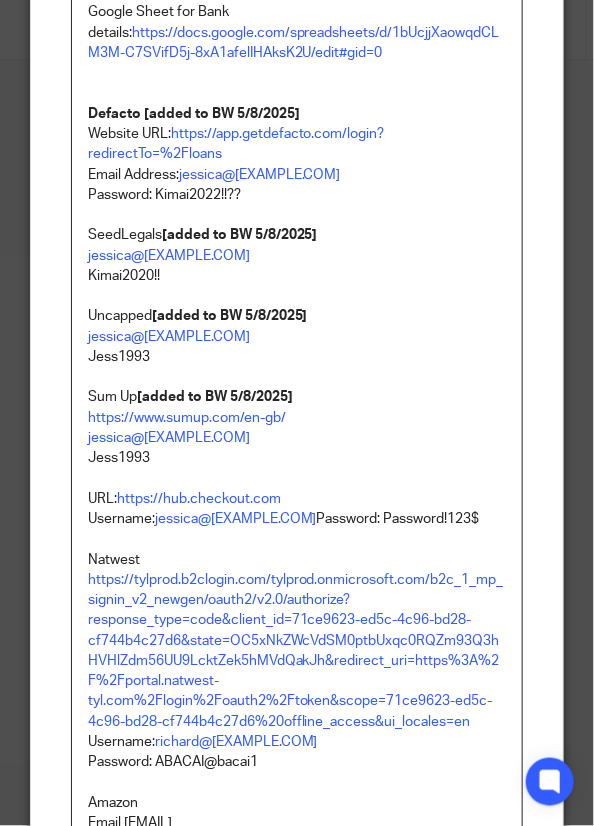 click on "URL:  https://hub.checkout.com Username:  jessica@kimai.com Password: Password!123$" at bounding box center [297, 499] 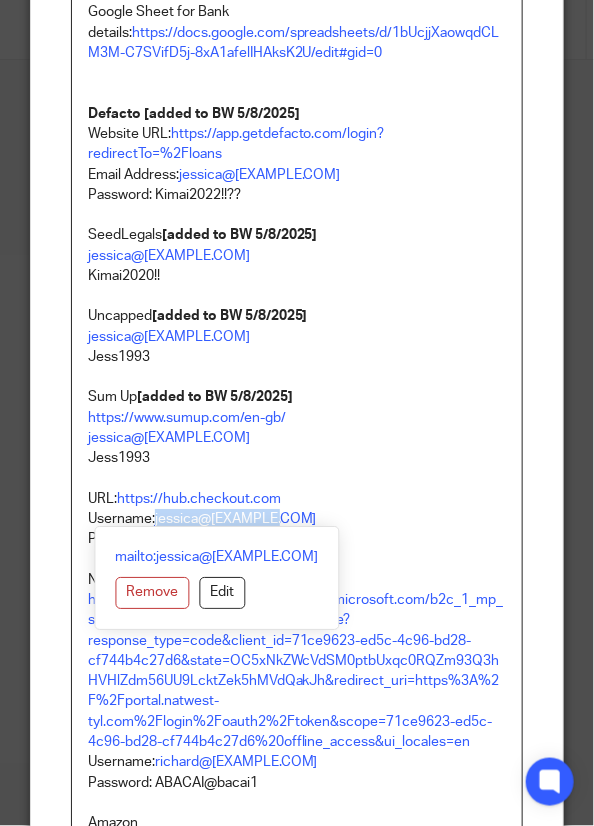 drag, startPoint x: 284, startPoint y: 524, endPoint x: 148, endPoint y: 518, distance: 136.1323 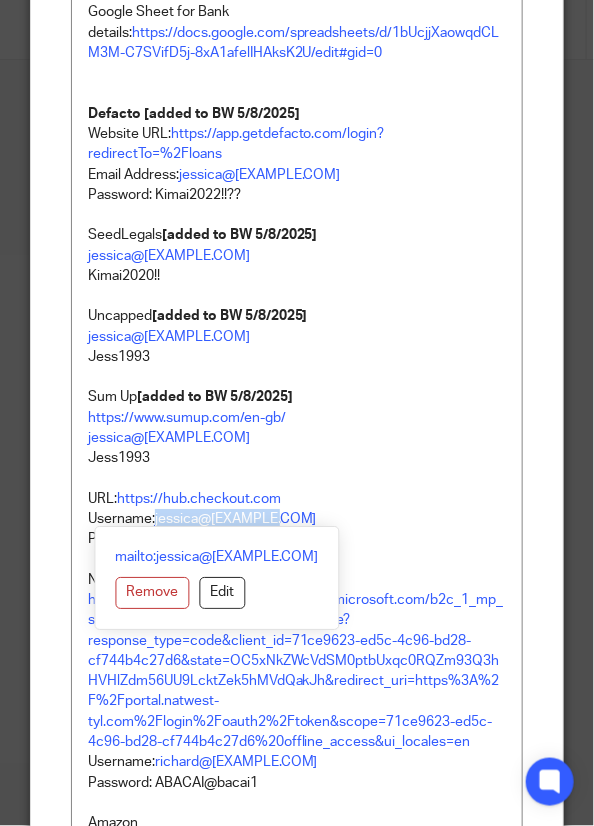 drag, startPoint x: 247, startPoint y: 542, endPoint x: 166, endPoint y: 542, distance: 81 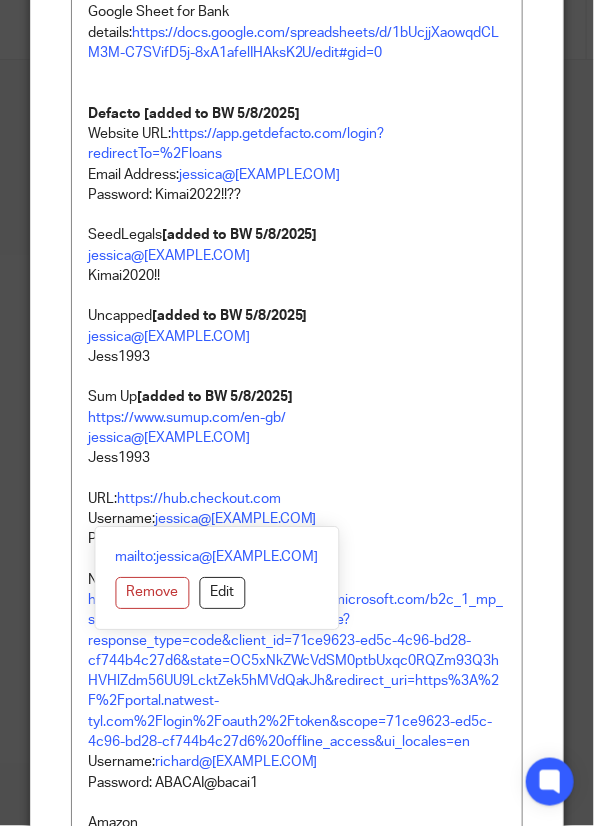 click on "URL:  https://hub.checkout.com Username:  jessica@kimai.com Password: Password!123$" at bounding box center (297, 509) 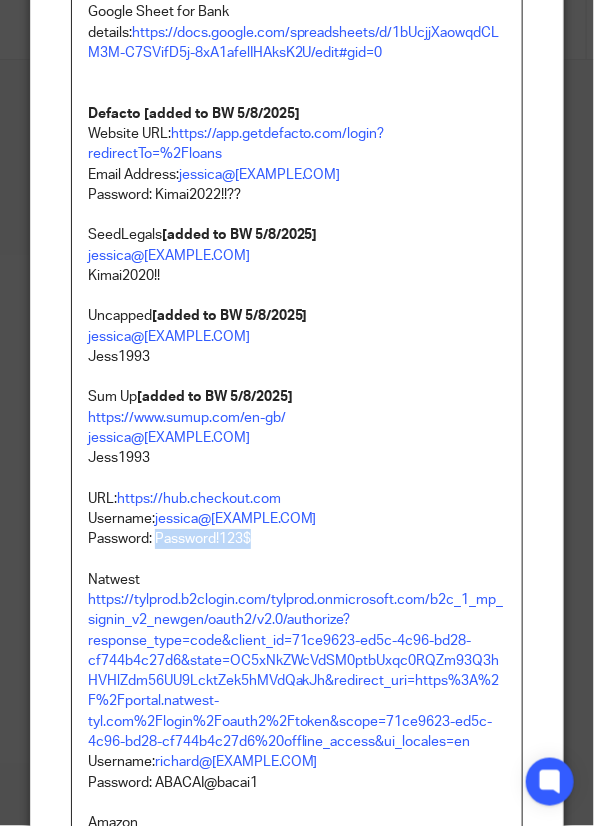 drag, startPoint x: 249, startPoint y: 533, endPoint x: 151, endPoint y: 533, distance: 98 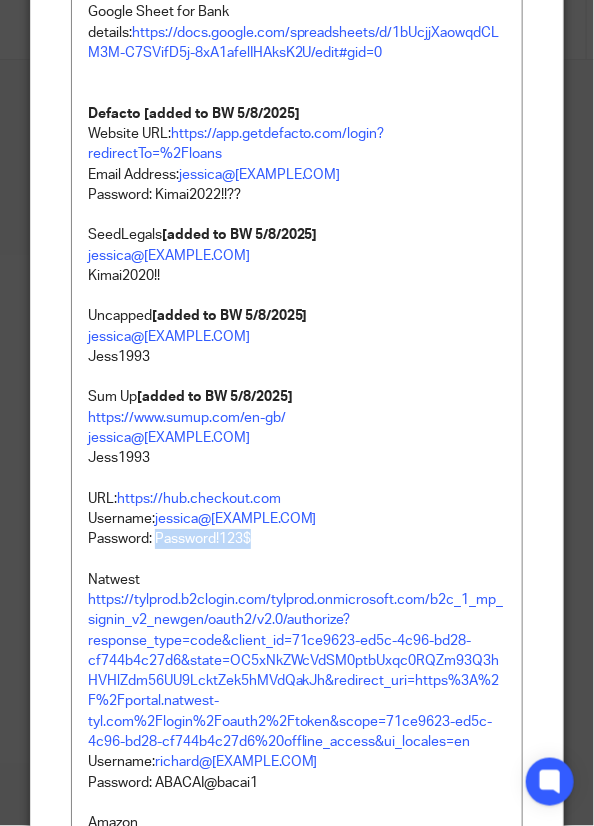 click on "URL:  https://hub.checkout.com Username:  jessica@kimai.com Password: Password!123$" at bounding box center [297, 509] 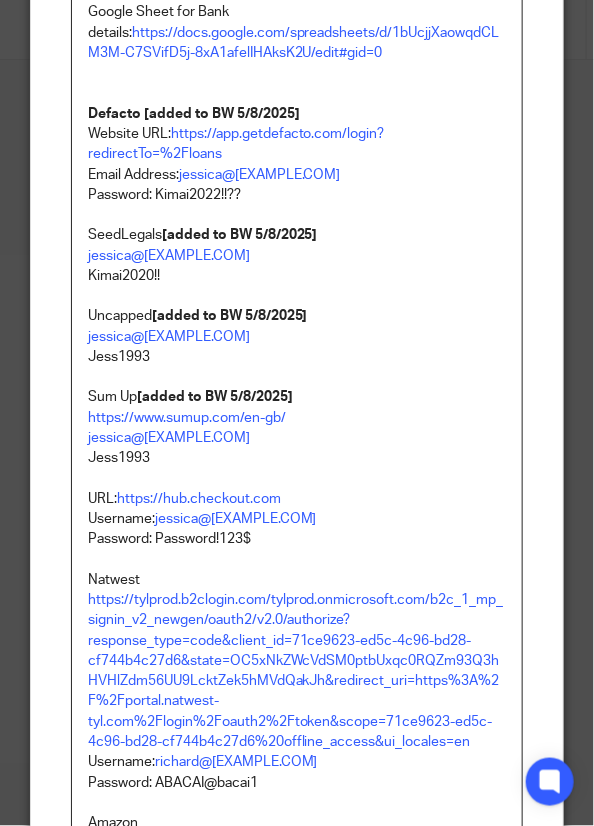 click on "URL:  https://hub.checkout.com Username:  jessica@kimai.com Password: Password!123$" at bounding box center (297, 509) 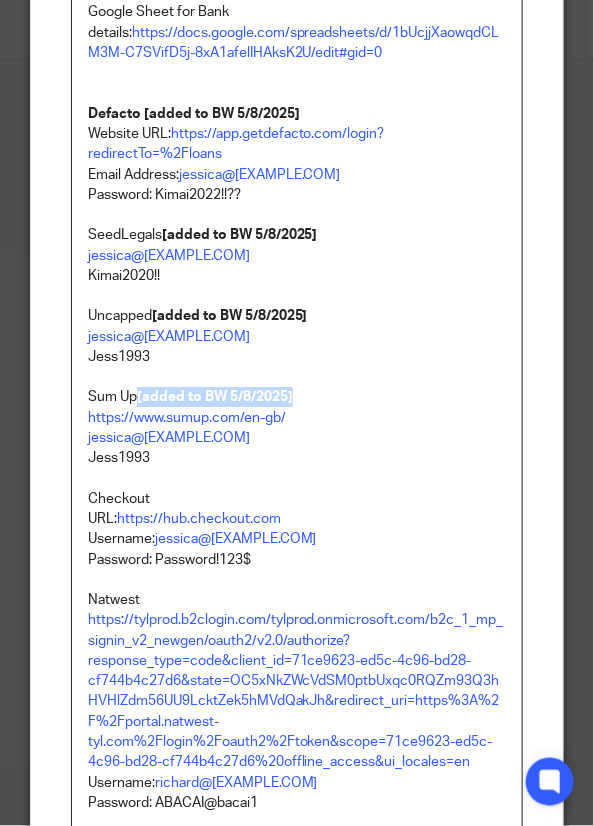 drag, startPoint x: 221, startPoint y: 396, endPoint x: 131, endPoint y: 397, distance: 90.005554 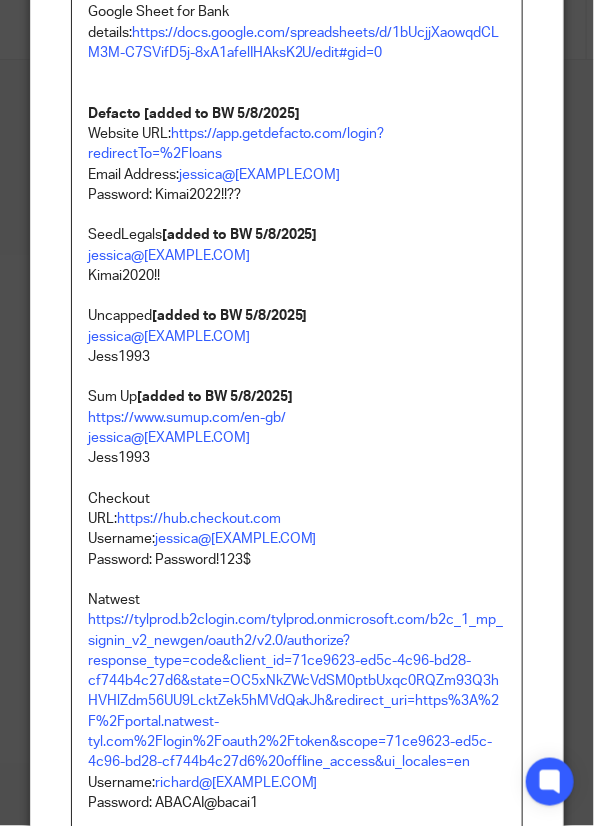 click on "Checkout  URL:  https://hub.checkout.com Username:  jessica@kimai.com Password: Password!123$" at bounding box center [297, 519] 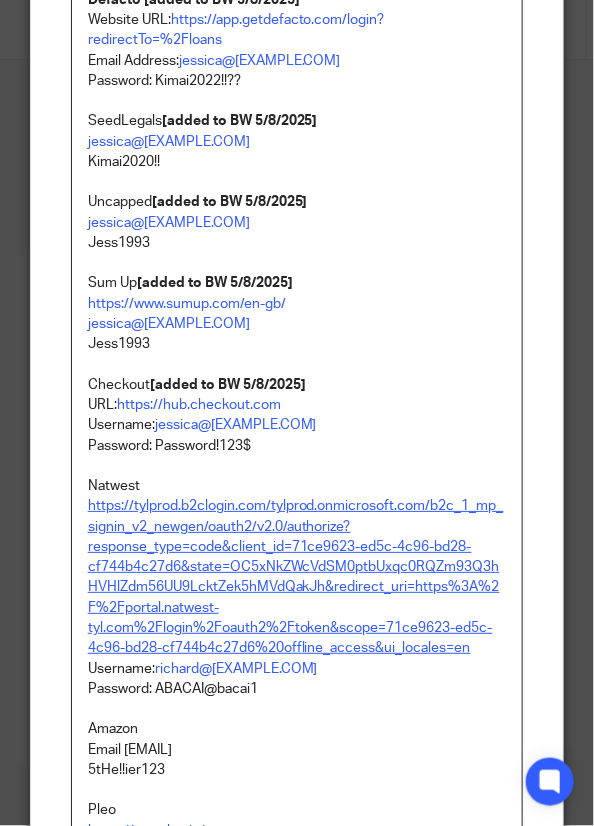 scroll, scrollTop: 2719, scrollLeft: 0, axis: vertical 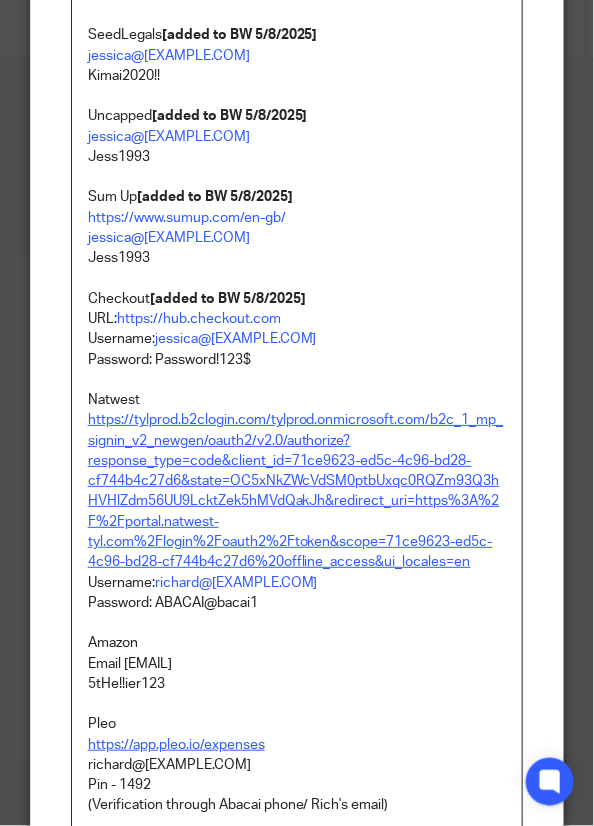 click on "https://tylprod.b2clogin.com/tylprod.onmicrosoft.com/b2c_1_mp_signin_v2_newgen/oauth2/v2.0/authorize?response_type=code&client_id=71ce9623-ed5c-4c96-bd28-cf744b4c27d6&state=OC5xNkZWcVdSM0ptbUxqc0RQZm93Q3hHVHlZdm56UU9LcktZek5hMVdQakJh&redirect_uri=https%3A%2F%2Fportal.natwest-tyl.com%2Flogin%2Foauth2%2Ftoken&scope=71ce9623-ed5c-4c96-bd28-cf744b4c27d6%20offline_access&ui_locales=en" at bounding box center [296, 491] 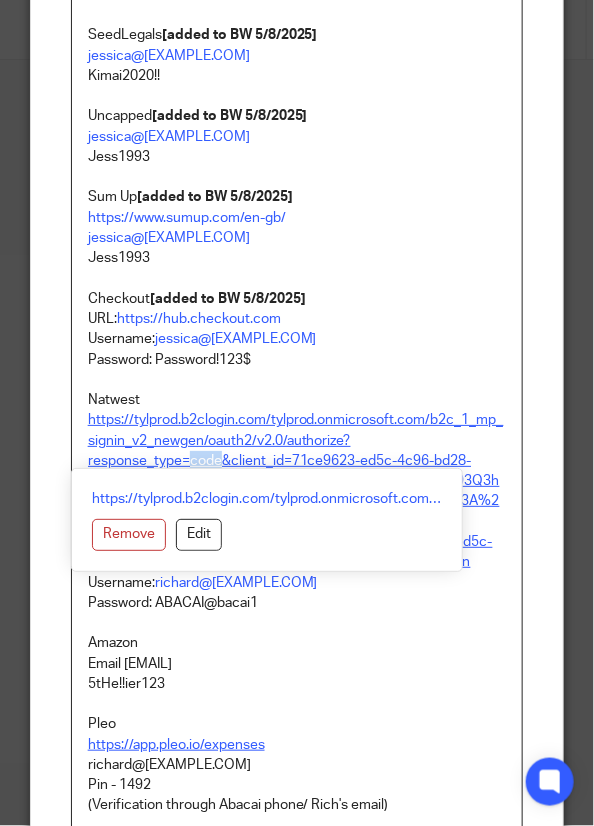 click on "https://tylprod.b2clogin.com/tylprod.onmicrosoft.com/b2c_1_mp_signin_v2_newgen/oauth2/v2.0/authorize?response_type=code&client_id=71ce9623-ed5c-4c96-bd28-cf744b4c27d6&state=OC5xNkZWcVdSM0ptbUxqc0RQZm93Q3hHVHlZdm56UU9LcktZek5hMVdQakJh&redirect_uri=https%3A%2F%2Fportal.natwest-tyl.com%2Flogin%2Foauth2%2Ftoken&scope=71ce9623-ed5c-4c96-bd28-cf744b4c27d6%20offline_access&ui_locales=en" at bounding box center [296, 491] 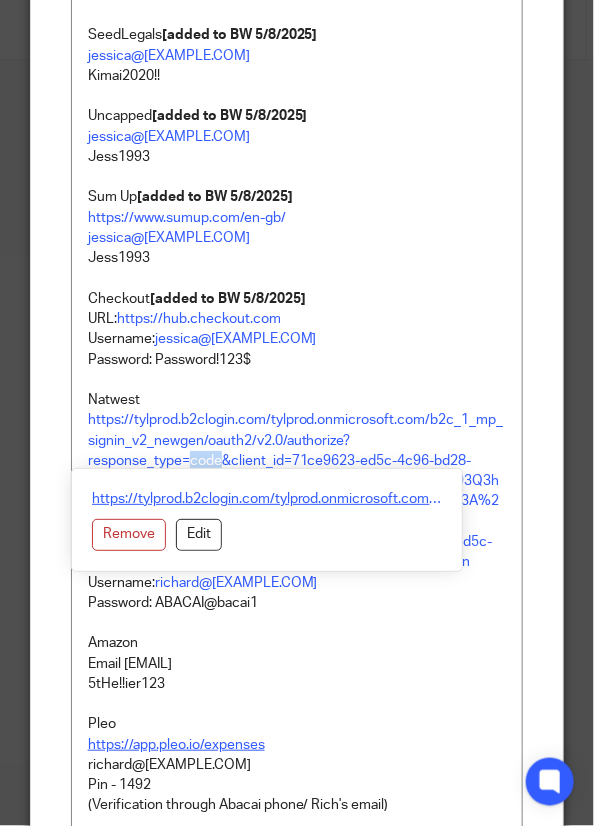 click on "https://tylprod.b2clogin.com/tylprod.onmicrosoft.com/b2c_1_mp_signin_v2_newgen/oauth2/v2.0/authorize?response_type=code&client_id=71ce9623-ed5c-4c96-bd28-cf744b4c27d6&state=OC5xNkZWcVdSM0ptbUxqc0RQZm93Q3hHVHlZdm56UU9LcktZek5hMVdQakJh&redirect_uri=https%3A%2F%2Fportal.natwest-tyl.com%2Flogin%2Foauth2%2Ftoken&scope=71ce9623-ed5c-4c96-bd28-cf744b4c27d6%20offline_access&ui_locales=en" at bounding box center (267, 499) 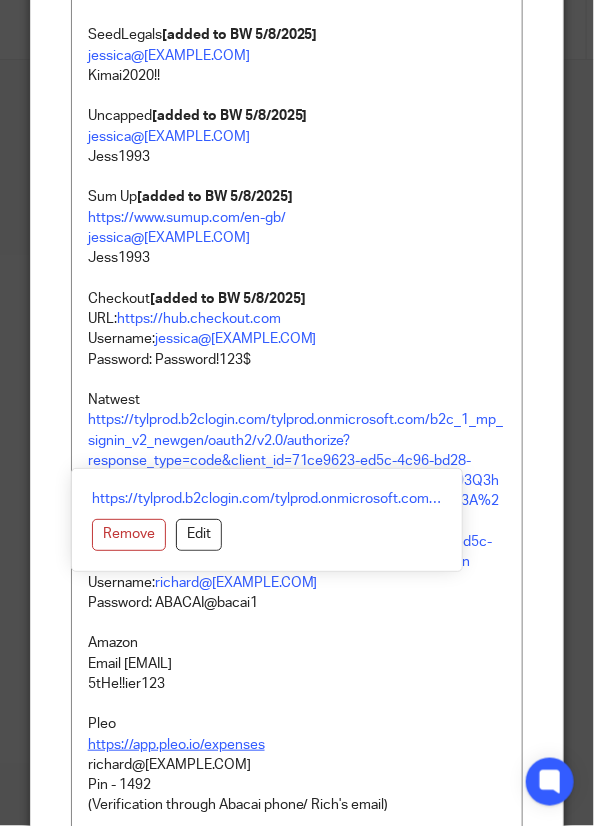 click on "Natwest" at bounding box center [297, 400] 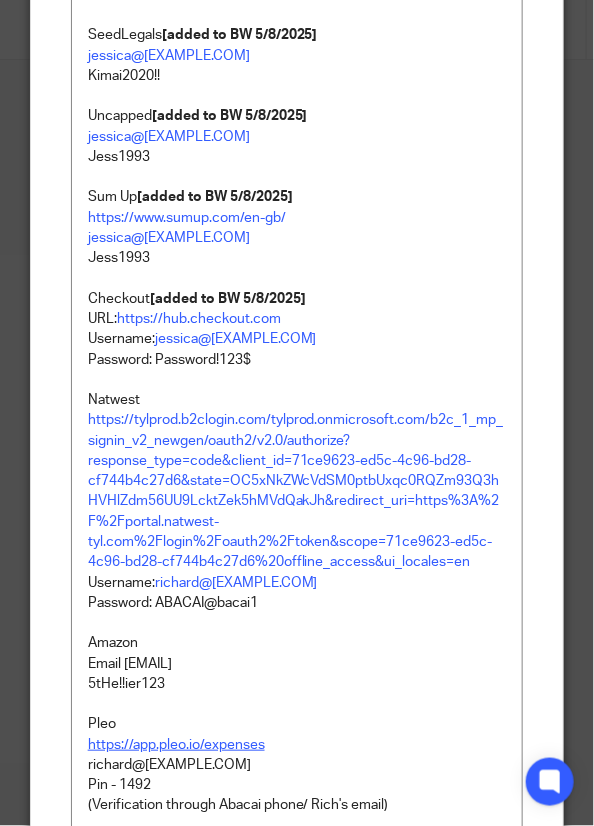 scroll, scrollTop: 2819, scrollLeft: 0, axis: vertical 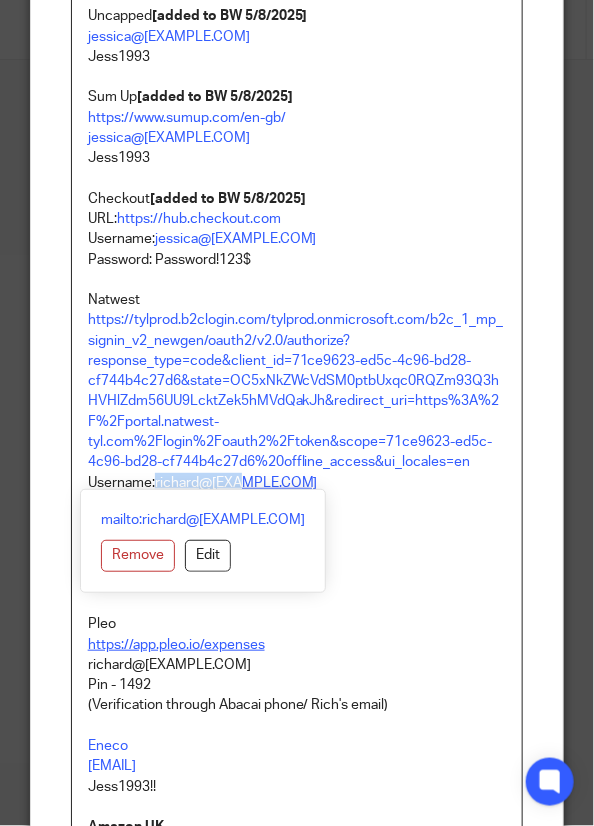 drag, startPoint x: 288, startPoint y: 482, endPoint x: 151, endPoint y: 484, distance: 137.0146 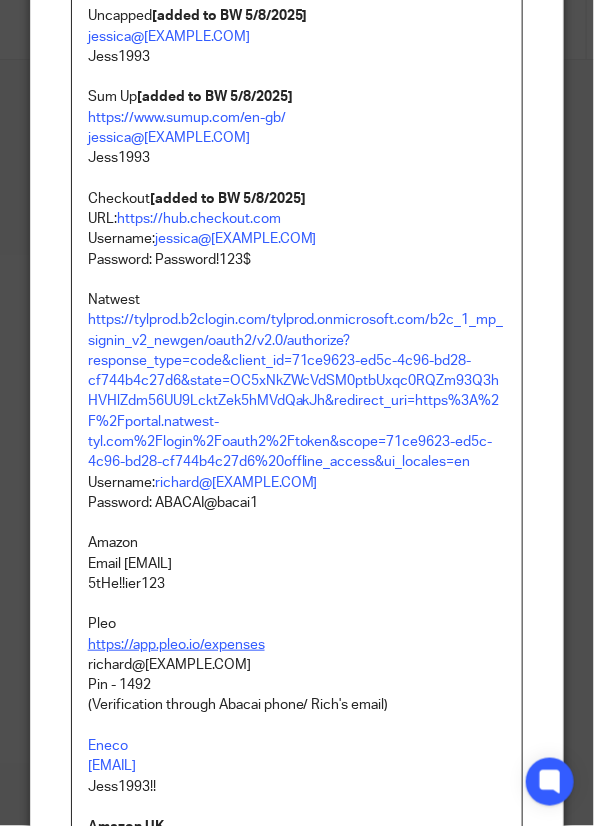 click on "Amazon" at bounding box center [297, 543] 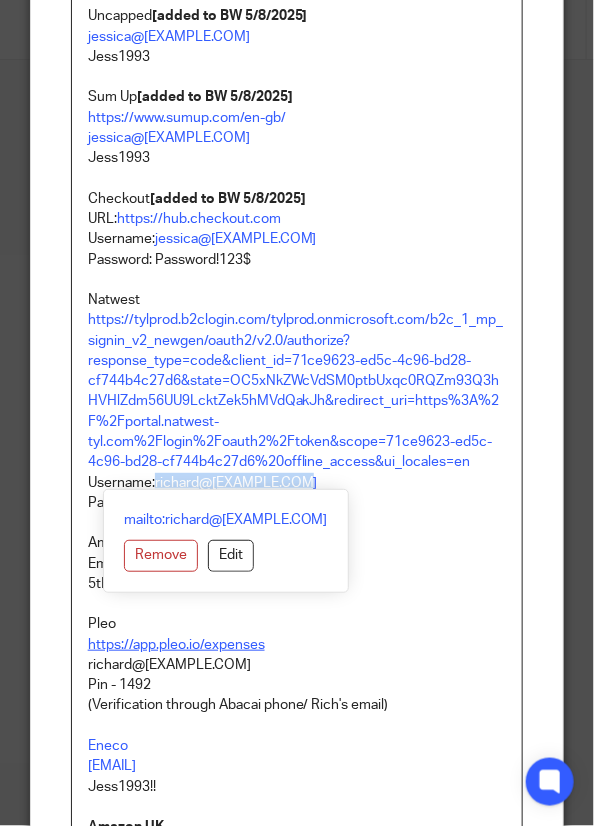 drag, startPoint x: 301, startPoint y: 481, endPoint x: 152, endPoint y: 475, distance: 149.12076 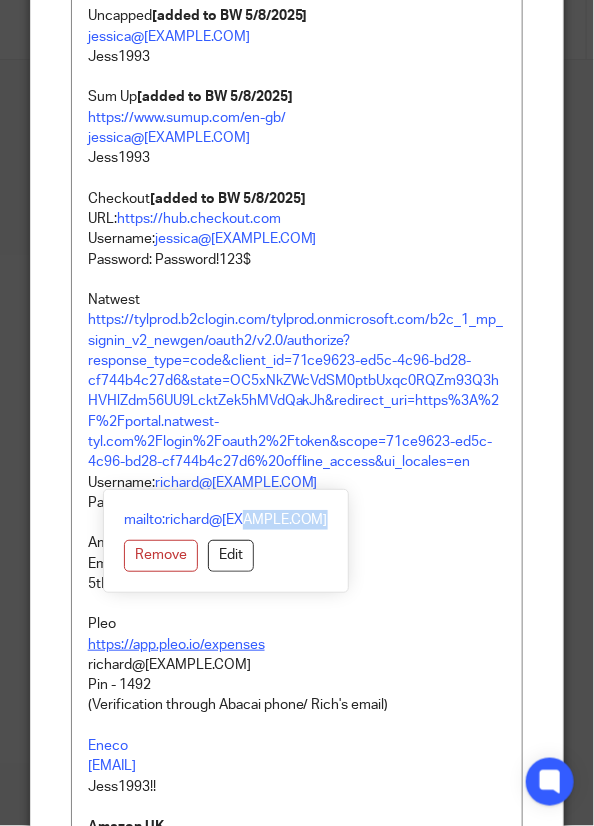 drag, startPoint x: 258, startPoint y: 497, endPoint x: 180, endPoint y: 495, distance: 78.025635 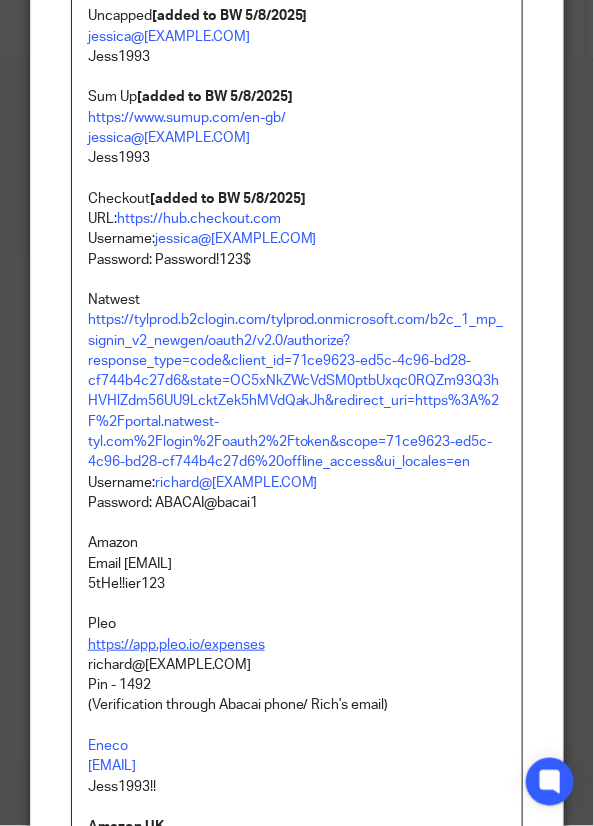 click on "bepi@abacai.co.uk" at bounding box center (297, 564) 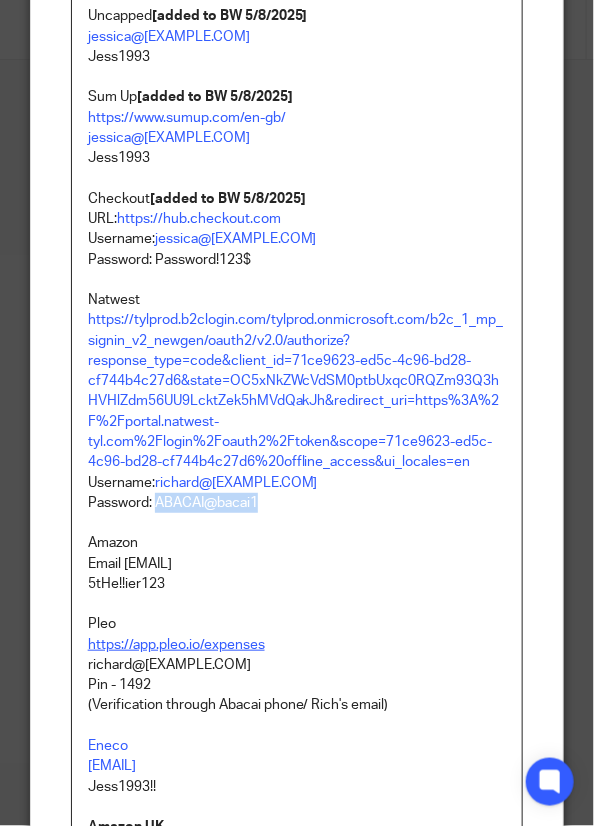 drag, startPoint x: 262, startPoint y: 505, endPoint x: 148, endPoint y: 493, distance: 114.62984 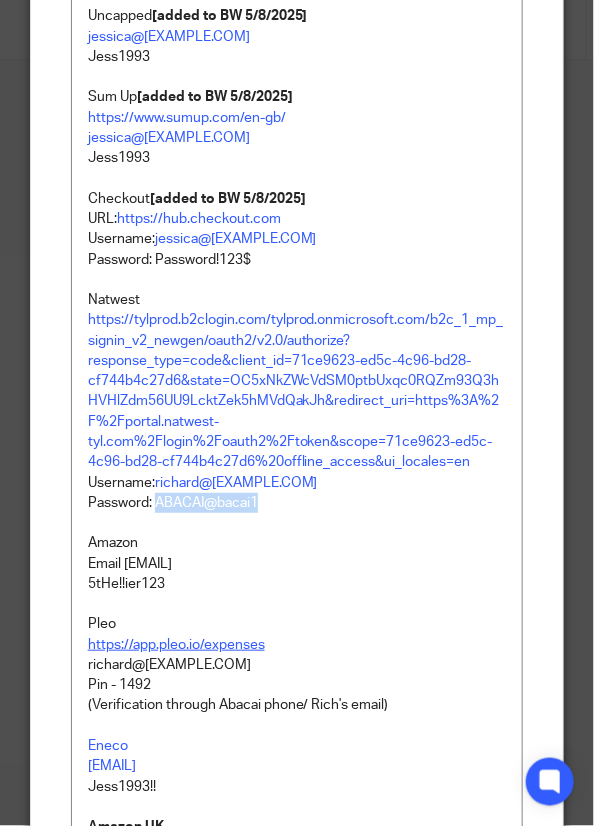 click on "Natwest" at bounding box center [297, 300] 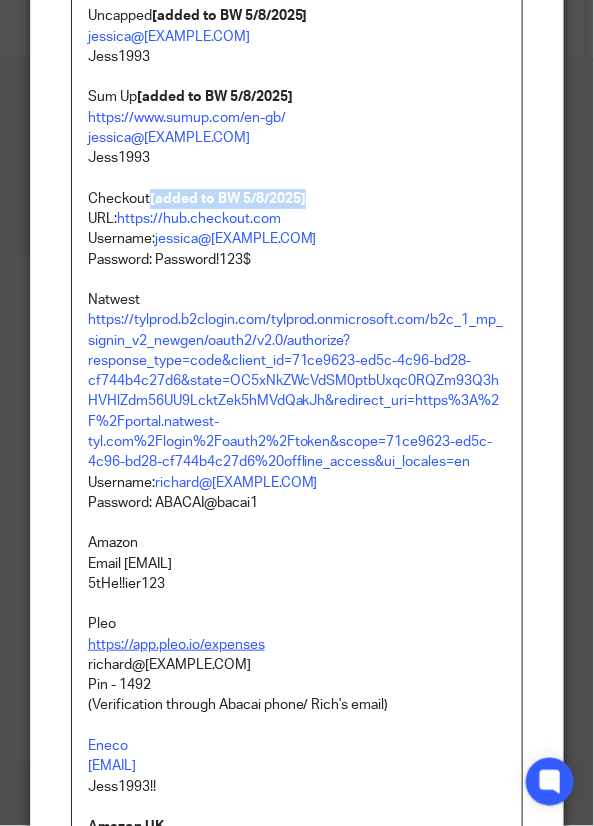 drag, startPoint x: 280, startPoint y: 192, endPoint x: 145, endPoint y: 190, distance: 135.01482 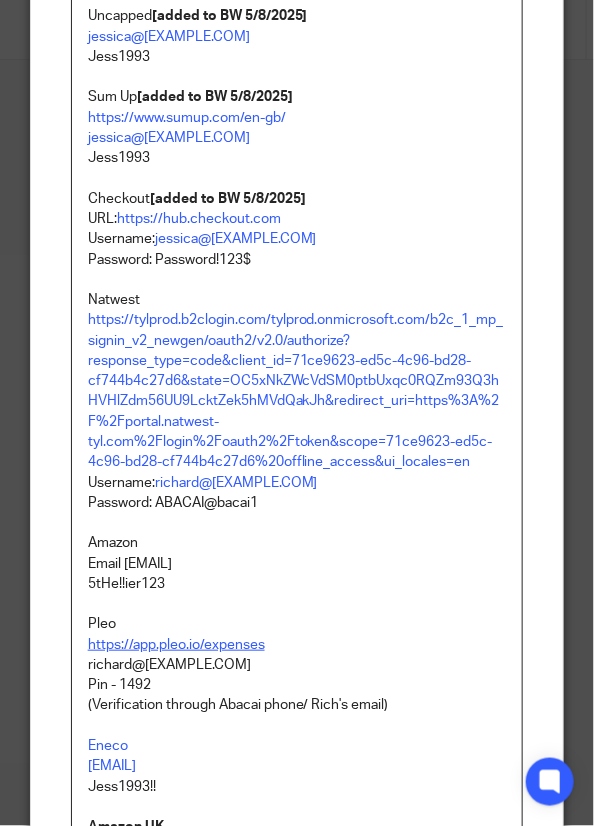 click on "Natwest" at bounding box center (297, 300) 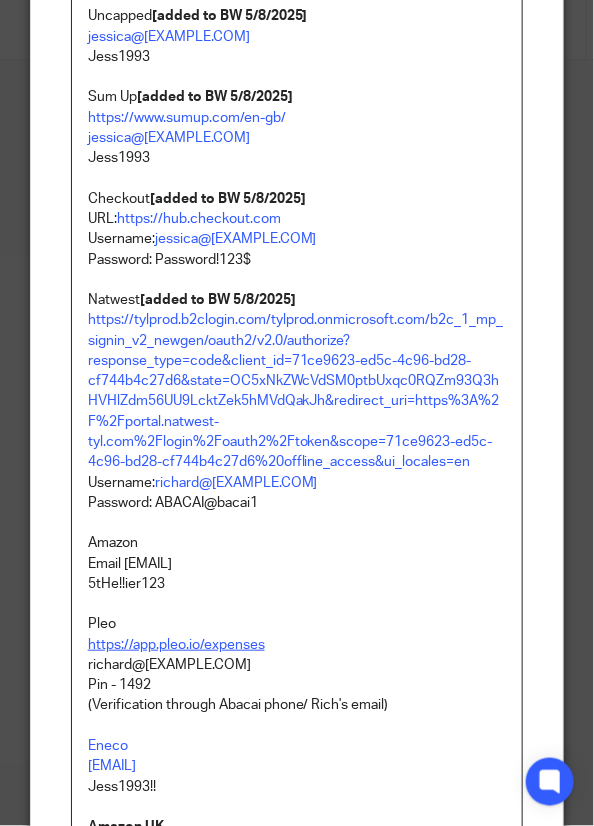 click on "bepi@abacai.co.uk" at bounding box center (297, 564) 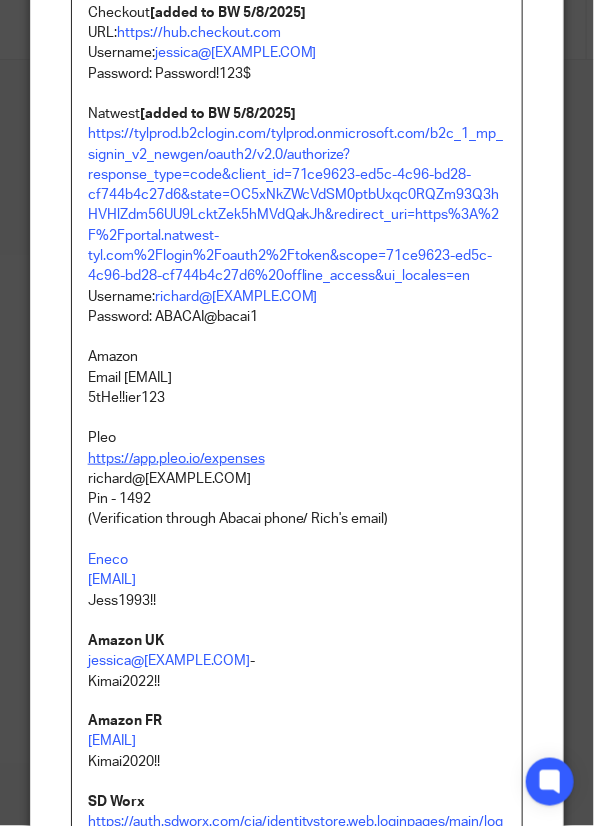 scroll, scrollTop: 3019, scrollLeft: 0, axis: vertical 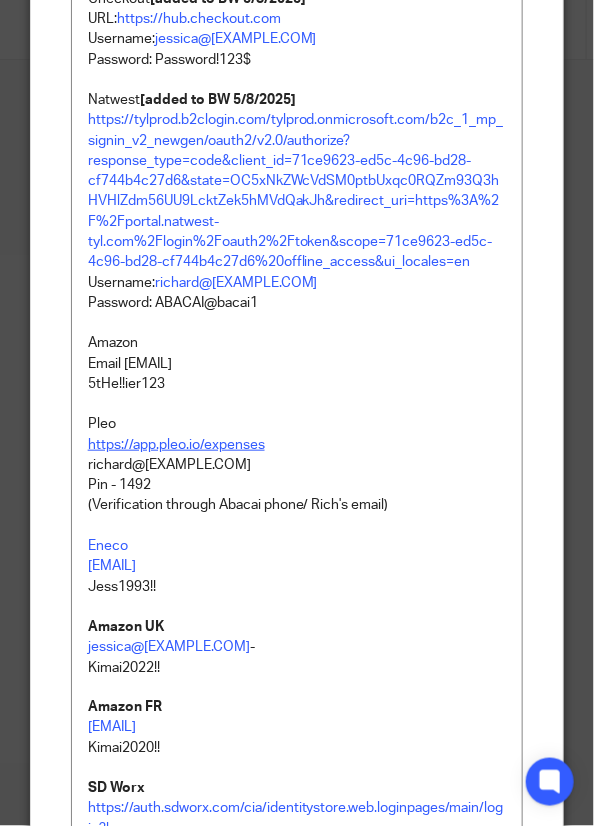 click on "5tHe!!ier123" at bounding box center [297, 384] 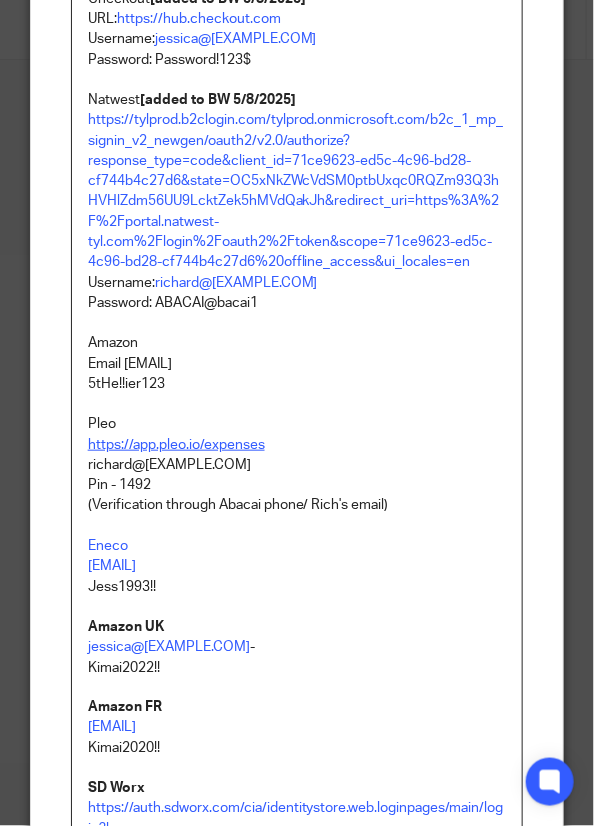 click on "bepi@abacai.co.uk" at bounding box center [297, 364] 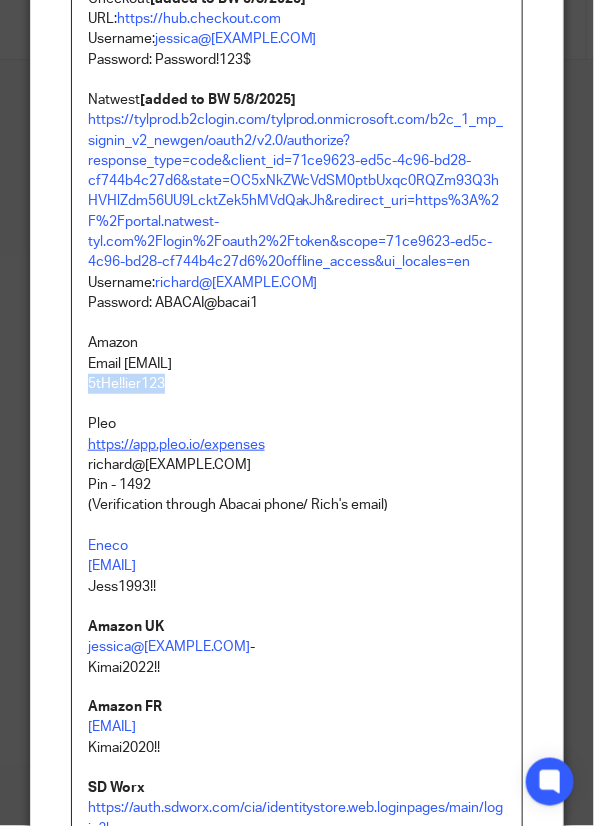 drag, startPoint x: 162, startPoint y: 379, endPoint x: 66, endPoint y: 378, distance: 96.00521 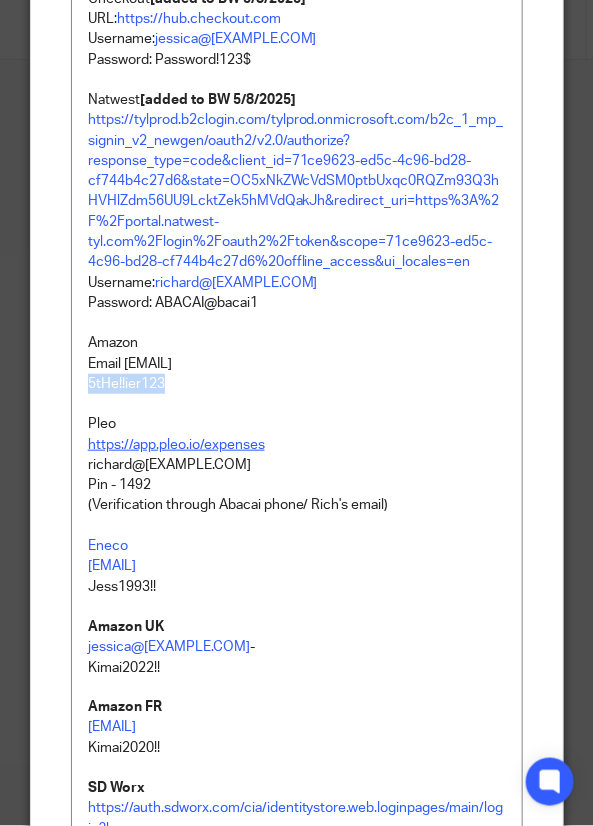click on "Edit note
Content   1password - DHL logins can be found here kimai@abacai.co.uk Password: Ab@ca!Kima!AK22 Secret Key: A3-VDZZY2-FGA4LP-YHEKW-7KYJG-XWC87-RMPB7 UPDATED DHL Logins (03/07/2025) DHL EU  [added to BW 5/8/2025] sidney@kimai.co   dbe@duk0ujd3RCF*yju DHL UK  [added to BW 5/8/2025] jessica@kimai.com A-@d9wHzTkp.vd DHL Chiltern  [added to BW 5/8/2025] chiltern.store@kimai.com zcz5trj3fjt-ydy6MCY Gifting expense https://docs.google.com/spreadsheets/d/19oYAe9tO2ENSGK3rBbsgUqpZyrx0HjWG4ERMYVagz14/edit#gid=0 Abacai - Kimai email Email: kimai@abacai.co.uk PW: GtCteXKASS3Mztgeryhege1 AMEX [added to BW 5/8/2025] jesswarch1 Jess1993  Revolut  [added to BW 5/8/2025] Email: kimai@abacai.co.uk PW: Ab@ca!Kima!AK22 Passcode: 102938 Xero  [added to BW 5/8/2025] kimai@abacai.co.uk Ab@ca!Kima!AK22 Hubdoc  [added to BW 5/8/2025] kimai@abacai.co.uk Ab@ca!Kima!AK22 Hubspot kimai@abacai.co.uk Klarna UK [added to BW 5/8/2025]   Kimai2019!" at bounding box center (297, 413) 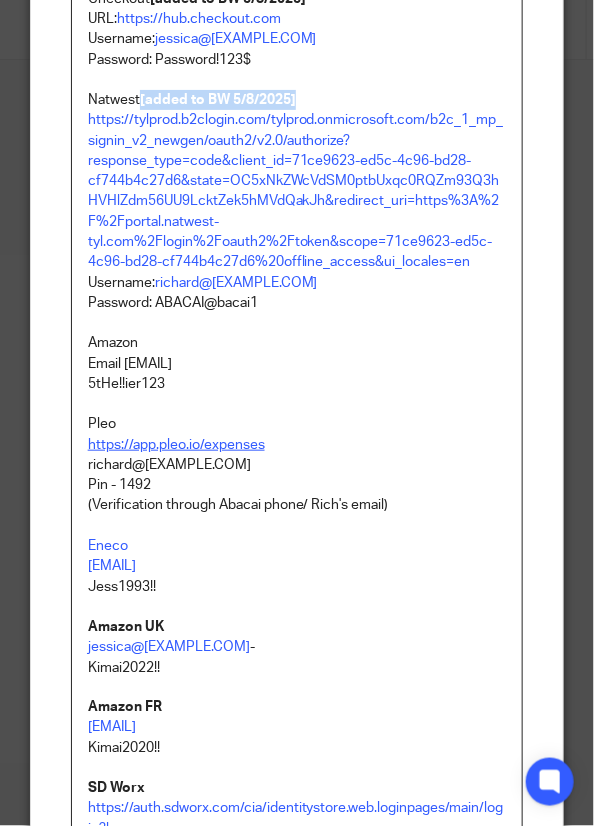 drag, startPoint x: 330, startPoint y: 89, endPoint x: 135, endPoint y: 92, distance: 195.02307 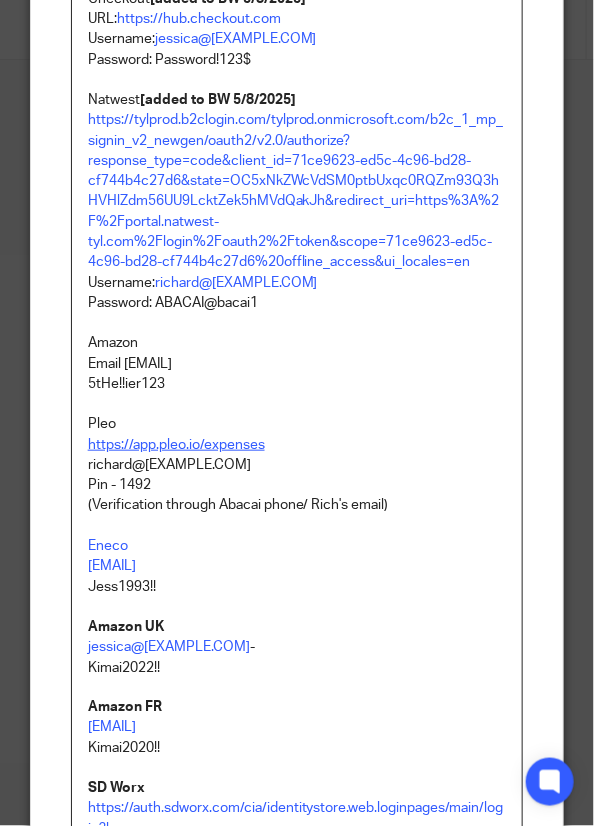 click on "Amazon" at bounding box center [297, 343] 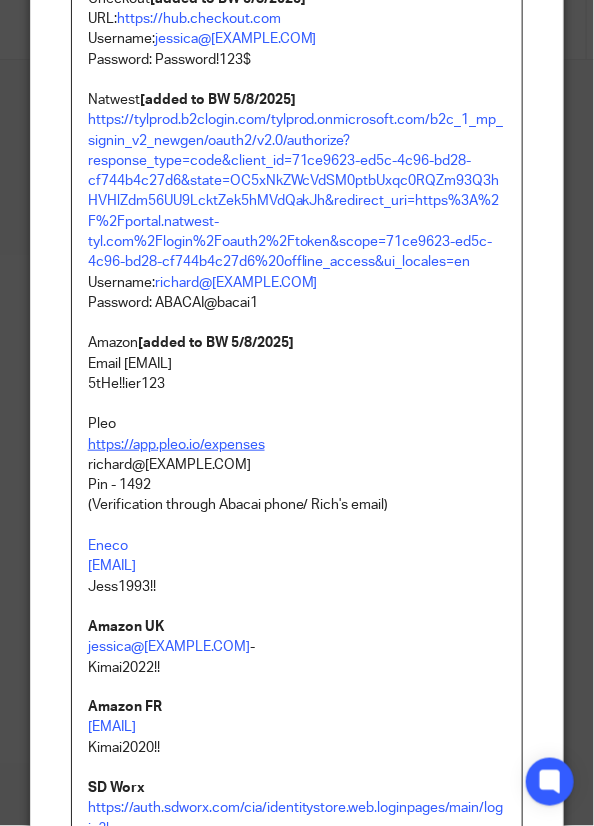 click on "[added to BW 5/8/2025]" at bounding box center (216, 343) 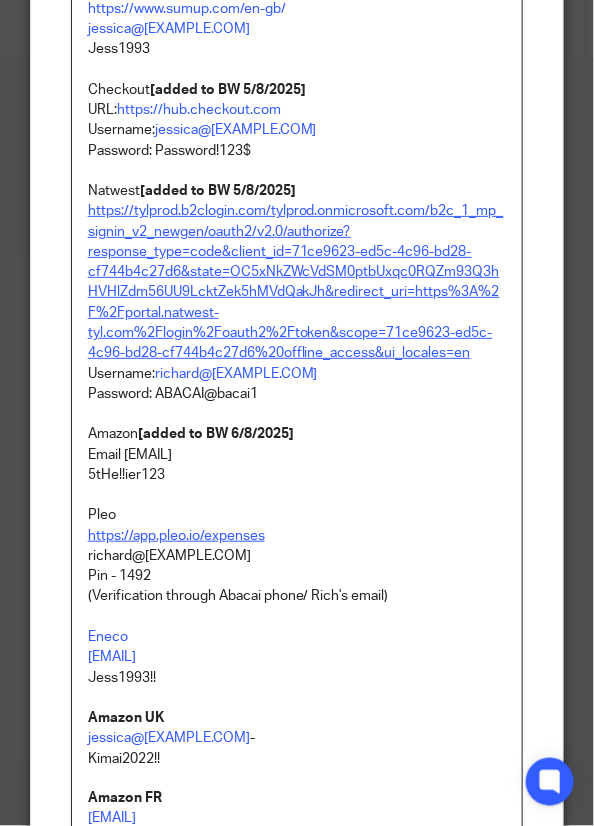 scroll, scrollTop: 2819, scrollLeft: 0, axis: vertical 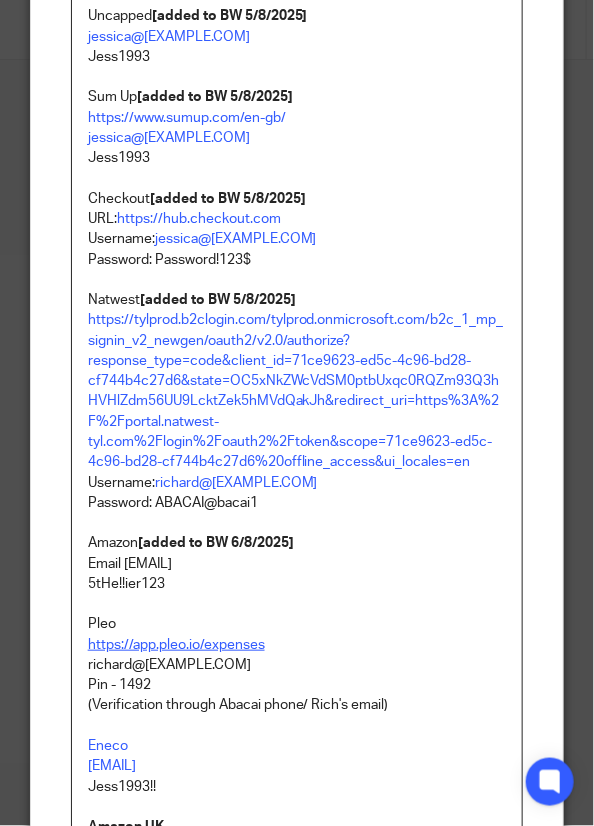 click on "[added to BW 5/8/2025]" at bounding box center [218, 300] 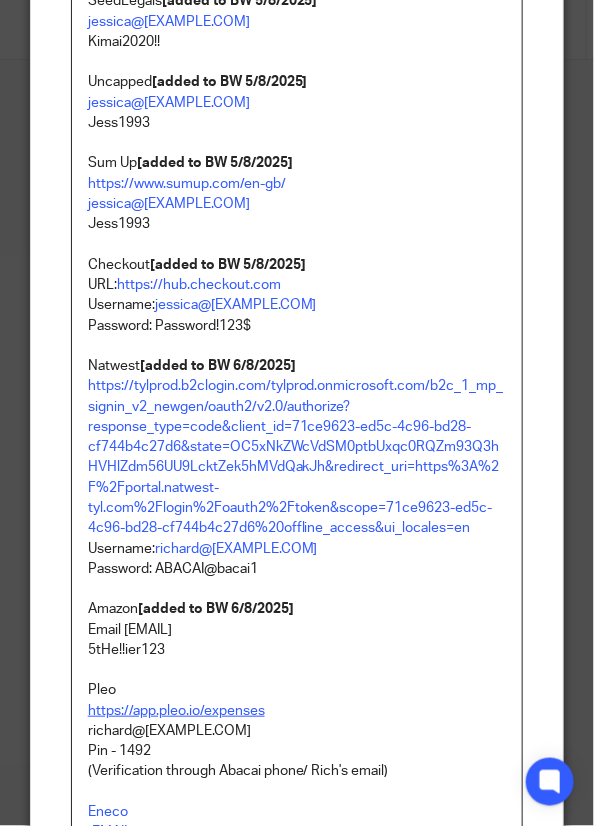 scroll, scrollTop: 2719, scrollLeft: 0, axis: vertical 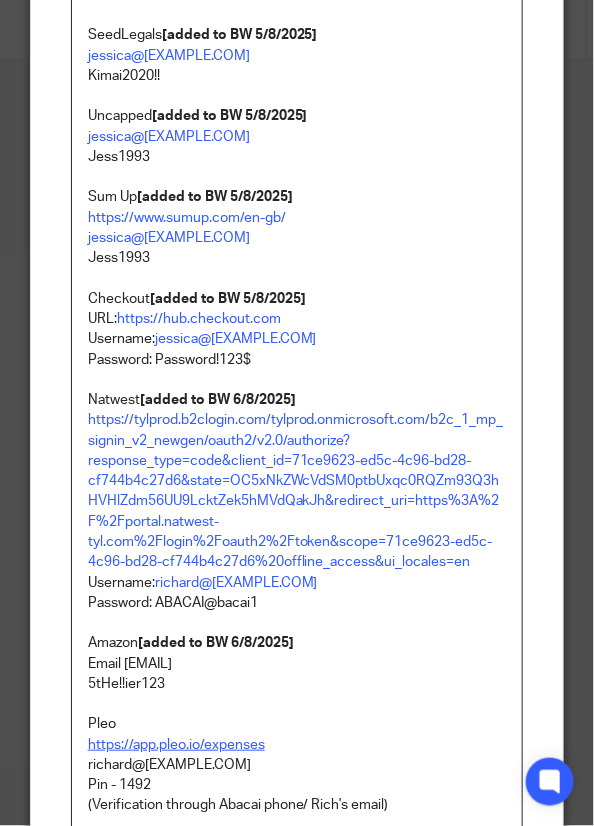 click on "[added to BW 5/8/2025]" at bounding box center [228, 299] 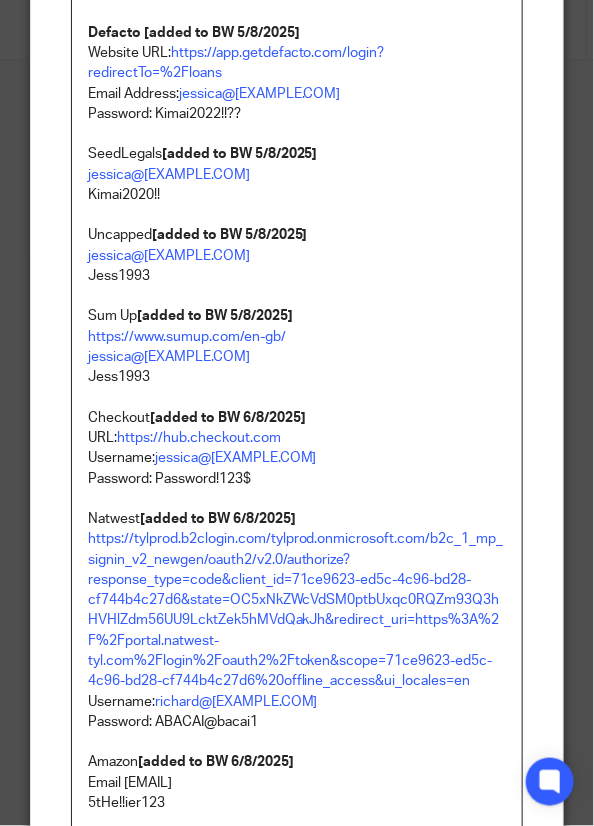 scroll, scrollTop: 2419, scrollLeft: 0, axis: vertical 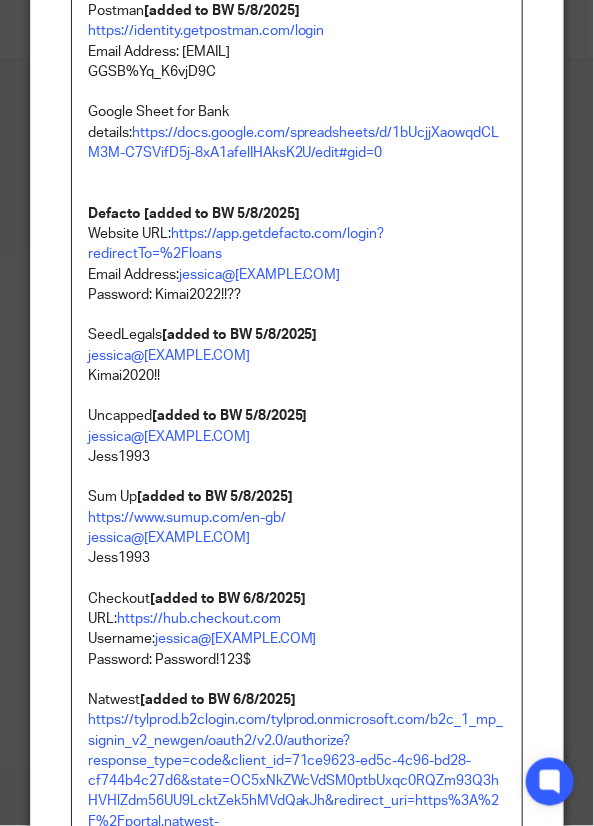 click on "[added to BW 5/8/2025]" at bounding box center [215, 497] 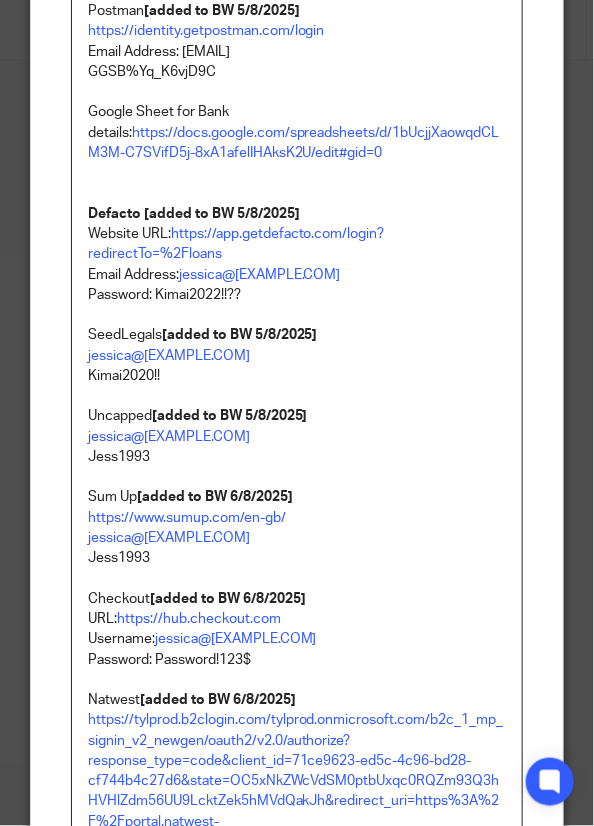 click on "[added to BW 5/8/2025]" at bounding box center (230, 416) 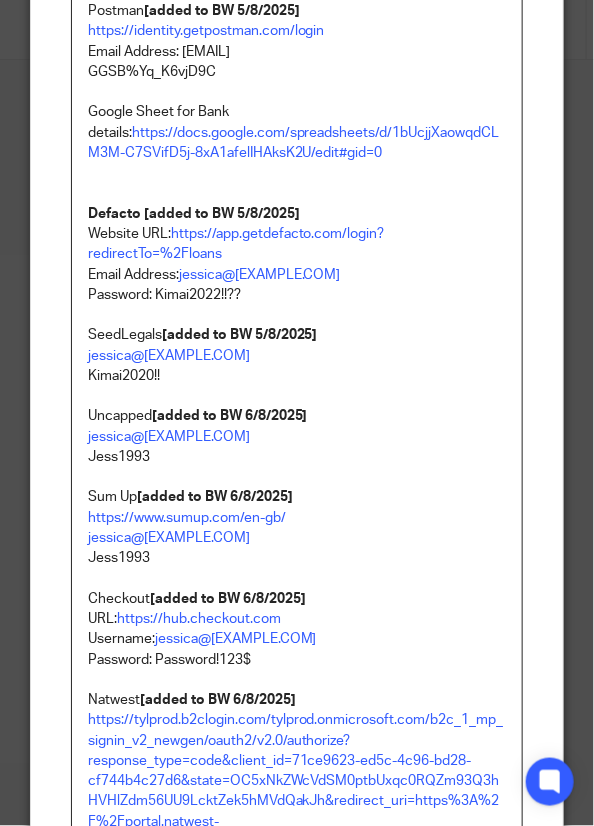 click on "[added to BW 5/8/2025]" at bounding box center (240, 335) 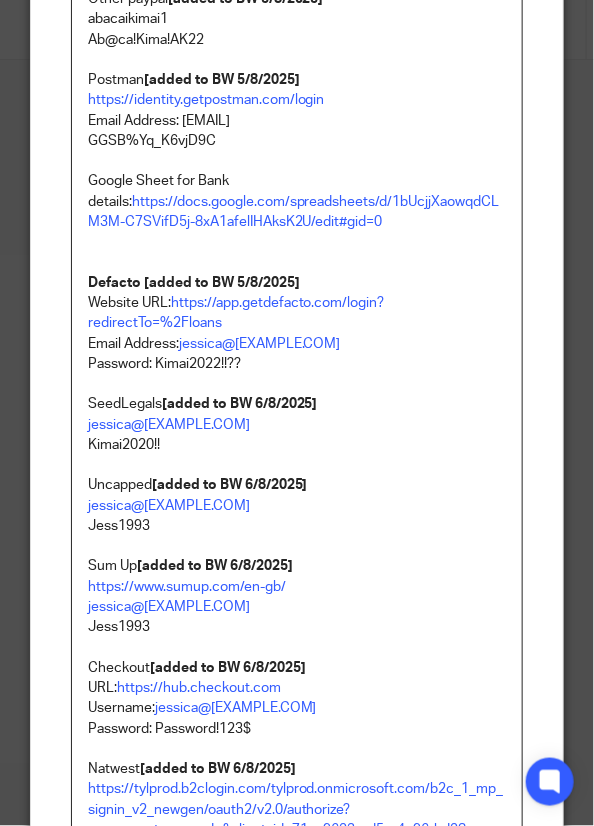 scroll, scrollTop: 2319, scrollLeft: 0, axis: vertical 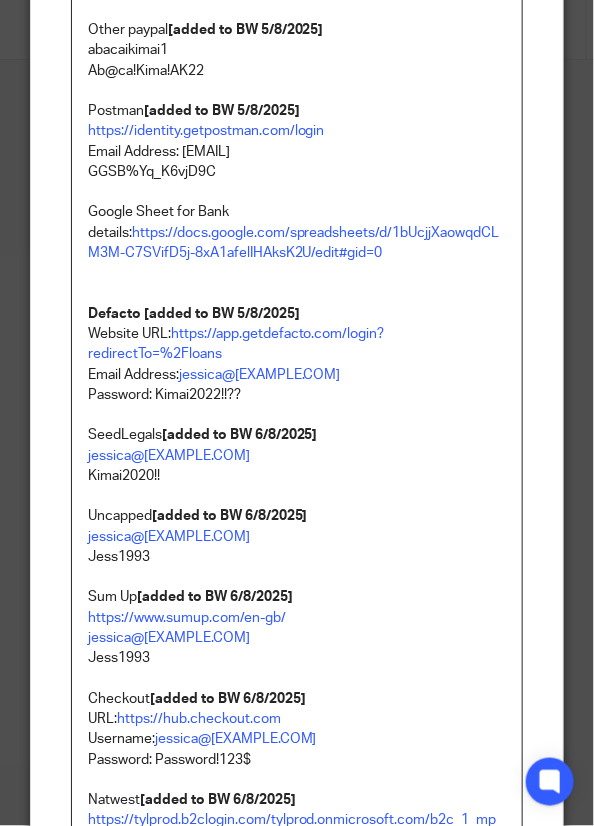 click on "Defacto [added to BW 5/8/2025]" at bounding box center [194, 314] 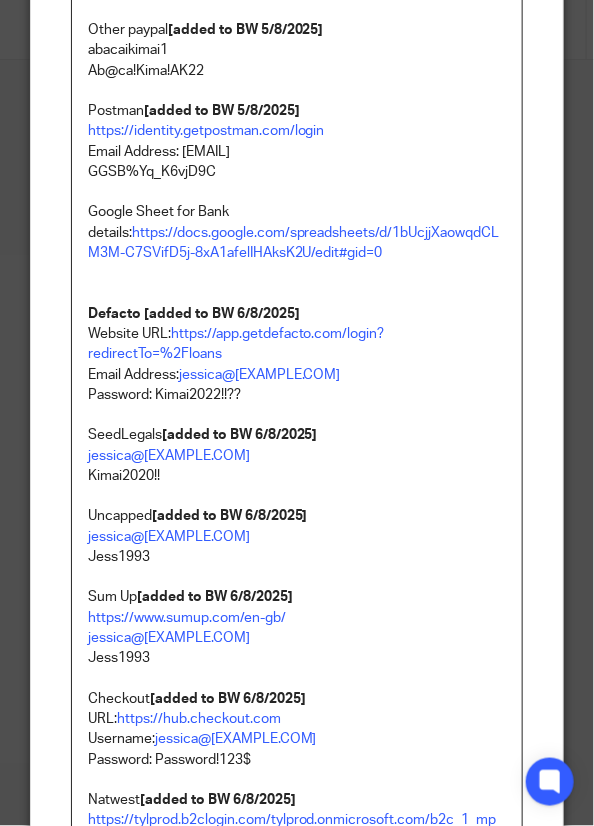 scroll, scrollTop: 2119, scrollLeft: 0, axis: vertical 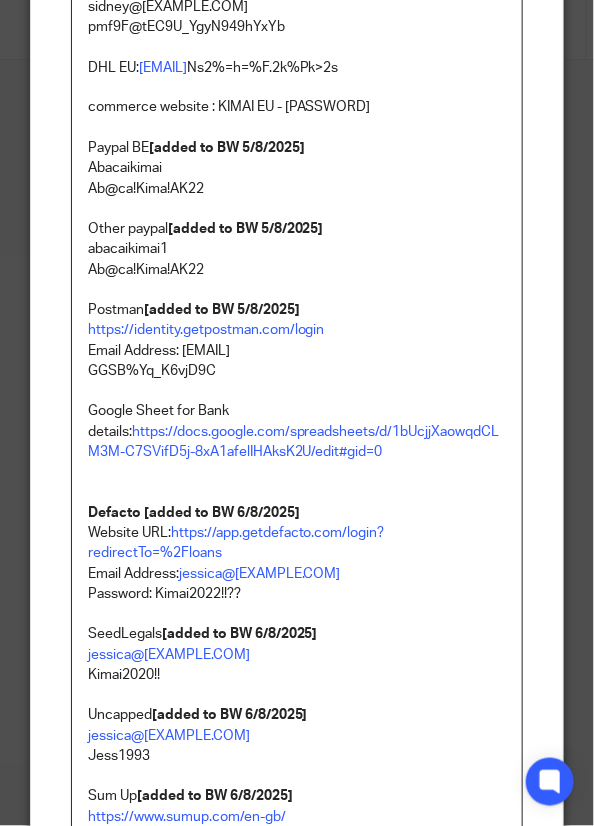 click on "[added to BW 5/8/2025]" at bounding box center (222, 311) 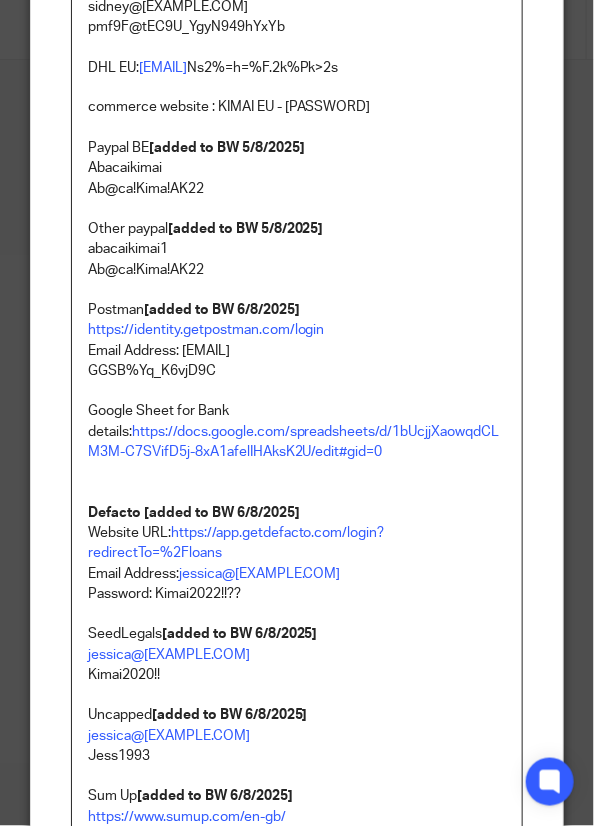 click on "[added to BW 5/8/2025]" at bounding box center [246, 230] 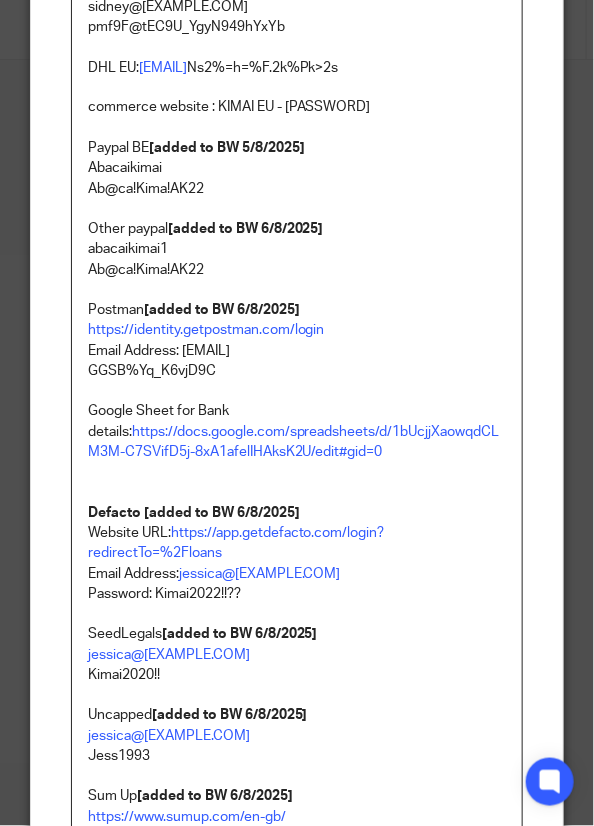 scroll, scrollTop: 1919, scrollLeft: 0, axis: vertical 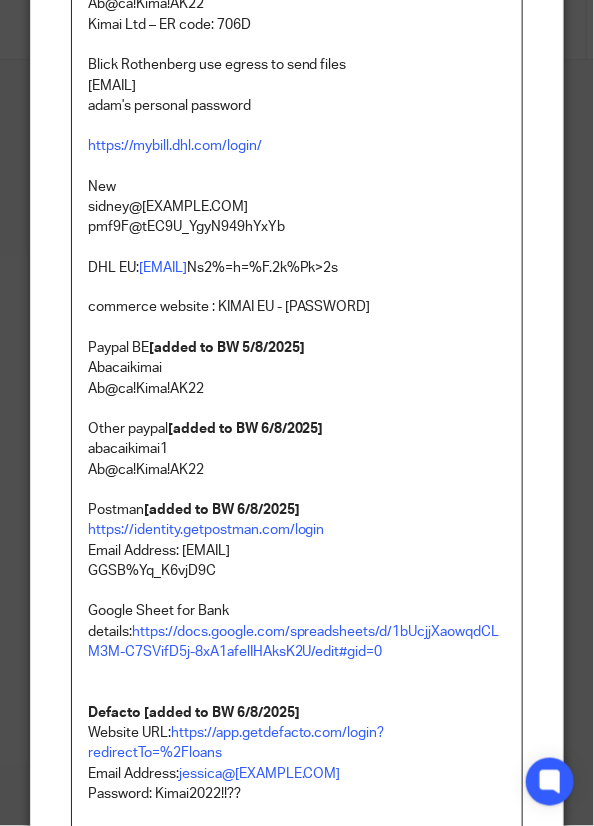 click on "[added to BW 5/8/2025]" at bounding box center [227, 349] 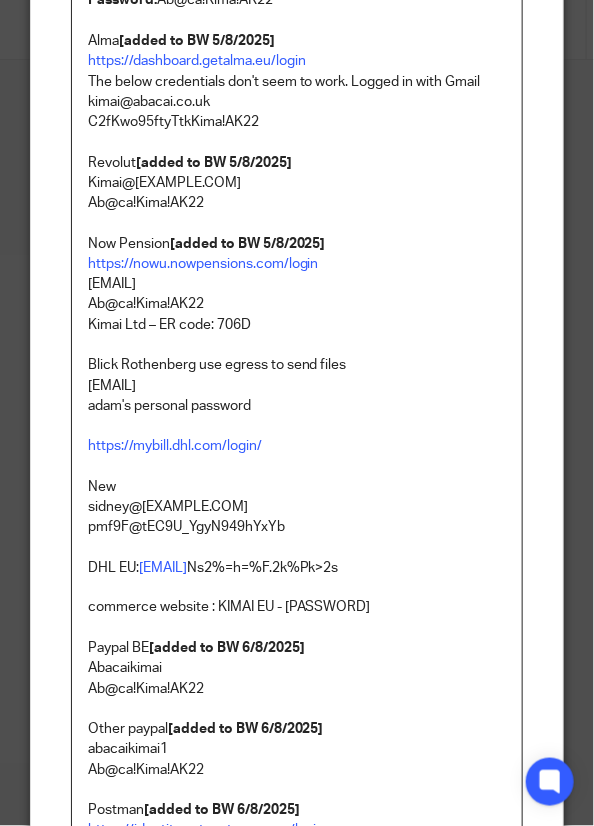 scroll, scrollTop: 1519, scrollLeft: 0, axis: vertical 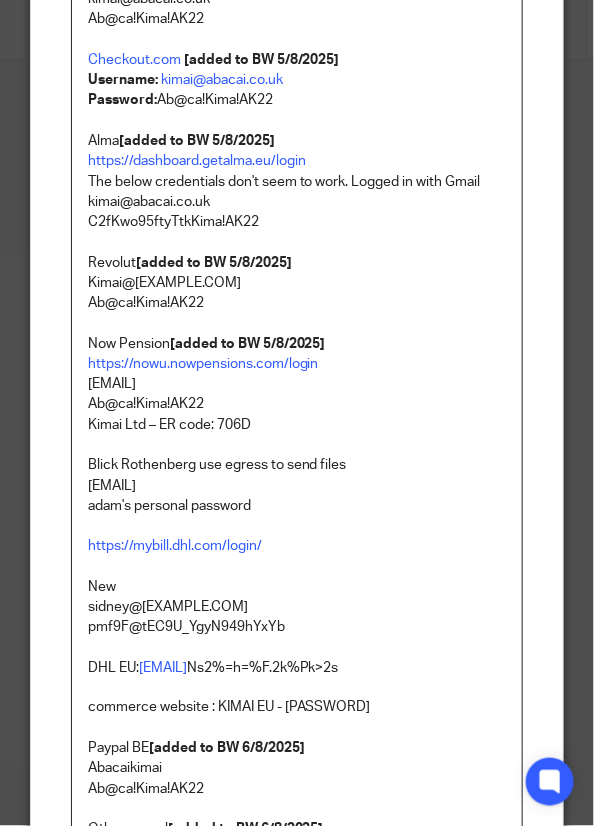 click on "[added to BW 5/8/2025]" at bounding box center (248, 344) 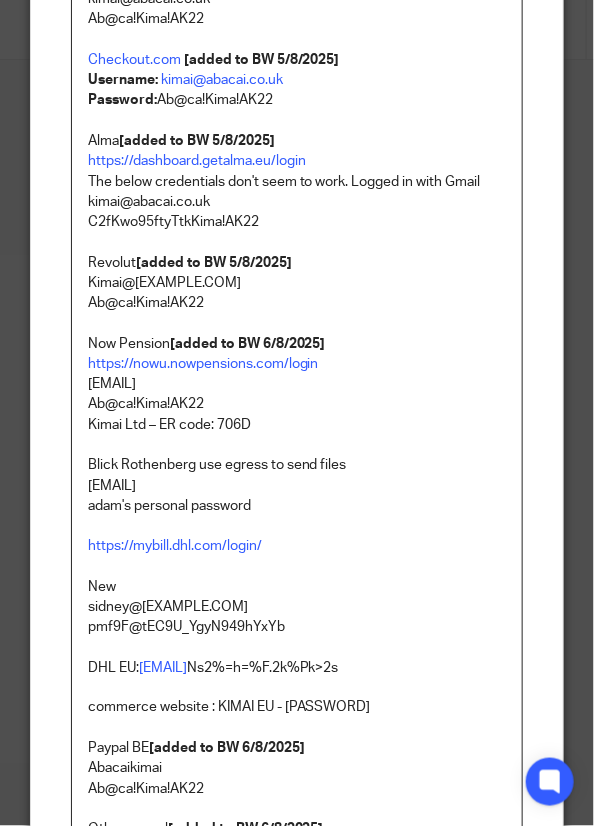 click on "[added to BW 5/8/2025]" at bounding box center (214, 263) 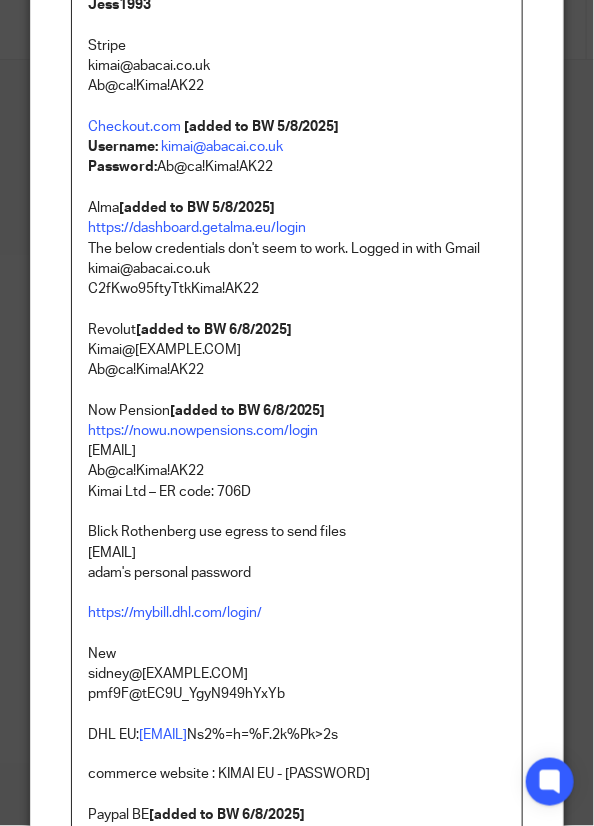 scroll, scrollTop: 1419, scrollLeft: 0, axis: vertical 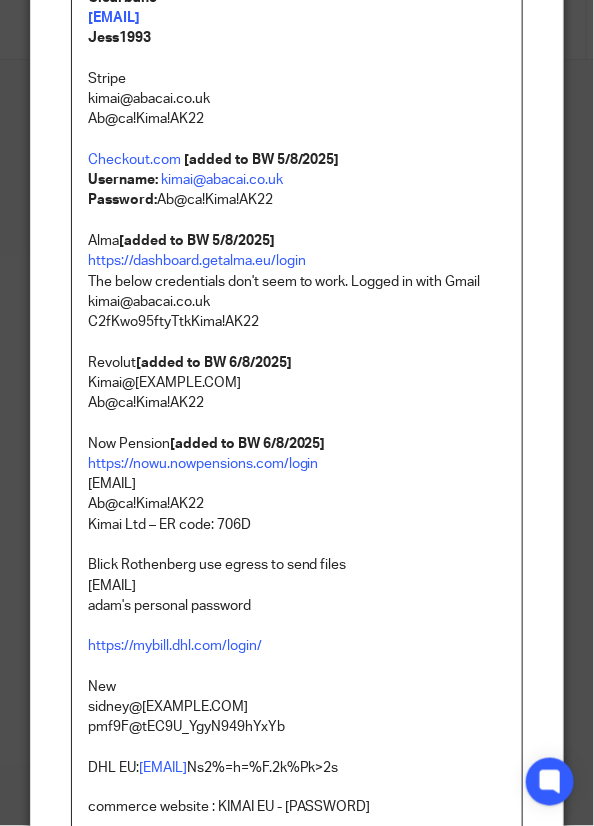 click on "Alma  [added to BW 5/8/2025]" at bounding box center [297, 241] 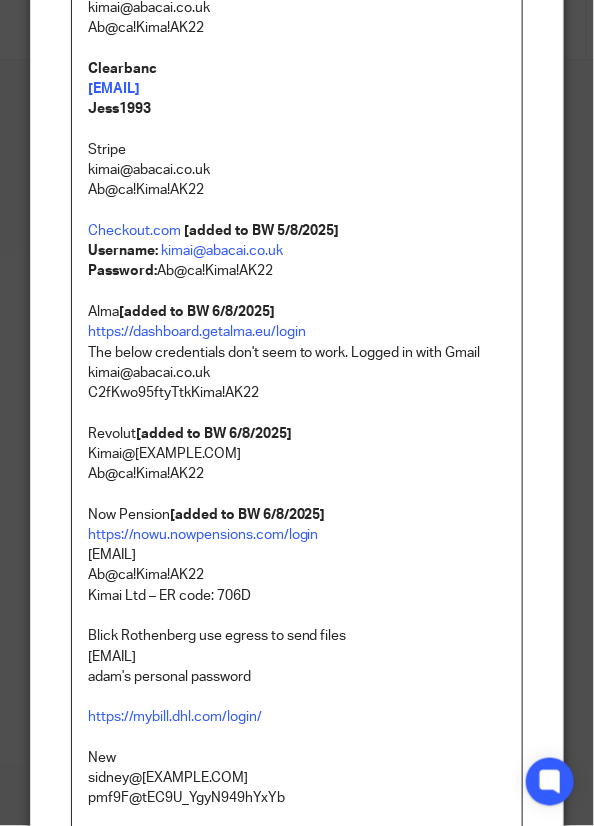 scroll, scrollTop: 1319, scrollLeft: 0, axis: vertical 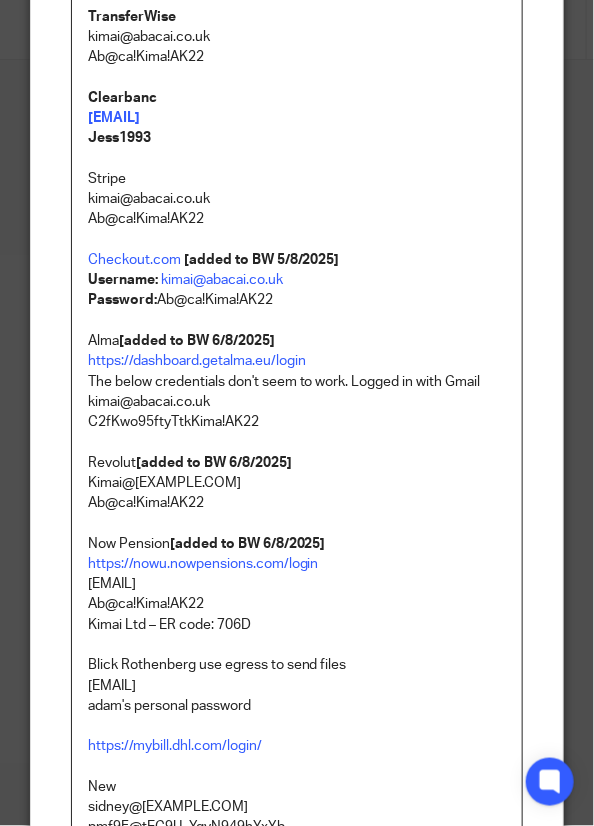 click on "[added to BW 5/8/2025]" at bounding box center (262, 260) 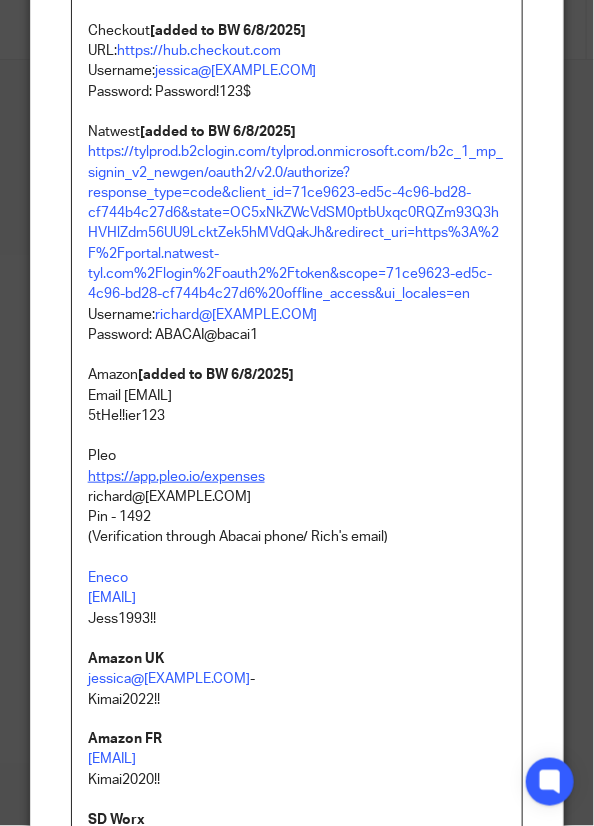 scroll, scrollTop: 3019, scrollLeft: 0, axis: vertical 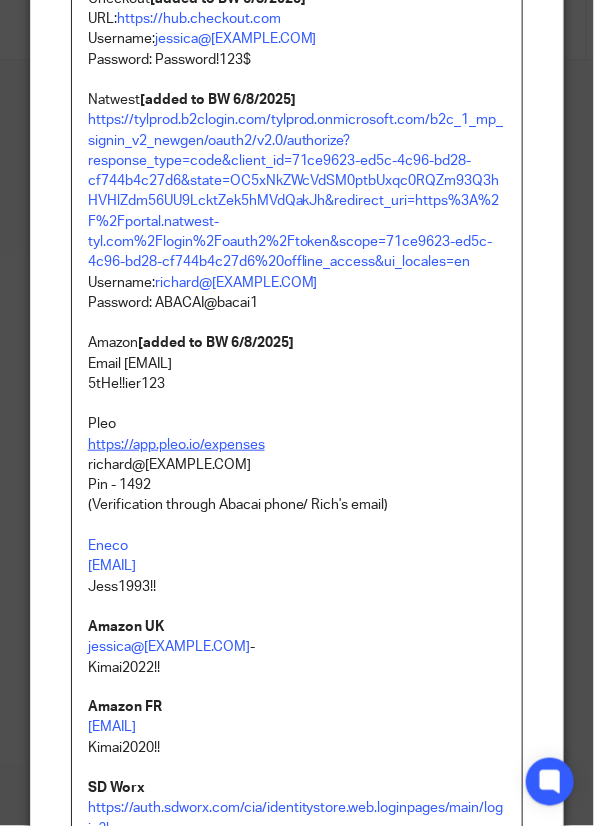 click on "Pleo" at bounding box center [297, 424] 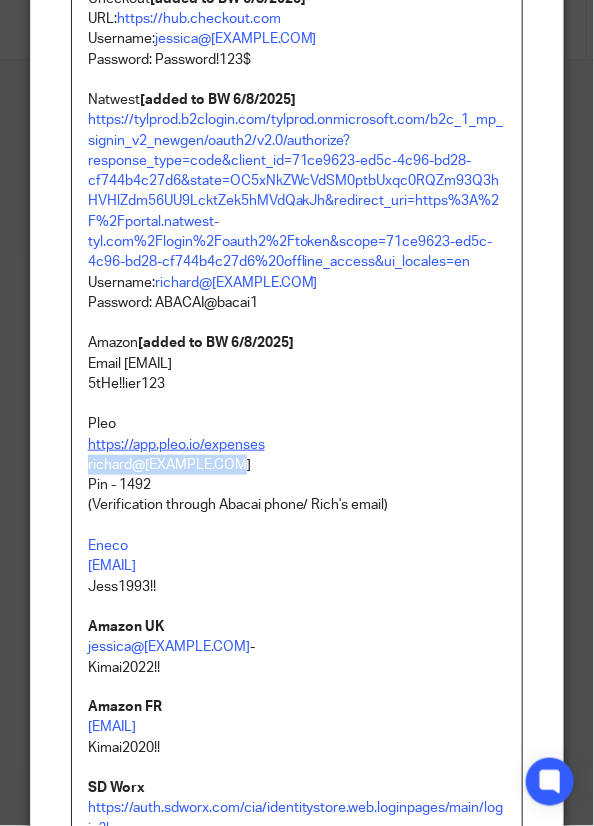 drag, startPoint x: 238, startPoint y: 465, endPoint x: 63, endPoint y: 461, distance: 175.04572 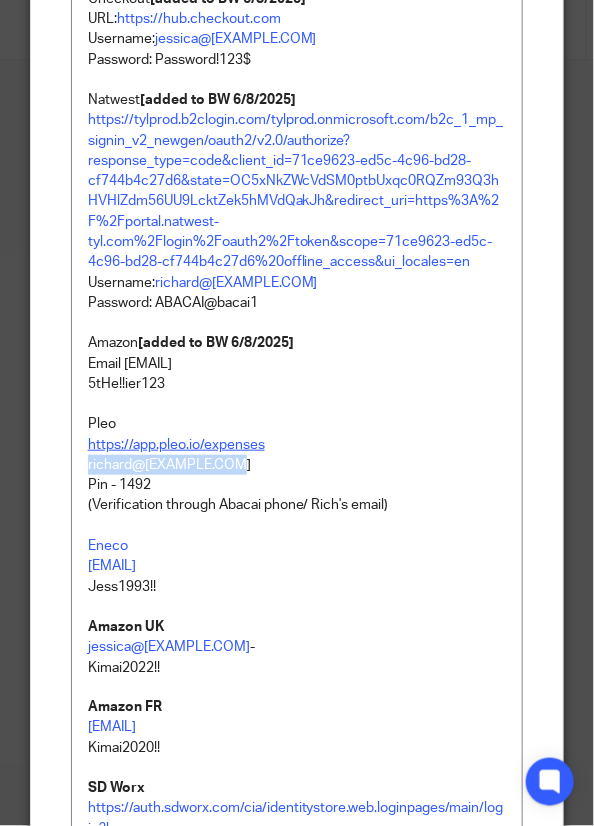 click on "Pin - 1492" at bounding box center [297, 485] 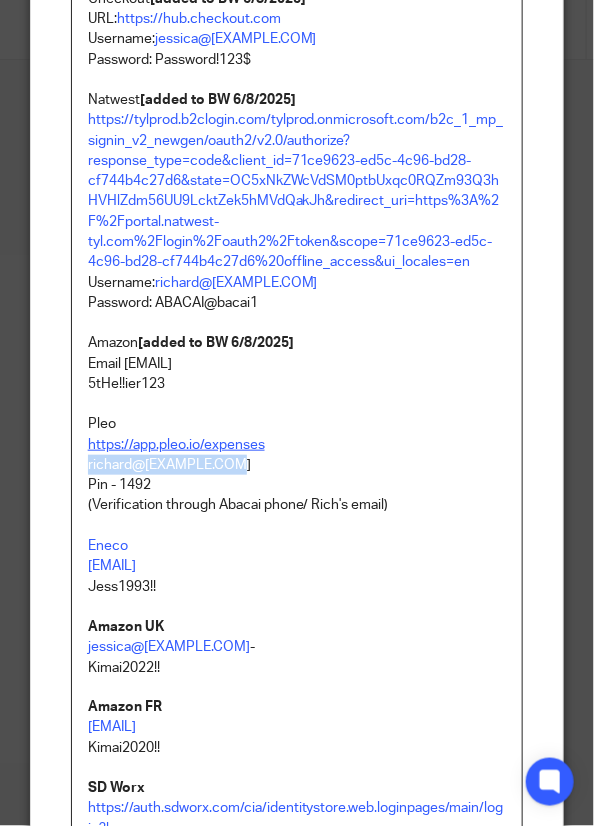 click on "Pin - 1492" at bounding box center (297, 485) 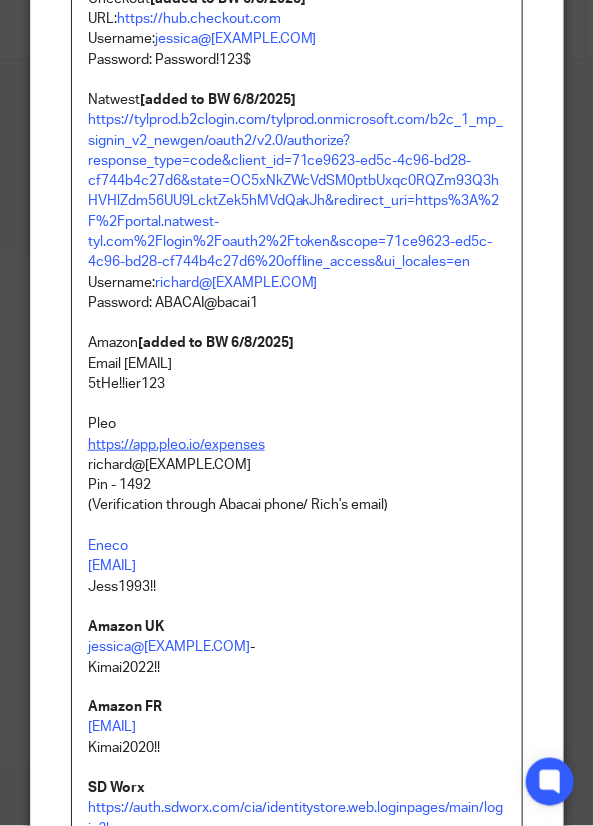 click on "Pin - 1492" at bounding box center [297, 485] 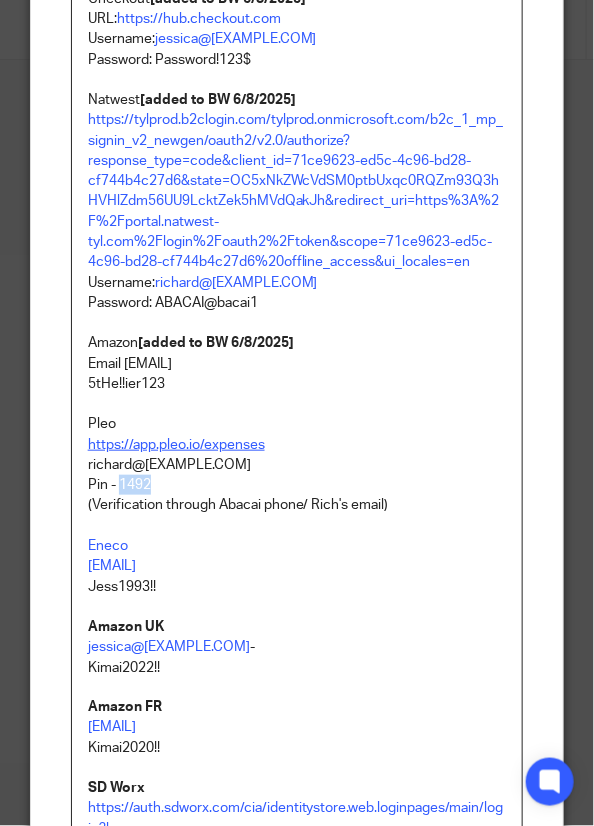 click on "Pin - 1492" at bounding box center [297, 485] 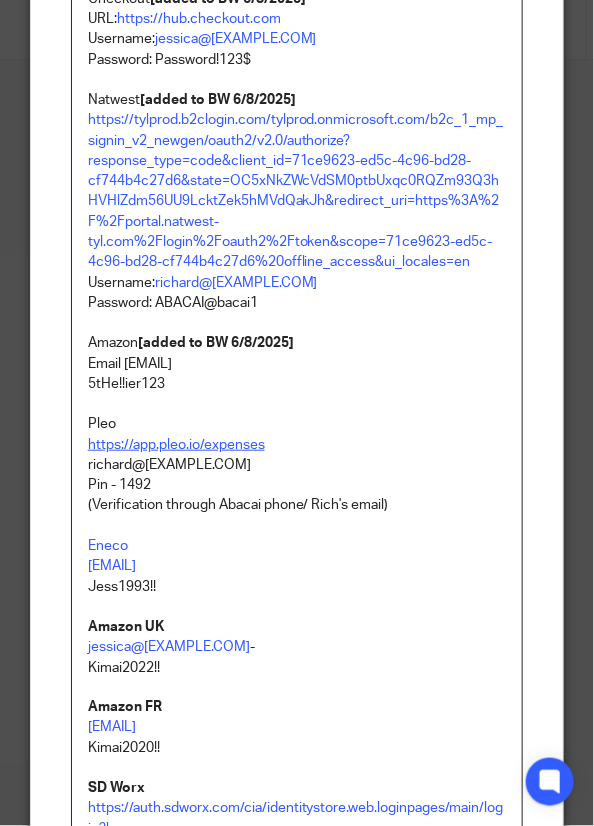 click on "Eneco" at bounding box center (297, 536) 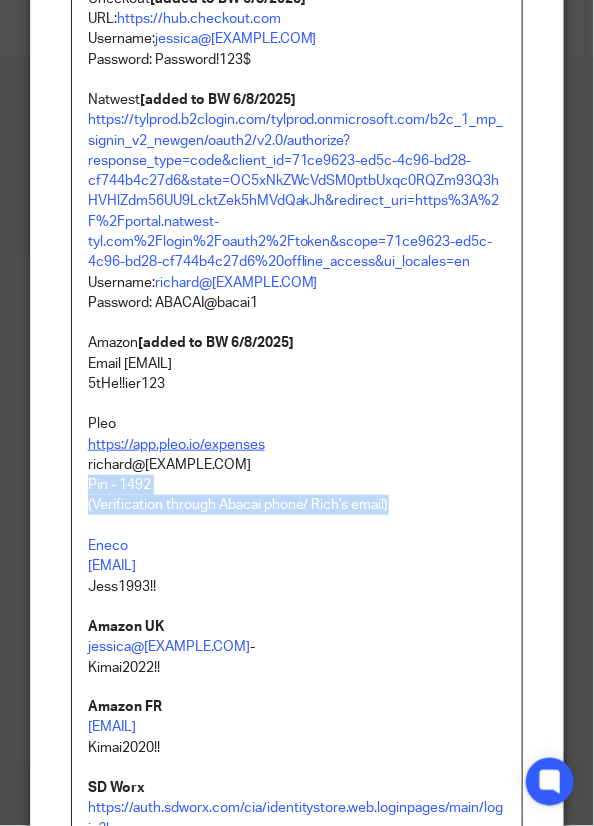 drag, startPoint x: 394, startPoint y: 511, endPoint x: 68, endPoint y: 484, distance: 327.11618 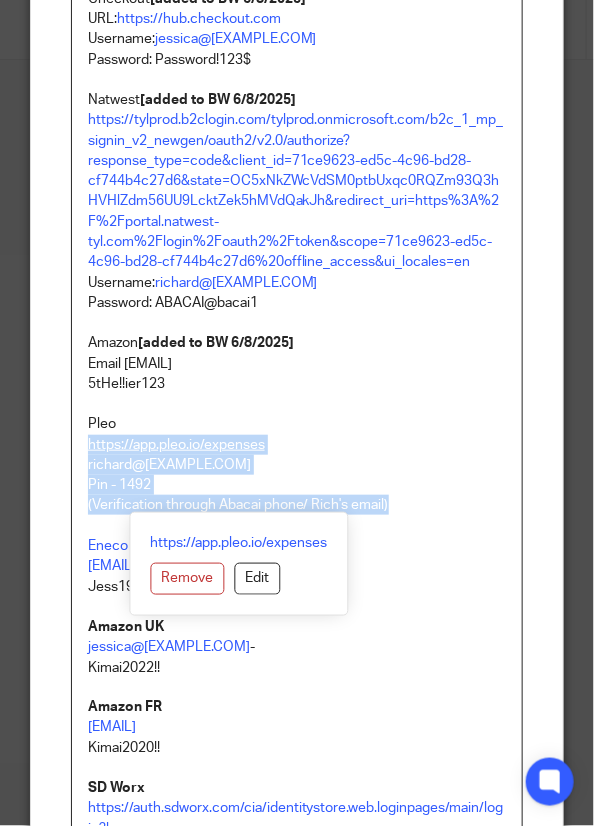 drag, startPoint x: 264, startPoint y: 439, endPoint x: 75, endPoint y: 440, distance: 189.00264 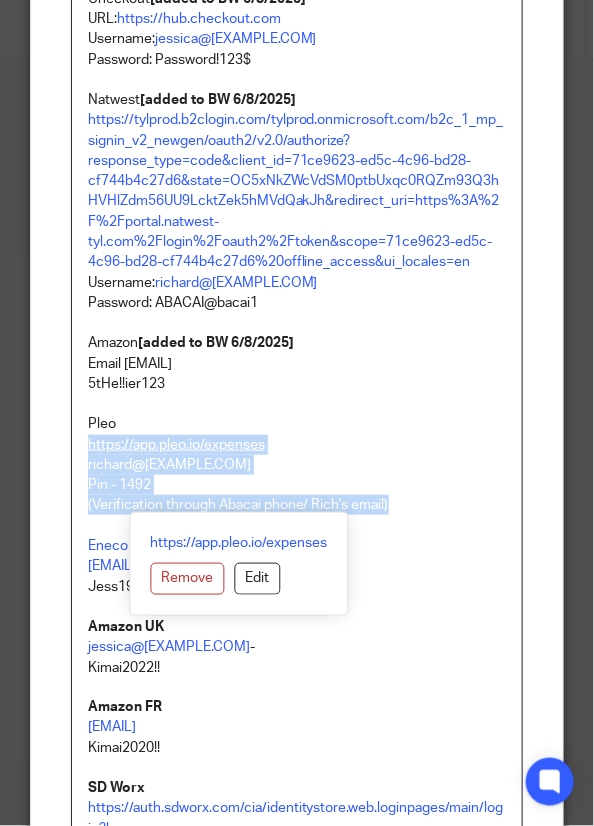 click on "1password - DHL logins can be found here kimai@abacai.co.uk Password: Ab@ca!Kima!AK22 Secret Key: A3-VDZZY2-FGA4LP-YHEKW-7KYJG-XWC87-RMPB7 UPDATED DHL Logins (03/07/2025) DHL EU  [added to BW 5/8/2025] sidney@kimai.co   dbe@duk0ujd3RCF*yju DHL UK  [added to BW 5/8/2025] jessica@kimai.com A-@d9wHzTkp.vd DHL Chiltern  [added to BW 5/8/2025] chiltern.store@kimai.com zcz5trj3fjt-ydy6MCY Gifting expense https://docs.google.com/spreadsheets/d/19oYAe9tO2ENSGK3rBbsgUqpZyrx0HjWG4ERMYVagz14/edit#gid=0 Abacai - Kimai email Email: kimai@abacai.co.uk PW: GtCteXKASS3Mztgeryhege1 AMEX [added to BW 5/8/2025] jesswarch1 Jess1993  Revolut  [added to BW 5/8/2025] Email: kimai@abacai.co.uk PW: Ab@ca!Kima!AK22 Passcode: 102938 Xero  [added to BW 5/8/2025] kimai@abacai.co.uk Ab@ca!Kima!AK22 Hubdoc  [added to BW 5/8/2025] kimai@abacai.co.uk Ab@ca!Kima!AK22 Hubspot kimai@abacai.co.uk Klarna UK [added to BW 5/8/2025] jessica@kimai.co   Kimai2019! K518222_37eec605a12e 8tq6cctr59qowndP KlarnaUS jessica@kimai.com Kimai2019! Clearbanc" at bounding box center [297, -940] 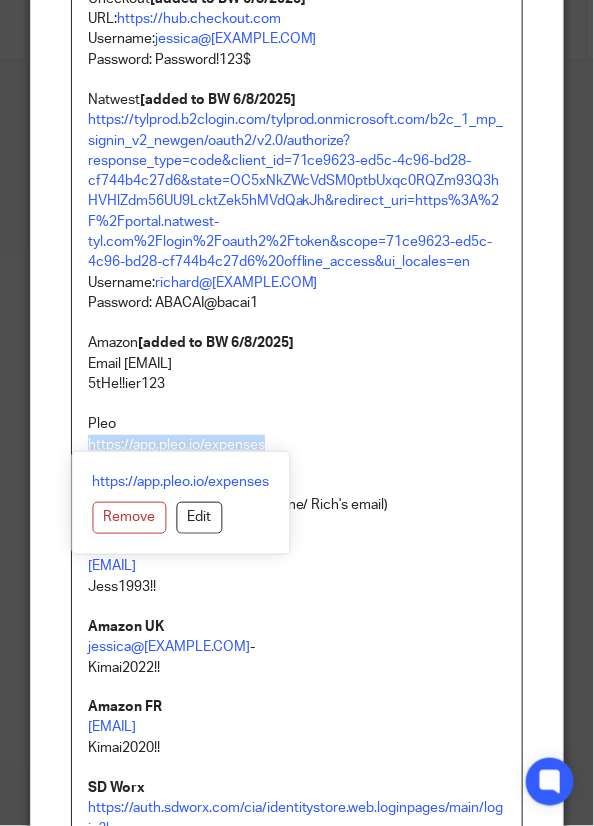 drag, startPoint x: 264, startPoint y: 449, endPoint x: 76, endPoint y: 447, distance: 188.01064 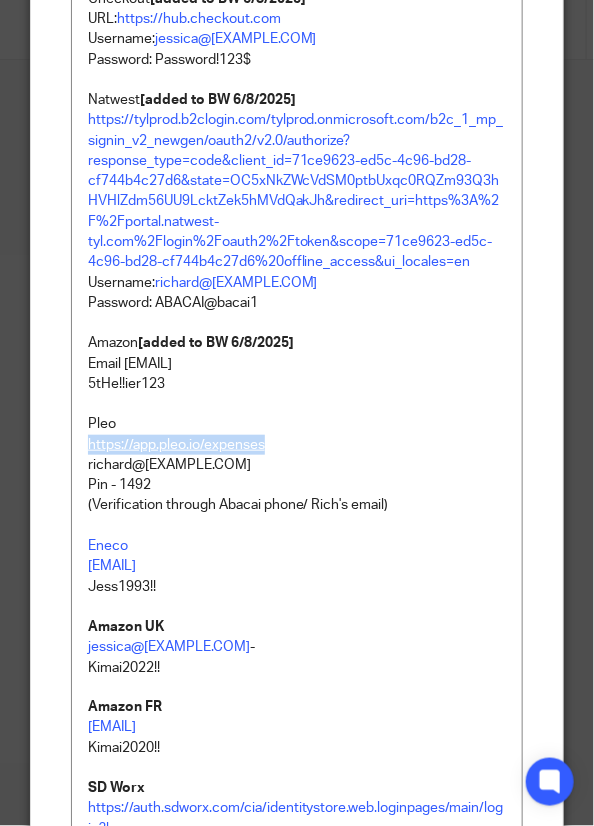 click on "Pleo" at bounding box center [297, 424] 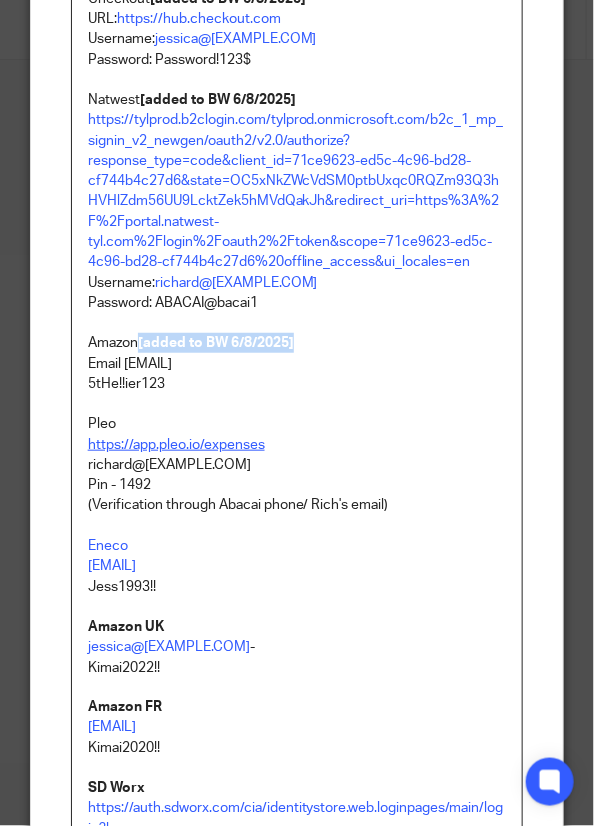 drag, startPoint x: 326, startPoint y: 349, endPoint x: 135, endPoint y: 337, distance: 191.37659 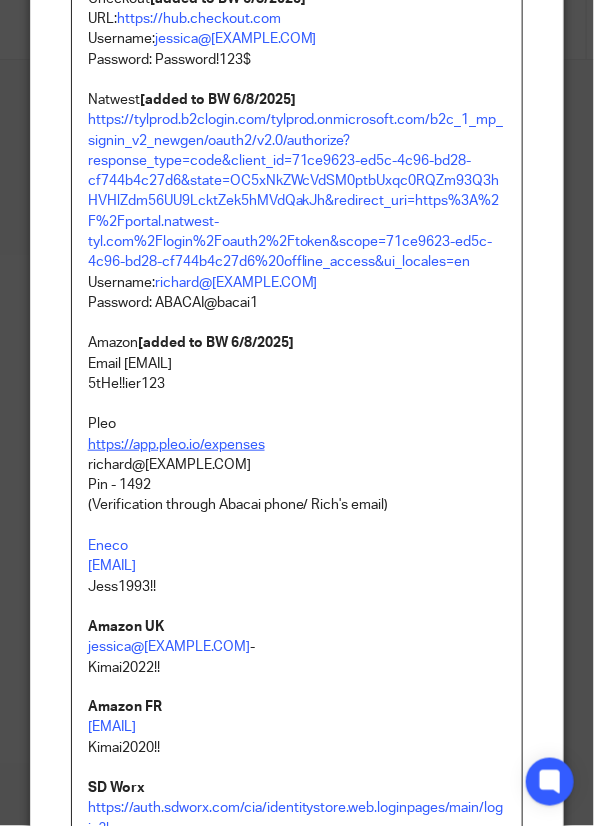 click on "Pleo" at bounding box center (297, 424) 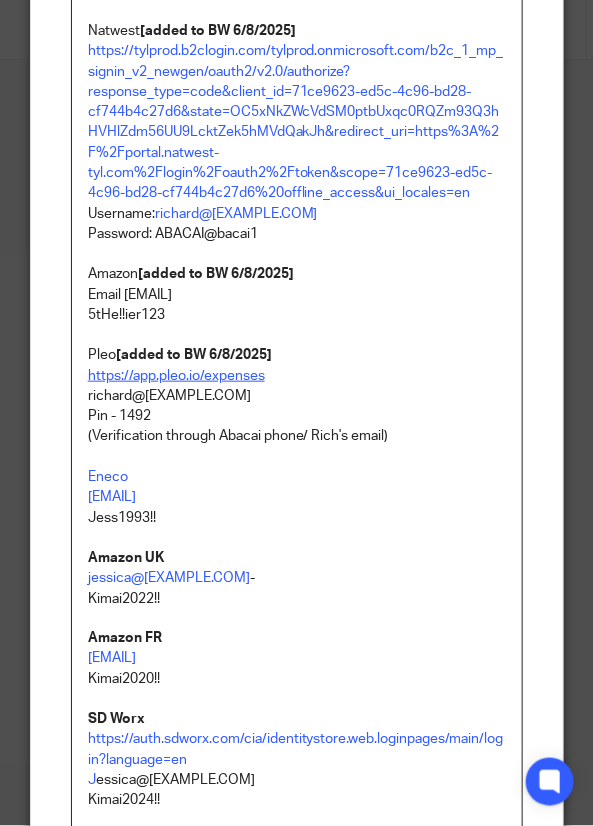scroll, scrollTop: 3119, scrollLeft: 0, axis: vertical 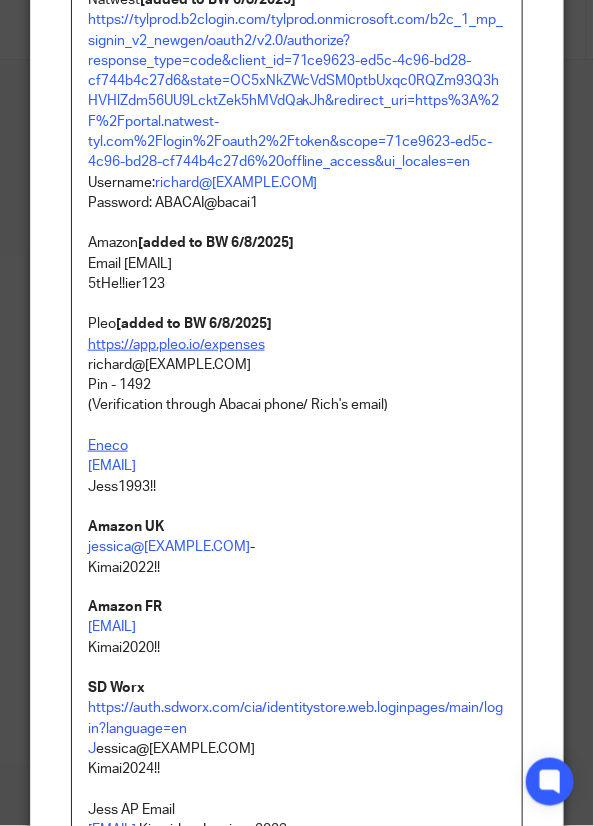 click on "Eneco" at bounding box center (108, 446) 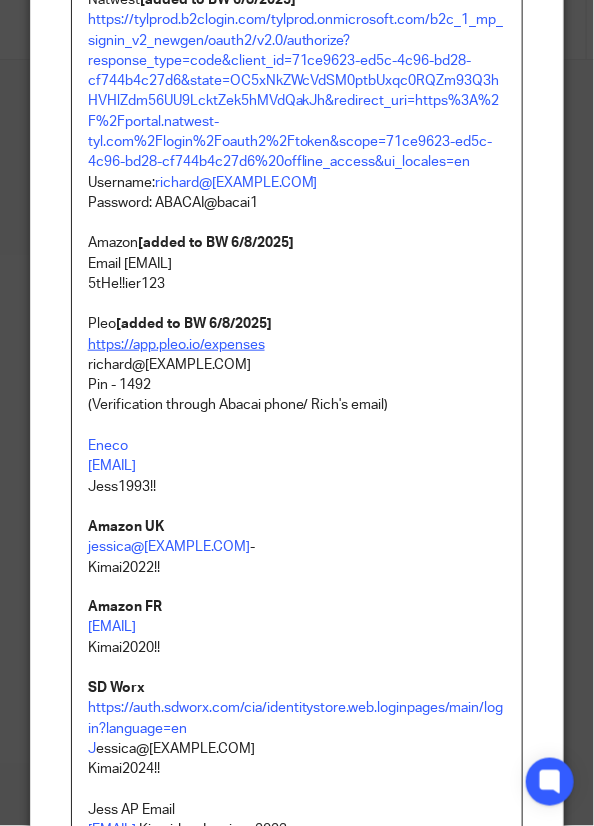 click on "Pleo  [added to BW 6/8/2025]" at bounding box center [297, 324] 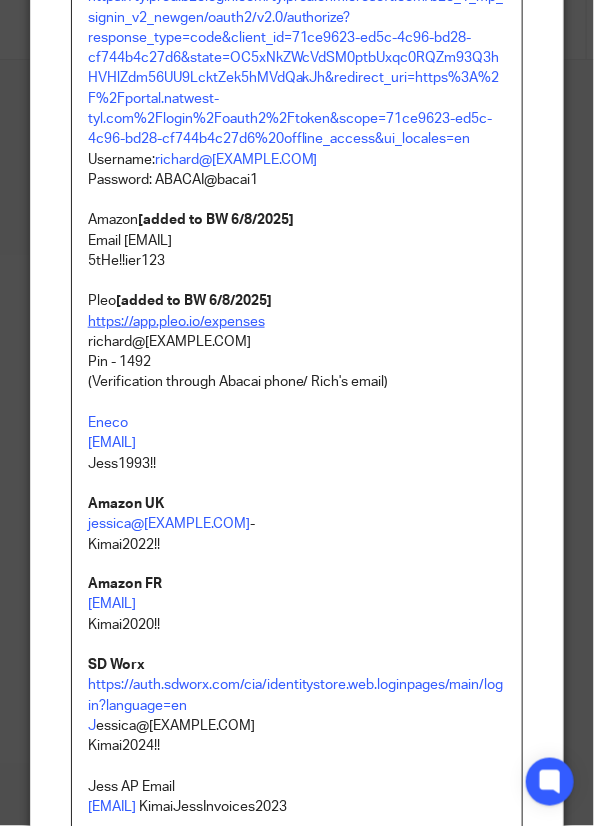 scroll, scrollTop: 3097, scrollLeft: 0, axis: vertical 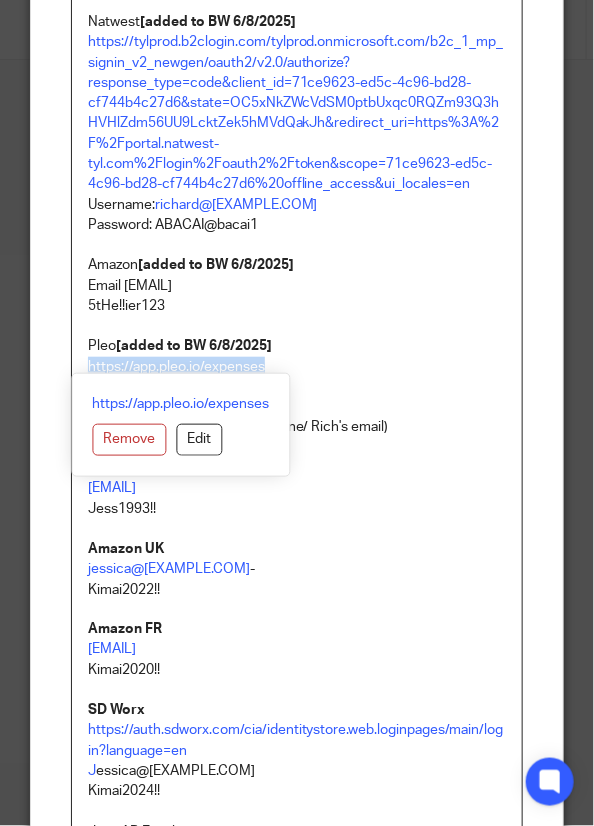 drag, startPoint x: 273, startPoint y: 369, endPoint x: 76, endPoint y: 369, distance: 197 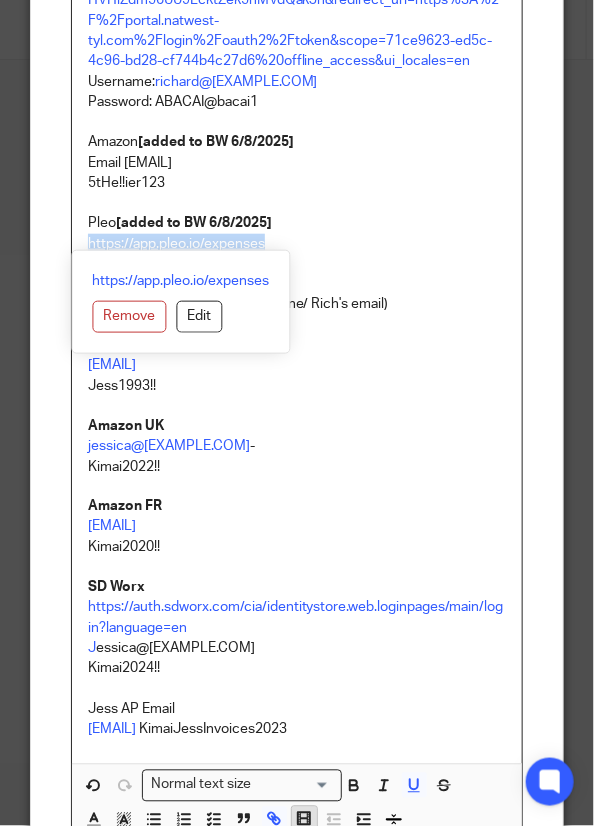 scroll, scrollTop: 3397, scrollLeft: 0, axis: vertical 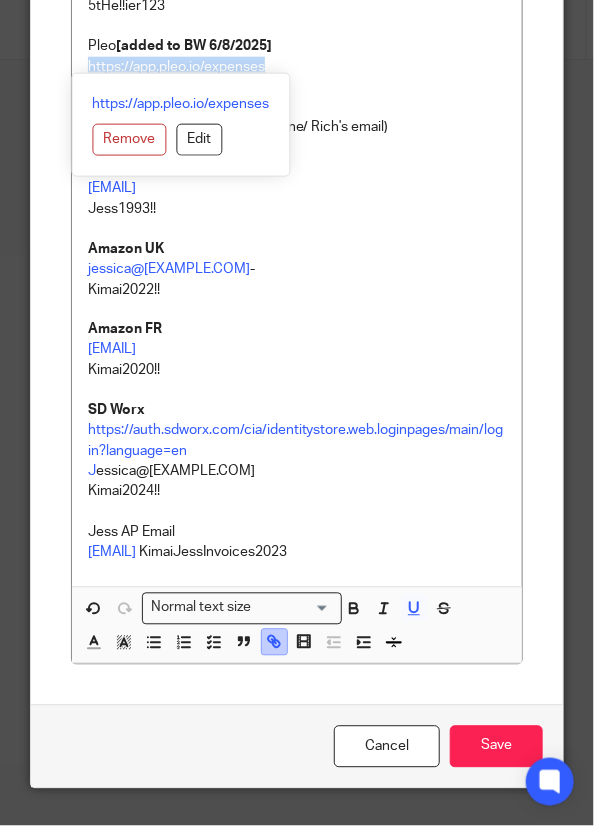 click 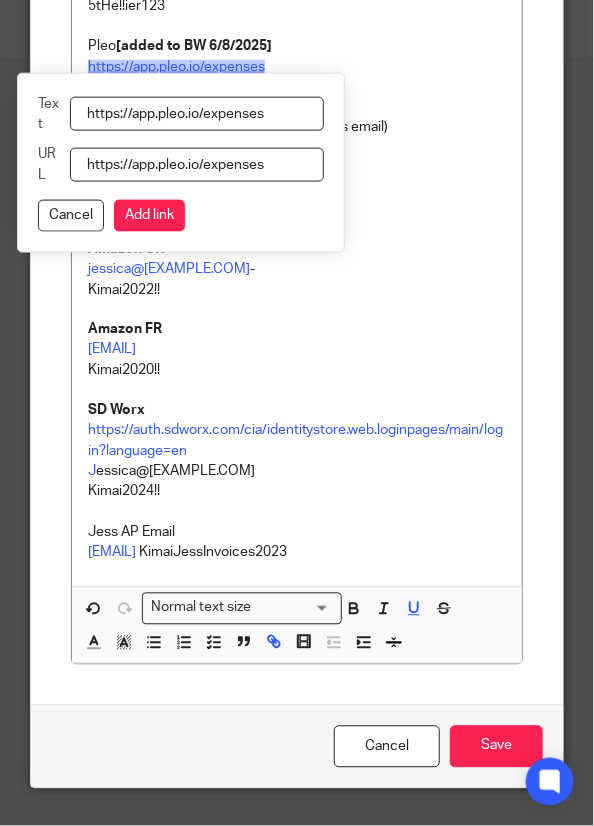 click on "Kimai2022!! Amazon FR" at bounding box center [297, 310] 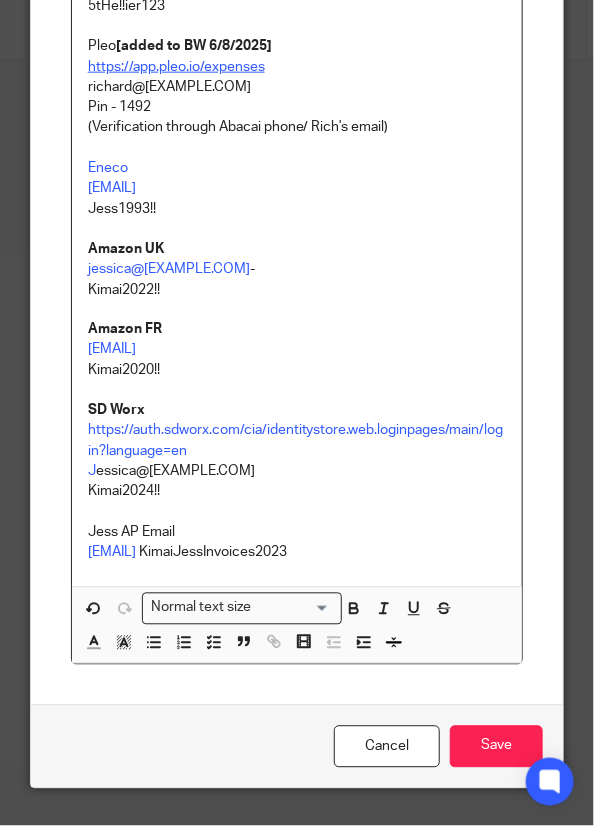 click on "Pleo  [added to BW 6/8/2025]" at bounding box center [297, 46] 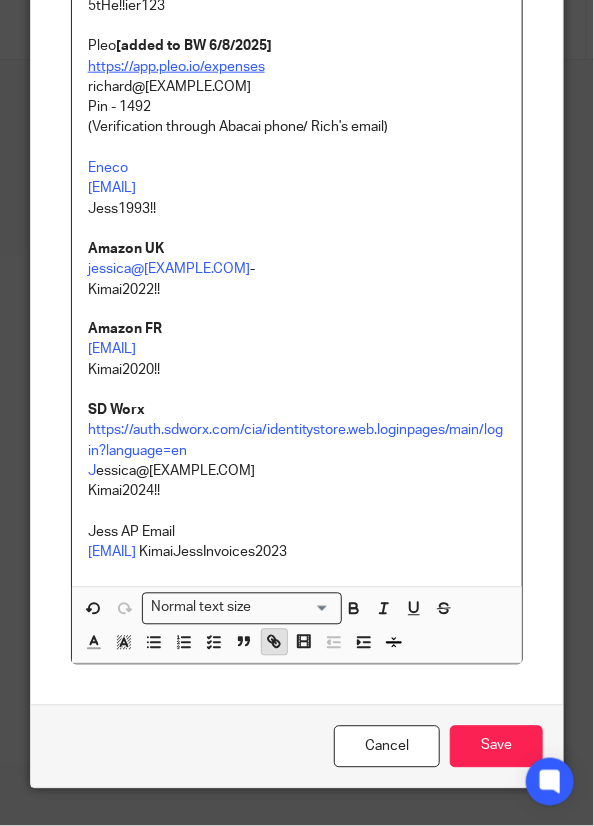 click 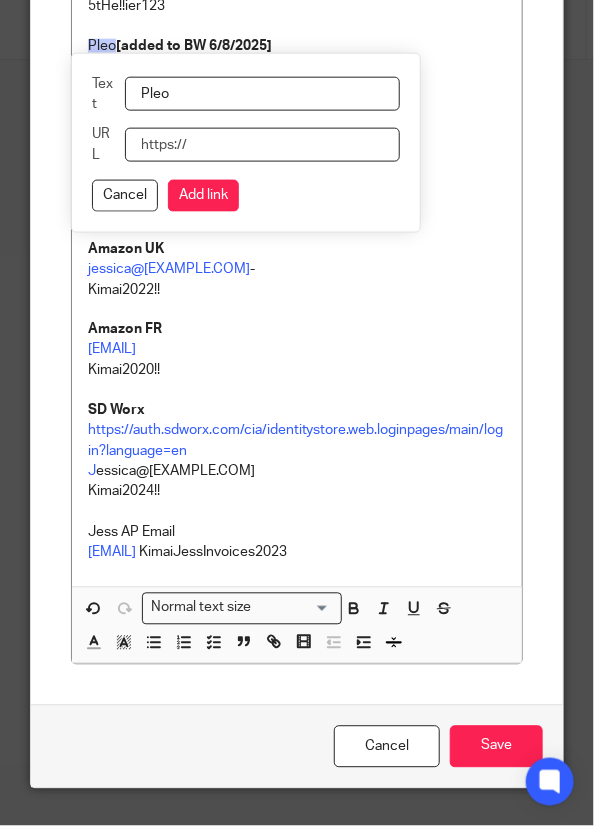 click on "URL" at bounding box center [262, 145] 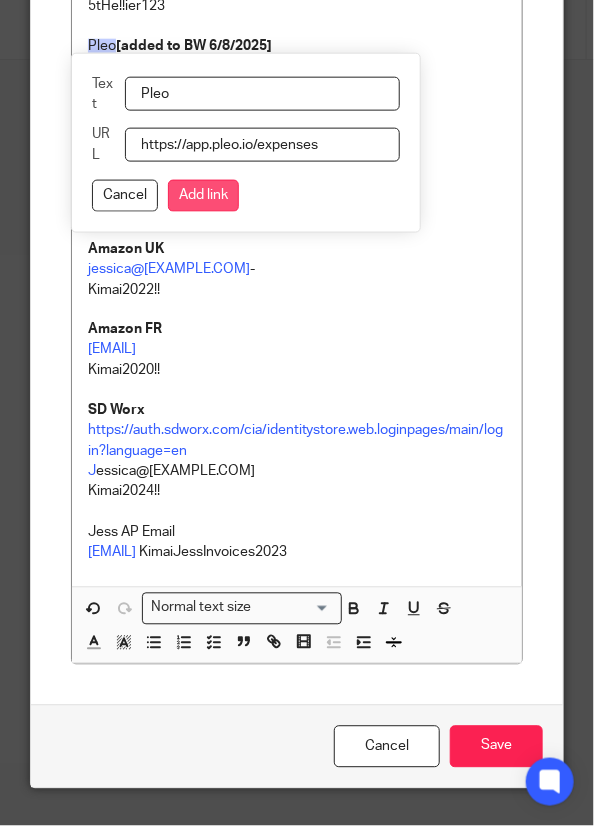 type on "https://app.pleo.io/expenses" 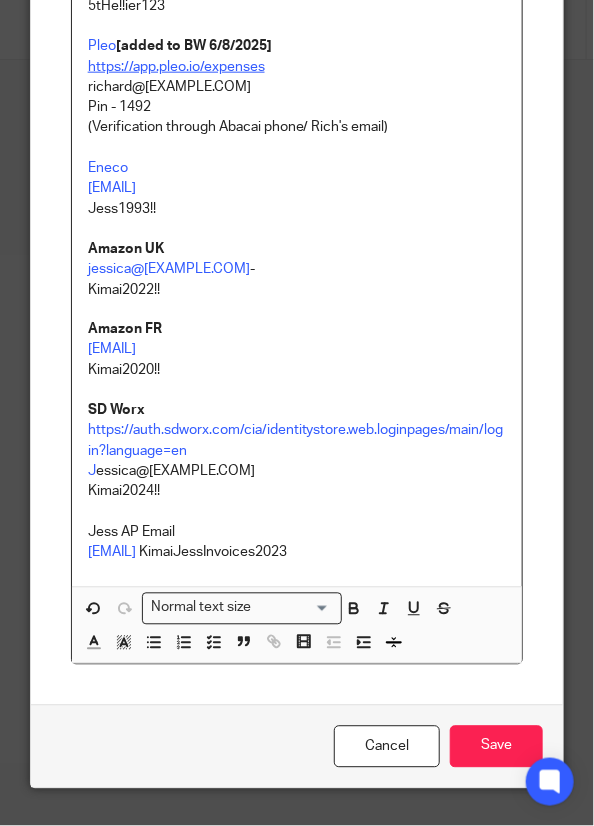 scroll, scrollTop: 3297, scrollLeft: 0, axis: vertical 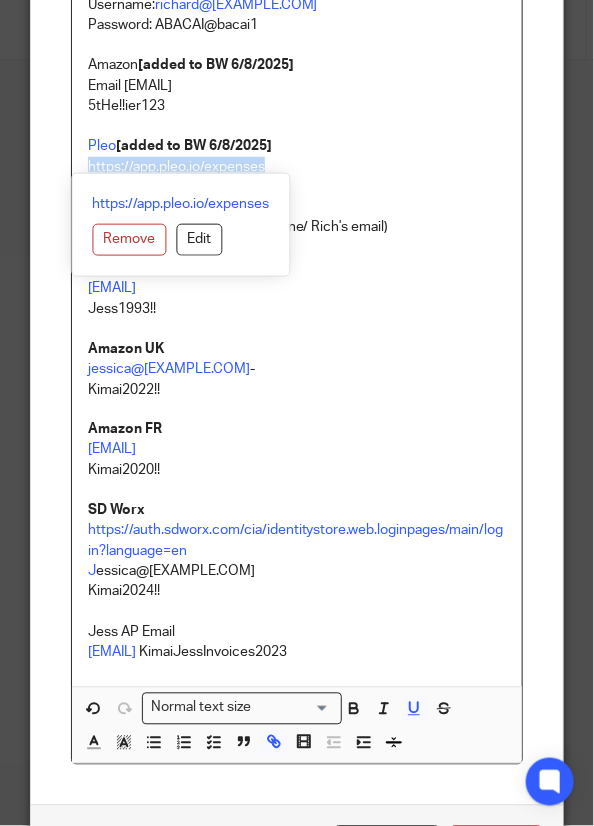 drag, startPoint x: 265, startPoint y: 161, endPoint x: 64, endPoint y: 161, distance: 201 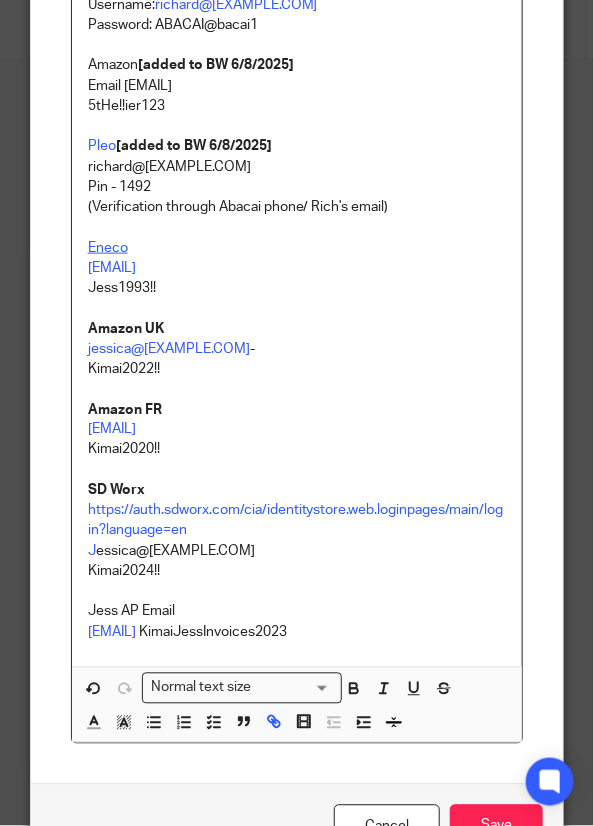 click on "Eneco" at bounding box center (108, 248) 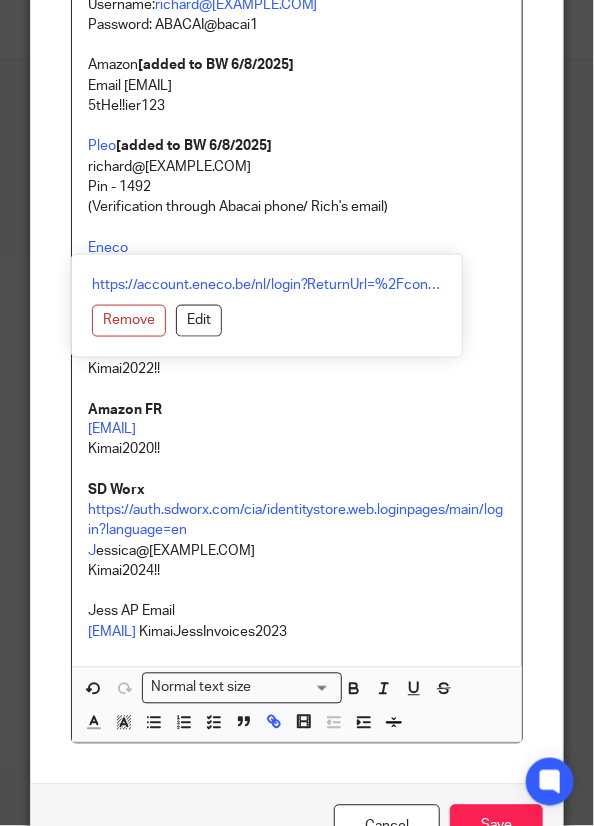 drag, startPoint x: 102, startPoint y: 247, endPoint x: 412, endPoint y: 319, distance: 318.25146 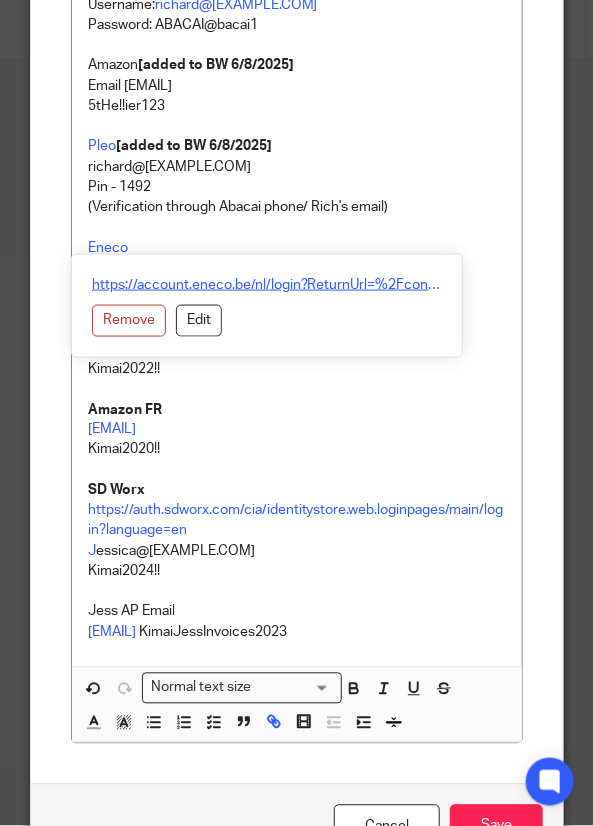 click on "https://account.eneco.be/nl/login?ReturnUrl=%2Fconnect%2Fauthorize%2Fcallback%3Fclient_id%3DMyZone%26redirect_uri%3Dhttps%253A%252F%252Fmy.eneco.be%252Fsignin-oidc%26response_type%3Dcode%2520id_token%26scope%3Dopenid%2520profile%2520offline_access%2520email%2520roles%2520login%26state%3DOpenIdConnect.AuthenticationProperties%253DdW9-kqumxcd85Ynk3NZsd8o-FeKLZSZWkc-EzcOGI2jmmmPOhyxc4mxcIrjeMOcJ16c-4lathHCS9o8x1p5vXBFarlKsPj43kvdpQMaEPACvXwkFl3PAdaiST8zZa1V4mr0IMsLUwvO4IB-soYnems9suGL6sg2O54mxSOZEnoNFiN0kBV9uYPBzF-sGdVV93dhltA8t2qxU7zEwp9cF1A%26response_mode%3Dform_post%26nonce%3D638336510646395480.ZDU1MTk2YjEtNGZkYS00ZDIzLTg2OWQtZDJmNTYzMzY2ZTQzMzE0YTJiZDQtOTlhOS00NDA0LWI2ZGItNmY4MzZiMGFlYWE5%26x-client-SKU%3DID_NET461%26x-client-ver%3D6.5.0.0" at bounding box center (267, 285) 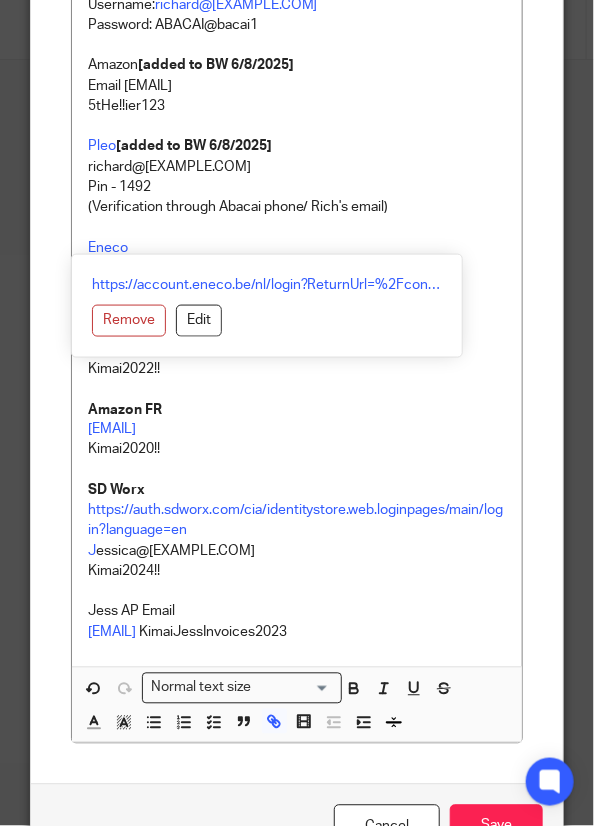 click on "Kimai2022!! Amazon FR" at bounding box center [297, 389] 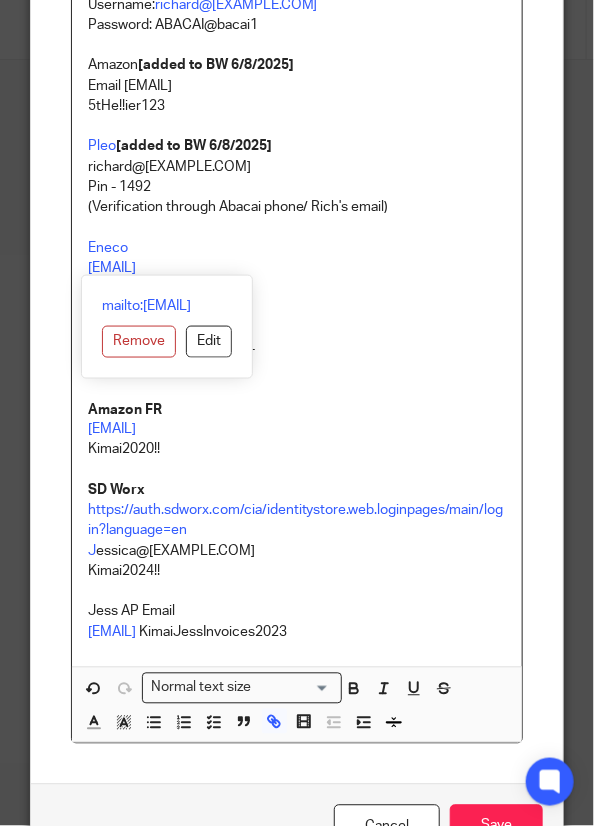 drag, startPoint x: 199, startPoint y: 265, endPoint x: 69, endPoint y: 264, distance: 130.00385 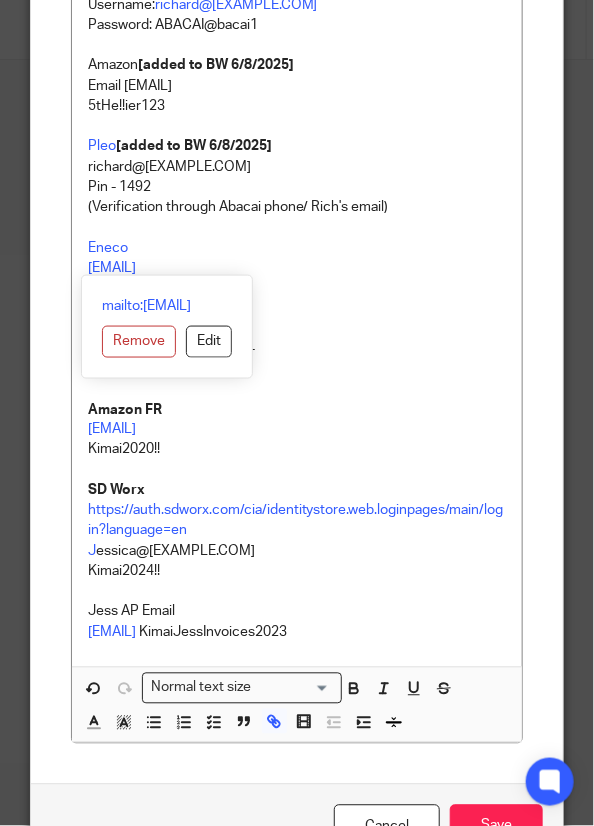 click on "Jess1993!! Amazon UK" at bounding box center [297, 308] 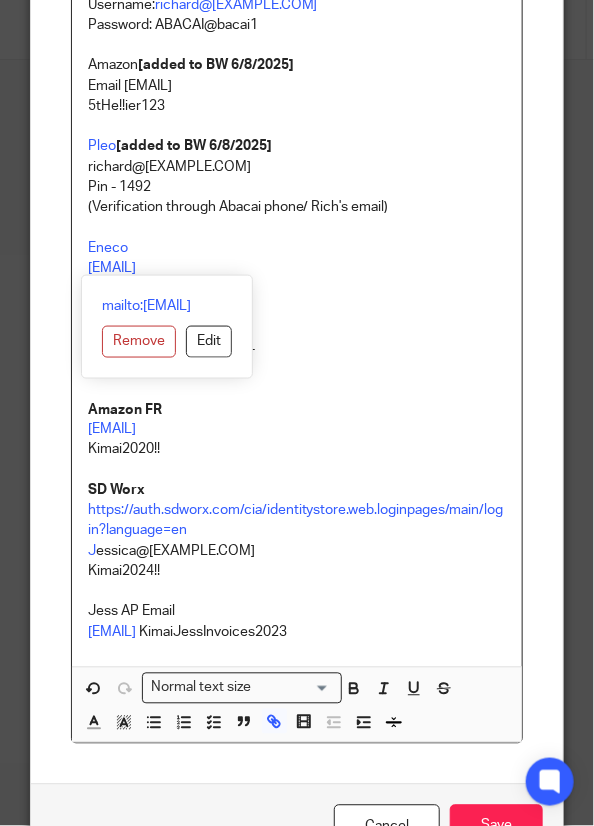 click on "Kimai2022!! Amazon FR" at bounding box center (297, 389) 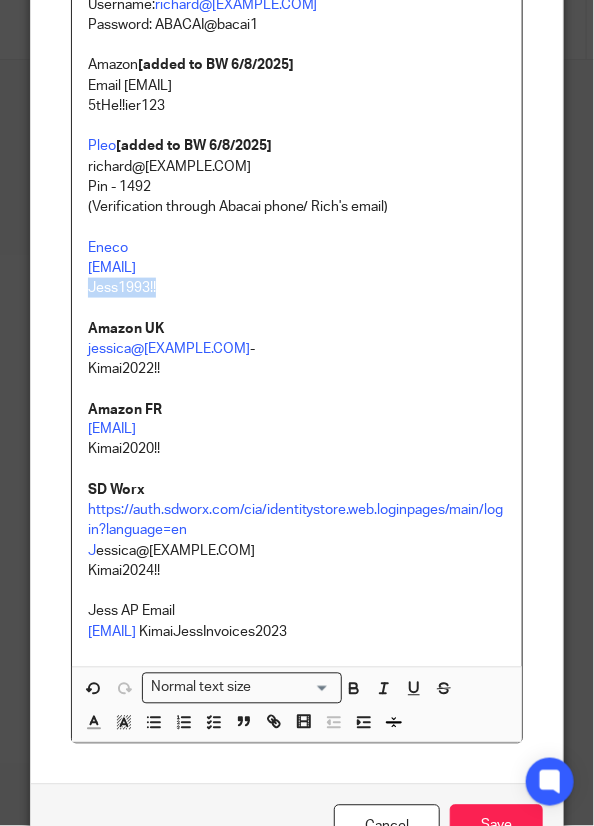 drag, startPoint x: 156, startPoint y: 288, endPoint x: 65, endPoint y: 288, distance: 91 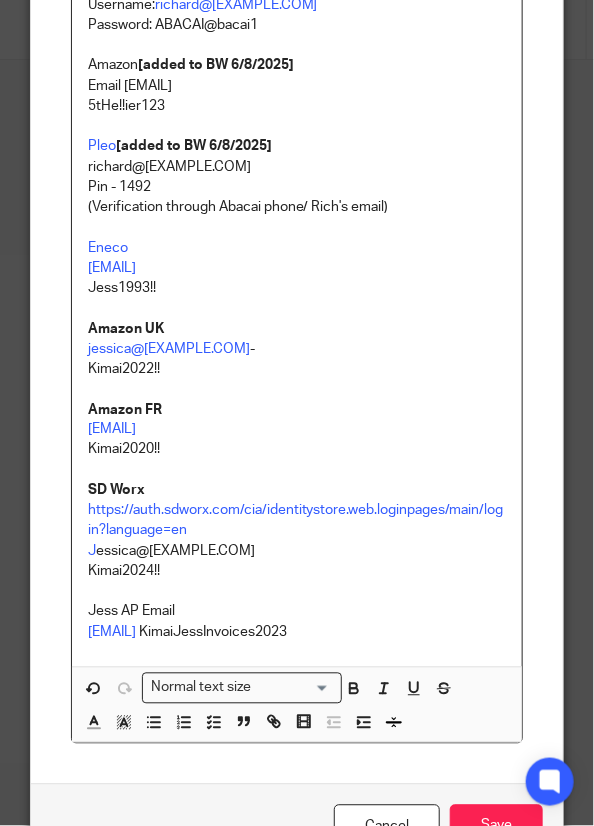 click on "1password - DHL logins can be found here kimai@abacai.co.uk Password: Ab@ca!Kima!AK22 Secret Key: A3-VDZZY2-FGA4LP-YHEKW-7KYJG-XWC87-RMPB7 UPDATED DHL Logins (03/07/2025) DHL EU  [added to BW 5/8/2025] sidney@kimai.co   dbe@duk0ujd3RCF*yju DHL UK  [added to BW 5/8/2025] jessica@kimai.com A-@d9wHzTkp.vd DHL Chiltern  [added to BW 5/8/2025] chiltern.store@kimai.com zcz5trj3fjt-ydy6MCY Gifting expense https://docs.google.com/spreadsheets/d/19oYAe9tO2ENSGK3rBbsgUqpZyrx0HjWG4ERMYVagz14/edit#gid=0 Abacai - Kimai email Email: kimai@abacai.co.uk PW: GtCteXKASS3Mztgeryhege1 AMEX [added to BW 5/8/2025] jesswarch1 Jess1993  Revolut  [added to BW 5/8/2025] Email: kimai@abacai.co.uk PW: Ab@ca!Kima!AK22 Passcode: 102938 Xero  [added to BW 5/8/2025] kimai@abacai.co.uk Ab@ca!Kima!AK22 Hubdoc  [added to BW 5/8/2025] kimai@abacai.co.uk Ab@ca!Kima!AK22 Hubspot kimai@abacai.co.uk Klarna UK [added to BW 5/8/2025] jessica@kimai.co   Kimai2019! K518222_37eec605a12e 8tq6cctr59qowndP KlarnaUS jessica@kimai.com Kimai2019! Clearbanc" at bounding box center (297, -1228) 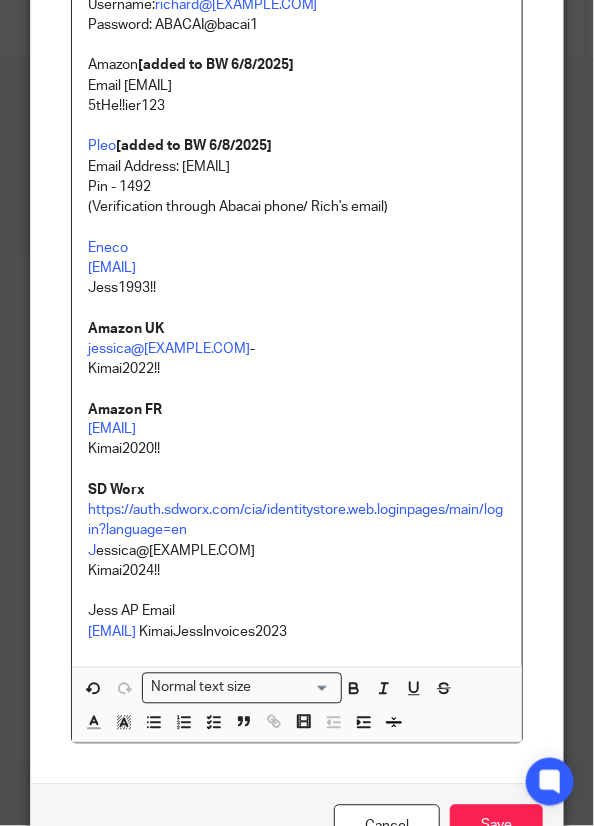 click on "1password - DHL logins can be found here kimai@abacai.co.uk Password: Ab@ca!Kima!AK22 Secret Key: A3-VDZZY2-FGA4LP-YHEKW-7KYJG-XWC87-RMPB7 UPDATED DHL Logins (03/07/2025) DHL EU  [added to BW 5/8/2025] sidney@kimai.co   dbe@duk0ujd3RCF*yju DHL UK  [added to BW 5/8/2025] jessica@kimai.com A-@d9wHzTkp.vd DHL Chiltern  [added to BW 5/8/2025] chiltern.store@kimai.com zcz5trj3fjt-ydy6MCY Gifting expense https://docs.google.com/spreadsheets/d/19oYAe9tO2ENSGK3rBbsgUqpZyrx0HjWG4ERMYVagz14/edit#gid=0 Abacai - Kimai email Email: kimai@abacai.co.uk PW: GtCteXKASS3Mztgeryhege1 AMEX [added to BW 5/8/2025] jesswarch1 Jess1993  Revolut  [added to BW 5/8/2025] Email: kimai@abacai.co.uk PW: Ab@ca!Kima!AK22 Passcode: 102938 Xero  [added to BW 5/8/2025] kimai@abacai.co.uk Ab@ca!Kima!AK22 Hubdoc  [added to BW 5/8/2025] kimai@abacai.co.uk Ab@ca!Kima!AK22 Hubspot kimai@abacai.co.uk Klarna UK [added to BW 5/8/2025] jessica@kimai.co   Kimai2019! K518222_37eec605a12e 8tq6cctr59qowndP KlarnaUS jessica@kimai.com Kimai2019! Clearbanc" at bounding box center (297, -1228) 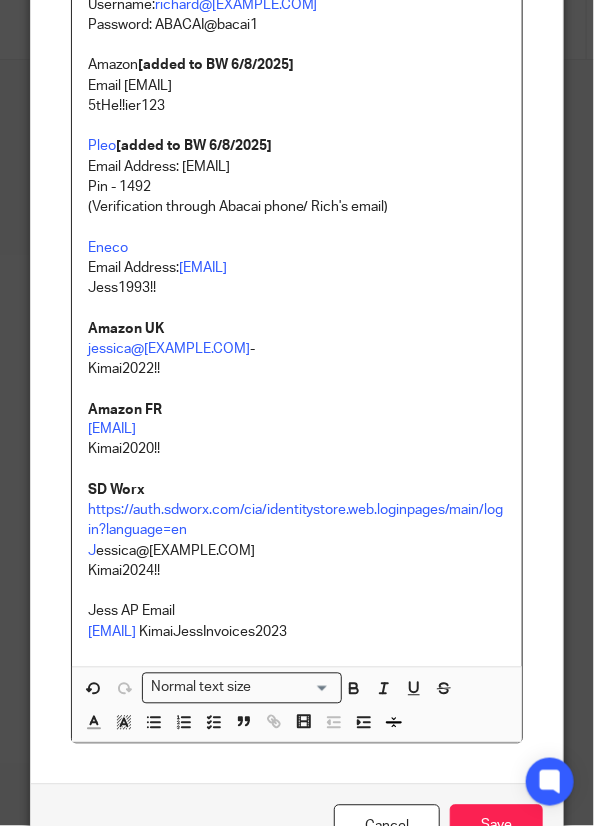 click on "Jess1993!! Amazon UK" at bounding box center (297, 308) 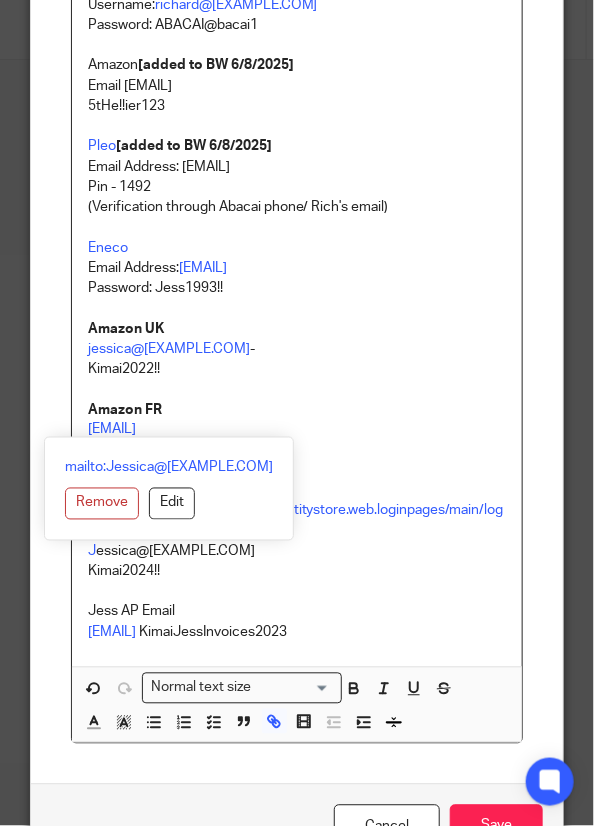 drag, startPoint x: 105, startPoint y: 429, endPoint x: 75, endPoint y: 429, distance: 30 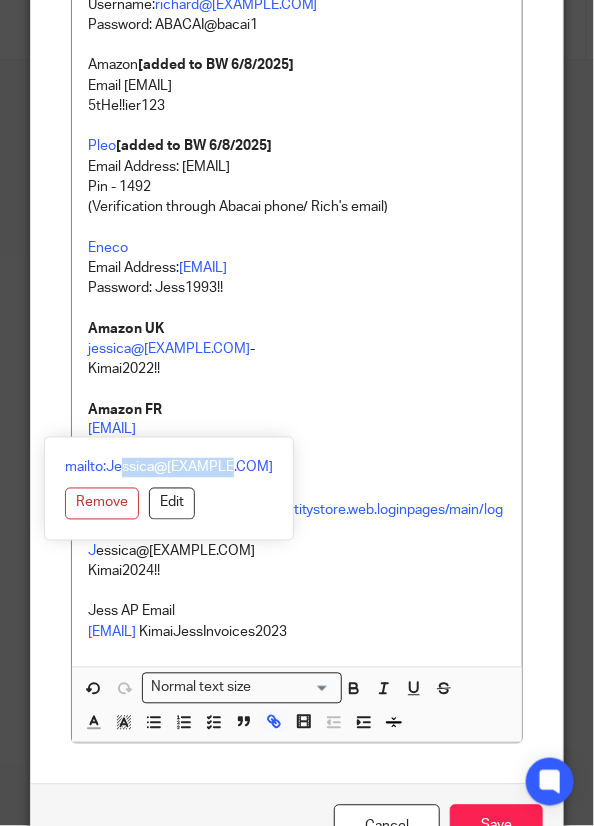 drag, startPoint x: 176, startPoint y: 447, endPoint x: 72, endPoint y: 446, distance: 104.00481 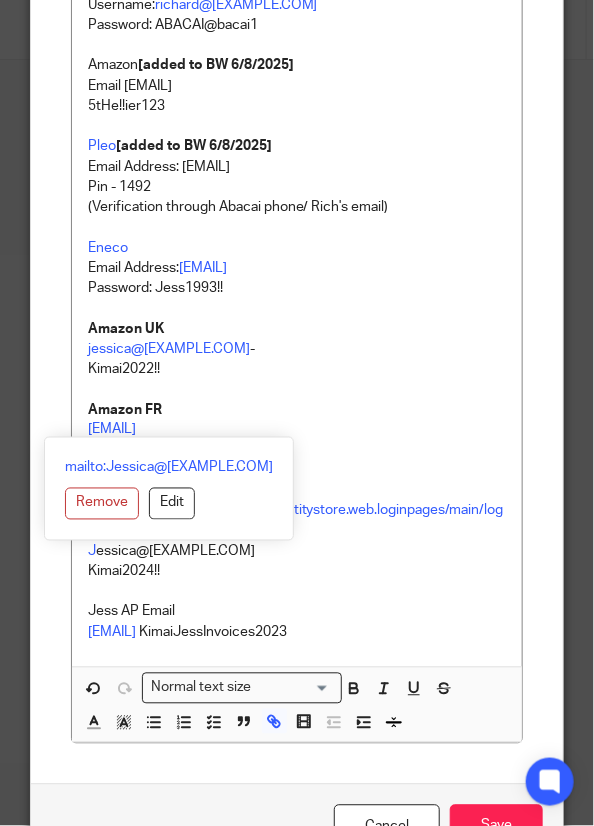 click on "Kimai2022!! Amazon FR" at bounding box center [297, 389] 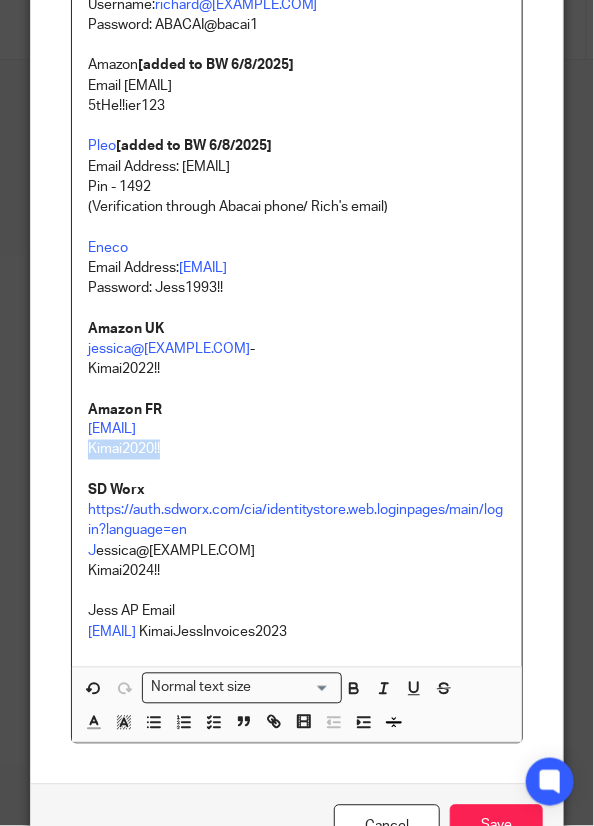 drag, startPoint x: 156, startPoint y: 452, endPoint x: 72, endPoint y: 452, distance: 84 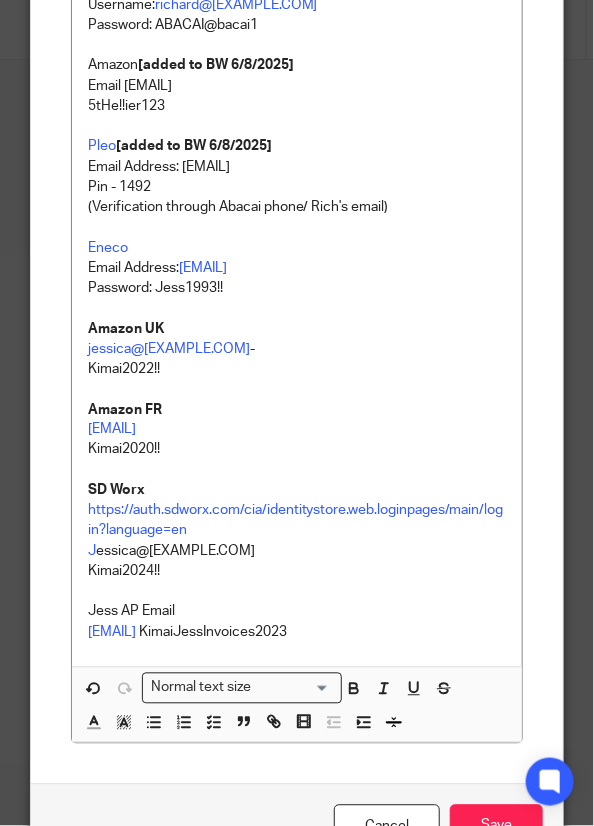 click on "1password - DHL logins can be found here kimai@abacai.co.uk Password: Ab@ca!Kima!AK22 Secret Key: A3-VDZZY2-FGA4LP-YHEKW-7KYJG-XWC87-RMPB7 UPDATED DHL Logins (03/07/2025) DHL EU  [added to BW 5/8/2025] sidney@kimai.co   dbe@duk0ujd3RCF*yju DHL UK  [added to BW 5/8/2025] jessica@kimai.com A-@d9wHzTkp.vd DHL Chiltern  [added to BW 5/8/2025] chiltern.store@kimai.com zcz5trj3fjt-ydy6MCY Gifting expense https://docs.google.com/spreadsheets/d/19oYAe9tO2ENSGK3rBbsgUqpZyrx0HjWG4ERMYVagz14/edit#gid=0 Abacai - Kimai email Email: kimai@abacai.co.uk PW: GtCteXKASS3Mztgeryhege1 AMEX [added to BW 5/8/2025] jesswarch1 Jess1993  Revolut  [added to BW 5/8/2025] Email: kimai@abacai.co.uk PW: Ab@ca!Kima!AK22 Passcode: 102938 Xero  [added to BW 5/8/2025] kimai@abacai.co.uk Ab@ca!Kima!AK22 Hubdoc  [added to BW 5/8/2025] kimai@abacai.co.uk Ab@ca!Kima!AK22 Hubspot kimai@abacai.co.uk Klarna UK [added to BW 5/8/2025] jessica@kimai.co   Kimai2019! K518222_37eec605a12e 8tq6cctr59qowndP KlarnaUS jessica@kimai.com Kimai2019! Clearbanc" at bounding box center (297, -1228) 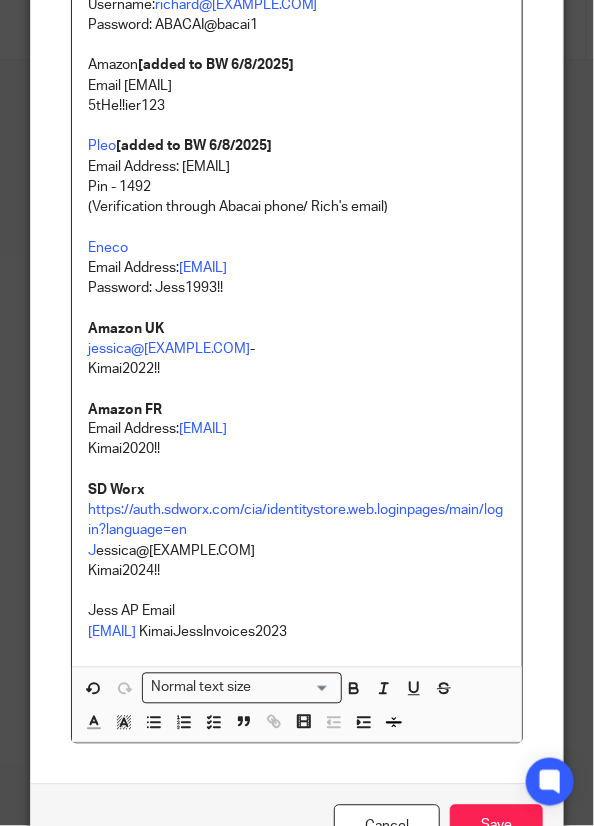 click on "Kimai2020!!" at bounding box center [297, 450] 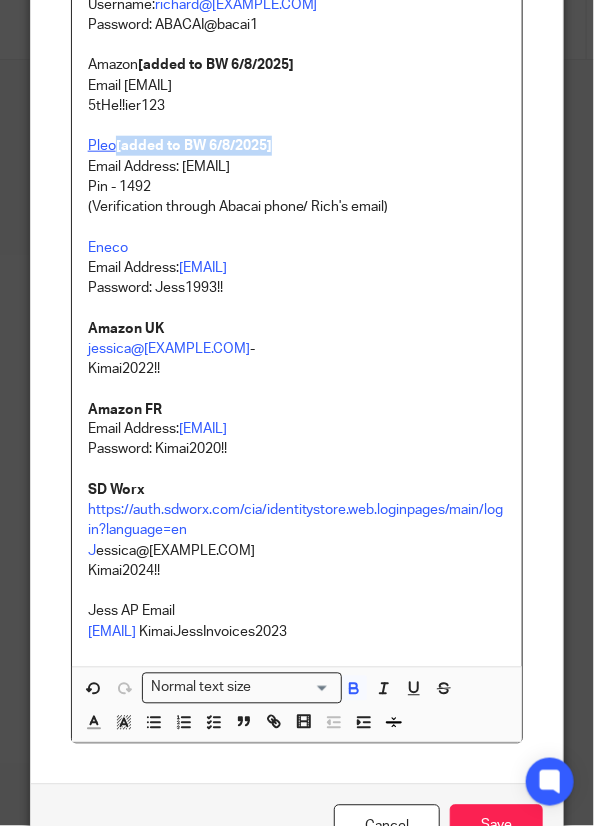 drag, startPoint x: 276, startPoint y: 139, endPoint x: 109, endPoint y: 141, distance: 167.01198 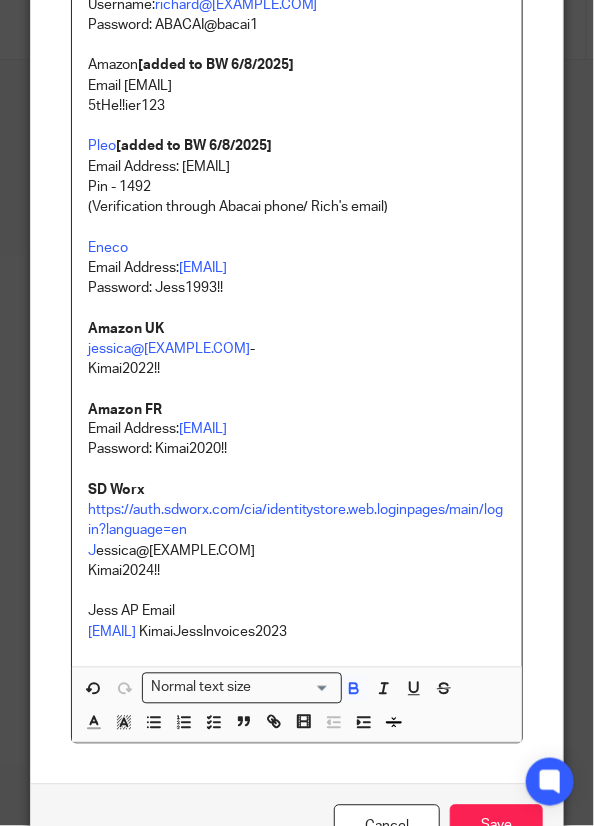 click on "Password: Jess1993!! Amazon UK" at bounding box center (297, 308) 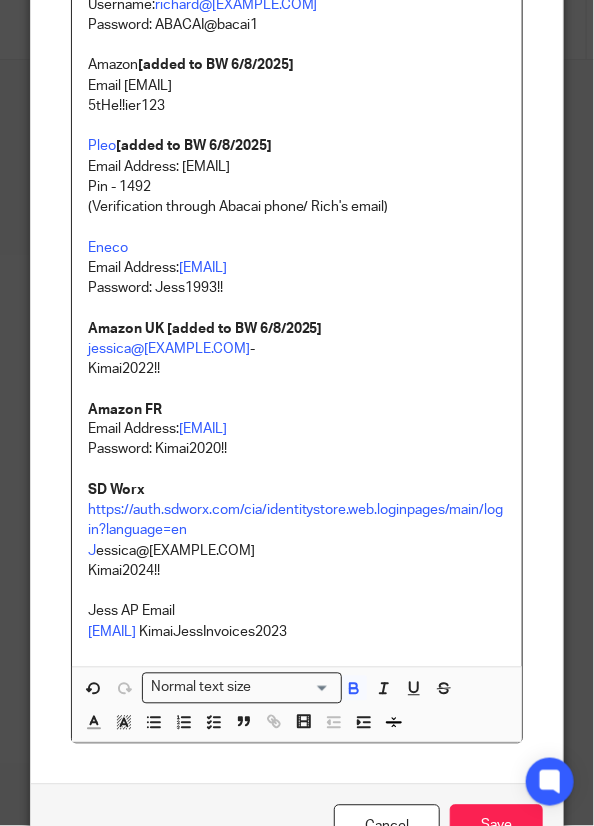 click on "Kimai2022!! Amazon FR" at bounding box center [297, 389] 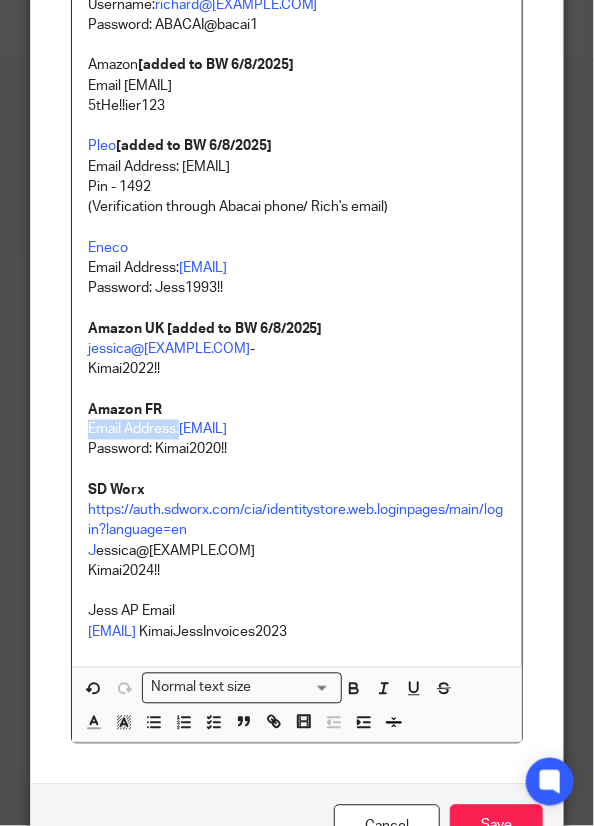 drag, startPoint x: 171, startPoint y: 431, endPoint x: 68, endPoint y: 429, distance: 103.01942 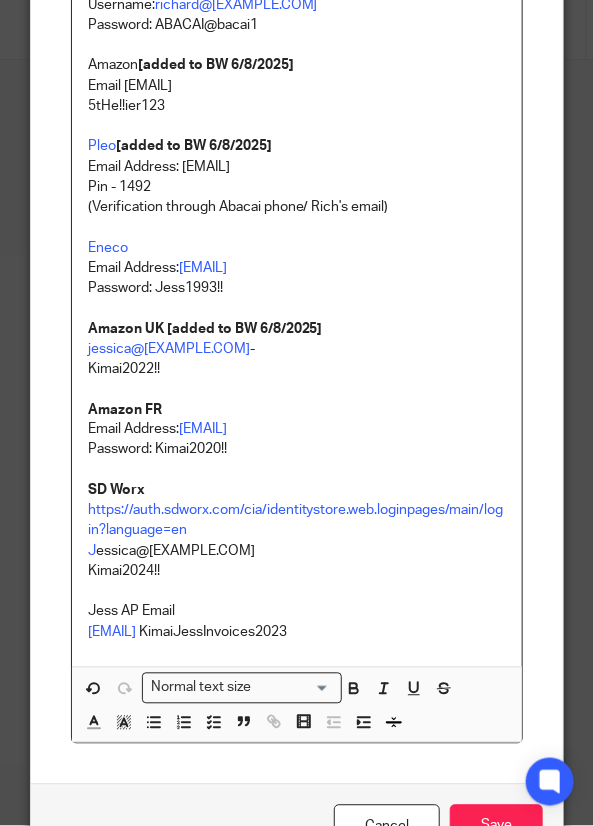 click on "1password - DHL logins can be found here kimai@abacai.co.uk Password: Ab@ca!Kima!AK22 Secret Key: A3-VDZZY2-FGA4LP-YHEKW-7KYJG-XWC87-RMPB7 UPDATED DHL Logins (03/07/2025) DHL EU  [added to BW 5/8/2025] sidney@kimai.co   dbe@duk0ujd3RCF*yju DHL UK  [added to BW 5/8/2025] jessica@kimai.com A-@d9wHzTkp.vd DHL Chiltern  [added to BW 5/8/2025] chiltern.store@kimai.com zcz5trj3fjt-ydy6MCY Gifting expense https://docs.google.com/spreadsheets/d/19oYAe9tO2ENSGK3rBbsgUqpZyrx0HjWG4ERMYVagz14/edit#gid=0 Abacai - Kimai email Email: kimai@abacai.co.uk PW: GtCteXKASS3Mztgeryhege1 AMEX [added to BW 5/8/2025] jesswarch1 Jess1993  Revolut  [added to BW 5/8/2025] Email: kimai@abacai.co.uk PW: Ab@ca!Kima!AK22 Passcode: 102938 Xero  [added to BW 5/8/2025] kimai@abacai.co.uk Ab@ca!Kima!AK22 Hubdoc  [added to BW 5/8/2025] kimai@abacai.co.uk Ab@ca!Kima!AK22 Hubspot kimai@abacai.co.uk Klarna UK [added to BW 5/8/2025] jessica@kimai.co   Kimai2019! K518222_37eec605a12e 8tq6cctr59qowndP KlarnaUS jessica@kimai.com Kimai2019! Clearbanc" at bounding box center [297, -1228] 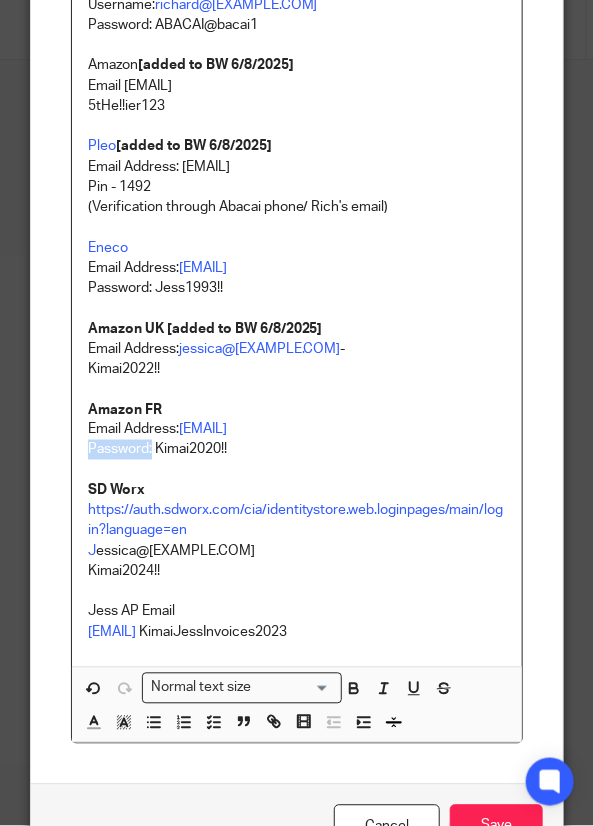 drag, startPoint x: 143, startPoint y: 449, endPoint x: 73, endPoint y: 446, distance: 70.064255 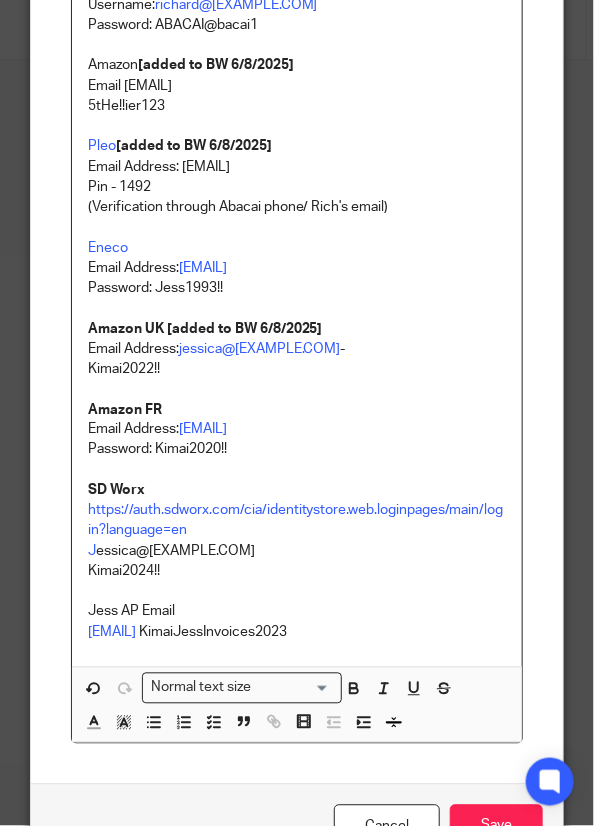 click on "Kimai2022!! Amazon FR" at bounding box center (297, 389) 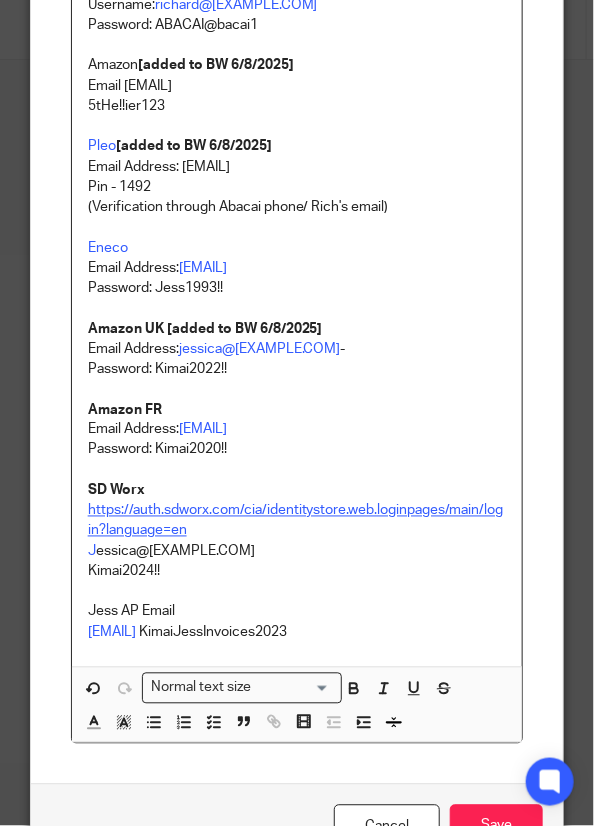 click on "https://auth.sdworx.com/cia/identitystore.web.loginpages/main/login?language=en" at bounding box center [296, 521] 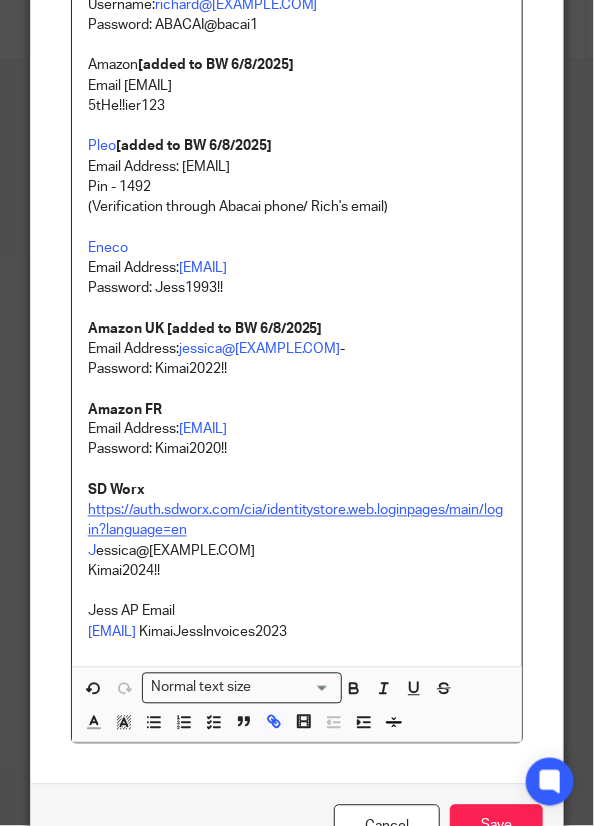 click on "https://auth.sdworx.com/cia/identitystore.web.loginpages/main/login?language=en" at bounding box center (296, 521) 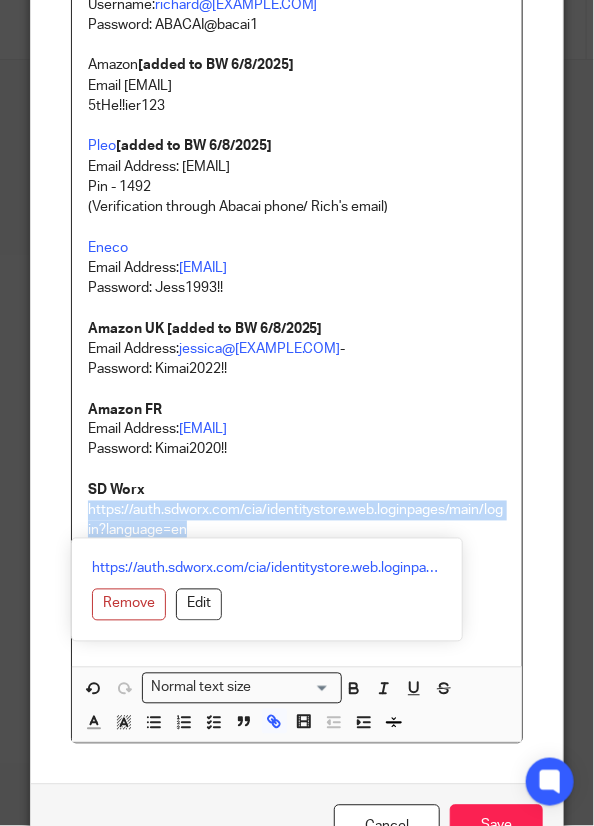 drag, startPoint x: 204, startPoint y: 533, endPoint x: 66, endPoint y: 510, distance: 139.90353 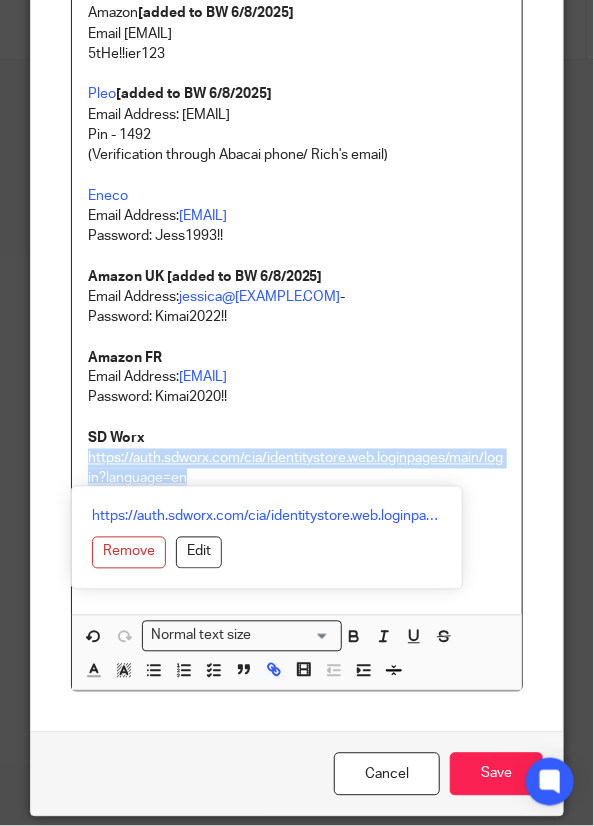 scroll, scrollTop: 3377, scrollLeft: 0, axis: vertical 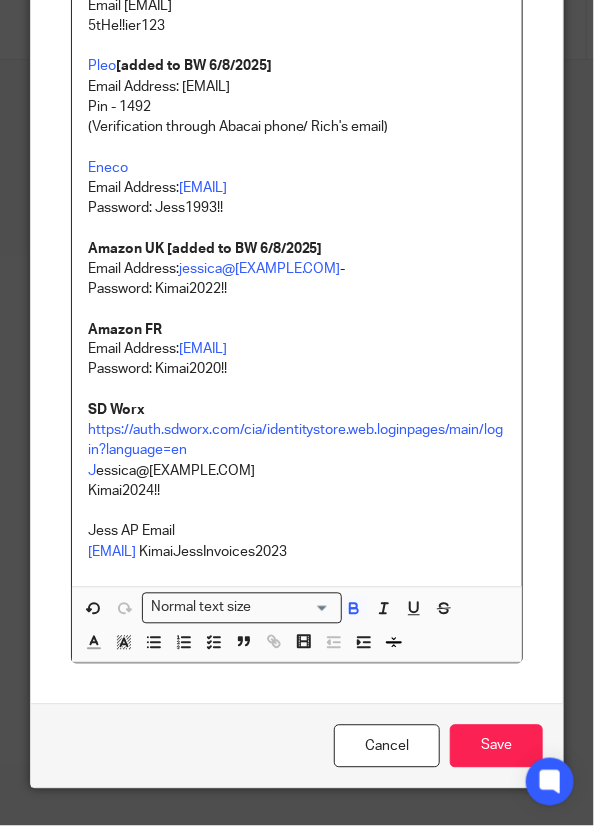 click on "SD Worx" at bounding box center (297, 411) 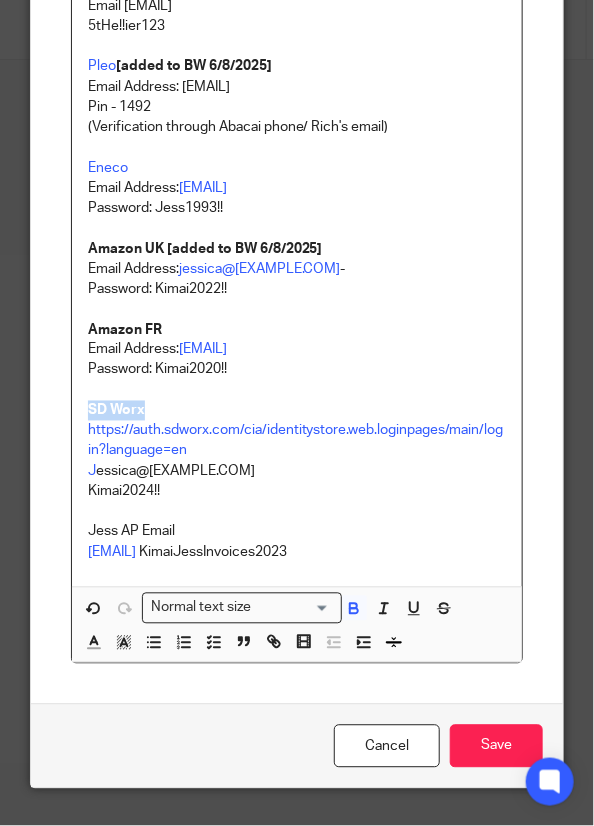 drag, startPoint x: 118, startPoint y: 409, endPoint x: 78, endPoint y: 404, distance: 40.311287 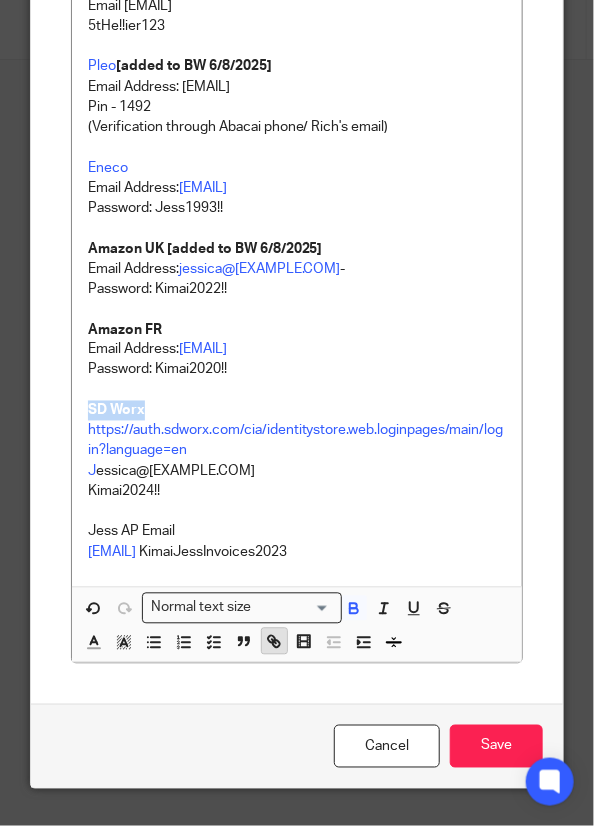 click 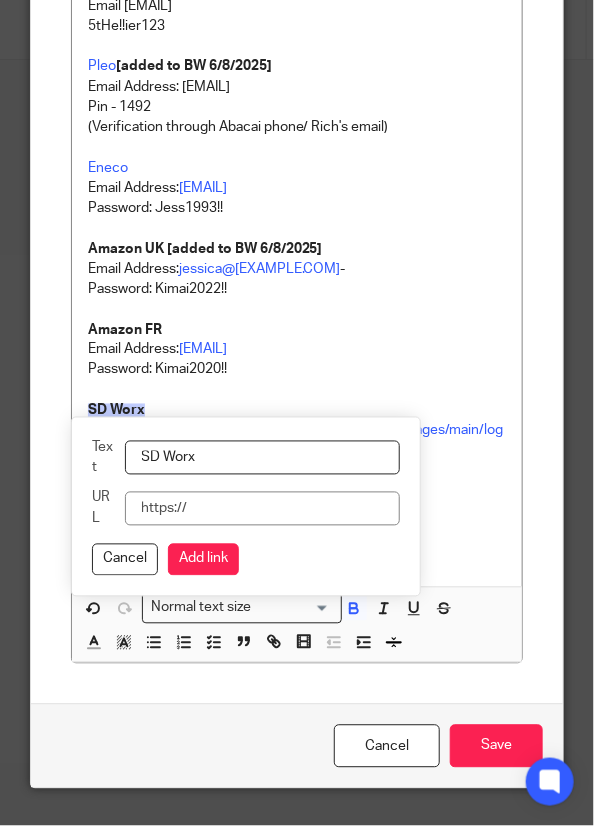 click on "URL" at bounding box center [262, 509] 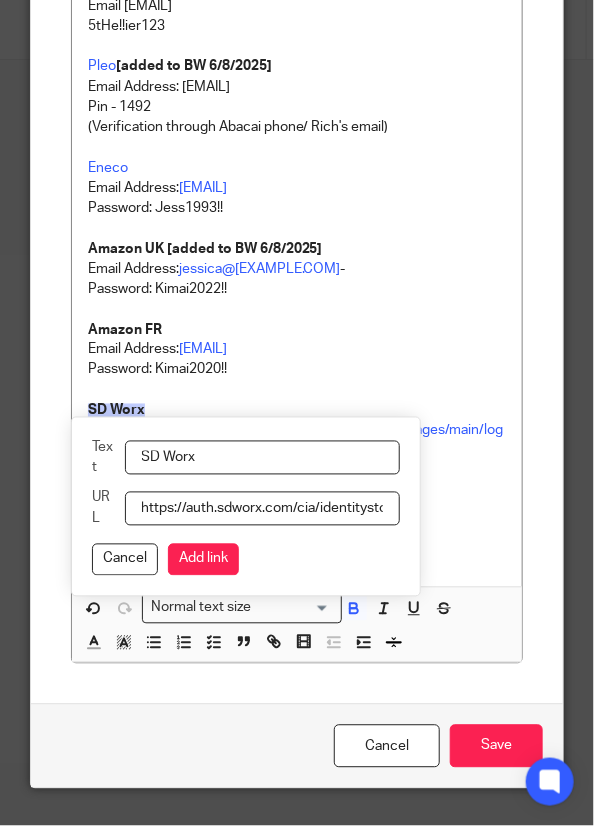 scroll, scrollTop: 0, scrollLeft: 276, axis: horizontal 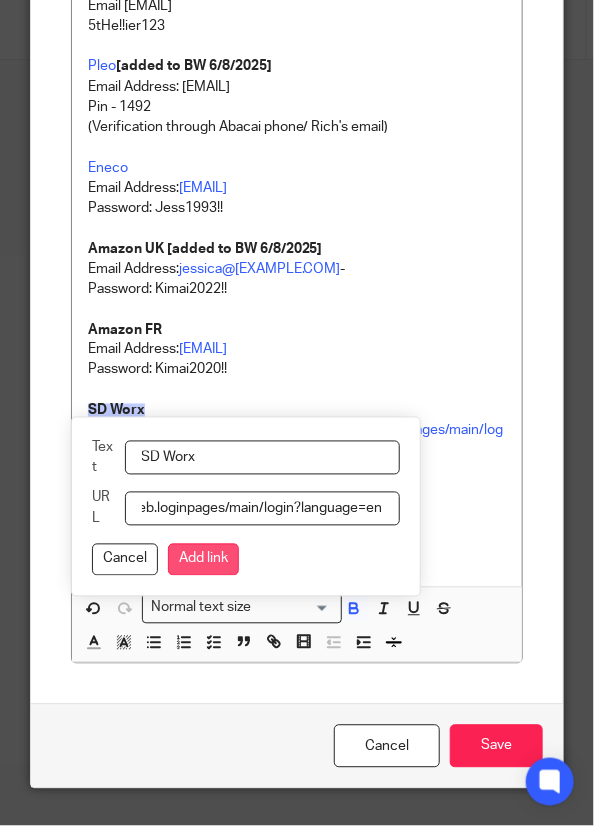 type on "https://auth.sdworx.com/cia/identitystore.web.loginpages/main/login?language=en" 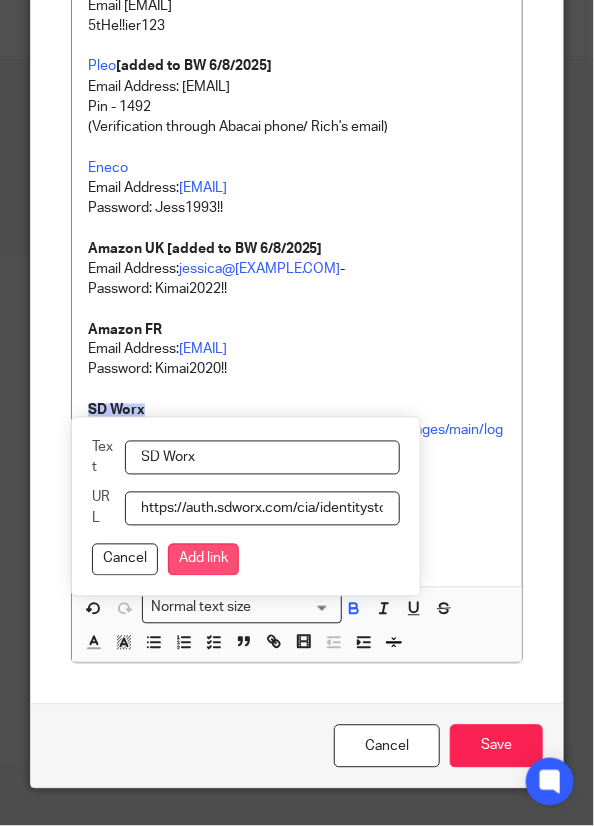 click on "Add link" at bounding box center [203, 560] 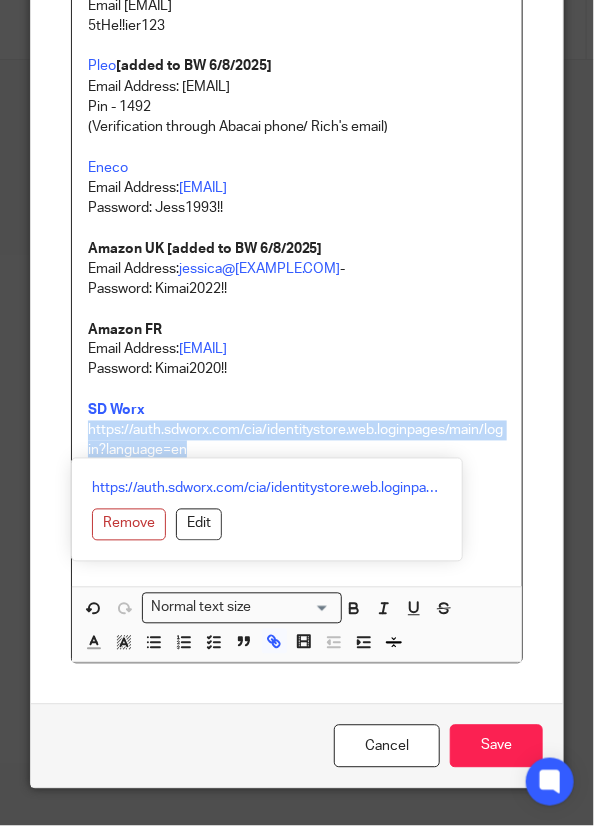 drag, startPoint x: 203, startPoint y: 445, endPoint x: 64, endPoint y: 428, distance: 140.0357 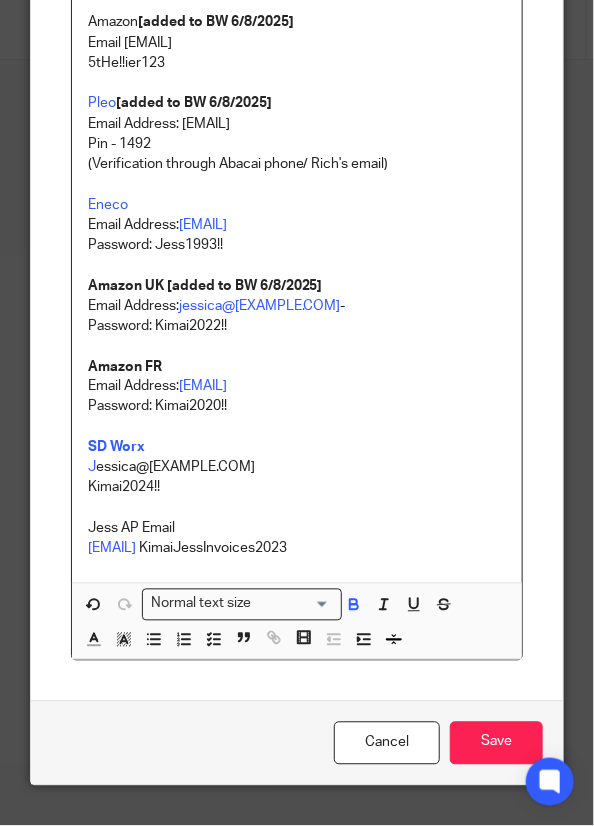 scroll, scrollTop: 3336, scrollLeft: 0, axis: vertical 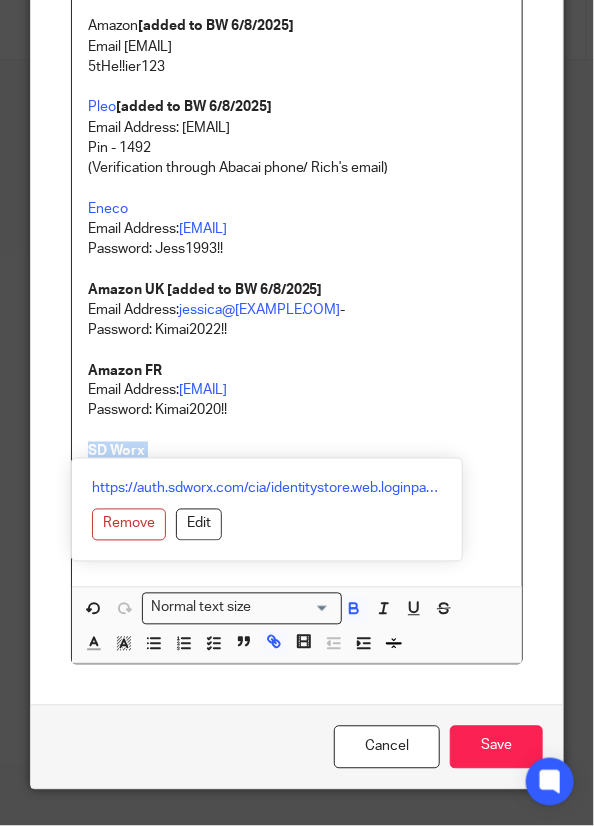 drag, startPoint x: 148, startPoint y: 453, endPoint x: 67, endPoint y: 444, distance: 81.49847 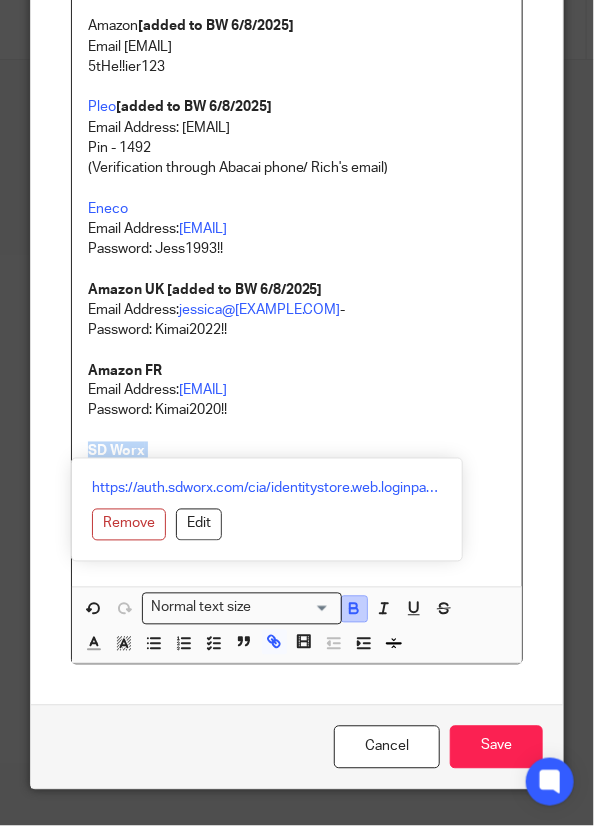 click 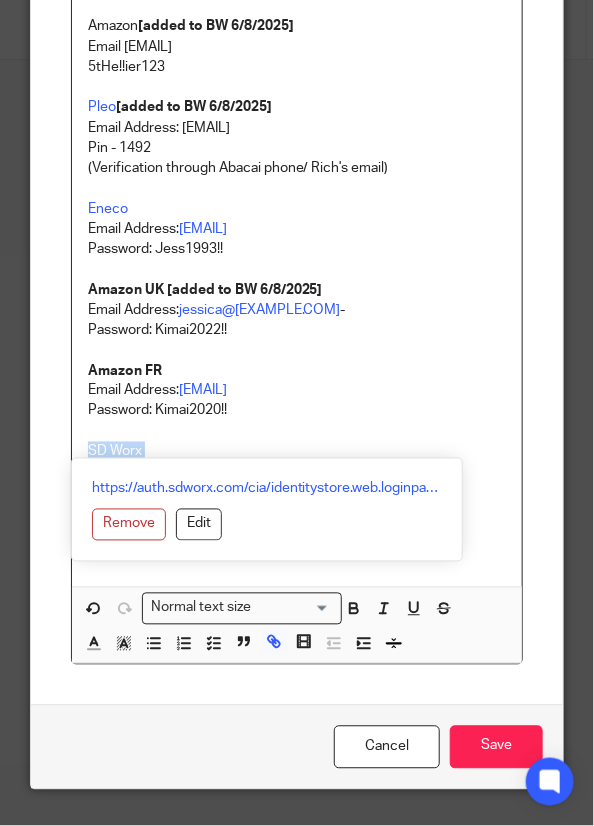 click on "SD Worx" at bounding box center (297, 452) 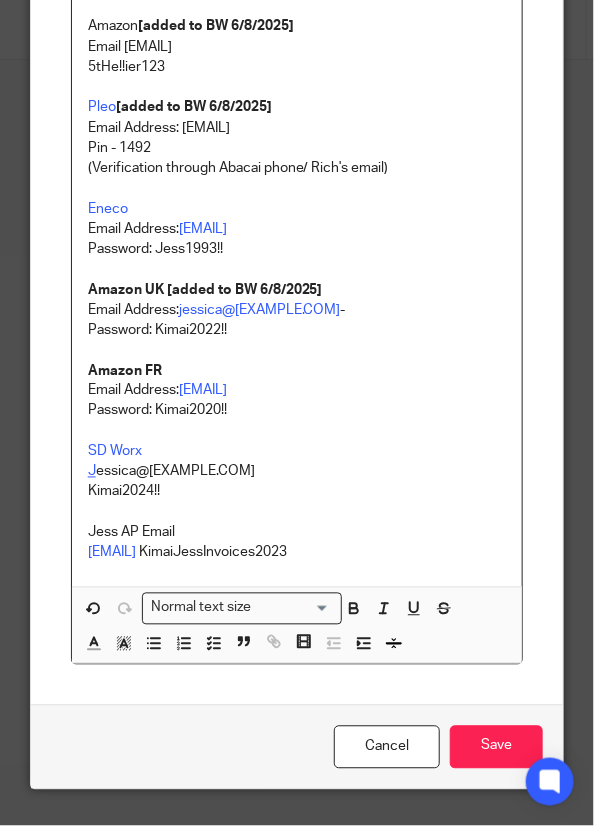 click on "J" at bounding box center (92, 472) 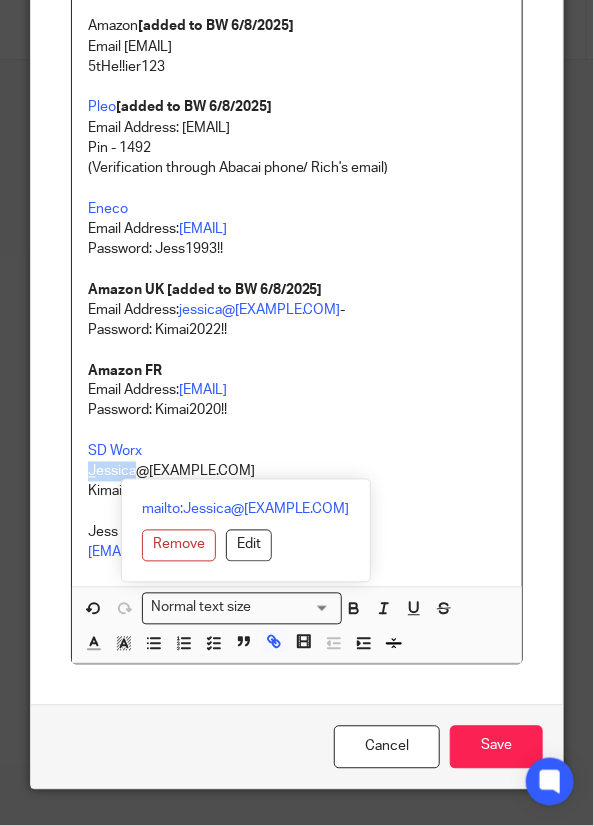 click on "J" at bounding box center [92, 472] 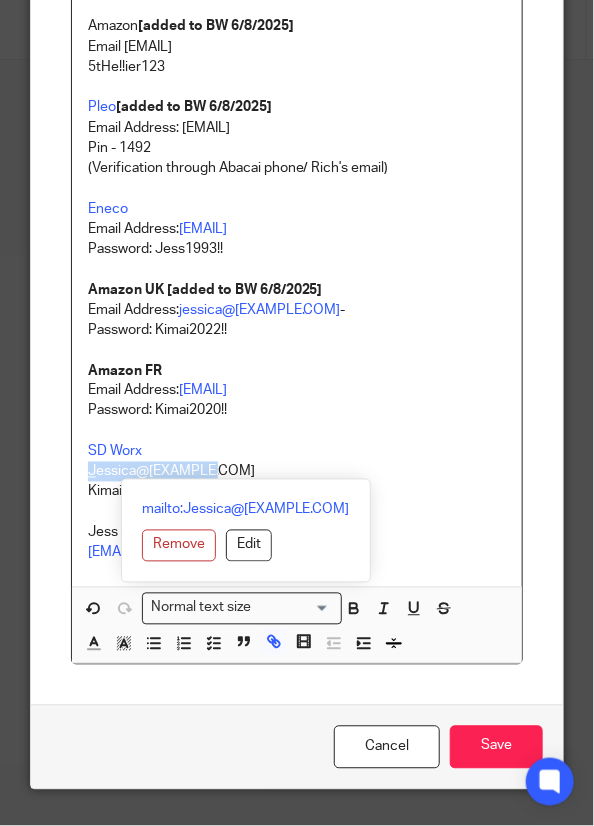 click on "J" at bounding box center (92, 472) 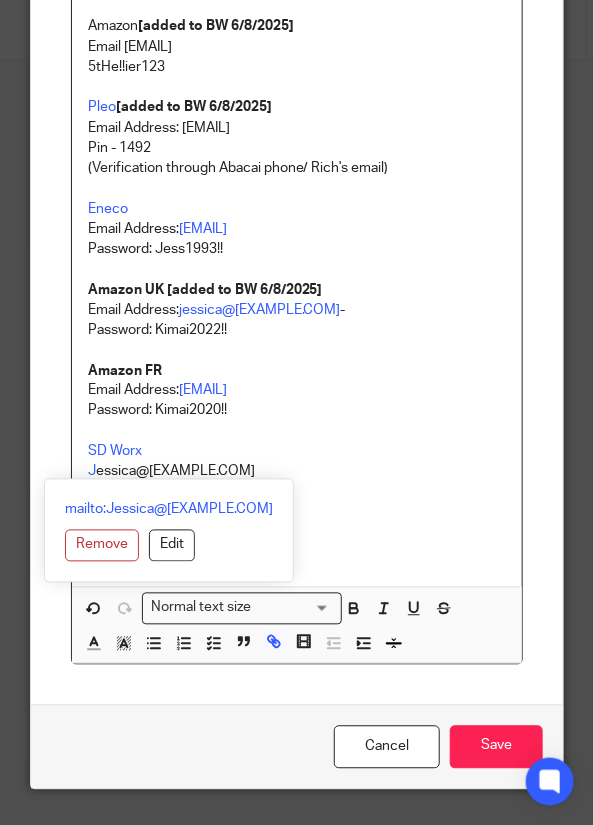 click on "SD Worx" at bounding box center (297, 452) 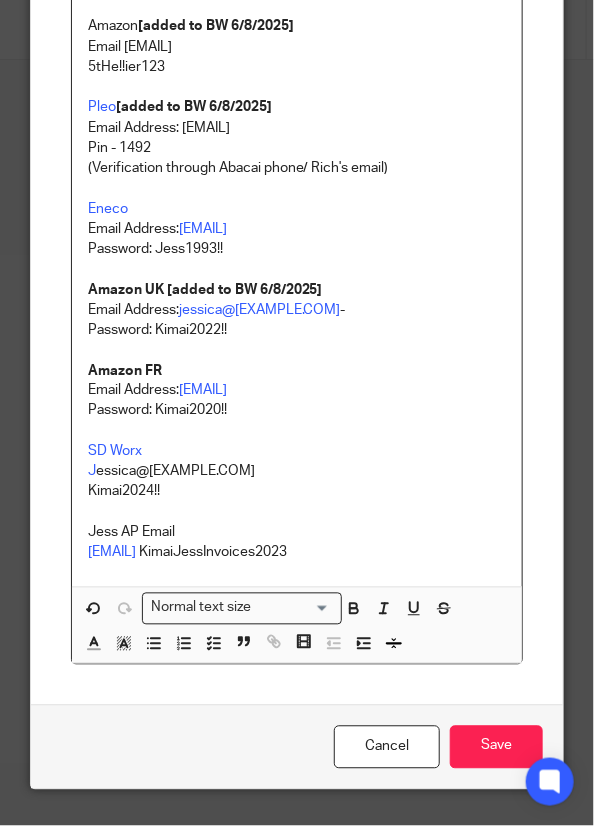 click on "J essica@kimai.com" at bounding box center (297, 472) 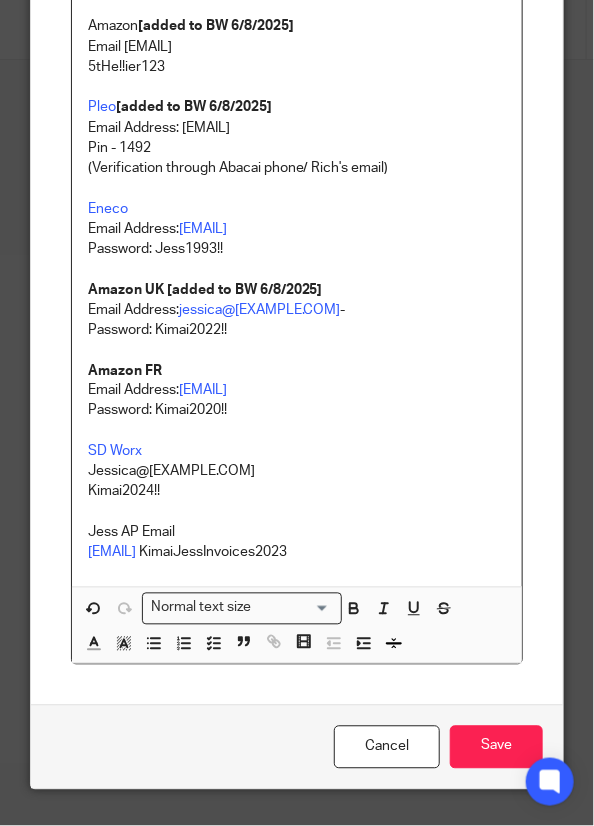 click on "Jessica@kimai.com" at bounding box center [297, 472] 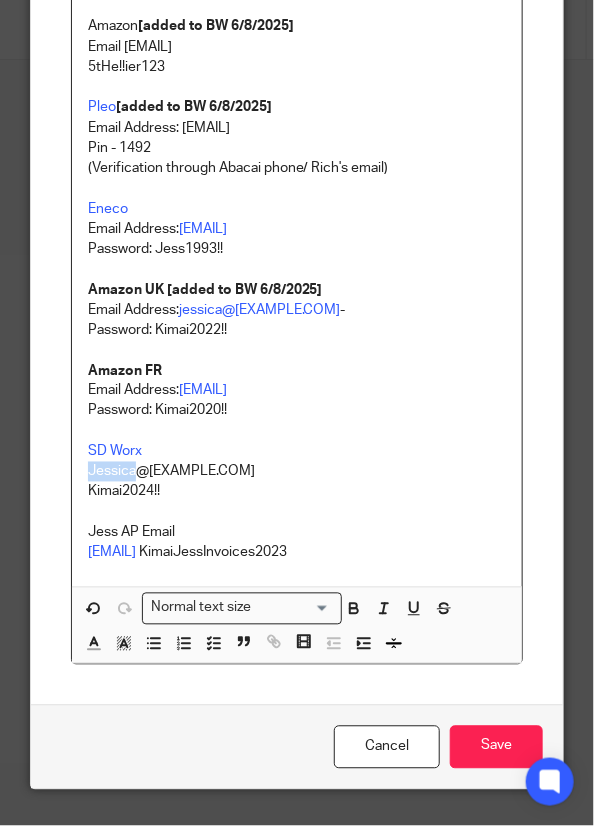 click on "Jessica@kimai.com" at bounding box center [297, 472] 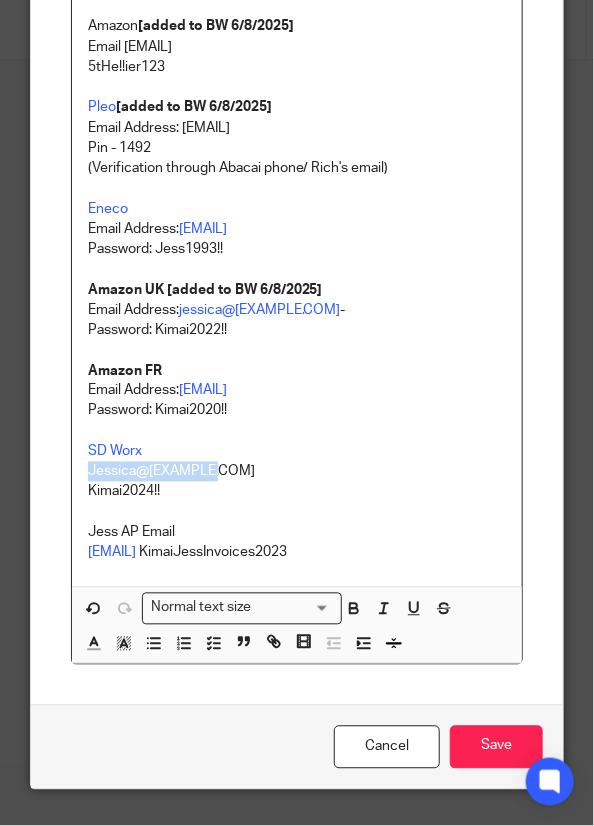 click on "Jessica@kimai.com" at bounding box center [297, 472] 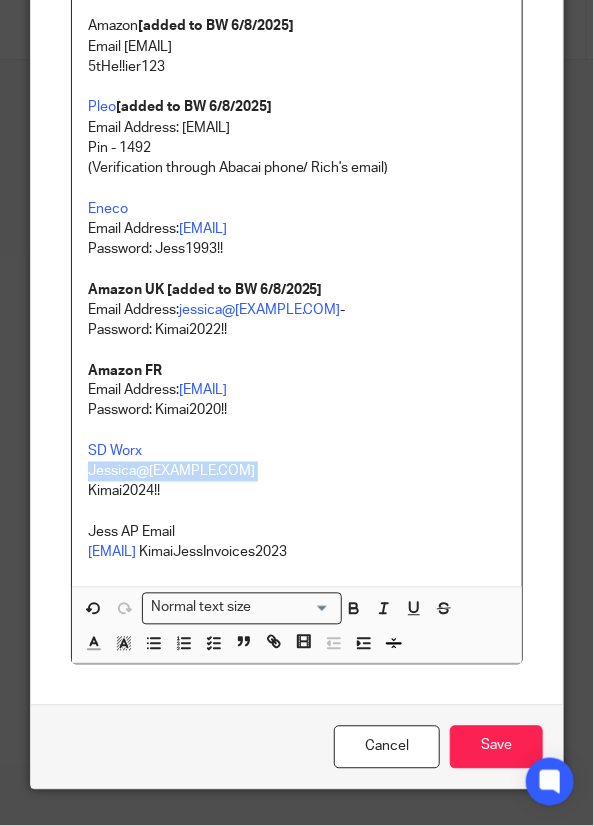 drag, startPoint x: 164, startPoint y: 494, endPoint x: 127, endPoint y: 479, distance: 39.92493 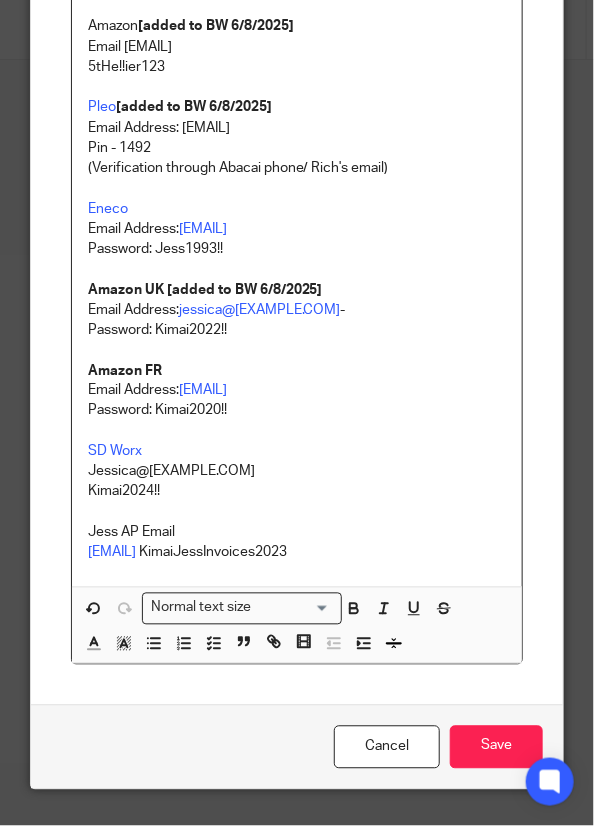 click on "Kimai2024!!" at bounding box center [297, 492] 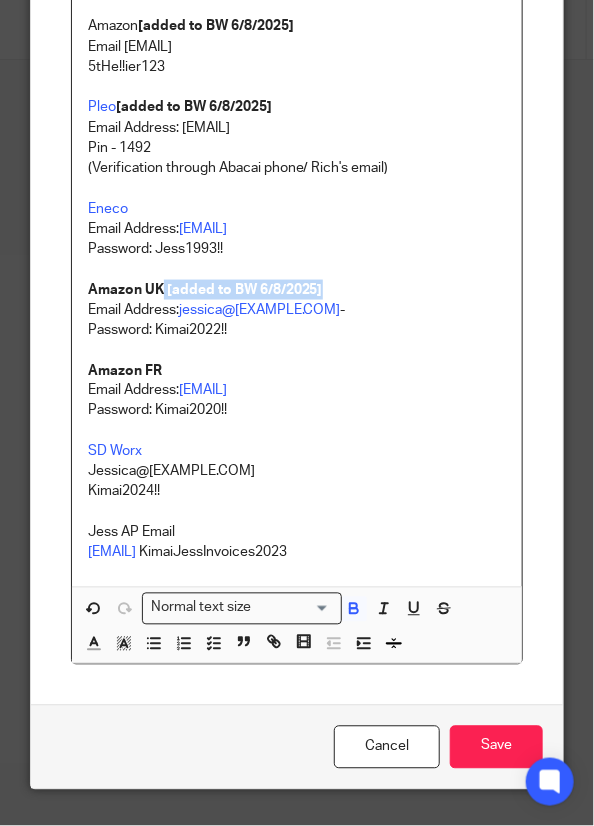 drag, startPoint x: 325, startPoint y: 288, endPoint x: 156, endPoint y: 280, distance: 169.18924 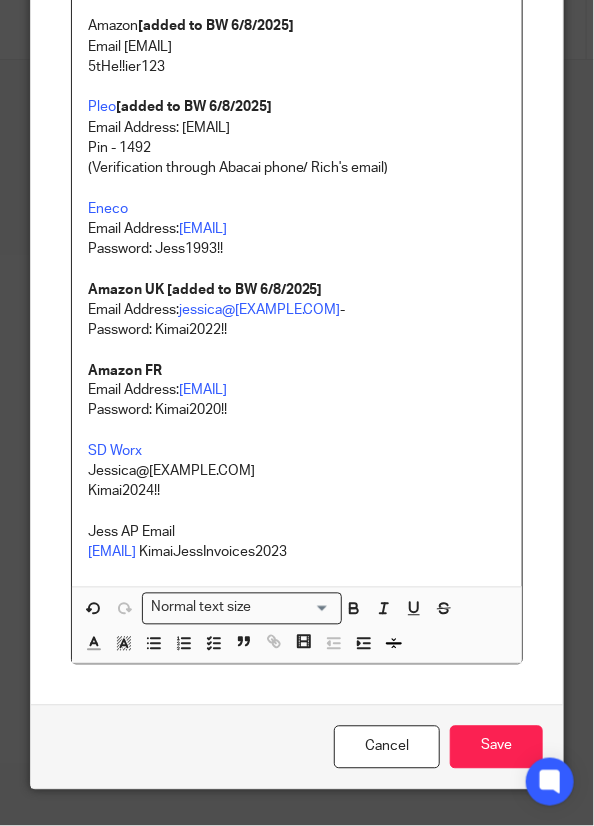 click on "SD Worx" at bounding box center (297, 452) 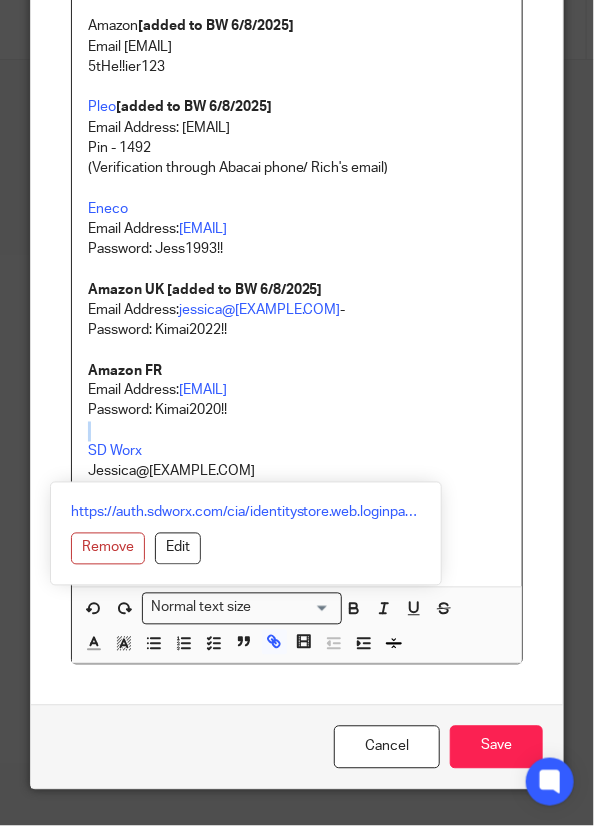 click on "SD Worx" at bounding box center (297, 452) 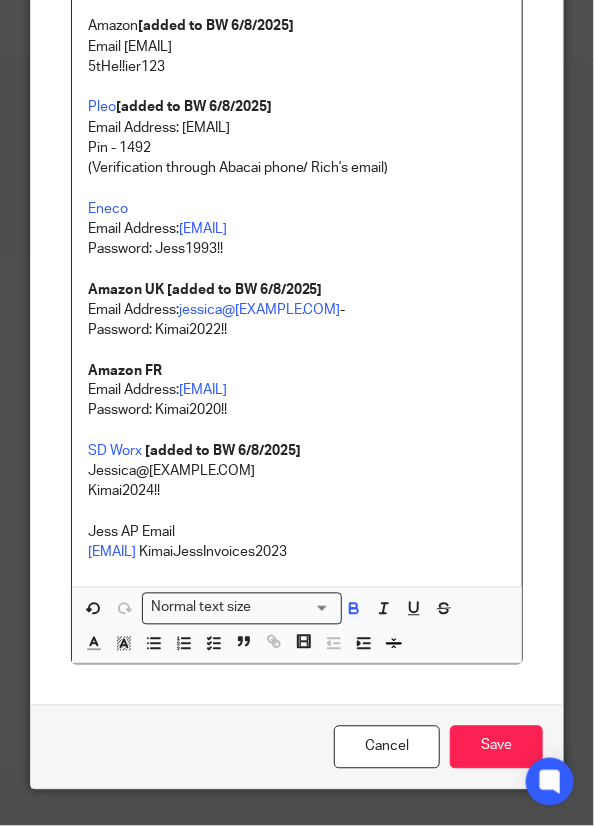 click on "[added to BW 6/8/2025]" at bounding box center [223, 452] 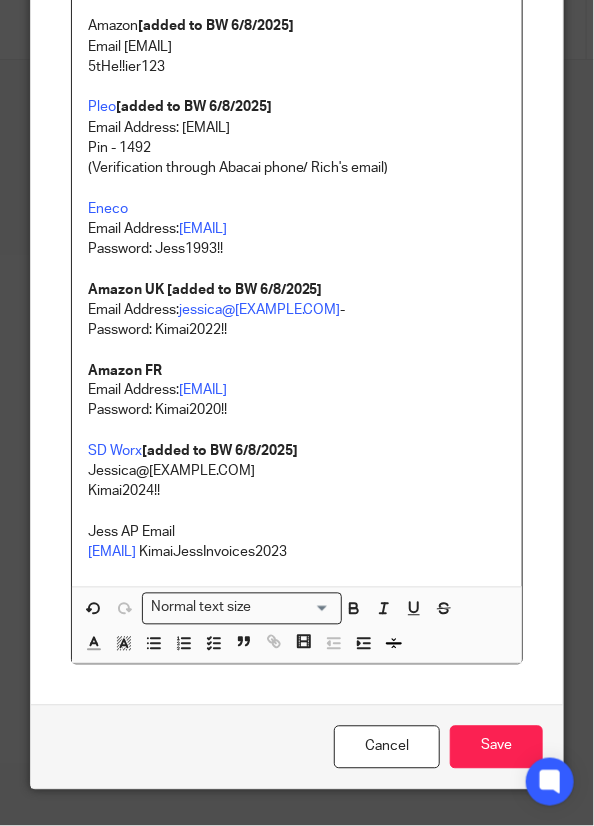 click on "Jess AP Email" at bounding box center [297, 533] 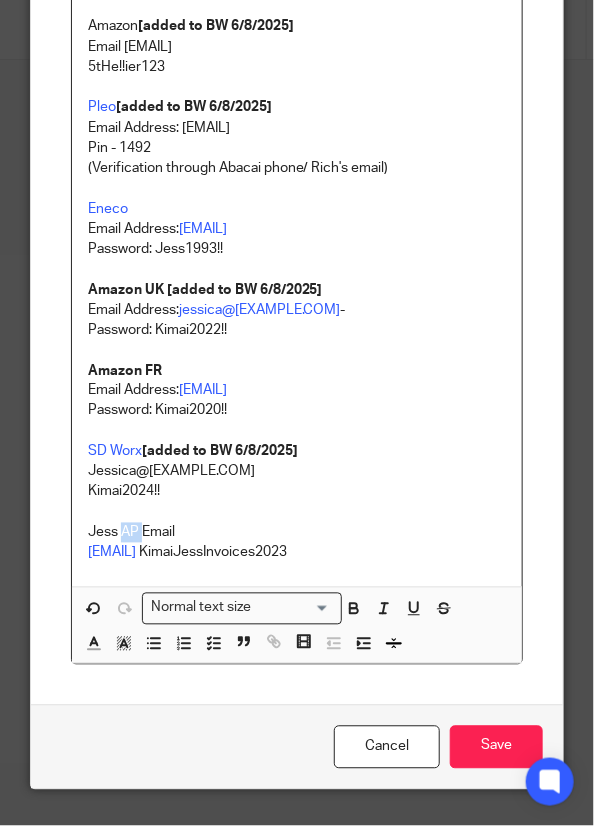 click on "Jess AP Email" at bounding box center (297, 533) 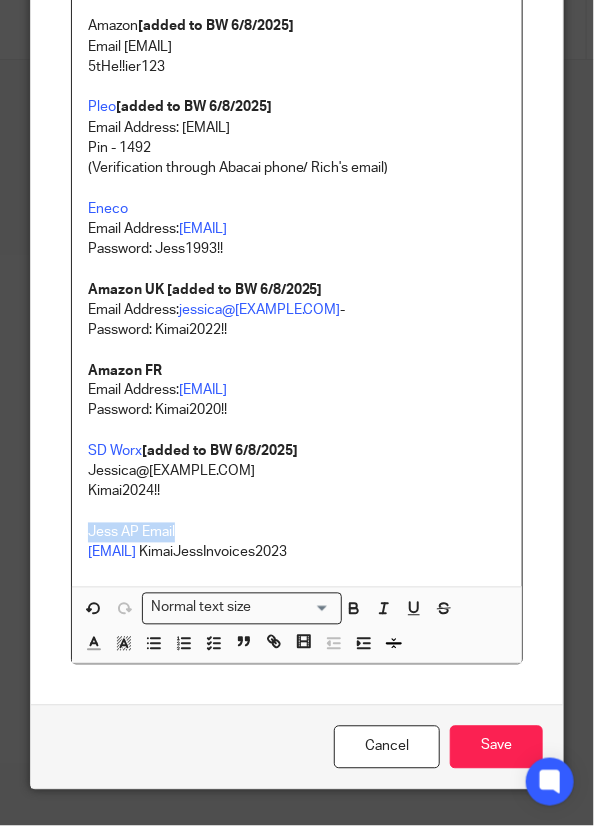 click on "Jess AP Email" at bounding box center (297, 533) 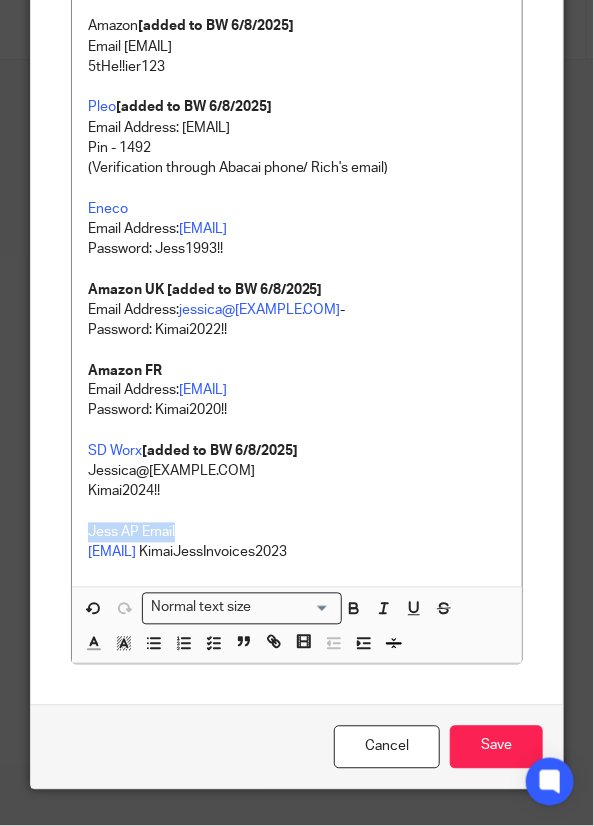 click on "Jess AP Email" at bounding box center (297, 533) 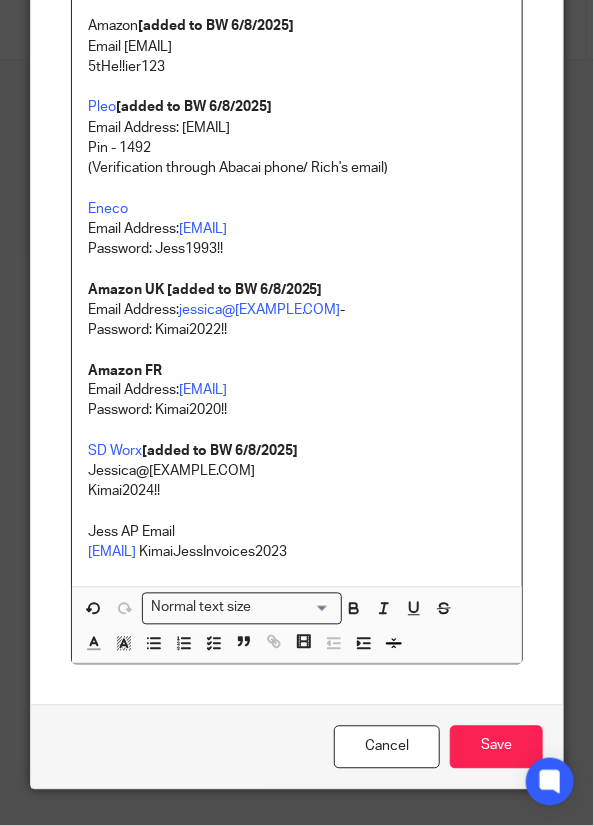 click on "invoices@kimai.com   KimaiJessInvoices2023" at bounding box center [297, 553] 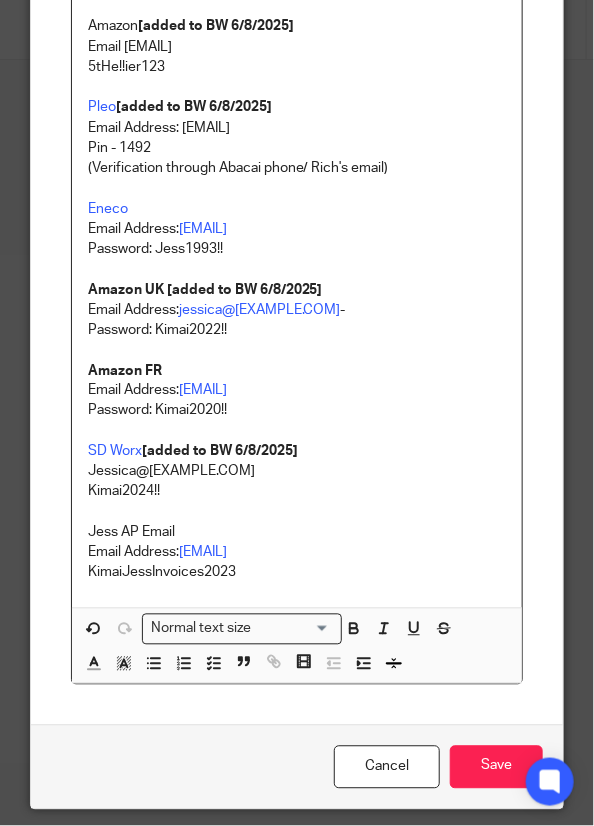 click on "KimaiJessInvoices2023" at bounding box center [297, 573] 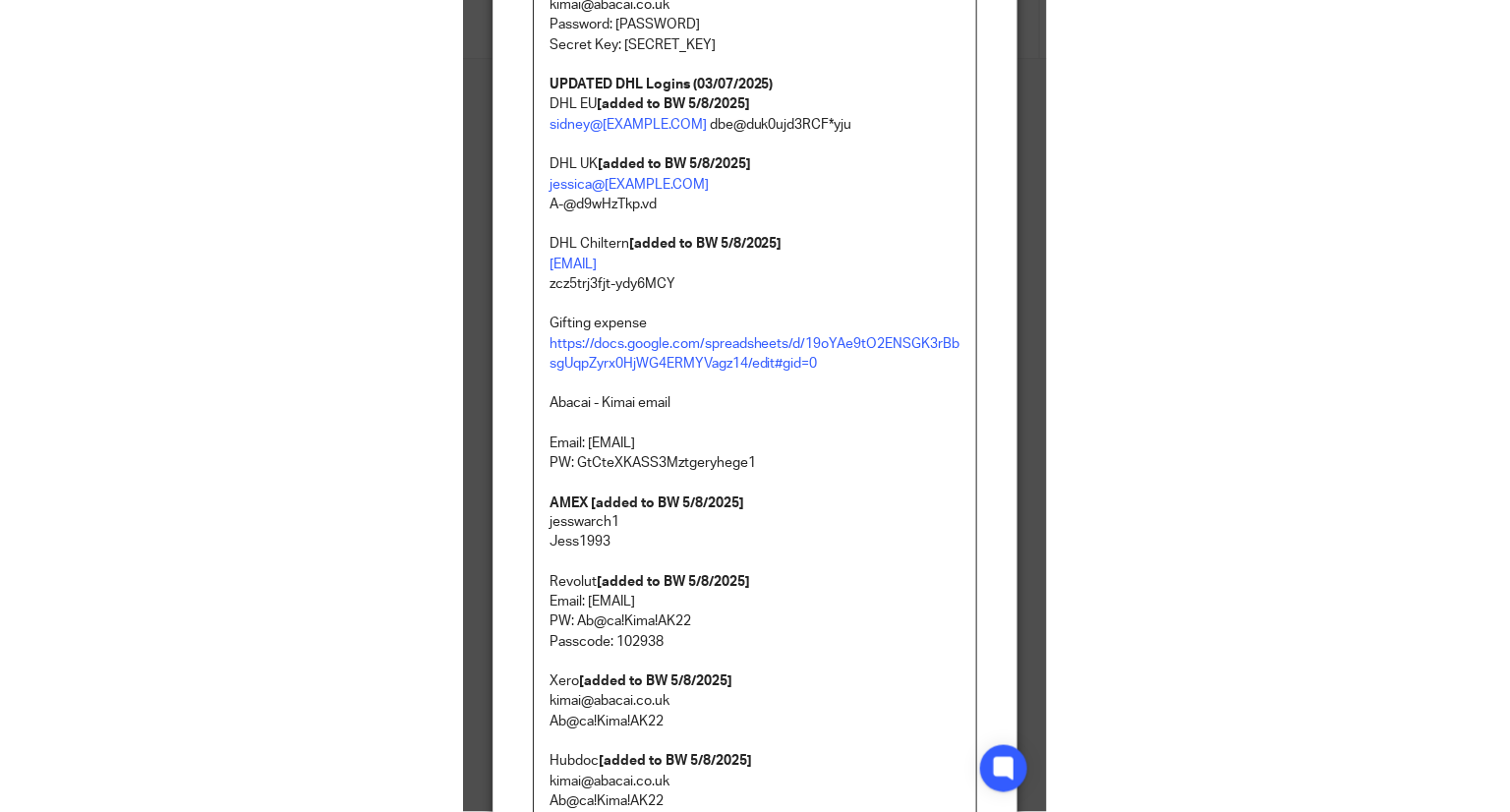 scroll, scrollTop: 0, scrollLeft: 0, axis: both 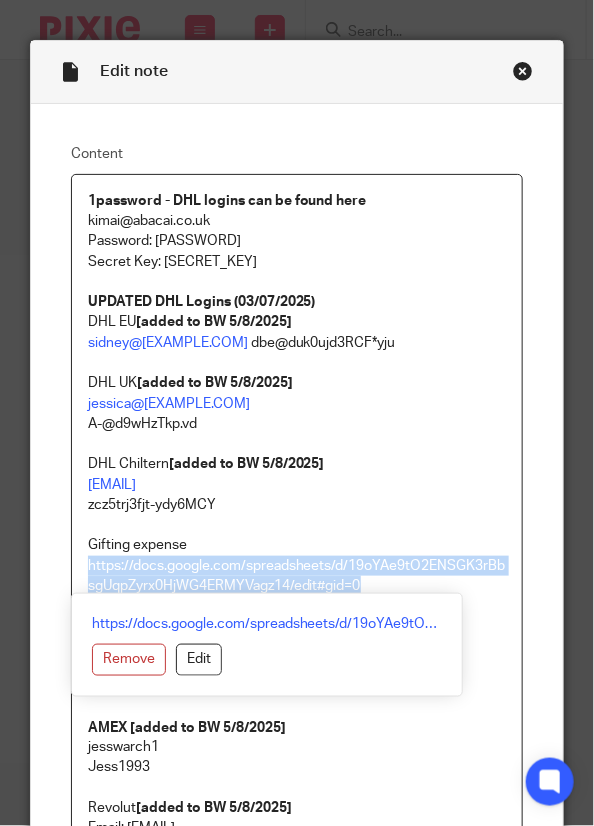 drag, startPoint x: 382, startPoint y: 585, endPoint x: 34, endPoint y: 556, distance: 349.20624 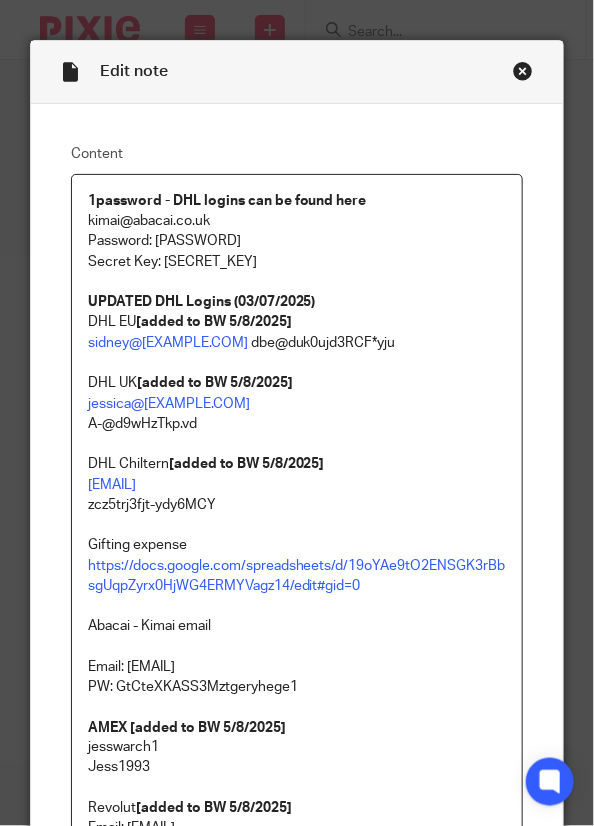 click on "Gifting expense" at bounding box center [297, 545] 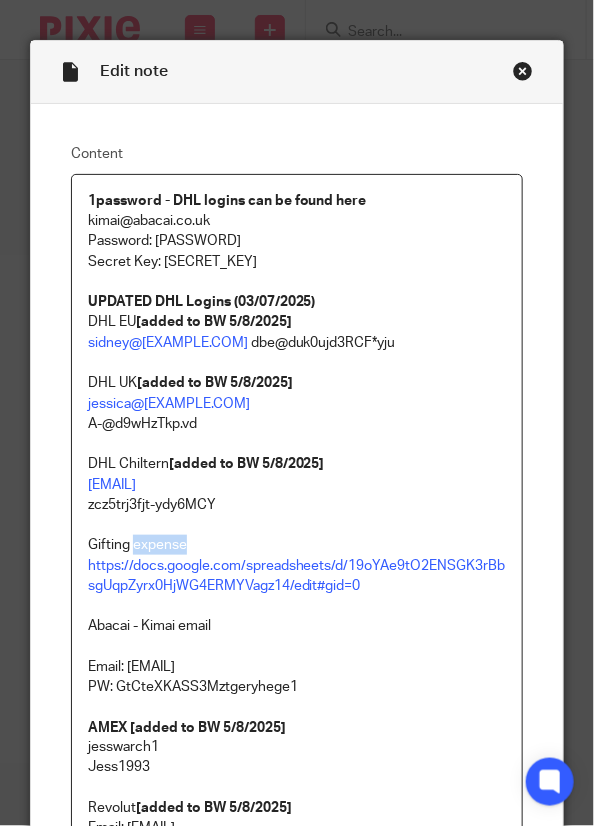click on "Gifting expense" at bounding box center (297, 545) 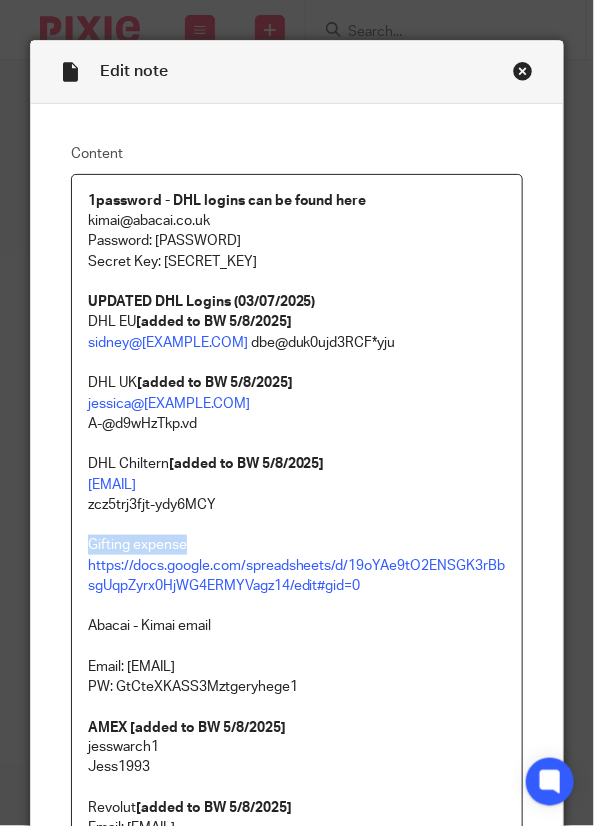 click on "Gifting expense" at bounding box center (297, 545) 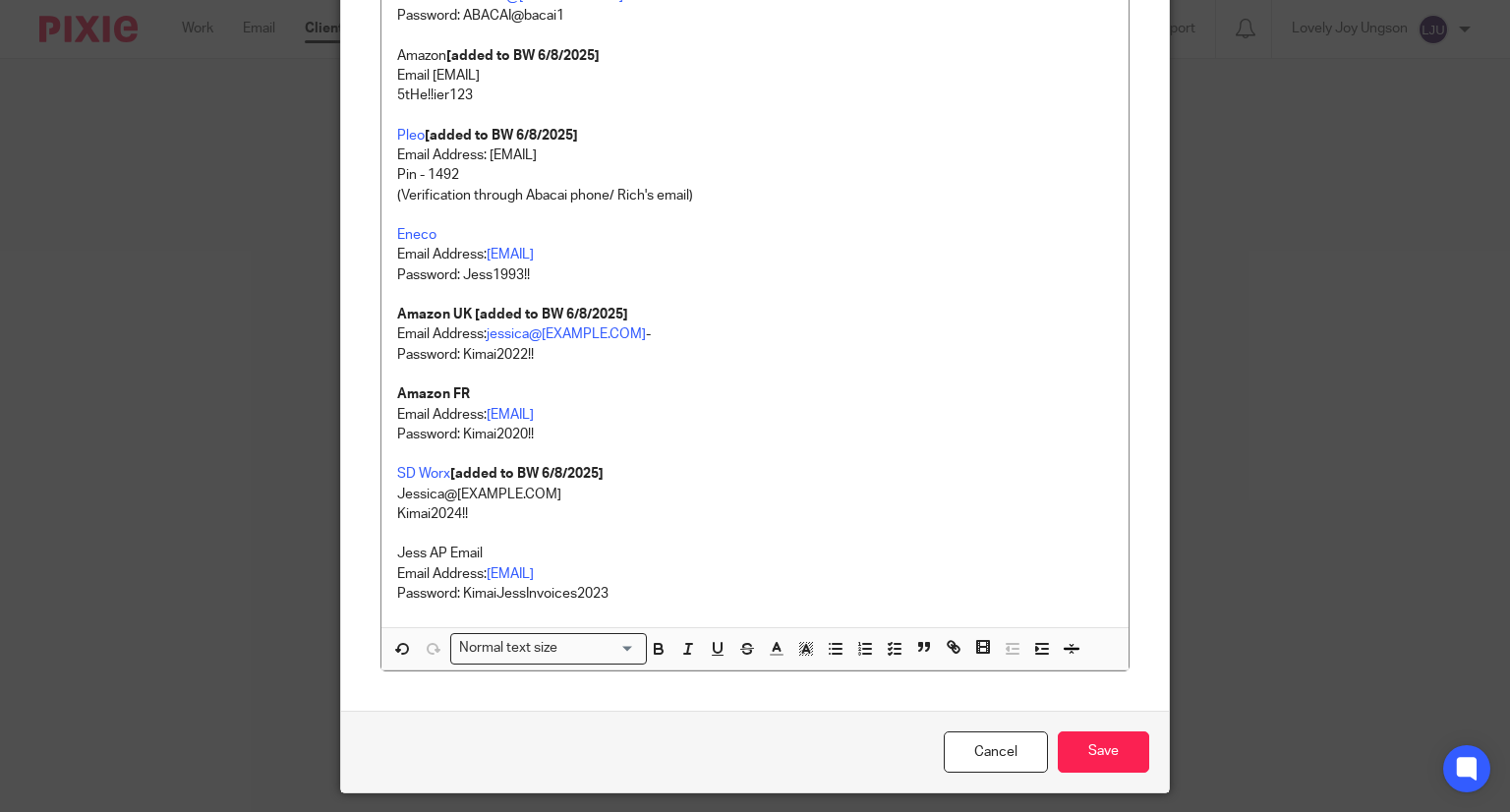 scroll, scrollTop: 3227, scrollLeft: 0, axis: vertical 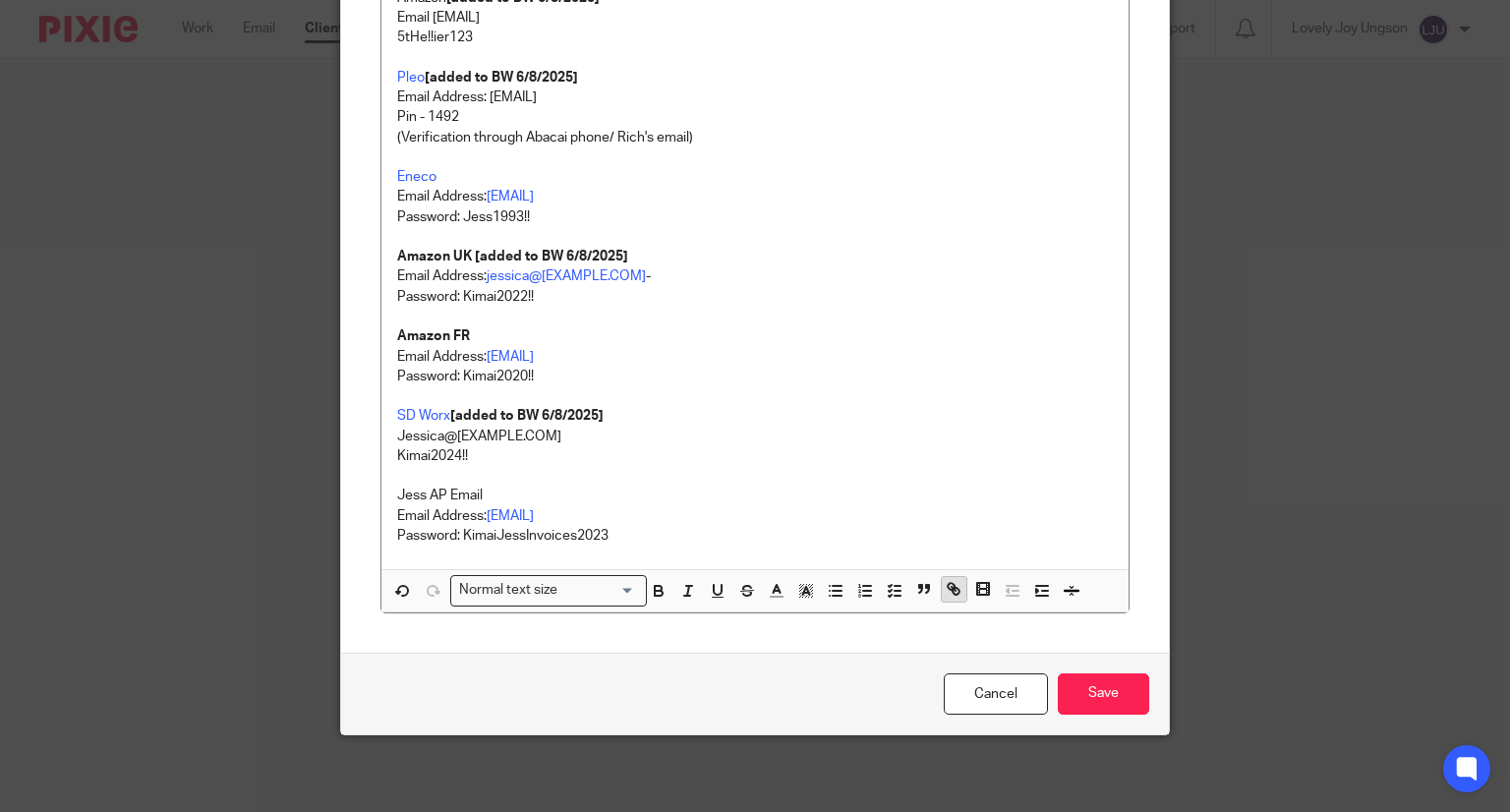 click 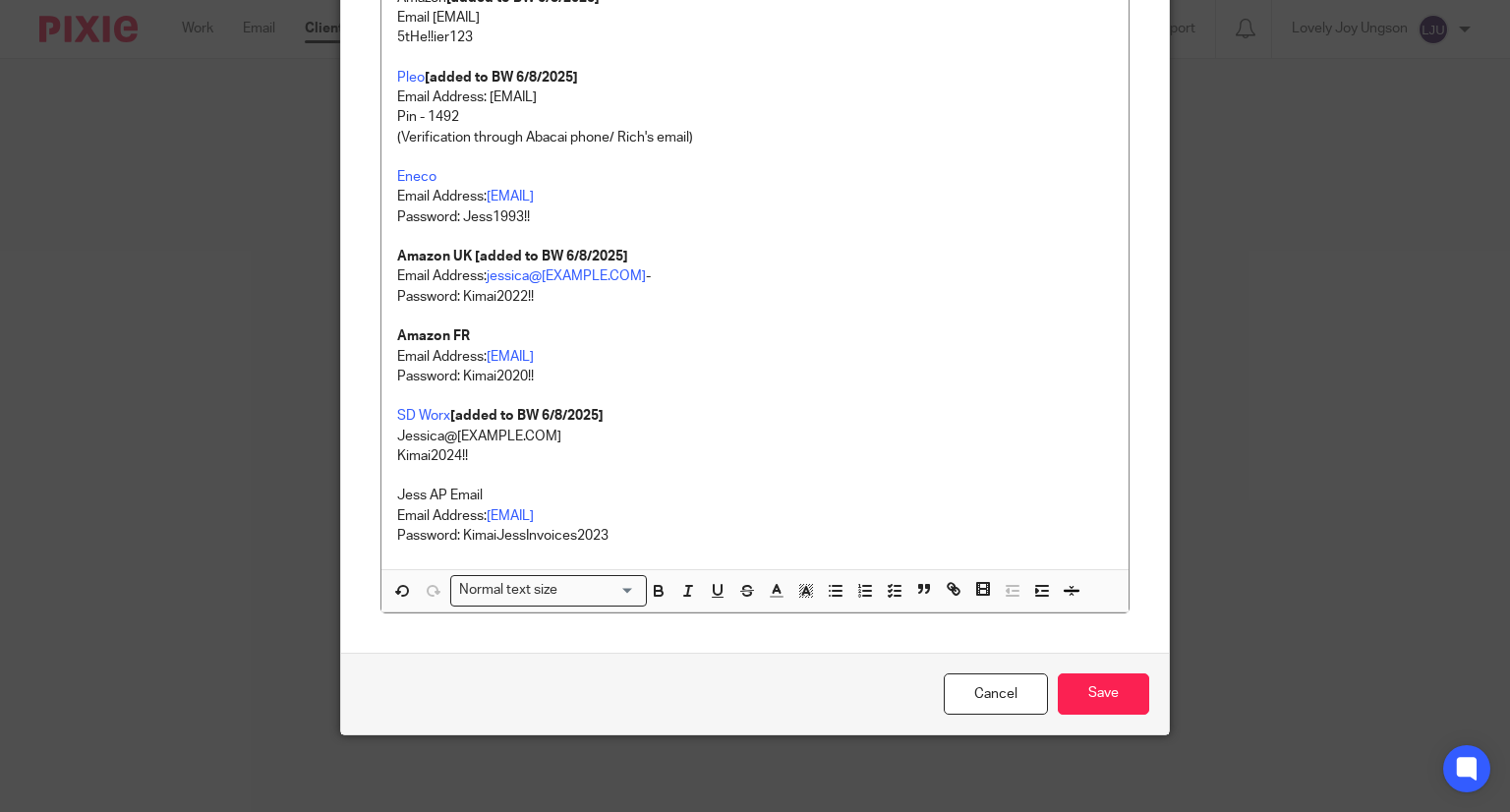 scroll, scrollTop: 265, scrollLeft: 0, axis: vertical 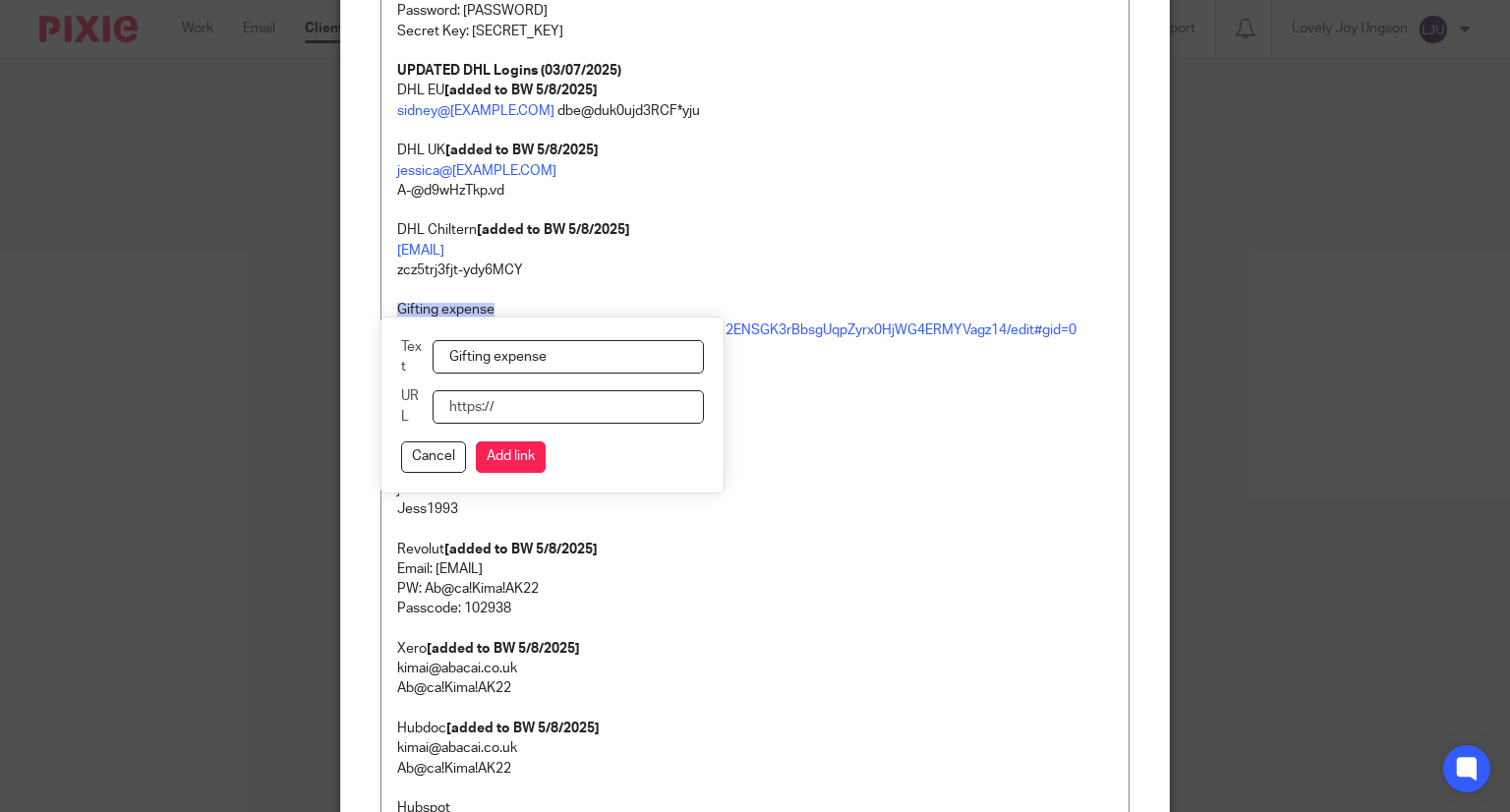 paste on "https://docs.google.com/spreadsheets/d/19oYAe9tO2ENSGK3rBbsgUqpZyrx0HjWG4ERMYVagz14/edit#gid=0" 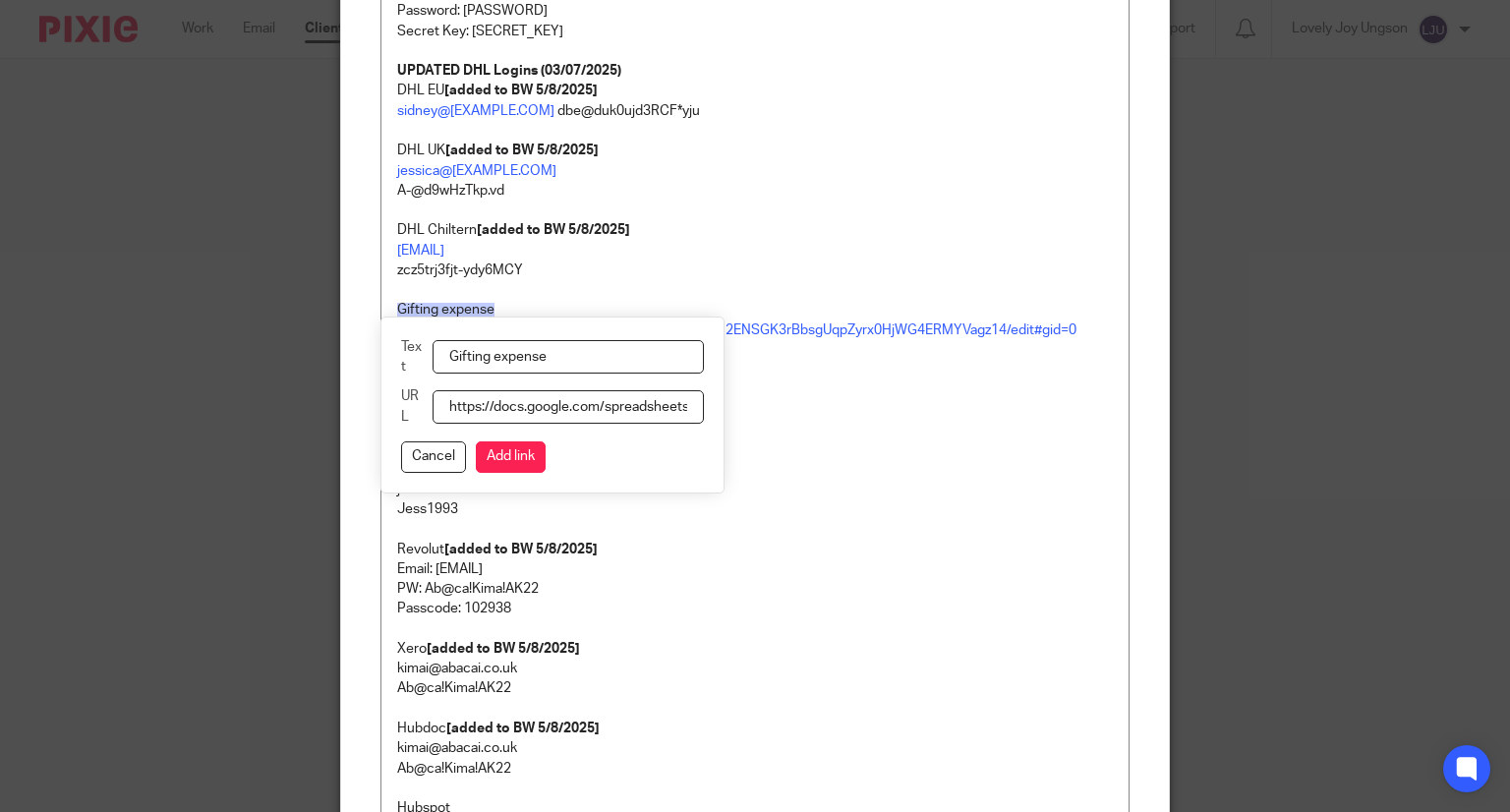 scroll, scrollTop: 0, scrollLeft: 443, axis: horizontal 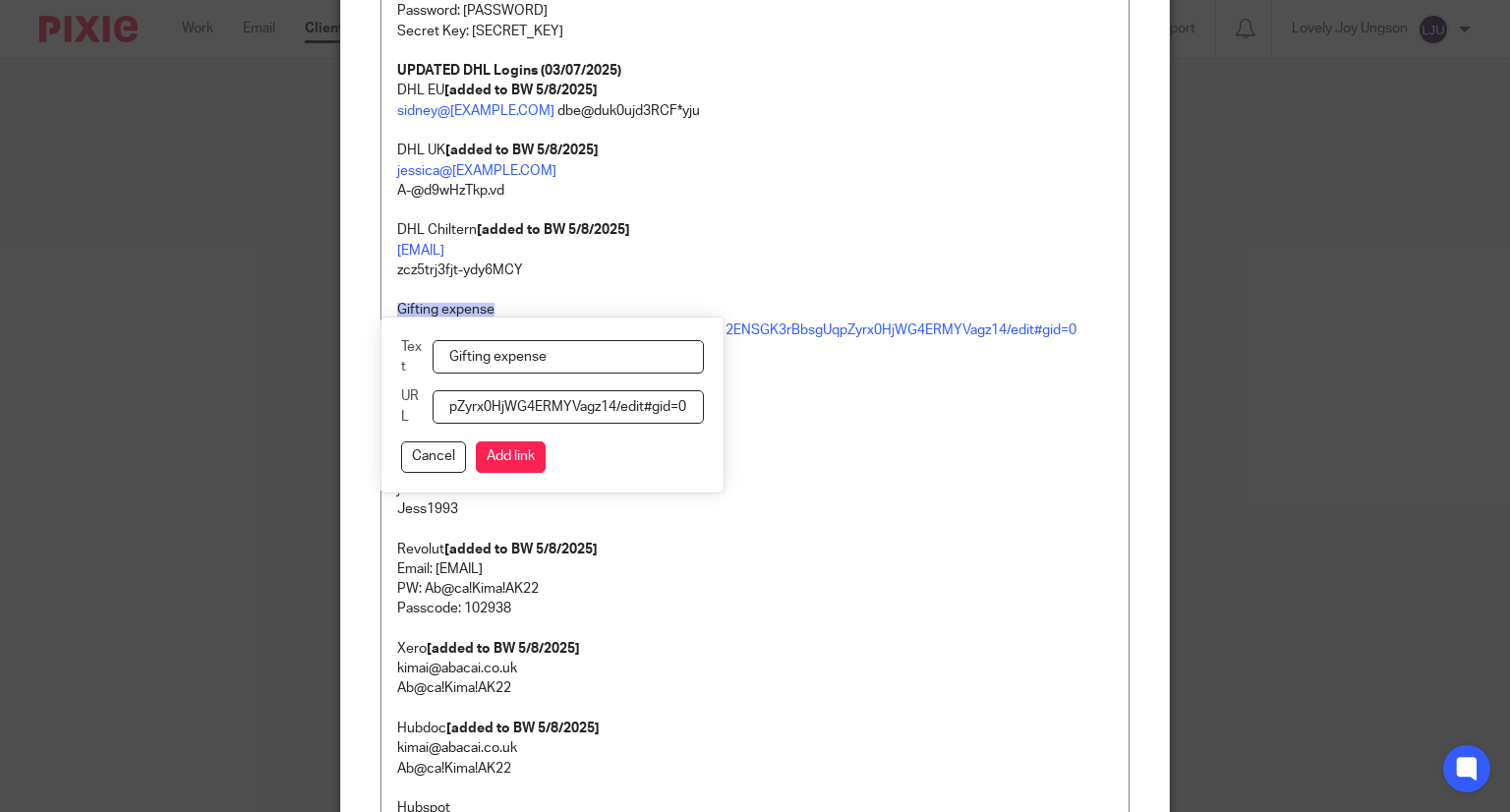 type on "https://docs.google.com/spreadsheets/d/19oYAe9tO2ENSGK3rBbsgUqpZyrx0HjWG4ERMYVagz14/edit#gid=0" 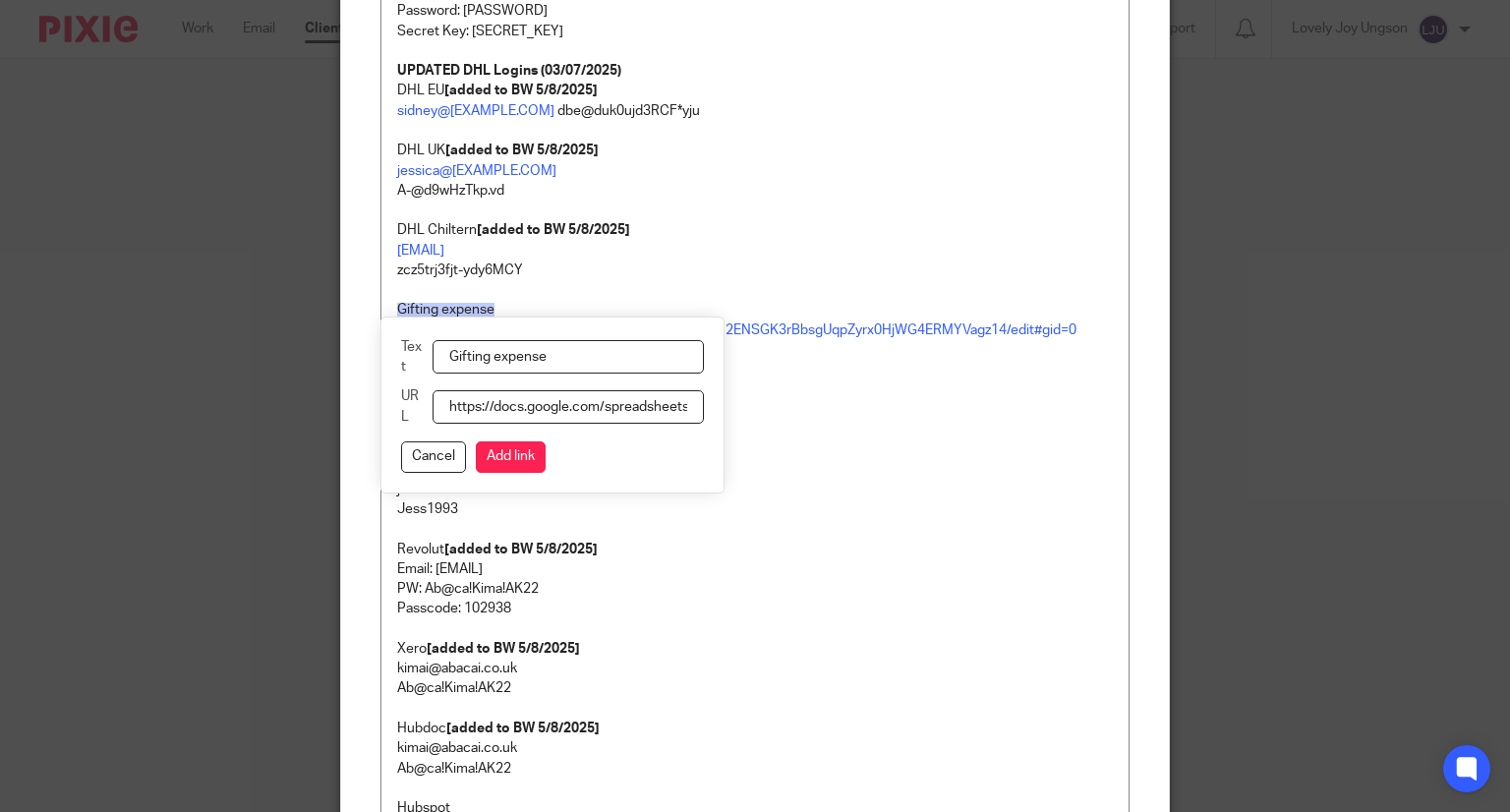 click on "Gifting expense" at bounding box center (567, 357) 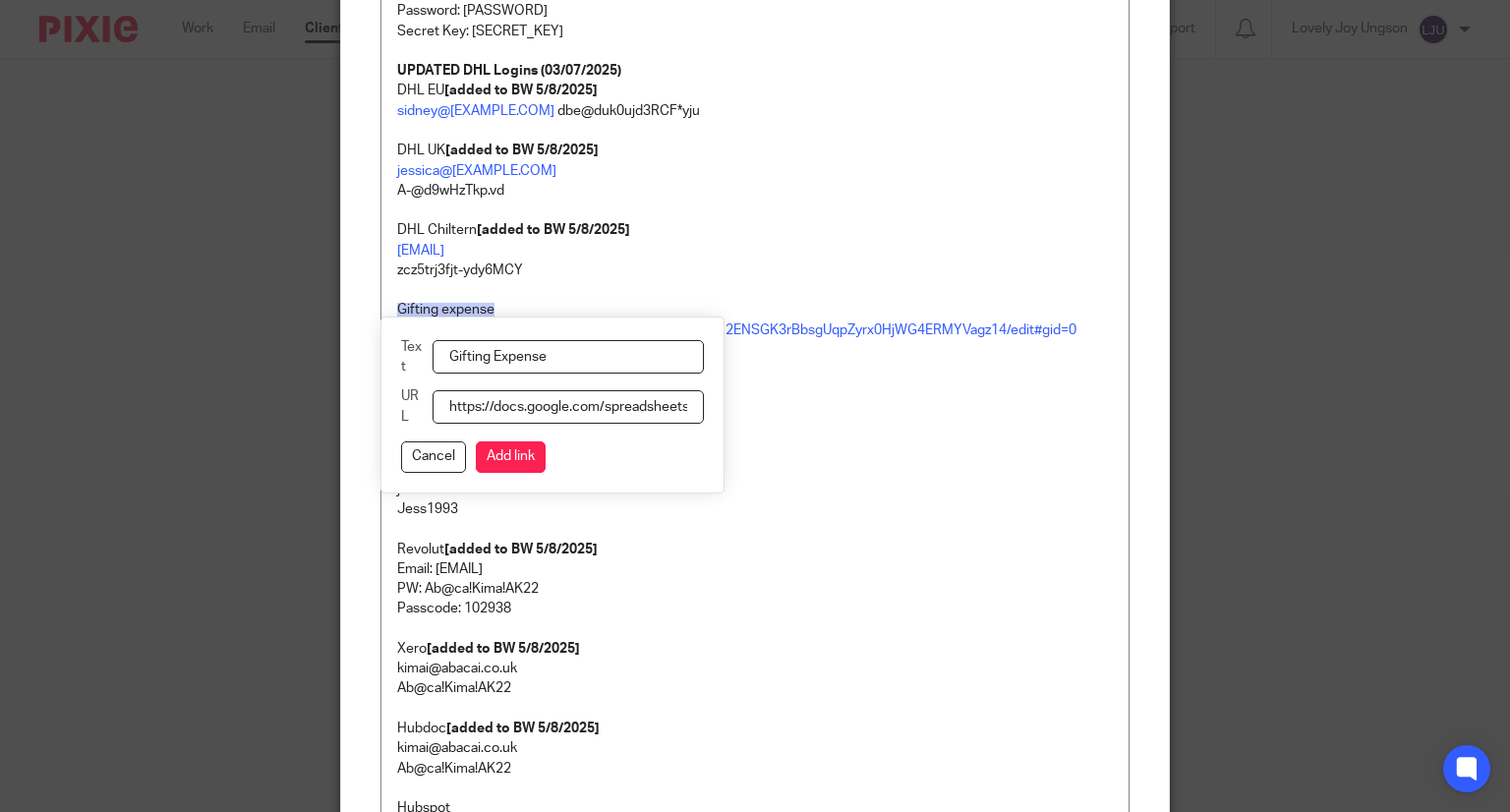 click on "Gifting Expense" at bounding box center (567, 357) 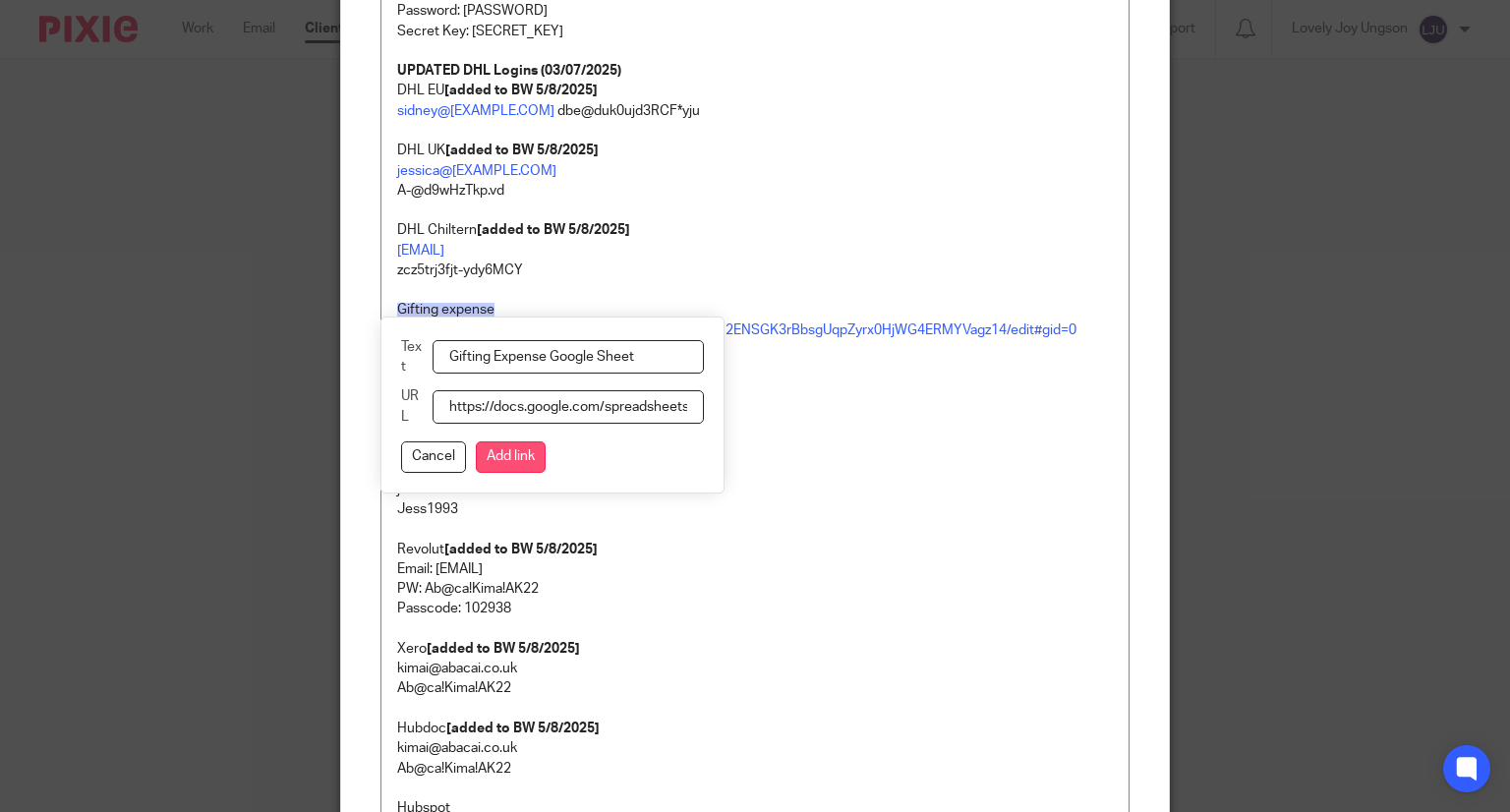 type on "Gifting Expense Google Sheet" 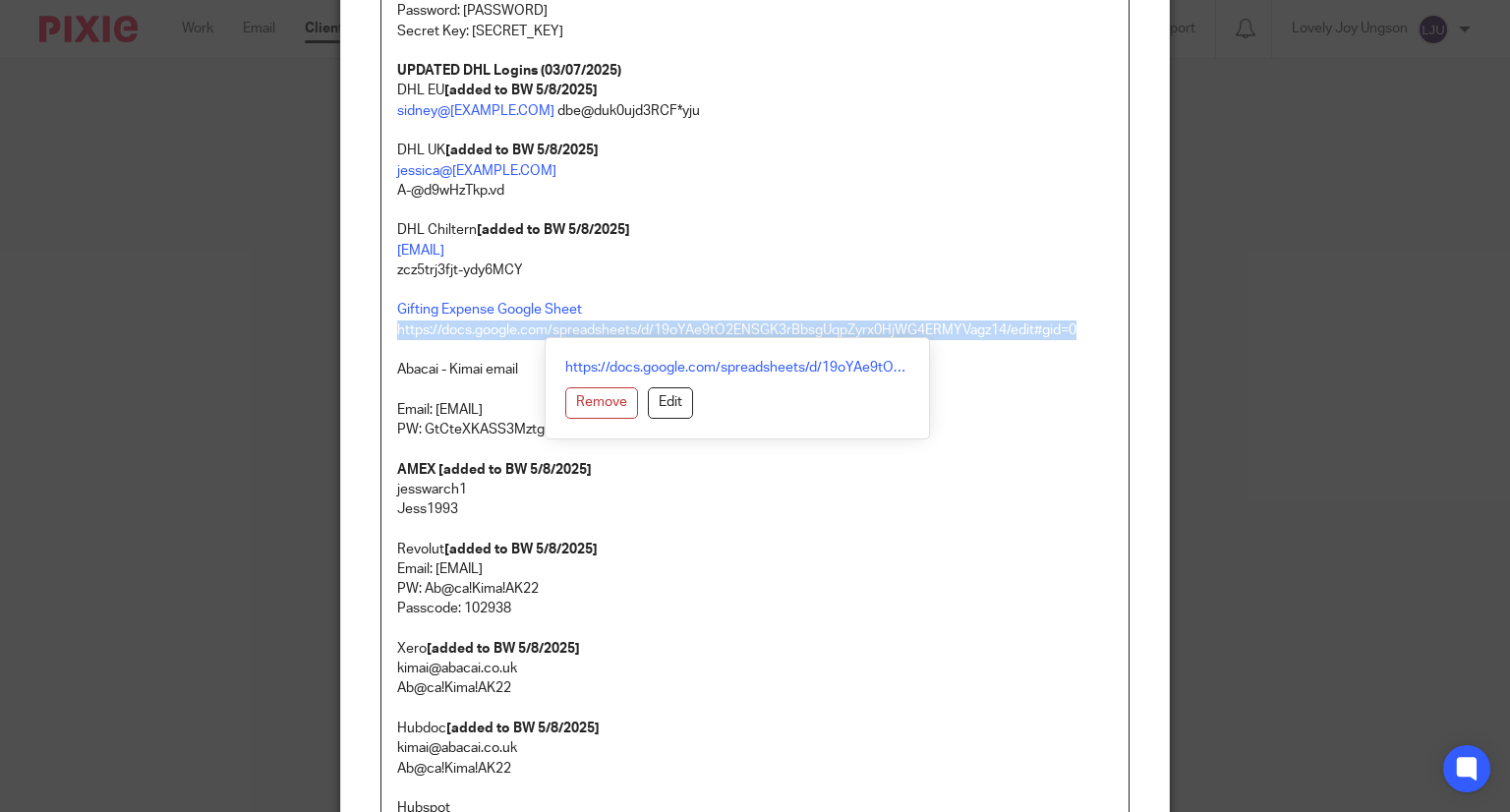 drag, startPoint x: 1089, startPoint y: 331, endPoint x: 369, endPoint y: 330, distance: 720.0007 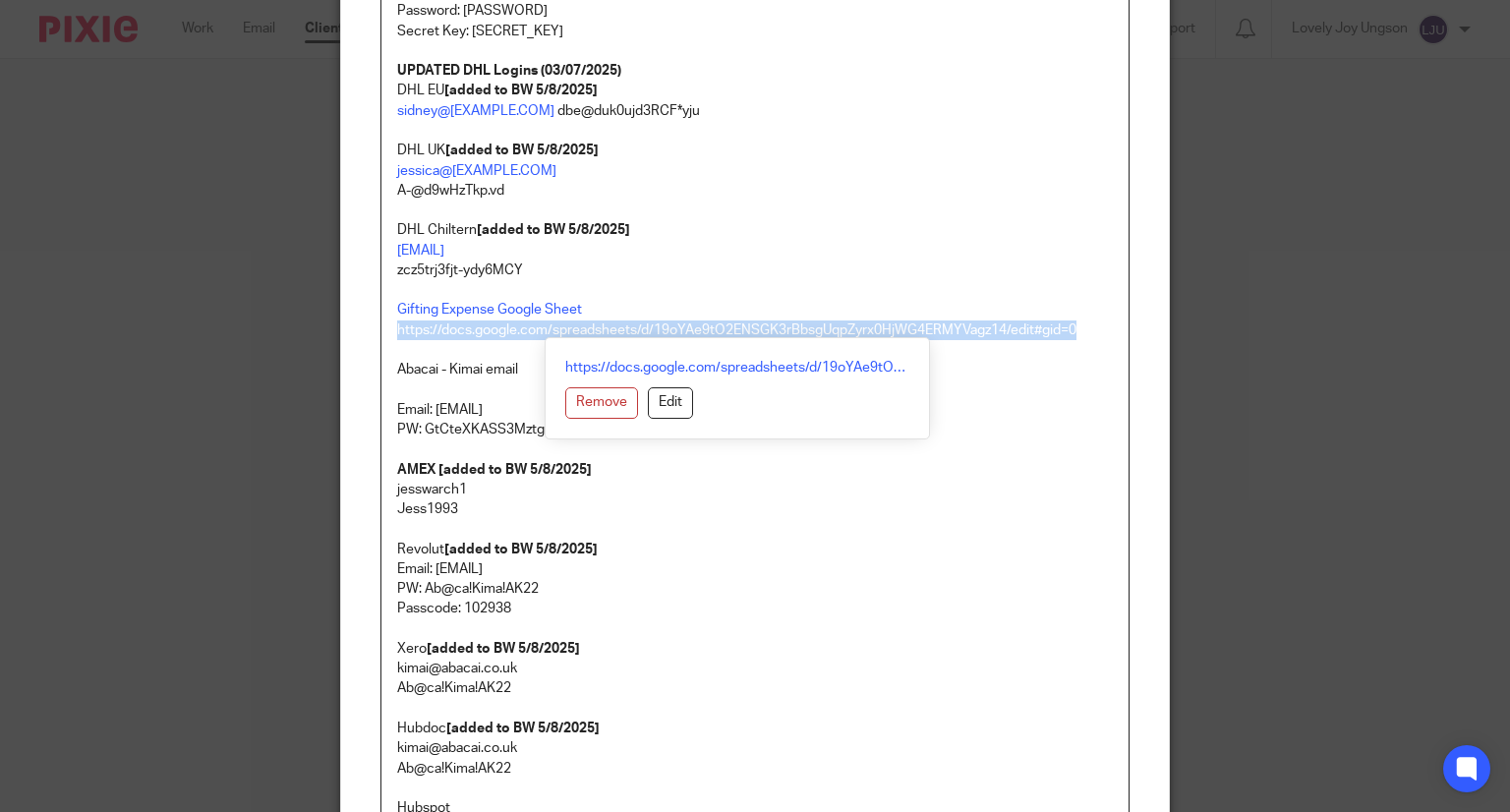 click on "Content   1password - DHL logins can be found here kimai@abacai.co.uk Password: Ab@ca!Kima!AK22 Secret Key: A3-VDZZY2-FGA4LP-YHEKW-7KYJG-XWC87-RMPB7 UPDATED DHL Logins (03/07/2025) DHL EU  [added to BW 5/8/2025] sidney@kimai.co   dbe@duk0ujd3RCF*yju DHL UK  [added to BW 5/8/2025] jessica@kimai.com A-@d9wHzTkp.vd DHL Chiltern  [added to BW 5/8/2025] chiltern.store@kimai.com zcz5trj3fjt-ydy6MCY Gifting Expense Google Sheet https://docs.google.com/spreadsheets/d/19oYAe9tO2ENSGK3rBbsgUqpZyrx0HjWG4ERMYVagz14/edit#gid=0 Abacai - Kimai email Email: kimai@abacai.co.uk PW: GtCteXKASS3Mztgeryhege1 AMEX [added to BW 5/8/2025] jesswarch1 Jess1993  Revolut  [added to BW 5/8/2025] Email: kimai@abacai.co.uk PW: Ab@ca!Kima!AK22 Passcode: 102938 Xero  [added to BW 5/8/2025] kimai@abacai.co.uk Ab@ca!Kima!AK22 Hubdoc  [added to BW 5/8/2025] kimai@abacai.co.uk Ab@ca!Kima!AK22 Hubspot kimai@abacai.co.uk Klarna UK [added to BW 5/8/2025] jessica@kimai.co   Kimai2019! K518222_37eec605a12e 8tq6cctr59qowndP KlarnaUS Kimai2019!" at bounding box center (755, 1745) 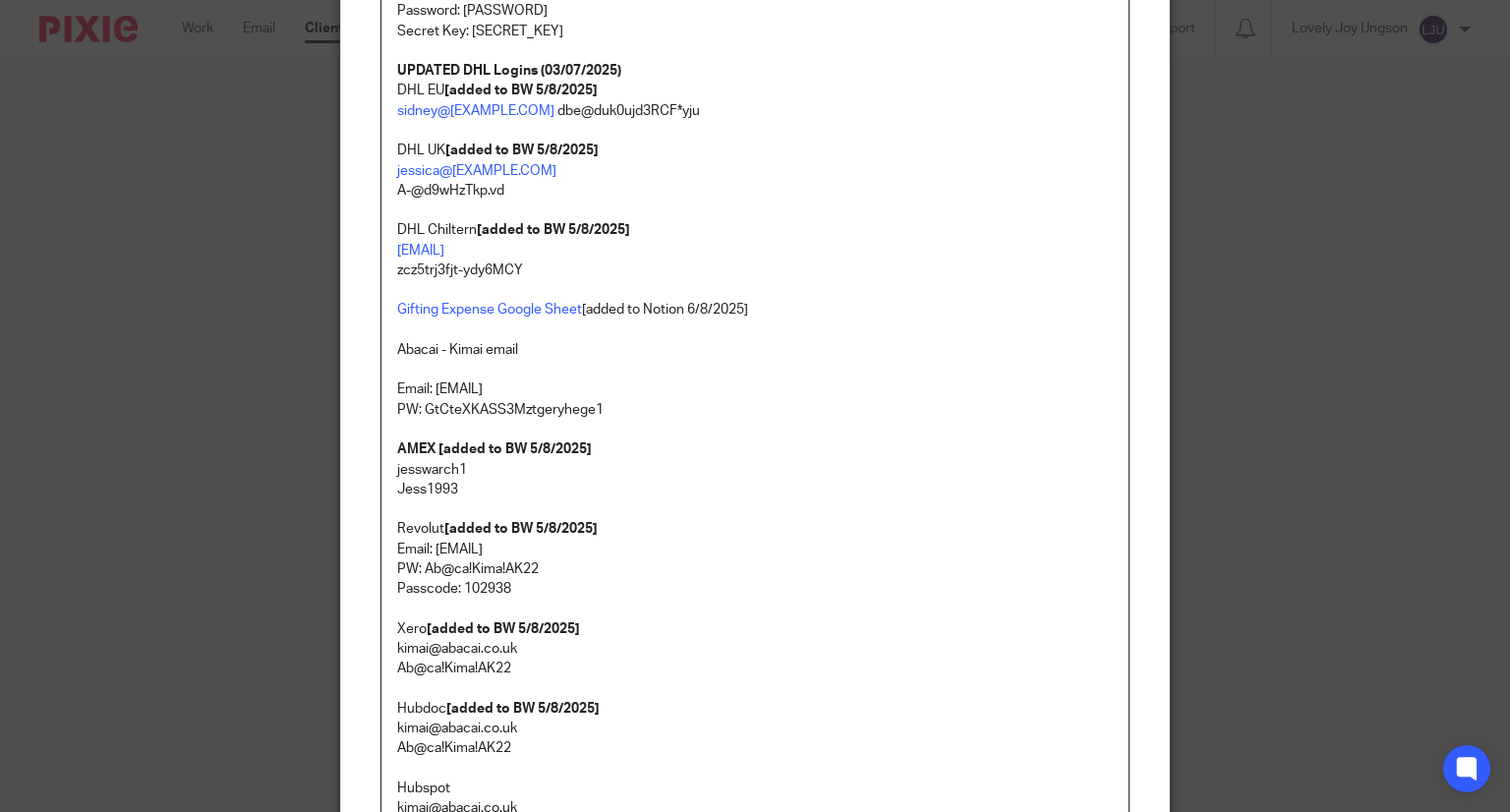 drag, startPoint x: 661, startPoint y: 314, endPoint x: 577, endPoint y: 314, distance: 84 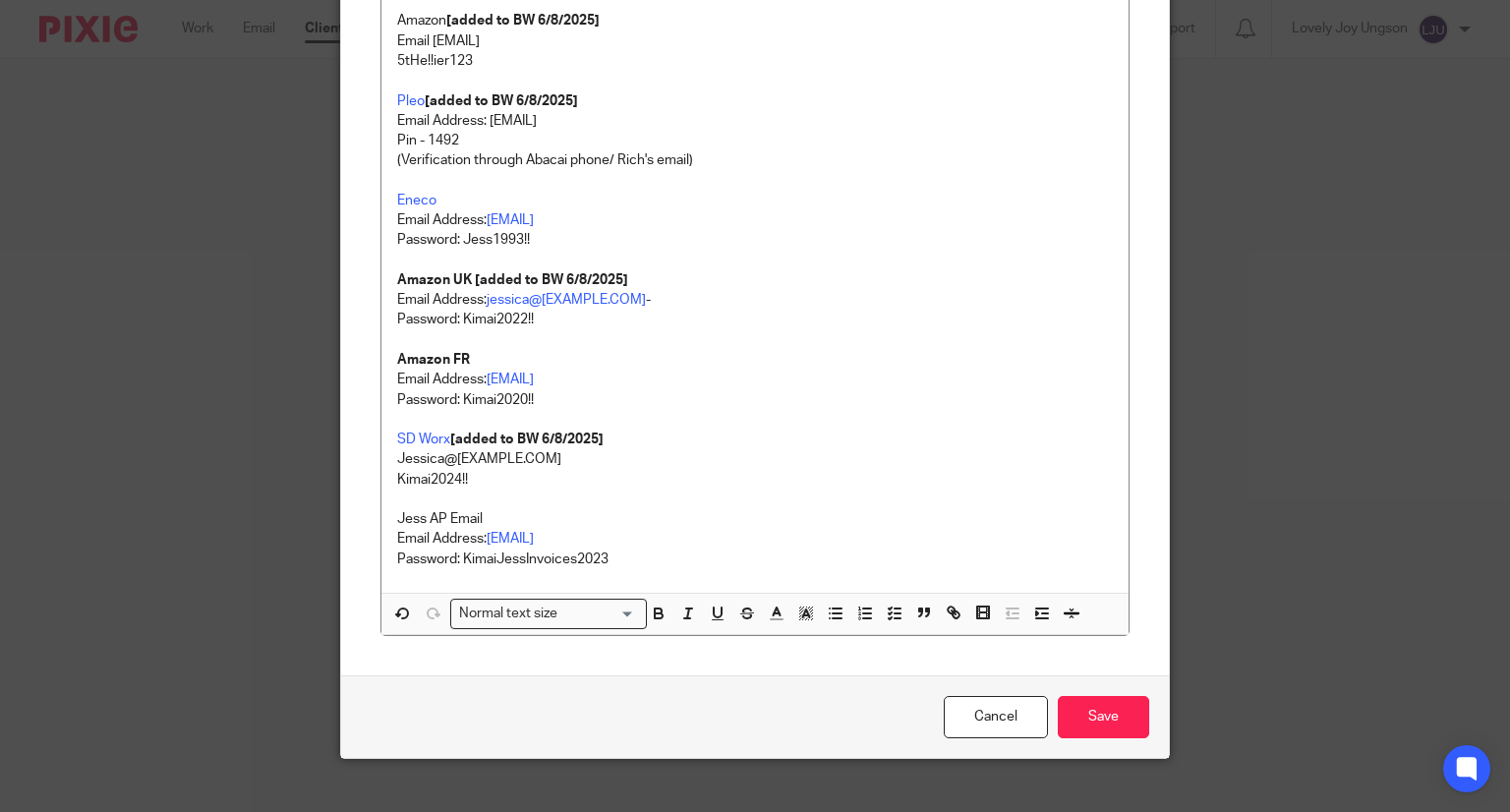 scroll, scrollTop: 3207, scrollLeft: 0, axis: vertical 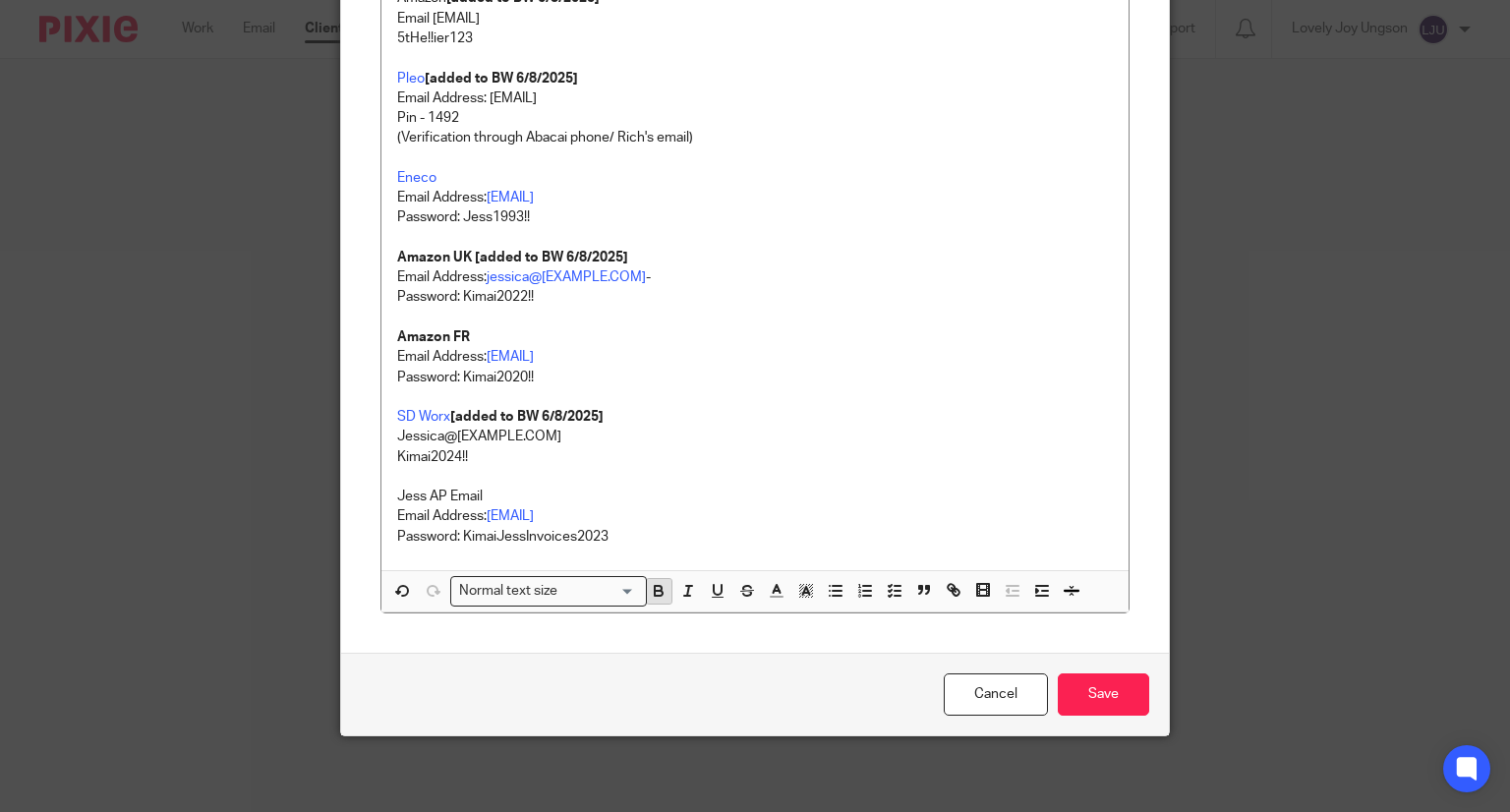 click 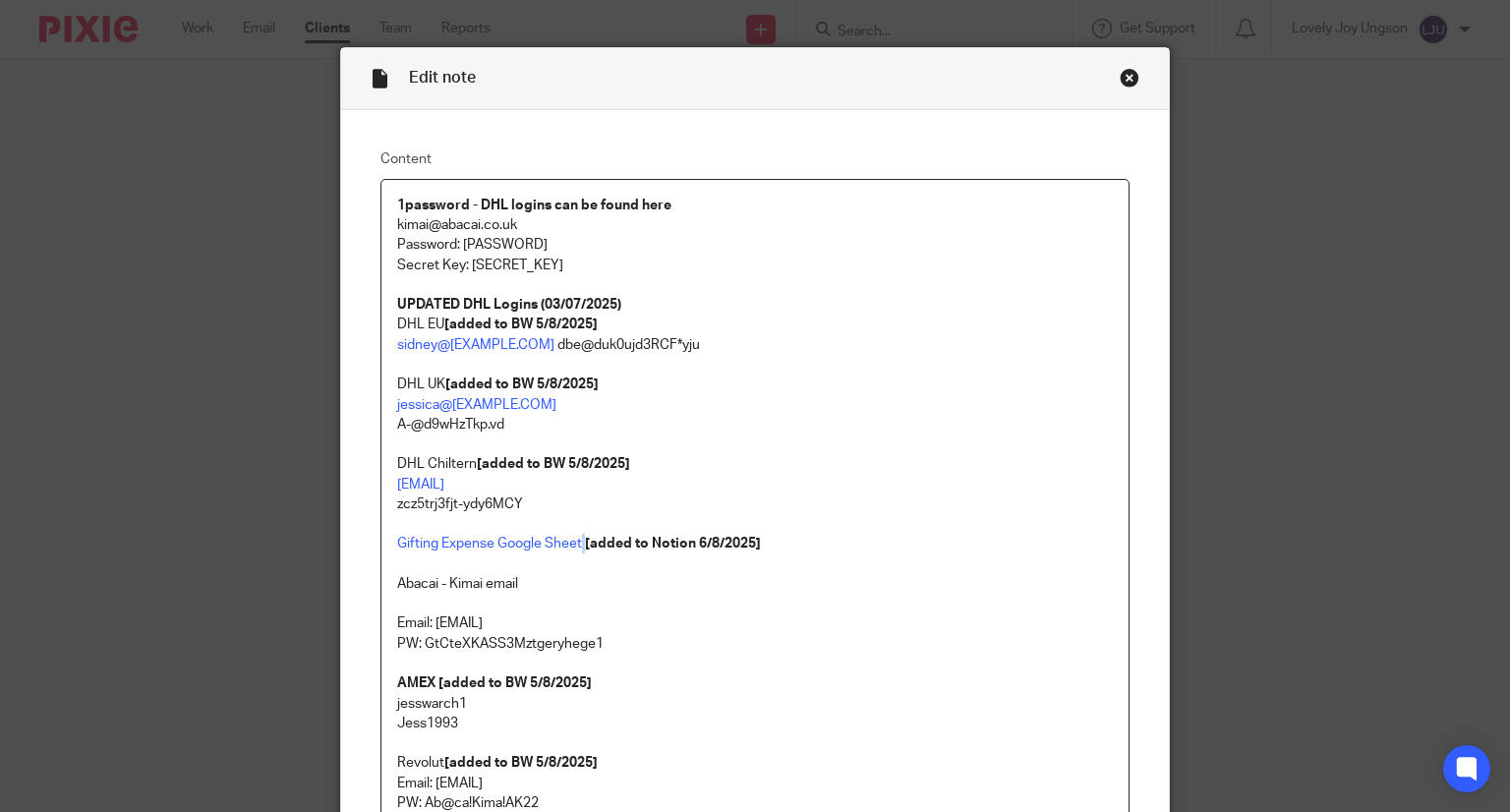 scroll, scrollTop: 0, scrollLeft: 0, axis: both 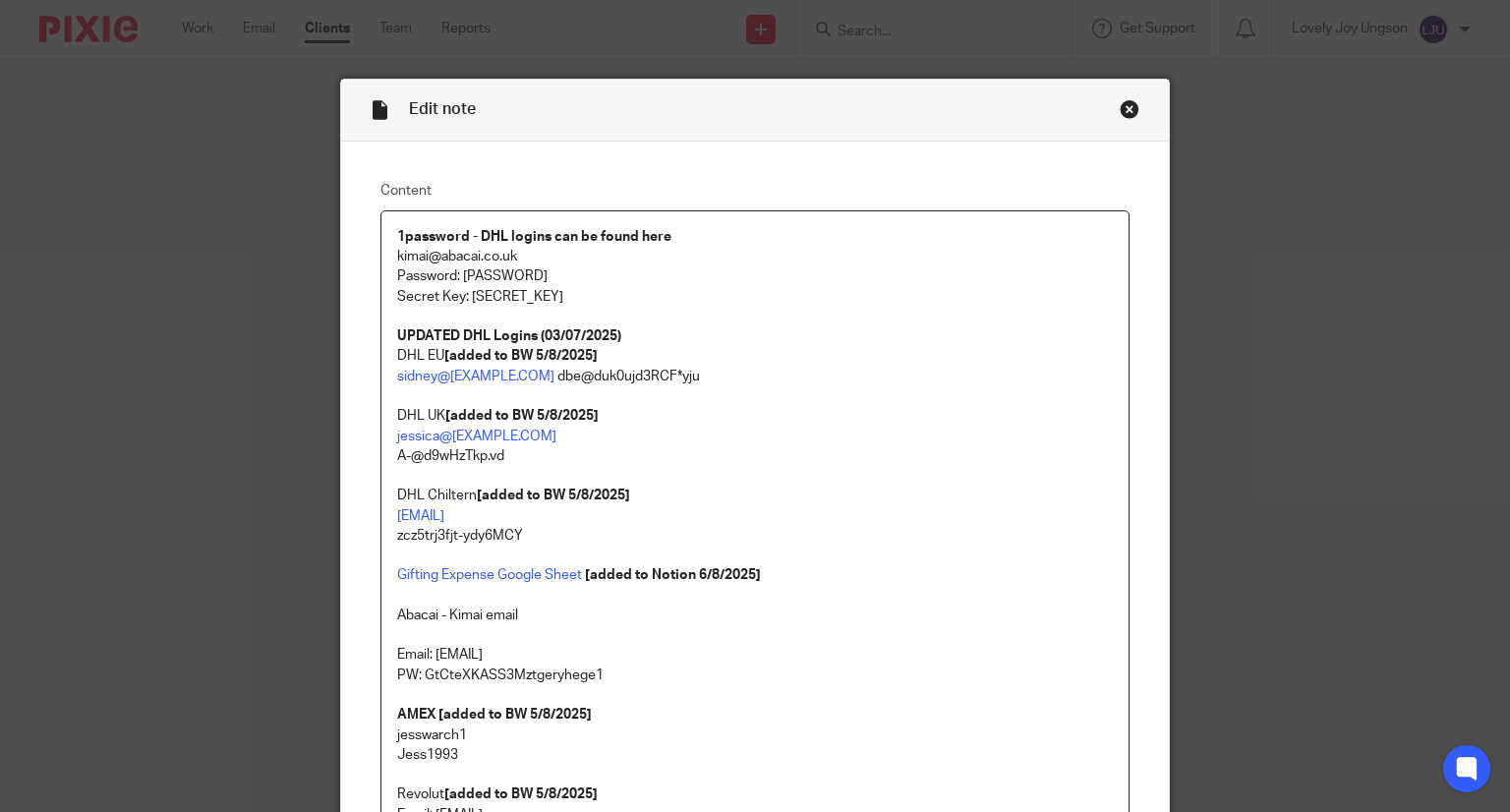 click on "jessica@kimai.com A-@d9wHzTkp.vd DHL Chiltern  [added to BW 5/8/2025] chiltern.store@kimai.com" at bounding box center (755, 476) 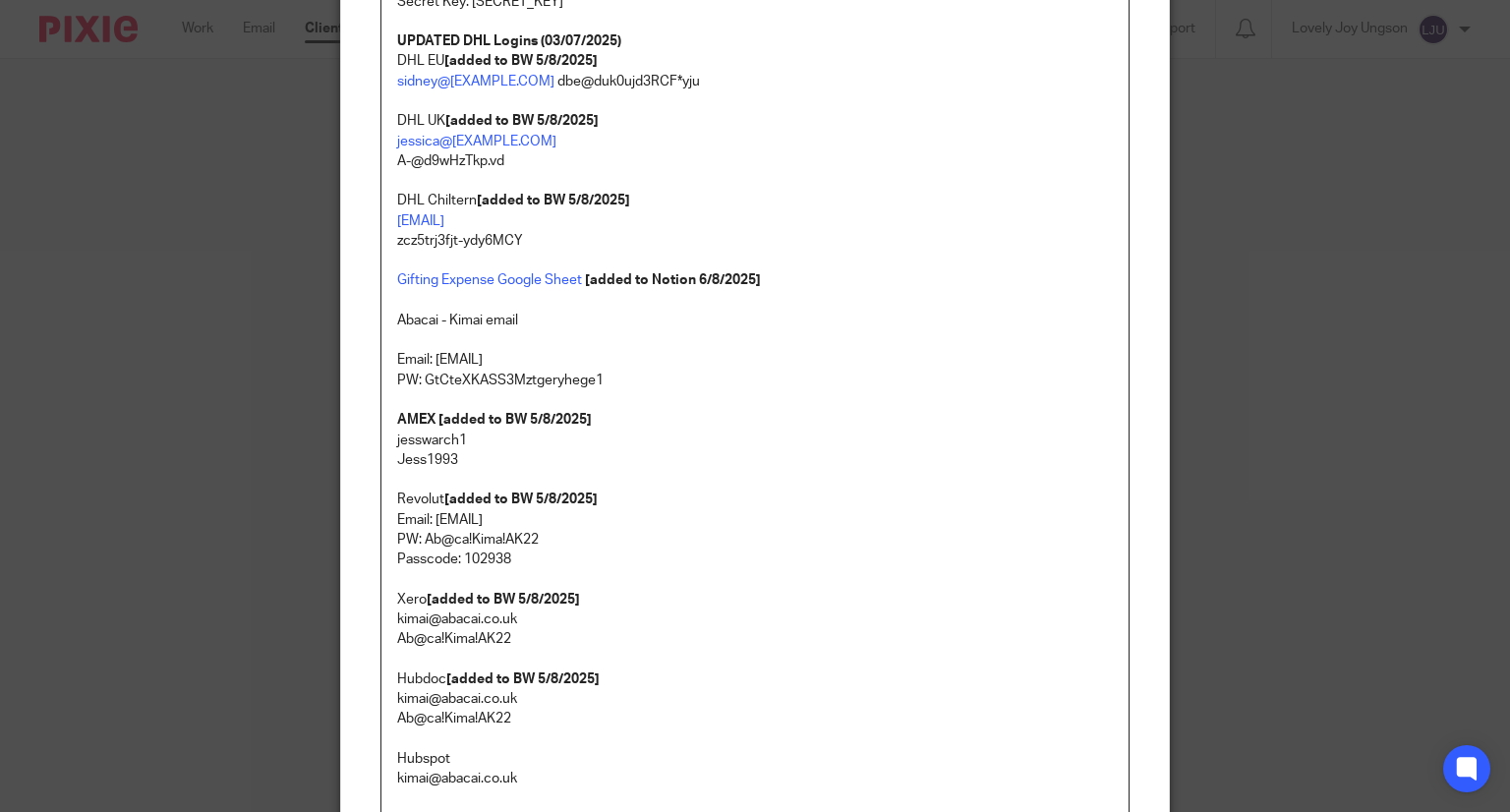 scroll, scrollTop: 492, scrollLeft: 0, axis: vertical 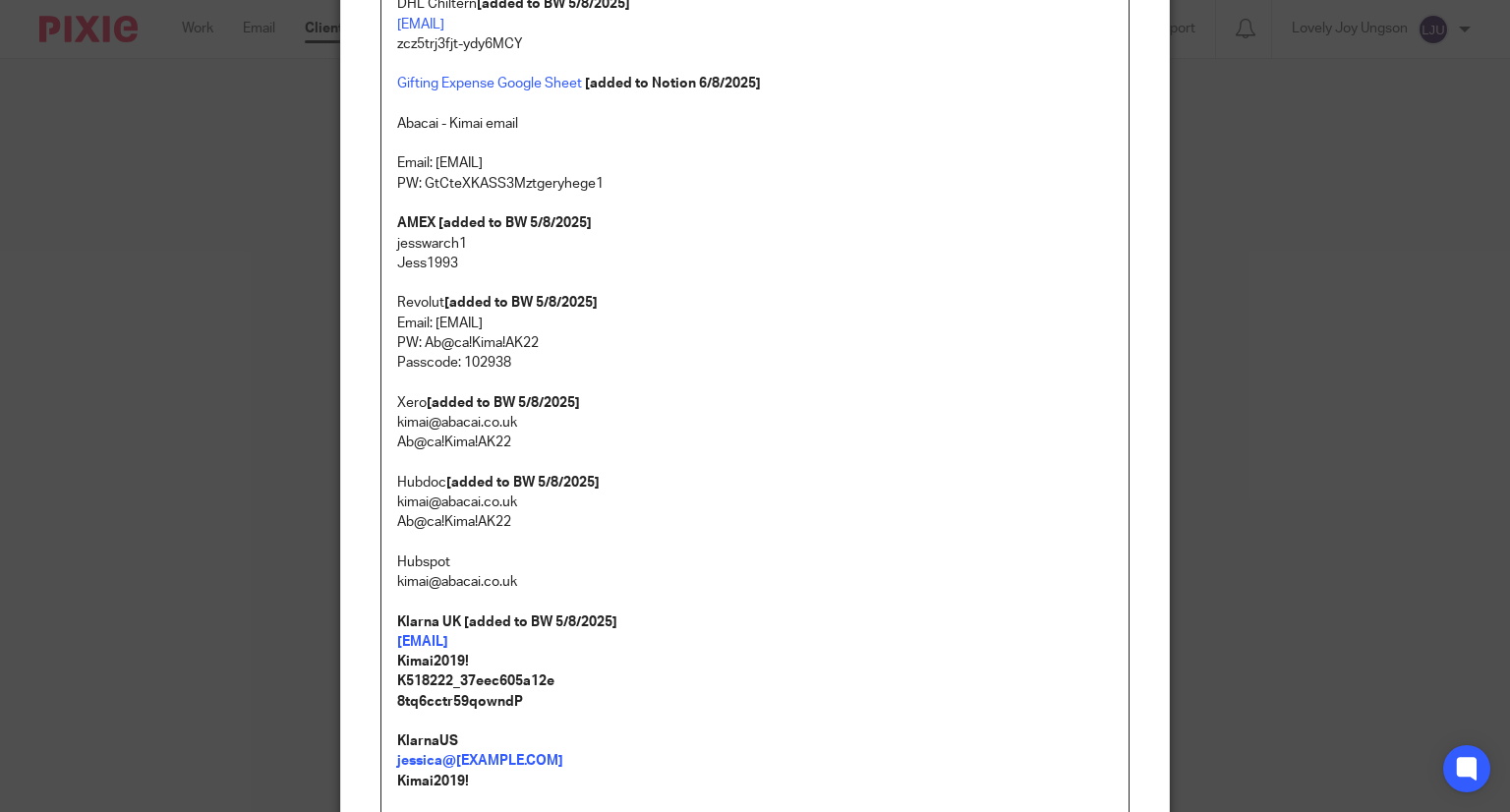 click on "Revolut  [added to BW 5/8/2025] Email: kimai@abacai.co.uk" at bounding box center [755, 313] 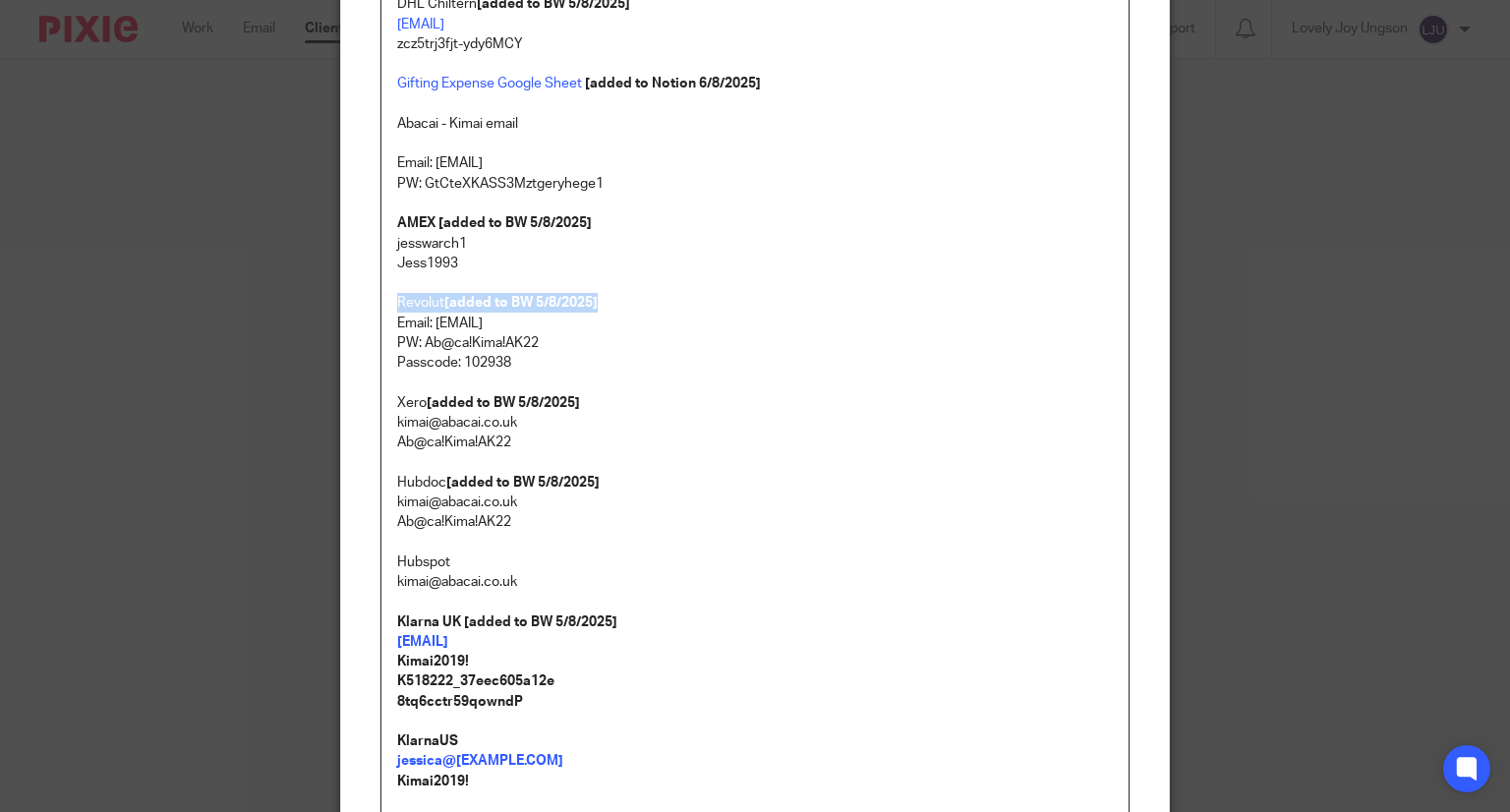 drag, startPoint x: 613, startPoint y: 299, endPoint x: 389, endPoint y: 299, distance: 224 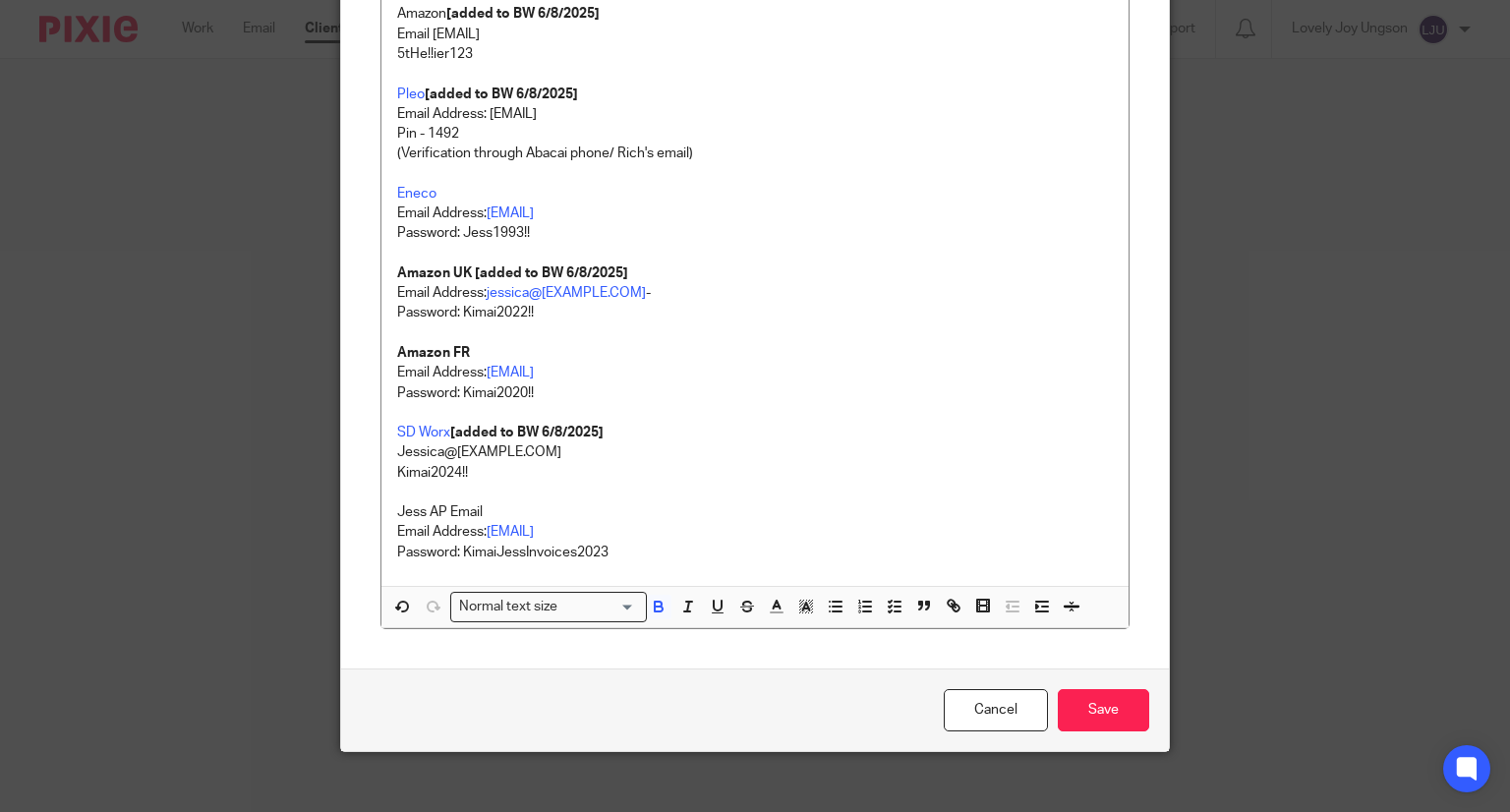 scroll, scrollTop: 3207, scrollLeft: 0, axis: vertical 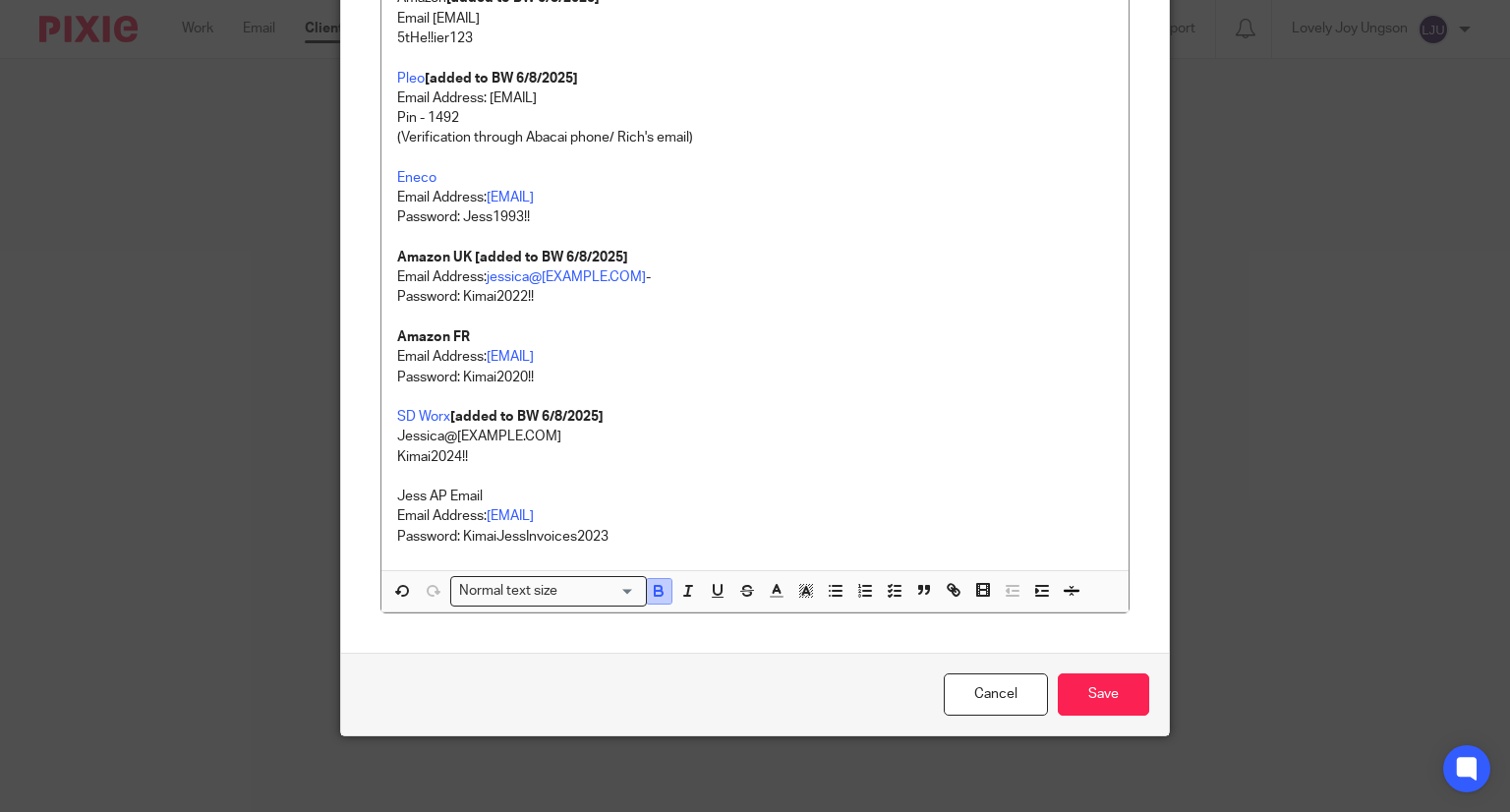 click 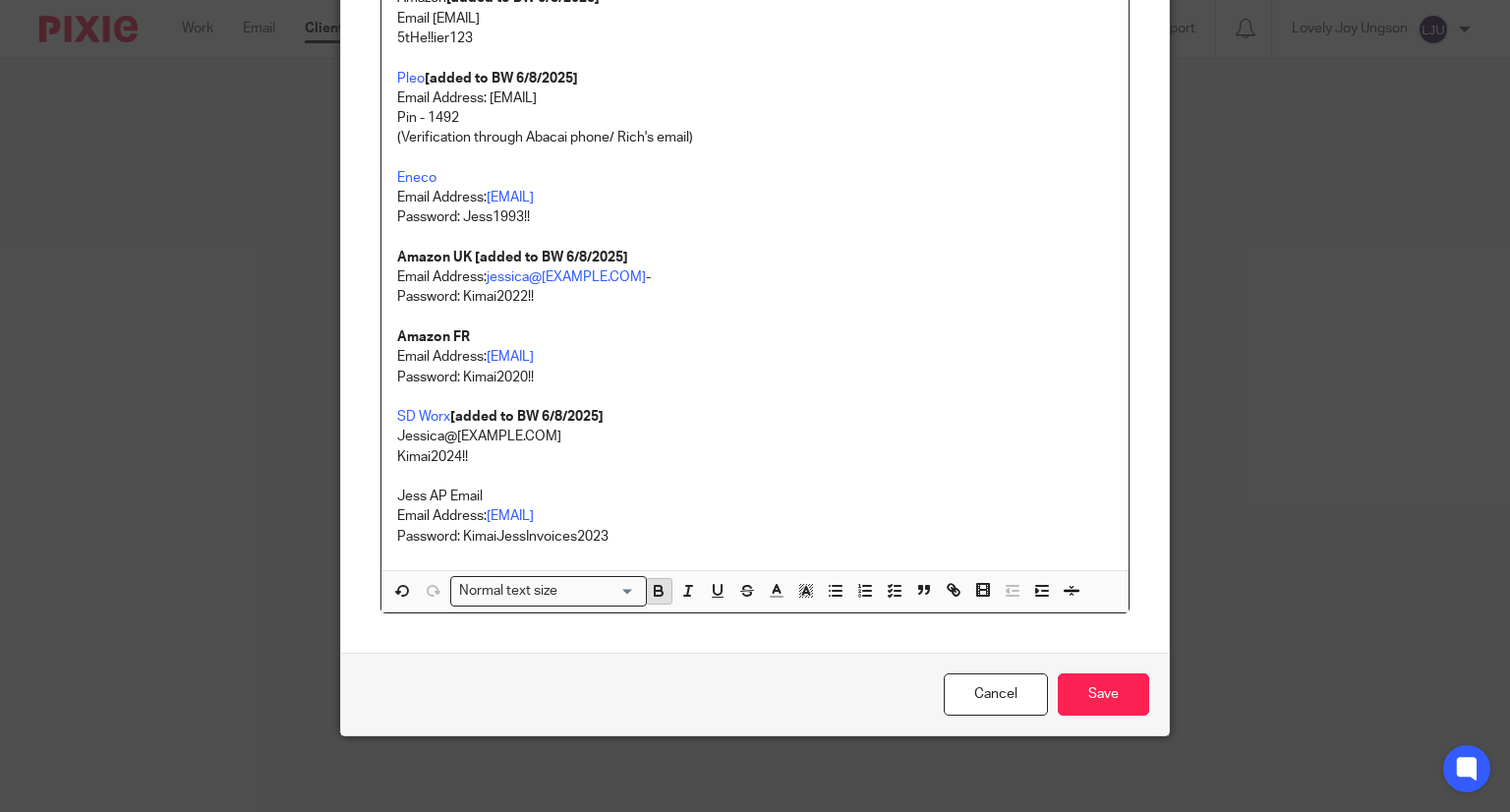 scroll, scrollTop: 783, scrollLeft: 0, axis: vertical 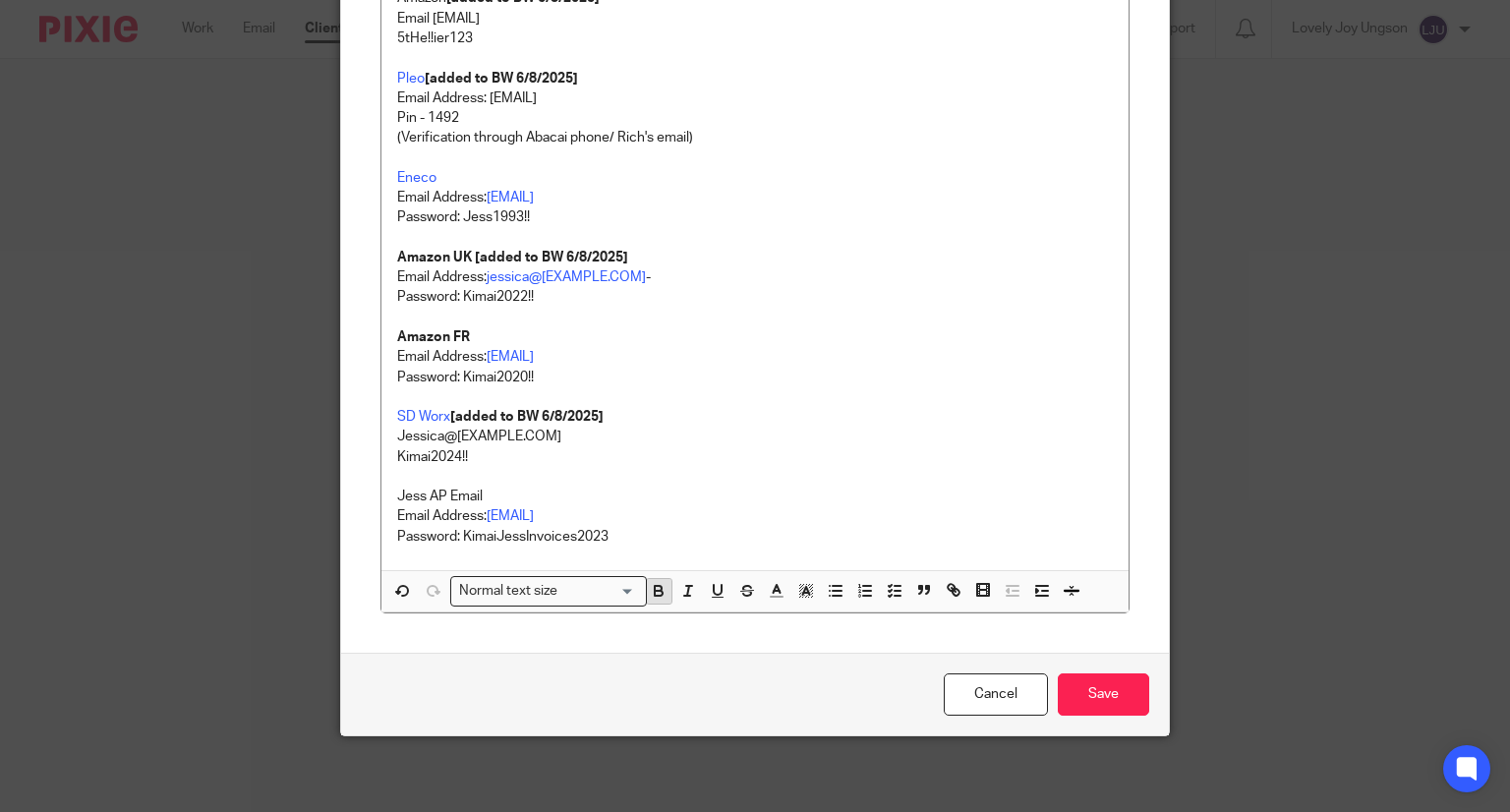 click at bounding box center [659, 591] 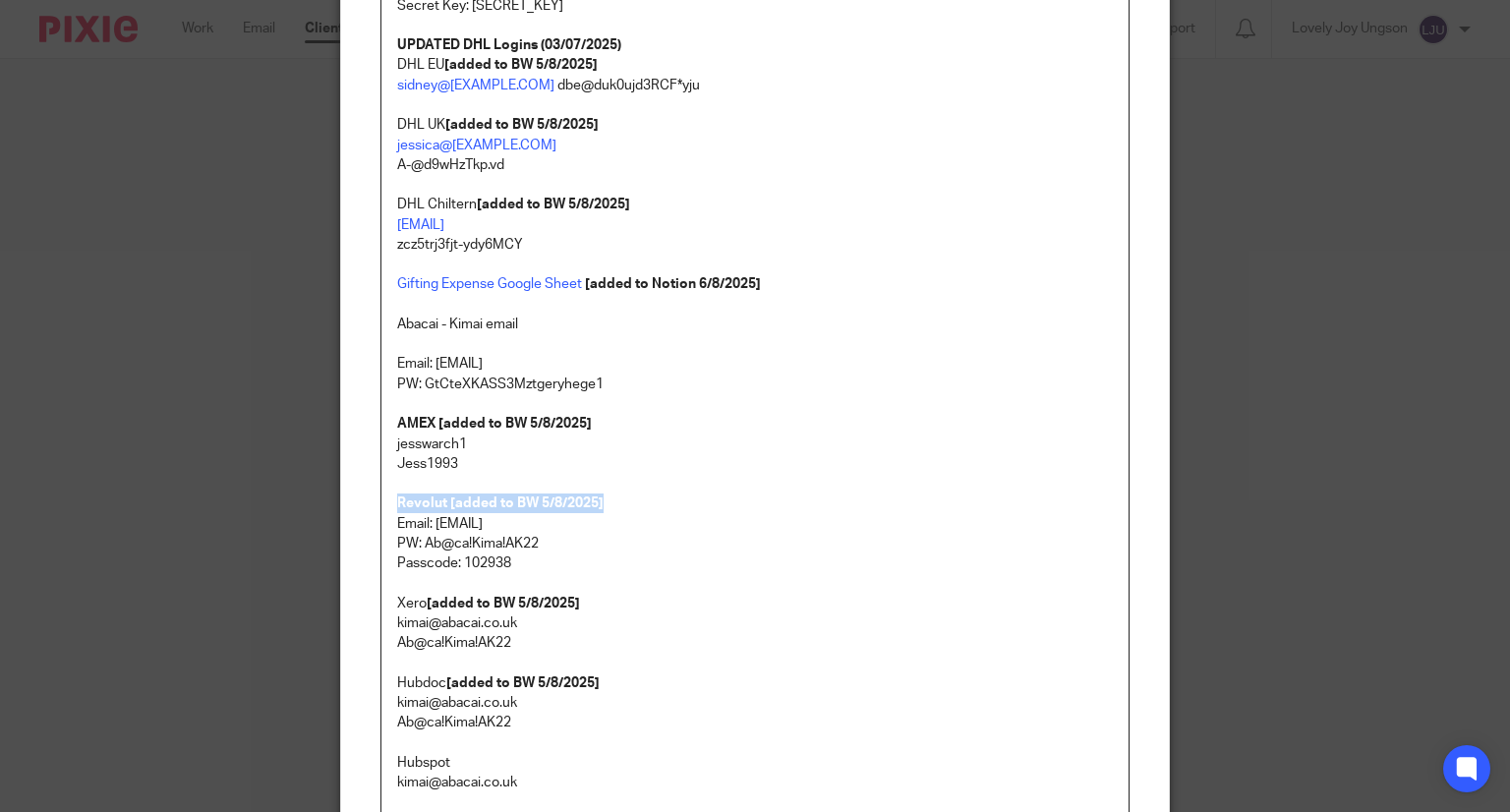 scroll, scrollTop: 291, scrollLeft: 0, axis: vertical 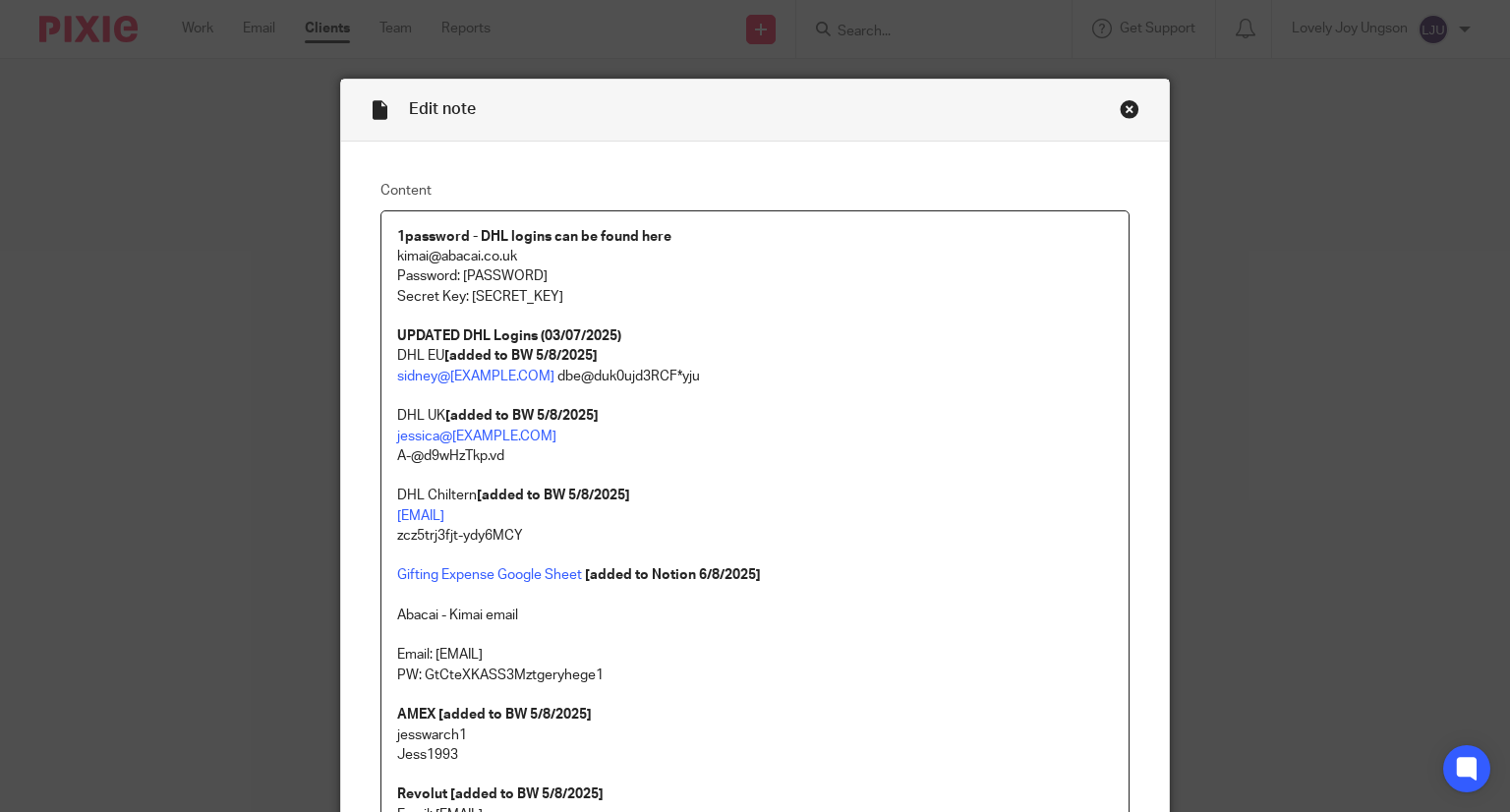 click on "sidney@kimai.co   dbe@duk0ujd3RCF*yju" at bounding box center [755, 377] 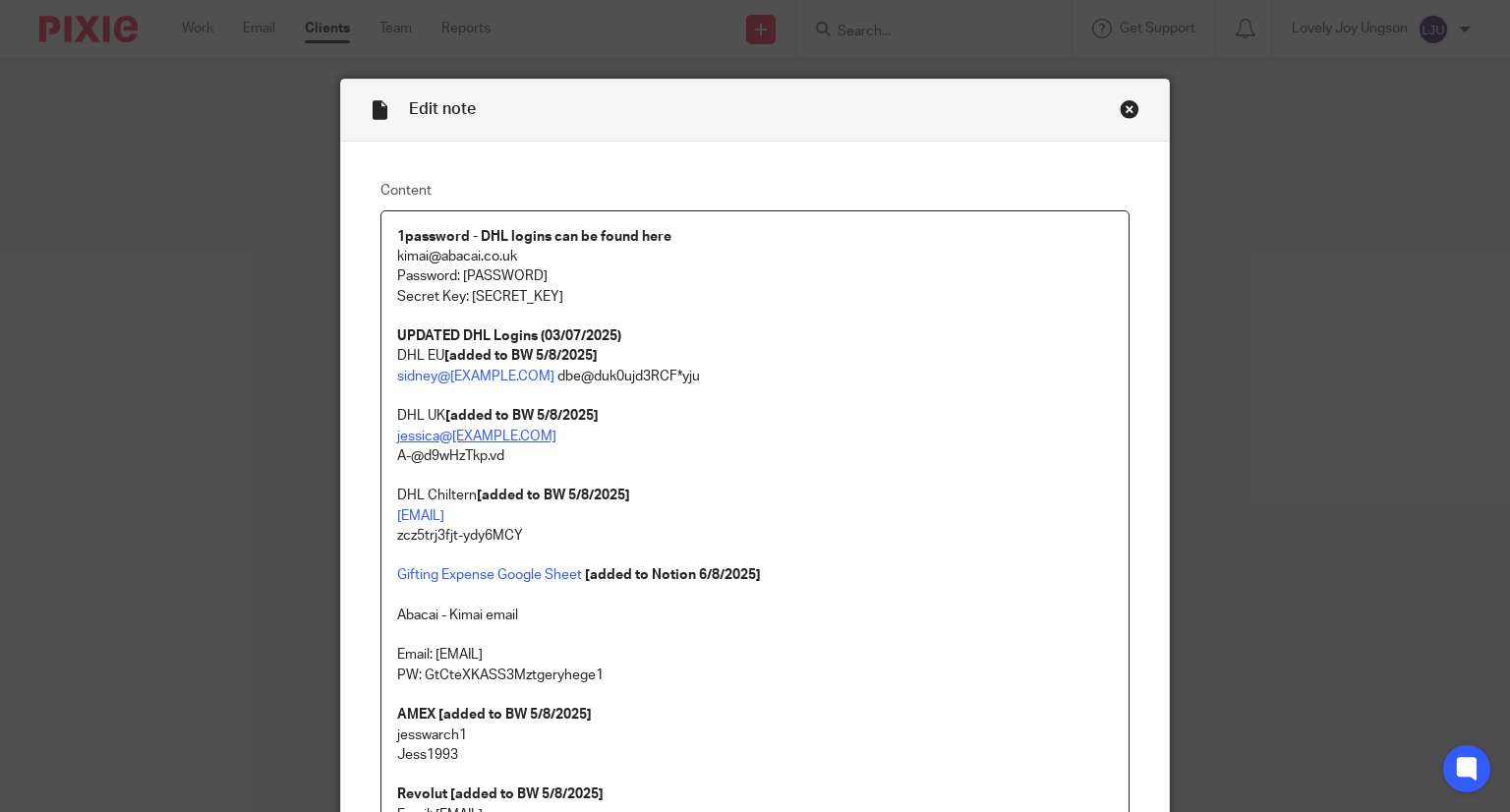 click on "jessica@kimai.com" at bounding box center (477, 436) 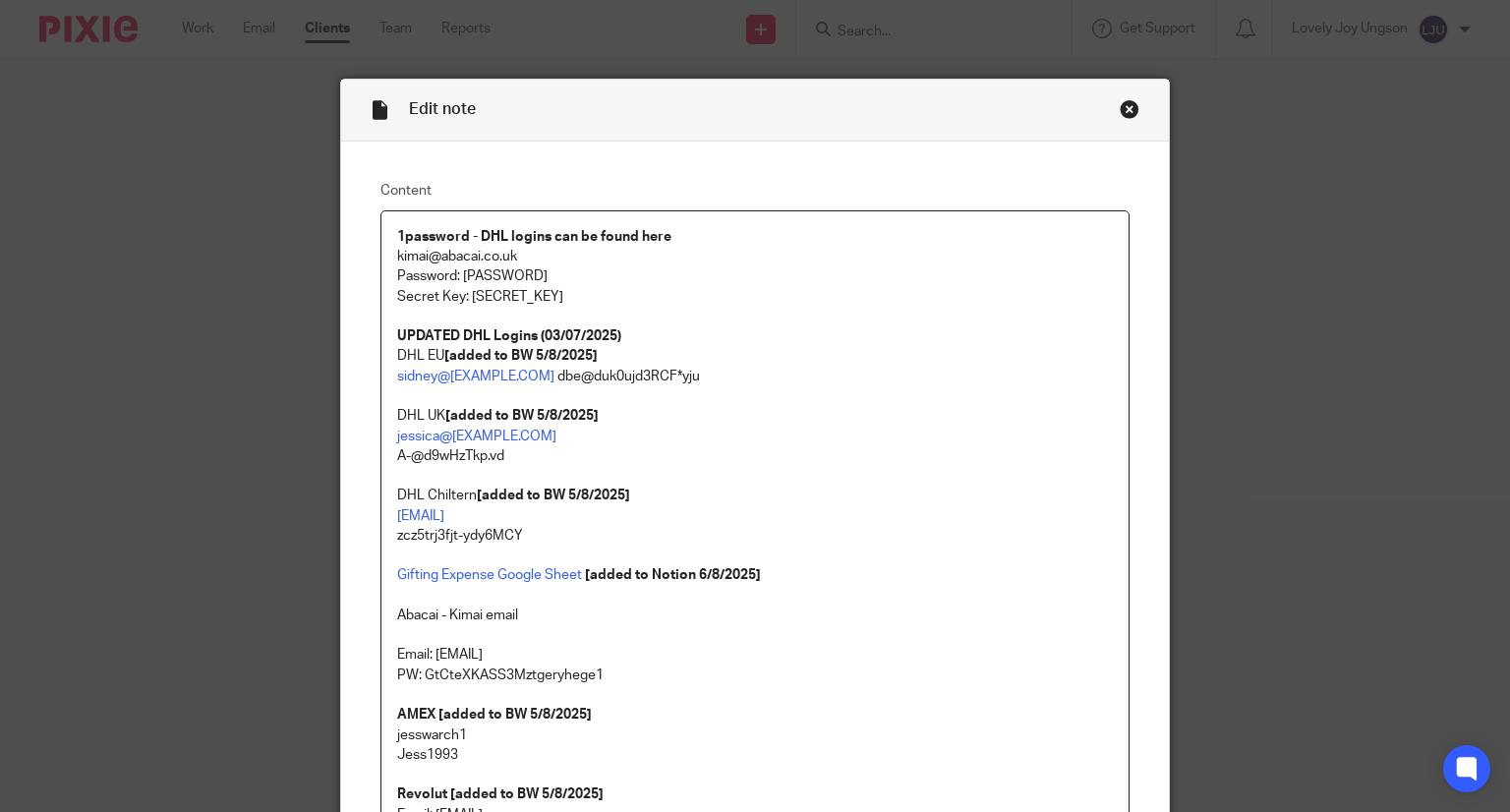 click on "sidney@kimai.co   dbe@duk0ujd3RCF*yju" at bounding box center [755, 377] 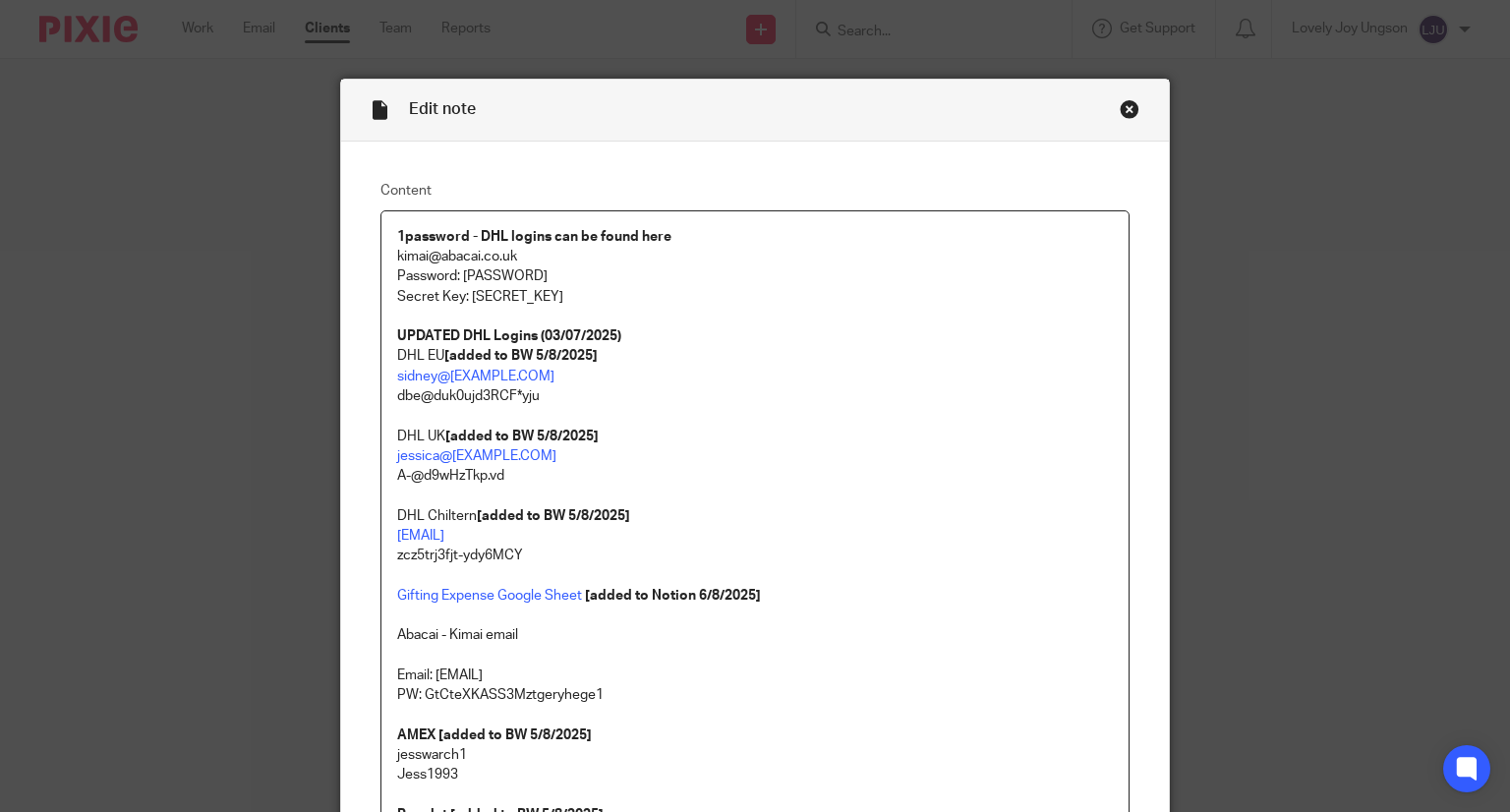 click on "1password - DHL logins can be found here kimai@abacai.co.uk Password: Ab@ca!Kima!AK22 Secret Key: A3-VDZZY2-FGA4LP-YHEKW-7KYJG-XWC87-RMPB7 UPDATED DHL Logins (03/07/2025) DHL EU  [added to BW 5/8/2025] sidney@kimai.co dbe@duk0ujd3RCF*yju DHL UK  [added to BW 5/8/2025] jessica@kimai.com A-@d9wHzTkp.vd DHL Chiltern  [added to BW 5/8/2025] chiltern.store@kimai.com zcz5trj3fjt-ydy6MCY Gifting Expense Google Sheet   [added to Notion 6/8/2025] Abacai - Kimai email Email: kimai@abacai.co.uk PW: GtCteXKASS3Mztgeryhege1 AMEX [added to BW 5/8/2025] jesswarch1 Jess1993  Revolut [added to BW 5/8/2025] Email: kimai@abacai.co.uk PW: Ab@ca!Kima!AK22 Passcode: 102938 Xero  [added to BW 5/8/2025] kimai@abacai.co.uk Ab@ca!Kima!AK22 Hubdoc  [added to BW 5/8/2025] kimai@abacai.co.uk Ab@ca!Kima!AK22 Hubspot kimai@abacai.co.uk Klarna UK [added to BW 5/8/2025] jessica@kimai.co   Kimai2019! K518222_37eec605a12e 8tq6cctr59qowndP KlarnaUS jessica@kimai.com Kimai2019! TransferWise kimai@abacai.co.uk Ab@ca!Kima!AK22 Clearbanc Jess1993" at bounding box center (755, 2003) 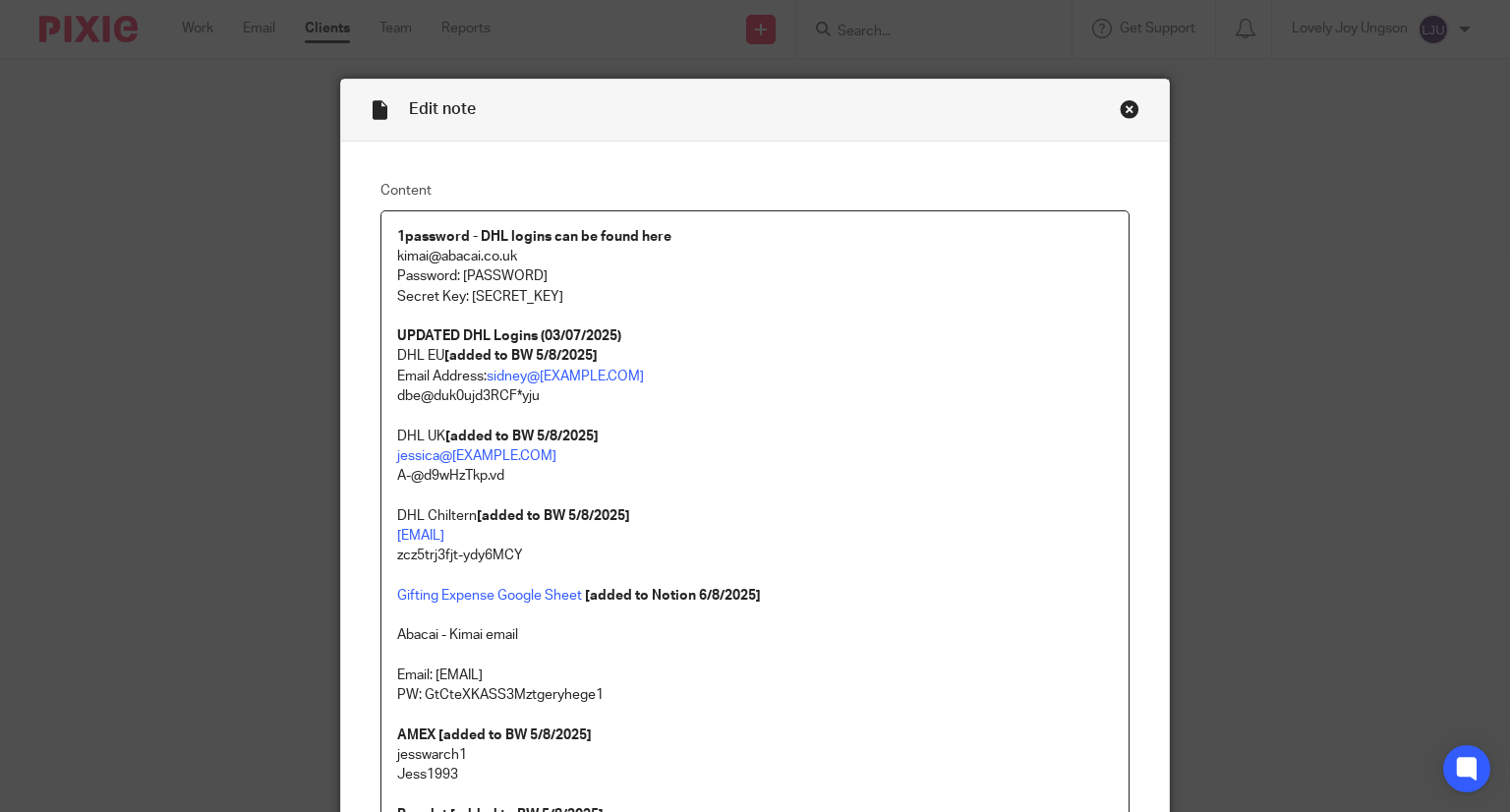 click on "1password - DHL logins can be found here kimai@abacai.co.uk Password: Ab@ca!Kima!AK22 Secret Key: A3-VDZZY2-FGA4LP-YHEKW-7KYJG-XWC87-RMPB7 UPDATED DHL Logins (03/07/2025) DHL EU  [added to BW 5/8/2025] Email Address:  sidney@kimai.co dbe@duk0ujd3RCF*yju DHL UK  [added to BW 5/8/2025] jessica@kimai.com A-@d9wHzTkp.vd DHL Chiltern  [added to BW 5/8/2025] chiltern.store@kimai.com zcz5trj3fjt-ydy6MCY Gifting Expense Google Sheet   [added to Notion 6/8/2025] Abacai - Kimai email Email: kimai@abacai.co.uk PW: GtCteXKASS3Mztgeryhege1 AMEX [added to BW 5/8/2025] jesswarch1 Jess1993  Revolut [added to BW 5/8/2025] Email: kimai@abacai.co.uk PW: Ab@ca!Kima!AK22 Passcode: 102938 Xero  [added to BW 5/8/2025] kimai@abacai.co.uk Ab@ca!Kima!AK22 Hubdoc  [added to BW 5/8/2025] kimai@abacai.co.uk Ab@ca!Kima!AK22 Hubspot kimai@abacai.co.uk Klarna UK [added to BW 5/8/2025] jessica@kimai.co   Kimai2019! K518222_37eec605a12e 8tq6cctr59qowndP KlarnaUS jessica@kimai.com Kimai2019! TransferWise kimai@abacai.co.uk Ab@ca!Kima!AK22" at bounding box center [755, 2003] 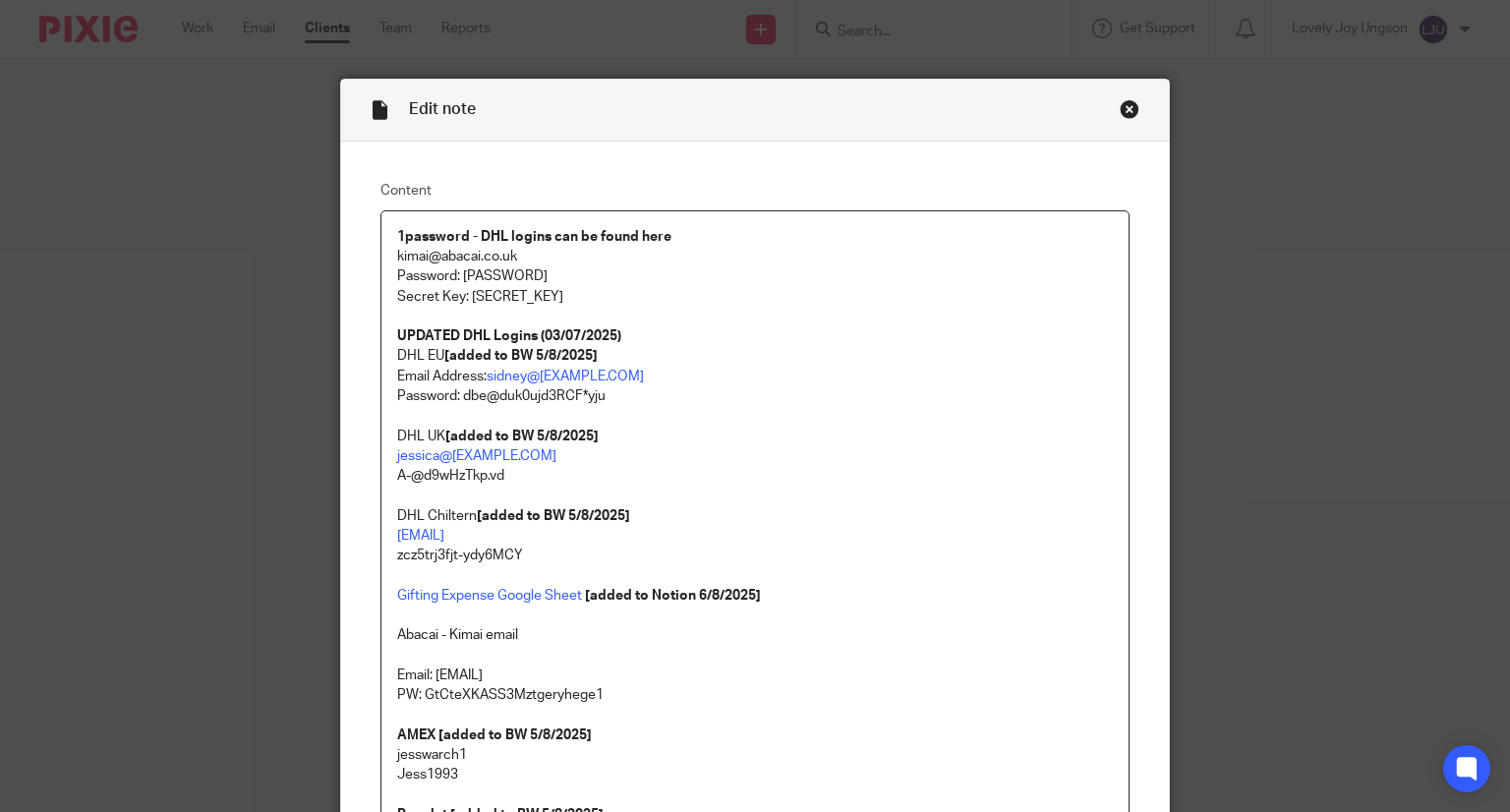 click on "1password - DHL logins can be found here kimai@abacai.co.uk Password: Ab@ca!Kima!AK22 Secret Key: A3-VDZZY2-FGA4LP-YHEKW-7KYJG-XWC87-RMPB7 UPDATED DHL Logins (03/07/2025) DHL EU  [added to BW 5/8/2025] Email Address:  sidney@kimai.co Password: dbe@duk0ujd3RCF*yju DHL UK  [added to BW 5/8/2025] jessica@kimai.com A-@d9wHzTkp.vd DHL Chiltern  [added to BW 5/8/2025] chiltern.store@kimai.com zcz5trj3fjt-ydy6MCY Gifting Expense Google Sheet   [added to Notion 6/8/2025] Abacai - Kimai email Email: kimai@abacai.co.uk PW: GtCteXKASS3Mztgeryhege1 AMEX [added to BW 5/8/2025] jesswarch1 Jess1993  Revolut [added to BW 5/8/2025] Email: kimai@abacai.co.uk PW: Ab@ca!Kima!AK22 Passcode: 102938 Xero  [added to BW 5/8/2025] kimai@abacai.co.uk Ab@ca!Kima!AK22 Hubdoc  [added to BW 5/8/2025] kimai@abacai.co.uk Ab@ca!Kima!AK22 Hubspot kimai@abacai.co.uk Klarna UK [added to BW 5/8/2025] jessica@kimai.co   Kimai2019! K518222_37eec605a12e 8tq6cctr59qowndP KlarnaUS jessica@kimai.com Kimai2019! TransferWise kimai@abacai.co.uk Jess1993" at bounding box center (755, 2003) 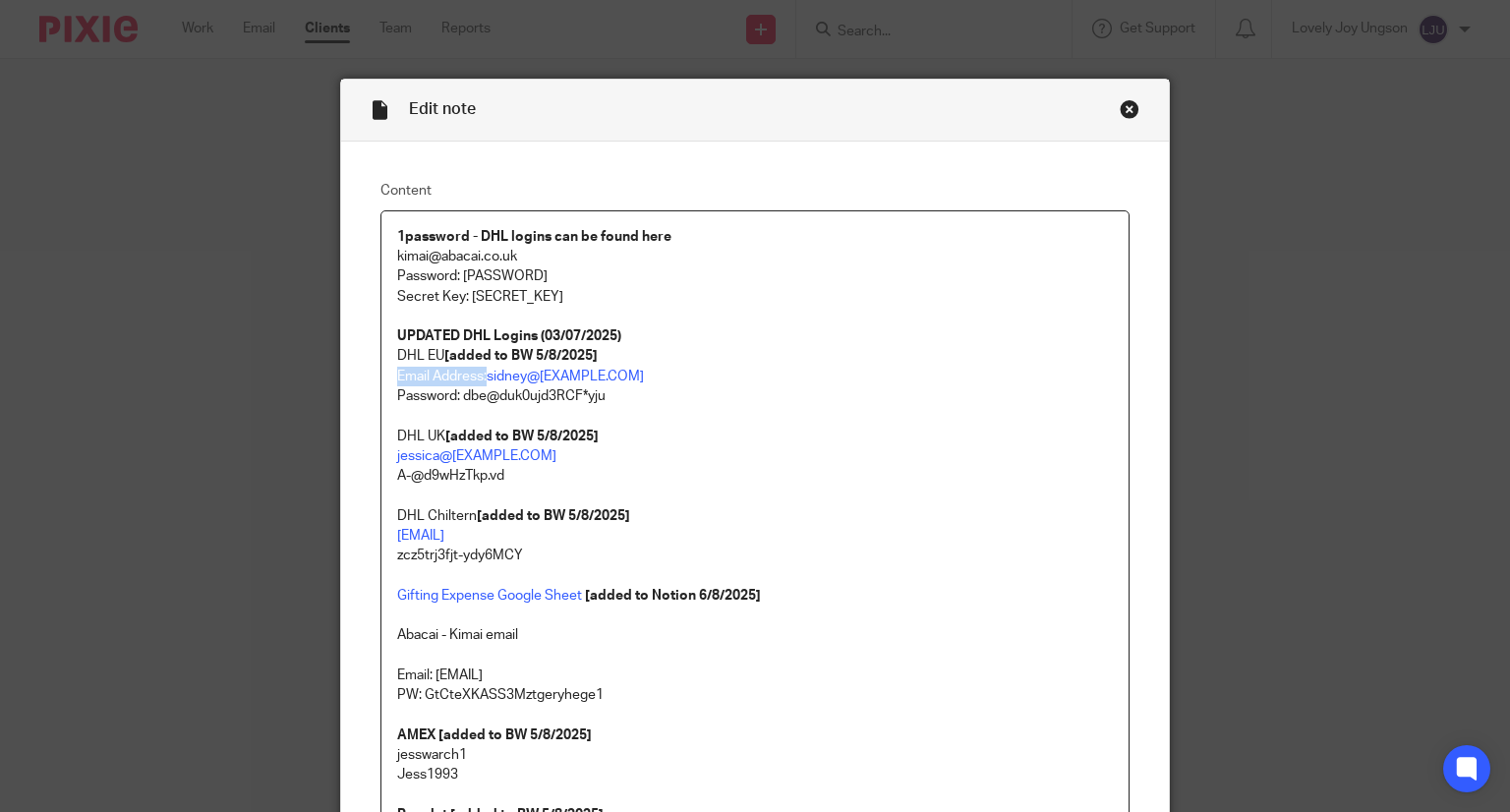 drag, startPoint x: 479, startPoint y: 375, endPoint x: 374, endPoint y: 382, distance: 105.233075 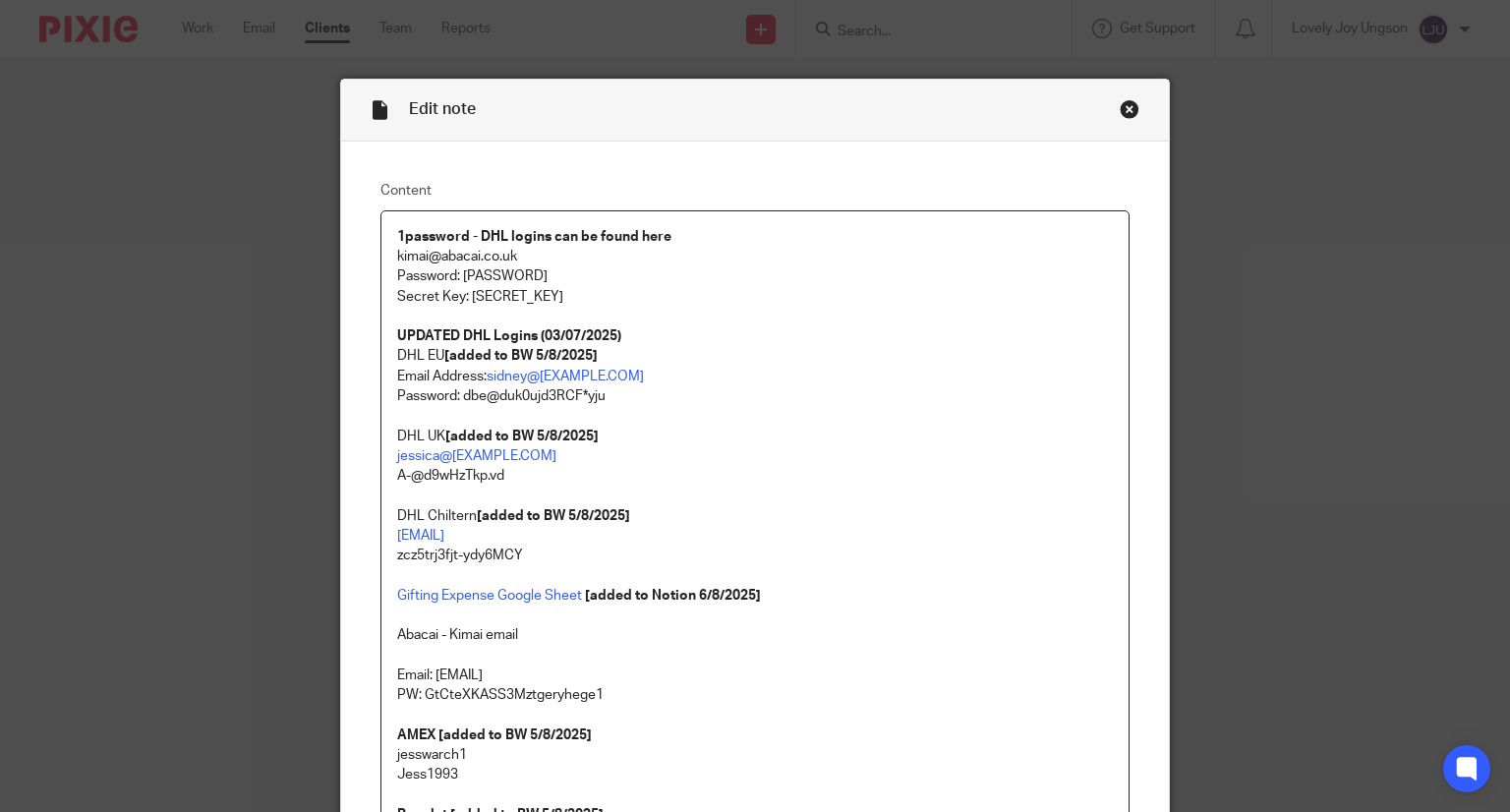 click on "1password - DHL logins can be found here kimai@abacai.co.uk Password: Ab@ca!Kima!AK22 Secret Key: A3-VDZZY2-FGA4LP-YHEKW-7KYJG-XWC87-RMPB7 UPDATED DHL Logins (03/07/2025) DHL EU  [added to BW 5/8/2025] Email Address:  sidney@kimai.co Password: dbe@duk0ujd3RCF*yju DHL UK  [added to BW 5/8/2025] jessica@kimai.com A-@d9wHzTkp.vd DHL Chiltern  [added to BW 5/8/2025] chiltern.store@kimai.com zcz5trj3fjt-ydy6MCY Gifting Expense Google Sheet   [added to Notion 6/8/2025] Abacai - Kimai email Email: kimai@abacai.co.uk PW: GtCteXKASS3Mztgeryhege1 AMEX [added to BW 5/8/2025] jesswarch1 Jess1993  Revolut [added to BW 5/8/2025] Email: kimai@abacai.co.uk PW: Ab@ca!Kima!AK22 Passcode: 102938 Xero  [added to BW 5/8/2025] kimai@abacai.co.uk Ab@ca!Kima!AK22 Hubdoc  [added to BW 5/8/2025] kimai@abacai.co.uk Ab@ca!Kima!AK22 Hubspot kimai@abacai.co.uk Klarna UK [added to BW 5/8/2025] jessica@kimai.co   Kimai2019! K518222_37eec605a12e 8tq6cctr59qowndP KlarnaUS jessica@kimai.com Kimai2019! TransferWise kimai@abacai.co.uk Jess1993" at bounding box center [755, 2003] 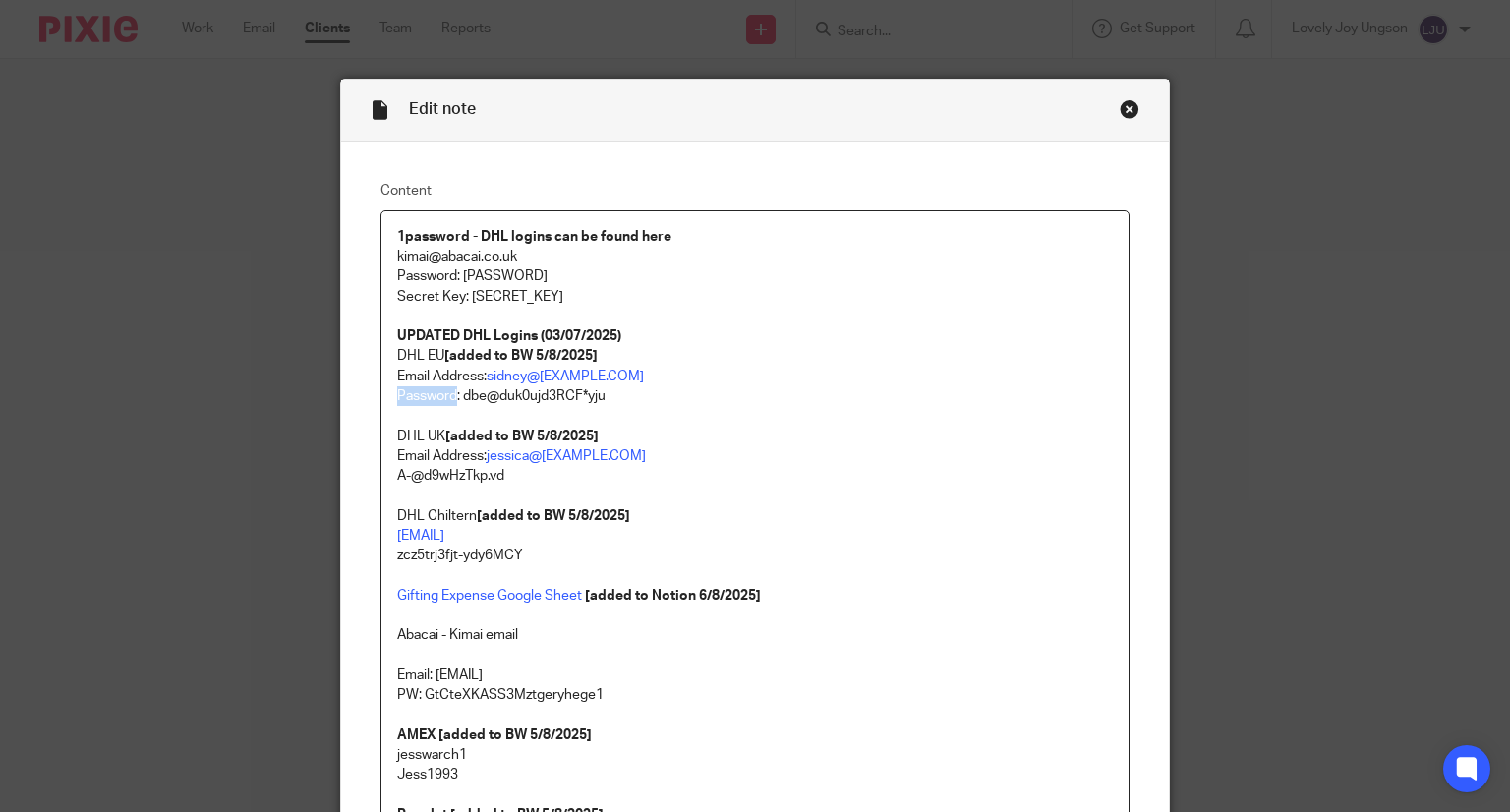drag, startPoint x: 450, startPoint y: 397, endPoint x: 385, endPoint y: 398, distance: 65.007692 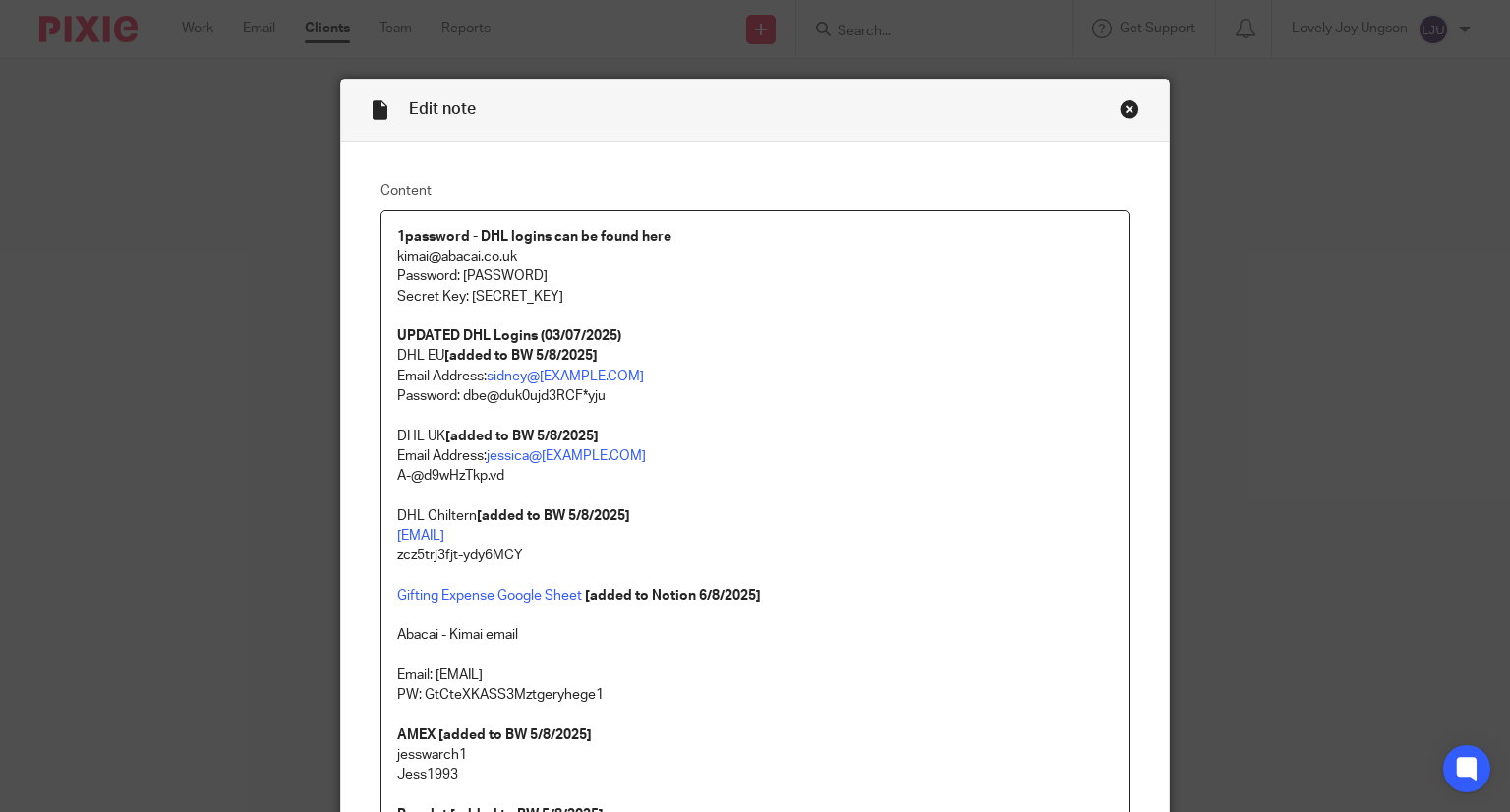 click on "Email Address:  jessica@kimai.com A-@d9wHzTkp.vd DHL Chiltern  [added to BW 5/8/2025] chiltern.store@kimai.com" at bounding box center [755, 495] 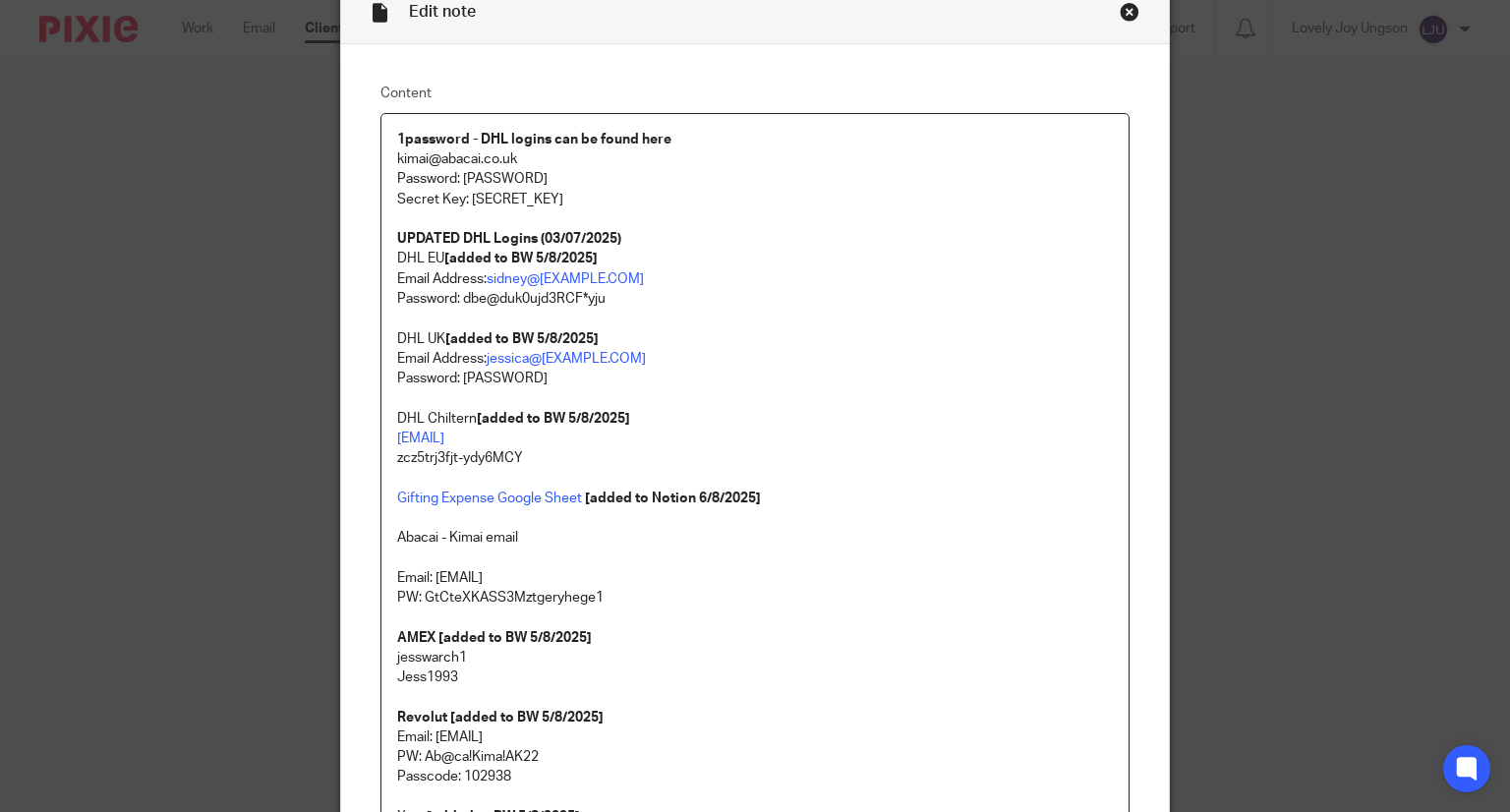 scroll, scrollTop: 98, scrollLeft: 0, axis: vertical 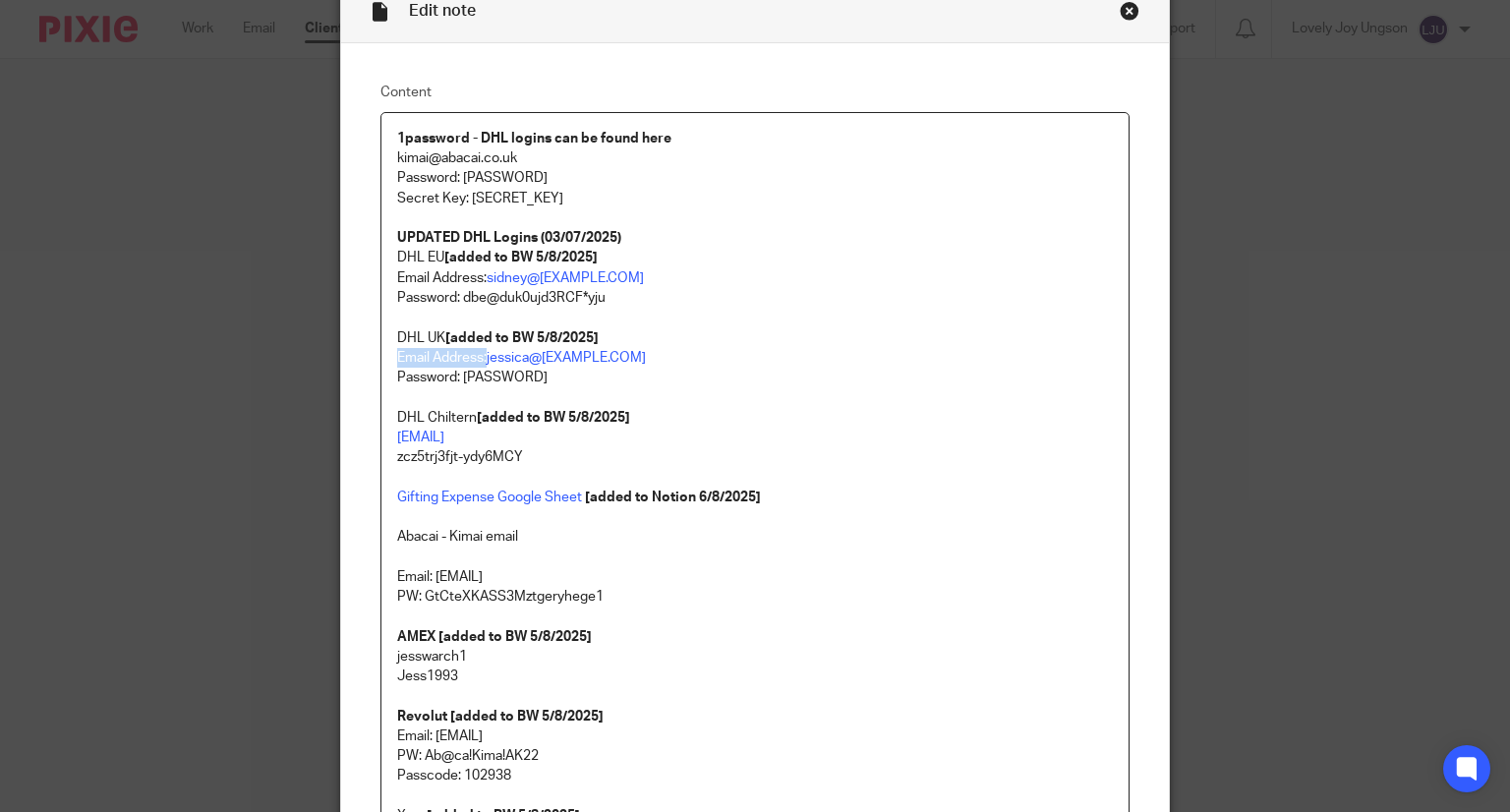 drag, startPoint x: 480, startPoint y: 357, endPoint x: 349, endPoint y: 357, distance: 131 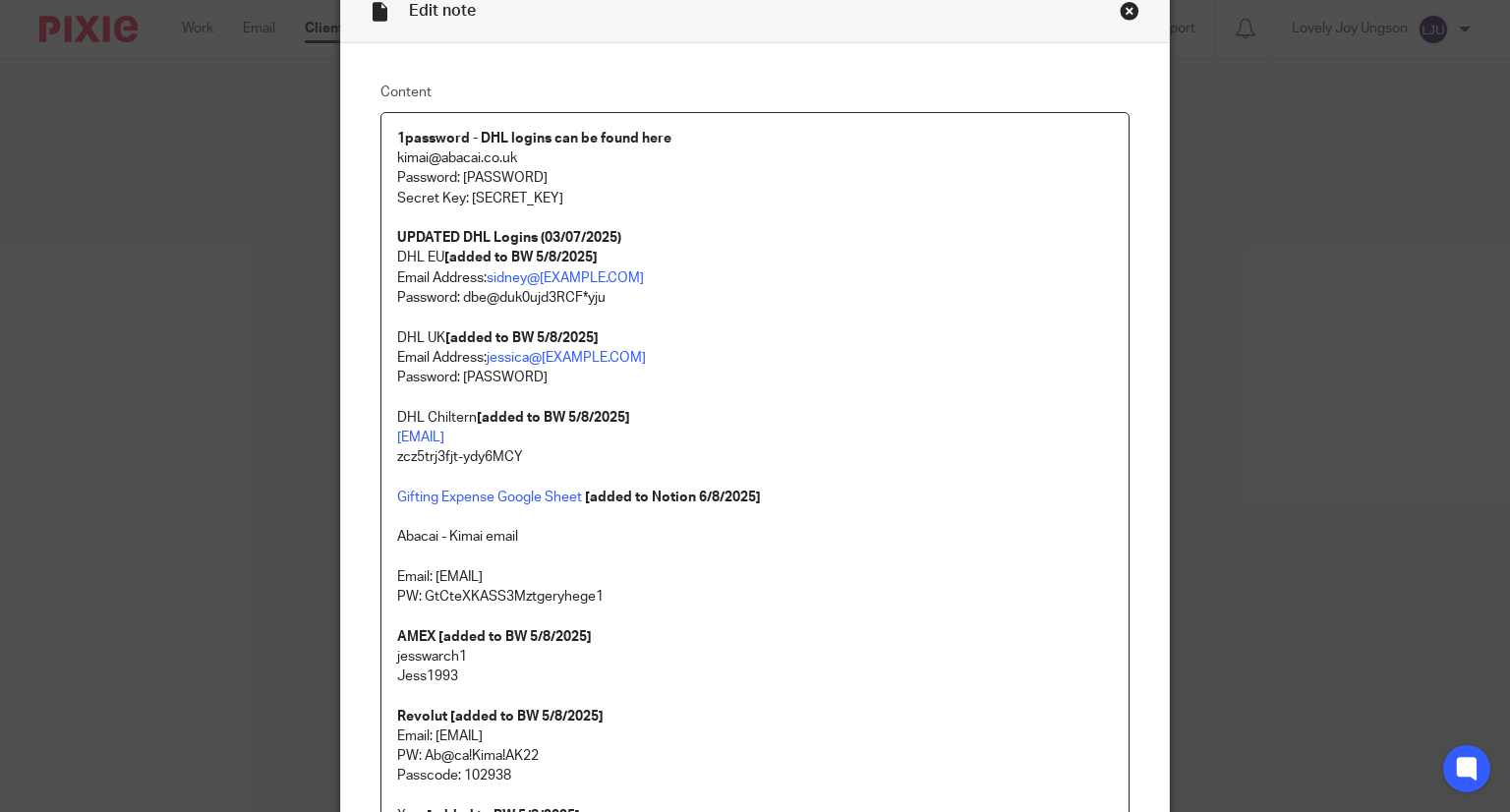 click on "1password - DHL logins can be found here kimai@abacai.co.uk Password: Ab@ca!Kima!AK22 Secret Key: A3-VDZZY2-FGA4LP-YHEKW-7KYJG-XWC87-RMPB7 UPDATED DHL Logins (03/07/2025) DHL EU  [added to BW 5/8/2025] Email Address:  sidney@kimai.co Password: dbe@duk0ujd3RCF*yju DHL UK  [added to BW 5/8/2025] Email Address:  jessica@kimai.com Password: A-@d9wHzTkp.vd DHL Chiltern  [added to BW 5/8/2025] chiltern.store@kimai.com zcz5trj3fjt-ydy6MCY Gifting Expense Google Sheet   [added to Notion 6/8/2025] Abacai - Kimai email Email: kimai@abacai.co.uk PW: GtCteXKASS3Mztgeryhege1 AMEX [added to BW 5/8/2025] jesswarch1 Jess1993  Revolut [added to BW 5/8/2025] Email: kimai@abacai.co.uk PW: Ab@ca!Kima!AK22 Passcode: 102938 Xero  [added to BW 5/8/2025] kimai@abacai.co.uk Ab@ca!Kima!AK22 Hubdoc  [added to BW 5/8/2025] kimai@abacai.co.uk Ab@ca!Kima!AK22 Hubspot kimai@abacai.co.uk Klarna UK [added to BW 5/8/2025] jessica@kimai.co   Kimai2019! K518222_37eec605a12e 8tq6cctr59qowndP KlarnaUS jessica@kimai.com Kimai2019! TransferWise" at bounding box center [755, 1905] 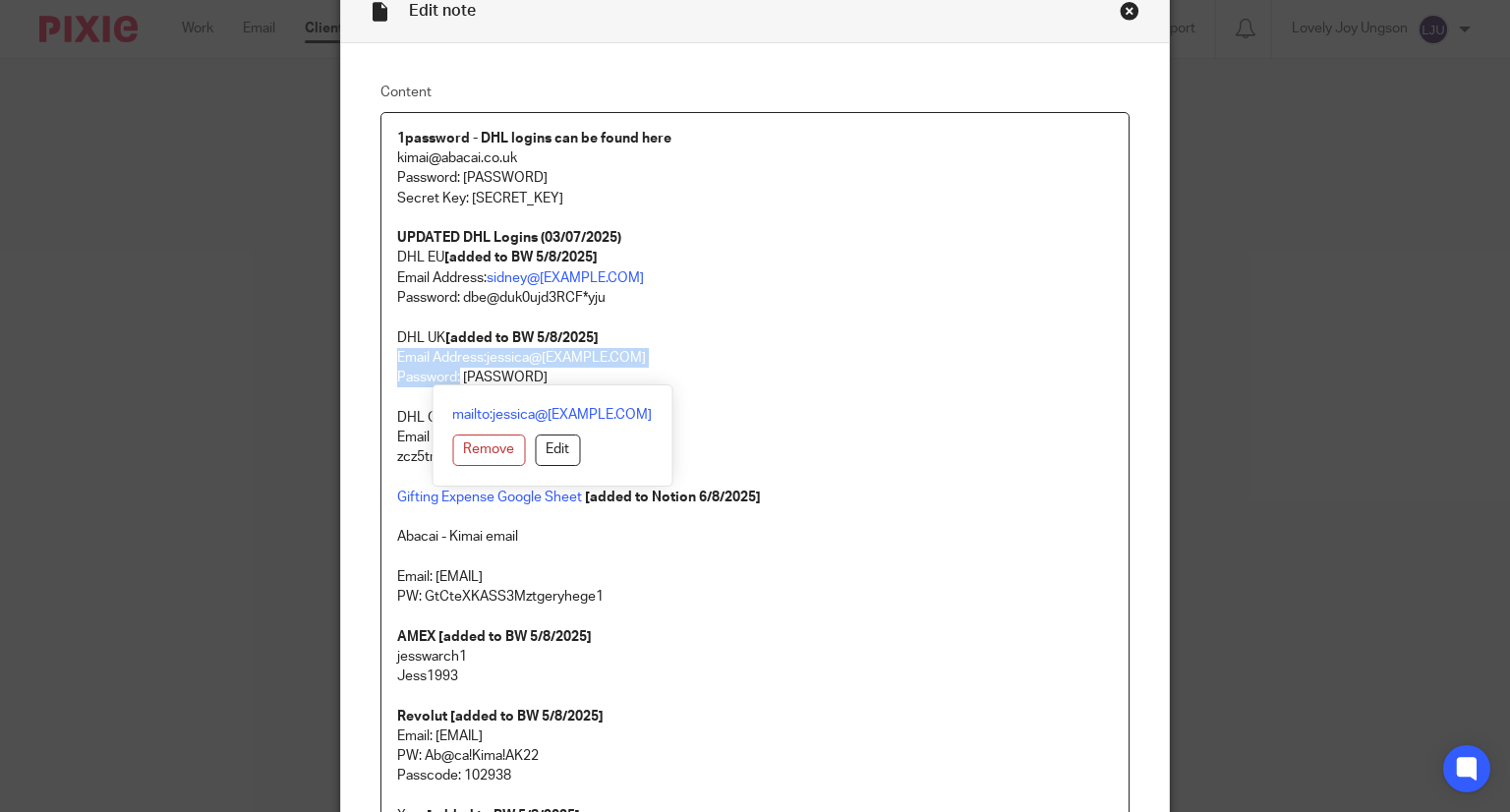 drag, startPoint x: 451, startPoint y: 376, endPoint x: 327, endPoint y: 367, distance: 124.32618 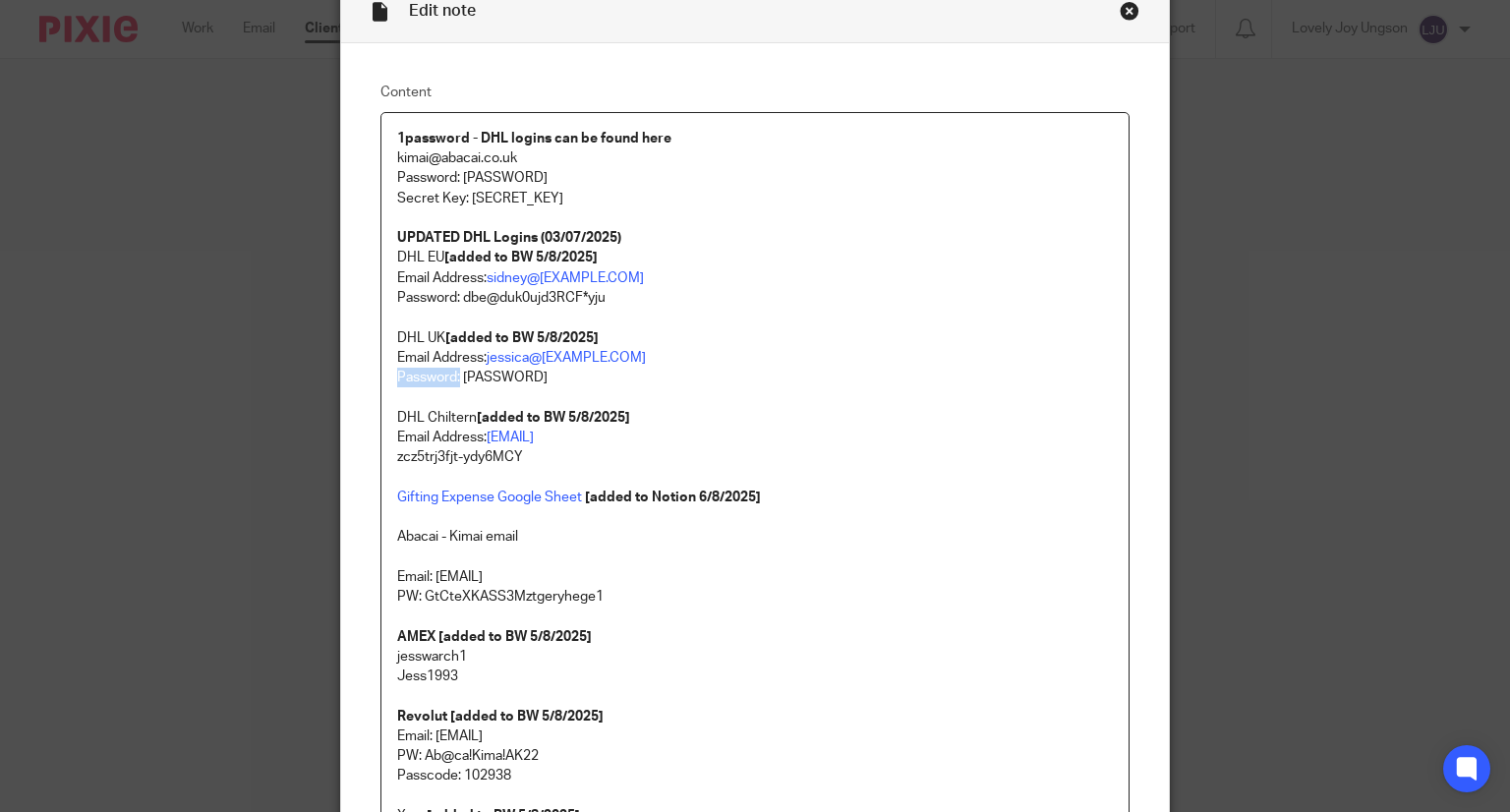 drag, startPoint x: 452, startPoint y: 377, endPoint x: 384, endPoint y: 377, distance: 68 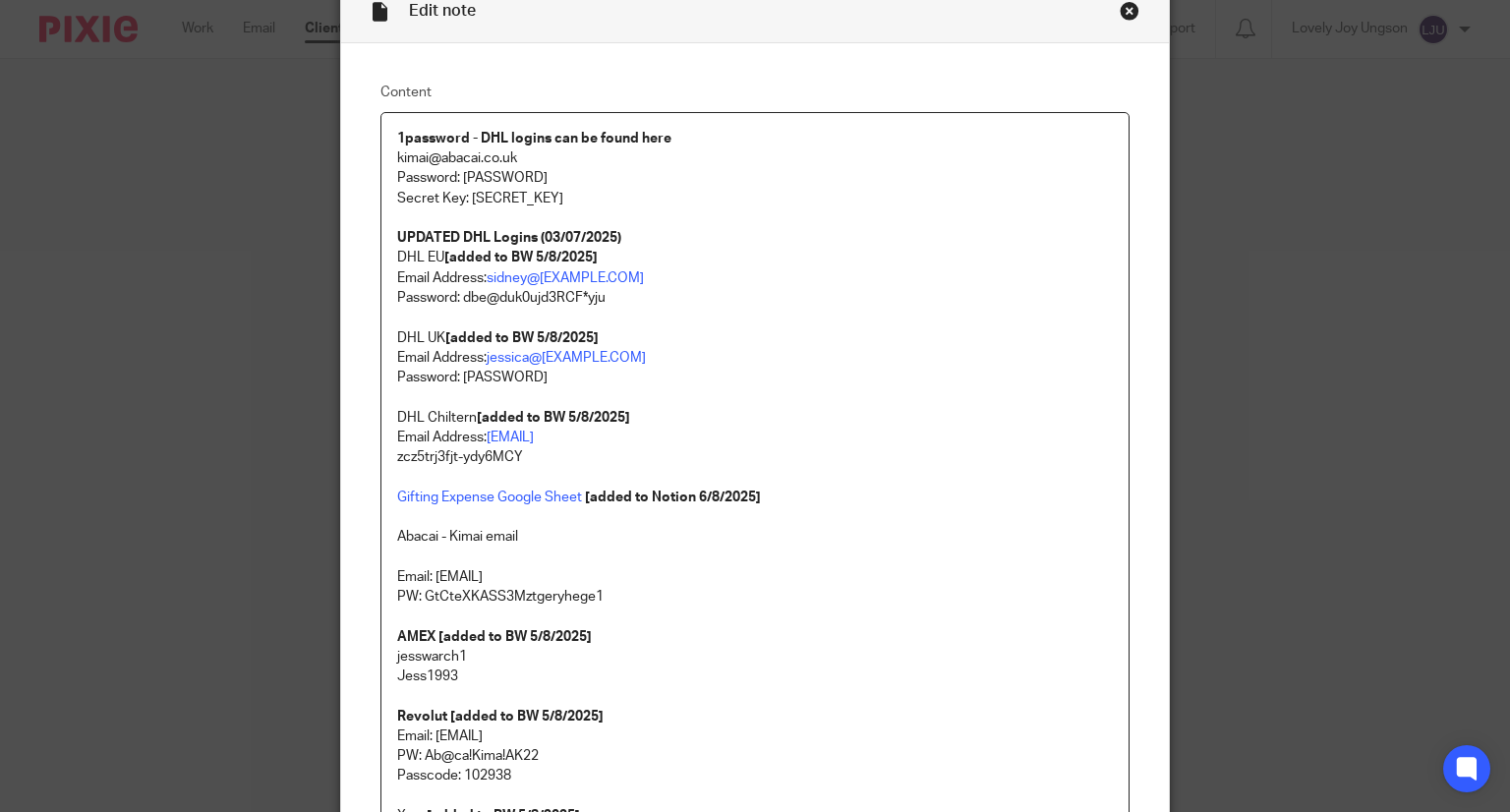 click on "zcz5trj3fjt-ydy6MCY" at bounding box center (755, 457) 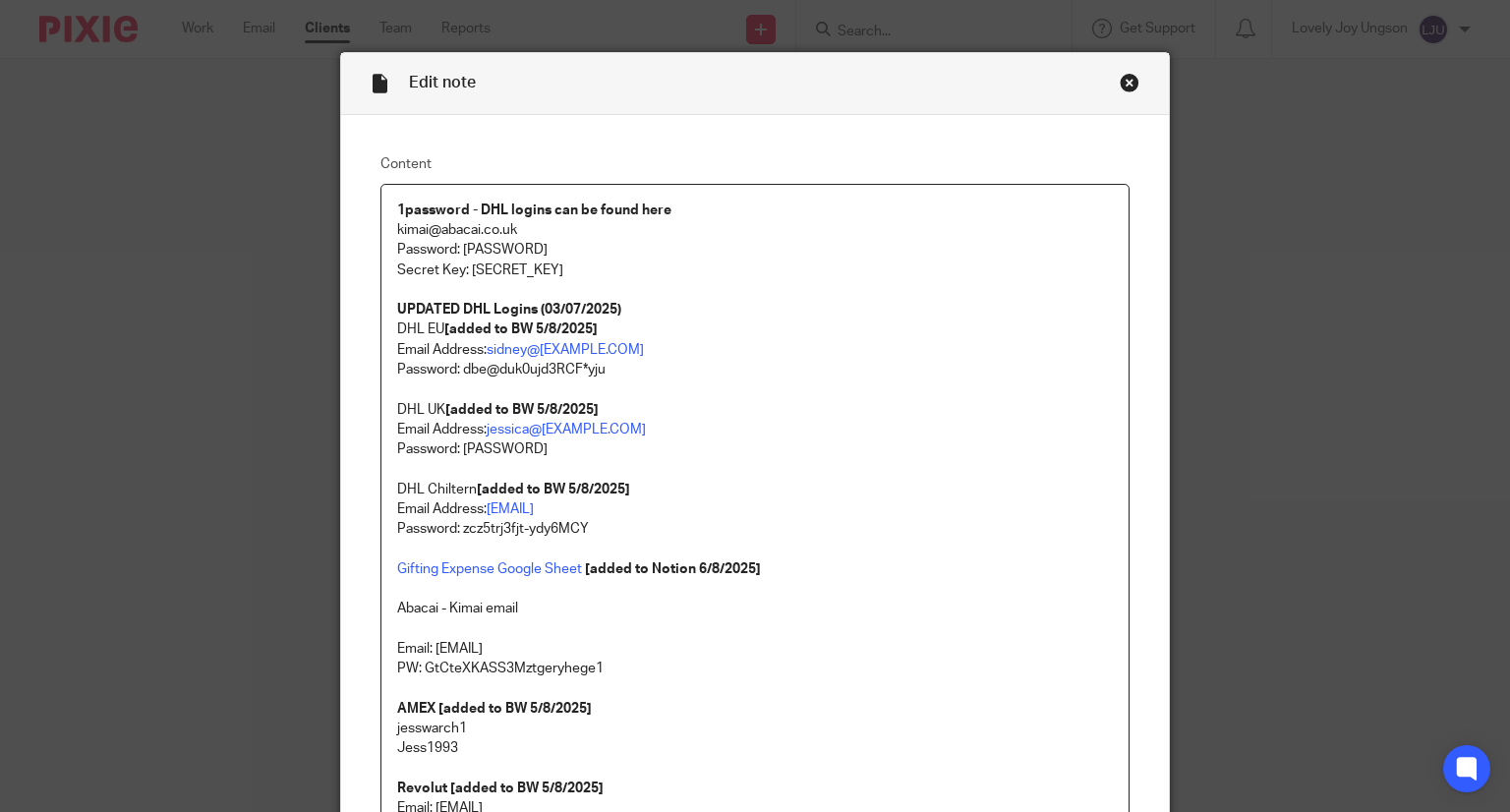 scroll, scrollTop: 0, scrollLeft: 0, axis: both 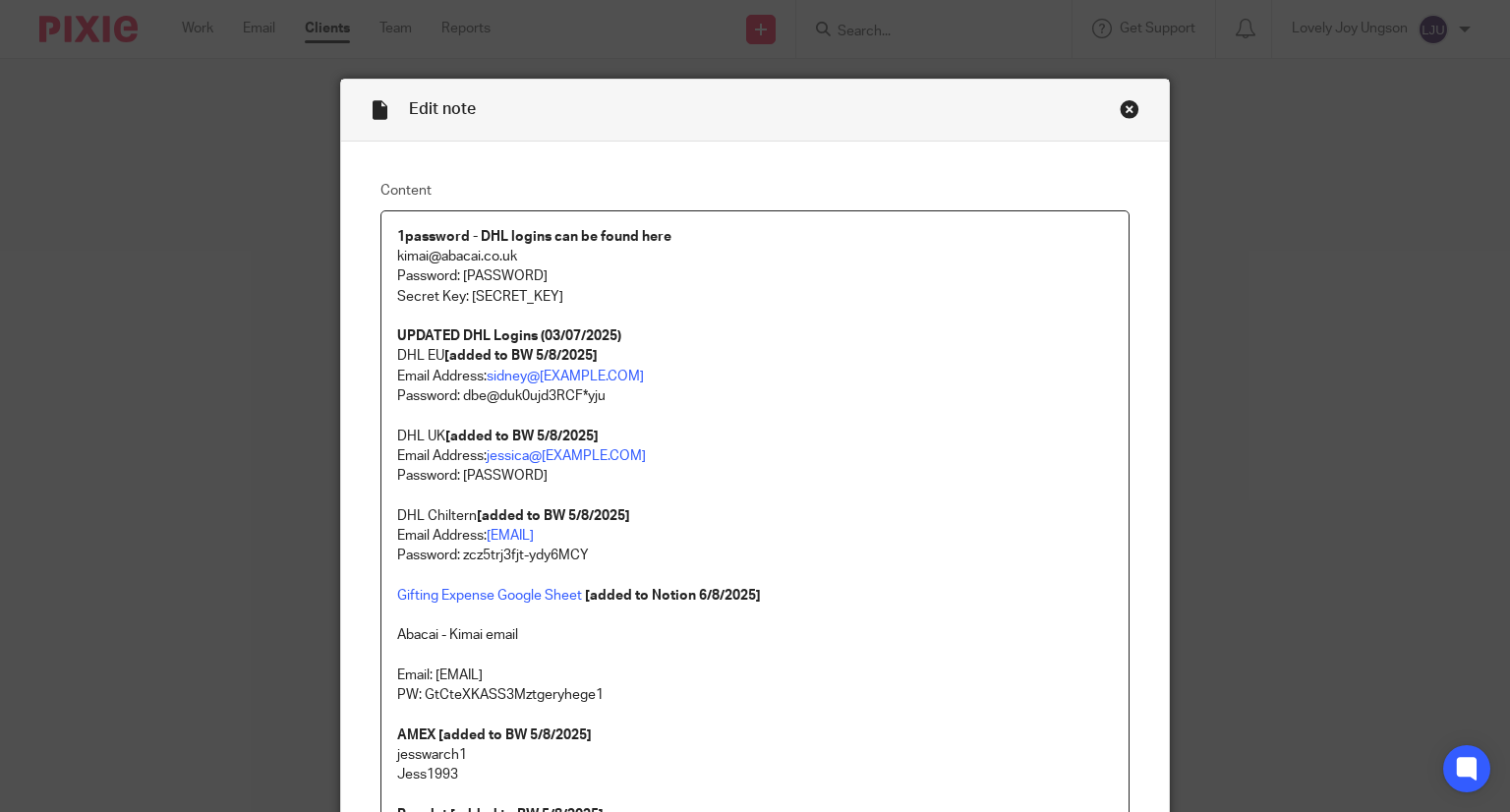 click on "UPDATED DHL Logins (03/07/2025)" at bounding box center (755, 336) 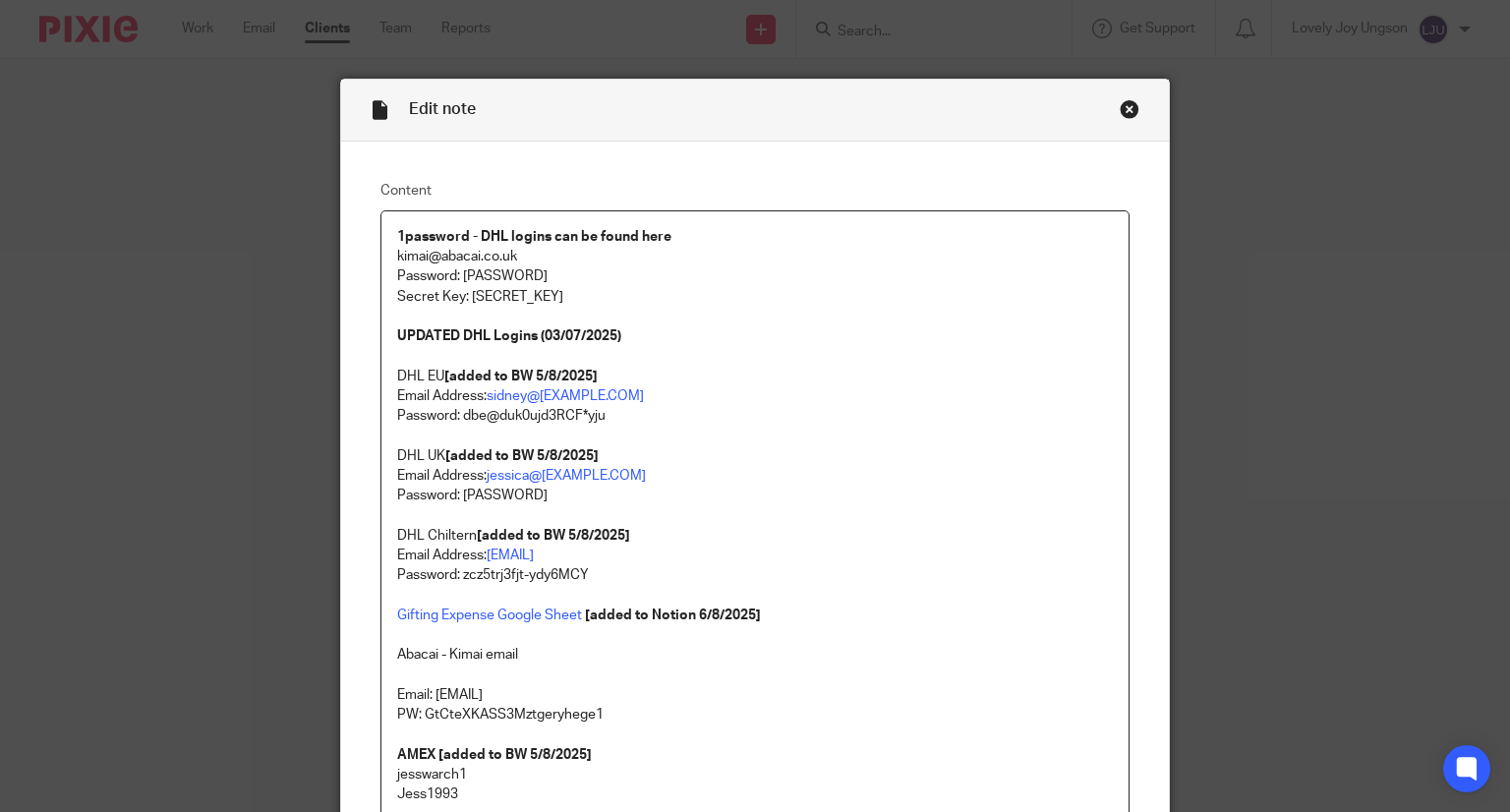 click on "[added to BW 5/8/2025]" at bounding box center [521, 377] 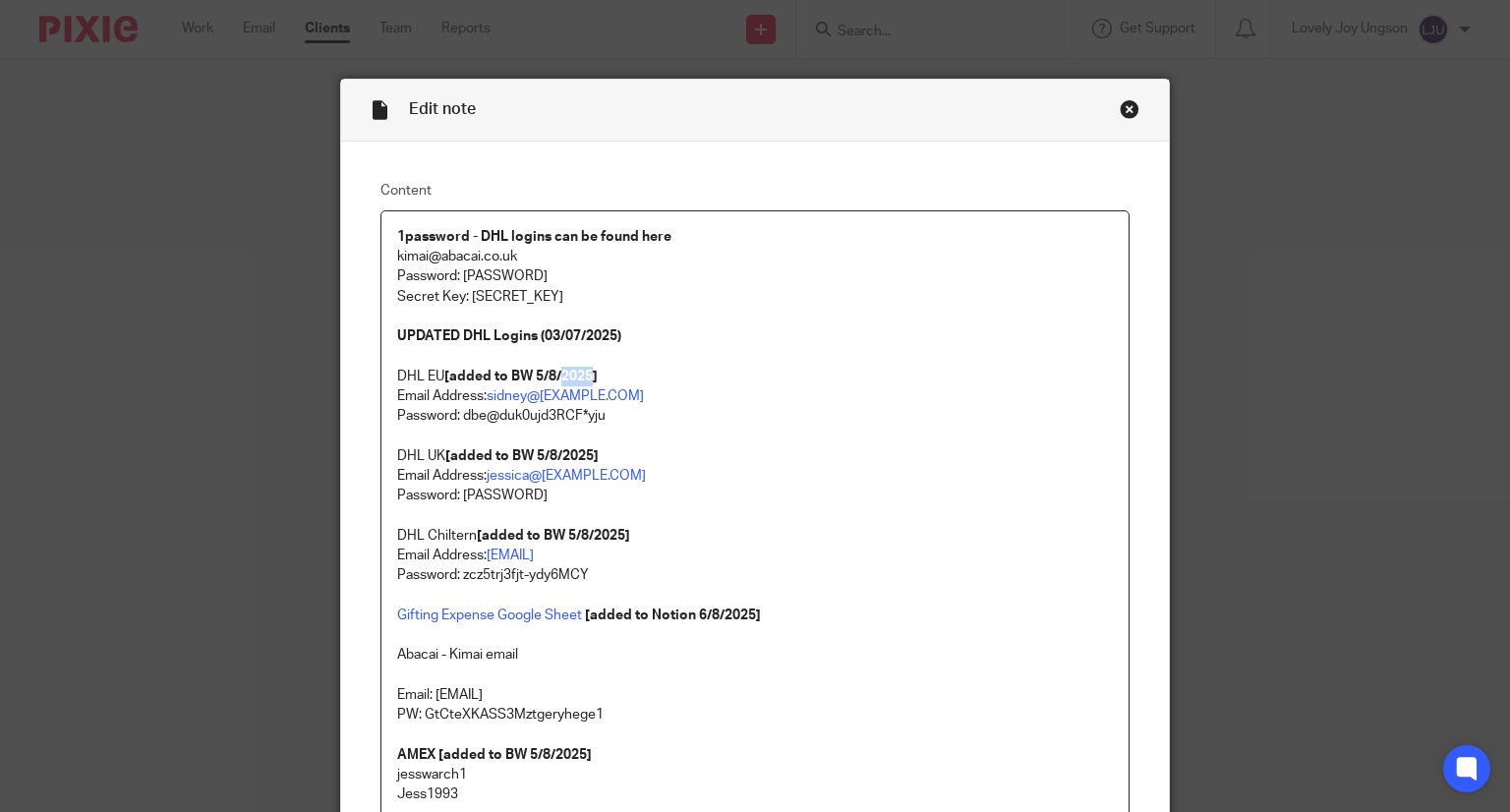 click on "[added to BW 5/8/2025]" at bounding box center (521, 377) 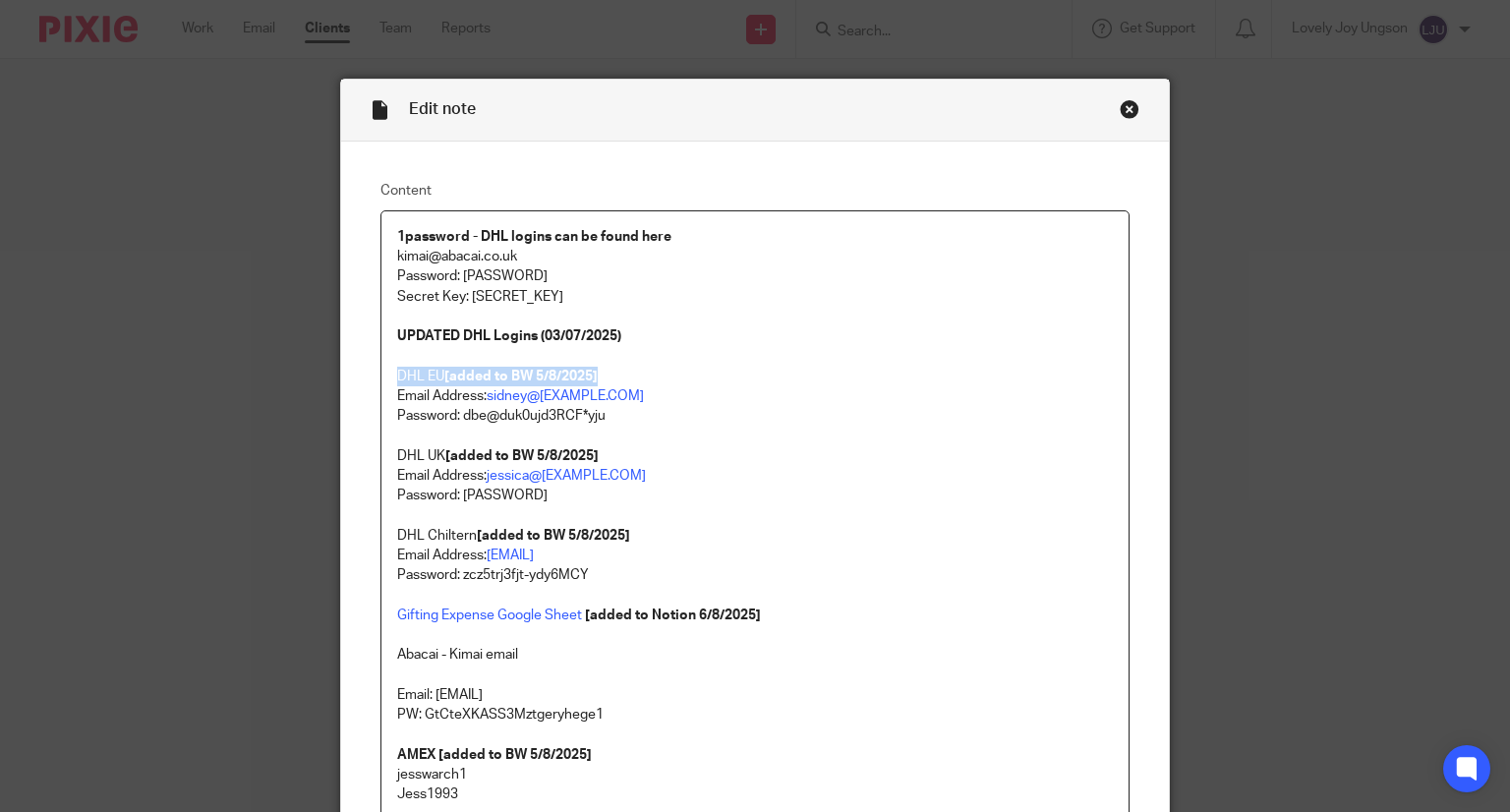 click on "[added to BW 5/8/2025]" at bounding box center (521, 377) 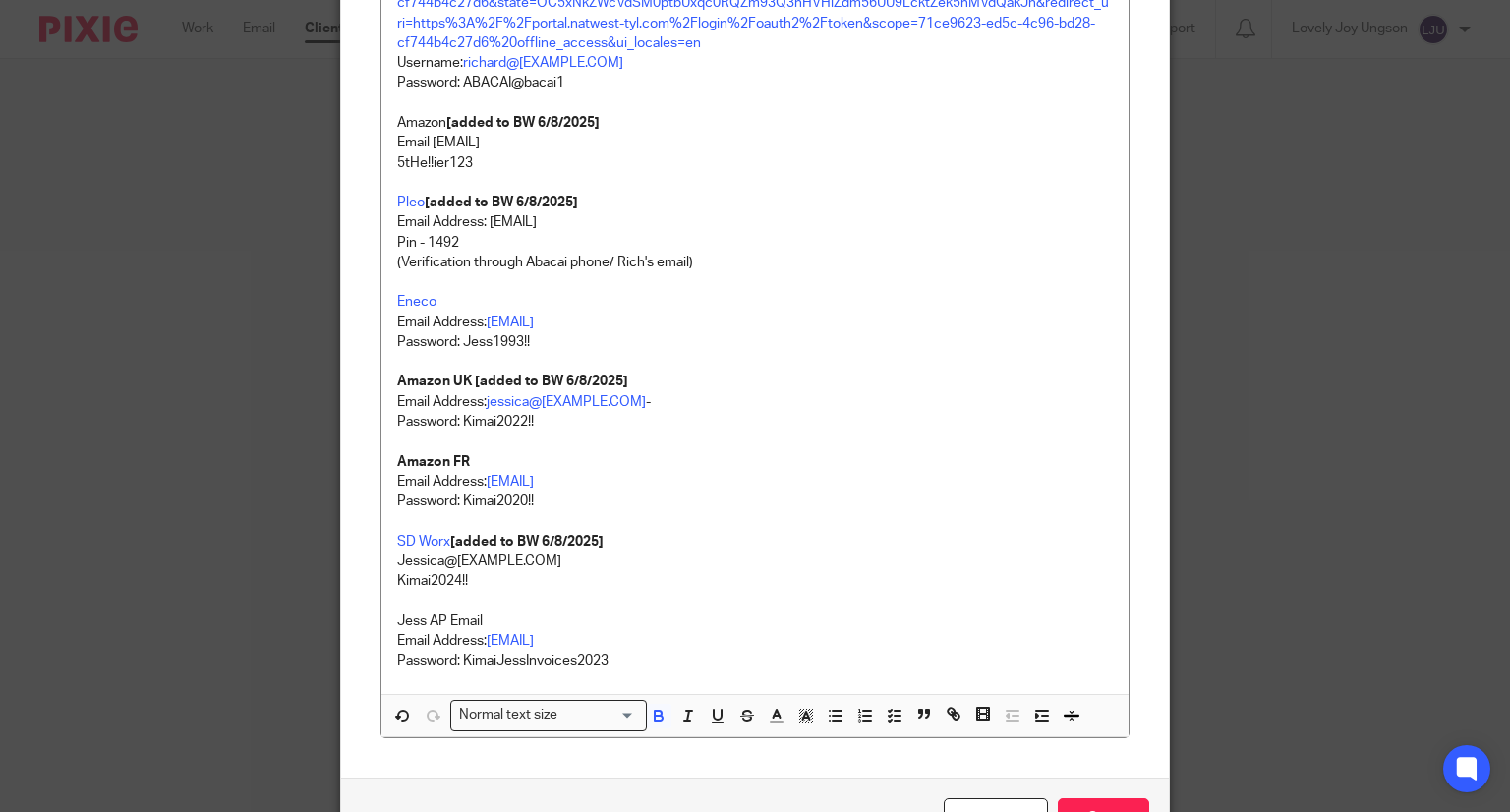 scroll, scrollTop: 3160, scrollLeft: 0, axis: vertical 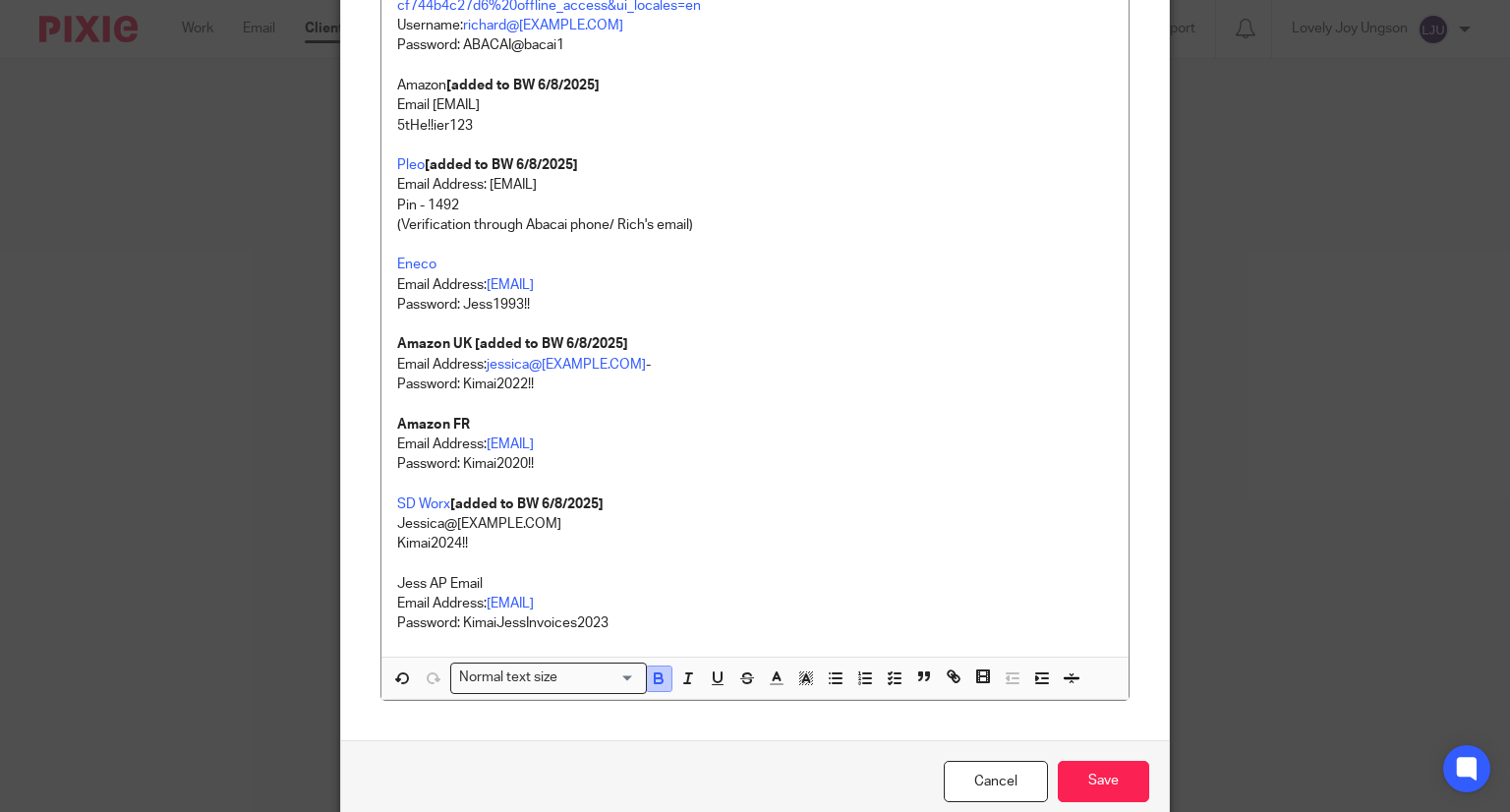 click 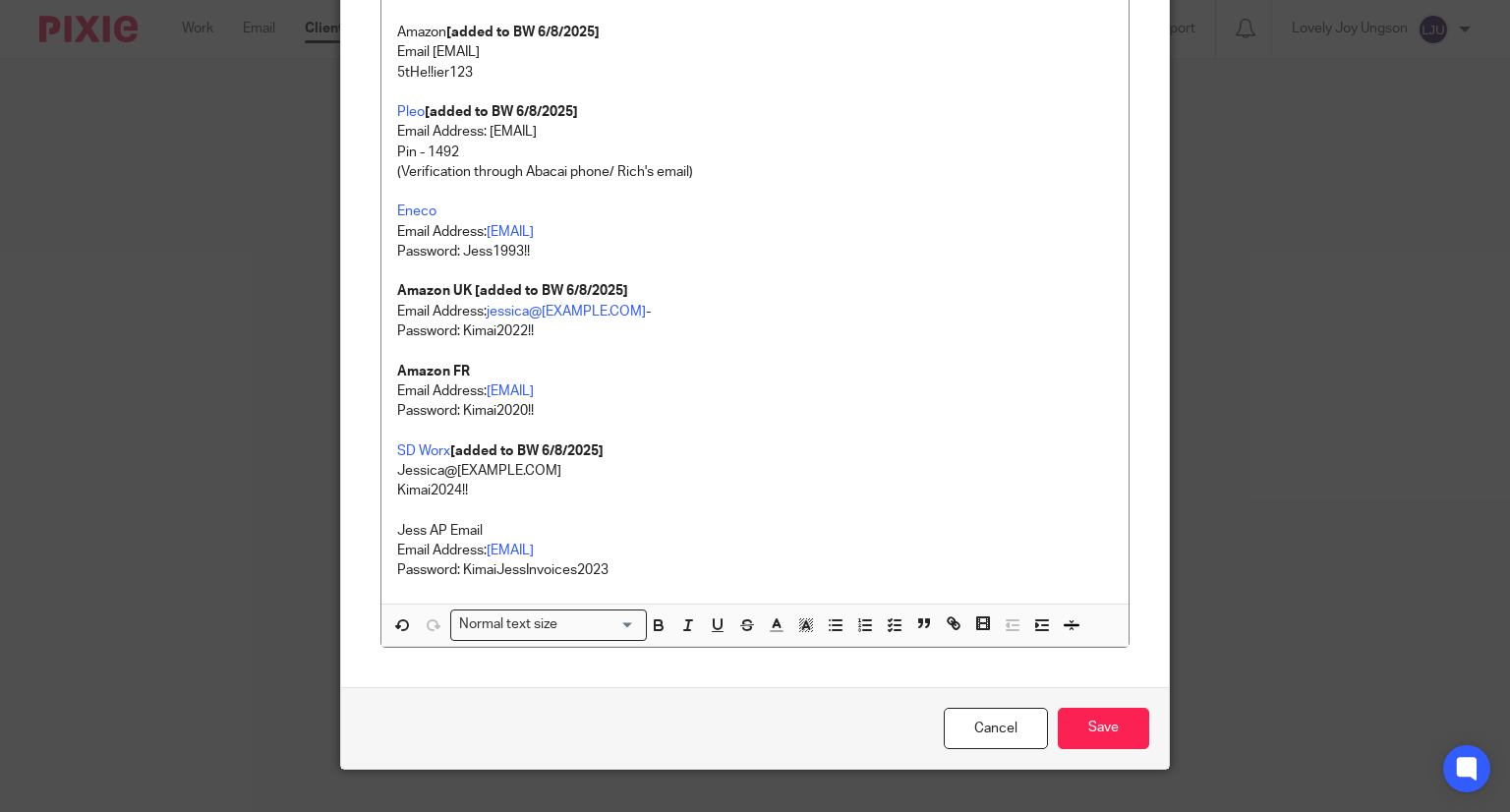 click 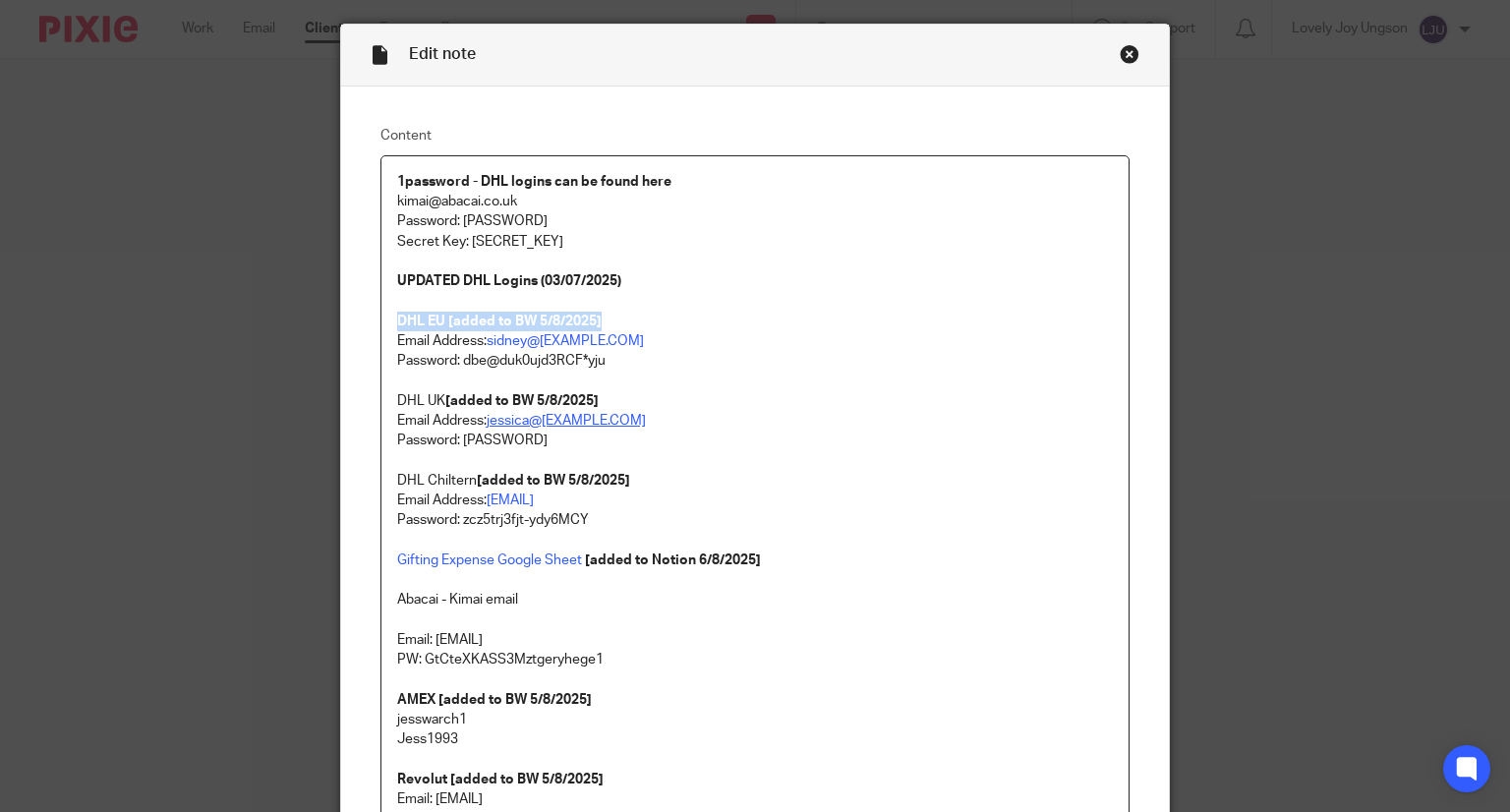 scroll, scrollTop: 98, scrollLeft: 0, axis: vertical 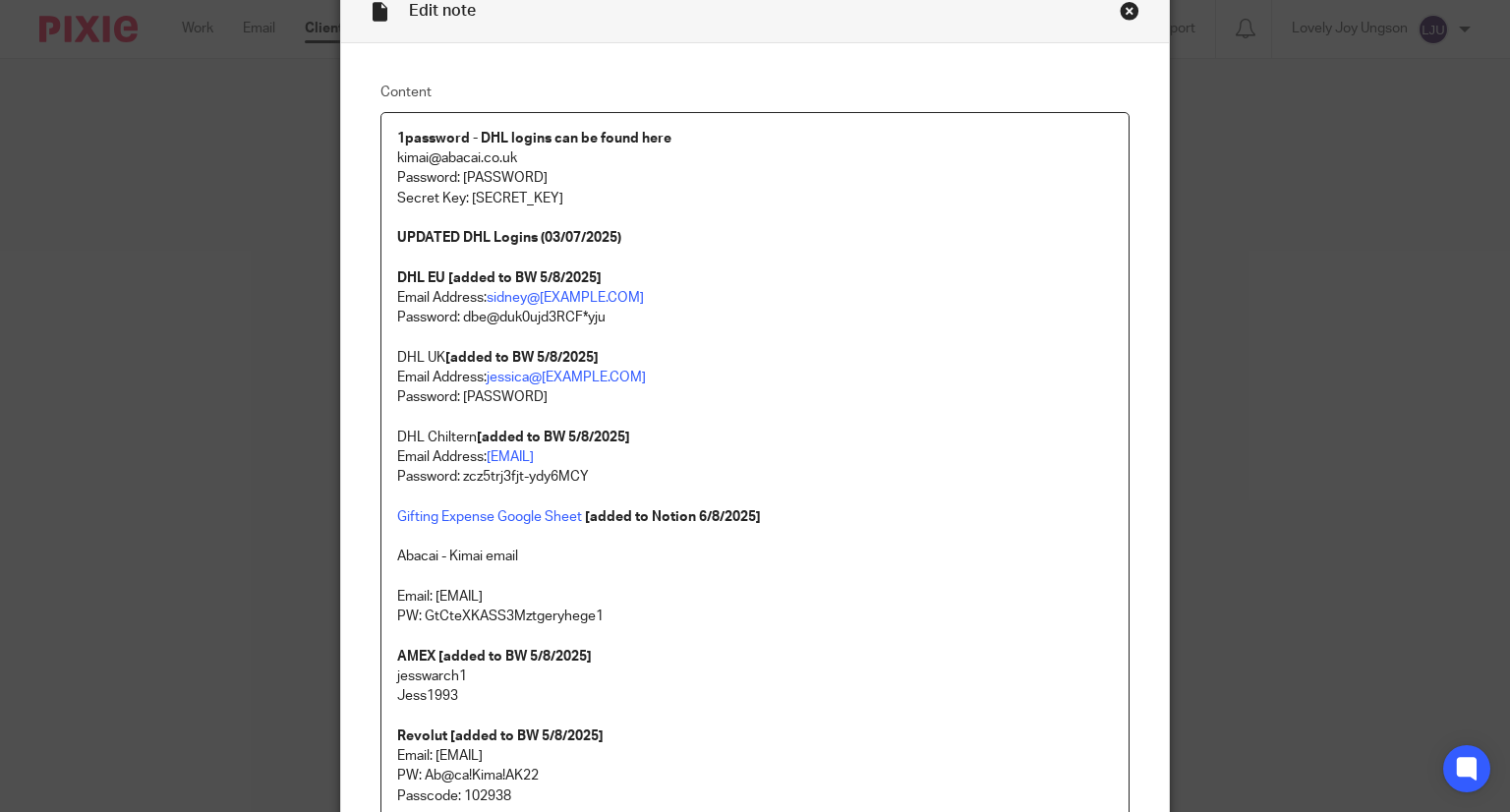 click on "[added to BW 5/8/2025]" at bounding box center [522, 358] 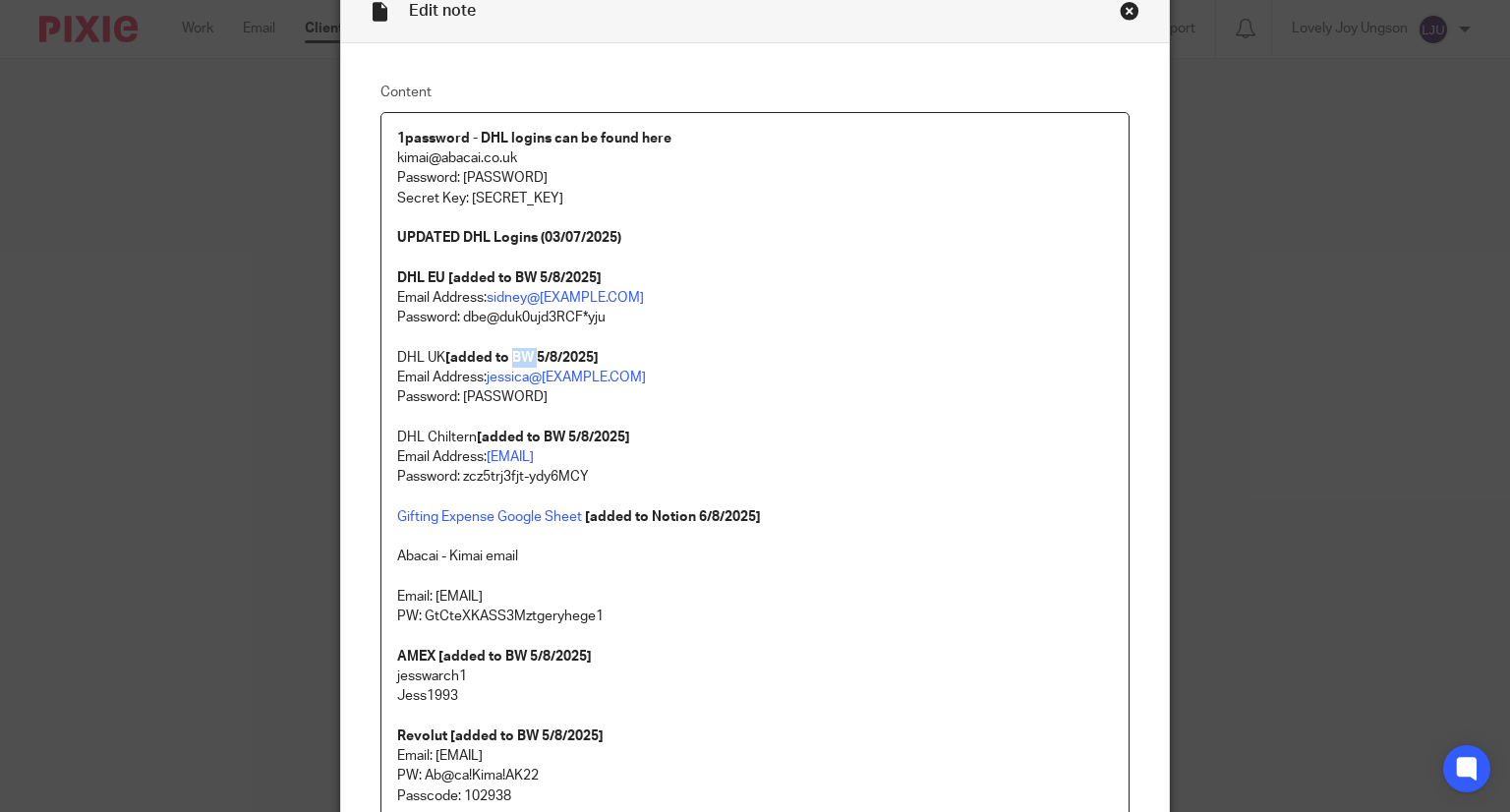 click on "[added to BW 5/8/2025]" at bounding box center [522, 358] 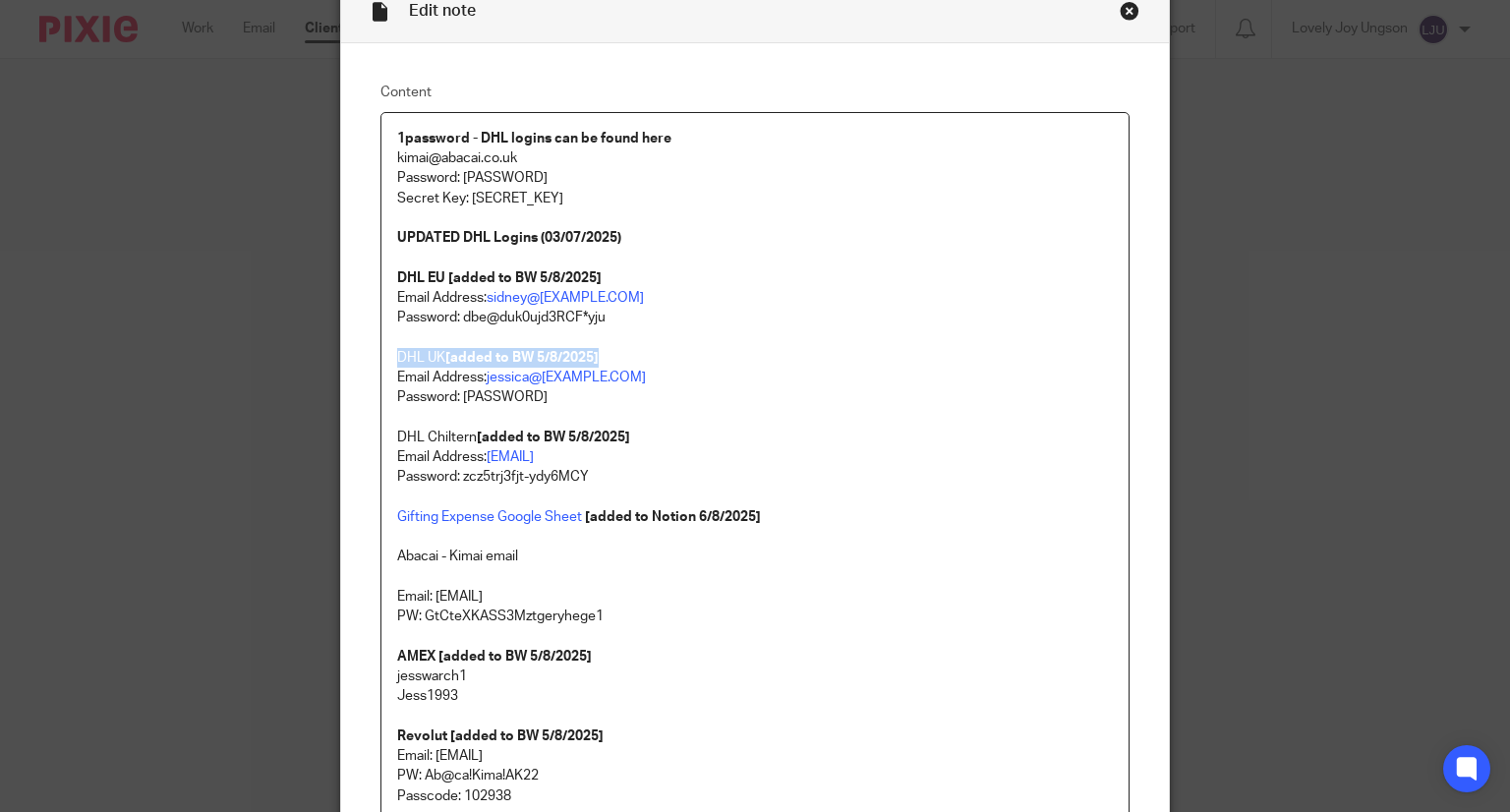 click on "[added to BW 5/8/2025]" at bounding box center (522, 358) 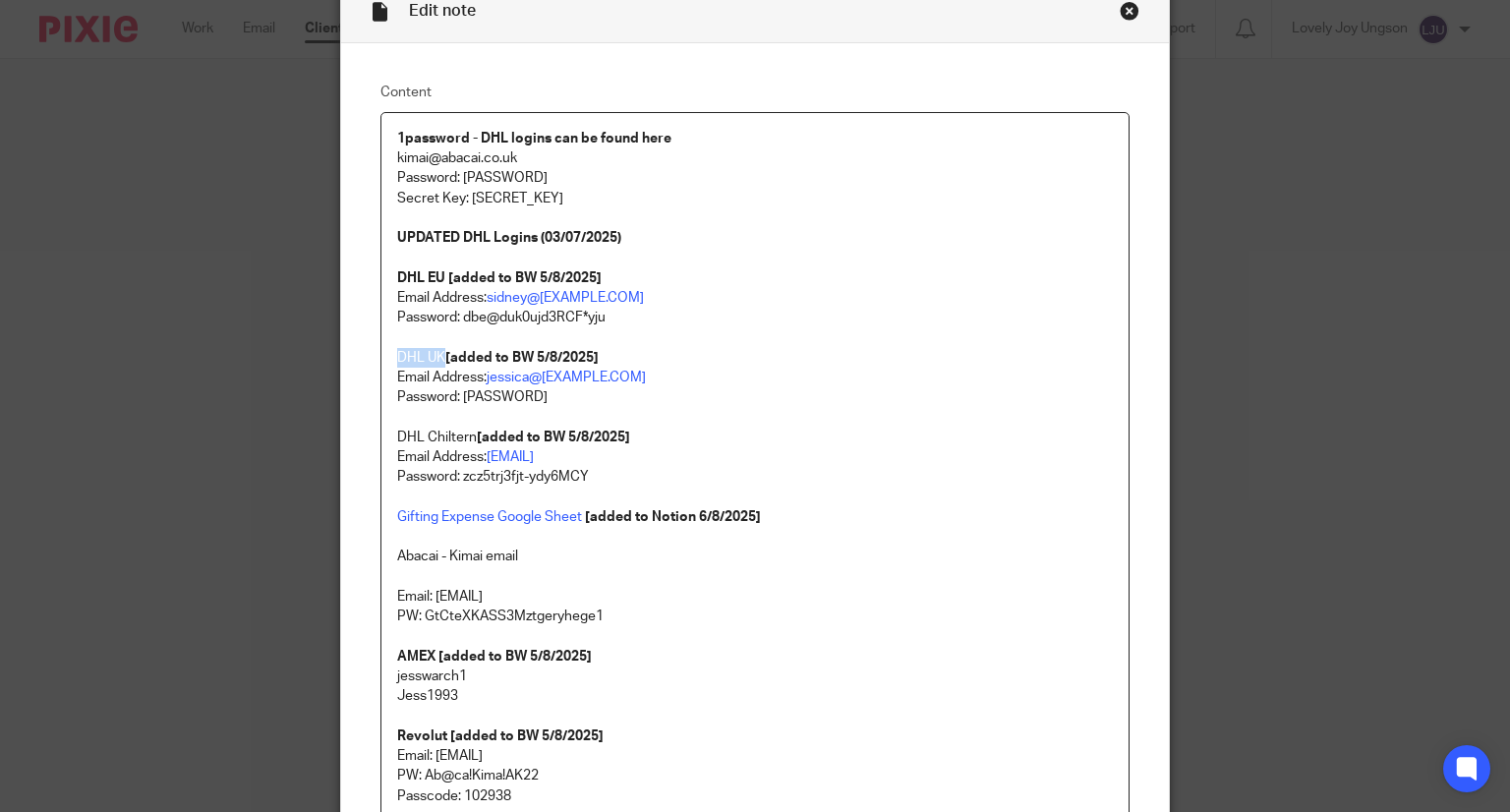 click on "1password - DHL logins can be found here kimai@abacai.co.uk Password: Ab@ca!Kima!AK22 Secret Key: A3-VDZZY2-FGA4LP-YHEKW-7KYJG-XWC87-RMPB7 UPDATED DHL Logins (03/07/2025) DHL EU [added to BW 5/8/2025] Email Address:  sidney@kimai.co Password: dbe@duk0ujd3RCF*yju DHL UK  [added to BW 5/8/2025] Email Address:  jessica@kimai.com Password: A-@d9wHzTkp.vd DHL Chiltern  [added to BW 5/8/2025] Email Address:  chiltern.store@kimai.com Password: zcz5trj3fjt-ydy6MCY Gifting Expense Google Sheet   [added to Notion 6/8/2025] Abacai - Kimai email Email: kimai@abacai.co.uk PW: GtCteXKASS3Mztgeryhege1 AMEX [added to BW 5/8/2025] jesswarch1 Jess1993  Revolut [added to BW 5/8/2025] Email: kimai@abacai.co.uk PW: Ab@ca!Kima!AK22 Passcode: 102938 Xero  [added to BW 5/8/2025] kimai@abacai.co.uk Ab@ca!Kima!AK22 Hubdoc  [added to BW 5/8/2025] kimai@abacai.co.uk Ab@ca!Kima!AK22 Hubspot kimai@abacai.co.uk Klarna UK [added to BW 5/8/2025] jessica@kimai.co   Kimai2019! K518222_37eec605a12e 8tq6cctr59qowndP KlarnaUS jessica@kimai.com" at bounding box center [755, 1916] 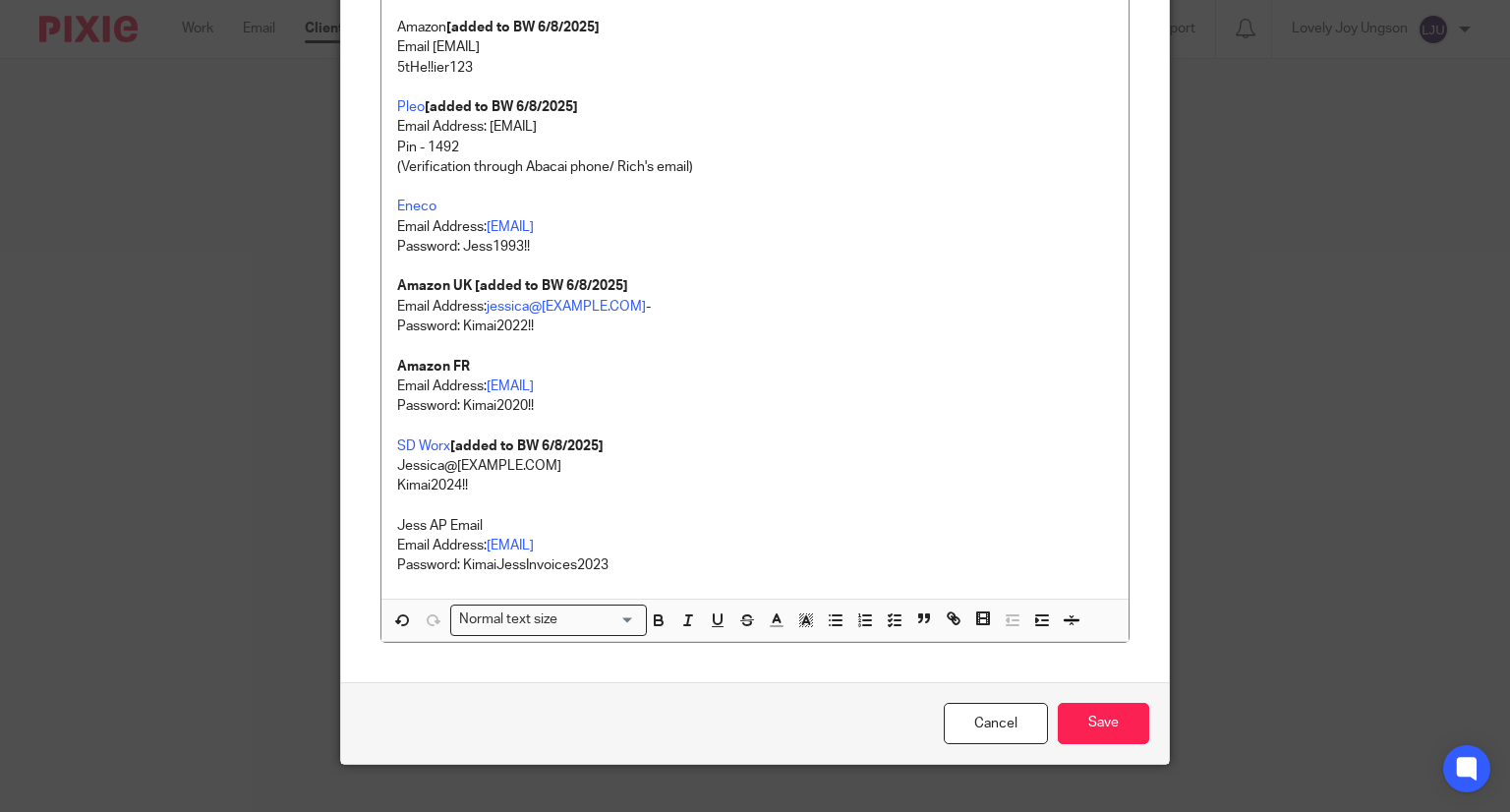 scroll, scrollTop: 3247, scrollLeft: 0, axis: vertical 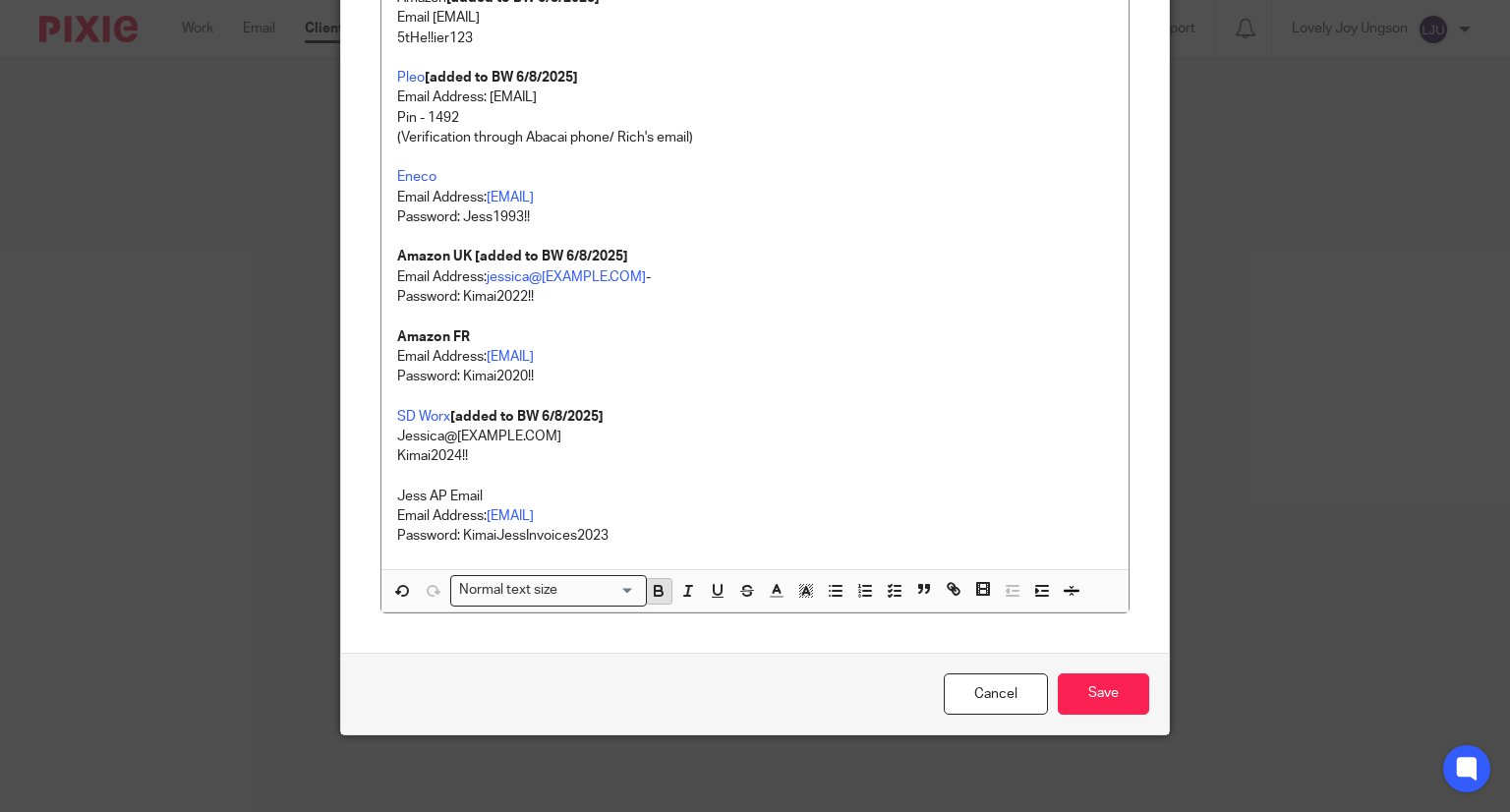 click 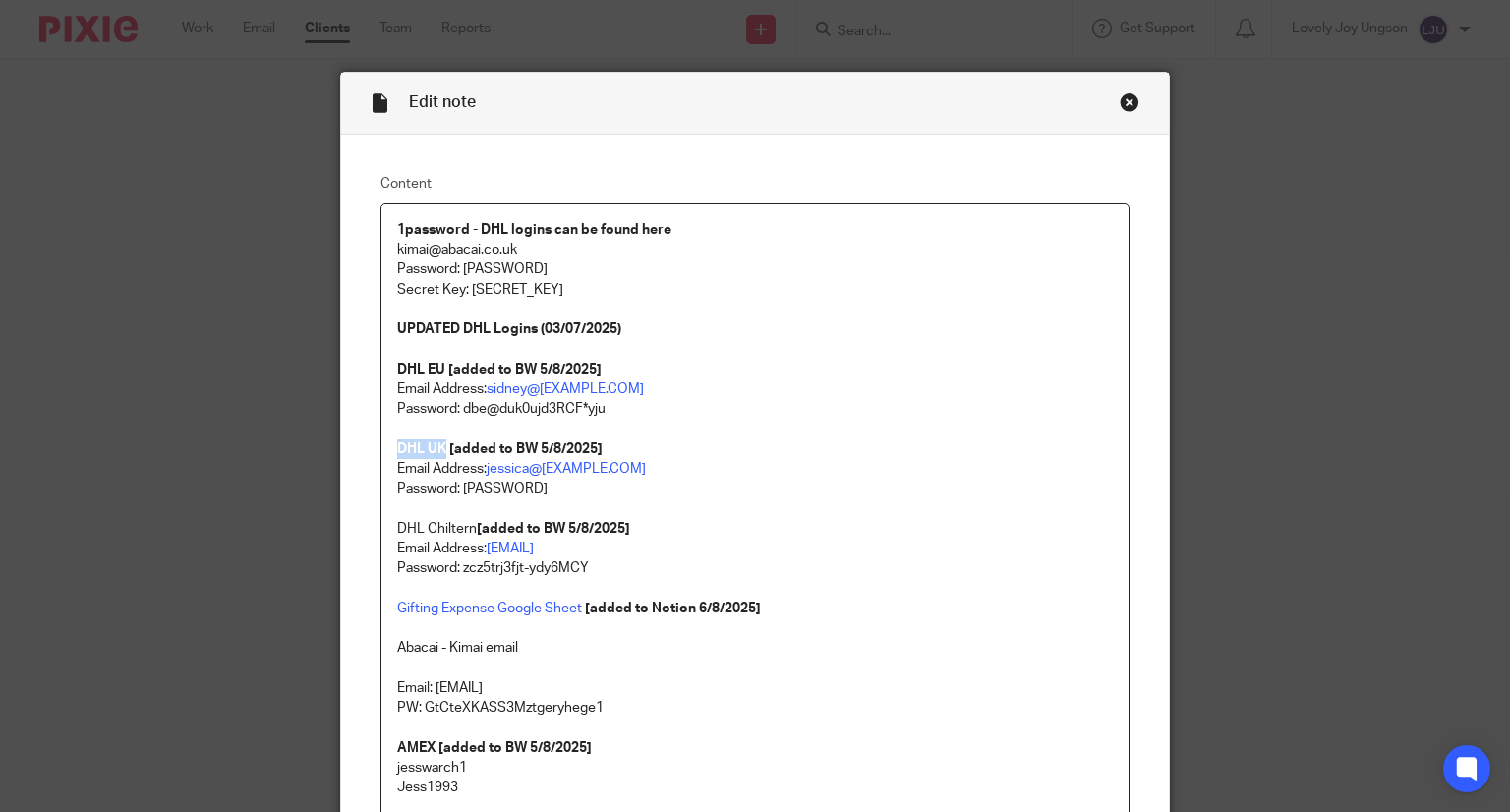 scroll, scrollTop: 0, scrollLeft: 0, axis: both 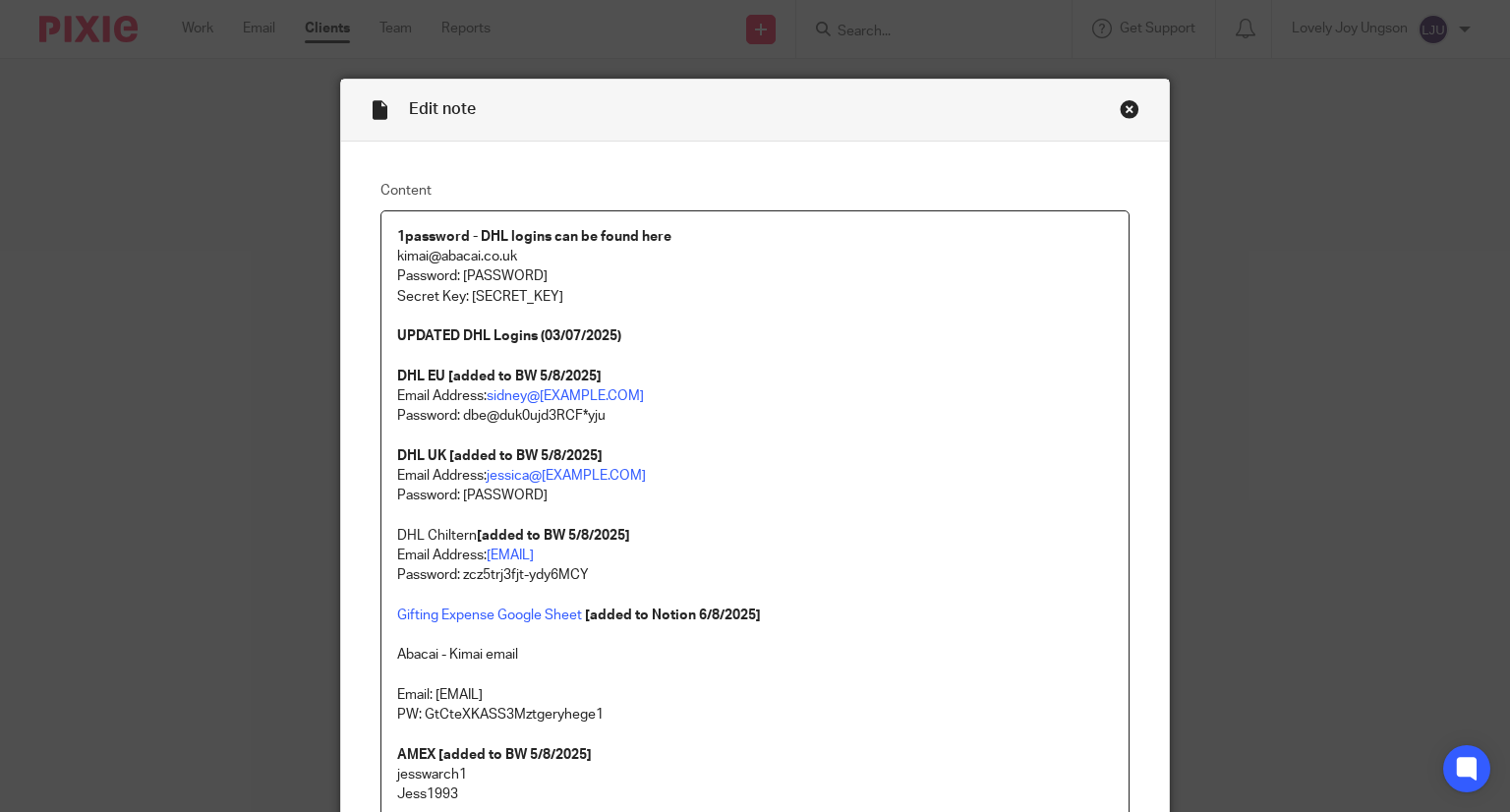 click on "Email Address:  jessica@kimai.com Password: A-@d9wHzTkp.vd DHL Chiltern  [added to BW 5/8/2025] Email Address:  chiltern.store@kimai.com" at bounding box center [755, 515] 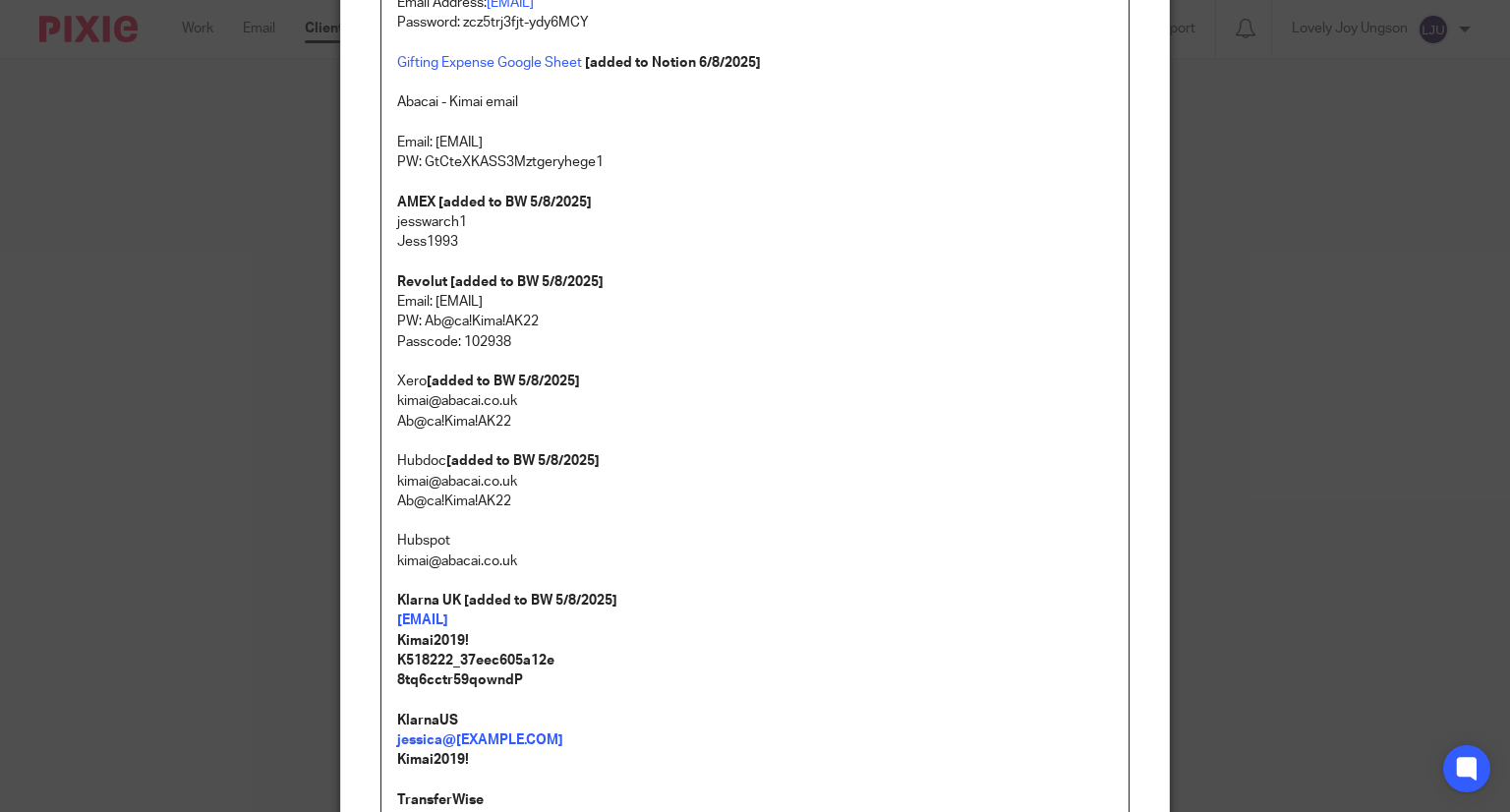scroll, scrollTop: 590, scrollLeft: 0, axis: vertical 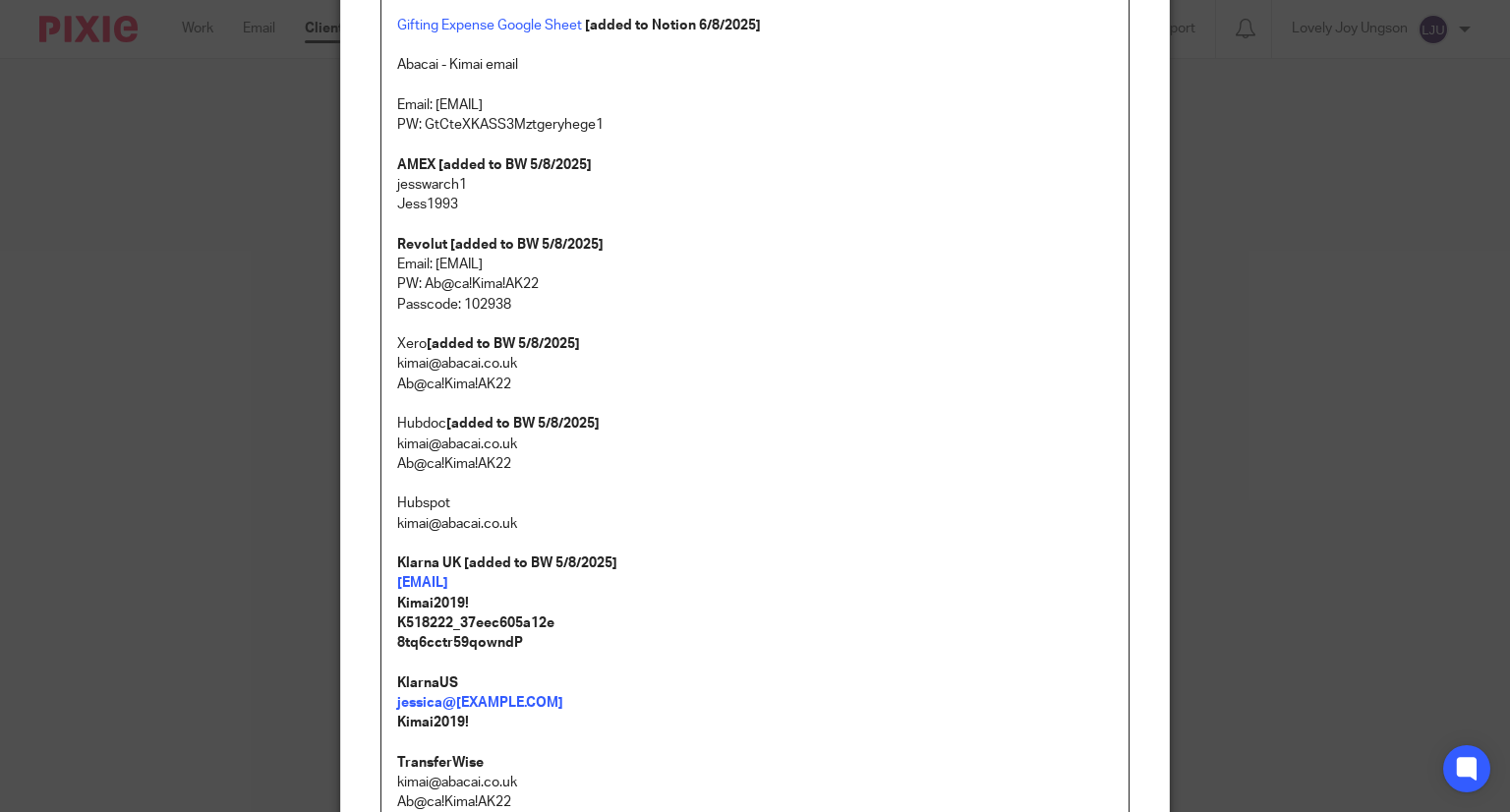 click on "Xero  [added to BW 5/8/2025]" at bounding box center (755, 344) 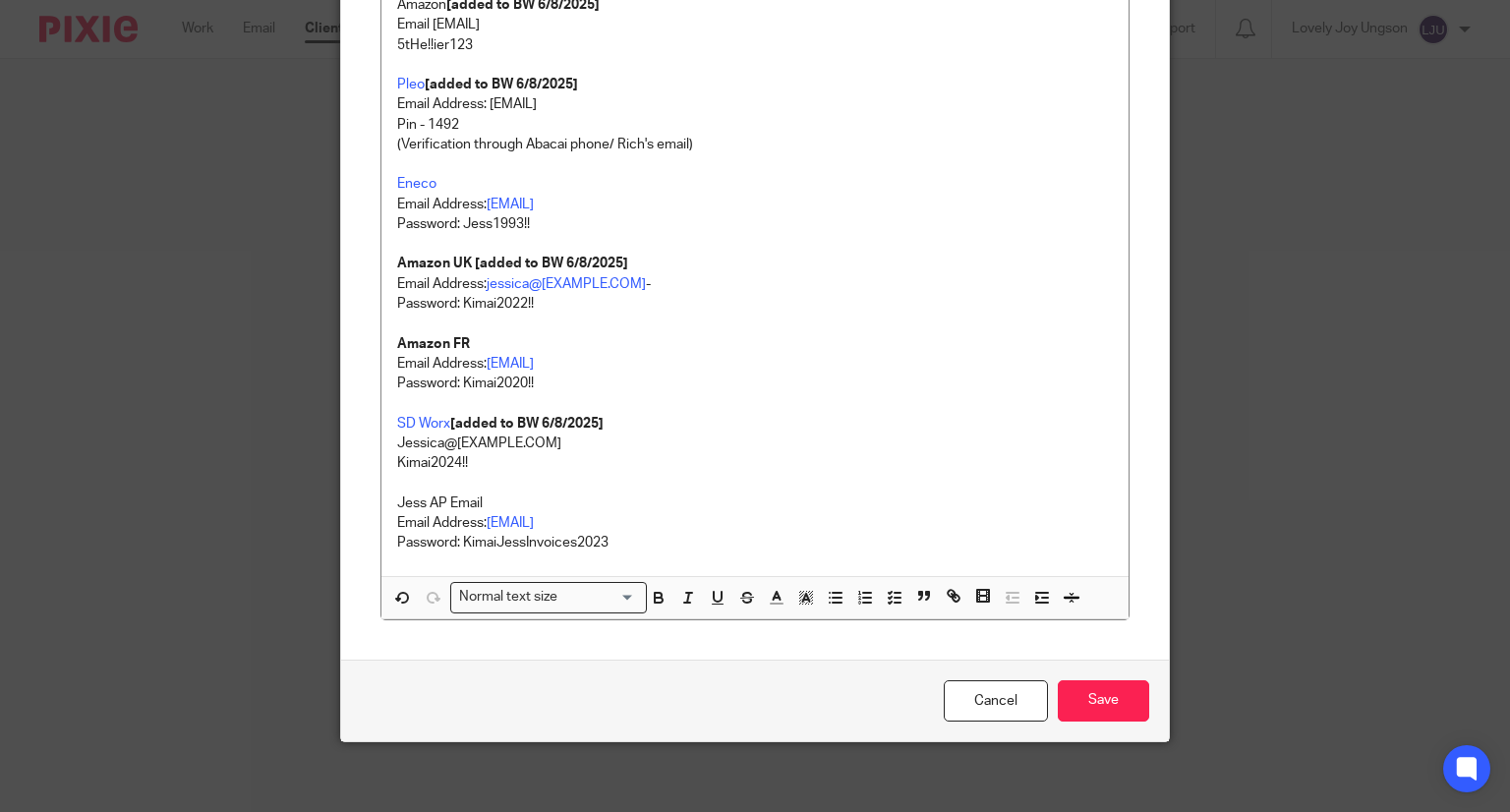 scroll, scrollTop: 3247, scrollLeft: 0, axis: vertical 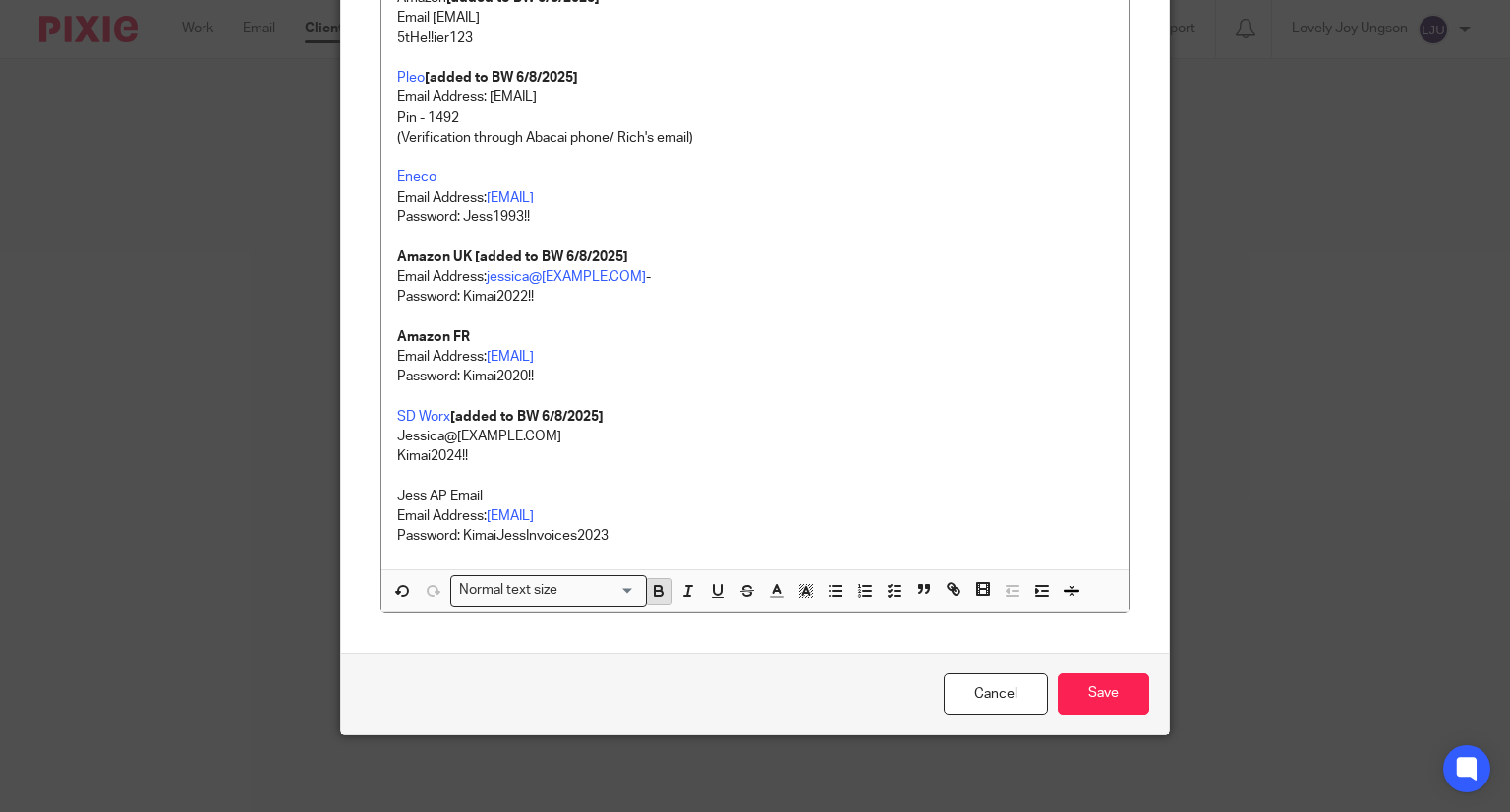 click on "Normal text size
Loading...
Remove
Edit
Insert new video
Copy and paste the video URL. Youtube, Vimeo and Loom URLs are supported.
Close
Submit" at bounding box center (755, 590) 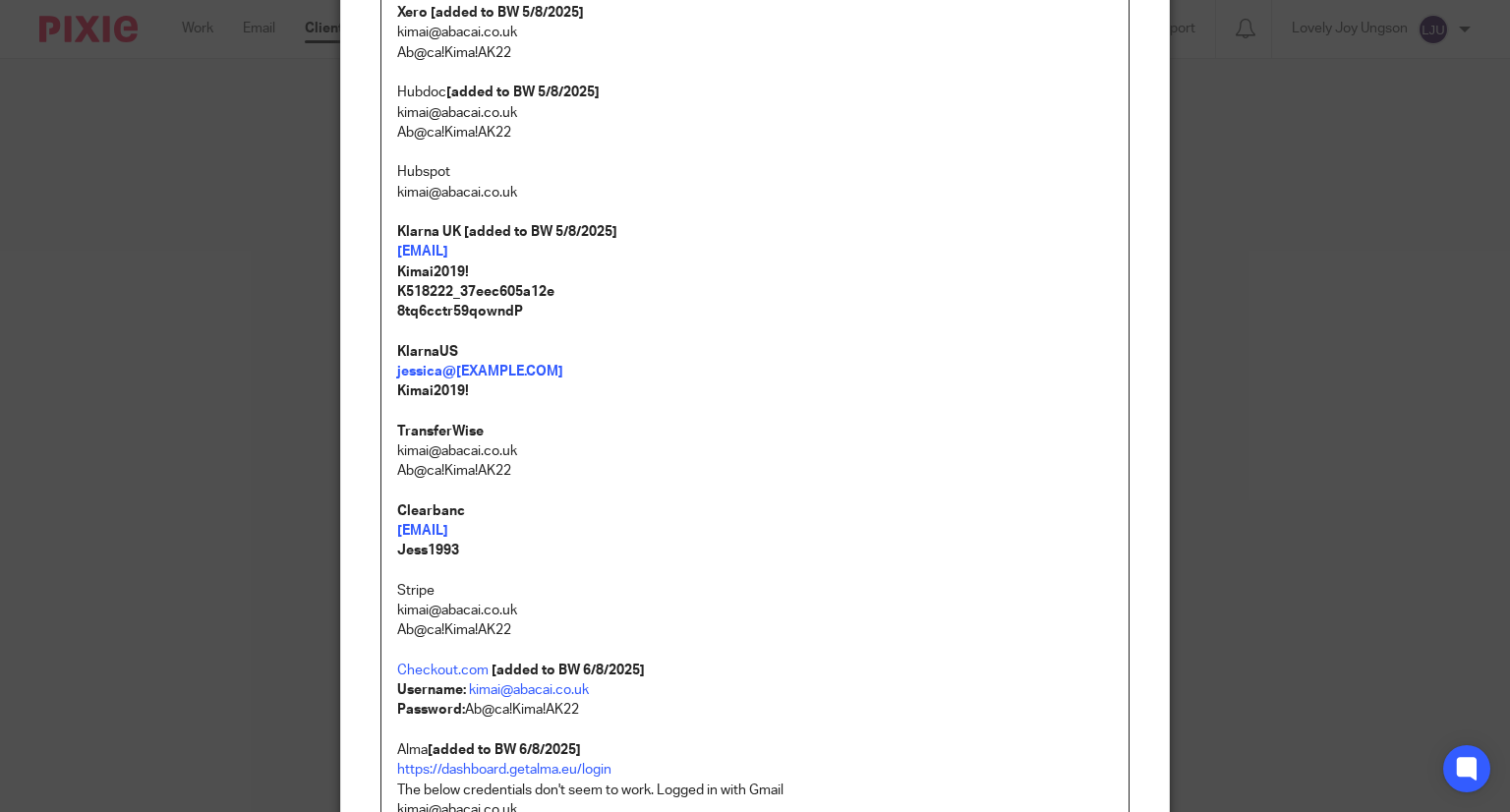 click on "Hubdoc  [added to BW 5/8/2025]" at bounding box center (755, 92) 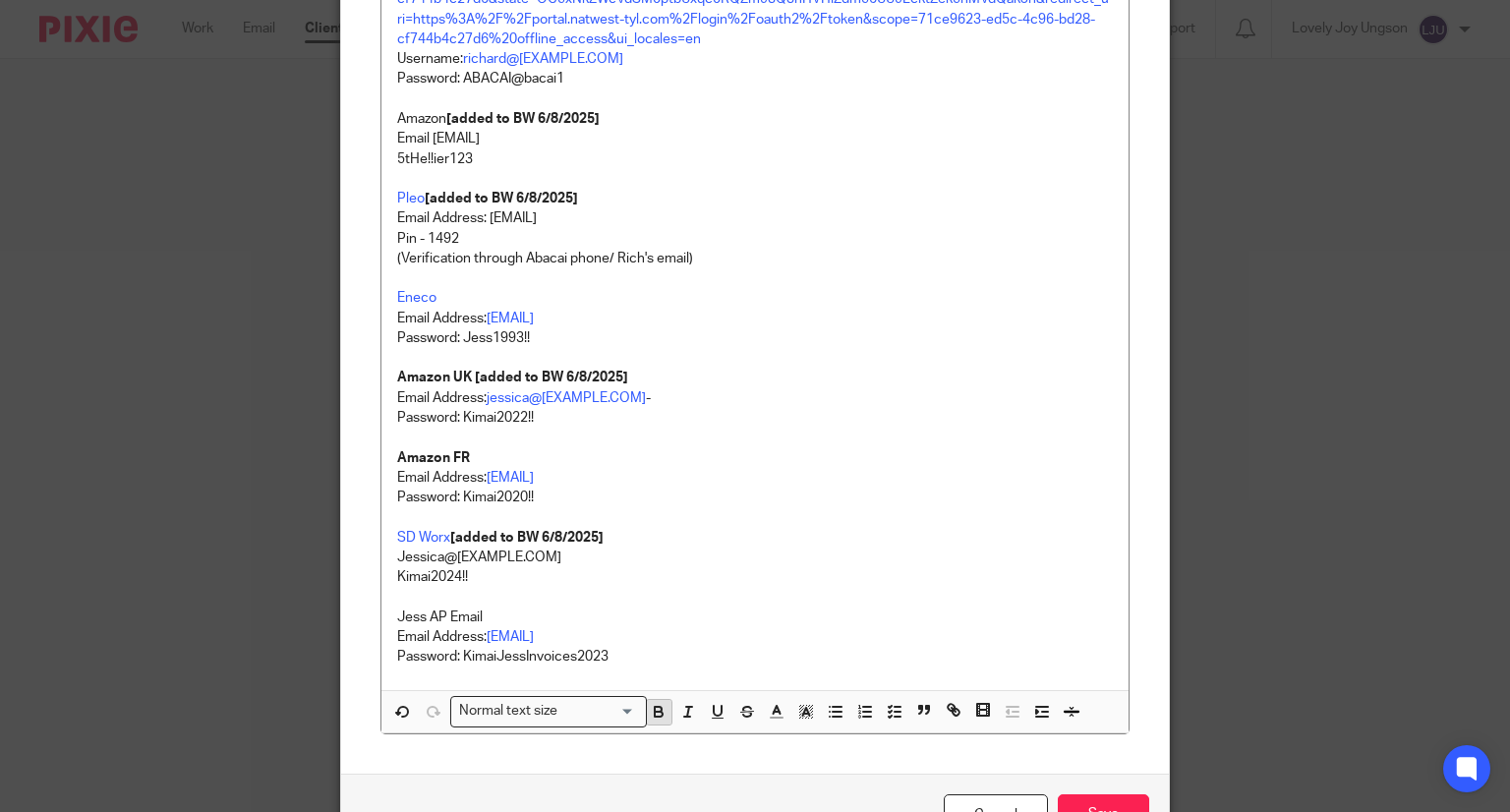 click 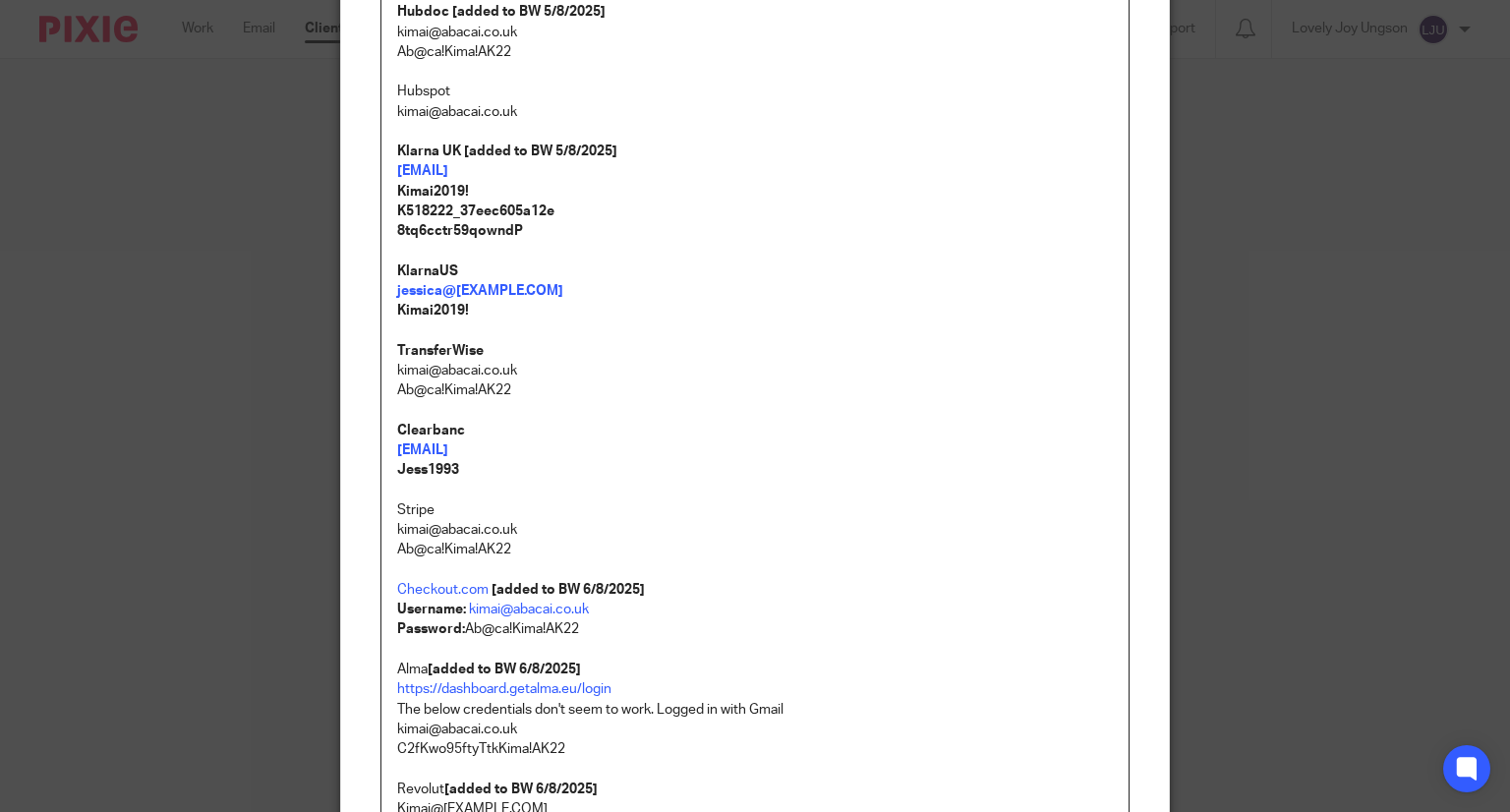 scroll, scrollTop: 903, scrollLeft: 0, axis: vertical 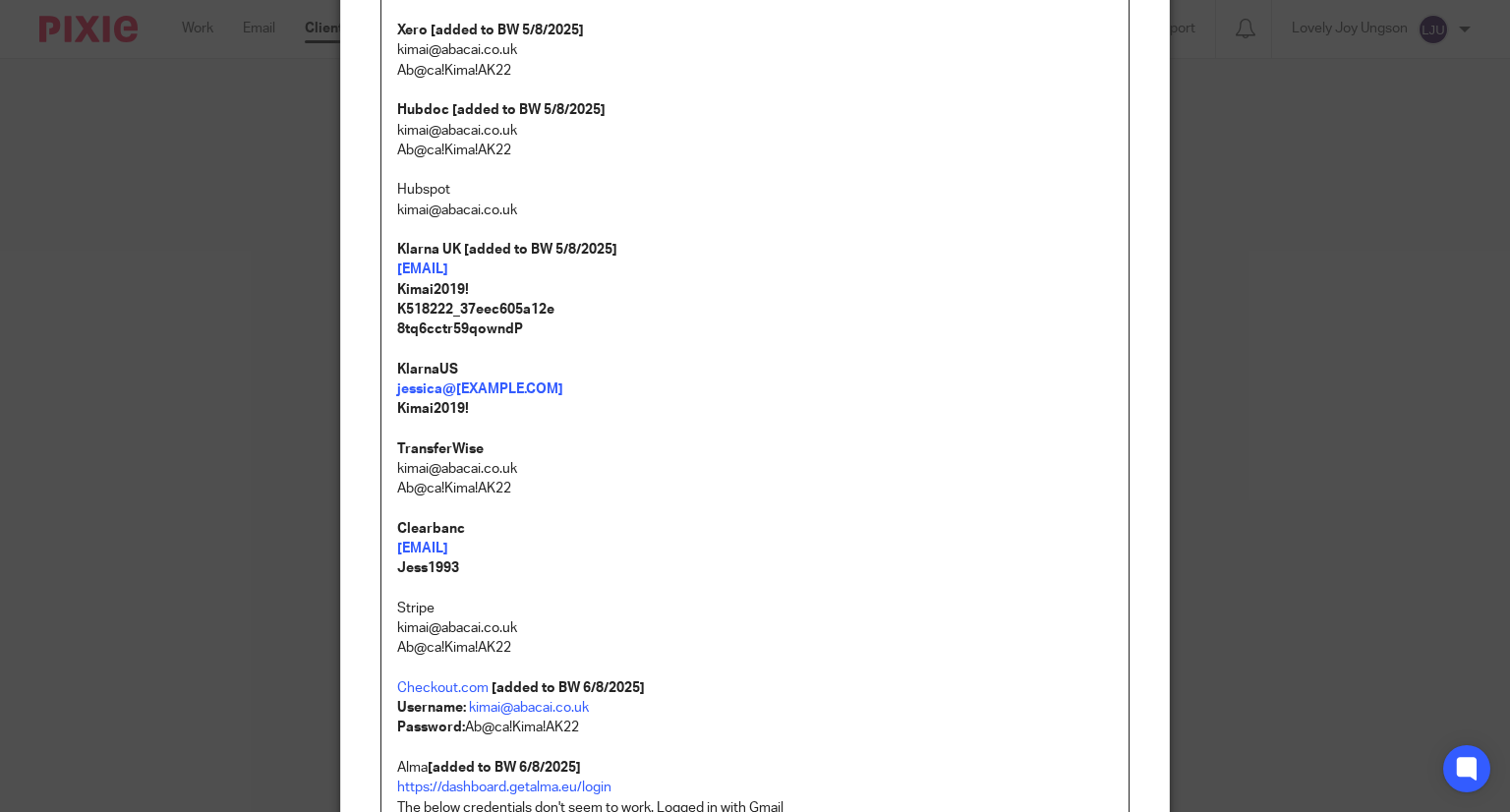click on "Hubspot" at bounding box center [755, 180] 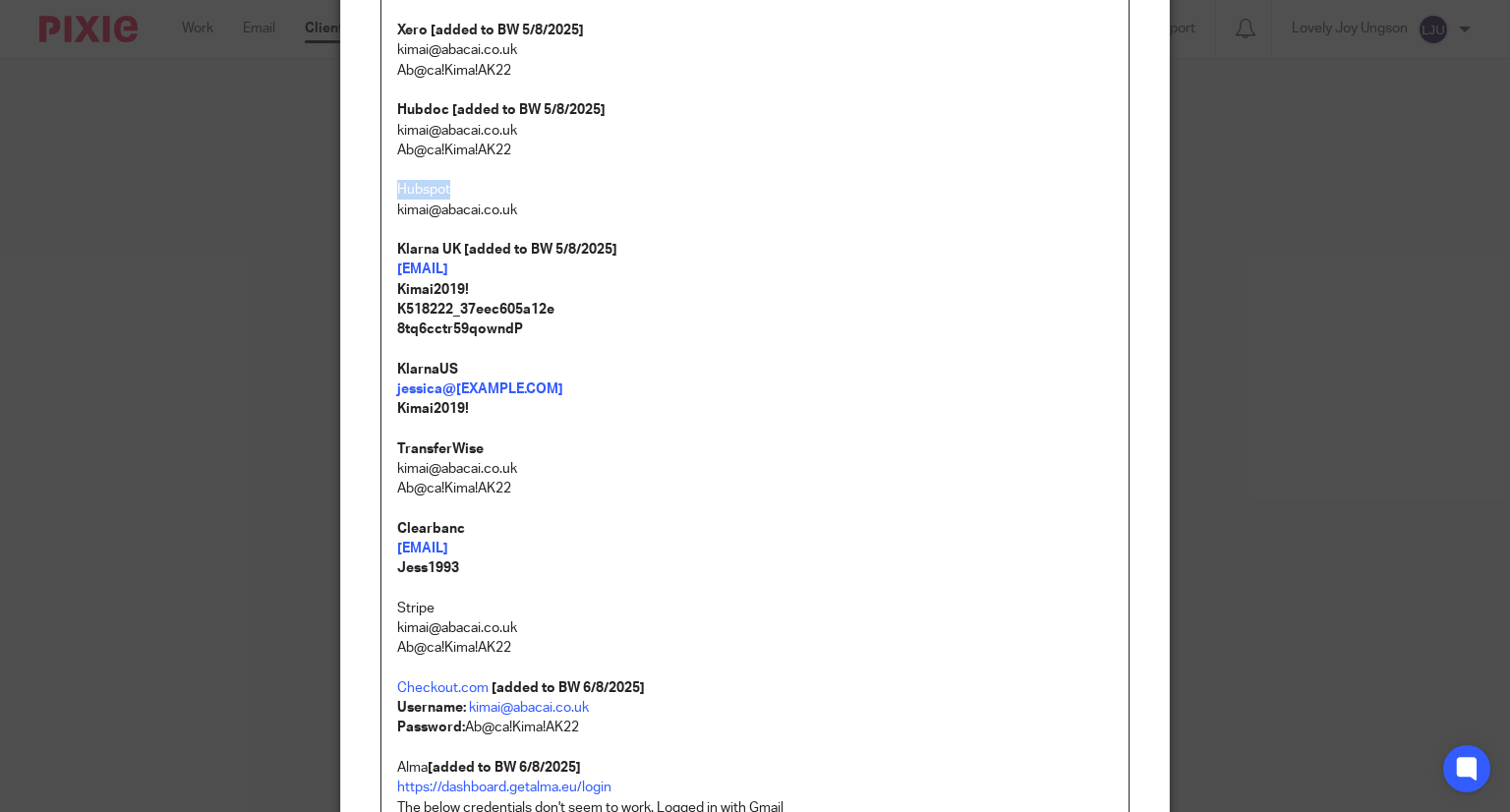 click on "Hubspot" at bounding box center [755, 180] 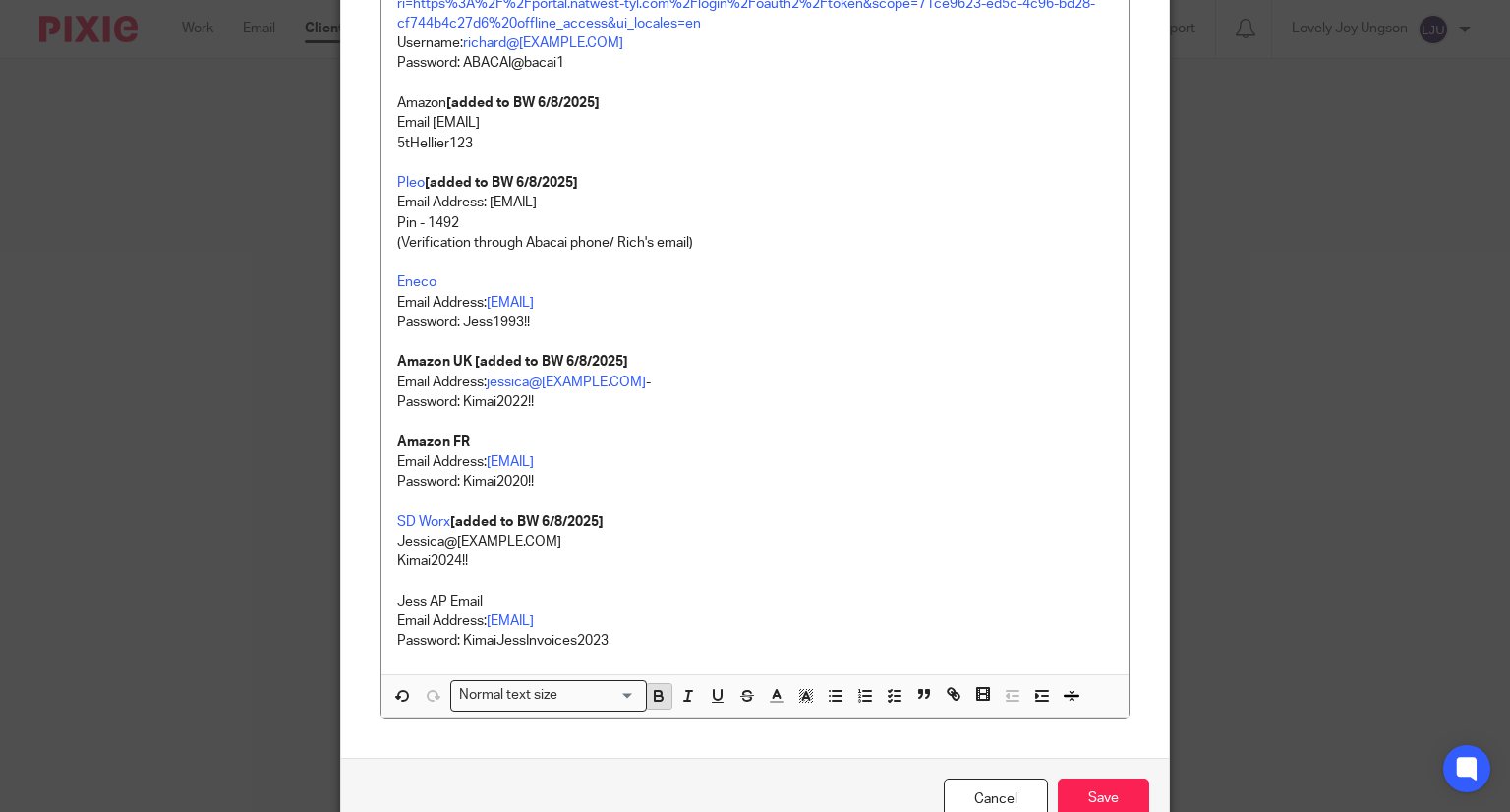click 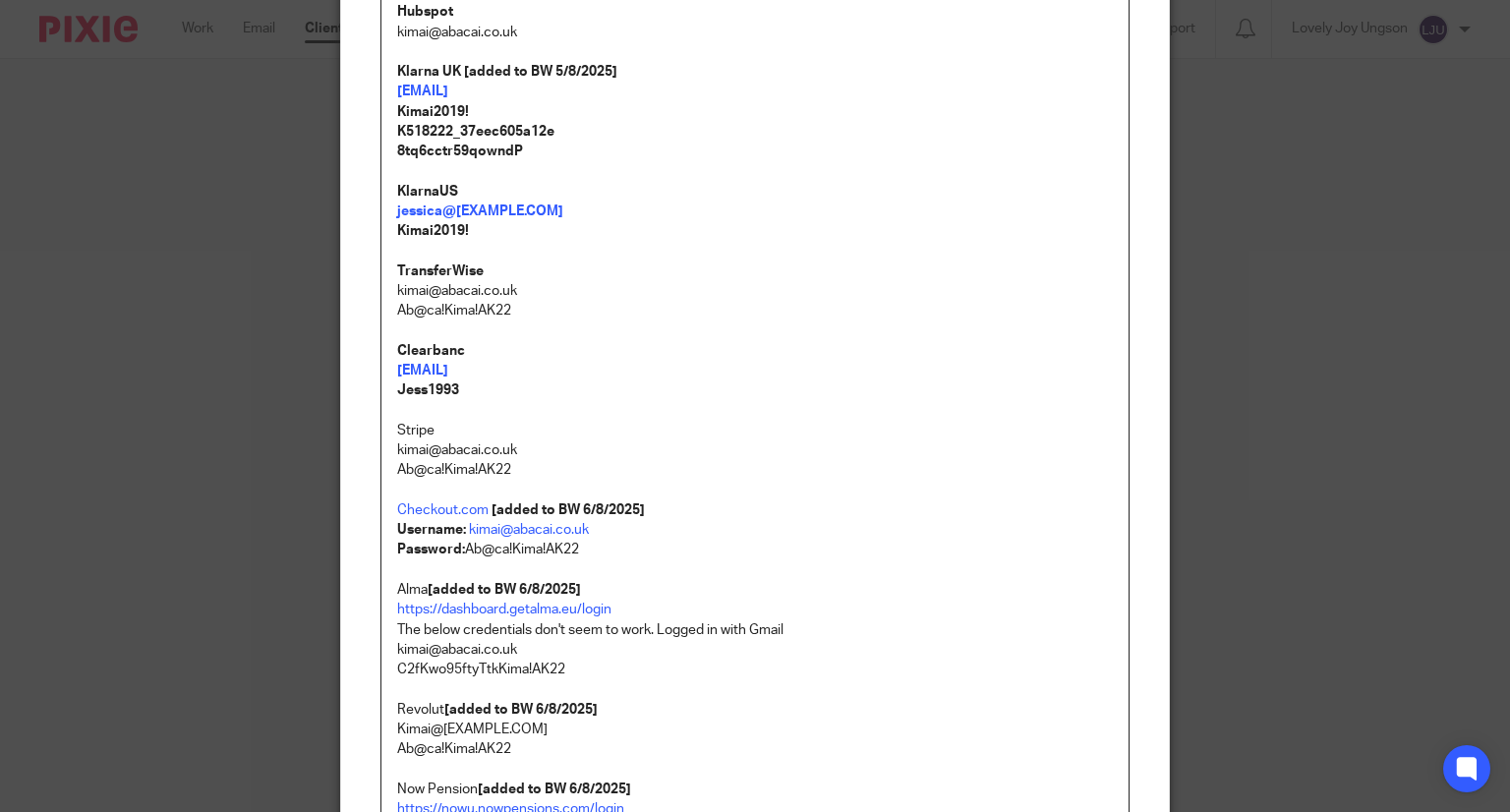 scroll, scrollTop: 786, scrollLeft: 0, axis: vertical 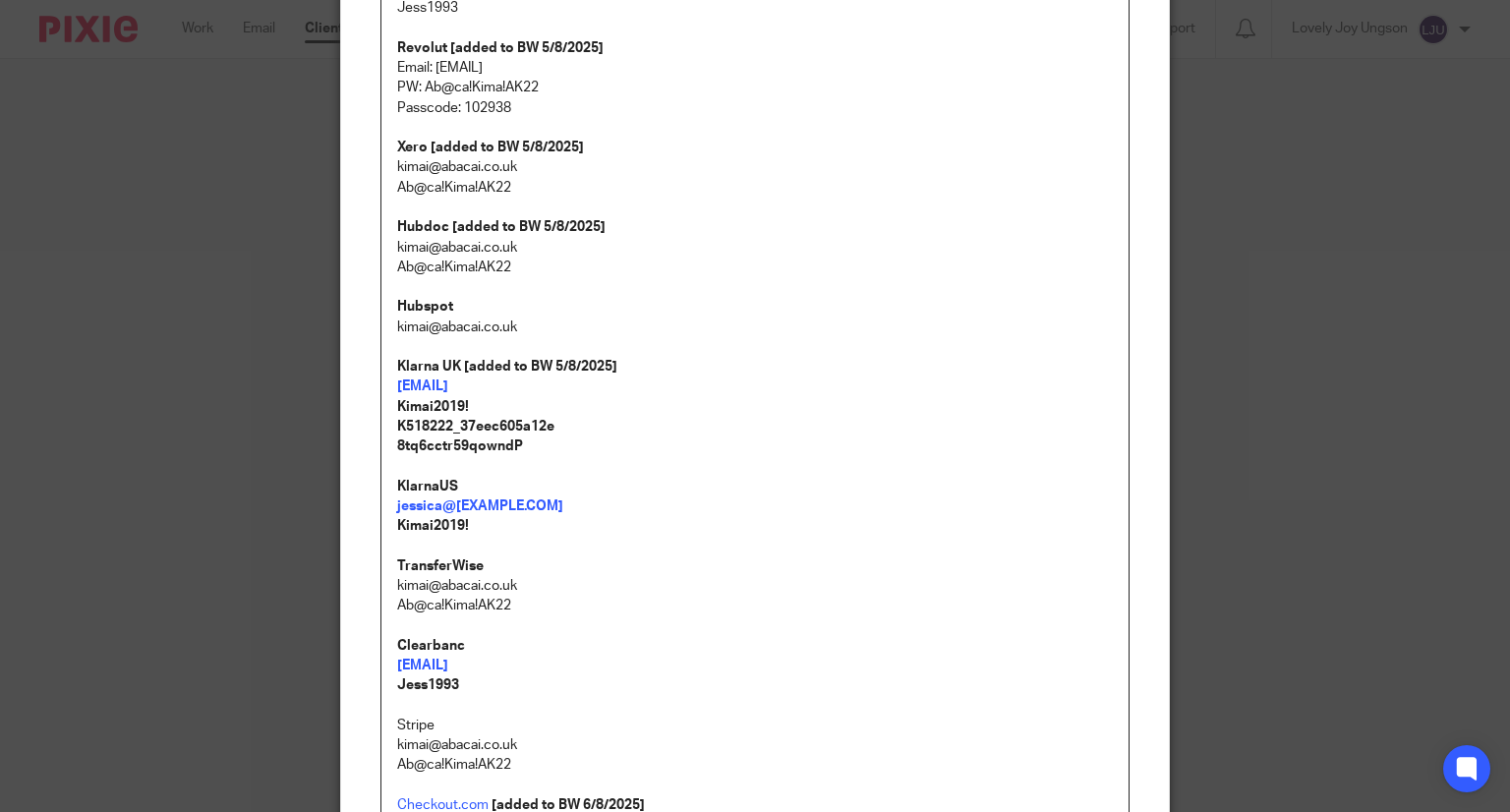 click on "KlarnaUS jessica@kimai.com Kimai2019!" at bounding box center (755, 506) 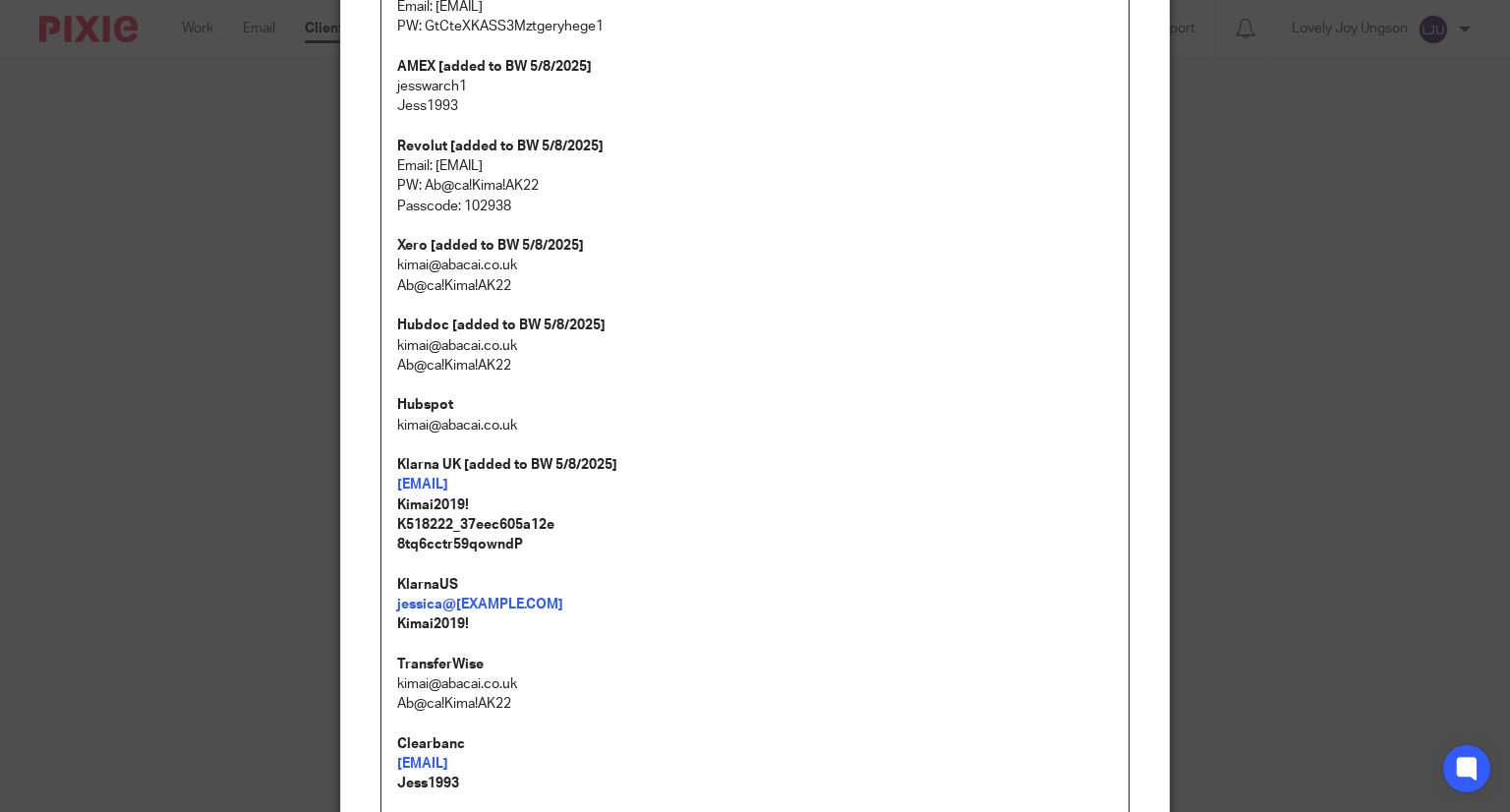 click on "Revolut [added to BW 5/8/2025] Email: kimai@abacai.co.uk" at bounding box center (755, 156) 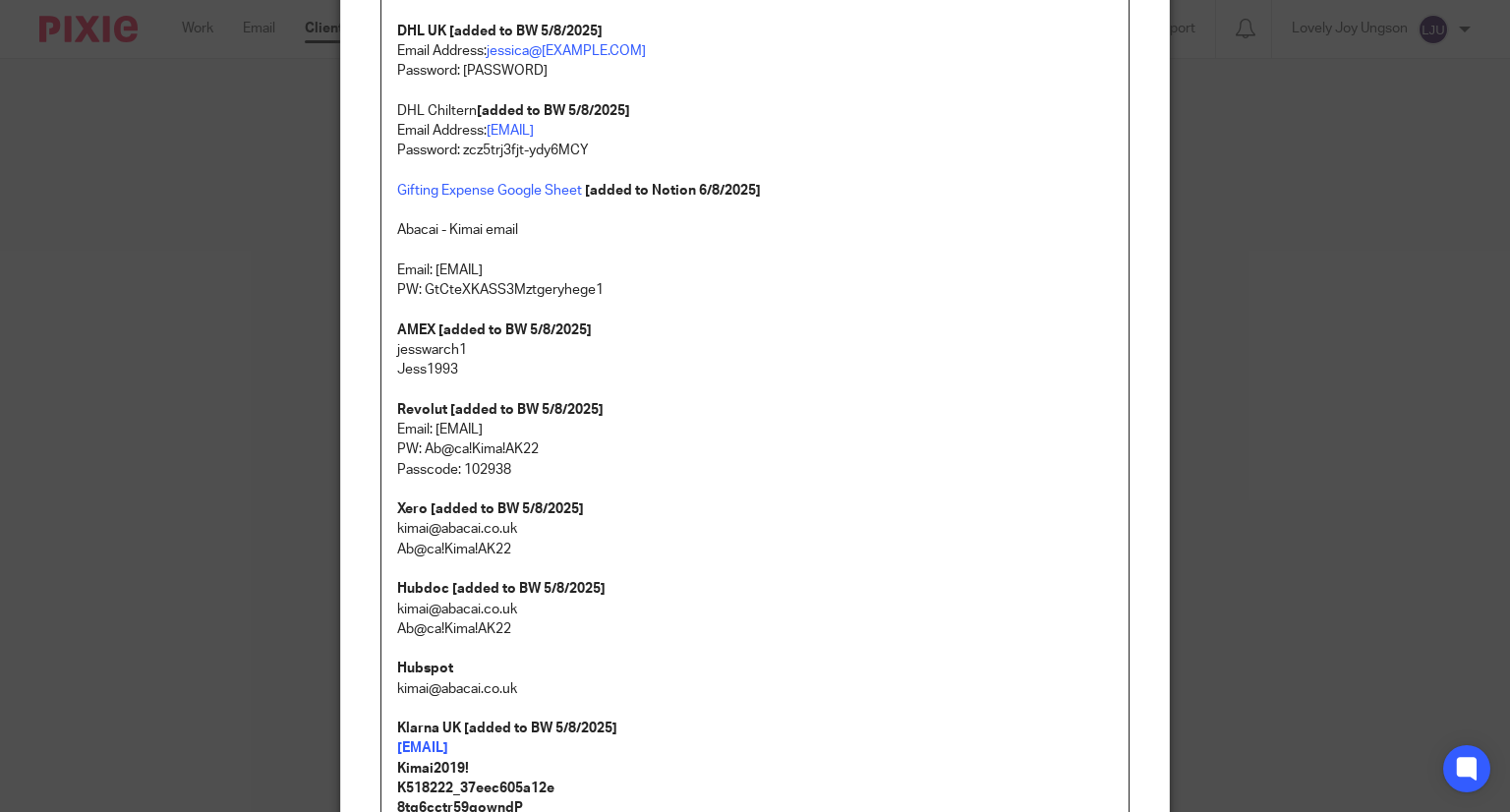 scroll, scrollTop: 393, scrollLeft: 0, axis: vertical 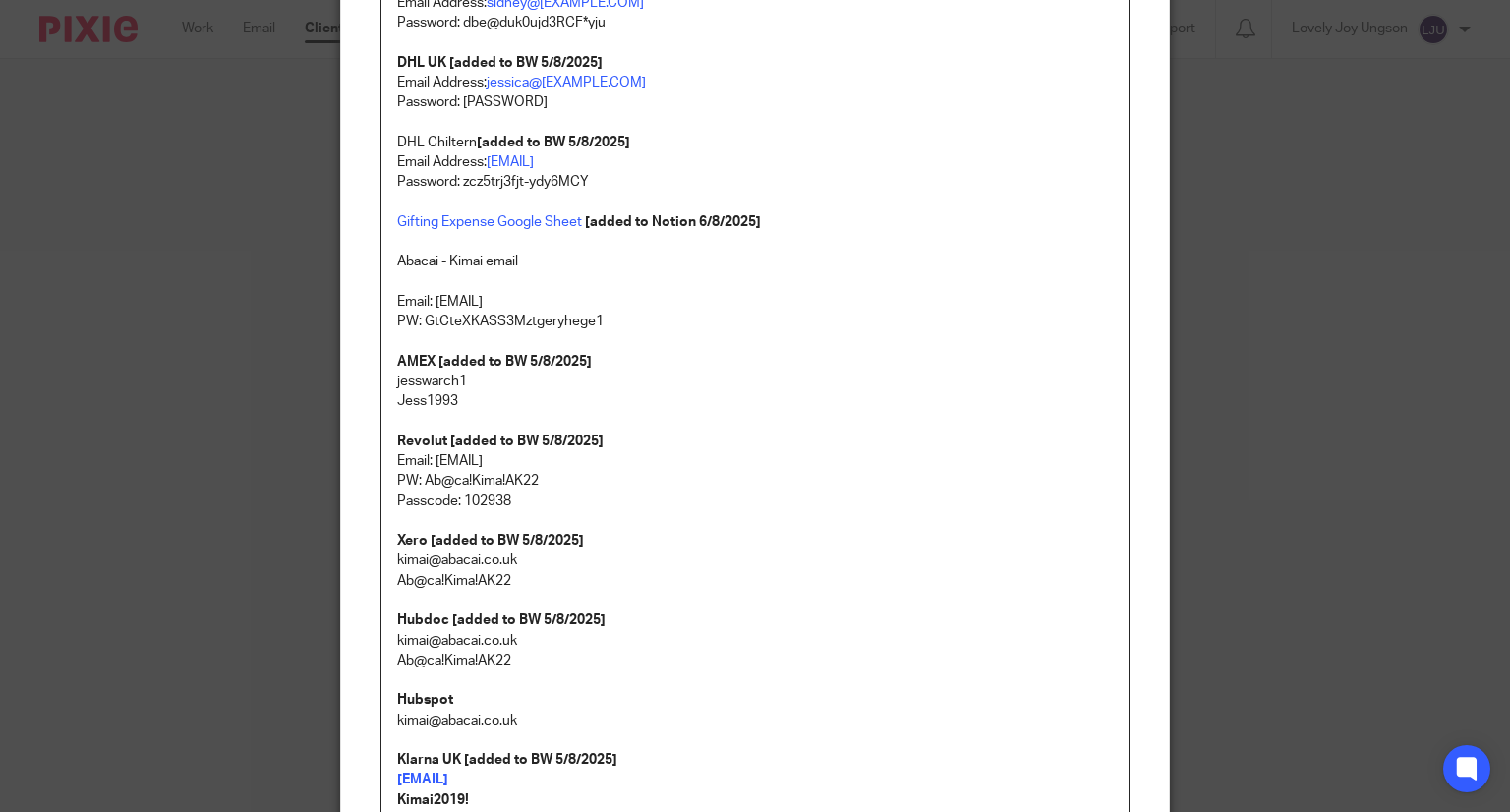 click at bounding box center [755, 282] 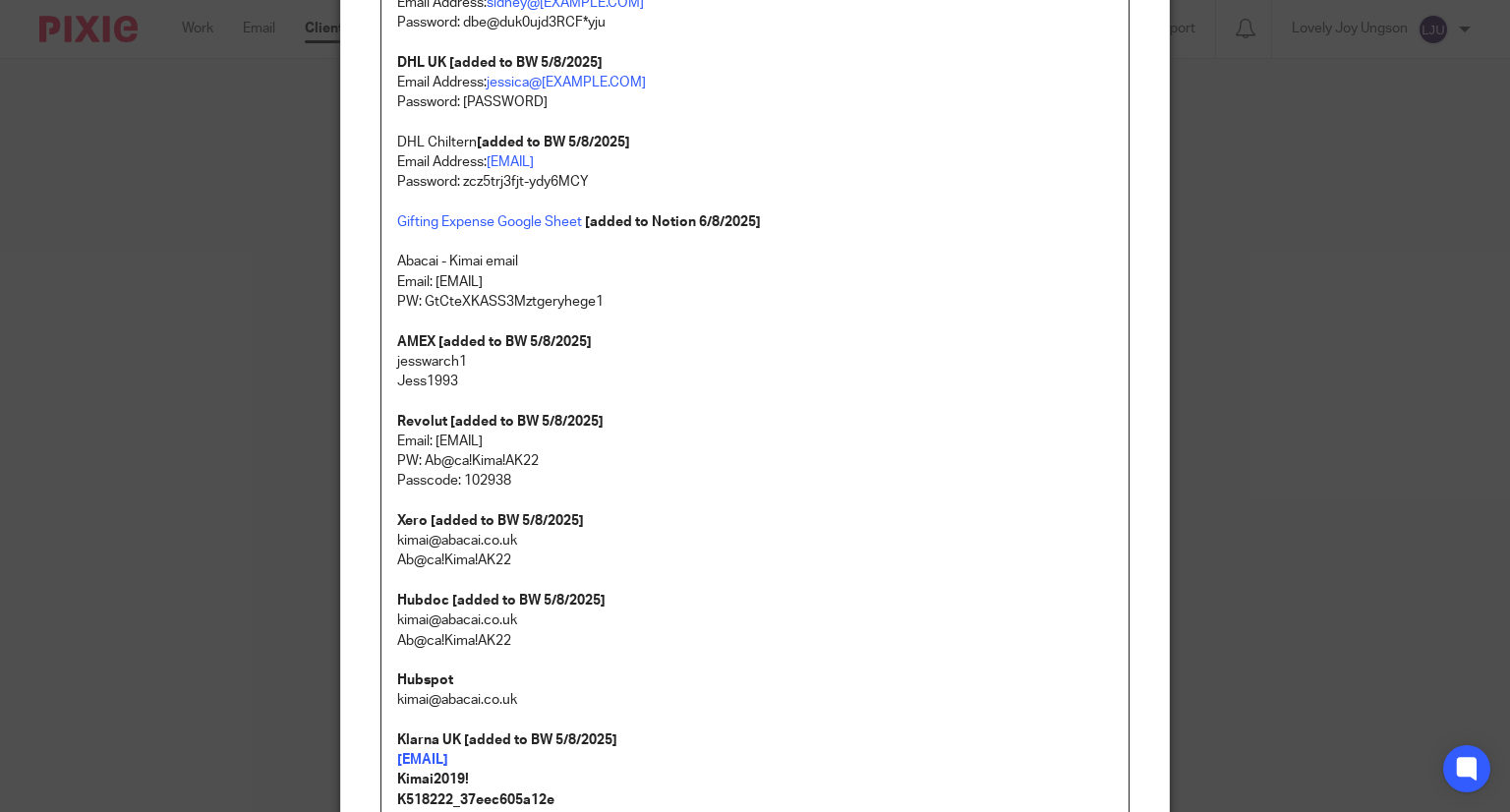 click on "Abacai - Kimai email" at bounding box center [755, 261] 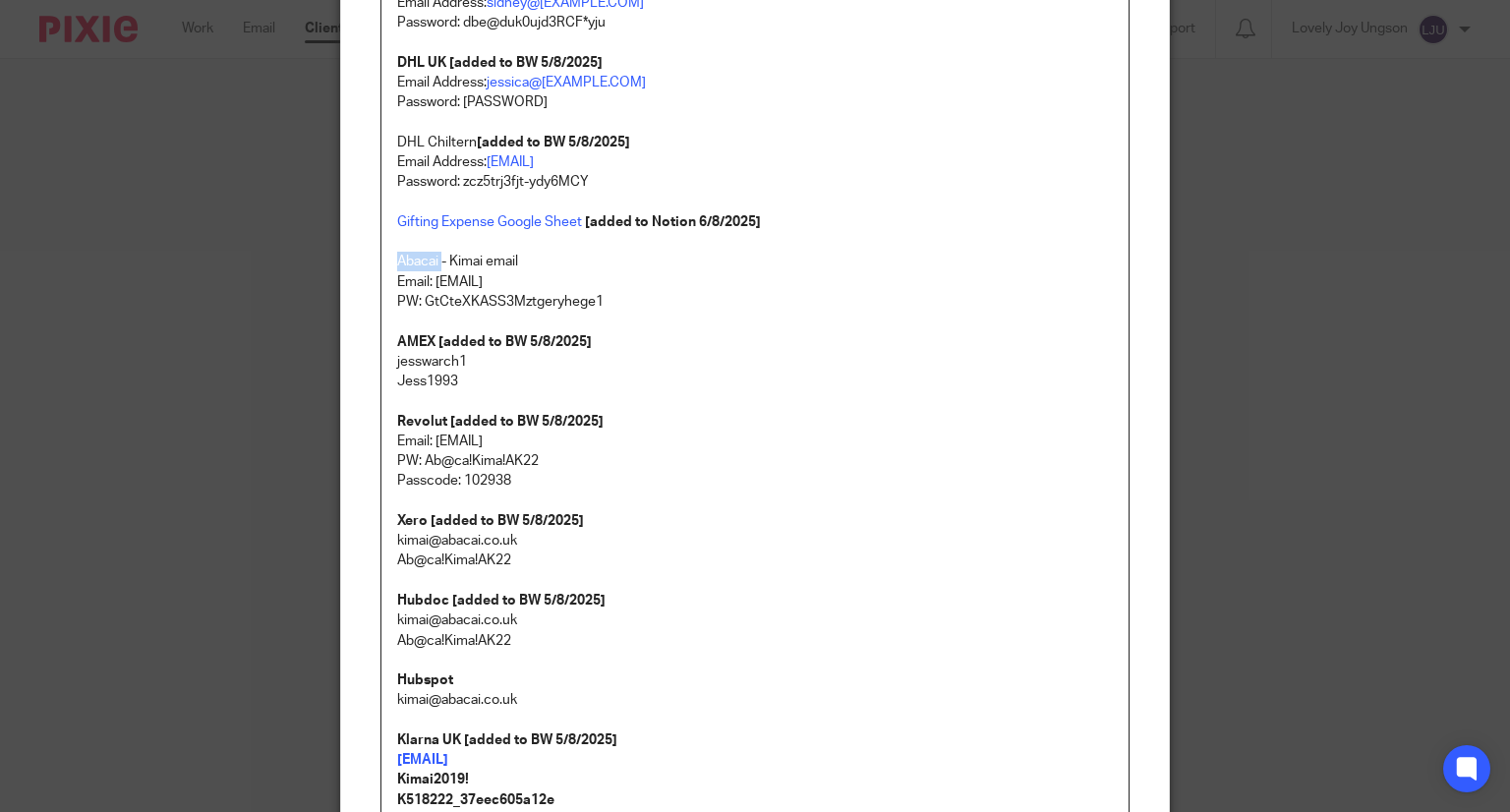 click on "Abacai - Kimai email" at bounding box center [755, 261] 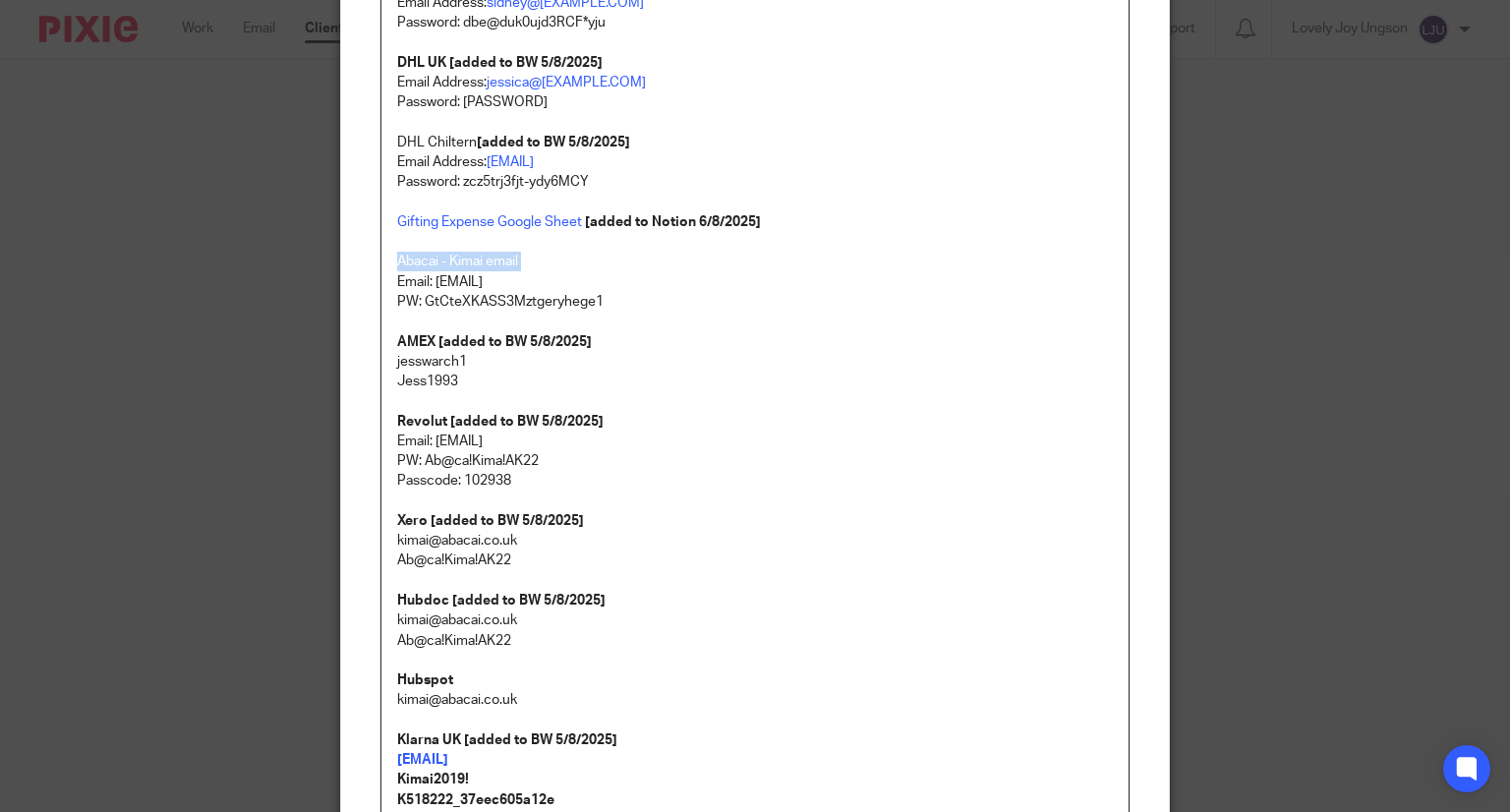 click on "Abacai - Kimai email" at bounding box center [755, 261] 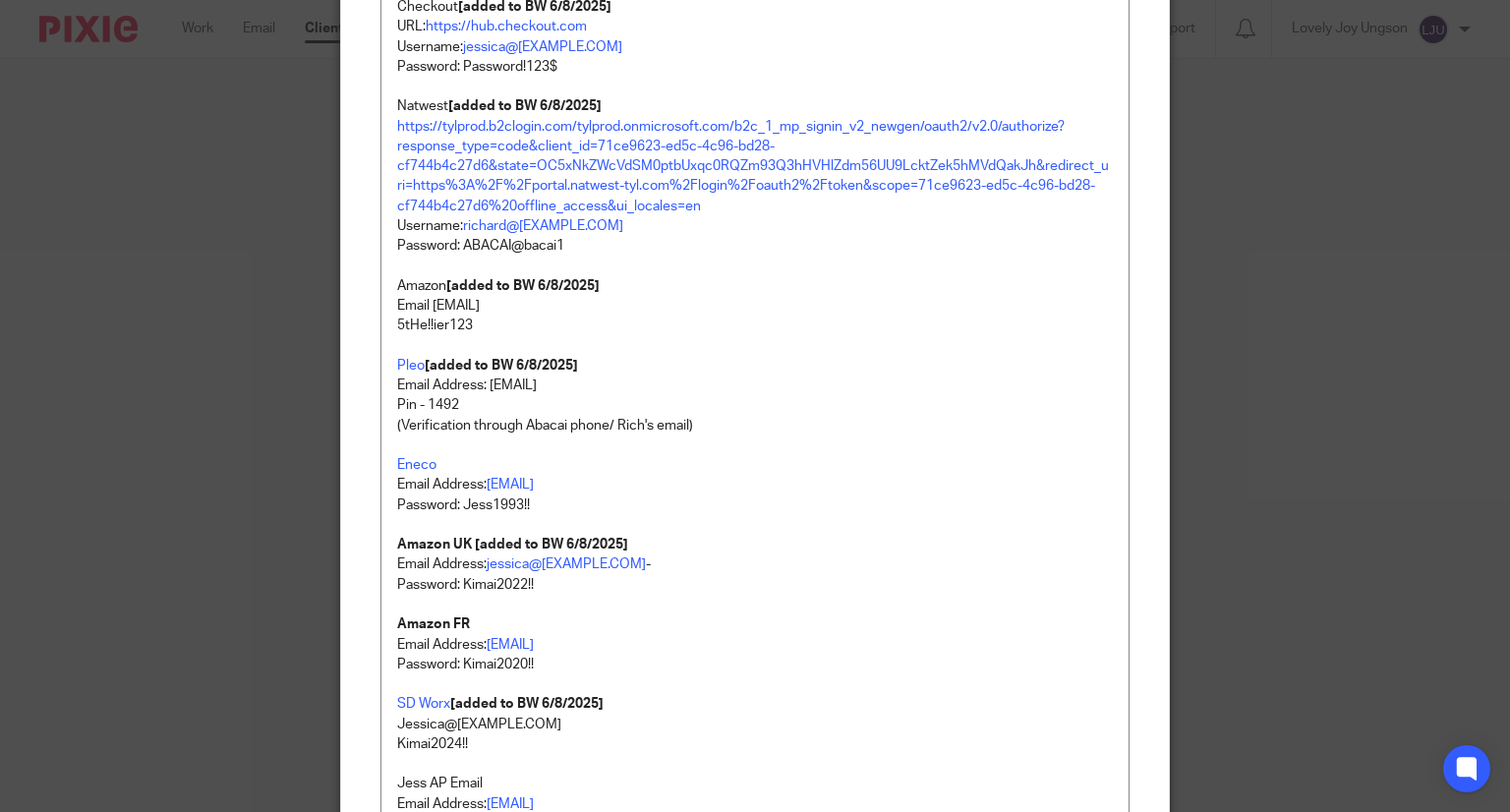 scroll, scrollTop: 3227, scrollLeft: 0, axis: vertical 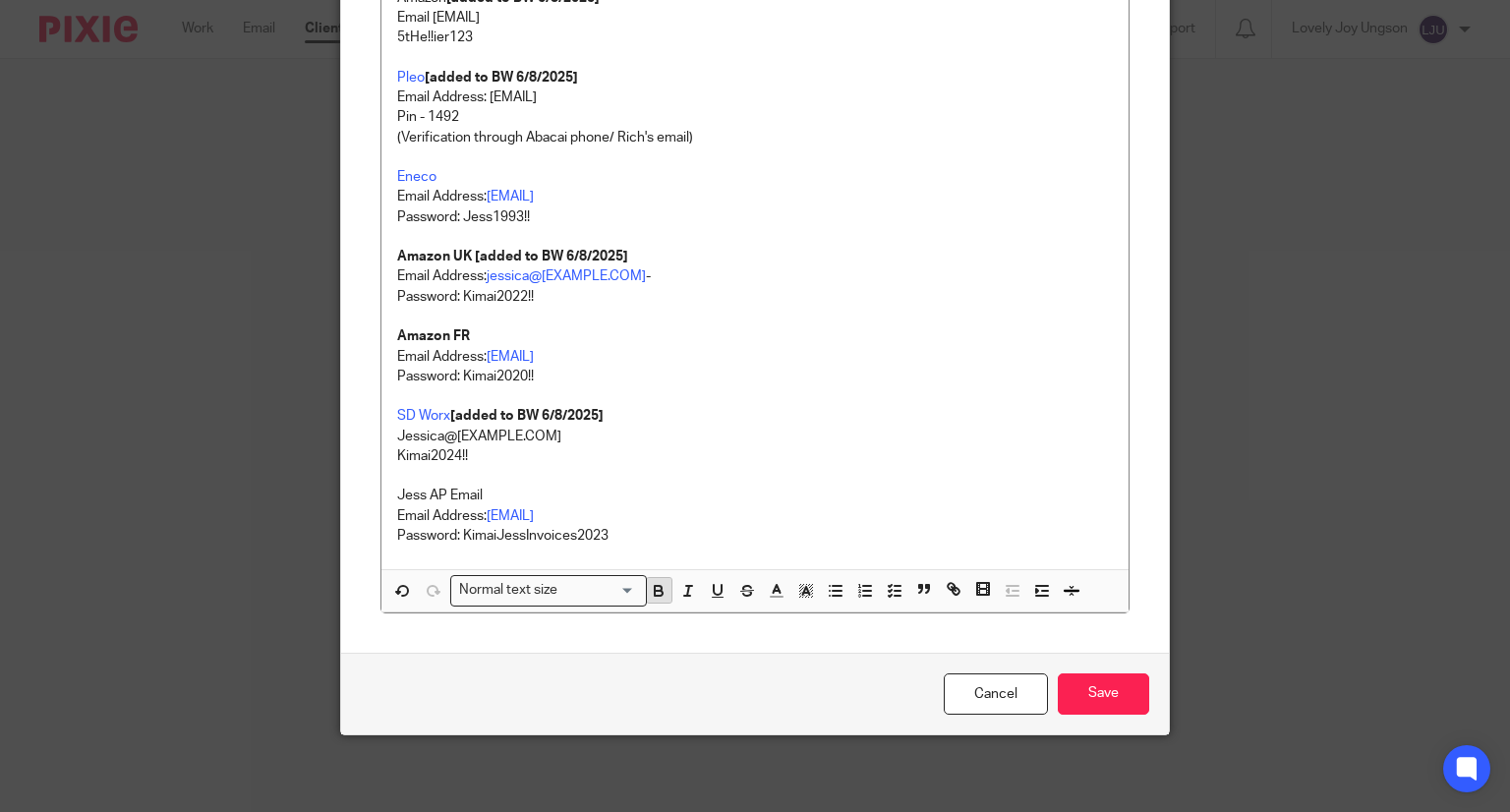 click 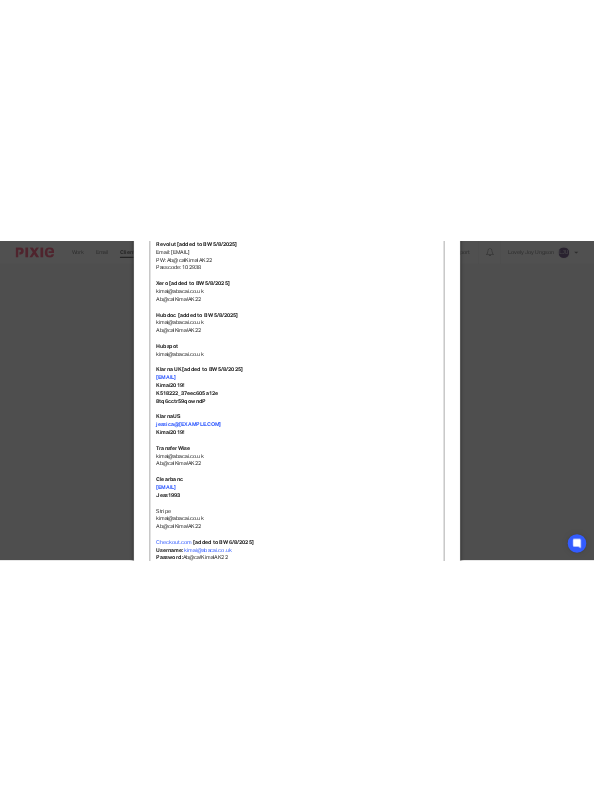 scroll, scrollTop: 783, scrollLeft: 0, axis: vertical 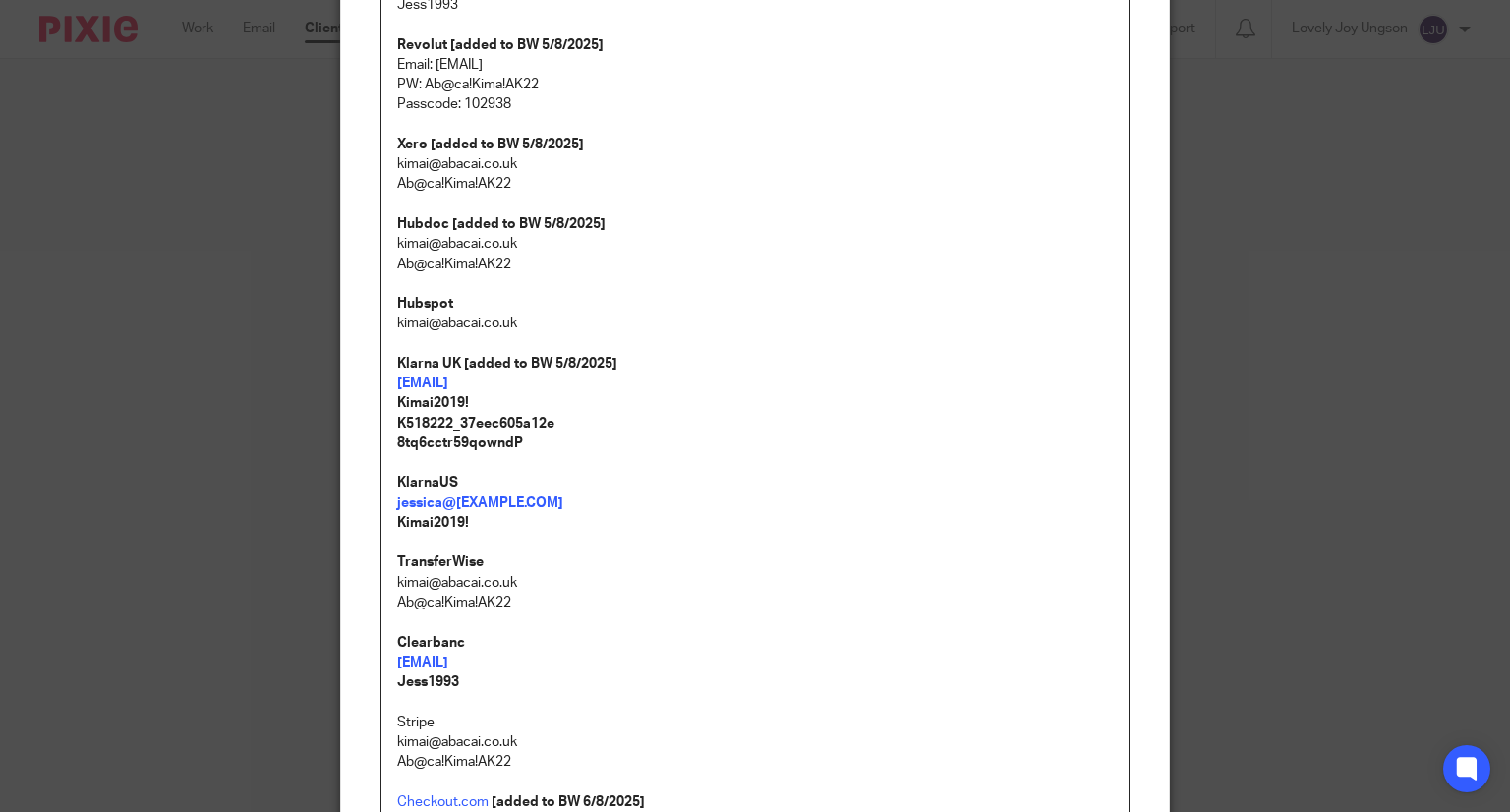 click on "Stripe" at bounding box center [755, 723] 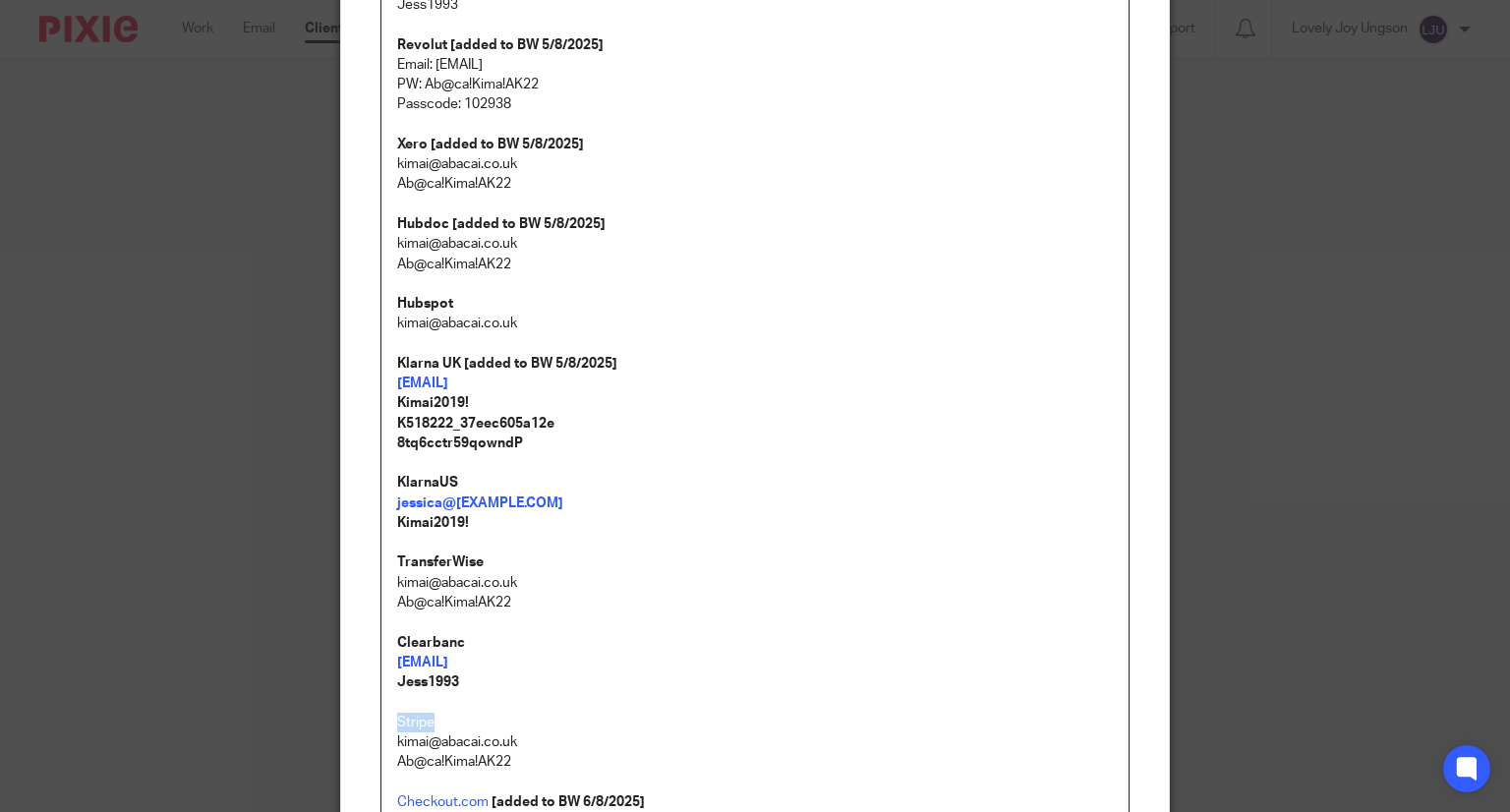click on "Stripe" at bounding box center (755, 723) 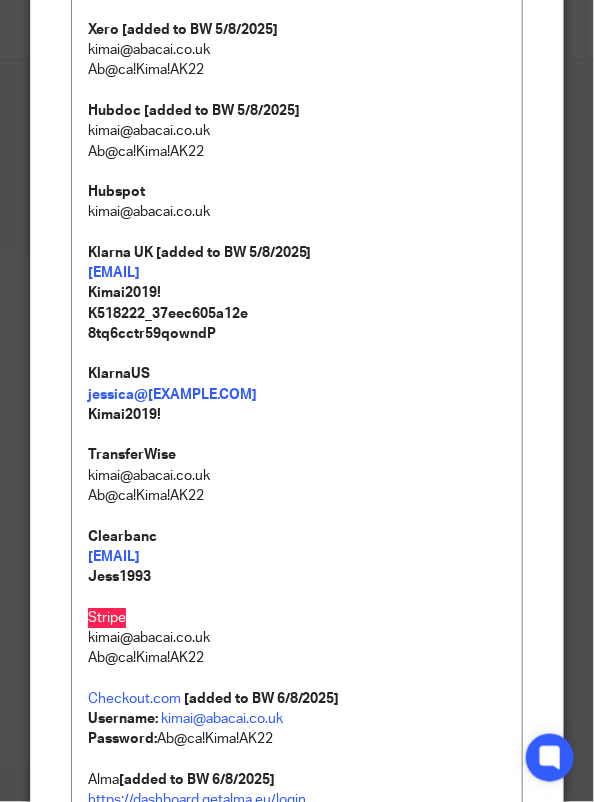 scroll, scrollTop: 983, scrollLeft: 0, axis: vertical 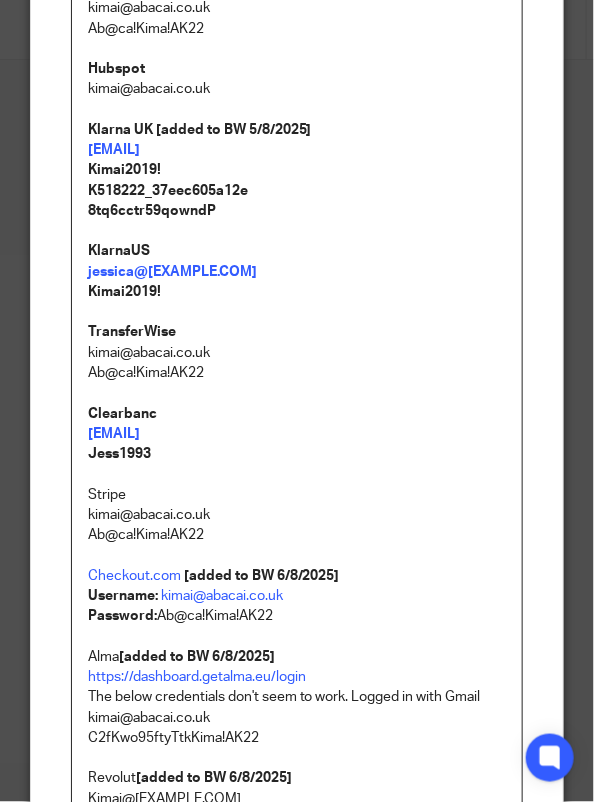 click on "kimai@abacai.co.uk" at bounding box center [297, 515] 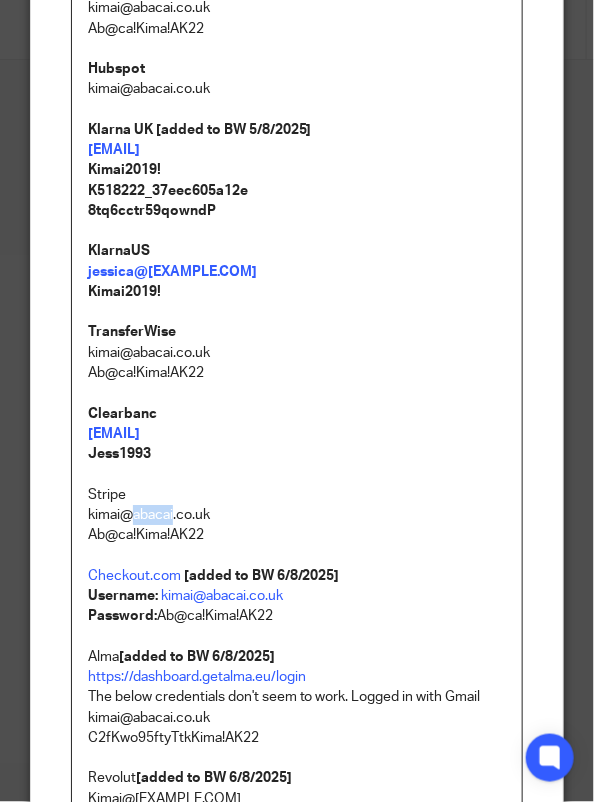 click on "kimai@abacai.co.uk" at bounding box center (297, 515) 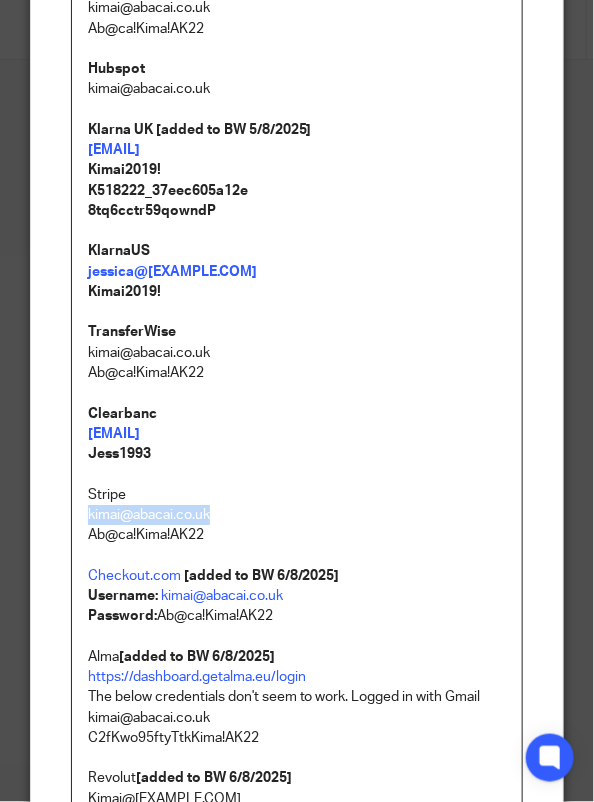 click on "kimai@abacai.co.uk" at bounding box center (297, 515) 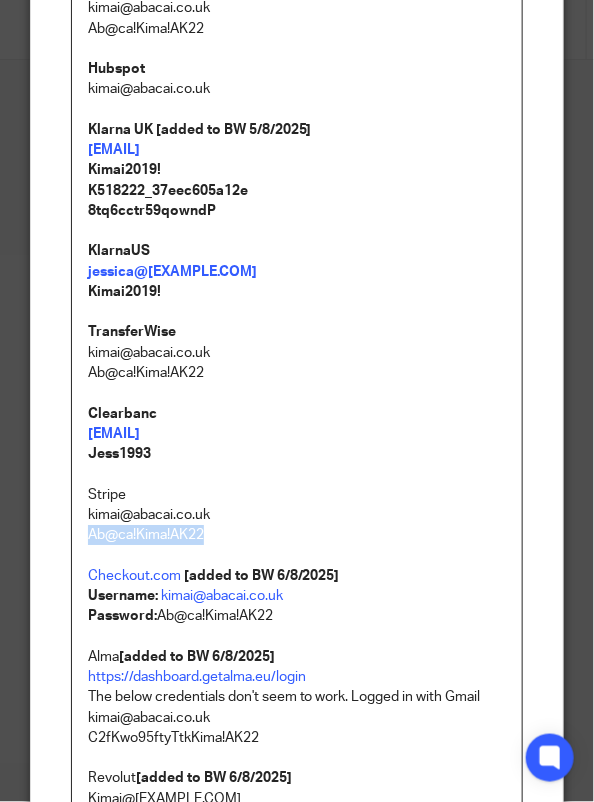 drag, startPoint x: 197, startPoint y: 542, endPoint x: 64, endPoint y: 538, distance: 133.06013 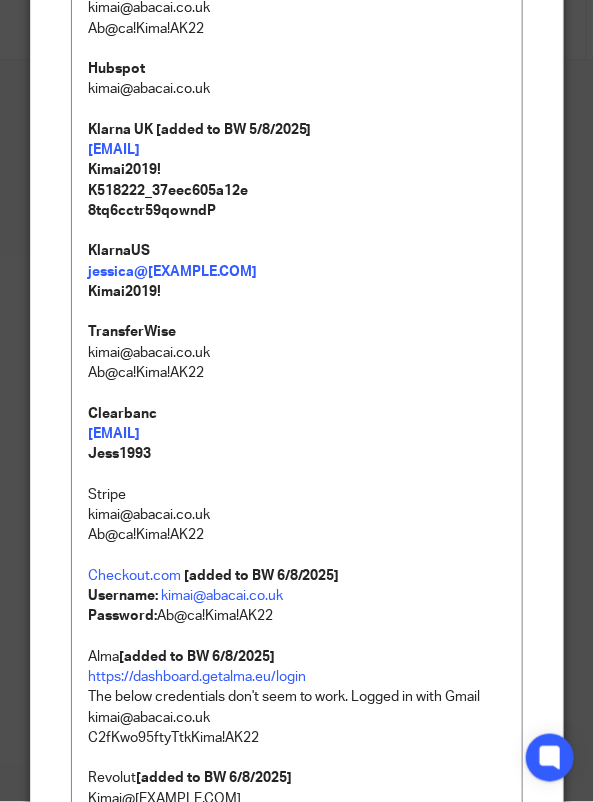 click on "Stripe" at bounding box center (297, 495) 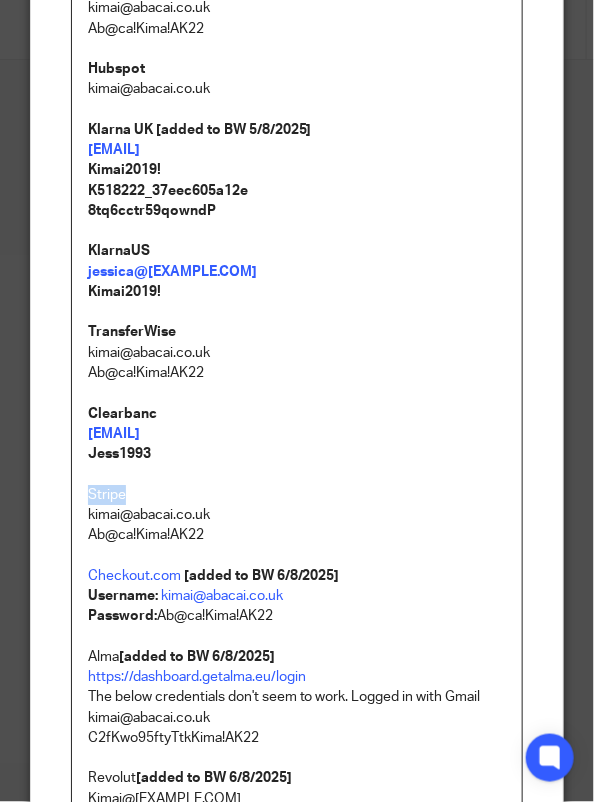 click on "Stripe" at bounding box center (297, 495) 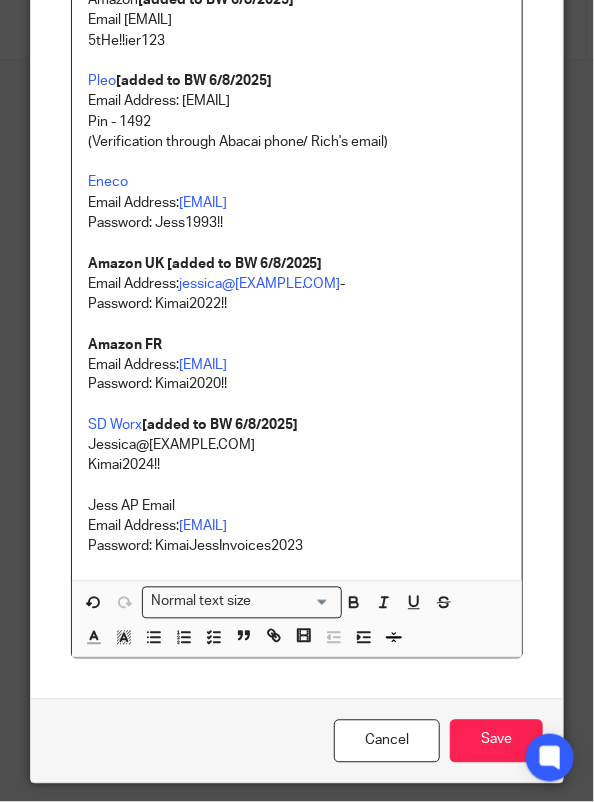 scroll, scrollTop: 3360, scrollLeft: 0, axis: vertical 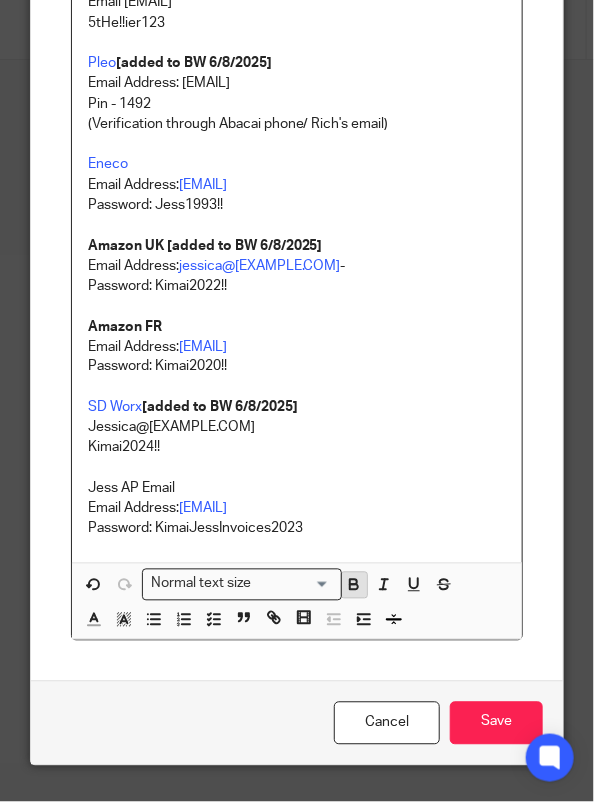 click 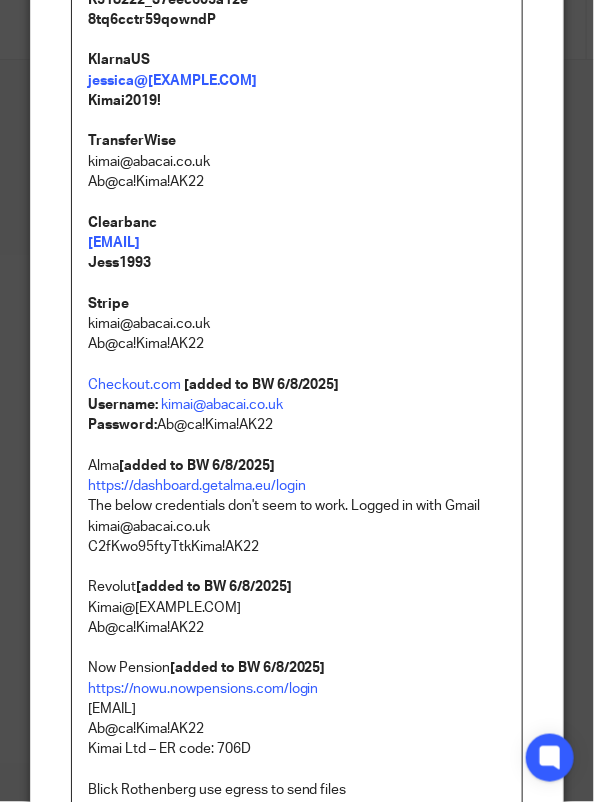 scroll, scrollTop: 1165, scrollLeft: 0, axis: vertical 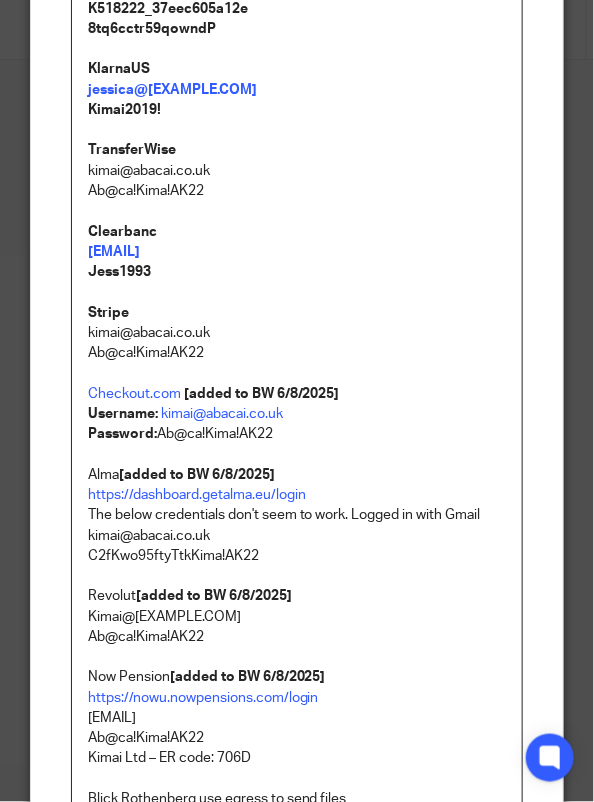 click on "kimai@abacai.co.uk" at bounding box center (297, 333) 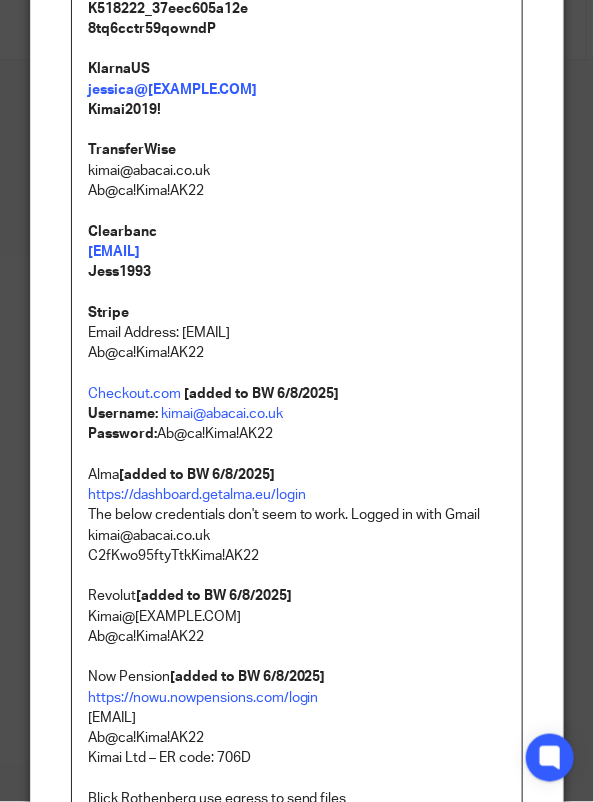 click on "Ab@ca!Kima!AK22" at bounding box center (297, 353) 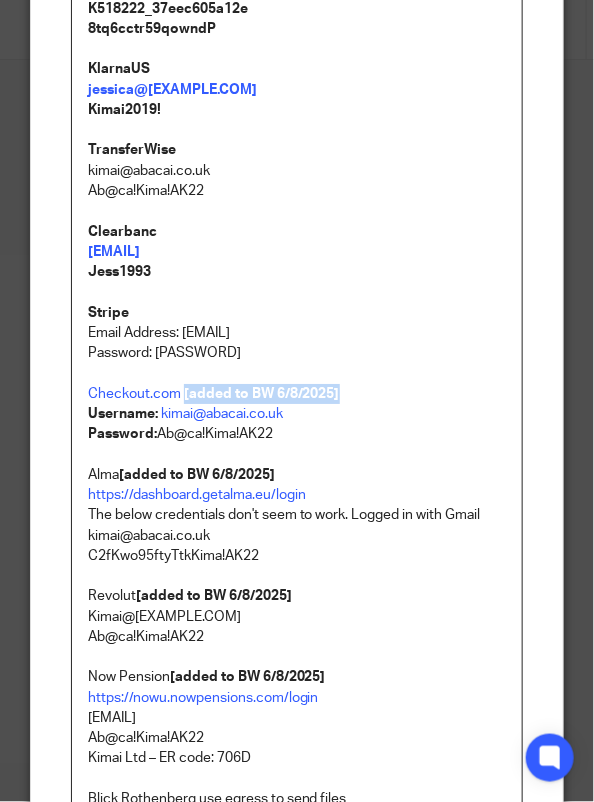 drag, startPoint x: 359, startPoint y: 392, endPoint x: 175, endPoint y: 397, distance: 184.06792 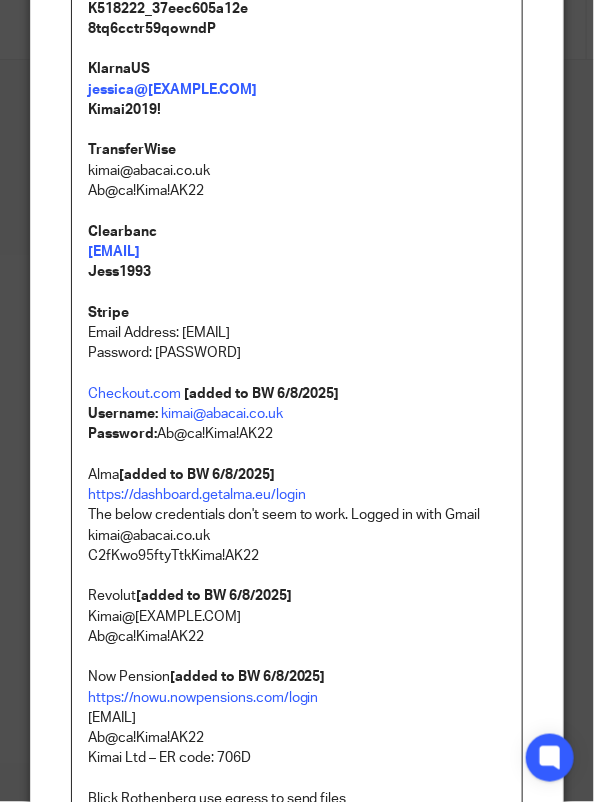 click on "Stripe" at bounding box center [297, 313] 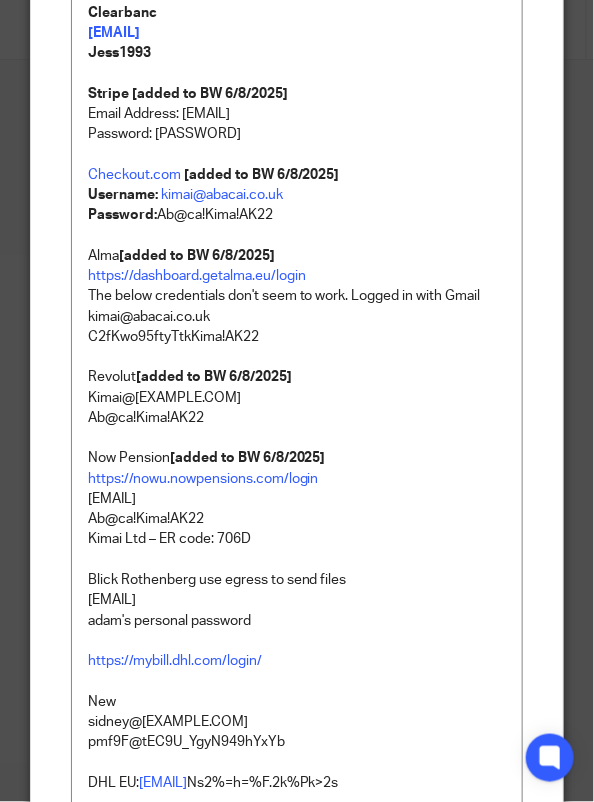 scroll, scrollTop: 1265, scrollLeft: 0, axis: vertical 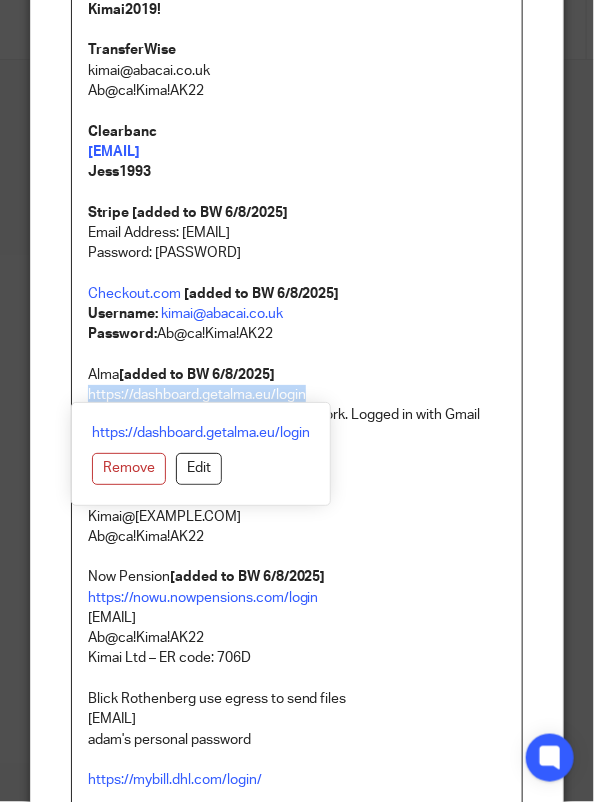 drag, startPoint x: 312, startPoint y: 397, endPoint x: 60, endPoint y: 391, distance: 252.07141 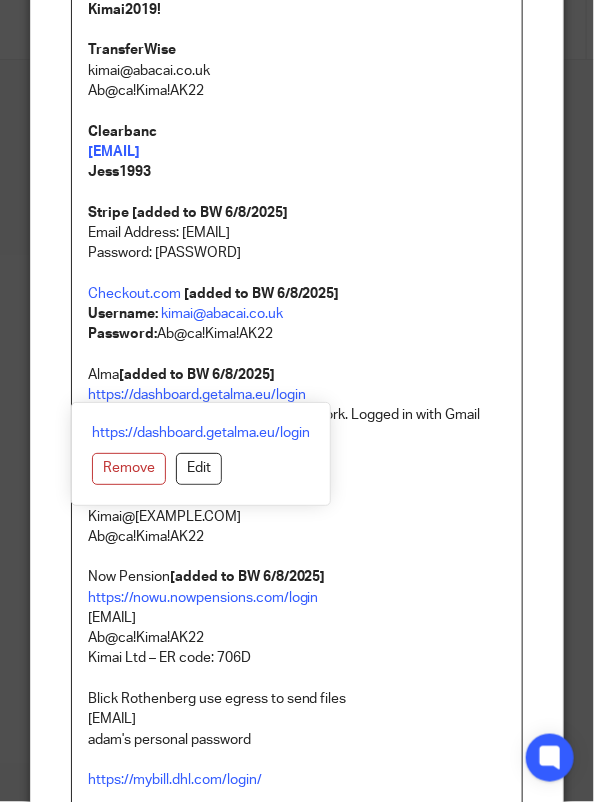 click on "Alma  [added to BW 6/8/2025]" at bounding box center [297, 375] 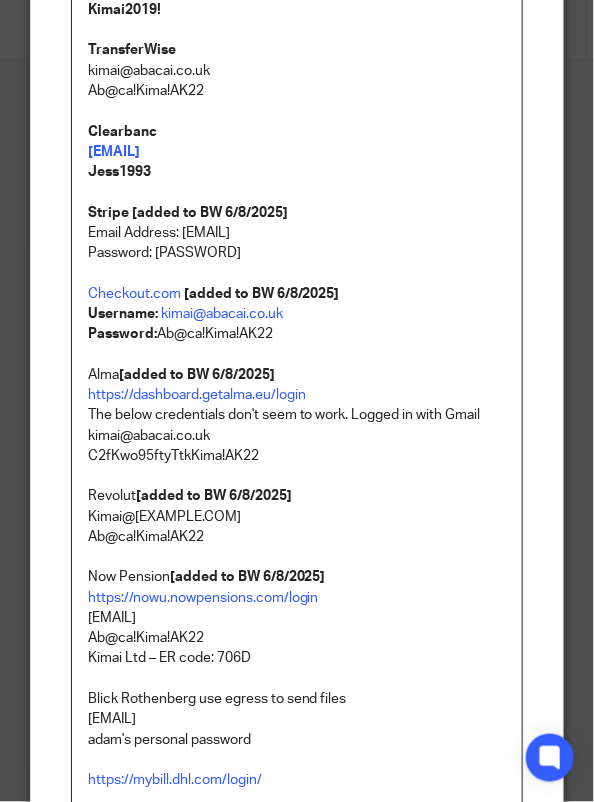 click on "Alma  [added to BW 6/8/2025]" at bounding box center (297, 375) 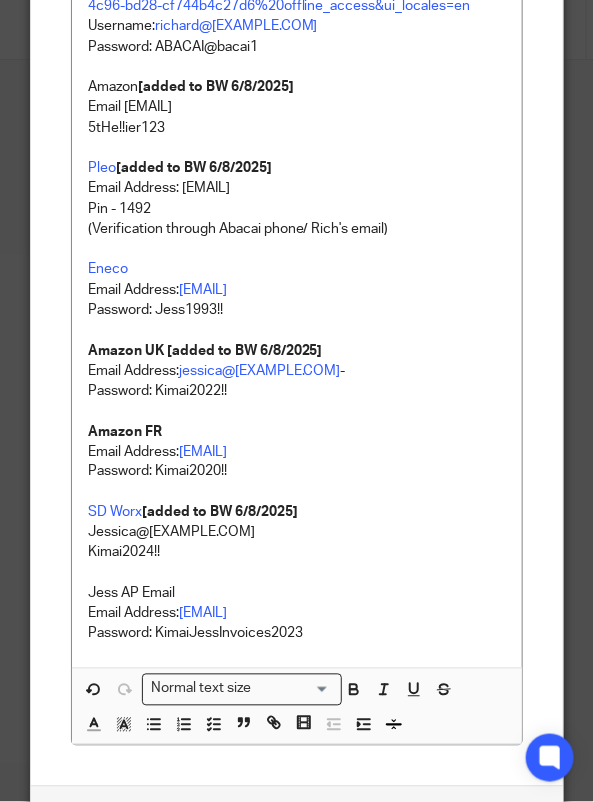 scroll, scrollTop: 3260, scrollLeft: 0, axis: vertical 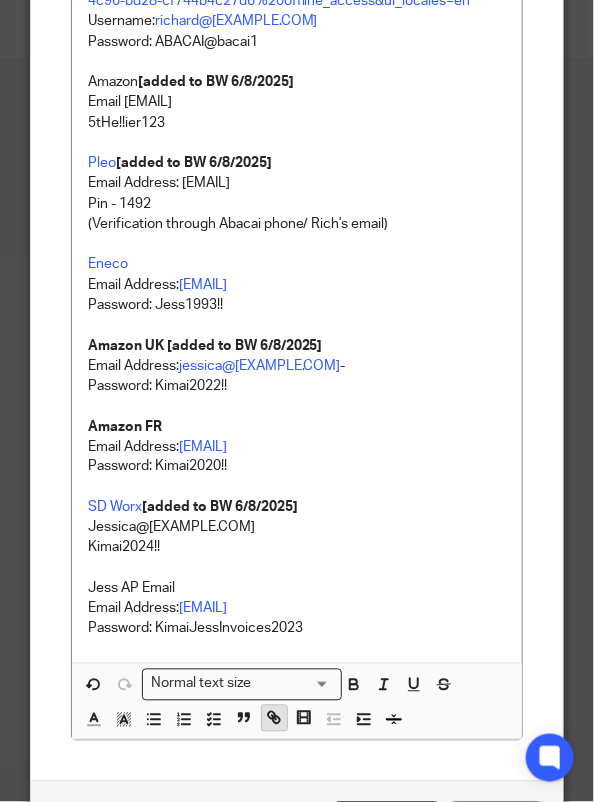 click 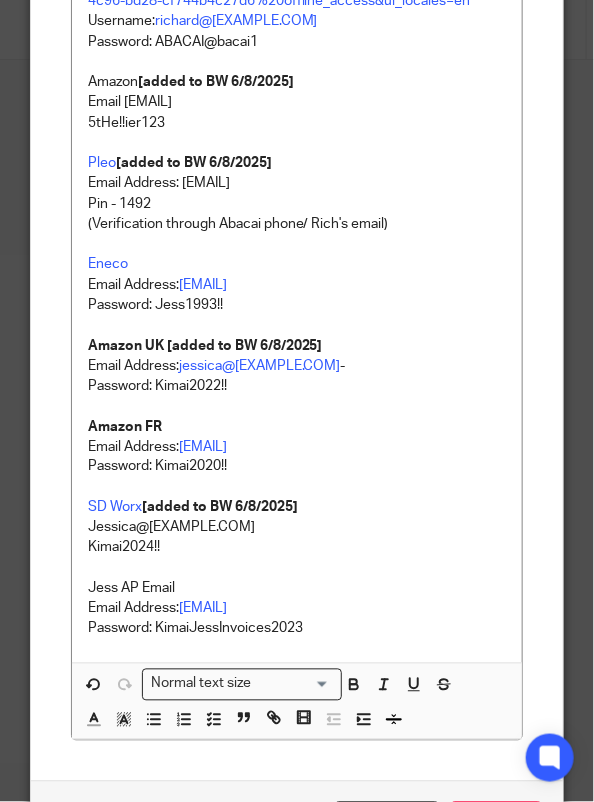 scroll, scrollTop: 1336, scrollLeft: 0, axis: vertical 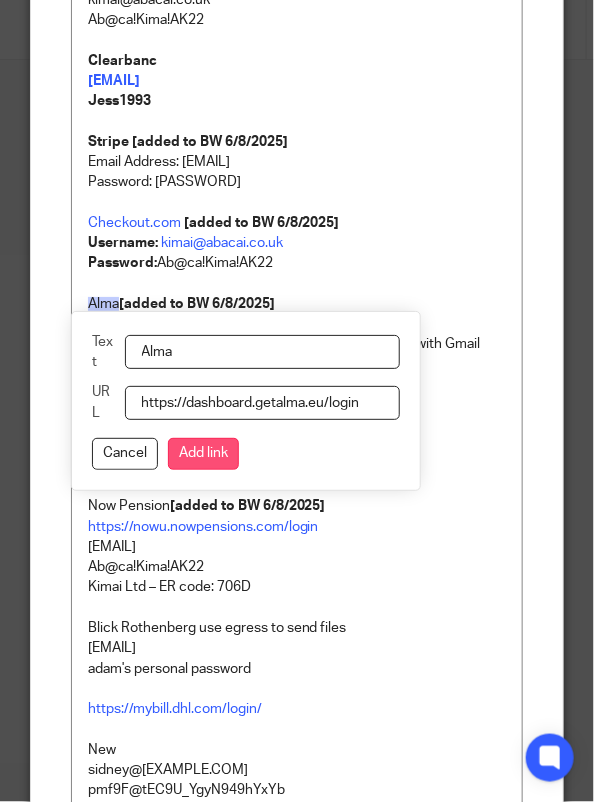 type on "https://dashboard.getalma.eu/login" 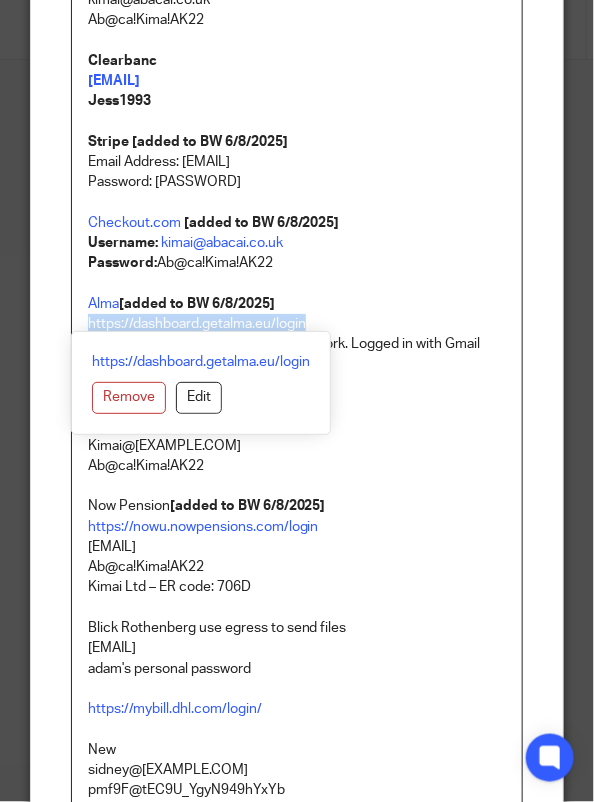 drag, startPoint x: 321, startPoint y: 326, endPoint x: 59, endPoint y: 324, distance: 262.00763 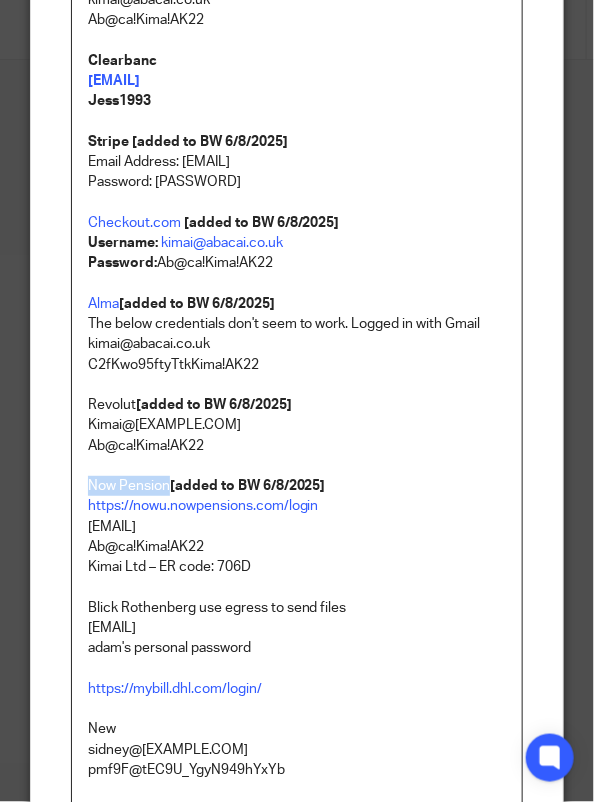 drag, startPoint x: 159, startPoint y: 483, endPoint x: 60, endPoint y: 487, distance: 99.08077 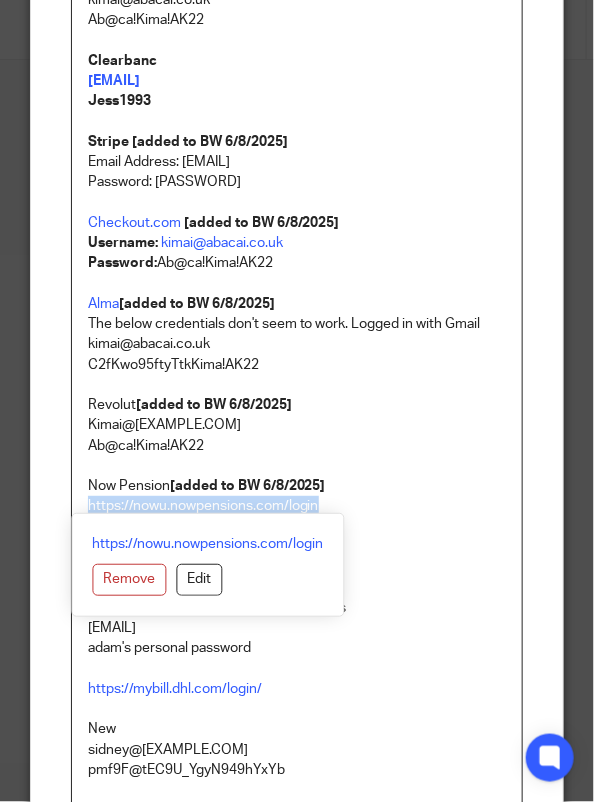 drag, startPoint x: 317, startPoint y: 508, endPoint x: 65, endPoint y: 507, distance: 252.00198 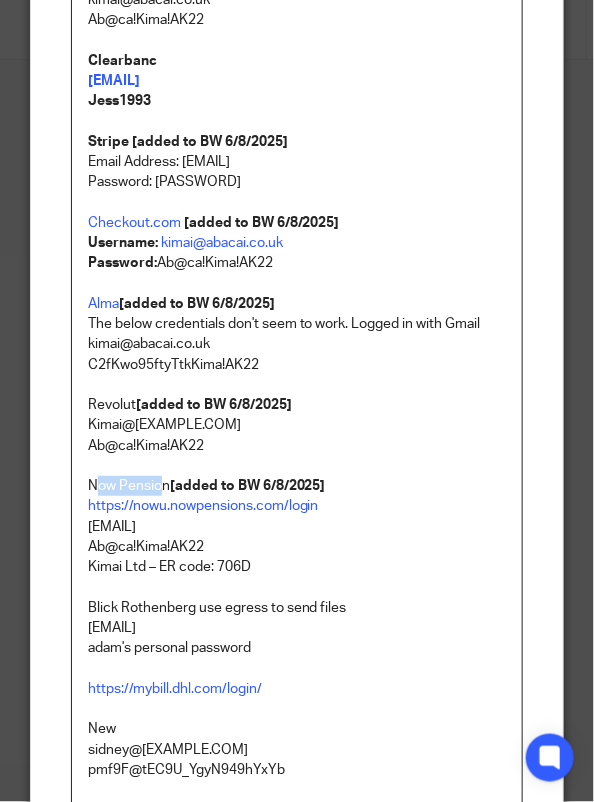 drag, startPoint x: 156, startPoint y: 486, endPoint x: 89, endPoint y: 484, distance: 67.02985 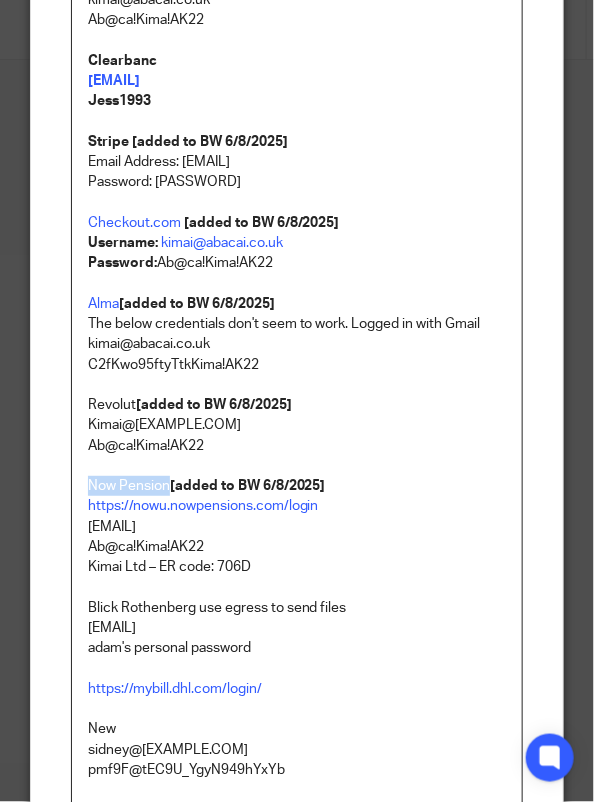 drag, startPoint x: 162, startPoint y: 484, endPoint x: 64, endPoint y: 484, distance: 98 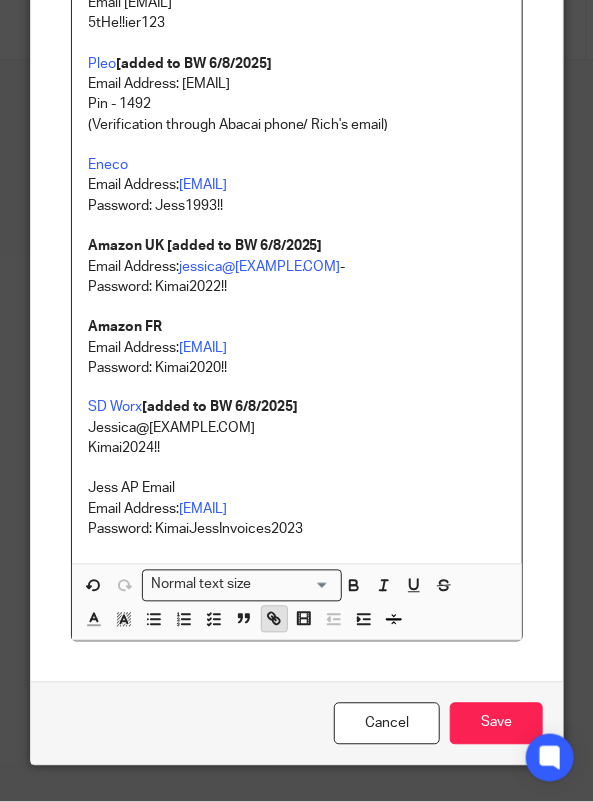 scroll, scrollTop: 3340, scrollLeft: 0, axis: vertical 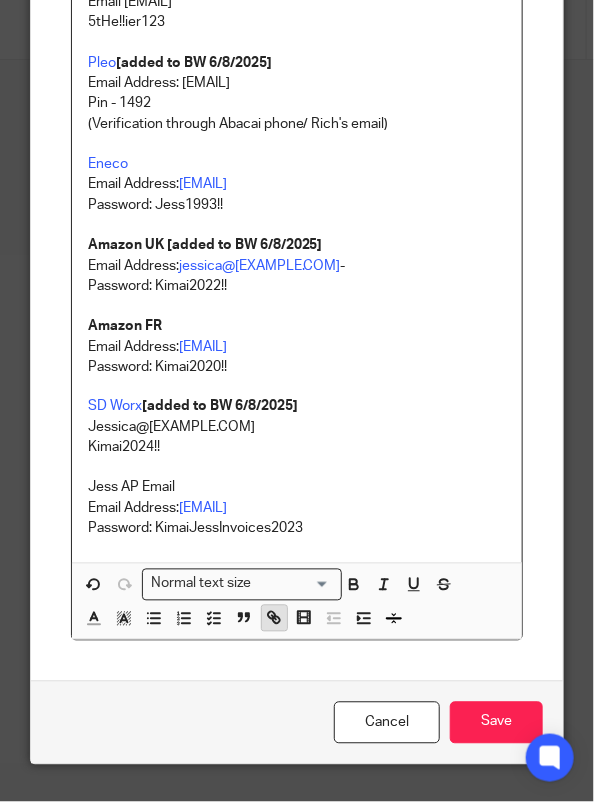 click 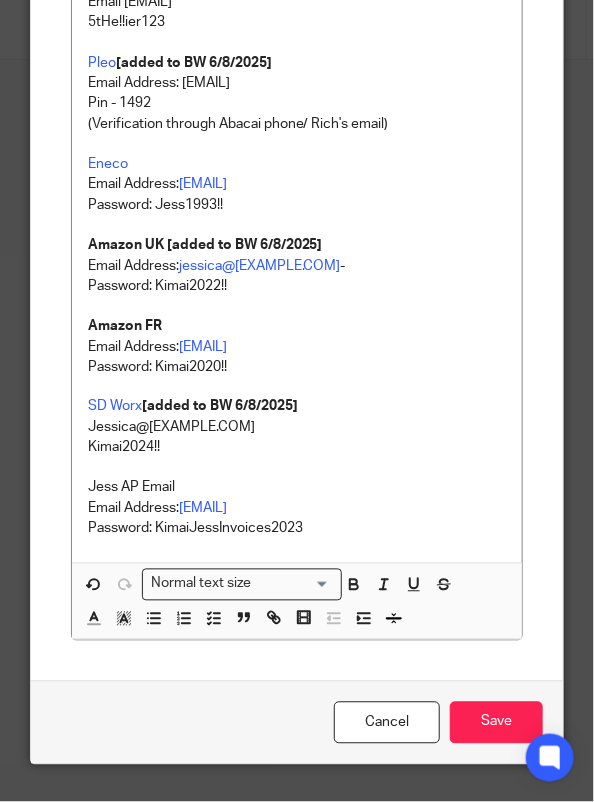 scroll, scrollTop: 1519, scrollLeft: 0, axis: vertical 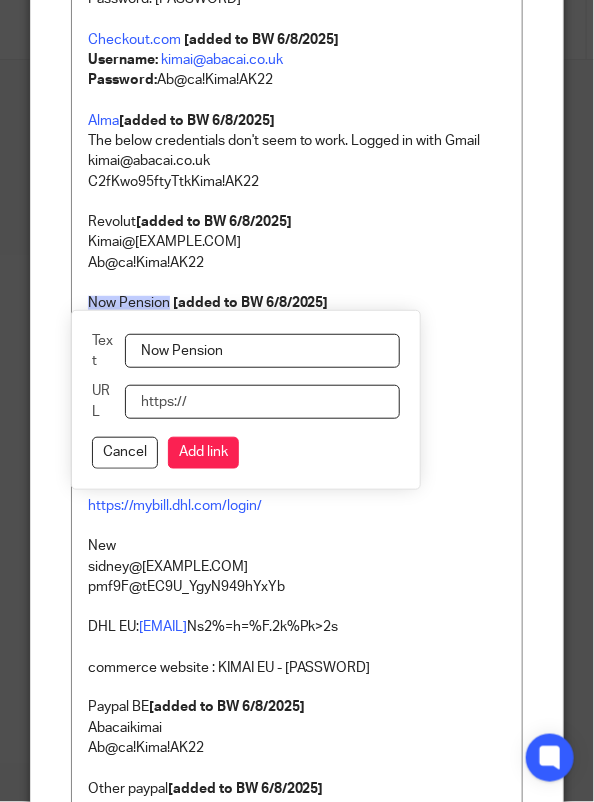 paste on "https://nowu.nowpensions.com/login" 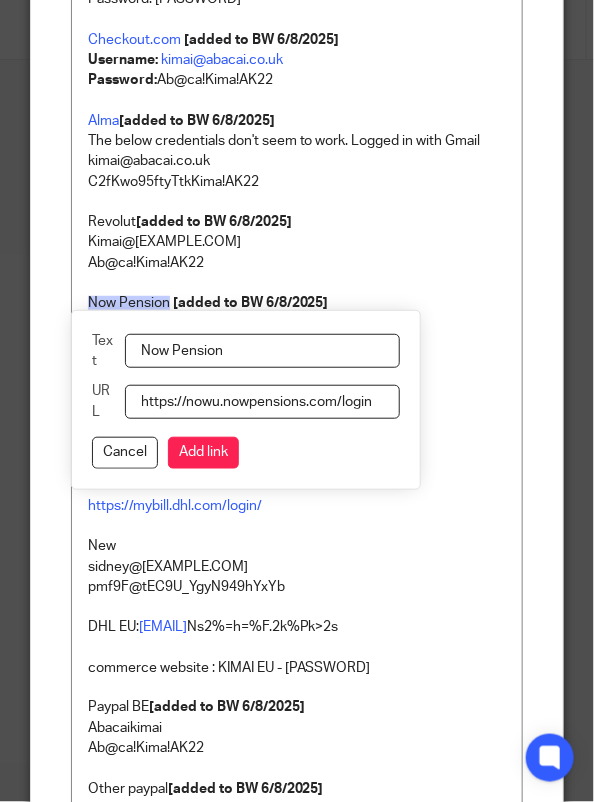 paste on "https://nowu.nowpensions.com/login" 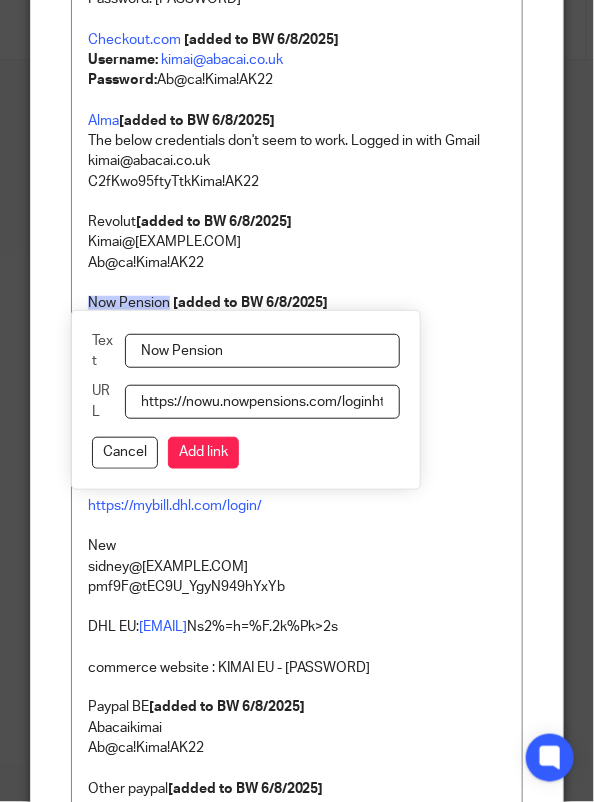 scroll, scrollTop: 0, scrollLeft: 221, axis: horizontal 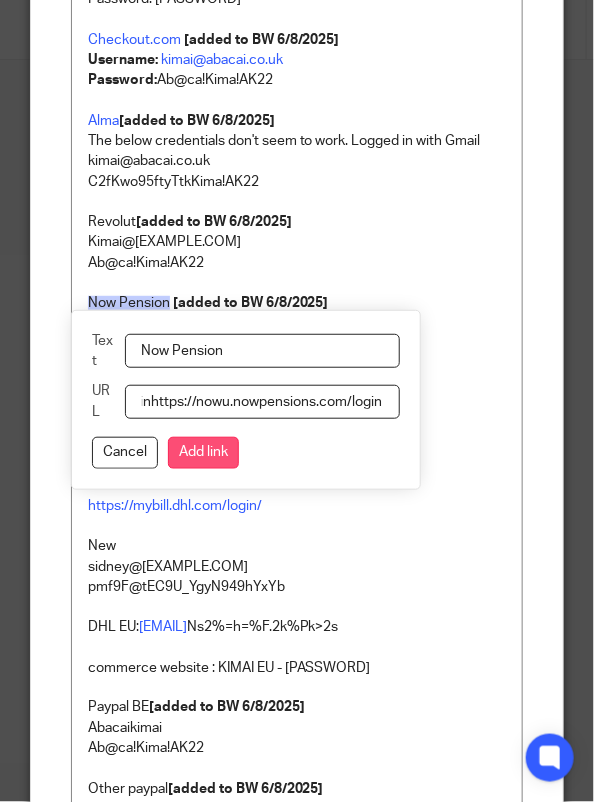 type on "https://nowu.nowpensions.com/loginhttps://nowu.nowpensions.com/login" 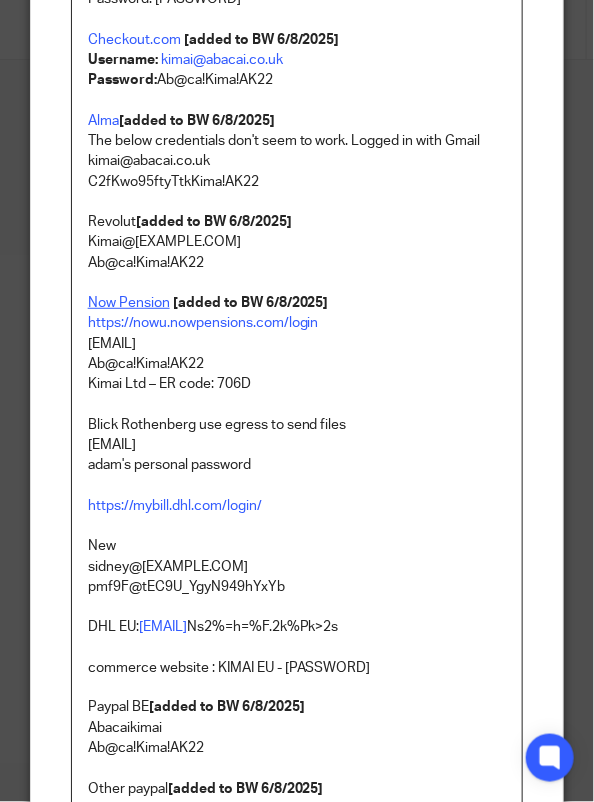 click on "Now Pension" at bounding box center [129, 303] 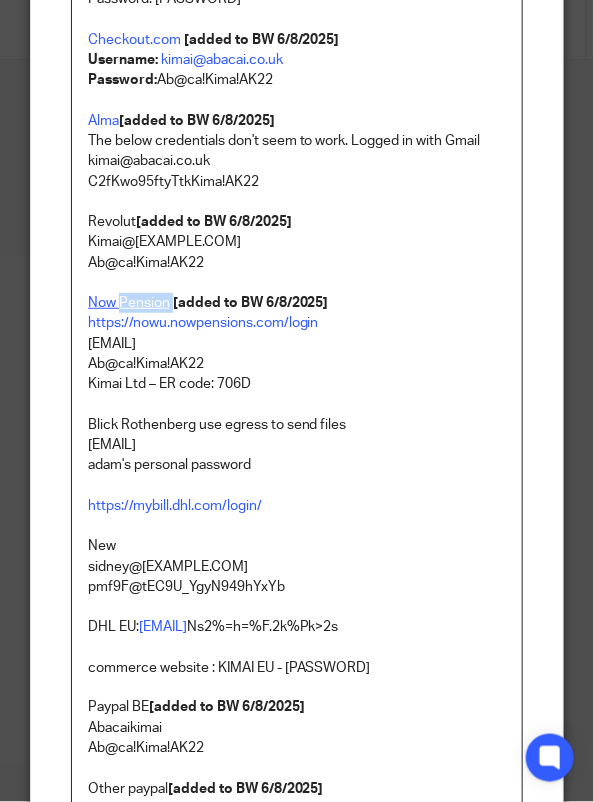 click on "Now Pension" at bounding box center [129, 303] 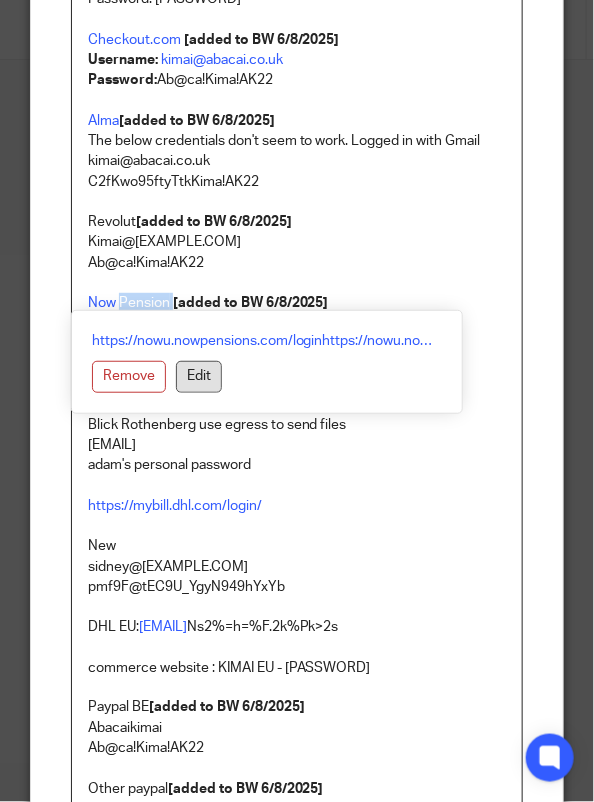 click on "Edit" at bounding box center (199, 377) 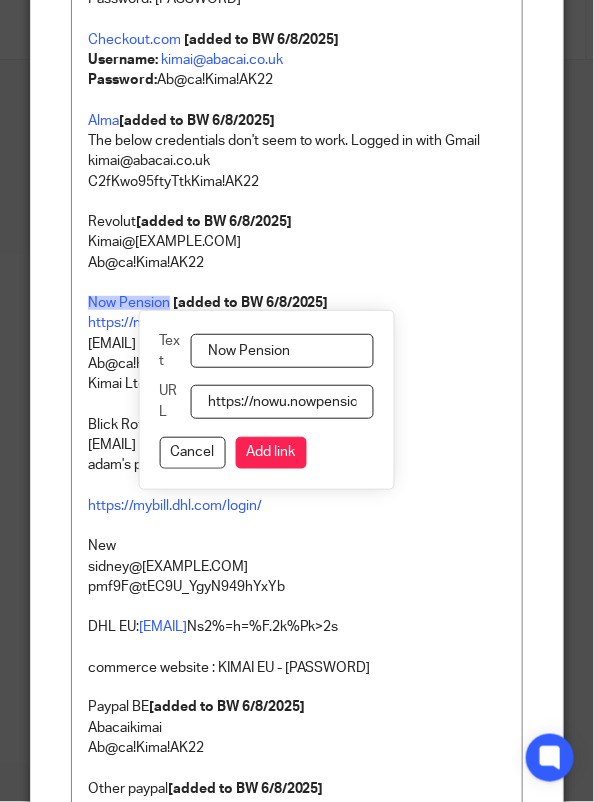 scroll, scrollTop: 0, scrollLeft: 312, axis: horizontal 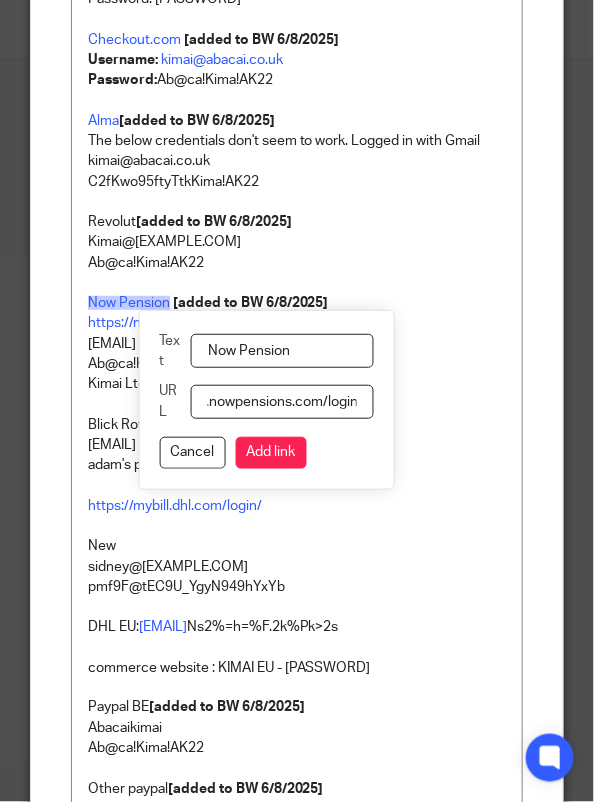 click on "https://nowu.nowpensions.com/loginhttps://nowu.nowpensions.com/login" at bounding box center [282, 402] 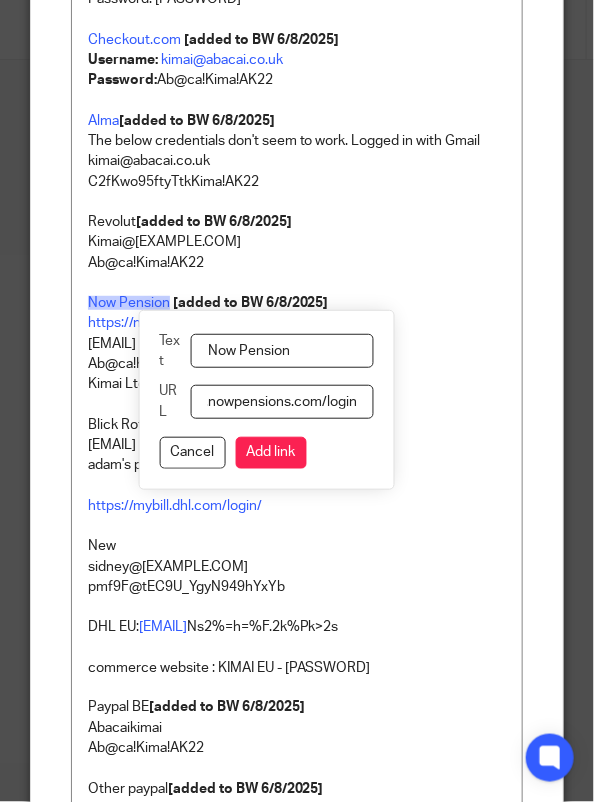 scroll, scrollTop: 0, scrollLeft: 81, axis: horizontal 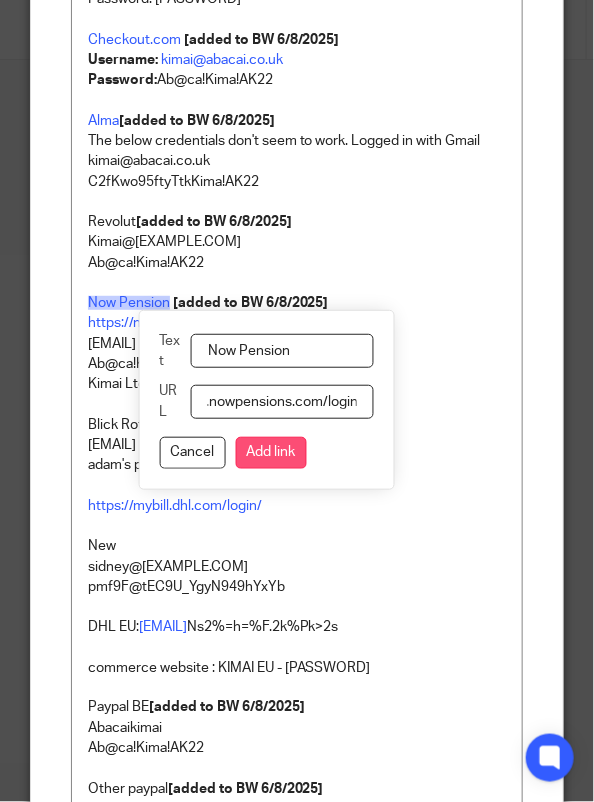 type on "https://nowu.nowpensions.com/login" 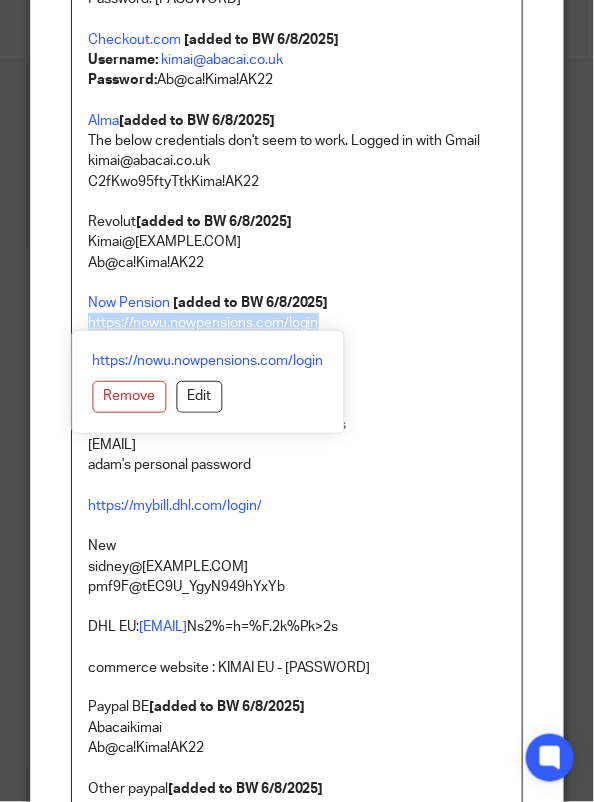drag, startPoint x: 325, startPoint y: 321, endPoint x: 80, endPoint y: 322, distance: 245.00204 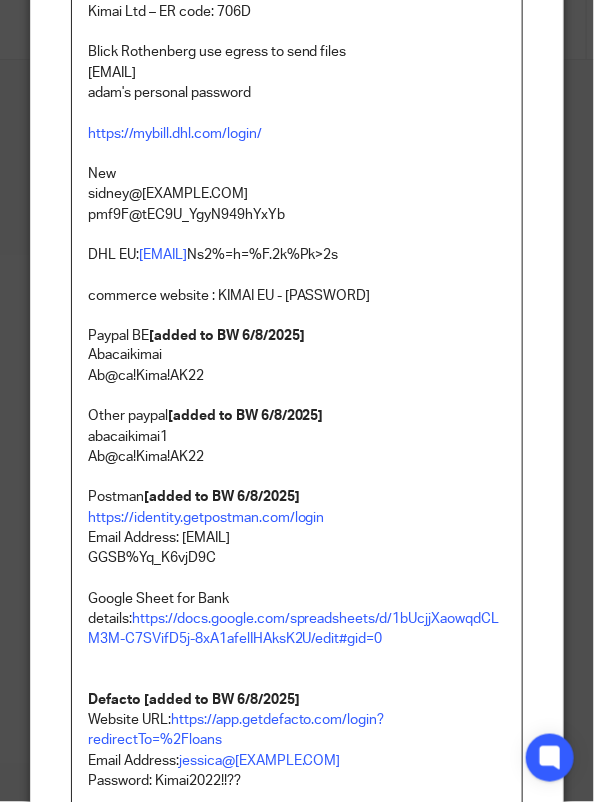 scroll, scrollTop: 1919, scrollLeft: 0, axis: vertical 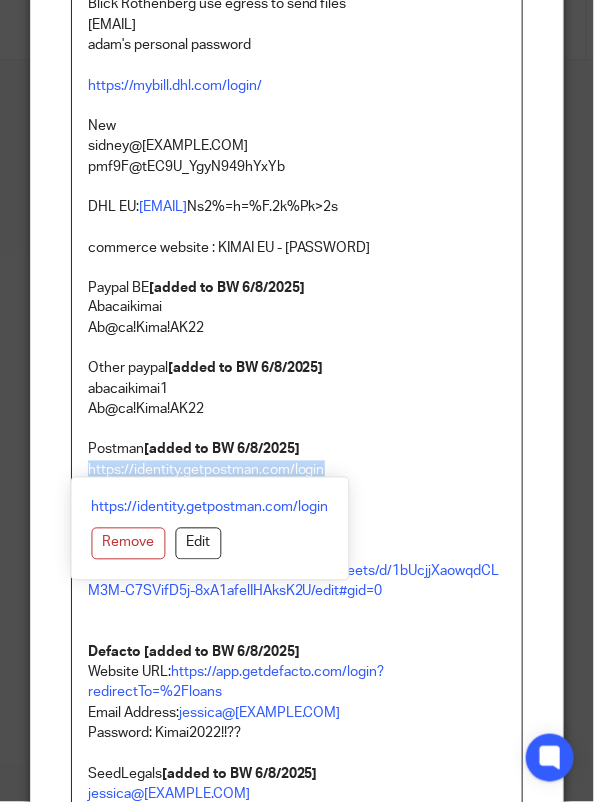 drag, startPoint x: 328, startPoint y: 469, endPoint x: 58, endPoint y: 473, distance: 270.02963 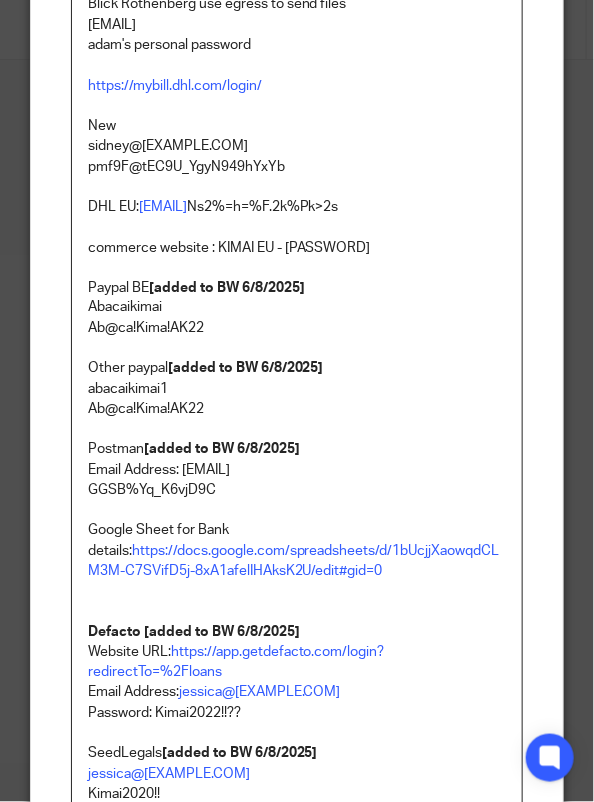 click on "Postman  [added to BW 6/8/2025]" at bounding box center [297, 450] 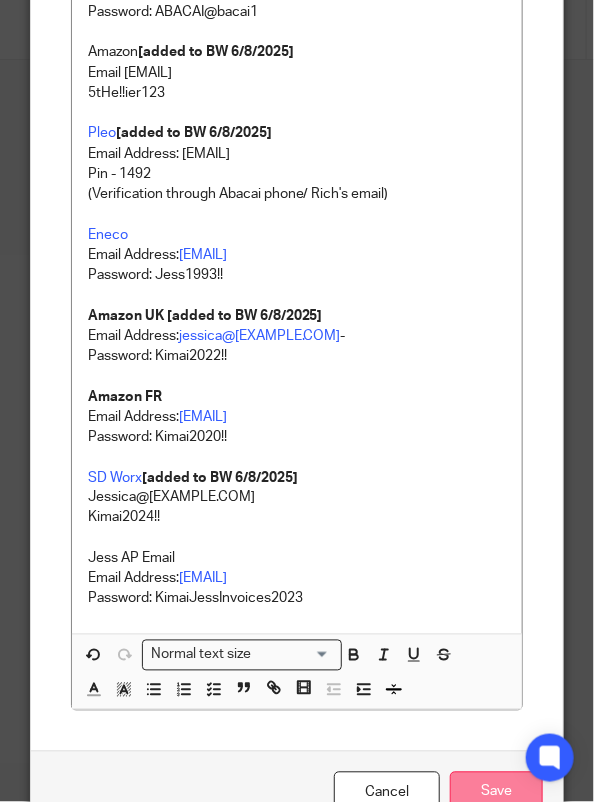 scroll, scrollTop: 3299, scrollLeft: 0, axis: vertical 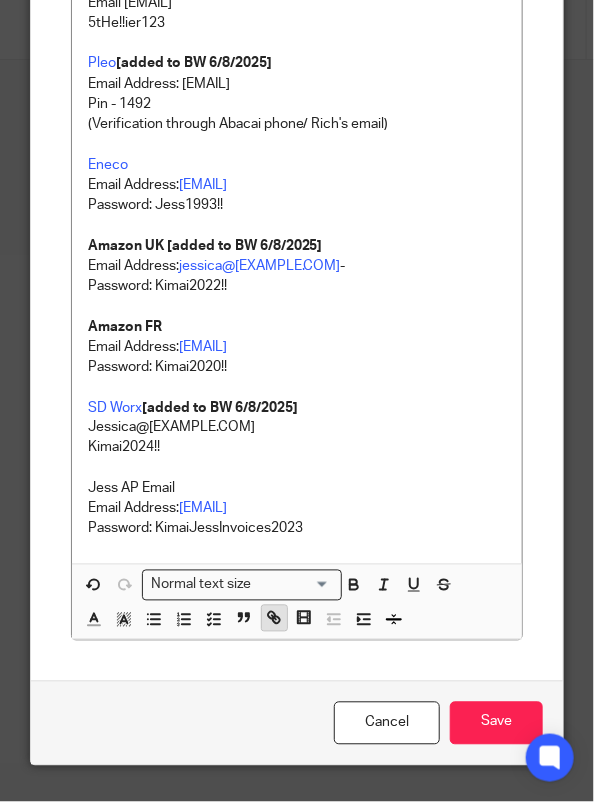 click at bounding box center (274, 618) 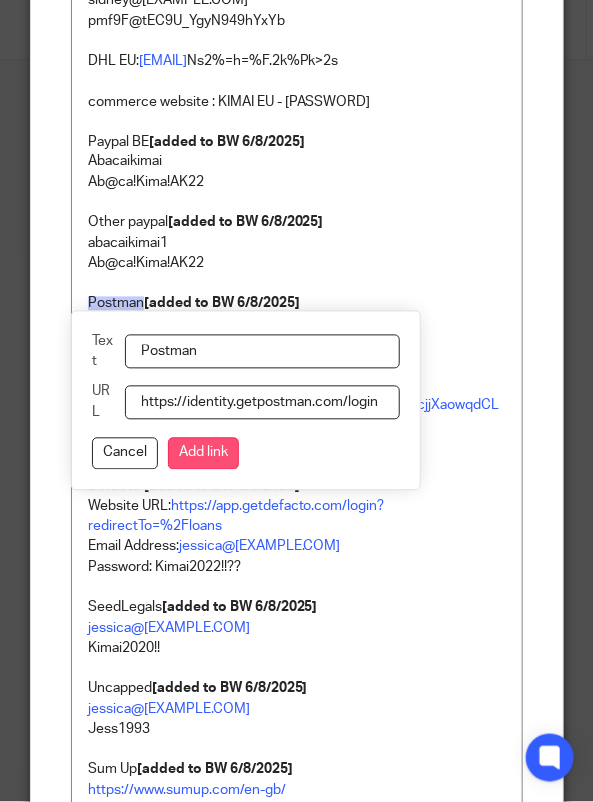 type on "https://identity.getpostman.com/login" 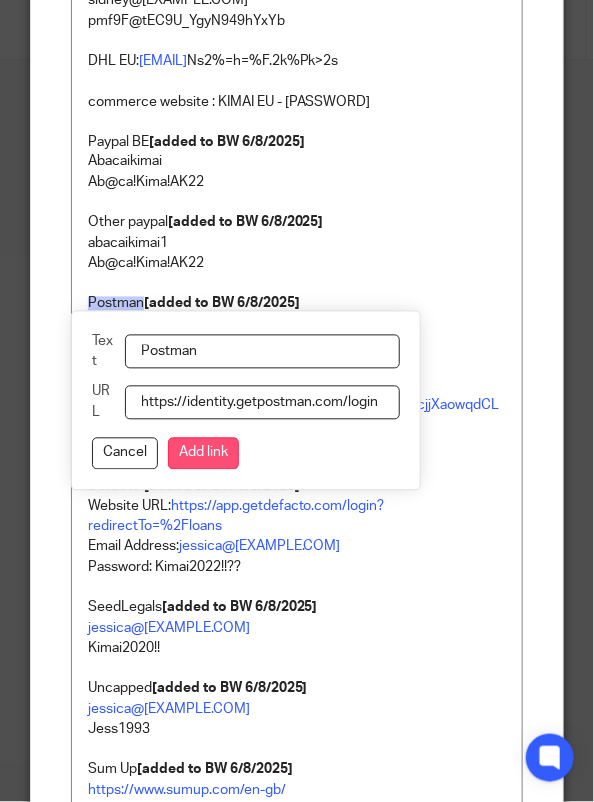 click on "Add link" at bounding box center (203, 454) 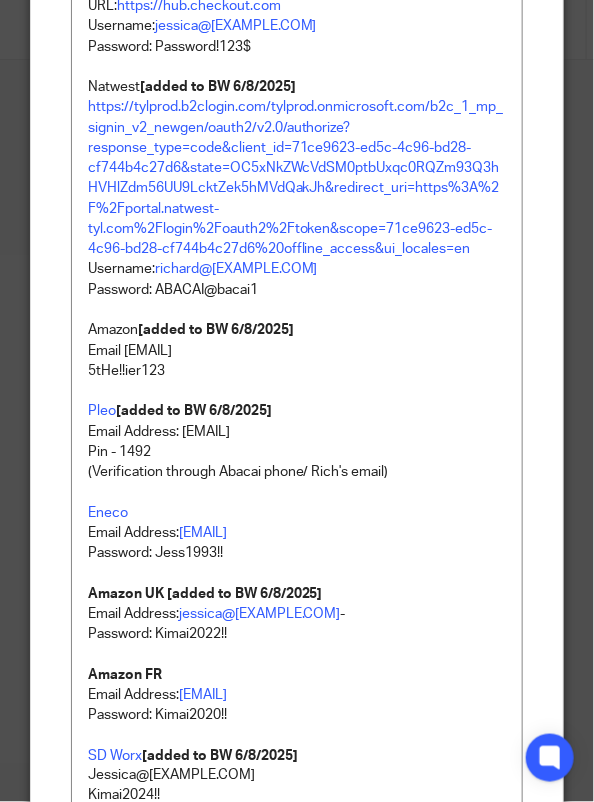 scroll, scrollTop: 2899, scrollLeft: 0, axis: vertical 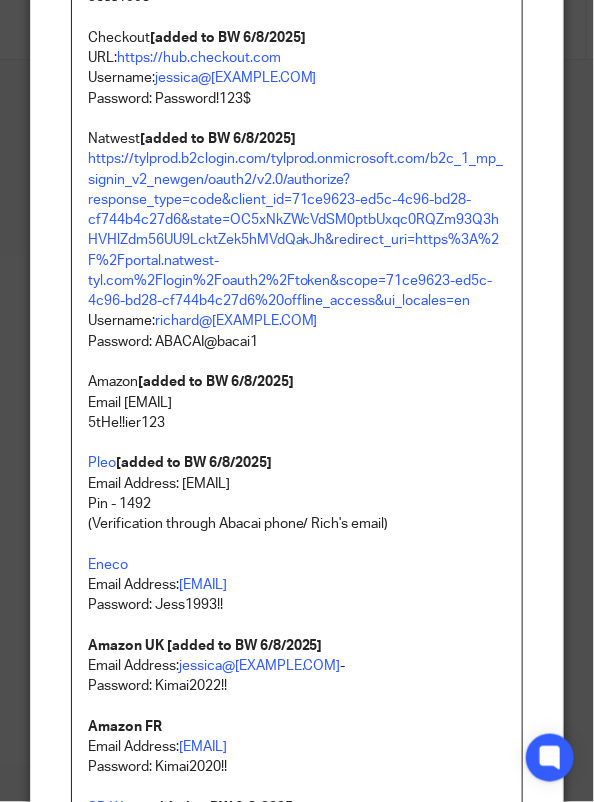click on "bepi@abacai.co.uk" at bounding box center (297, 403) 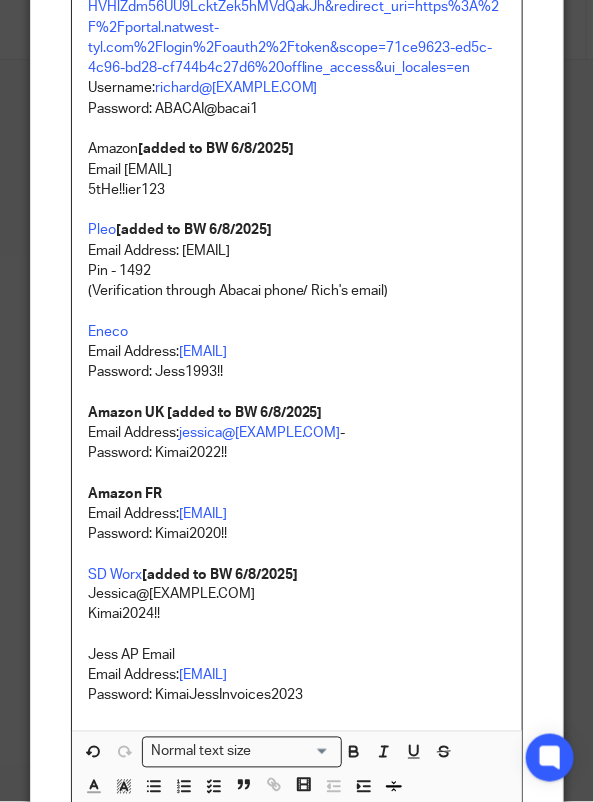 scroll, scrollTop: 3299, scrollLeft: 0, axis: vertical 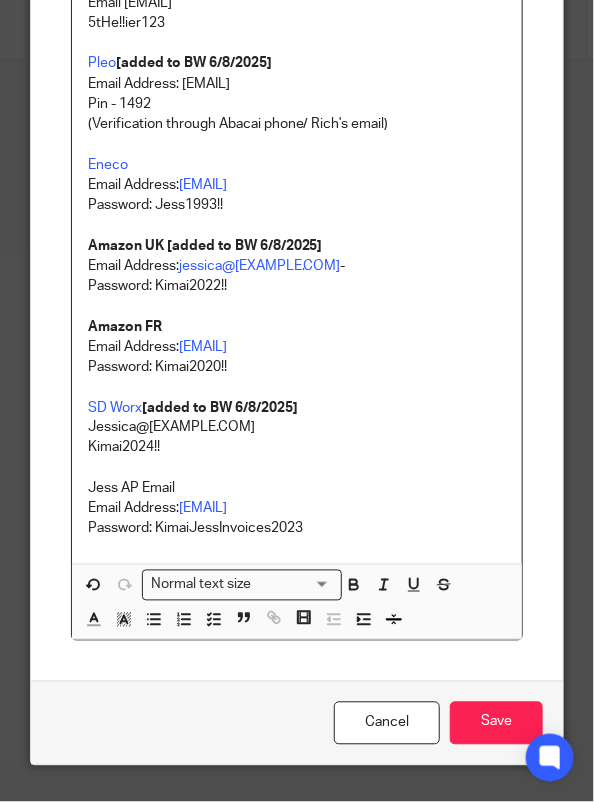 click on "1password - DHL logins can be found here kimai@abacai.co.uk Password: Ab@ca!Kima!AK22 Secret Key: A3-VDZZY2-FGA4LP-YHEKW-7KYJG-XWC87-RMPB7 UPDATED DHL Logins (03/07/2025) DHL EU [added to BW 5/8/2025] Email Address:  sidney@kimai.co Password: dbe@duk0ujd3RCF*yju DHL UK   [added to BW 5/8/2025] Email Address:  jessica@kimai.com Password: A-@d9wHzTkp.vd DHL Chiltern  [added to BW 5/8/2025] Email Address:  chiltern.store@kimai.com Password: zcz5trj3fjt-ydy6MCY Gifting Expense Google Sheet   [added to Notion 6/8/2025] Abacai - Kimai email Email: kimai@abacai.co.uk PW: GtCteXKASS3Mztgeryhege1 AMEX [added to BW 5/8/2025] jesswarch1 Jess1993  Revolut [added to BW 5/8/2025] Email: kimai@abacai.co.uk PW: Ab@ca!Kima!AK22 Passcode: 102938 Xero   [added to BW 5/8/2025] kimai@abacai.co.uk Ab@ca!Kima!AK22 Hubdoc   [added to BW 5/8/2025] kimai@abacai.co.uk Ab@ca!Kima!AK22 Hubspot kimai@abacai.co.uk Klarna UK [added to BW 5/8/2025] jessica@kimai.co   Kimai2019! K518222_37eec605a12e 8tq6cctr59qowndP KlarnaUS Kimai2019!" at bounding box center [297, -1280] 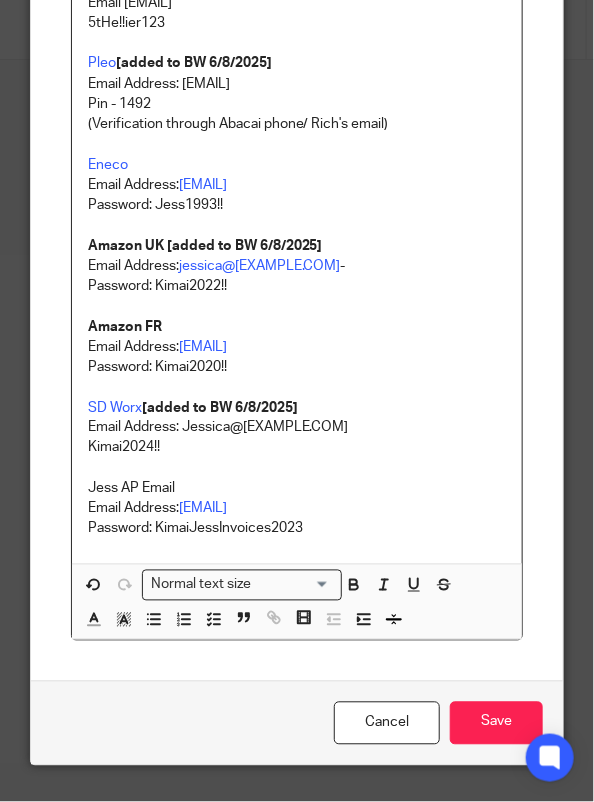 click on "1password - DHL logins can be found here kimai@abacai.co.uk Password: Ab@ca!Kima!AK22 Secret Key: A3-VDZZY2-FGA4LP-YHEKW-7KYJG-XWC87-RMPB7 UPDATED DHL Logins (03/07/2025) DHL EU [added to BW 5/8/2025] Email Address:  sidney@kimai.co Password: dbe@duk0ujd3RCF*yju DHL UK   [added to BW 5/8/2025] Email Address:  jessica@kimai.com Password: A-@d9wHzTkp.vd DHL Chiltern  [added to BW 5/8/2025] Email Address:  chiltern.store@kimai.com Password: zcz5trj3fjt-ydy6MCY Gifting Expense Google Sheet   [added to Notion 6/8/2025] Abacai - Kimai email Email: kimai@abacai.co.uk PW: GtCteXKASS3Mztgeryhege1 AMEX [added to BW 5/8/2025] jesswarch1 Jess1993  Revolut [added to BW 5/8/2025] Email: kimai@abacai.co.uk PW: Ab@ca!Kima!AK22 Passcode: 102938 Xero   [added to BW 5/8/2025] kimai@abacai.co.uk Ab@ca!Kima!AK22 Hubdoc   [added to BW 5/8/2025] kimai@abacai.co.uk Ab@ca!Kima!AK22 Hubspot kimai@abacai.co.uk Klarna UK [added to BW 5/8/2025] jessica@kimai.co   Kimai2019! K518222_37eec605a12e 8tq6cctr59qowndP KlarnaUS Kimai2019!" at bounding box center (297, -1280) 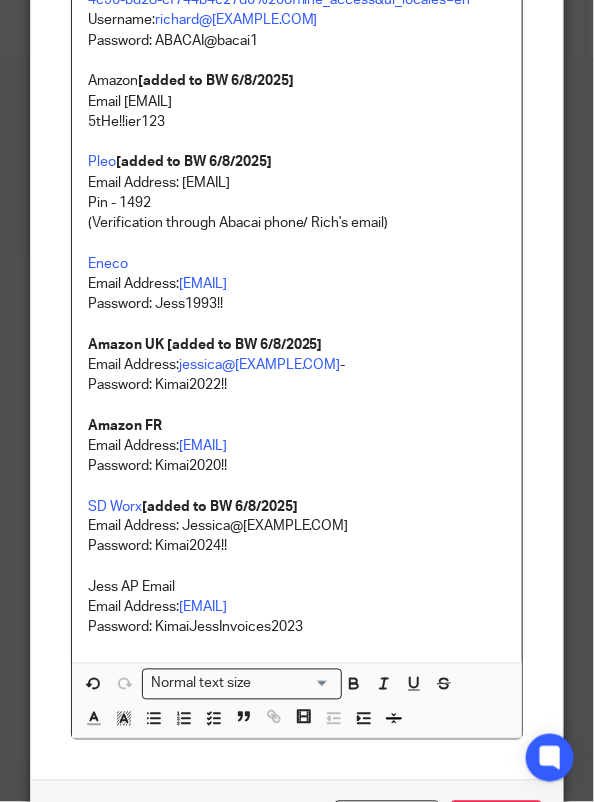 scroll, scrollTop: 3199, scrollLeft: 0, axis: vertical 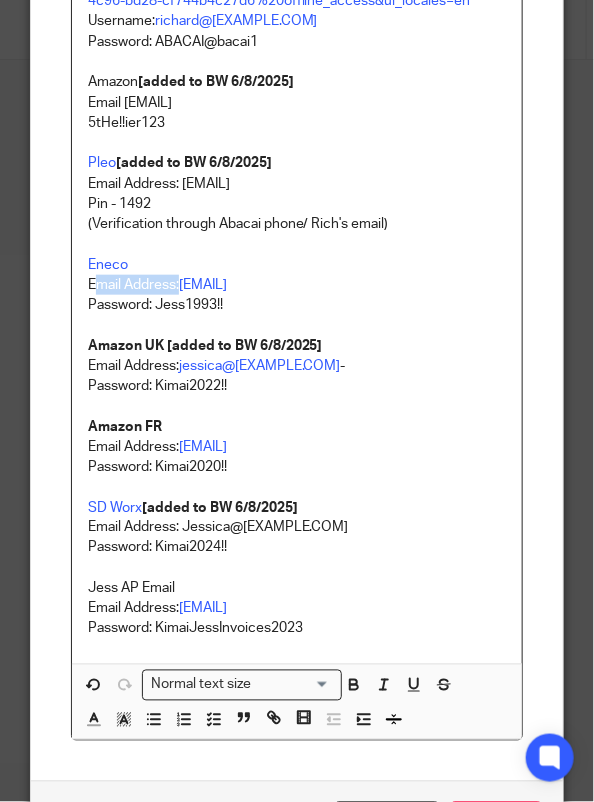drag, startPoint x: 171, startPoint y: 285, endPoint x: 84, endPoint y: 285, distance: 87 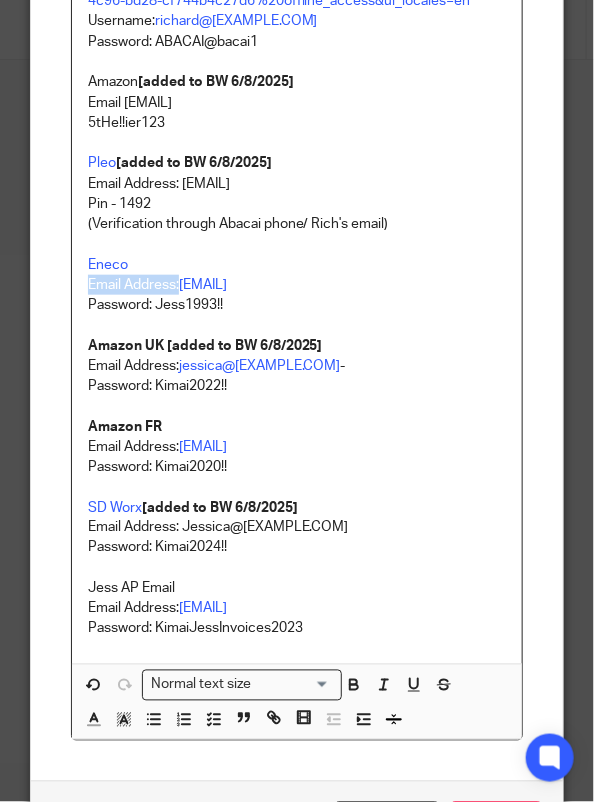 drag, startPoint x: 171, startPoint y: 285, endPoint x: 72, endPoint y: 285, distance: 99 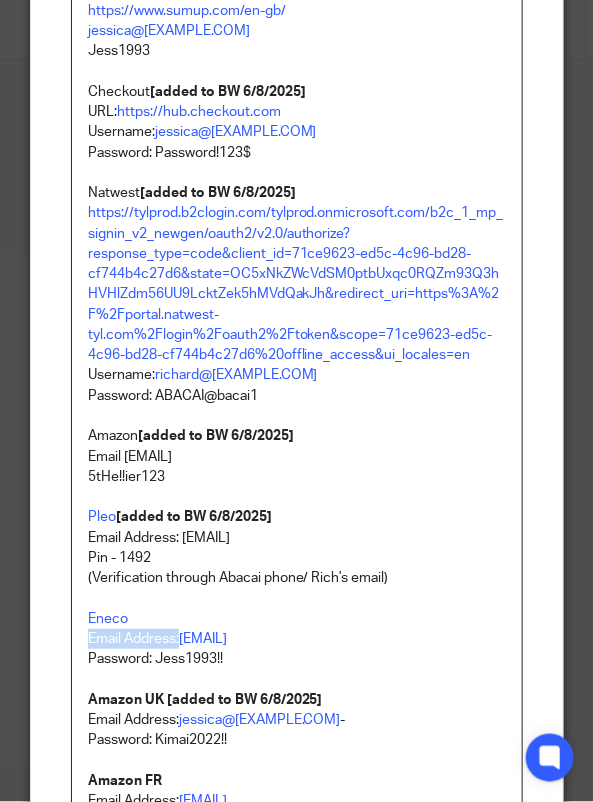 scroll, scrollTop: 2799, scrollLeft: 0, axis: vertical 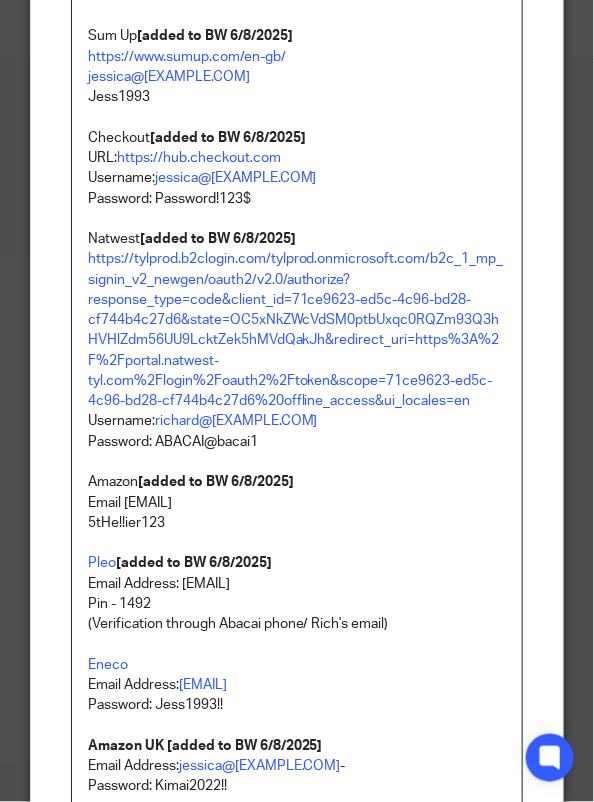 click on "1password - DHL logins can be found here kimai@abacai.co.uk Password: Ab@ca!Kima!AK22 Secret Key: A3-VDZZY2-FGA4LP-YHEKW-7KYJG-XWC87-RMPB7 UPDATED DHL Logins (03/07/2025) DHL EU [added to BW 5/8/2025] Email Address:  sidney@kimai.co Password: dbe@duk0ujd3RCF*yju DHL UK   [added to BW 5/8/2025] Email Address:  jessica@kimai.com Password: A-@d9wHzTkp.vd DHL Chiltern  [added to BW 5/8/2025] Email Address:  chiltern.store@kimai.com Password: zcz5trj3fjt-ydy6MCY Gifting Expense Google Sheet   [added to Notion 6/8/2025] Abacai - Kimai email Email: kimai@abacai.co.uk PW: GtCteXKASS3Mztgeryhege1 AMEX [added to BW 5/8/2025] jesswarch1 Jess1993  Revolut [added to BW 5/8/2025] Email: kimai@abacai.co.uk PW: Ab@ca!Kima!AK22 Passcode: 102938 Xero   [added to BW 5/8/2025] kimai@abacai.co.uk Ab@ca!Kima!AK22 Hubdoc   [added to BW 5/8/2025] kimai@abacai.co.uk Ab@ca!Kima!AK22 Hubspot kimai@abacai.co.uk Klarna UK [added to BW 5/8/2025] jessica@kimai.co   Kimai2019! K518222_37eec605a12e 8tq6cctr59qowndP KlarnaUS Kimai2019!" at bounding box center [297, -780] 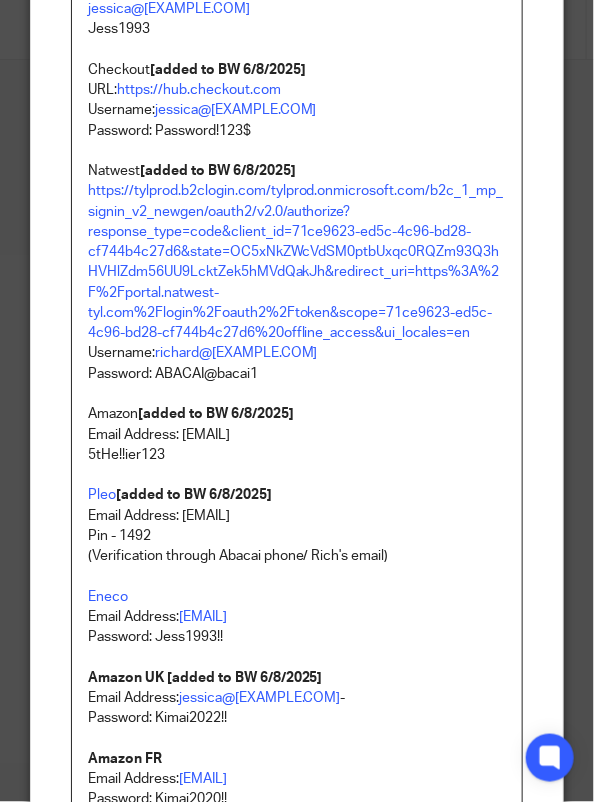 scroll, scrollTop: 2899, scrollLeft: 0, axis: vertical 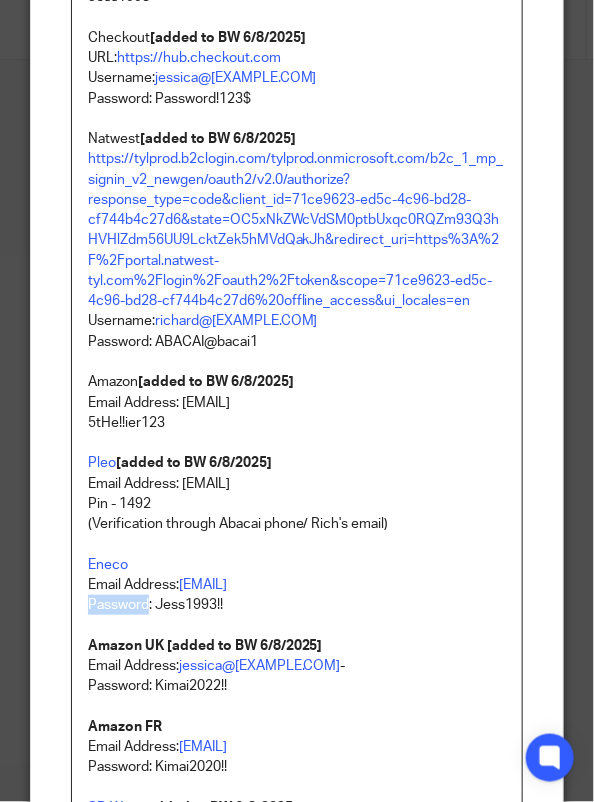 drag, startPoint x: 142, startPoint y: 605, endPoint x: 63, endPoint y: 605, distance: 79 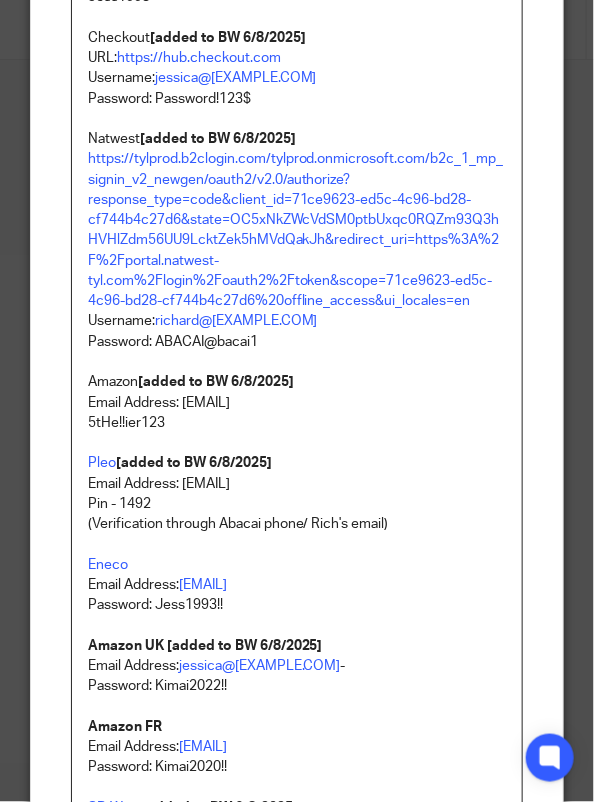 click on "5tHe!!ier123" at bounding box center [297, 423] 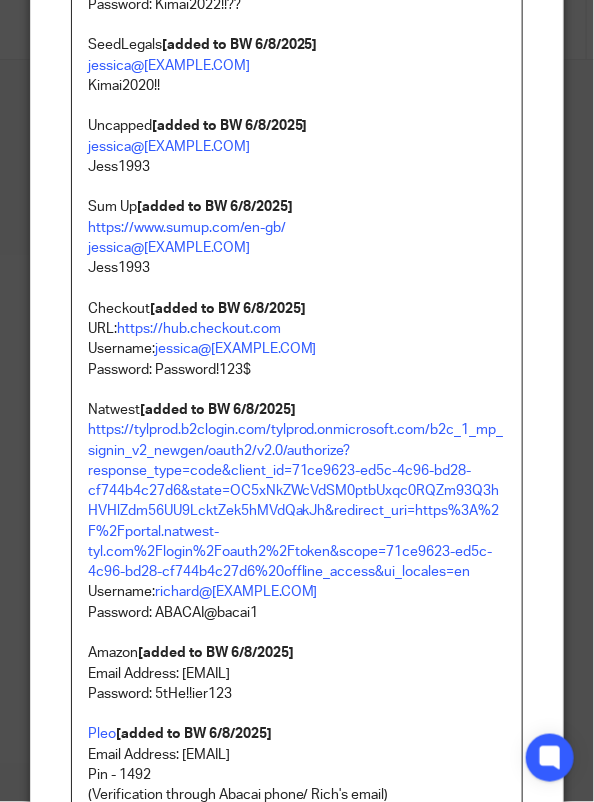 scroll, scrollTop: 2599, scrollLeft: 0, axis: vertical 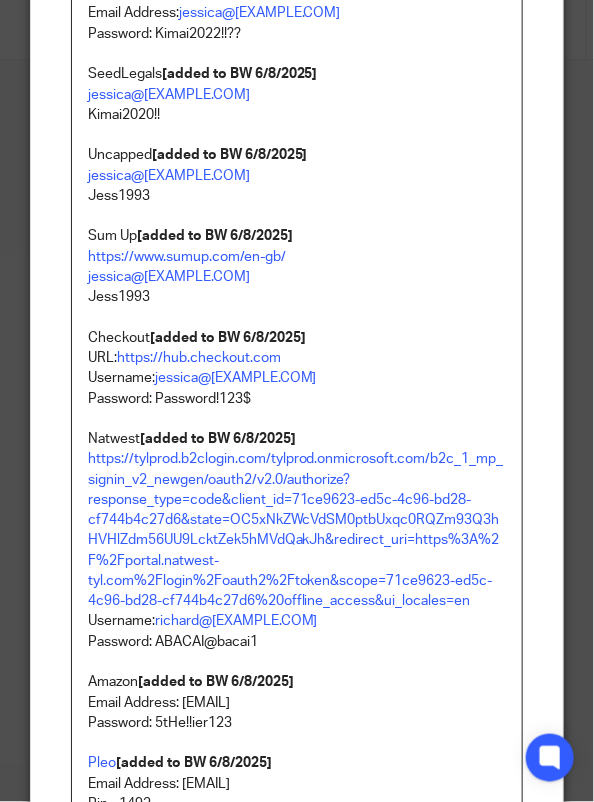 click on "1password - DHL logins can be found here kimai@abacai.co.uk Password: Ab@ca!Kima!AK22 Secret Key: A3-VDZZY2-FGA4LP-YHEKW-7KYJG-XWC87-RMPB7 UPDATED DHL Logins (03/07/2025) DHL EU [added to BW 5/8/2025] Email Address:  sidney@kimai.co Password: dbe@duk0ujd3RCF*yju DHL UK   [added to BW 5/8/2025] Email Address:  jessica@kimai.com Password: A-@d9wHzTkp.vd DHL Chiltern  [added to BW 5/8/2025] Email Address:  chiltern.store@kimai.com Password: zcz5trj3fjt-ydy6MCY Gifting Expense Google Sheet   [added to Notion 6/8/2025] Abacai - Kimai email Email: kimai@abacai.co.uk PW: GtCteXKASS3Mztgeryhege1 AMEX [added to BW 5/8/2025] jesswarch1 Jess1993  Revolut [added to BW 5/8/2025] Email: kimai@abacai.co.uk PW: Ab@ca!Kima!AK22 Passcode: 102938 Xero   [added to BW 5/8/2025] kimai@abacai.co.uk Ab@ca!Kima!AK22 Hubdoc   [added to BW 5/8/2025] kimai@abacai.co.uk Ab@ca!Kima!AK22 Hubspot kimai@abacai.co.uk Klarna UK [added to BW 5/8/2025] jessica@kimai.co   Kimai2019! K518222_37eec605a12e 8tq6cctr59qowndP KlarnaUS Kimai2019!" at bounding box center (297, -580) 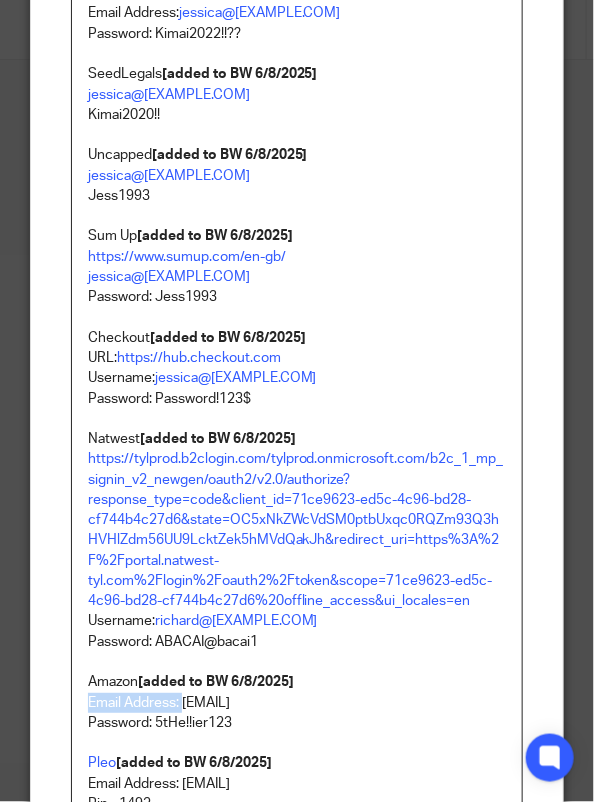 drag, startPoint x: 174, startPoint y: 701, endPoint x: 77, endPoint y: 700, distance: 97.00516 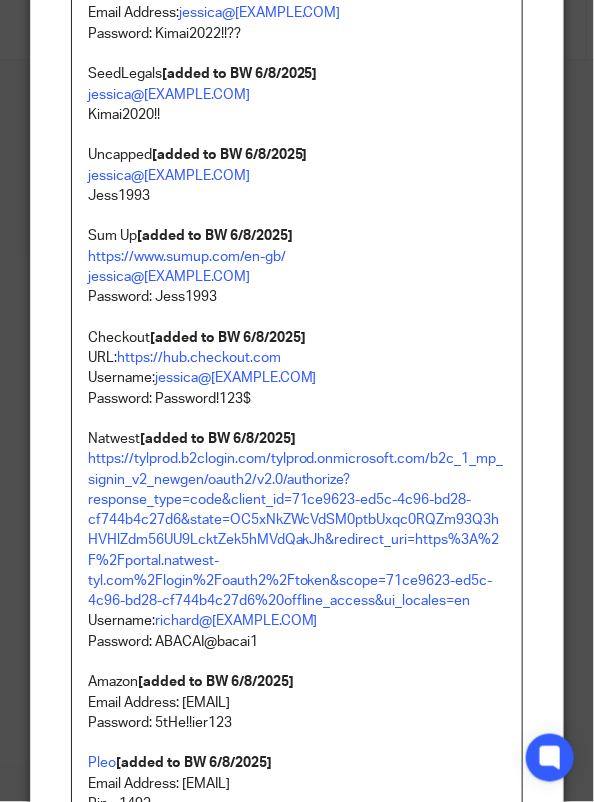 click on "1password - DHL logins can be found here kimai@abacai.co.uk Password: Ab@ca!Kima!AK22 Secret Key: A3-VDZZY2-FGA4LP-YHEKW-7KYJG-XWC87-RMPB7 UPDATED DHL Logins (03/07/2025) DHL EU [added to BW 5/8/2025] Email Address:  sidney@kimai.co Password: dbe@duk0ujd3RCF*yju DHL UK   [added to BW 5/8/2025] Email Address:  jessica@kimai.com Password: A-@d9wHzTkp.vd DHL Chiltern  [added to BW 5/8/2025] Email Address:  chiltern.store@kimai.com Password: zcz5trj3fjt-ydy6MCY Gifting Expense Google Sheet   [added to Notion 6/8/2025] Abacai - Kimai email Email: kimai@abacai.co.uk PW: GtCteXKASS3Mztgeryhege1 AMEX [added to BW 5/8/2025] jesswarch1 Jess1993  Revolut [added to BW 5/8/2025] Email: kimai@abacai.co.uk PW: Ab@ca!Kima!AK22 Passcode: 102938 Xero   [added to BW 5/8/2025] kimai@abacai.co.uk Ab@ca!Kima!AK22 Hubdoc   [added to BW 5/8/2025] kimai@abacai.co.uk Ab@ca!Kima!AK22 Hubspot kimai@abacai.co.uk Klarna UK [added to BW 5/8/2025] jessica@kimai.co   Kimai2019! K518222_37eec605a12e 8tq6cctr59qowndP KlarnaUS Kimai2019!" at bounding box center [297, -580] 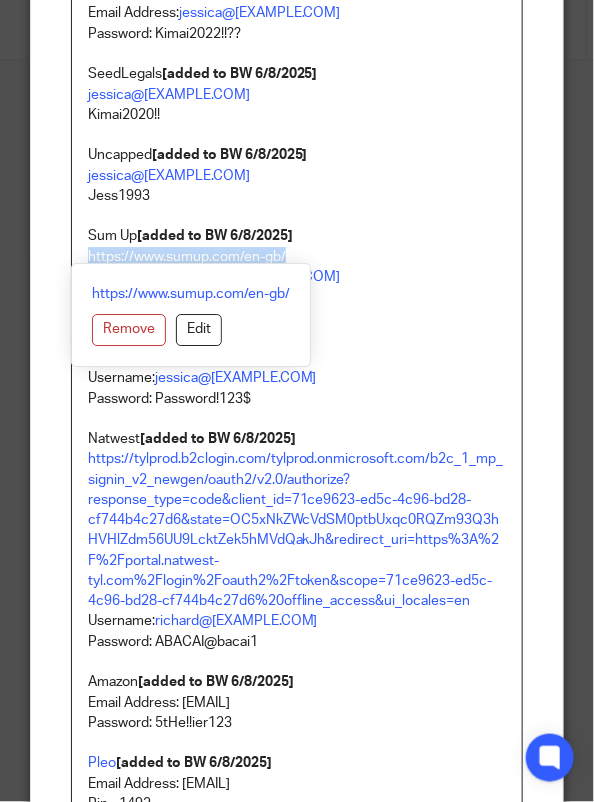 drag, startPoint x: 287, startPoint y: 256, endPoint x: 58, endPoint y: 256, distance: 229 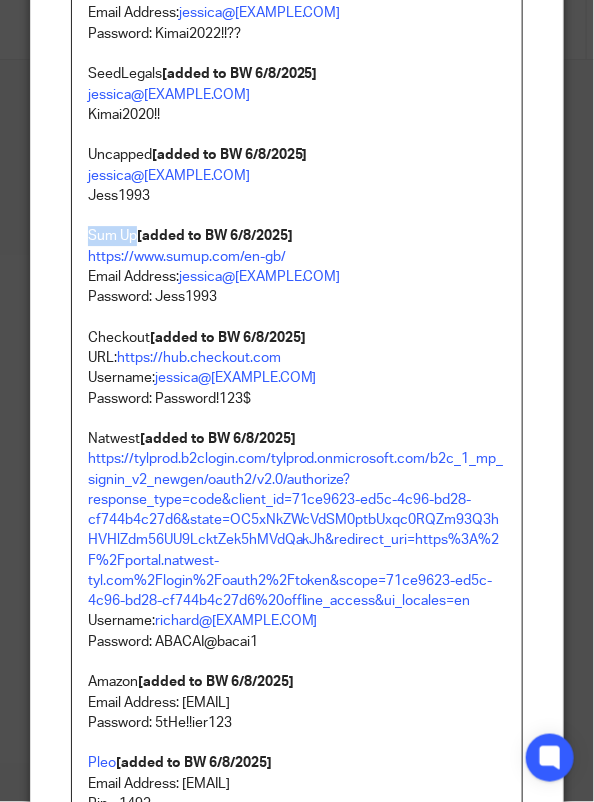 drag, startPoint x: 129, startPoint y: 231, endPoint x: 64, endPoint y: 227, distance: 65.12296 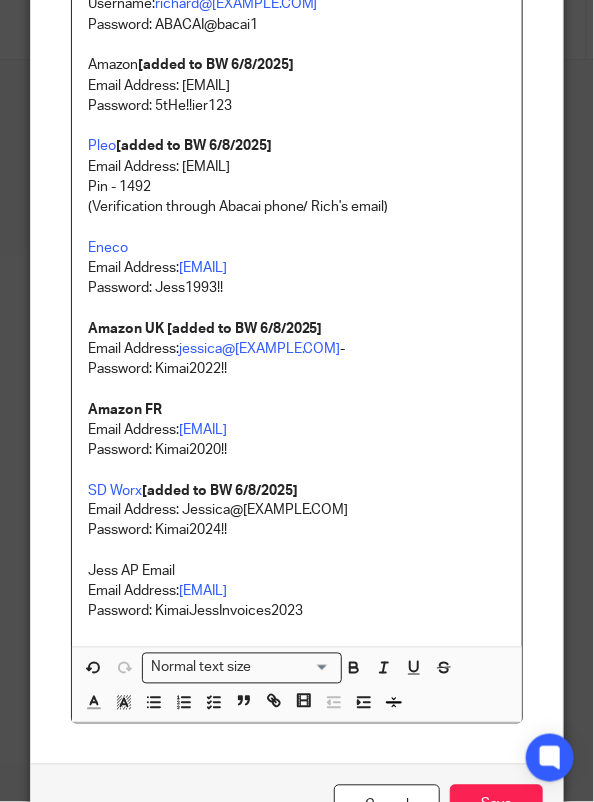 scroll, scrollTop: 3299, scrollLeft: 0, axis: vertical 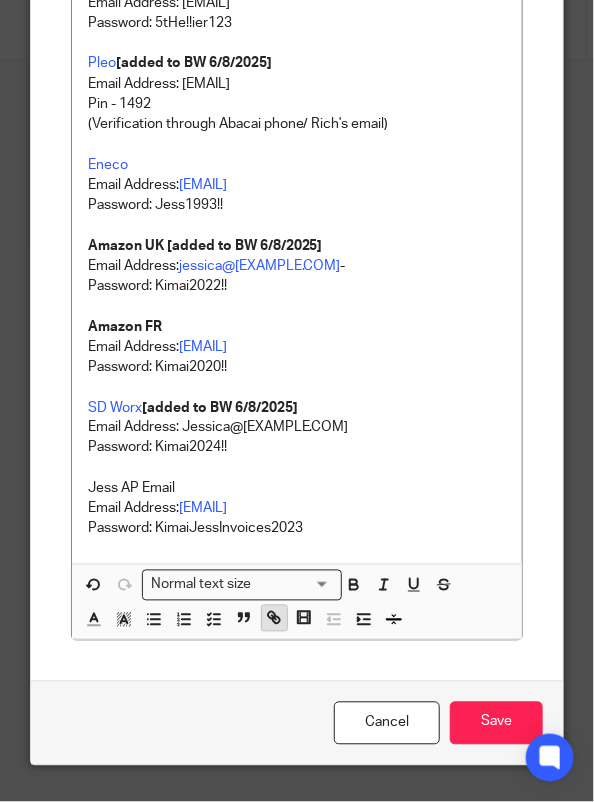 click 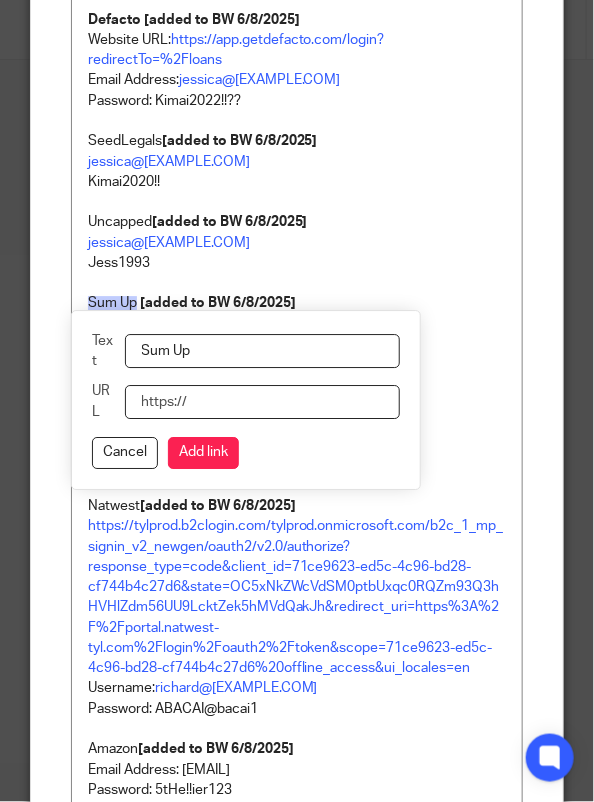 paste on "https://www.sumup.com/en-gb/" 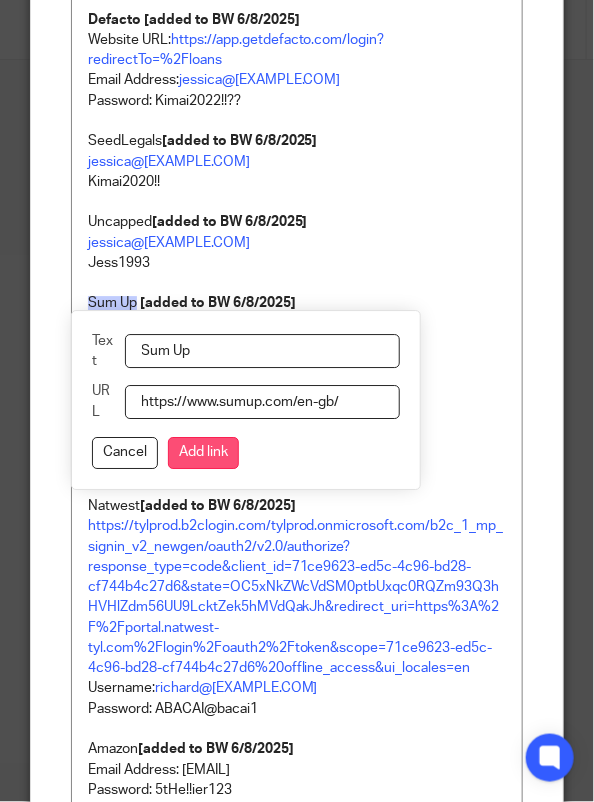type on "https://www.sumup.com/en-gb/" 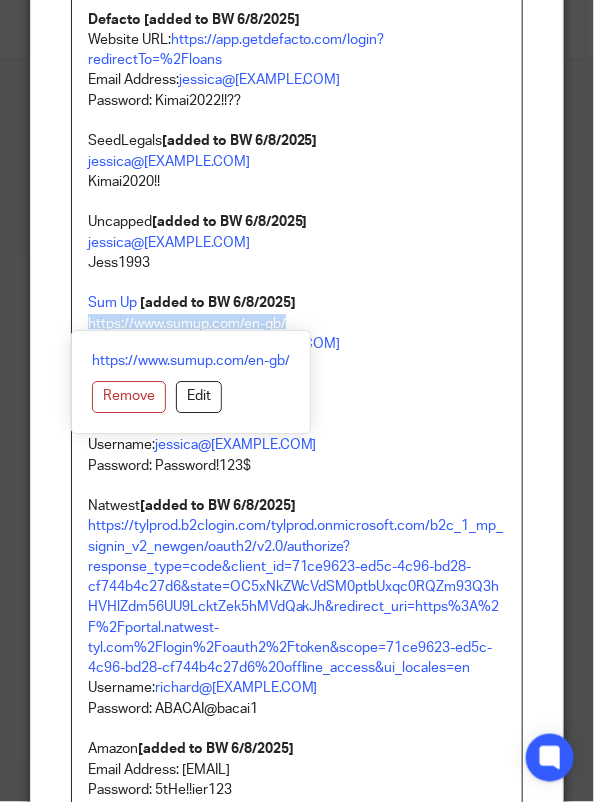 drag, startPoint x: 293, startPoint y: 318, endPoint x: 80, endPoint y: 317, distance: 213.00235 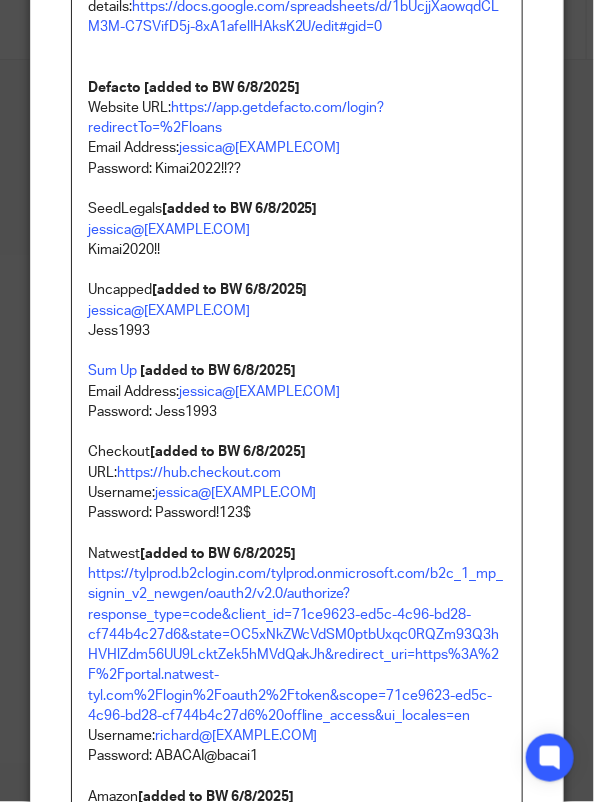 scroll, scrollTop: 2432, scrollLeft: 0, axis: vertical 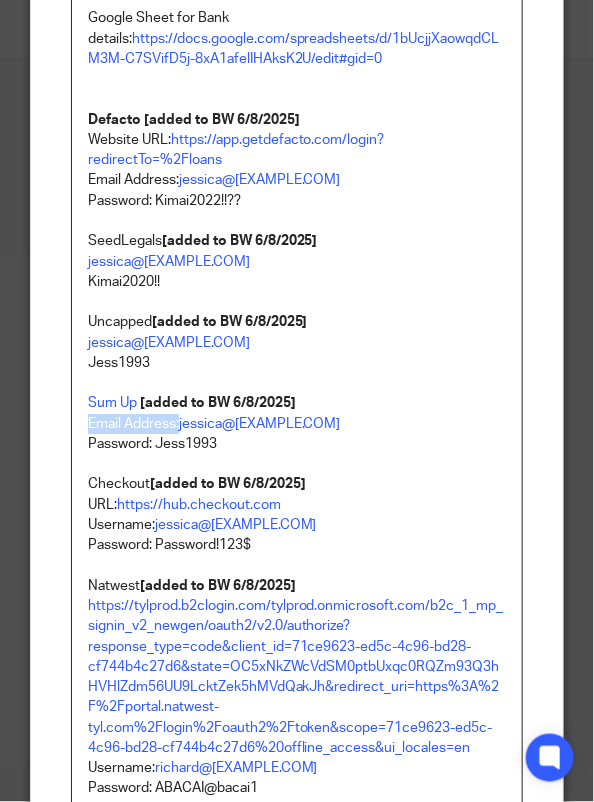 drag, startPoint x: 171, startPoint y: 421, endPoint x: 57, endPoint y: 421, distance: 114 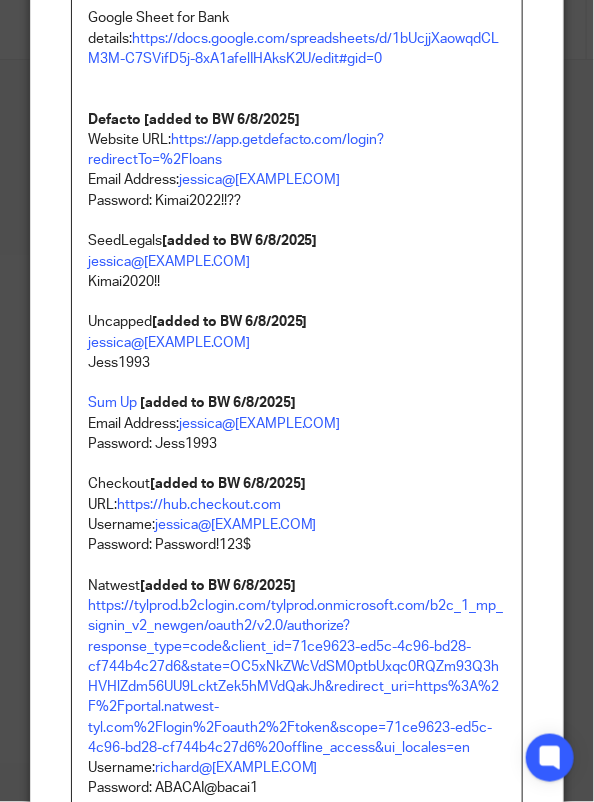 click on "1password - DHL logins can be found here kimai@abacai.co.uk Password: Ab@ca!Kima!AK22 Secret Key: A3-VDZZY2-FGA4LP-YHEKW-7KYJG-XWC87-RMPB7 UPDATED DHL Logins (03/07/2025) DHL EU [added to BW 5/8/2025] Email Address:  sidney@kimai.co Password: dbe@duk0ujd3RCF*yju DHL UK   [added to BW 5/8/2025] Email Address:  jessica@kimai.com Password: A-@d9wHzTkp.vd DHL Chiltern  [added to BW 5/8/2025] Email Address:  chiltern.store@kimai.com Password: zcz5trj3fjt-ydy6MCY Gifting Expense Google Sheet   [added to Notion 6/8/2025] Abacai - Kimai email Email: kimai@abacai.co.uk PW: GtCteXKASS3Mztgeryhege1 AMEX [added to BW 5/8/2025] jesswarch1 Jess1993  Revolut [added to BW 5/8/2025] Email: kimai@abacai.co.uk PW: Ab@ca!Kima!AK22 Passcode: 102938 Xero   [added to BW 5/8/2025] kimai@abacai.co.uk Ab@ca!Kima!AK22 Hubdoc   [added to BW 5/8/2025] kimai@abacai.co.uk Ab@ca!Kima!AK22 Hubspot kimai@abacai.co.uk Klarna UK [added to BW 5/8/2025] jessica@kimai.co   Kimai2019! K518222_37eec605a12e 8tq6cctr59qowndP KlarnaUS Kimai2019!" at bounding box center [297, -423] 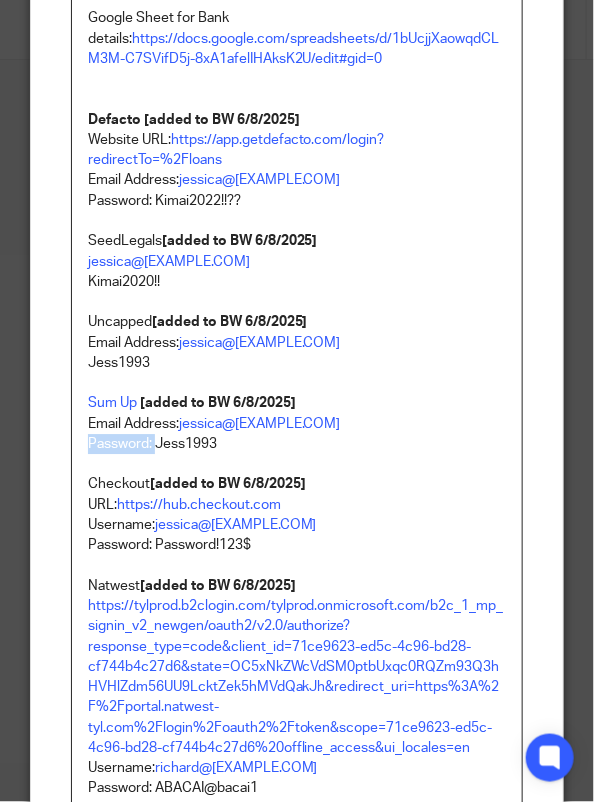 drag, startPoint x: 148, startPoint y: 444, endPoint x: 48, endPoint y: 437, distance: 100.2447 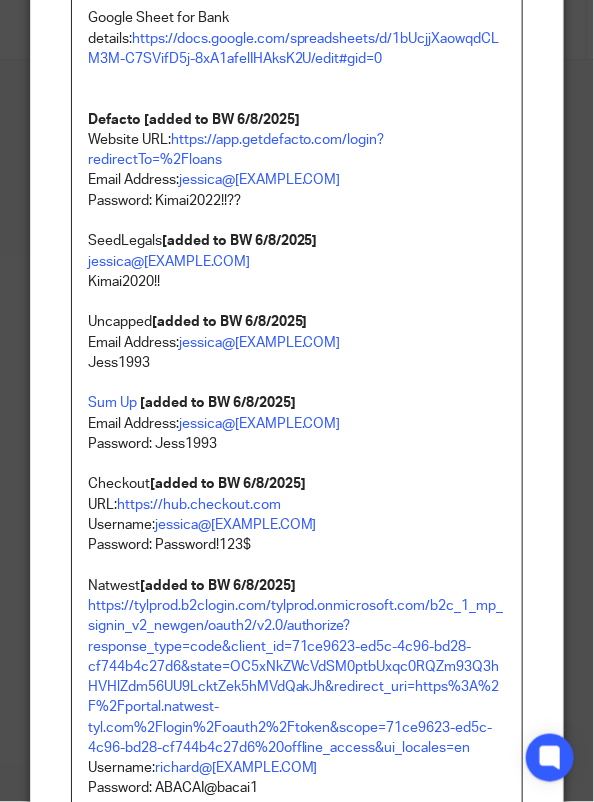 click on "1password - DHL logins can be found here kimai@abacai.co.uk Password: Ab@ca!Kima!AK22 Secret Key: A3-VDZZY2-FGA4LP-YHEKW-7KYJG-XWC87-RMPB7 UPDATED DHL Logins (03/07/2025) DHL EU [added to BW 5/8/2025] Email Address:  sidney@kimai.co Password: dbe@duk0ujd3RCF*yju DHL UK   [added to BW 5/8/2025] Email Address:  jessica@kimai.com Password: A-@d9wHzTkp.vd DHL Chiltern  [added to BW 5/8/2025] Email Address:  chiltern.store@kimai.com Password: zcz5trj3fjt-ydy6MCY Gifting Expense Google Sheet   [added to Notion 6/8/2025] Abacai - Kimai email Email: kimai@abacai.co.uk PW: GtCteXKASS3Mztgeryhege1 AMEX [added to BW 5/8/2025] jesswarch1 Jess1993  Revolut [added to BW 5/8/2025] Email: kimai@abacai.co.uk PW: Ab@ca!Kima!AK22 Passcode: 102938 Xero   [added to BW 5/8/2025] kimai@abacai.co.uk Ab@ca!Kima!AK22 Hubdoc   [added to BW 5/8/2025] kimai@abacai.co.uk Ab@ca!Kima!AK22 Hubspot kimai@abacai.co.uk Klarna UK [added to BW 5/8/2025] jessica@kimai.co   Kimai2019! K518222_37eec605a12e 8tq6cctr59qowndP KlarnaUS Kimai2019!" at bounding box center (297, -423) 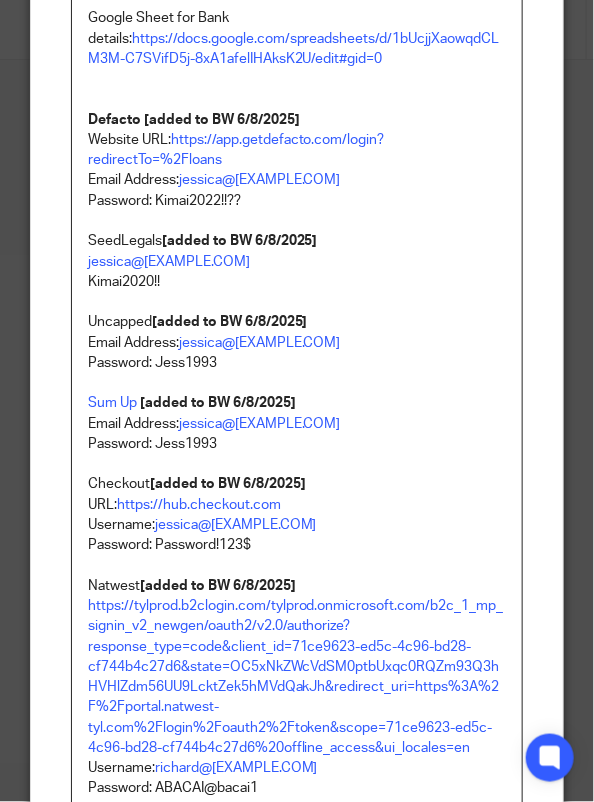 click on "Kimai2020!!" at bounding box center [297, 282] 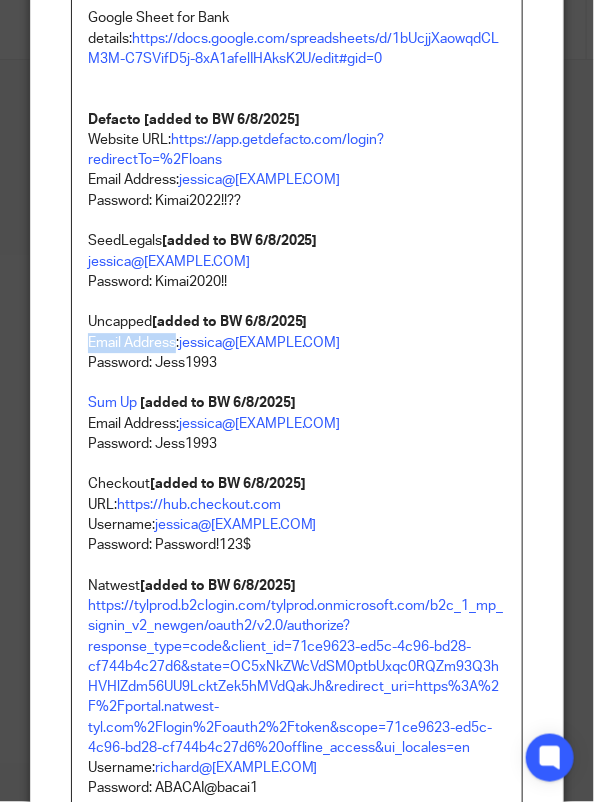 drag, startPoint x: 170, startPoint y: 341, endPoint x: 62, endPoint y: 341, distance: 108 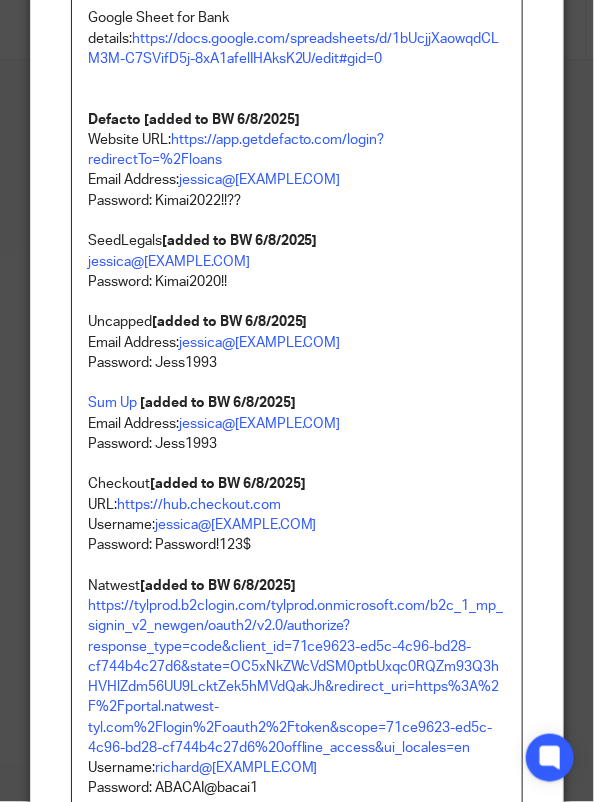 click on "1password - DHL logins can be found here kimai@abacai.co.uk Password: Ab@ca!Kima!AK22 Secret Key: A3-VDZZY2-FGA4LP-YHEKW-7KYJG-XWC87-RMPB7 UPDATED DHL Logins (03/07/2025) DHL EU [added to BW 5/8/2025] Email Address:  sidney@kimai.co Password: dbe@duk0ujd3RCF*yju DHL UK   [added to BW 5/8/2025] Email Address:  jessica@kimai.com Password: A-@d9wHzTkp.vd DHL Chiltern  [added to BW 5/8/2025] Email Address:  chiltern.store@kimai.com Password: zcz5trj3fjt-ydy6MCY Gifting Expense Google Sheet   [added to Notion 6/8/2025] Abacai - Kimai email Email: kimai@abacai.co.uk PW: GtCteXKASS3Mztgeryhege1 AMEX [added to BW 5/8/2025] jesswarch1 Jess1993  Revolut [added to BW 5/8/2025] Email: kimai@abacai.co.uk PW: Ab@ca!Kima!AK22 Passcode: 102938 Xero   [added to BW 5/8/2025] kimai@abacai.co.uk Ab@ca!Kima!AK22 Hubdoc   [added to BW 5/8/2025] kimai@abacai.co.uk Ab@ca!Kima!AK22 Hubspot kimai@abacai.co.uk Klarna UK [added to BW 5/8/2025] jessica@kimai.co   Kimai2019! K518222_37eec605a12e 8tq6cctr59qowndP KlarnaUS Kimai2019!" at bounding box center [297, -423] 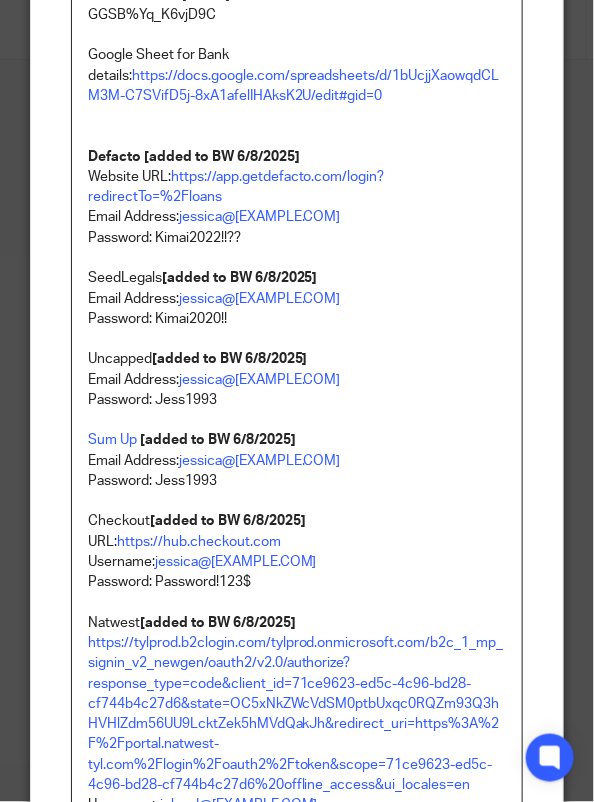 scroll, scrollTop: 2332, scrollLeft: 0, axis: vertical 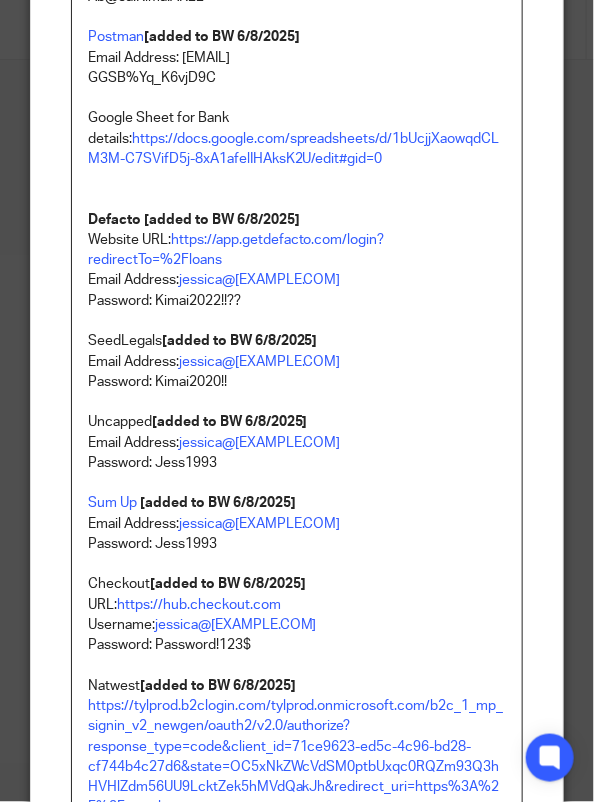 click on "Email Address:  jessica@kimai.com   Password: Jess1993 Sum Up   [added to BW 6/8/2025] Email Address:  jessica@kimai.com" at bounding box center [297, 483] 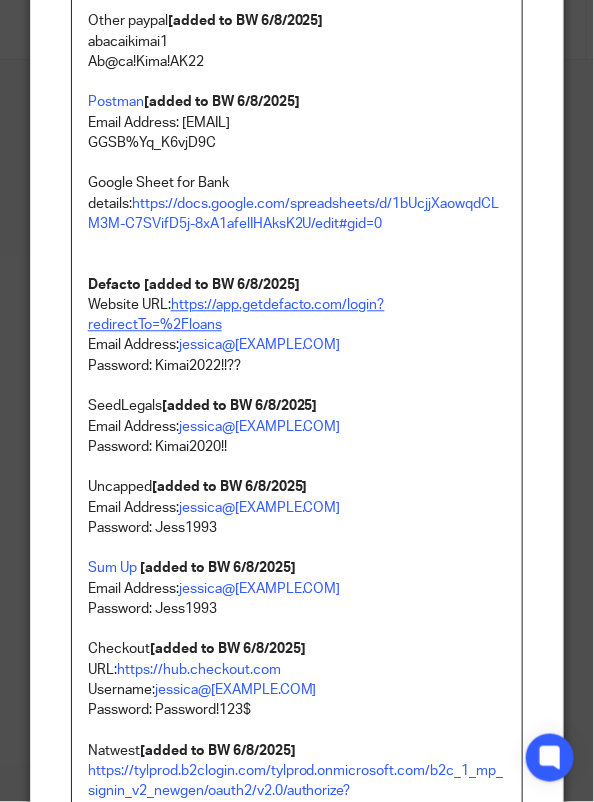 scroll, scrollTop: 2232, scrollLeft: 0, axis: vertical 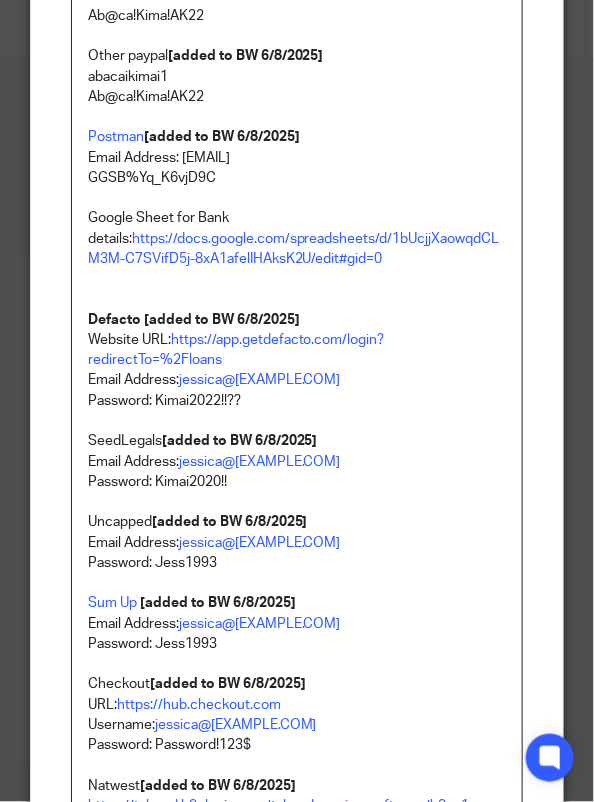 click on "Google Sheet for Bank details:  https://docs.google.com/spreadsheets/d/1bUcjjXaowqdCLM3M-C7SVifD5j-8xA1afelIHAksK2U/edit#gid=0 Defacto [added to BW 6/8/2025] Website URL:  https://app.getdefacto.com/login?redirectTo=%2Floans" at bounding box center (297, 289) 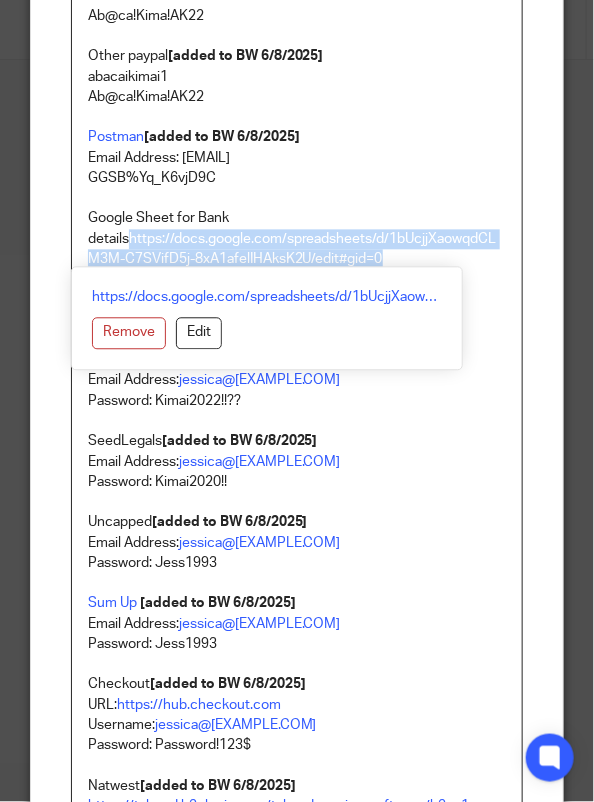 drag, startPoint x: 274, startPoint y: 265, endPoint x: 30, endPoint y: 234, distance: 245.96138 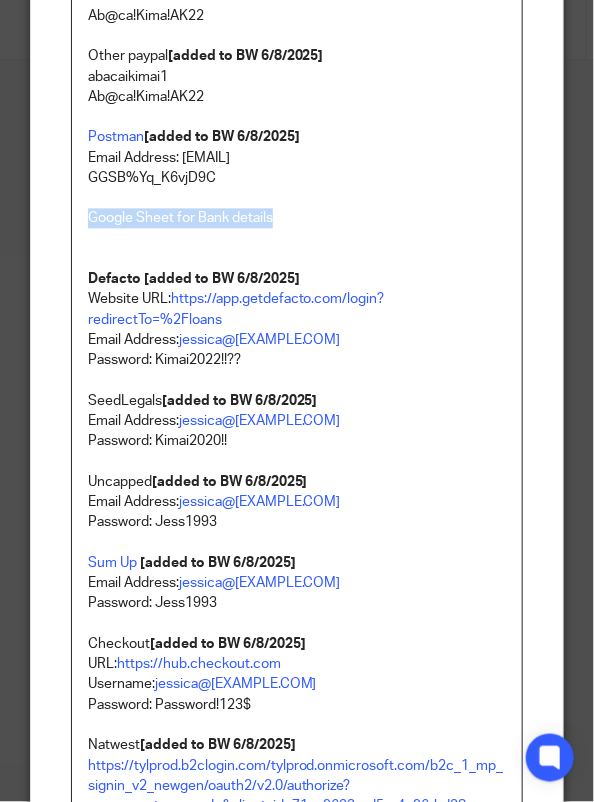 drag, startPoint x: 283, startPoint y: 221, endPoint x: 42, endPoint y: 216, distance: 241.05186 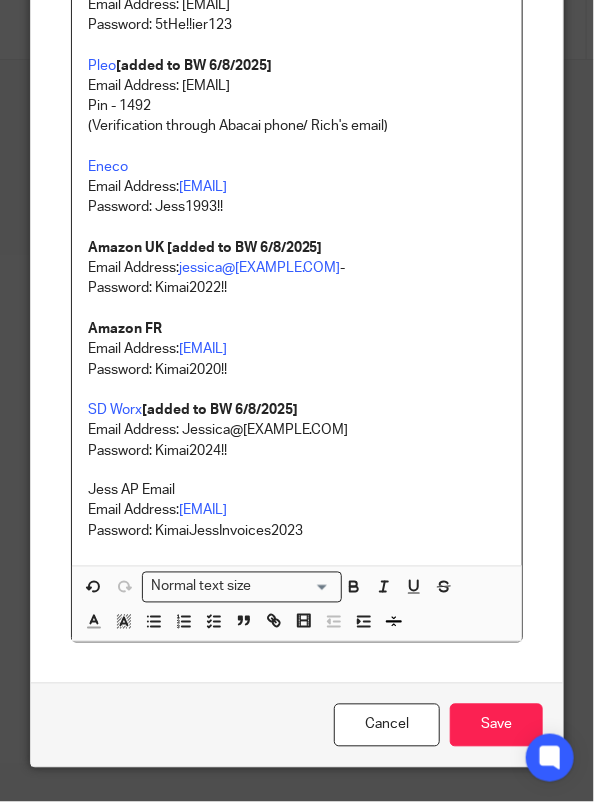scroll, scrollTop: 3238, scrollLeft: 0, axis: vertical 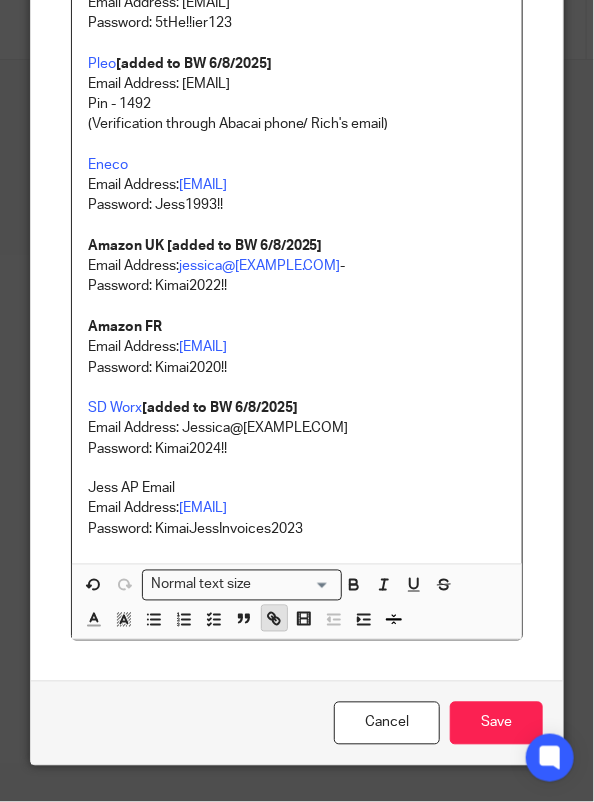 click 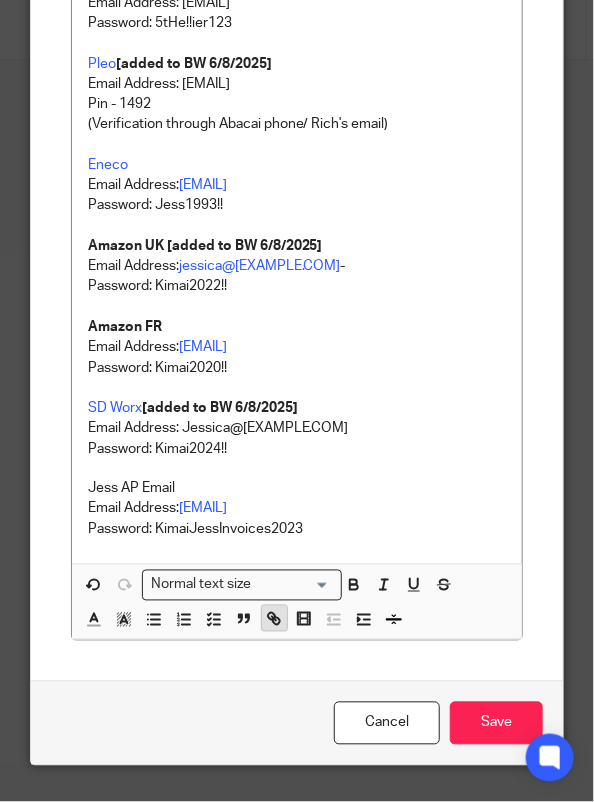 scroll, scrollTop: 2147, scrollLeft: 0, axis: vertical 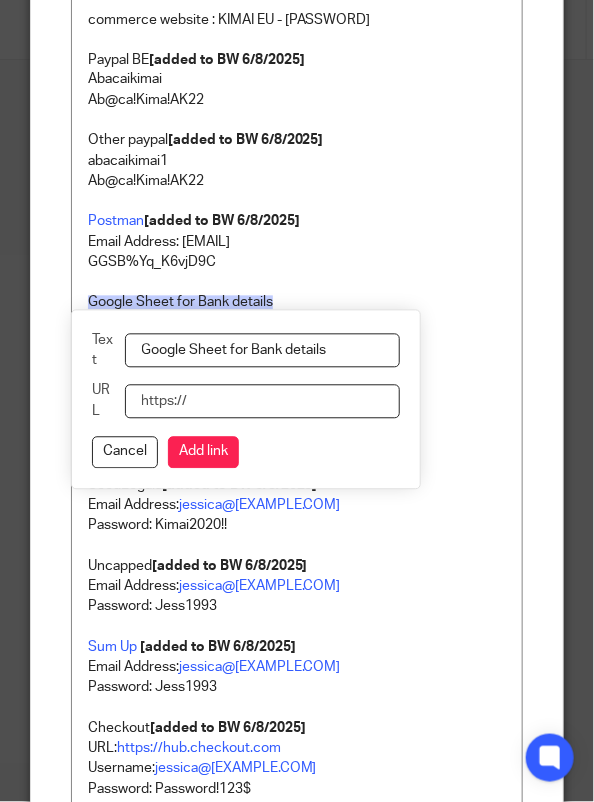 paste on "https://docs.google.com/spreadsheets/d/1bUcjjXaowqdCLM3M-C7SVifD5j-8xA1afelIHAksK2U/edit#gid=0" 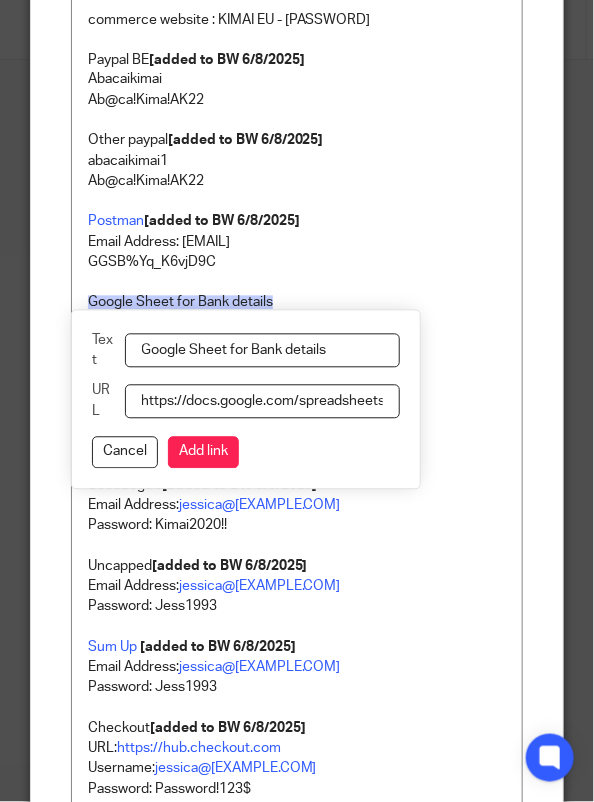 scroll, scrollTop: 0, scrollLeft: 425, axis: horizontal 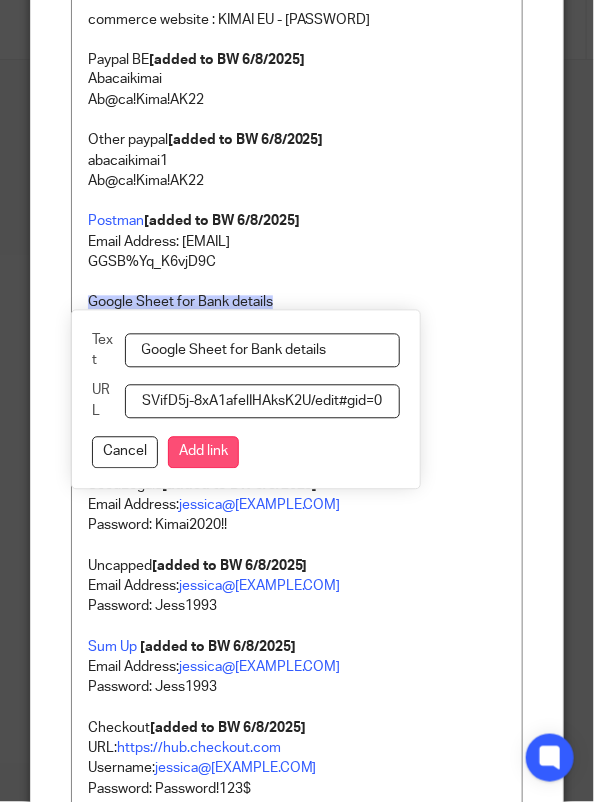 type on "https://docs.google.com/spreadsheets/d/1bUcjjXaowqdCLM3M-C7SVifD5j-8xA1afelIHAksK2U/edit#gid=0" 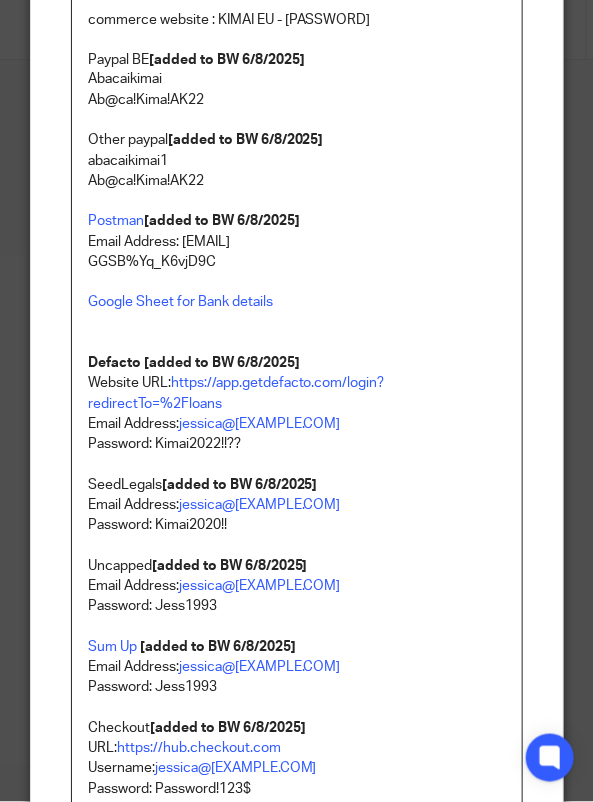 scroll, scrollTop: 2047, scrollLeft: 0, axis: vertical 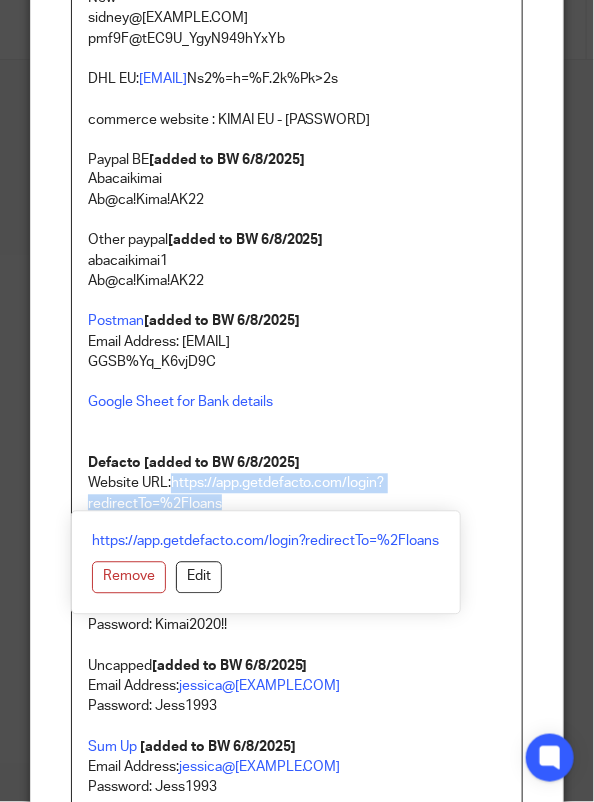 drag, startPoint x: 234, startPoint y: 495, endPoint x: 164, endPoint y: 492, distance: 70.064255 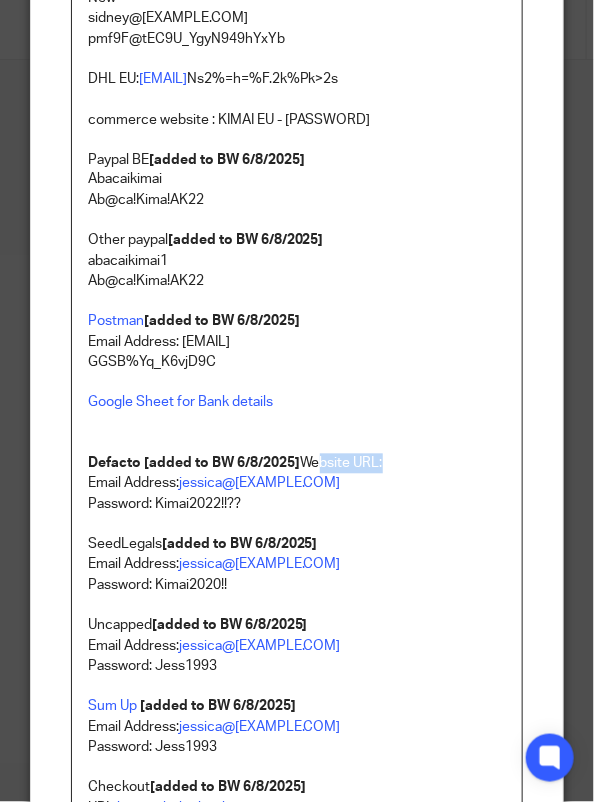 drag, startPoint x: 400, startPoint y: 456, endPoint x: 314, endPoint y: 463, distance: 86.28442 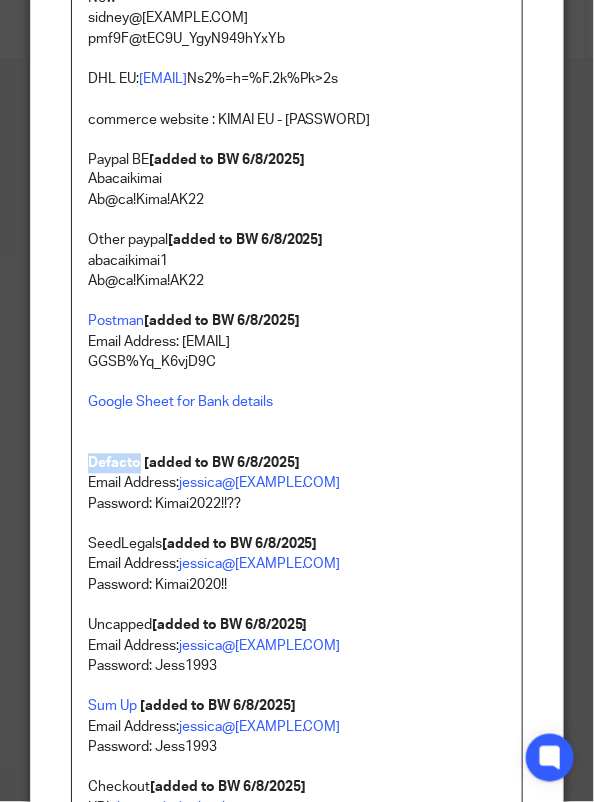 drag, startPoint x: 132, startPoint y: 463, endPoint x: 53, endPoint y: 465, distance: 79.025314 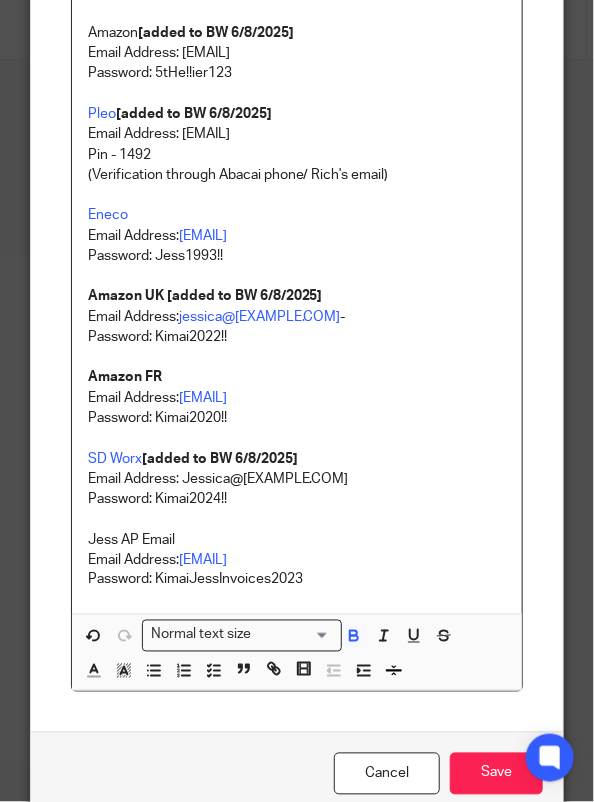 scroll, scrollTop: 3197, scrollLeft: 0, axis: vertical 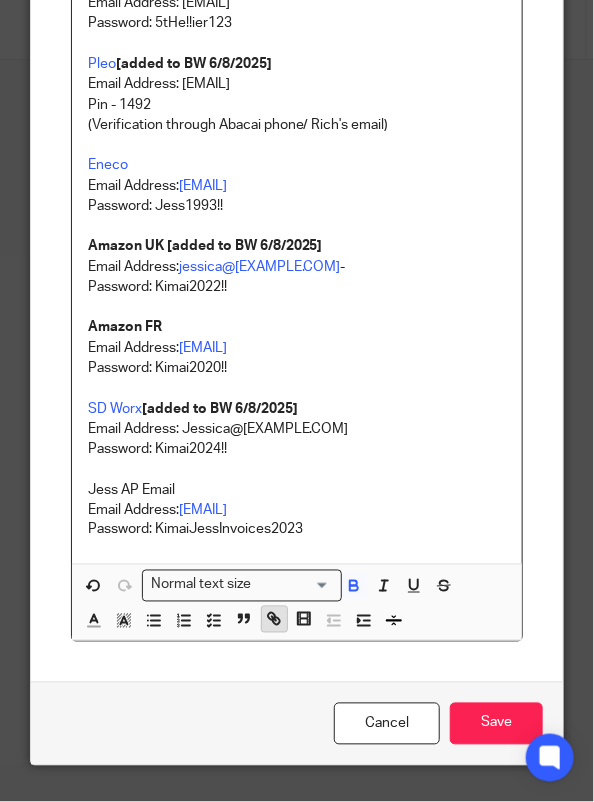 click 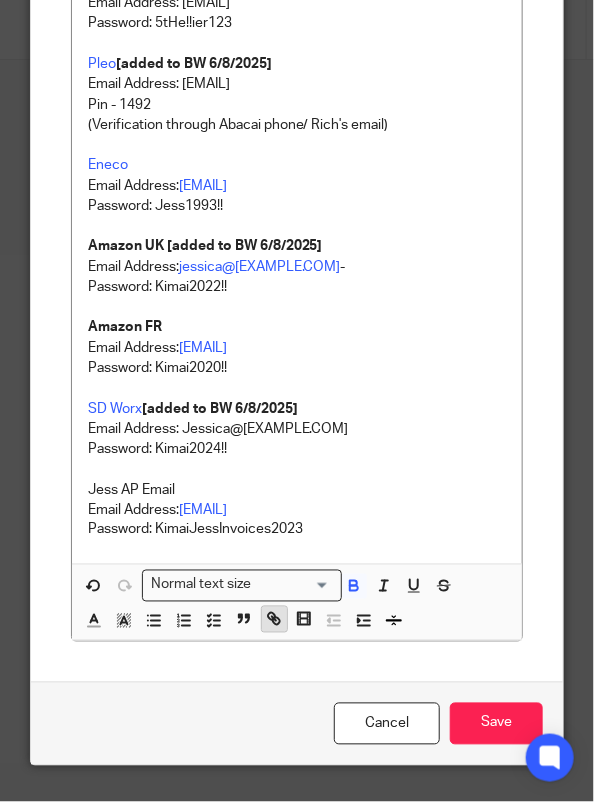 scroll, scrollTop: 2208, scrollLeft: 0, axis: vertical 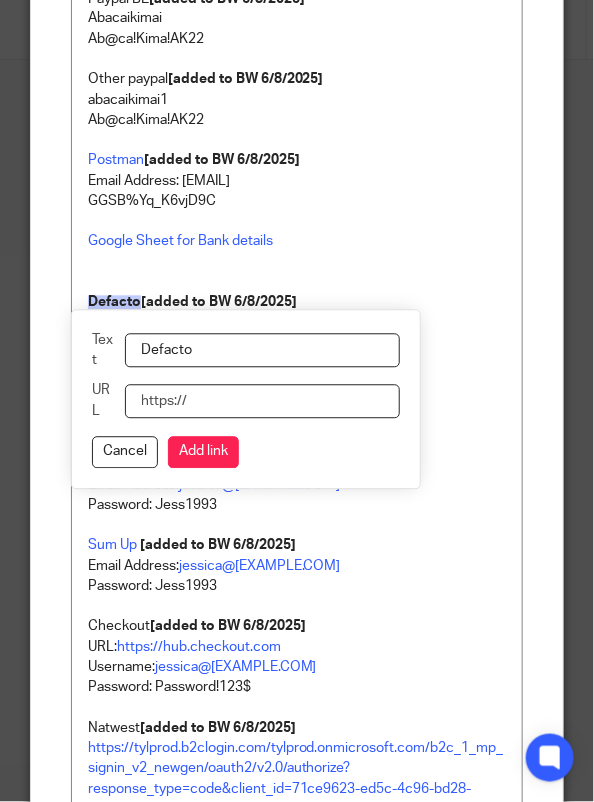 paste on "https://app.getdefacto.com/login?redirectTo=%2Floans" 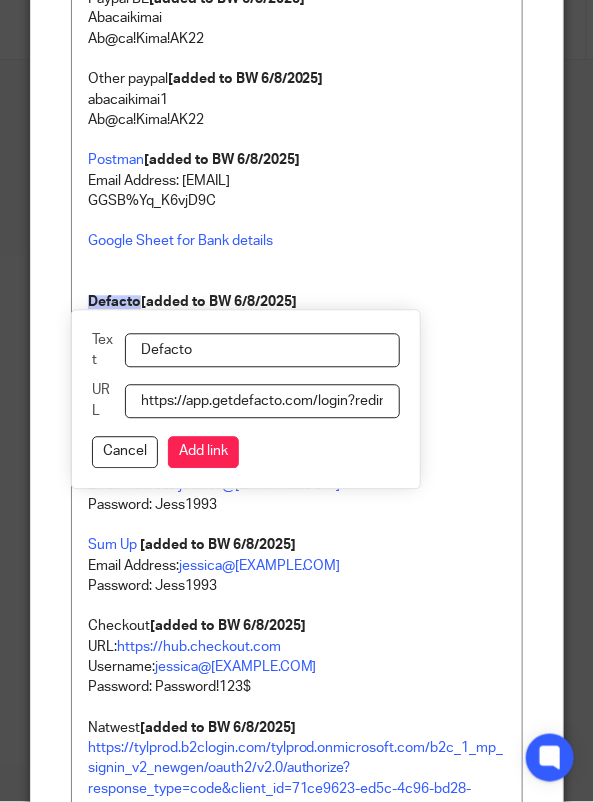 scroll, scrollTop: 0, scrollLeft: 108, axis: horizontal 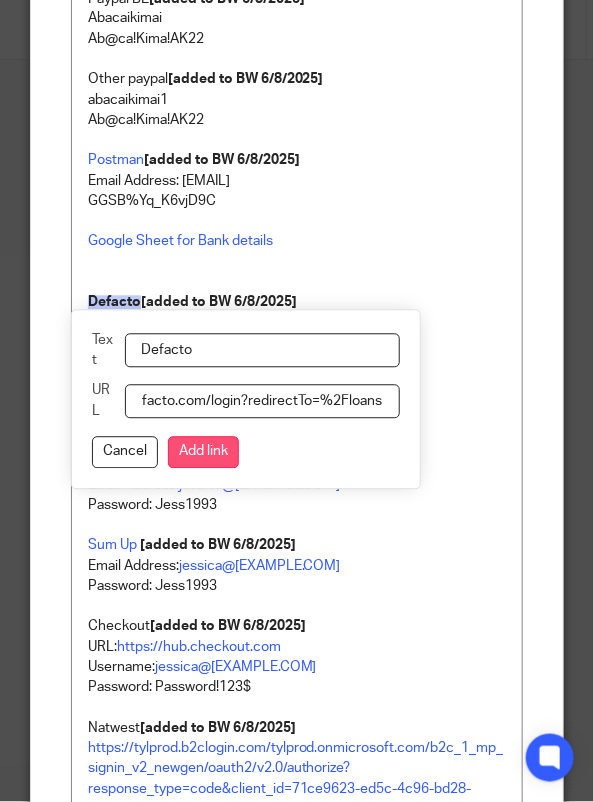 type on "https://app.getdefacto.com/login?redirectTo=%2Floans" 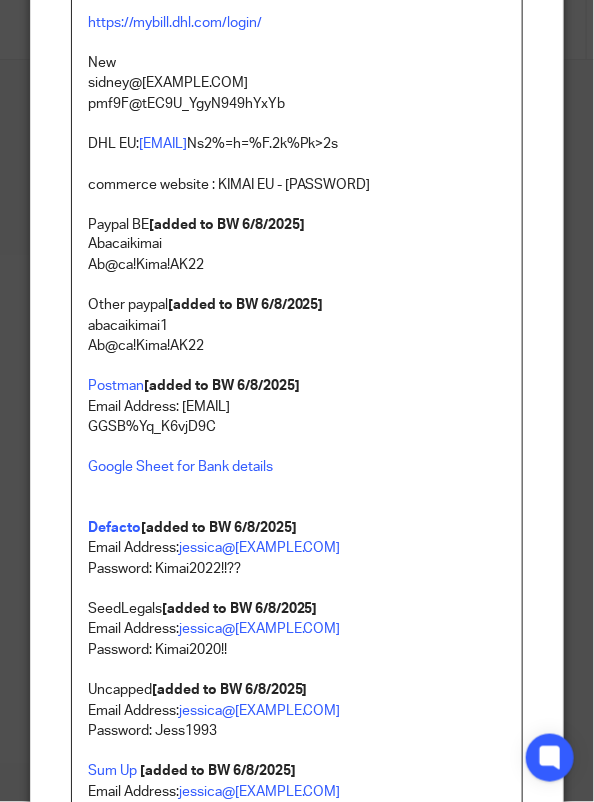 scroll, scrollTop: 1908, scrollLeft: 0, axis: vertical 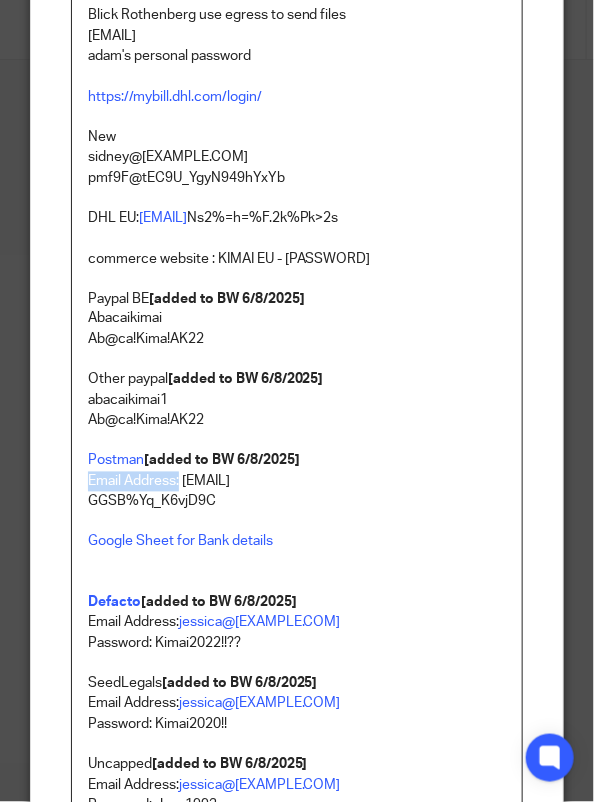 drag, startPoint x: 173, startPoint y: 477, endPoint x: 77, endPoint y: 476, distance: 96.00521 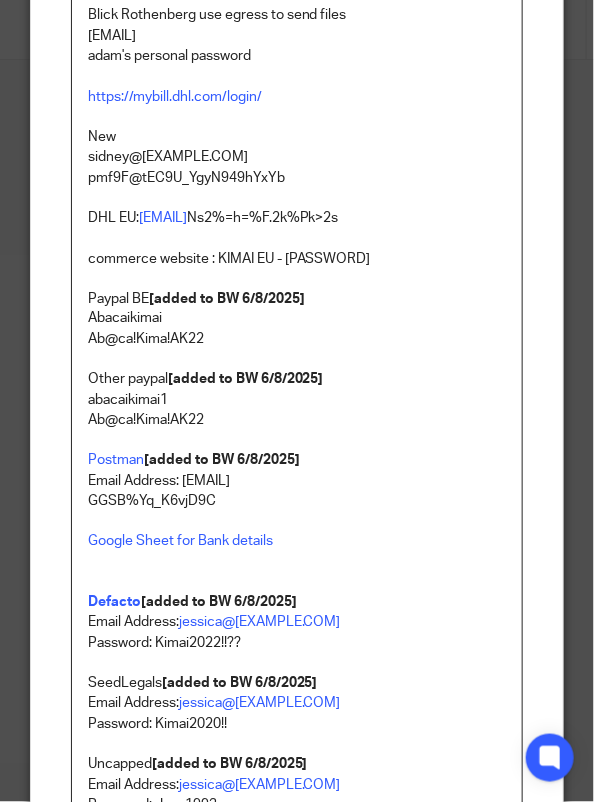 click on "abacaikimai1" at bounding box center [297, 401] 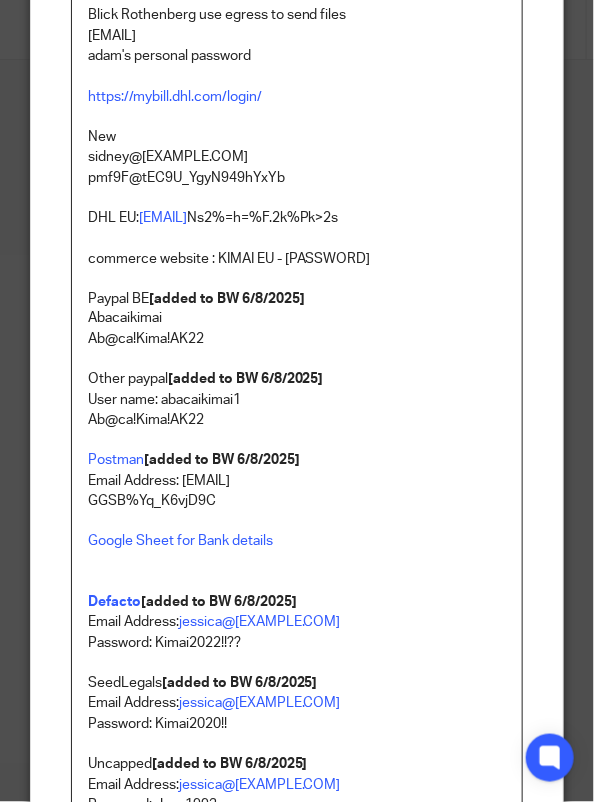 click on "GGSB%Yq_K6vjD9C" at bounding box center (297, 502) 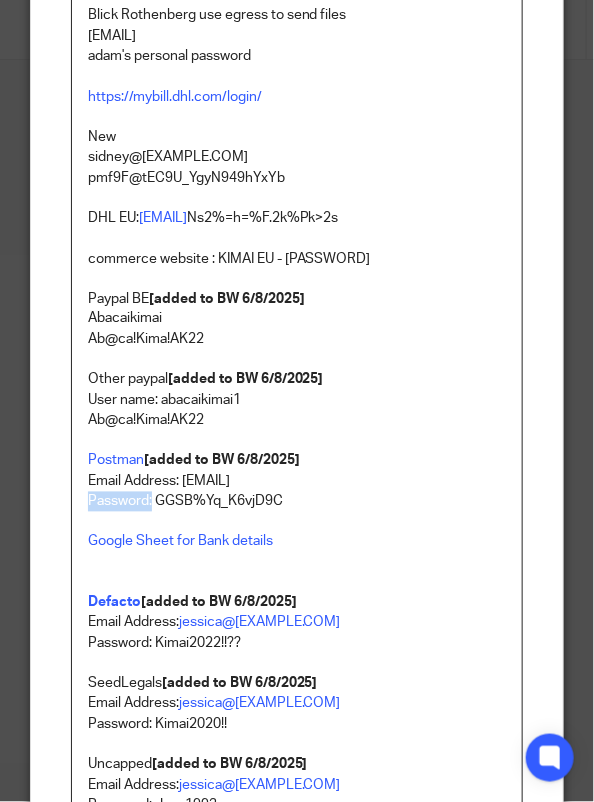drag, startPoint x: 144, startPoint y: 501, endPoint x: 60, endPoint y: 502, distance: 84.00595 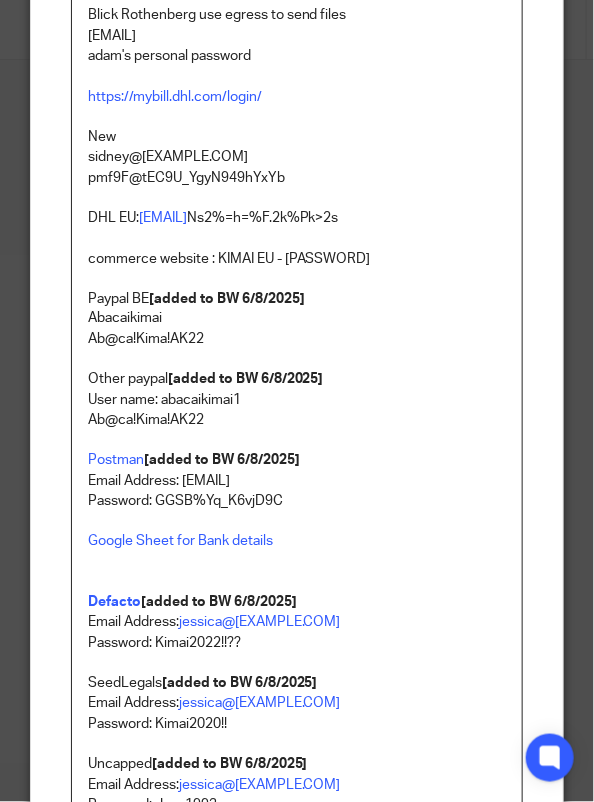 click on "Ab@ca!Kima!AK22" at bounding box center [297, 421] 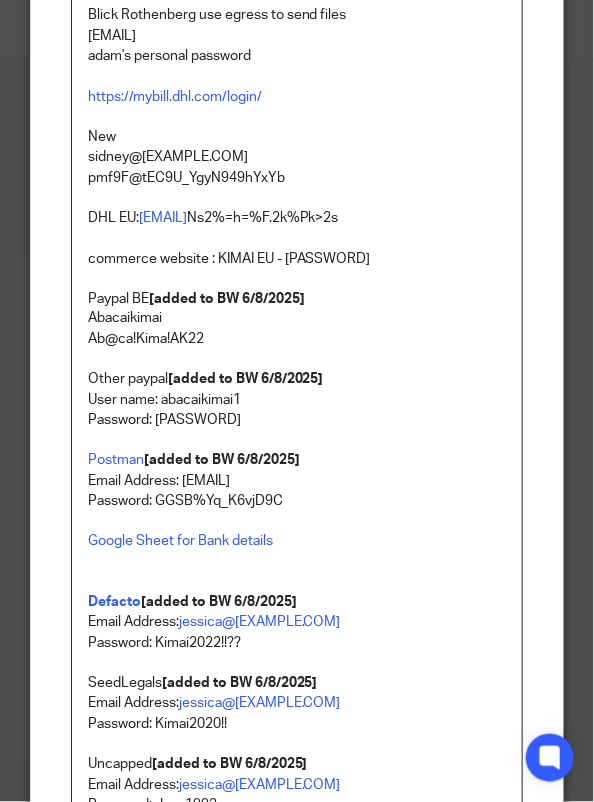 click on "Abacaikimai Ab@ca!Kima!AK22" at bounding box center [297, 329] 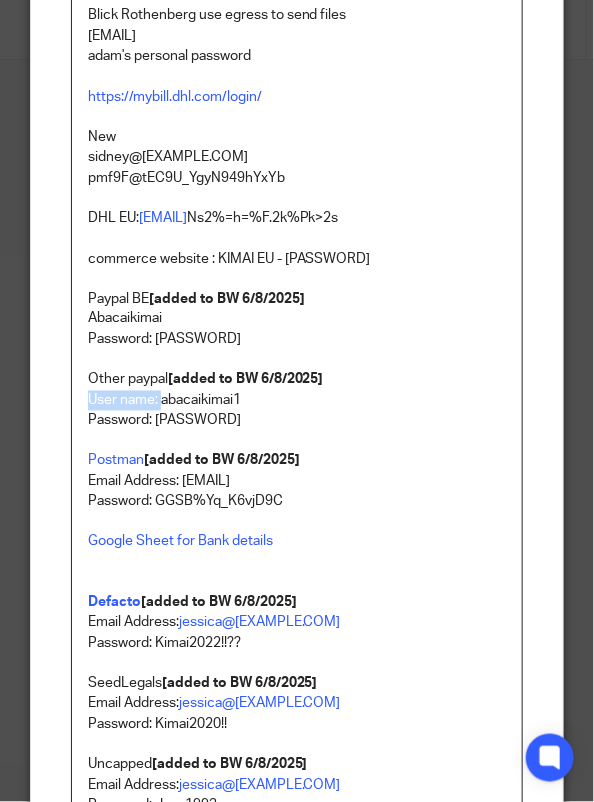 drag, startPoint x: 152, startPoint y: 397, endPoint x: 72, endPoint y: 397, distance: 80 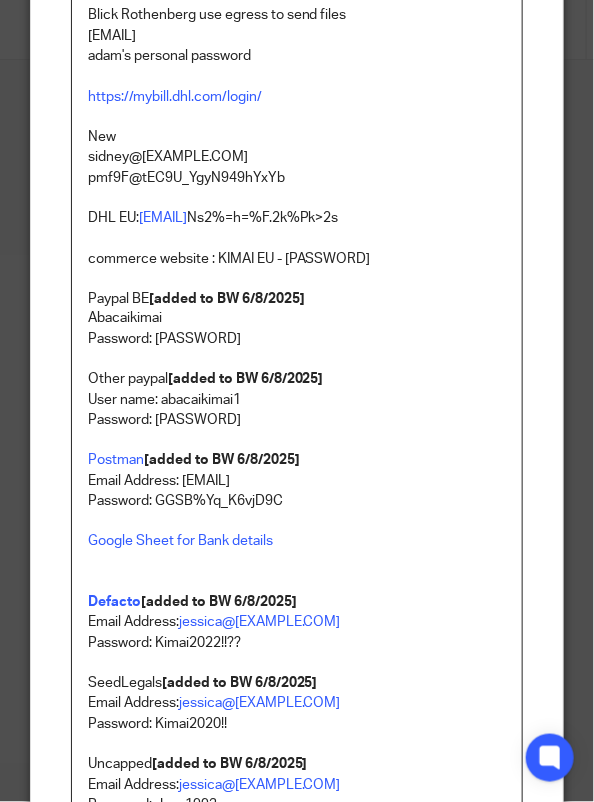 click on "Paypal BE  [added to BW 6/8/2025]" at bounding box center [297, 299] 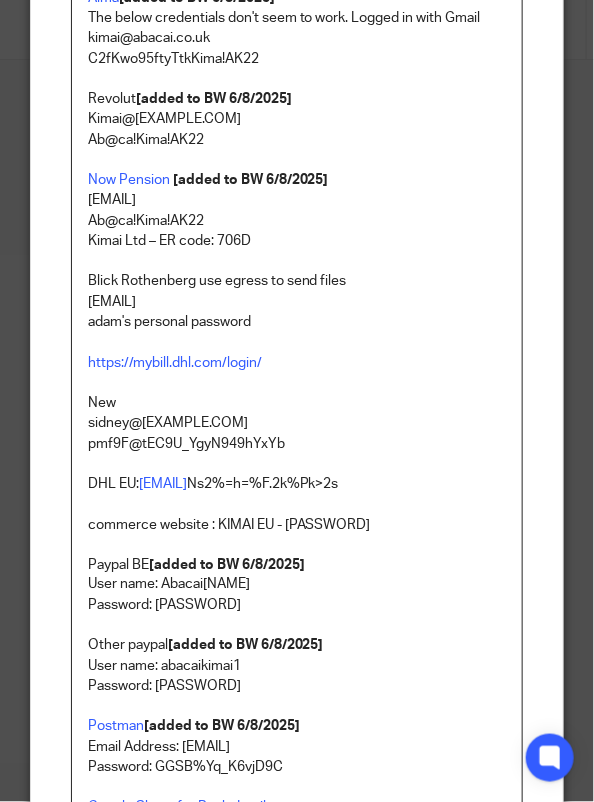 scroll, scrollTop: 1608, scrollLeft: 0, axis: vertical 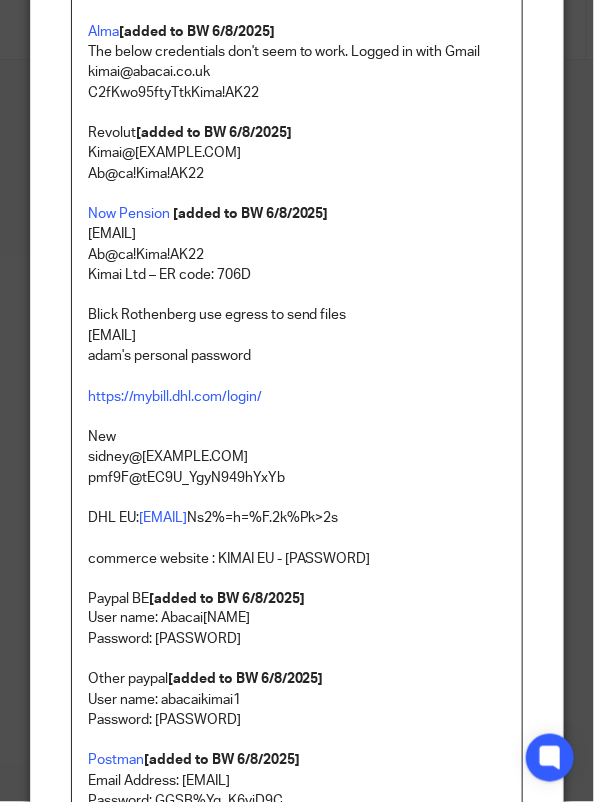 click on "sidney@kimai.co" at bounding box center (297, 457) 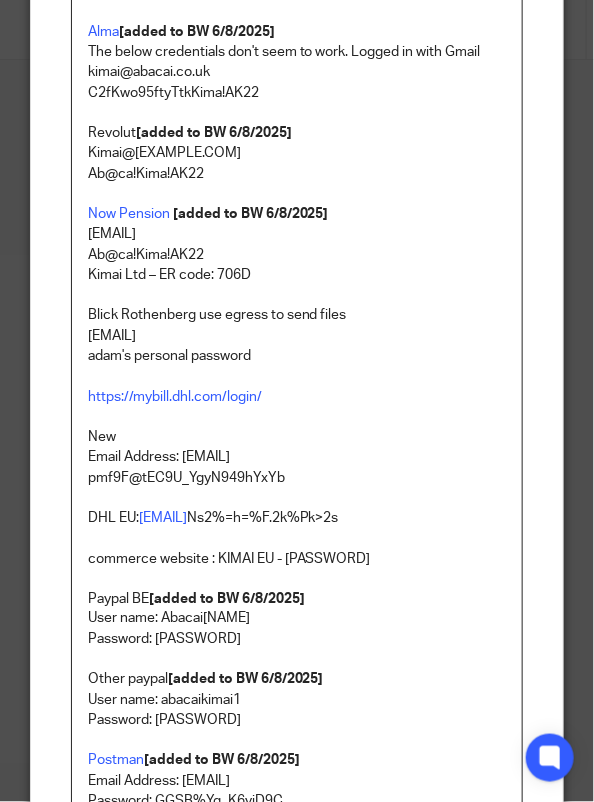 click on "pmf9F@tEC9U_YgyN949hYxYb" at bounding box center [297, 478] 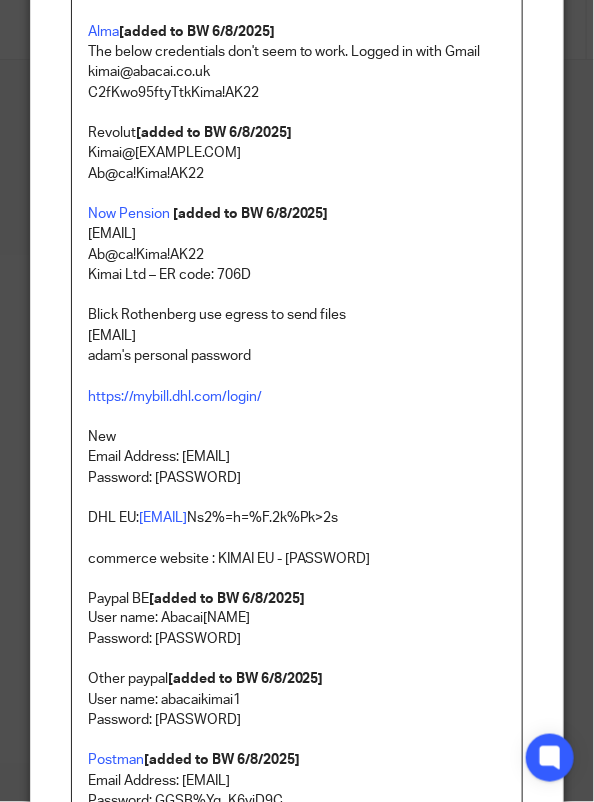 scroll, scrollTop: 1408, scrollLeft: 0, axis: vertical 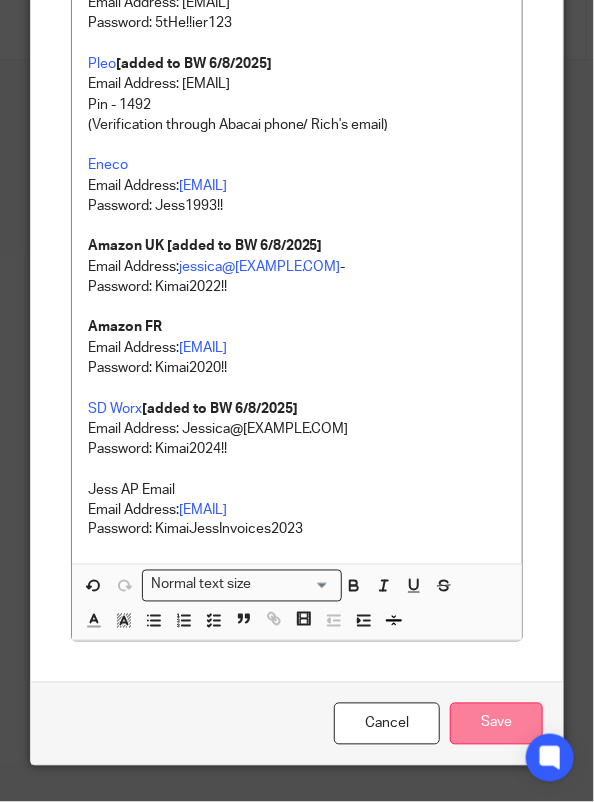 click on "Save" at bounding box center [496, 724] 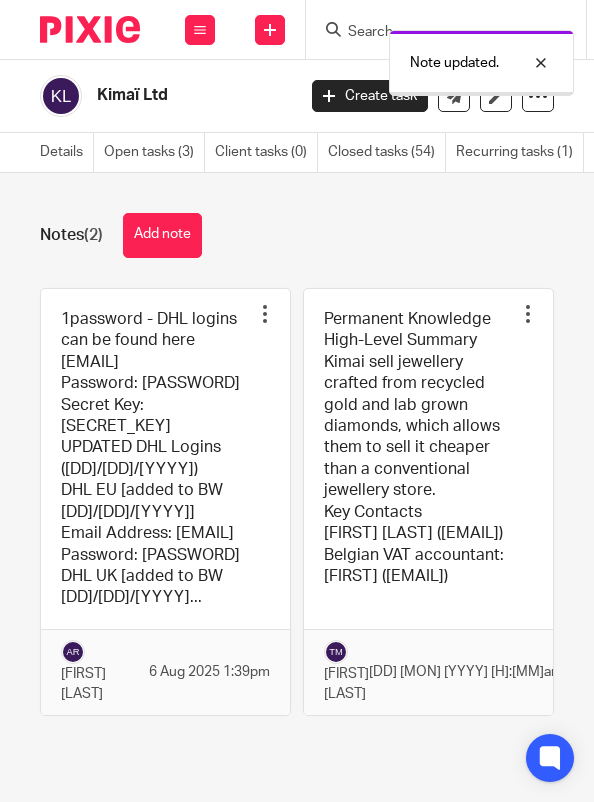 scroll, scrollTop: 0, scrollLeft: 0, axis: both 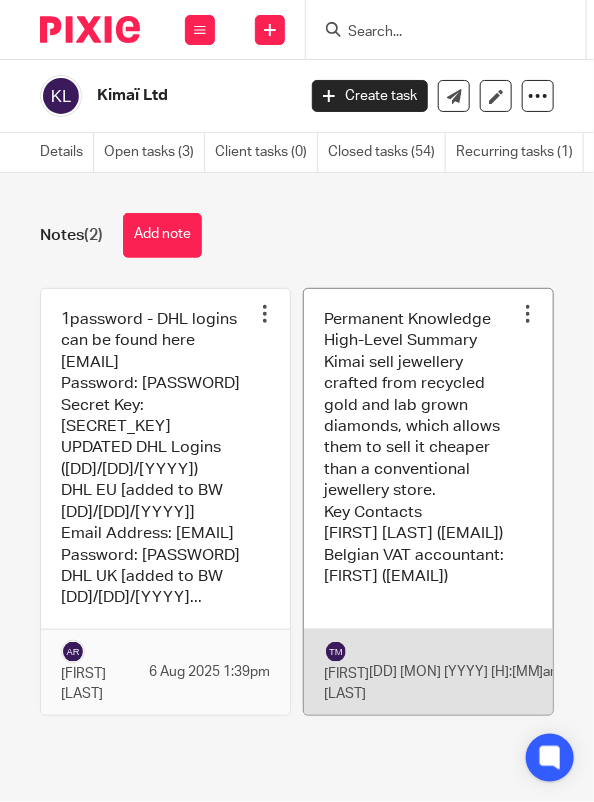 click at bounding box center (428, 502) 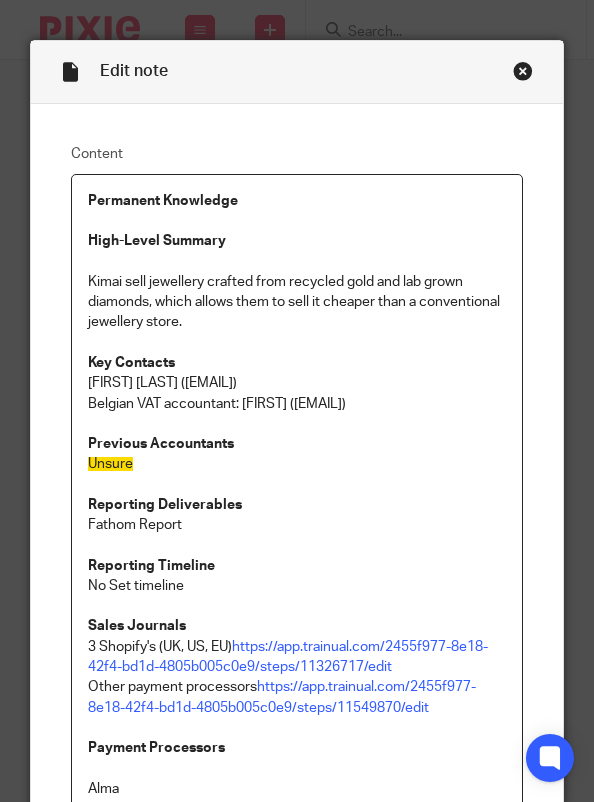 scroll, scrollTop: 0, scrollLeft: 0, axis: both 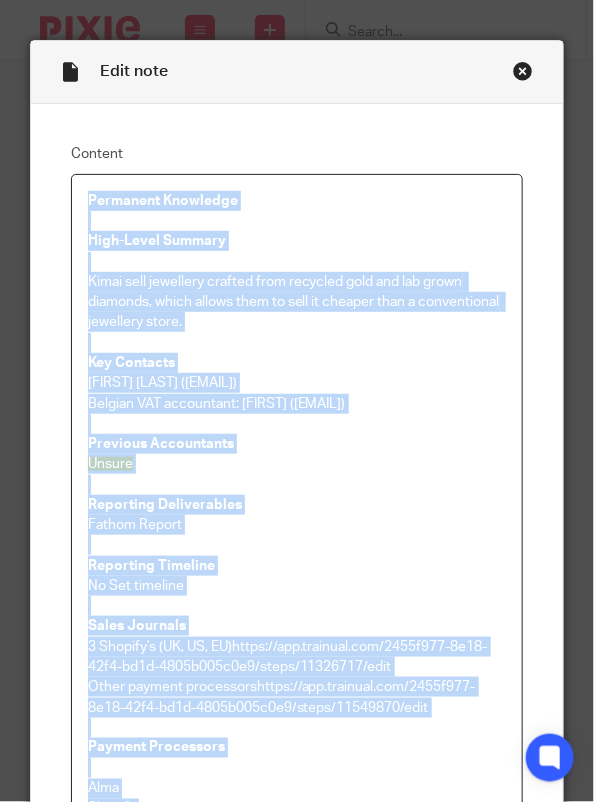 drag, startPoint x: 251, startPoint y: 592, endPoint x: 73, endPoint y: 185, distance: 444.2218 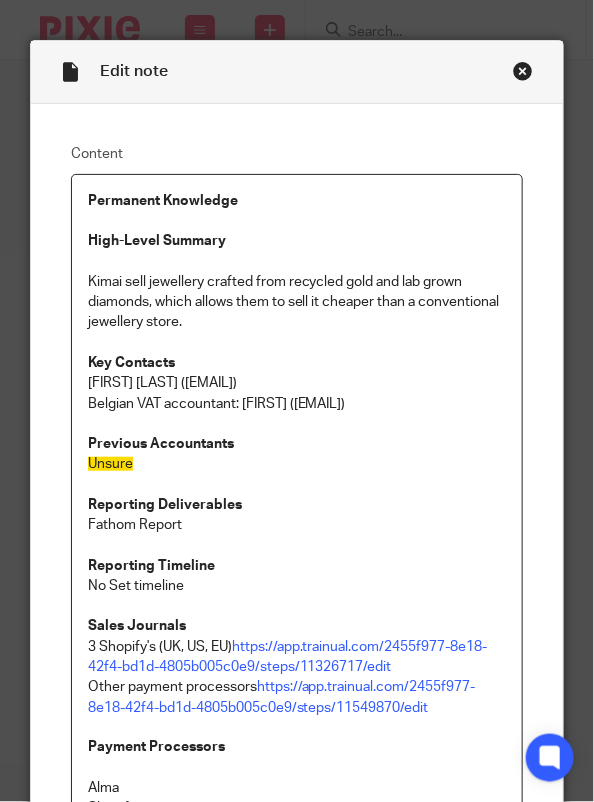 click at bounding box center [523, 71] 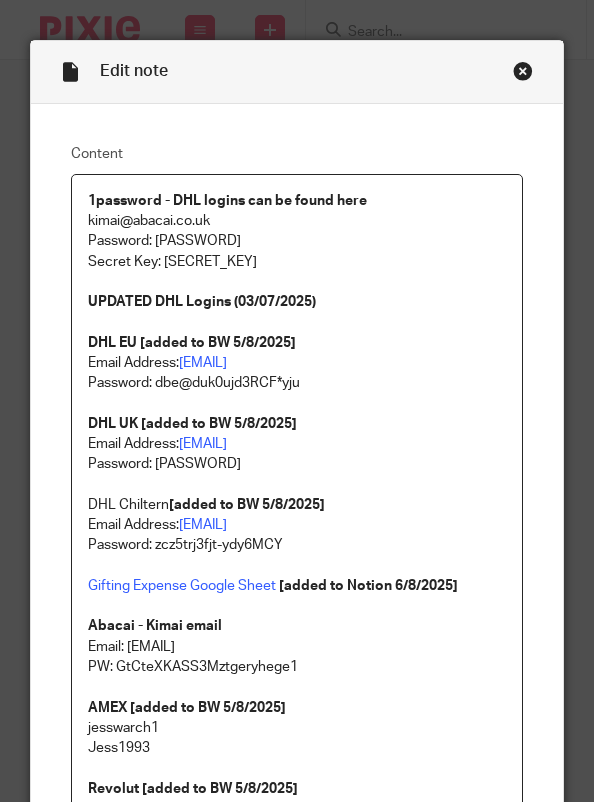 scroll, scrollTop: 0, scrollLeft: 0, axis: both 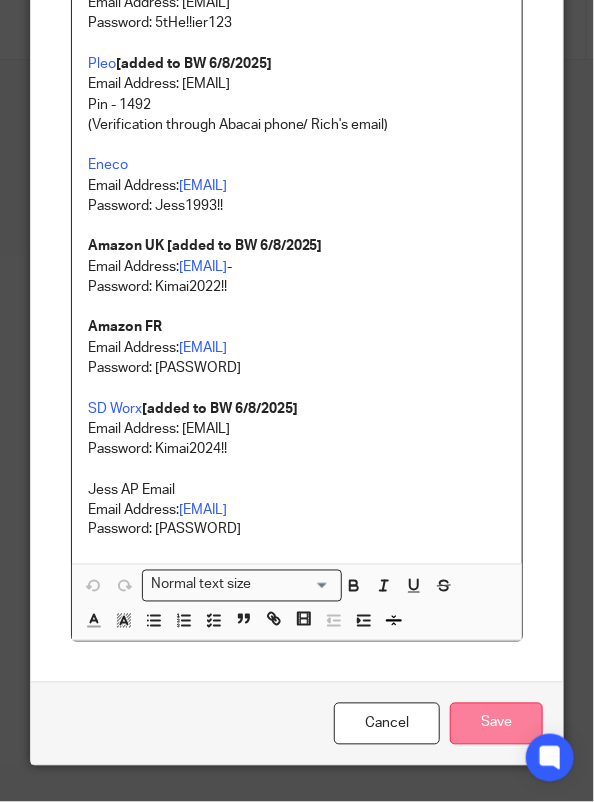 click on "Save" at bounding box center (496, 724) 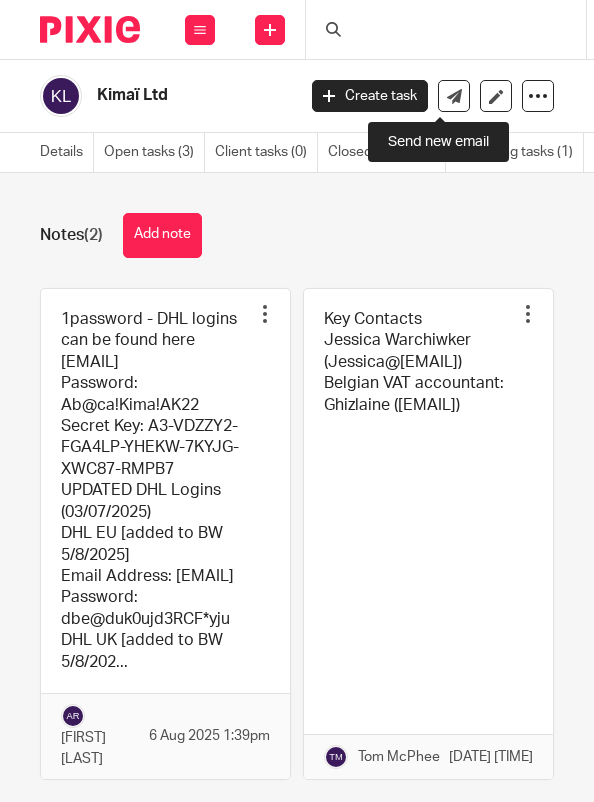 scroll, scrollTop: 0, scrollLeft: 0, axis: both 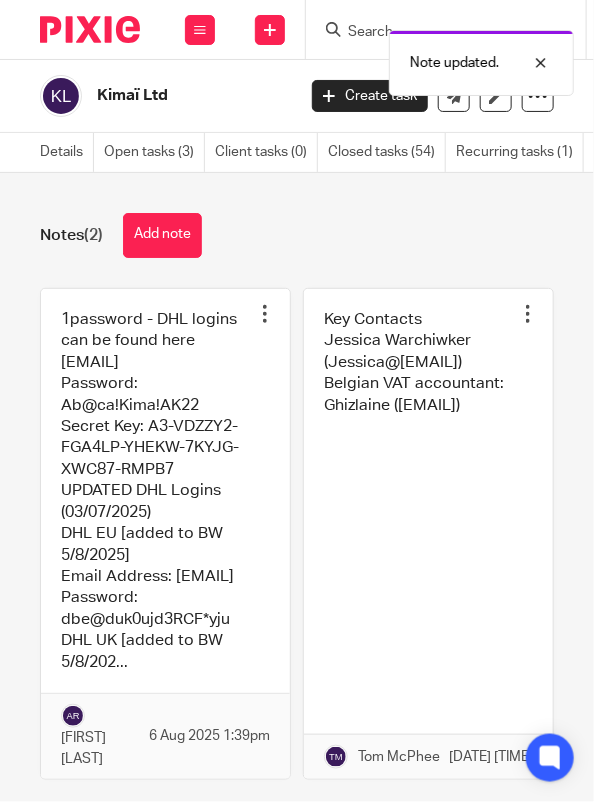 click on "Note updated." at bounding box center (435, 58) 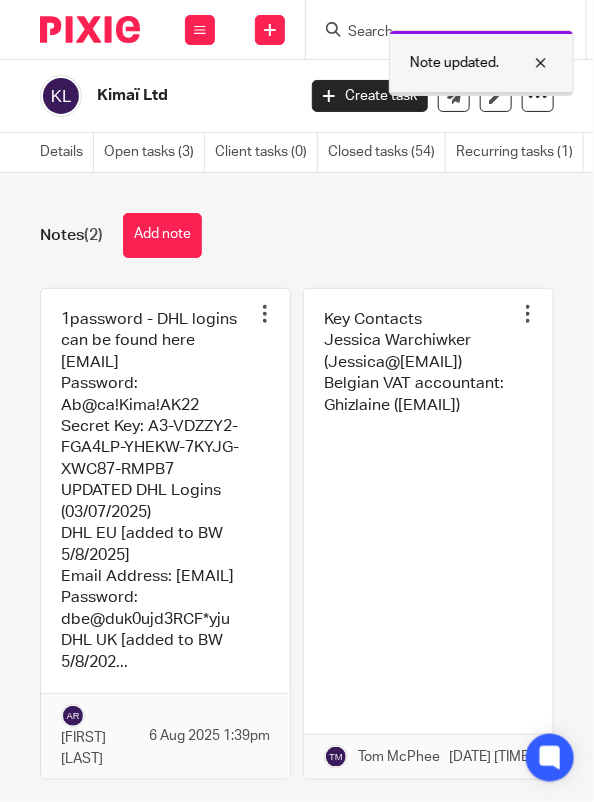 click at bounding box center [526, 63] 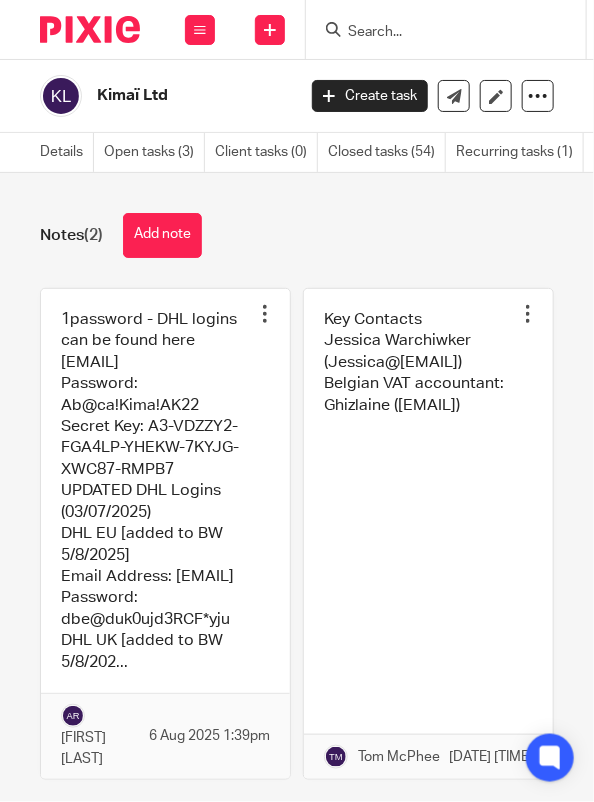 click at bounding box center [436, 33] 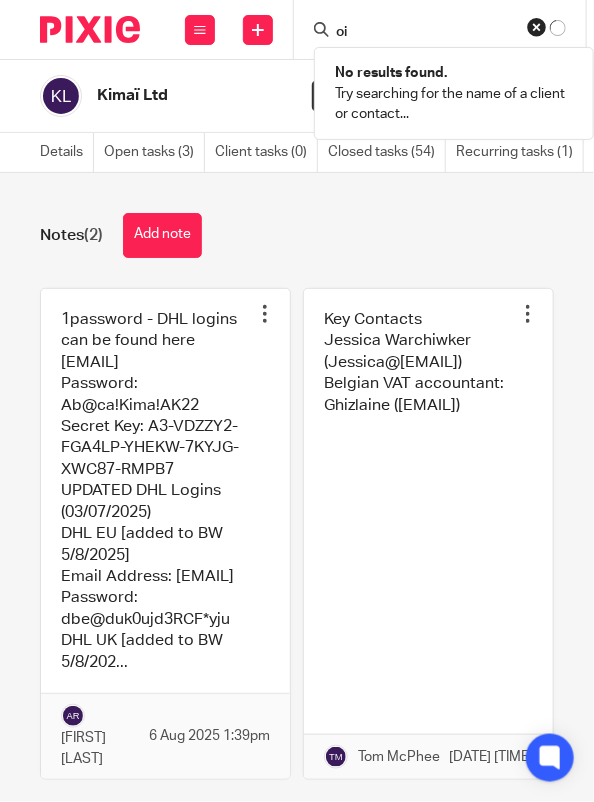 type on "o" 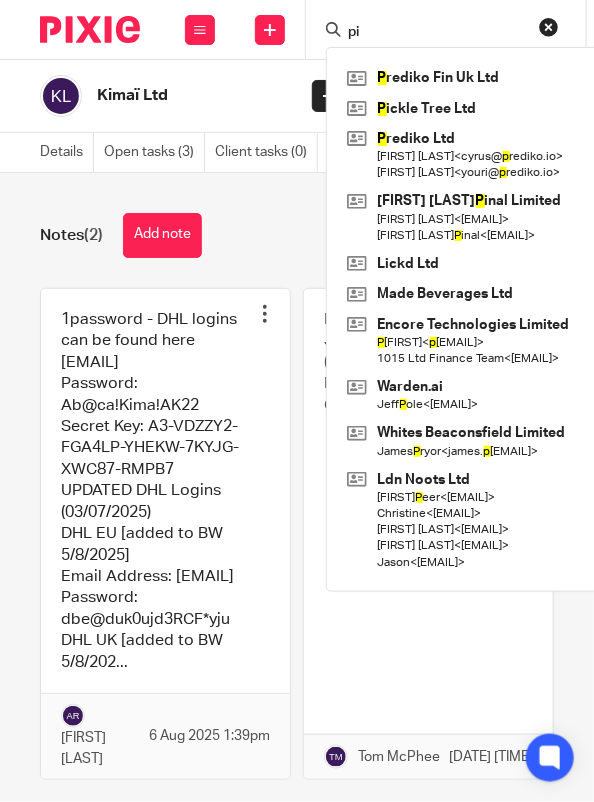 type on "p" 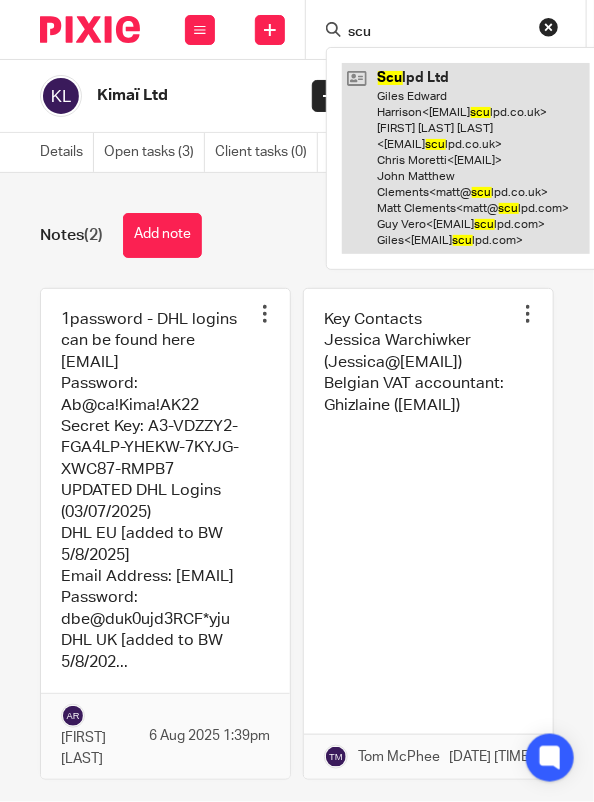 type on "scu" 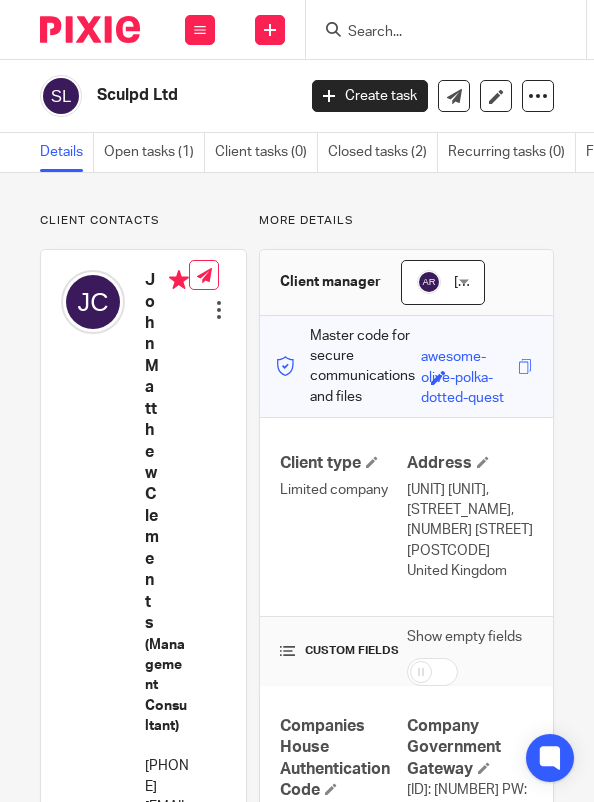 scroll, scrollTop: 0, scrollLeft: 0, axis: both 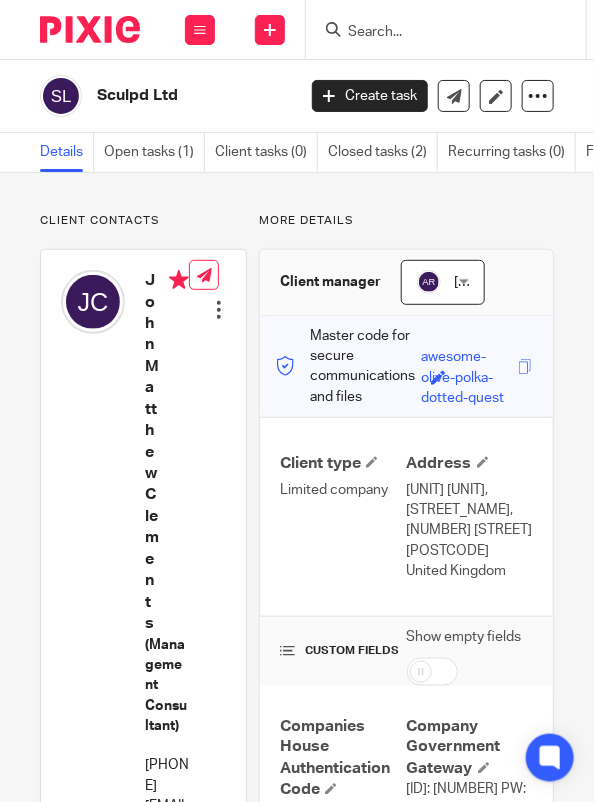 click at bounding box center (436, 33) 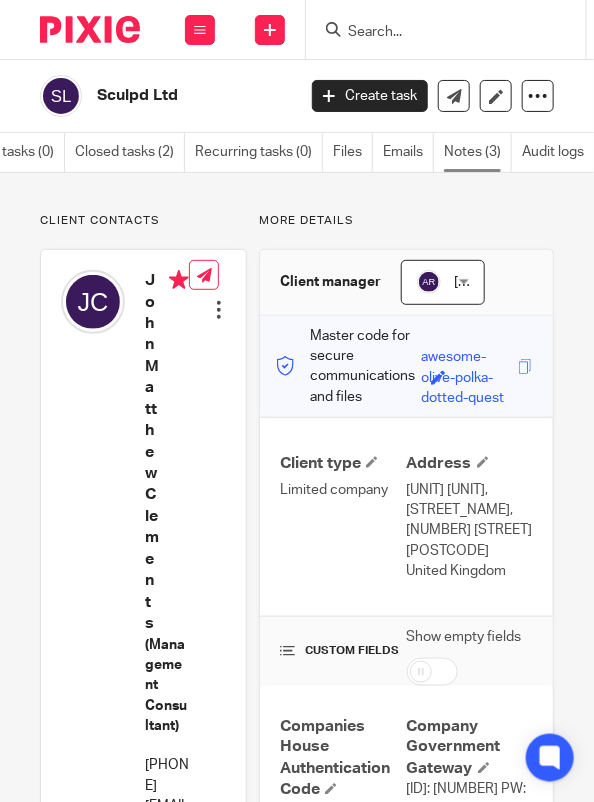 click on "Notes (3)" at bounding box center [478, 152] 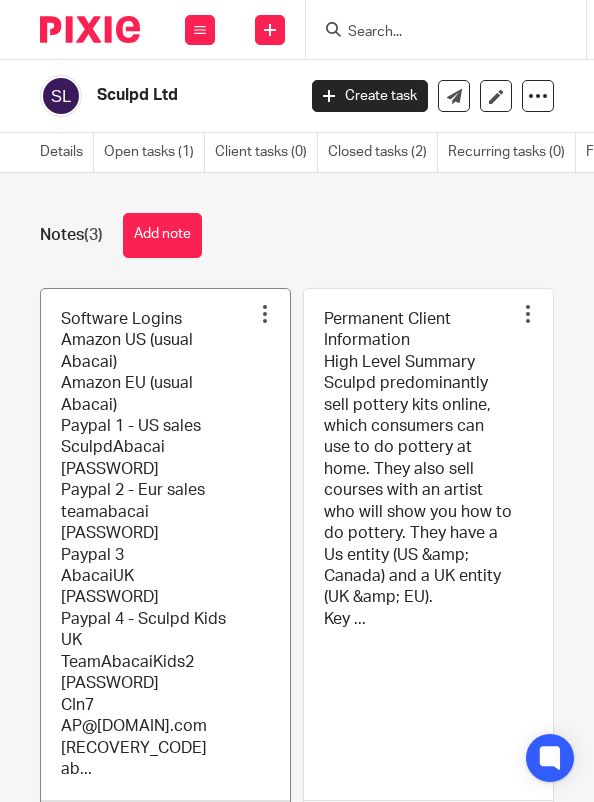 scroll, scrollTop: 0, scrollLeft: 0, axis: both 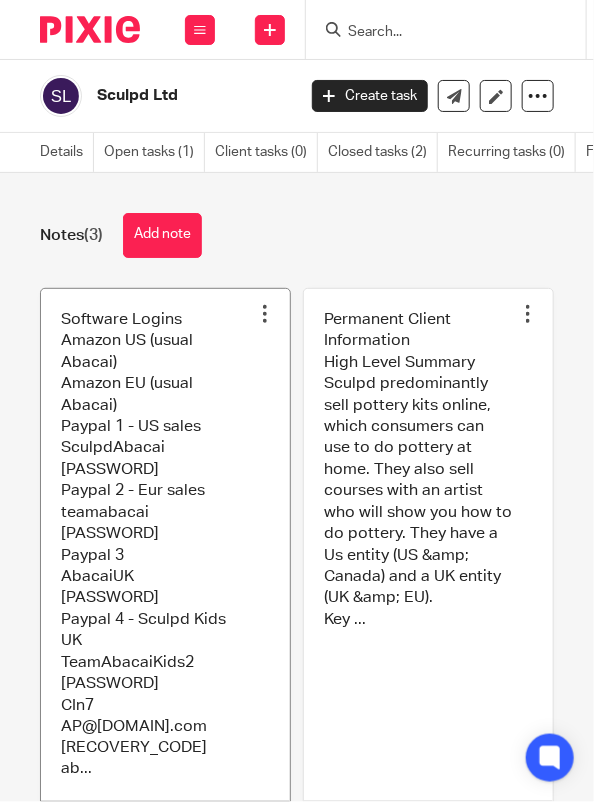 click at bounding box center (165, 567) 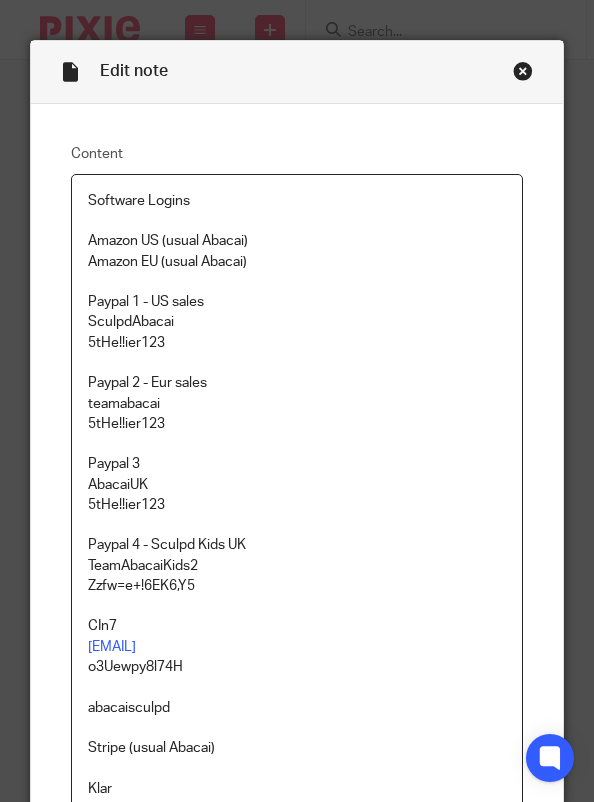 scroll, scrollTop: 0, scrollLeft: 0, axis: both 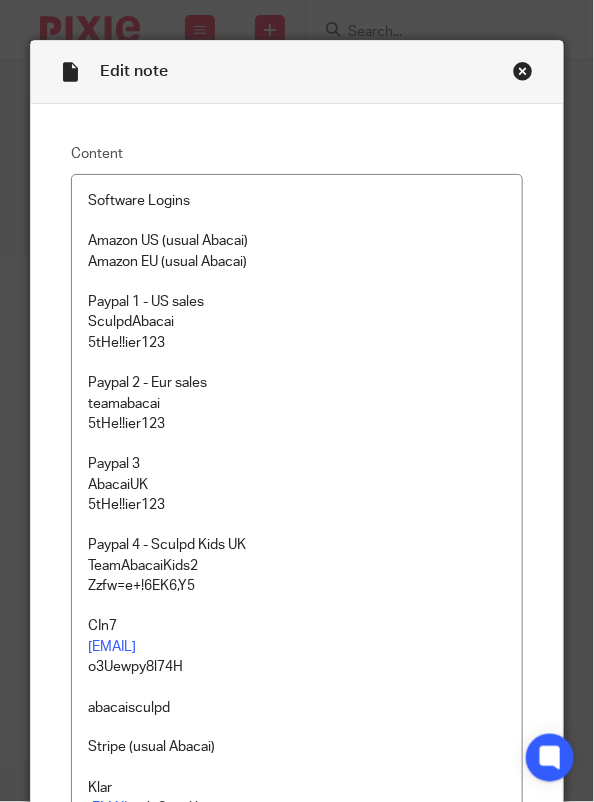 click at bounding box center [523, 71] 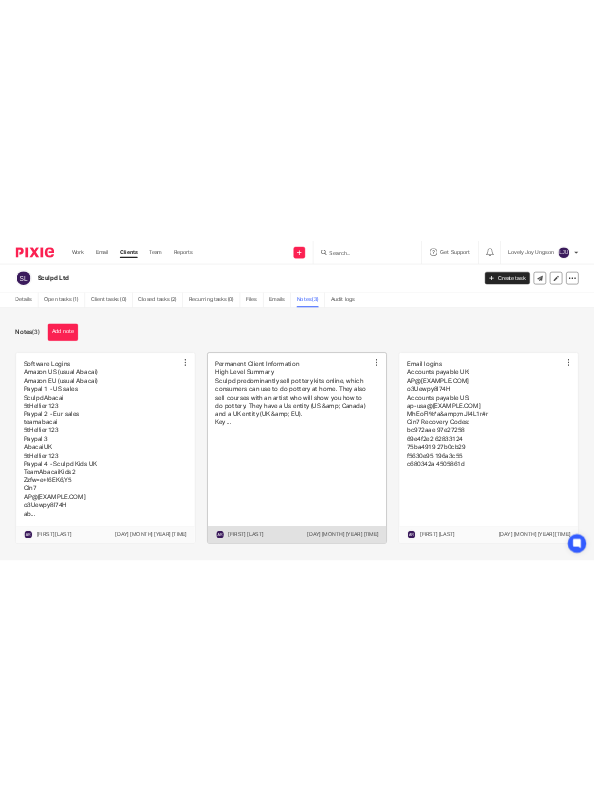 scroll, scrollTop: 0, scrollLeft: 0, axis: both 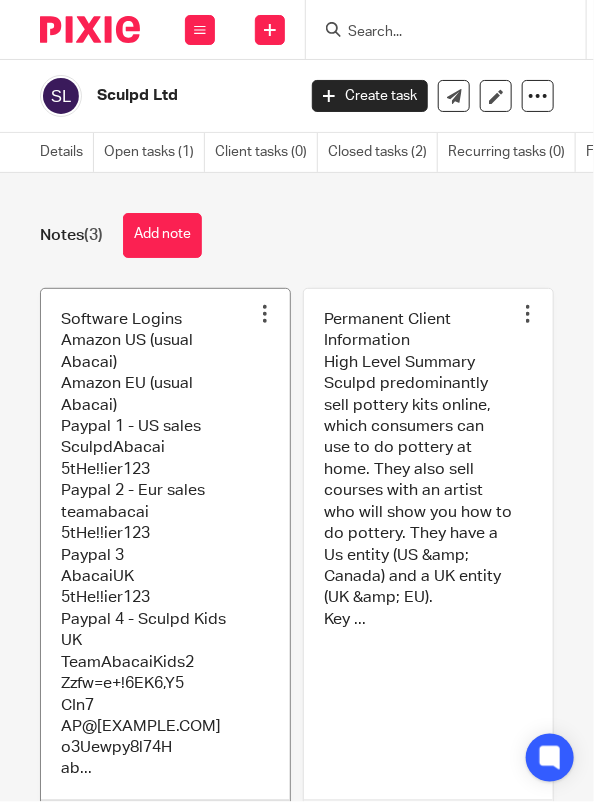click at bounding box center [165, 587] 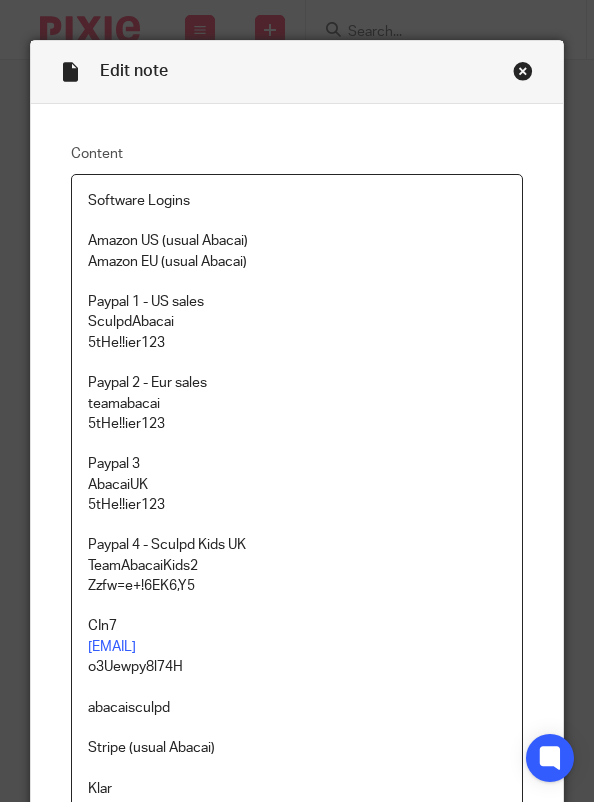 scroll, scrollTop: 0, scrollLeft: 0, axis: both 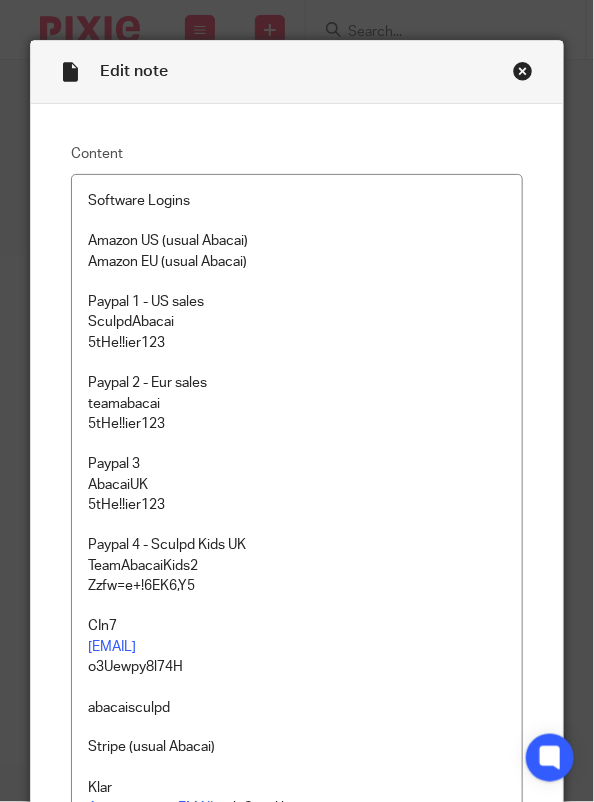 click on "Paypal 1 - US sales" at bounding box center (297, 302) 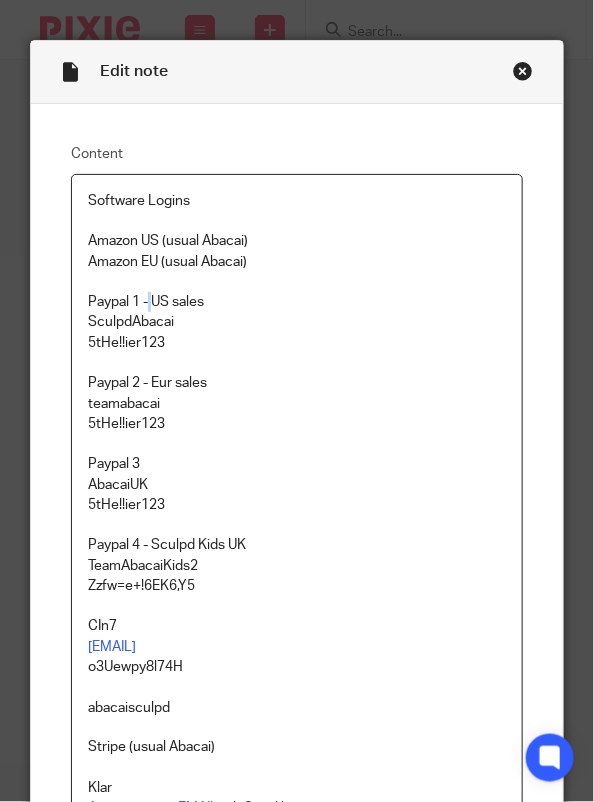 click on "Paypal 1 - US sales" at bounding box center (297, 302) 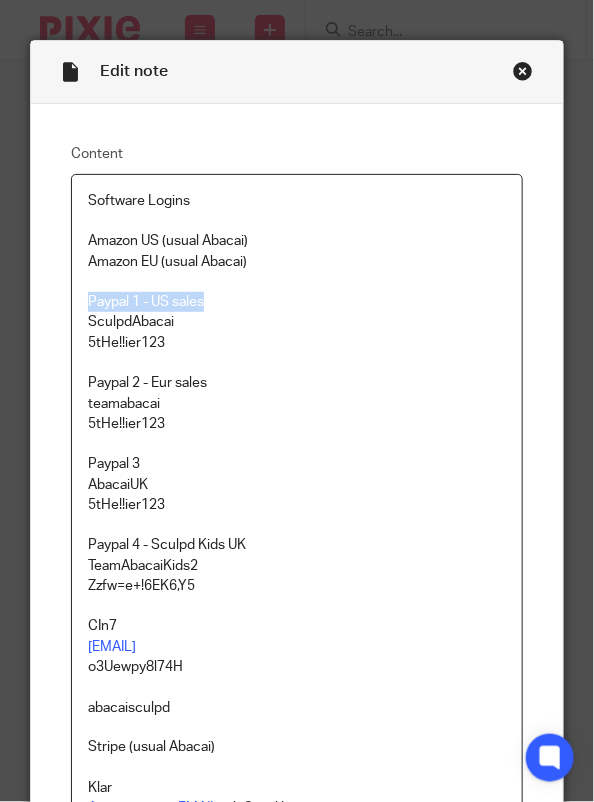 click on "Paypal 1 - US sales" at bounding box center (297, 302) 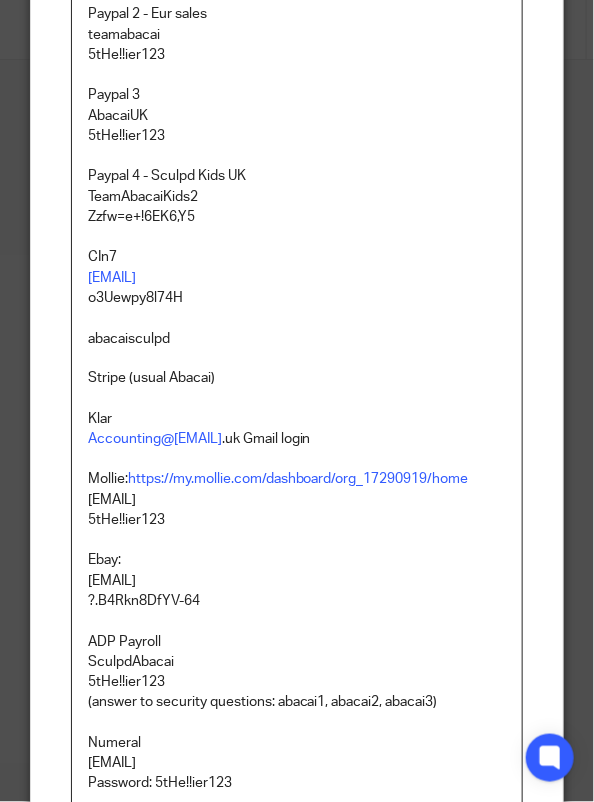 scroll, scrollTop: 624, scrollLeft: 0, axis: vertical 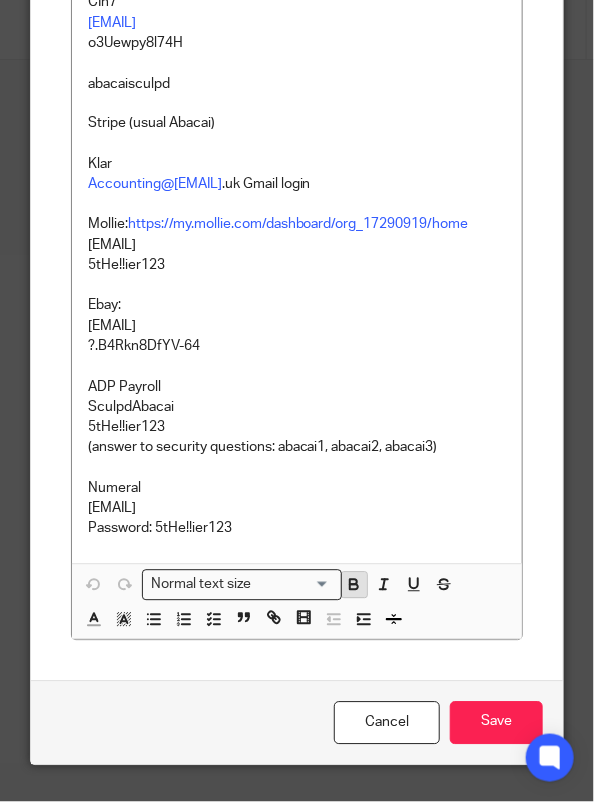 click 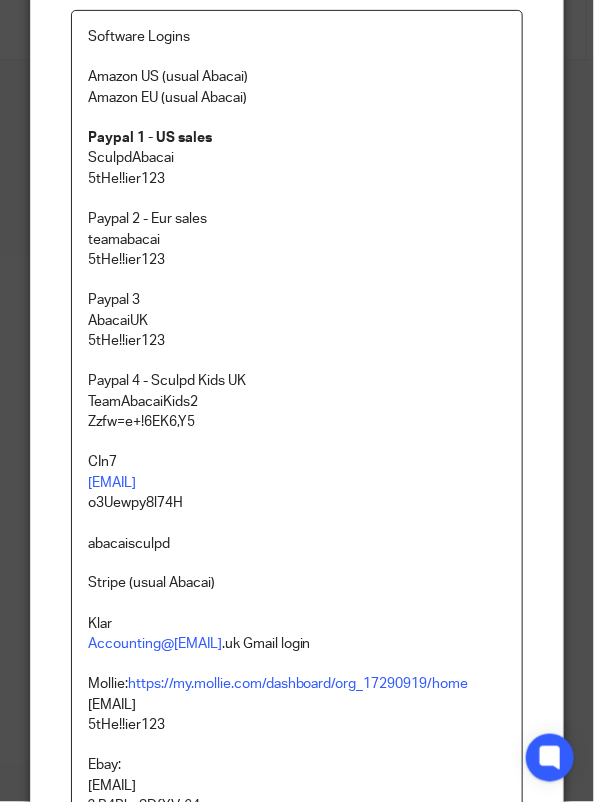 scroll, scrollTop: 0, scrollLeft: 0, axis: both 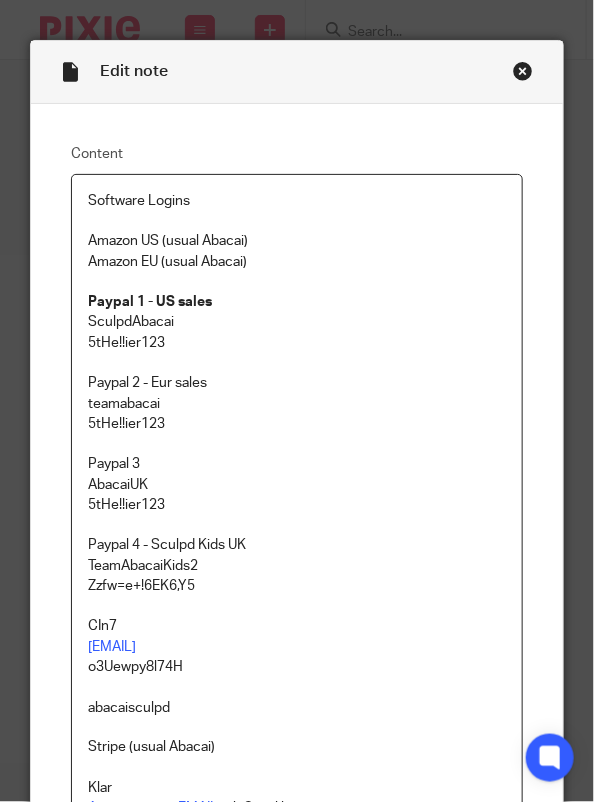 click on "Paypal 2 - Eur sales" at bounding box center [297, 383] 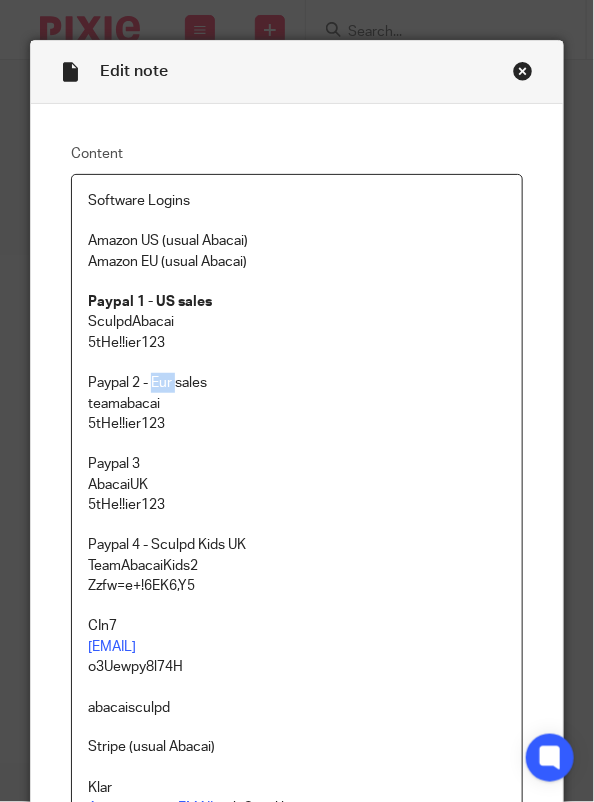 click on "Paypal 2 - Eur sales" at bounding box center (297, 383) 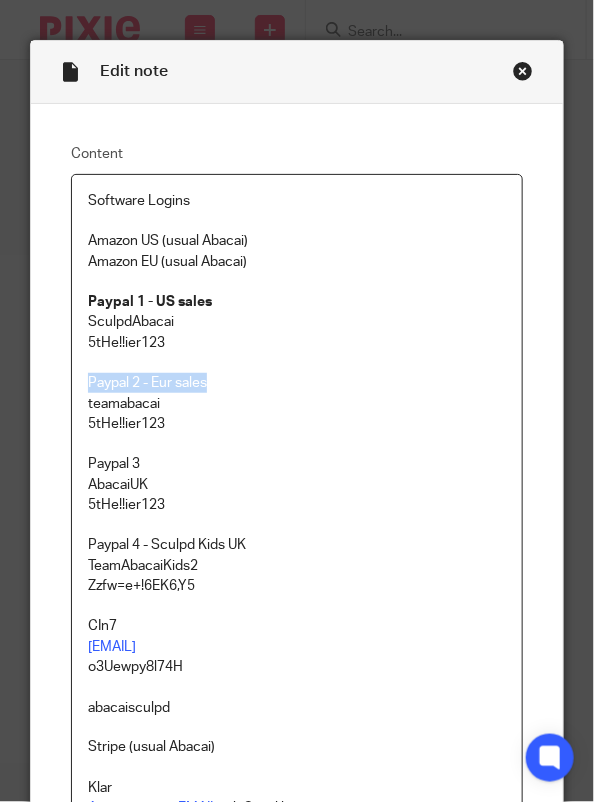 click on "Paypal 2 - Eur sales" at bounding box center (297, 383) 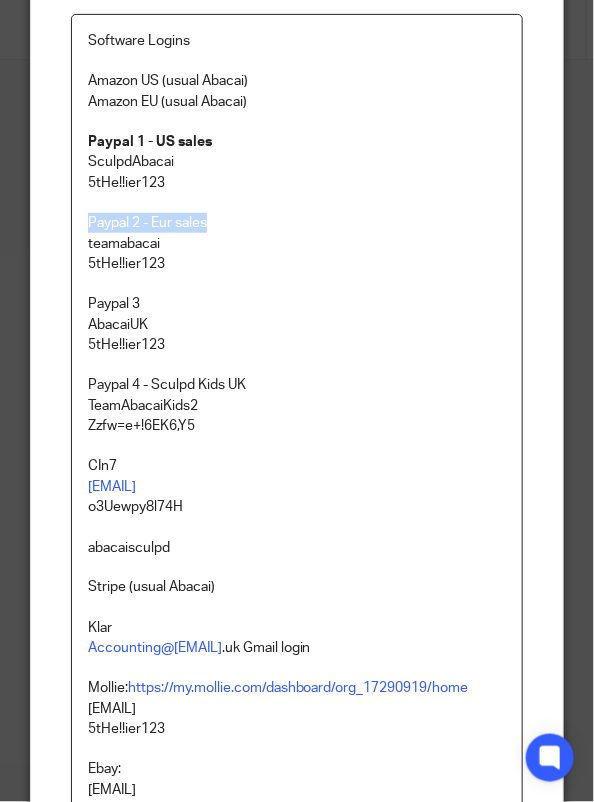 scroll, scrollTop: 500, scrollLeft: 0, axis: vertical 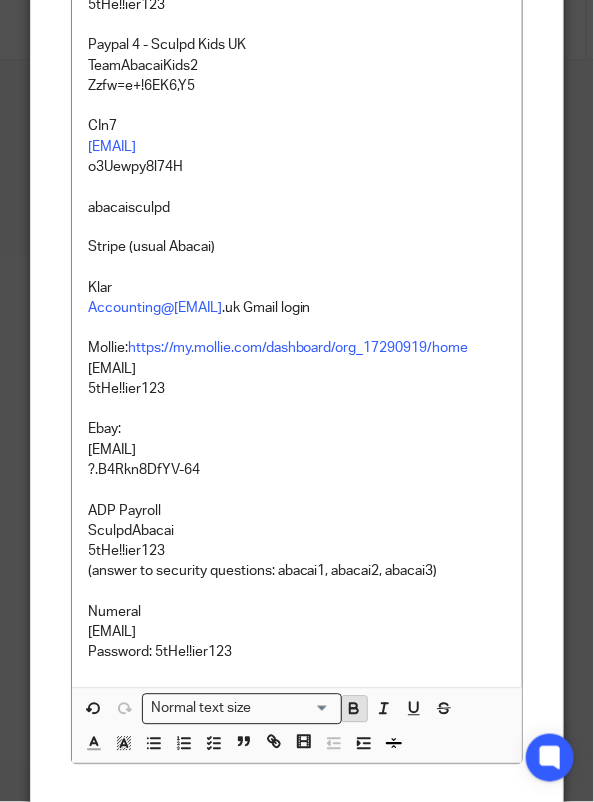 click 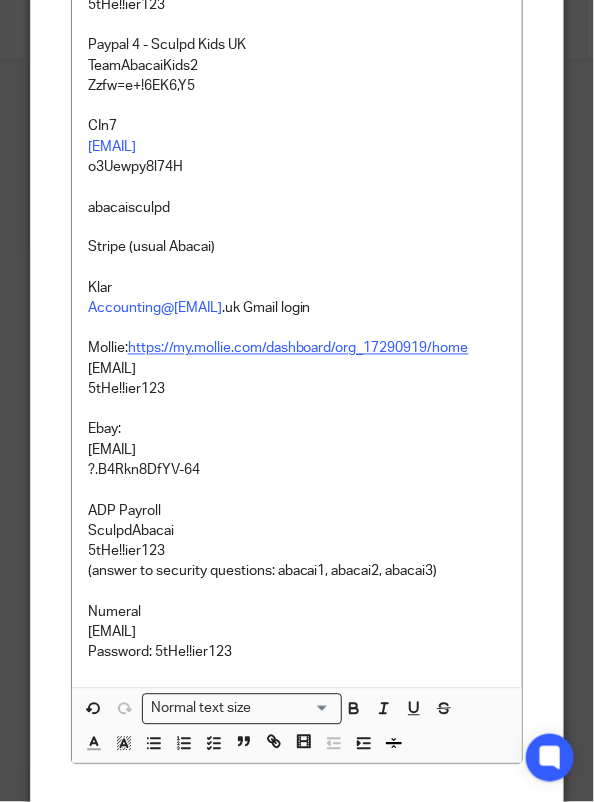 scroll, scrollTop: 371, scrollLeft: 0, axis: vertical 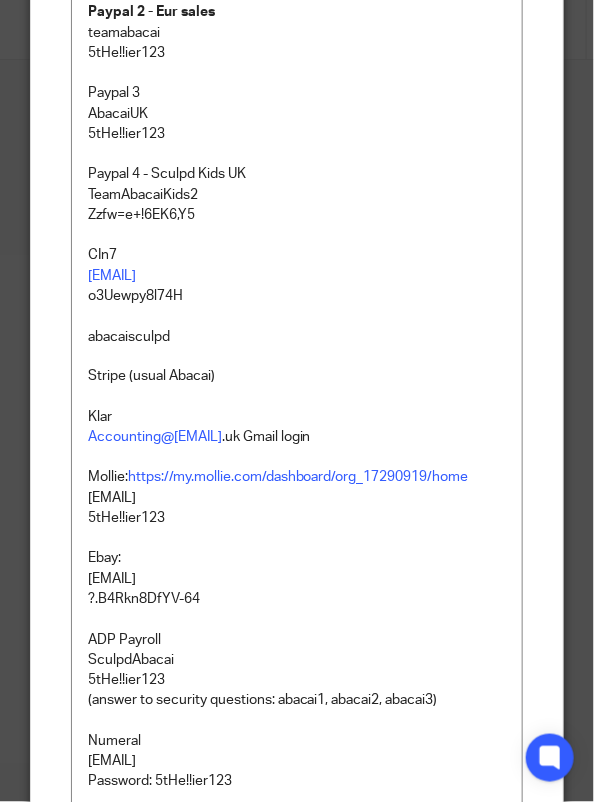 click on "Paypal 3" at bounding box center (297, 93) 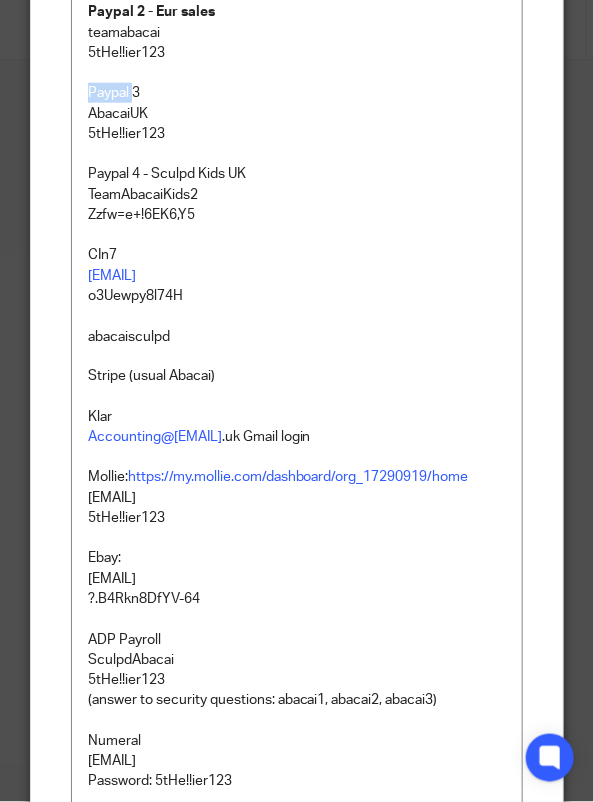 click on "Paypal 3" at bounding box center (297, 93) 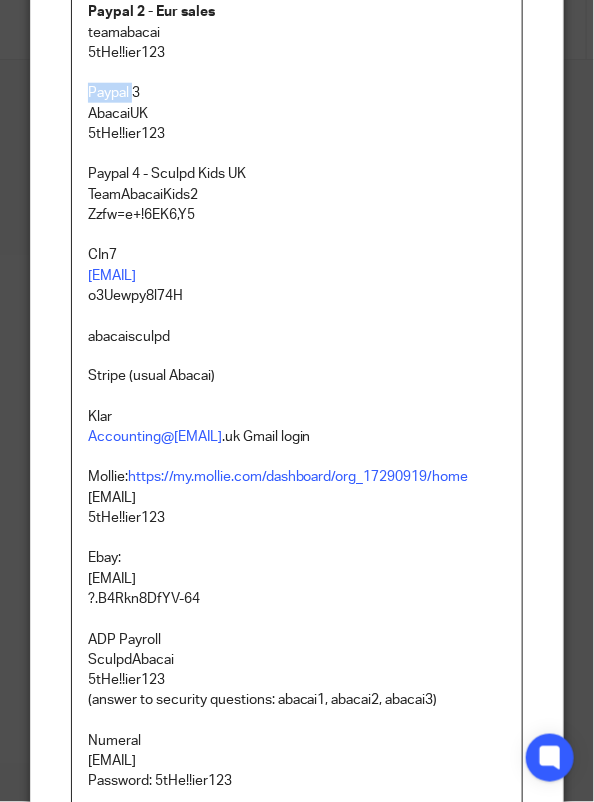 click on "Paypal 3" at bounding box center [297, 93] 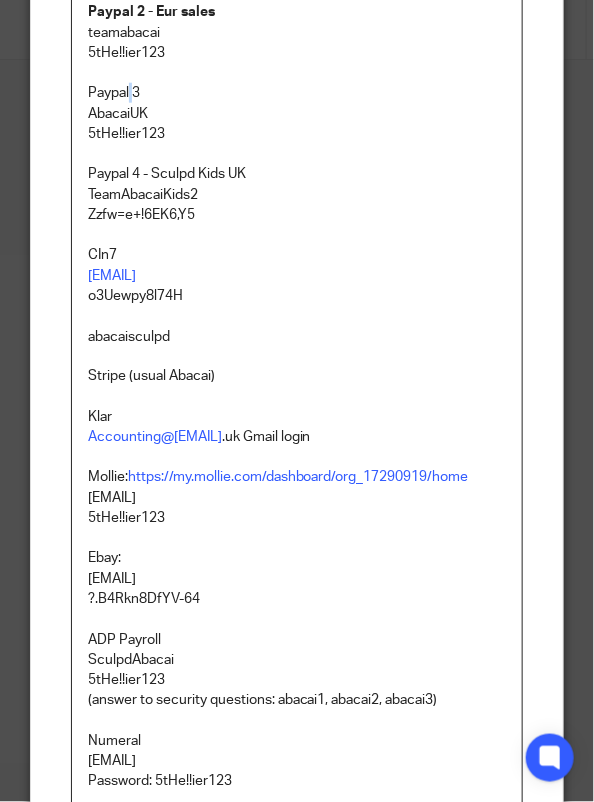 click on "Paypal 3" at bounding box center (297, 93) 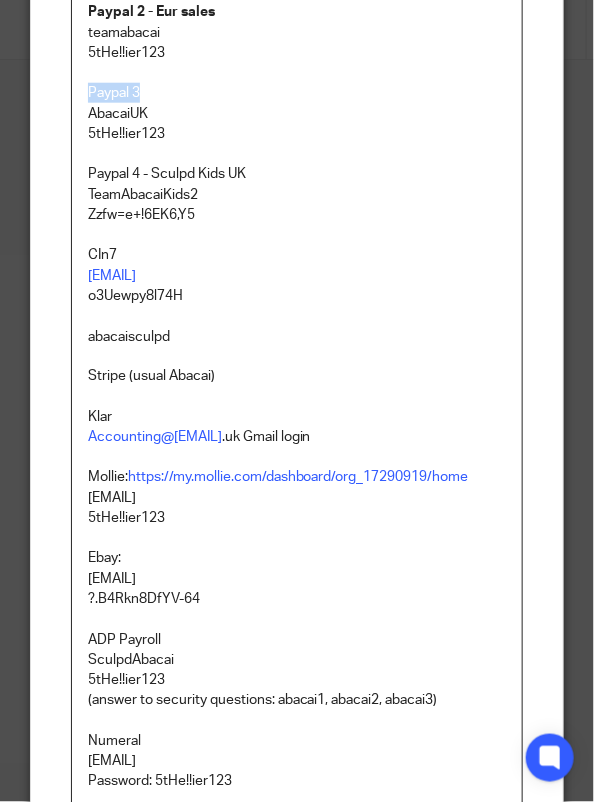 click on "Content   Software Logins Amazon US (usual Abacai) Amazon EU (usual Abacai) Paypal 1 - US sales SculpdAbacai 5tHe!!ier123 Paypal 2 - Eur sales teamabacai 5tHe!!ier123 Paypal 3 AbacaiUK 5tHe!!ier123 Paypal 4 - Sculpd Kids UK TeamAbacaiKids2 Zzfw=e+!6EK6,Y5 CIn7 AP@sculpd.com o3Uewpy8l74H abacaisculpd Stripe (usual Abacai) Klar Accounting@abacai.co .uk Gmail login Mollie:  https://my.mollie.com/dashboard/org_17290919/home accounting@abacai.co.uk 5tHe!!ier123 Ebay: will@sculpd.com  ?.B4Rkn8DfYV-64 ADP Payroll SculpdAbacai 5tHe!!ier123 (answer to security questions: abacai1, abacai2, abacai3) Numeral teamabacai@abacai.co.uk Password: 5tHe!!ier123
Normal text size
Loading...
Remove
Edit" at bounding box center (297, 333) 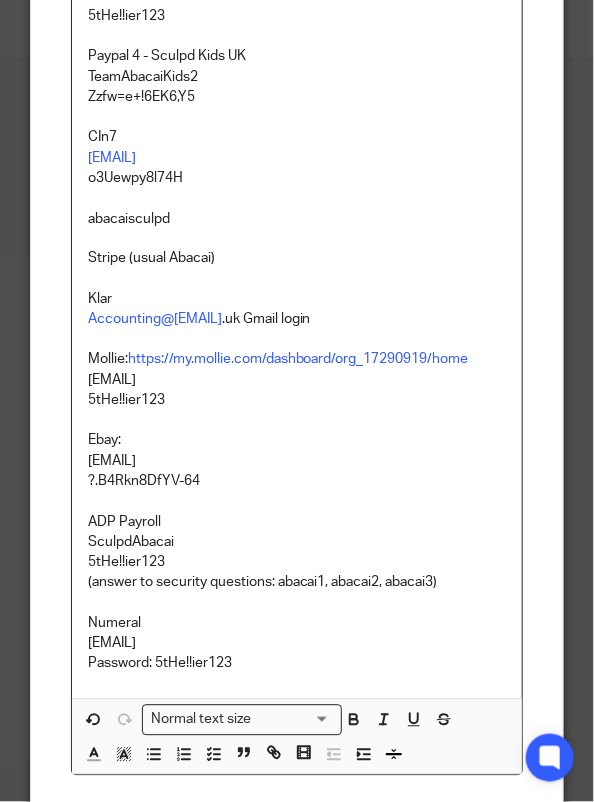 scroll, scrollTop: 624, scrollLeft: 0, axis: vertical 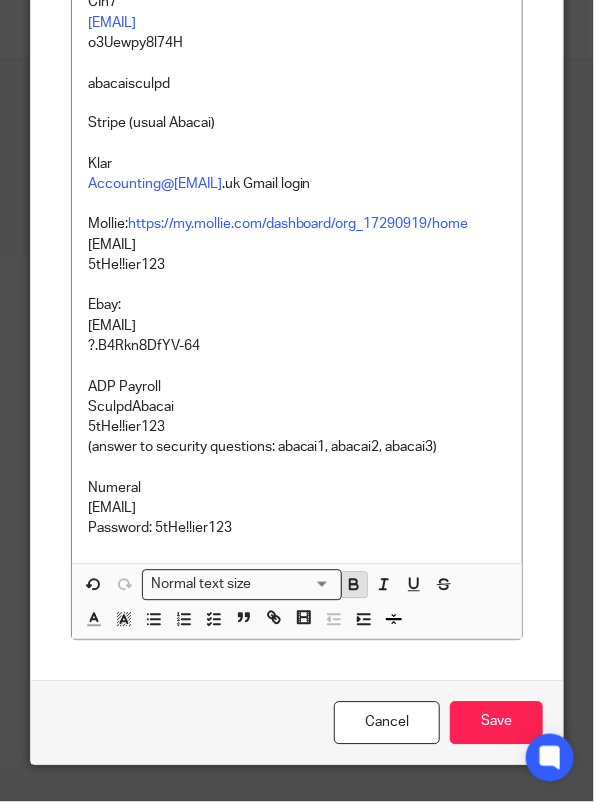 click 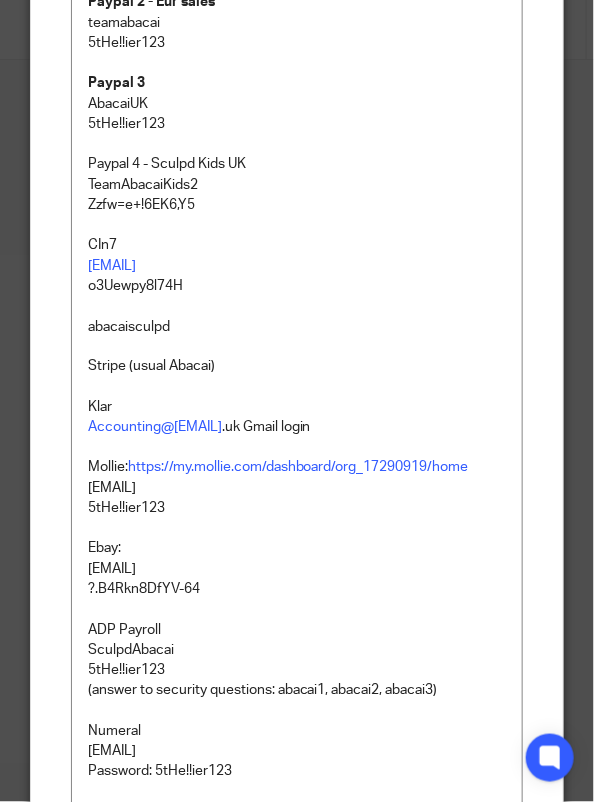 scroll, scrollTop: 352, scrollLeft: 0, axis: vertical 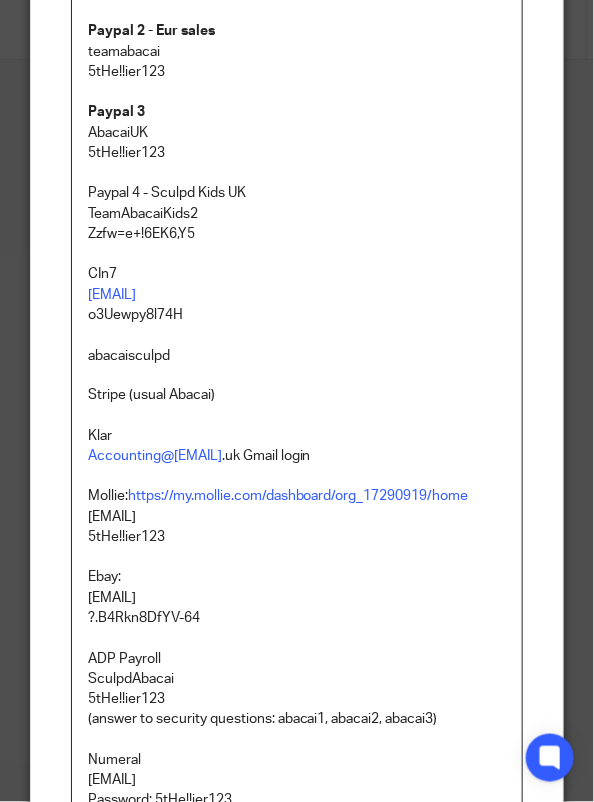 click on "Paypal 3" at bounding box center (297, 112) 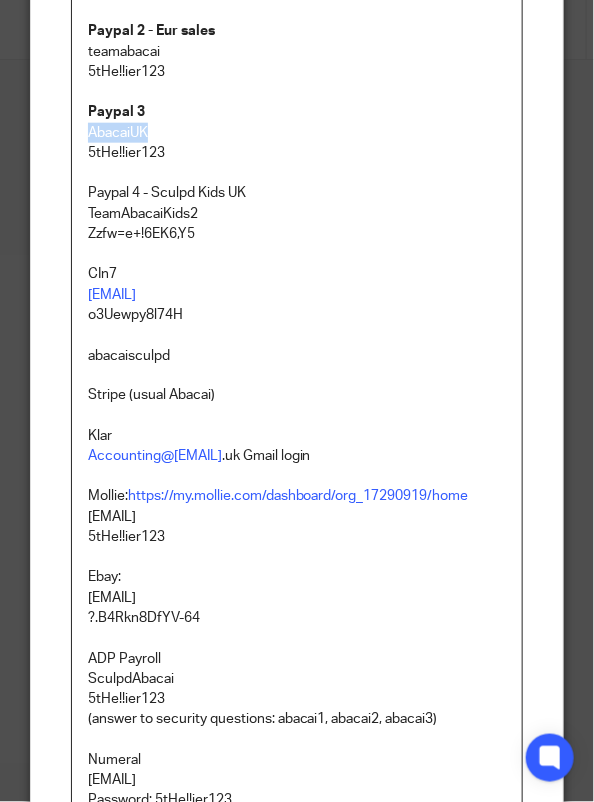 click on "AbacaiUK" at bounding box center (297, 133) 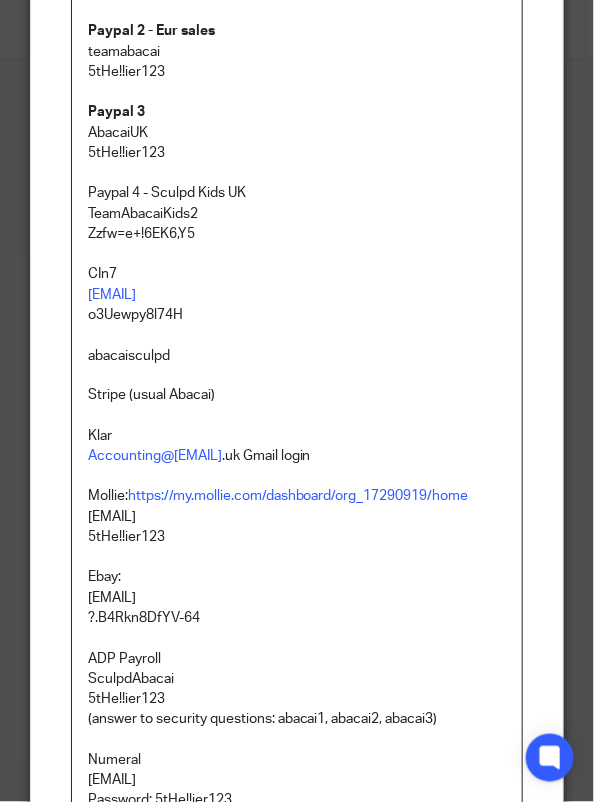 click on "5tHe!!ier123" at bounding box center (297, 153) 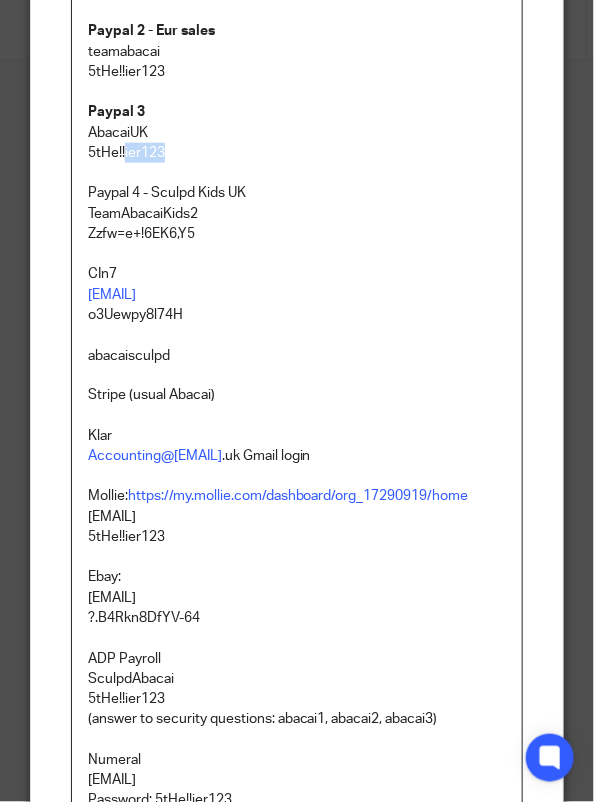 click on "5tHe!!ier123" at bounding box center [297, 153] 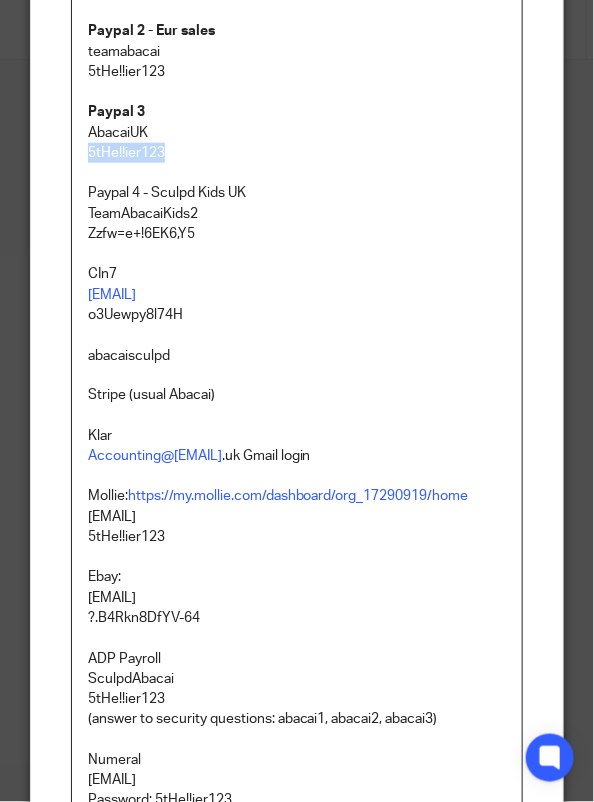 click on "5tHe!!ier123" at bounding box center [297, 153] 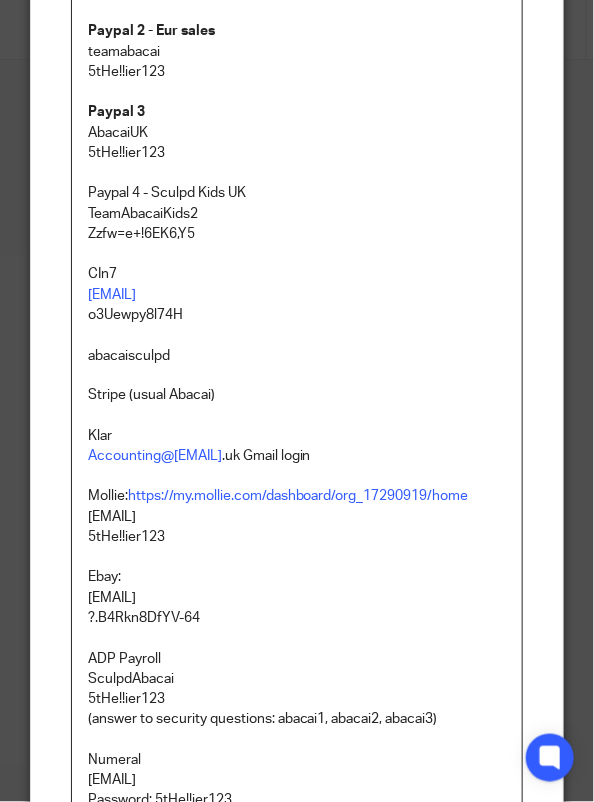 click on "Paypal 3" at bounding box center [297, 112] 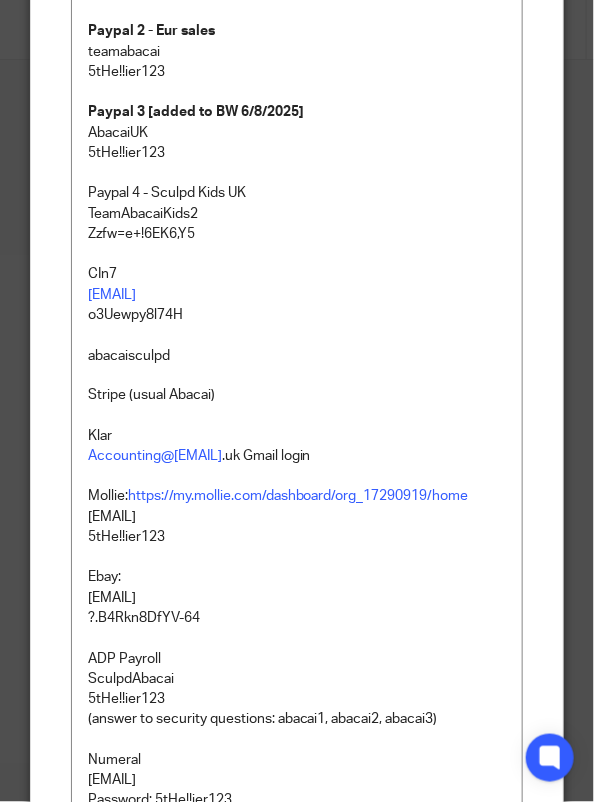 click at bounding box center [297, 254] 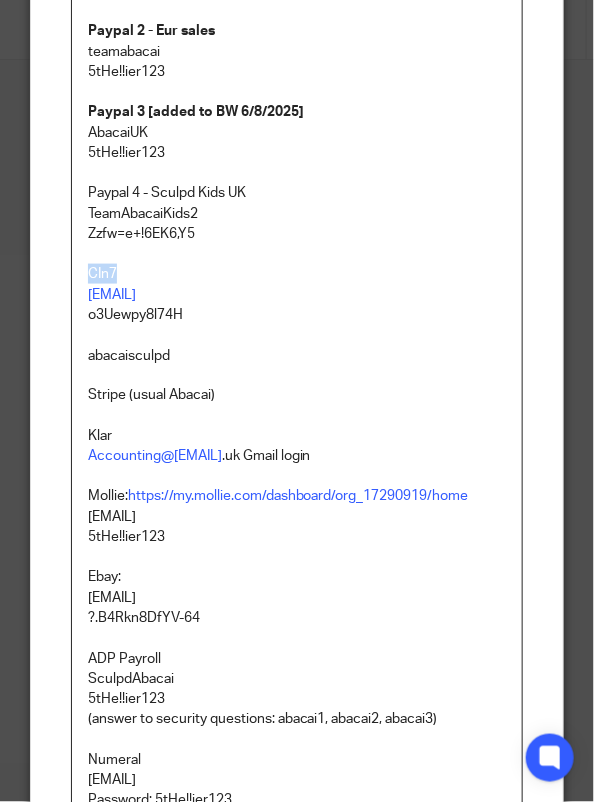 drag, startPoint x: 109, startPoint y: 270, endPoint x: 76, endPoint y: 270, distance: 33 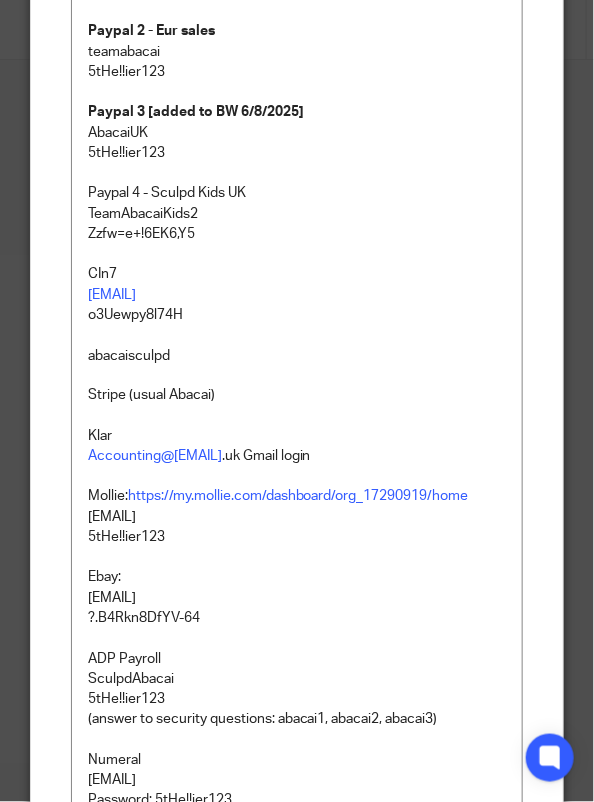 click on "Paypal 4 - Sculpd Kids UK" at bounding box center (297, 193) 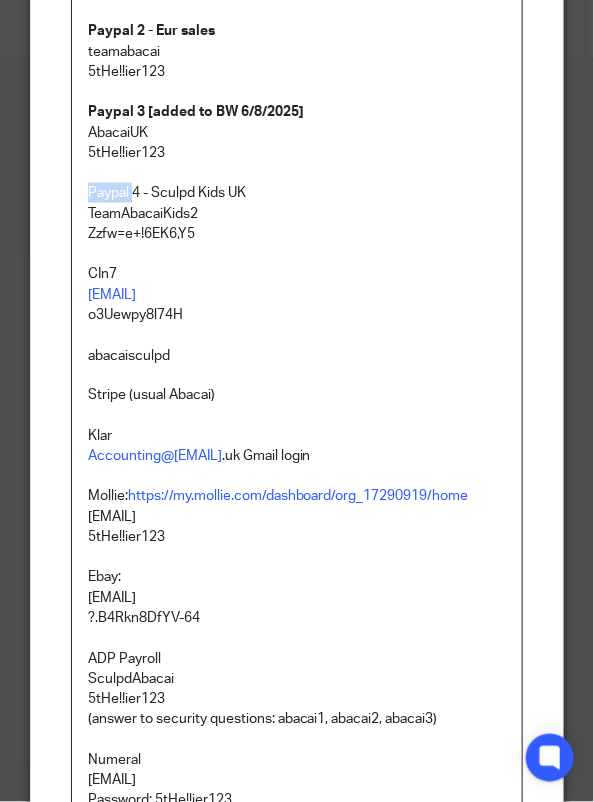 click on "Paypal 4 - Sculpd Kids UK" at bounding box center (297, 193) 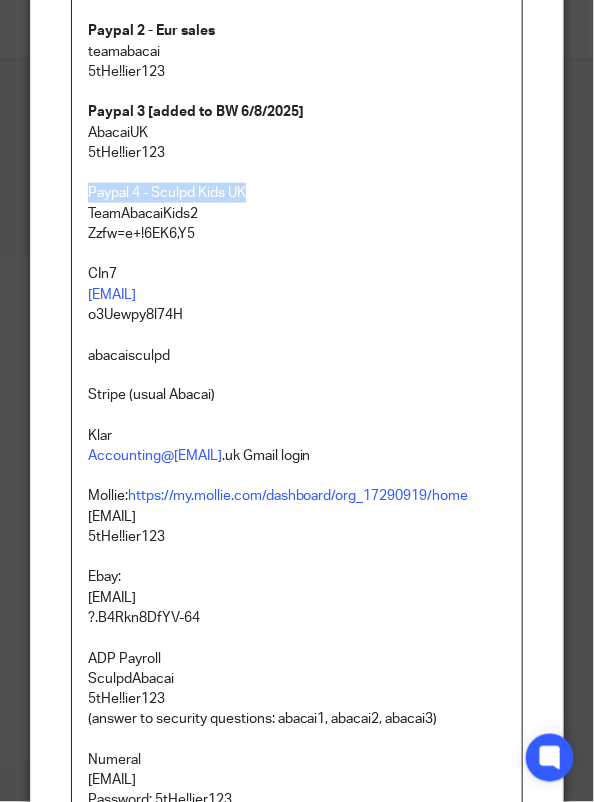 click on "Paypal 4 - Sculpd Kids UK" at bounding box center [297, 193] 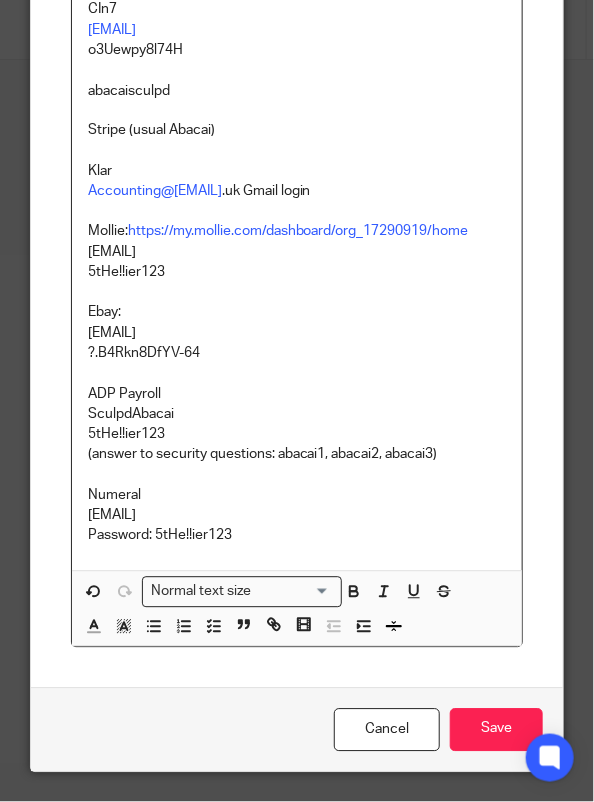 scroll, scrollTop: 624, scrollLeft: 0, axis: vertical 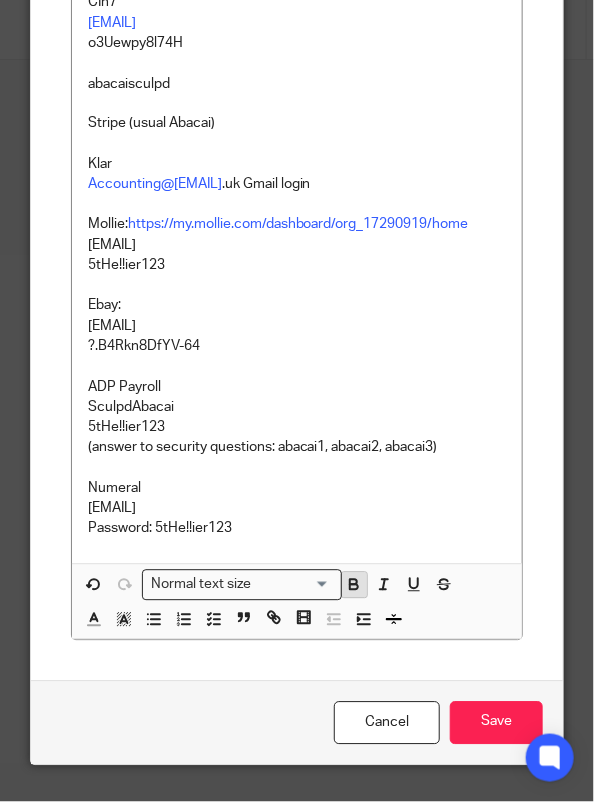 click 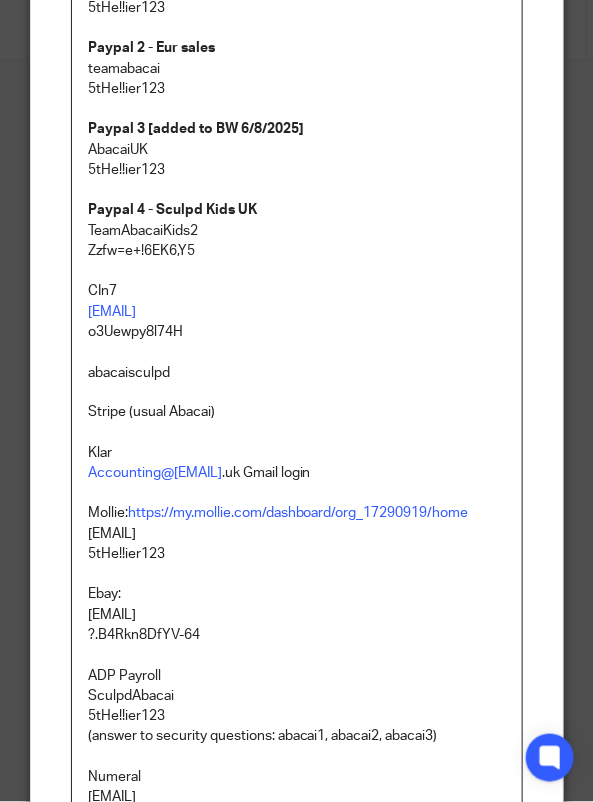 scroll, scrollTop: 332, scrollLeft: 0, axis: vertical 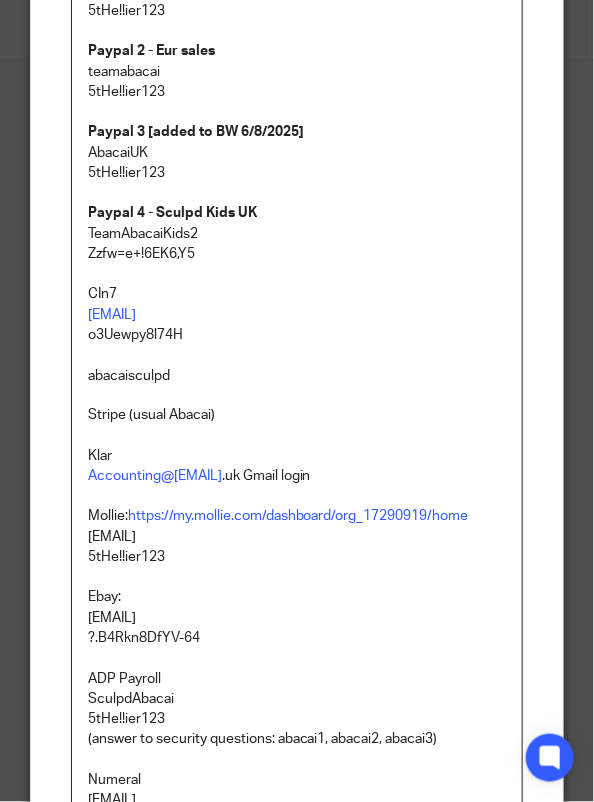 click at bounding box center (297, 274) 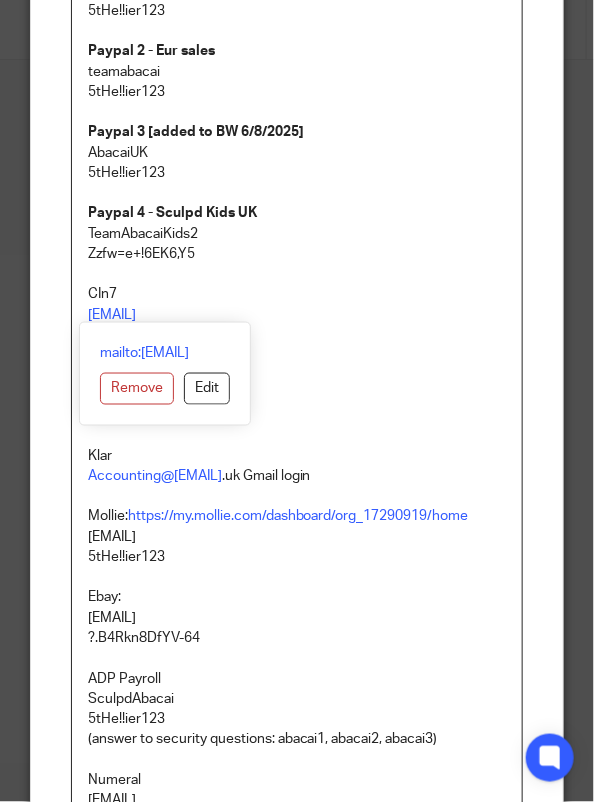 drag, startPoint x: 196, startPoint y: 310, endPoint x: 76, endPoint y: 319, distance: 120.33703 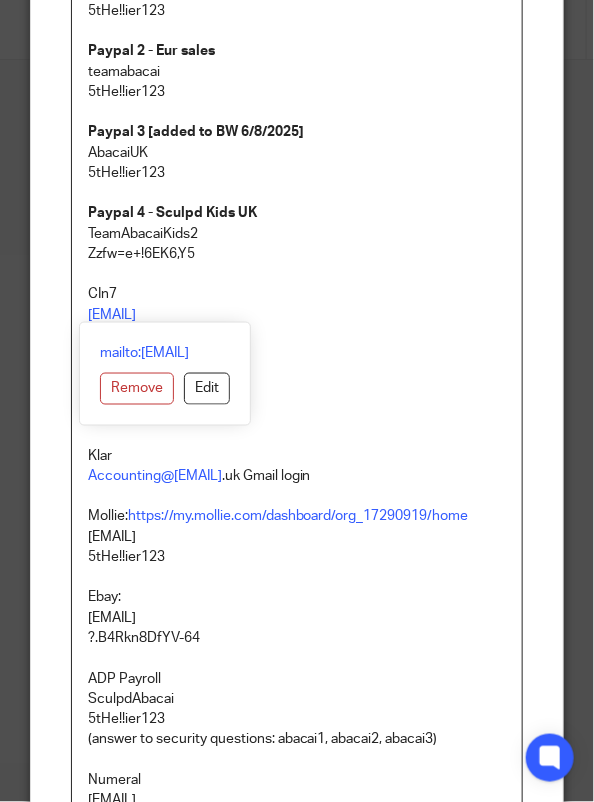 click on "Software Logins Amazon US (usual Abacai) Amazon EU (usual Abacai) Paypal 1 - US sales SculpdAbacai 5tHe!!ier123 Paypal 2 - Eur sales teamabacai 5tHe!!ier123 Paypal 3 [added to BW 6/8/2025] AbacaiUK 5tHe!!ier123 Paypal 4 - Sculpd Kids UK TeamAbacaiKids2 Zzfw=e+!6EK6,Y5 CIn7 AP@sculpd.com o3Uewpy8l74H abacaisculpd Stripe (usual Abacai) Klar Accounting@abacai.co .uk Gmail login Mollie:  https://my.mollie.com/dashboard/org_17290919/home accounting@abacai.co.uk 5tHe!!ier123 Ebay: will@sculpd.com  ?.B4Rkn8DfYV-64 ADP Payroll SculpdAbacai 5tHe!!ier123 (answer to security questions: abacai1, abacai2, abacai3) Numeral teamabacai@abacai.co.uk Password: 5tHe!!ier123" at bounding box center (297, 349) 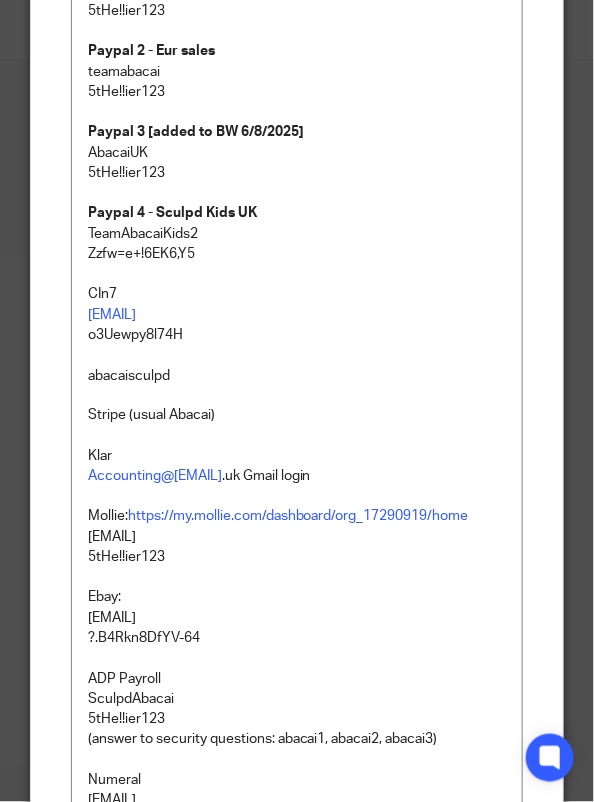 click on "mailto:AP@sculpd.com
Remove
Edit" at bounding box center [165, 374] 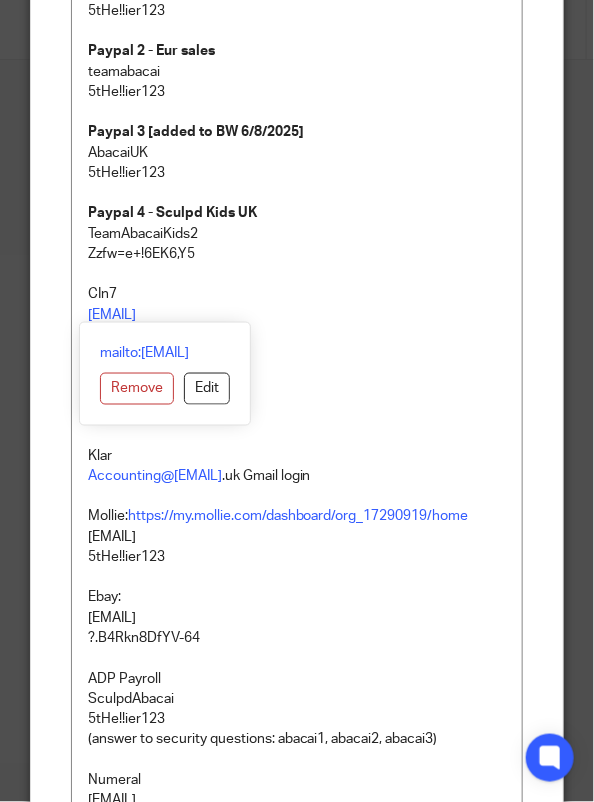 click on "mailto:AP@sculpd.com
Remove
Edit" at bounding box center (165, 374) 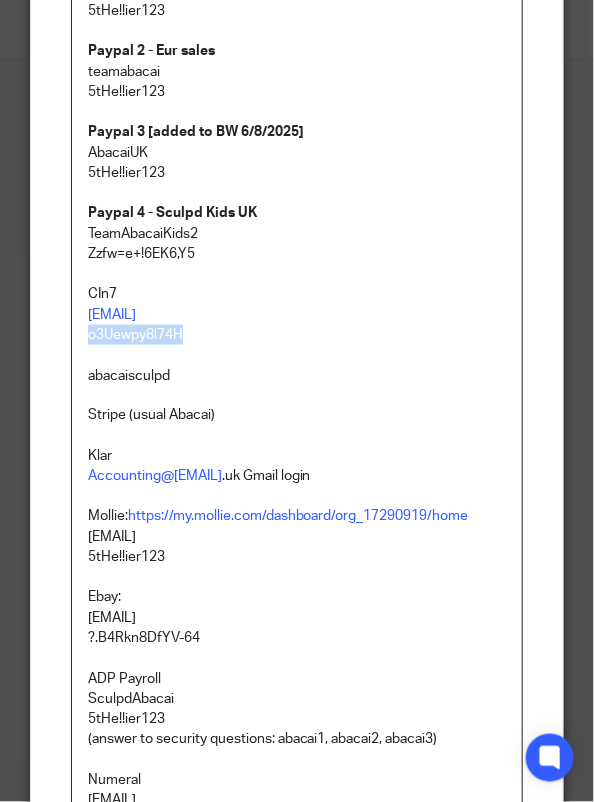 drag, startPoint x: 205, startPoint y: 335, endPoint x: 68, endPoint y: 342, distance: 137.17871 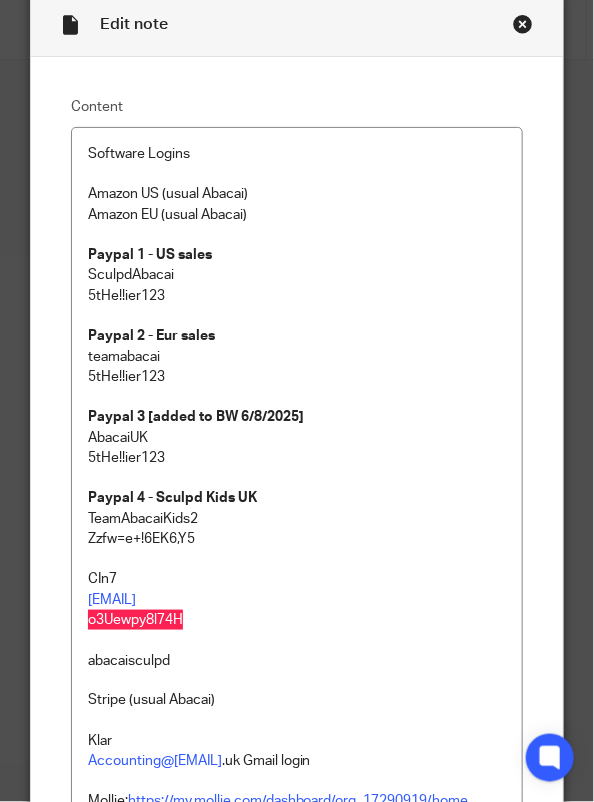 scroll, scrollTop: 32, scrollLeft: 0, axis: vertical 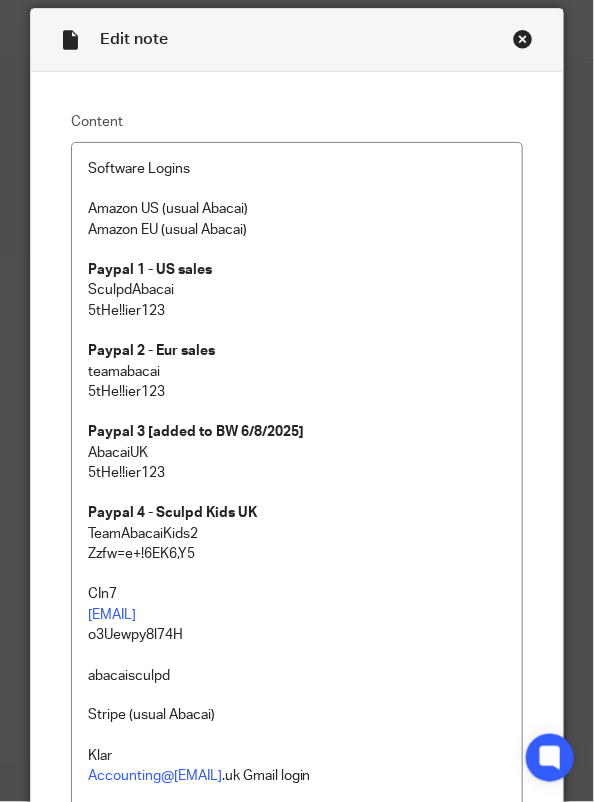 click on "Software Logins Amazon US (usual Abacai) Amazon EU (usual Abacai) Paypal 1 - US sales SculpdAbacai 5tHe!!ier123 Paypal 2 - Eur sales teamabacai 5tHe!!ier123 Paypal 3 [added to BW 6/8/2025] AbacaiUK 5tHe!!ier123 Paypal 4 - Sculpd Kids UK TeamAbacaiKids2 Zzfw=e+!6EK6,Y5 CIn7 AP@sculpd.com o3Uewpy8l74H abacaisculpd Stripe (usual Abacai) Klar Accounting@abacai.co .uk Gmail login Mollie:  https://my.mollie.com/dashboard/org_17290919/home accounting@abacai.co.uk 5tHe!!ier123 Ebay: will@sculpd.com  ?.B4Rkn8DfYV-64 ADP Payroll SculpdAbacai 5tHe!!ier123 (answer to security questions: abacai1, abacai2, abacai3) Numeral teamabacai@abacai.co.uk Password: 5tHe!!ier123" at bounding box center (297, 649) 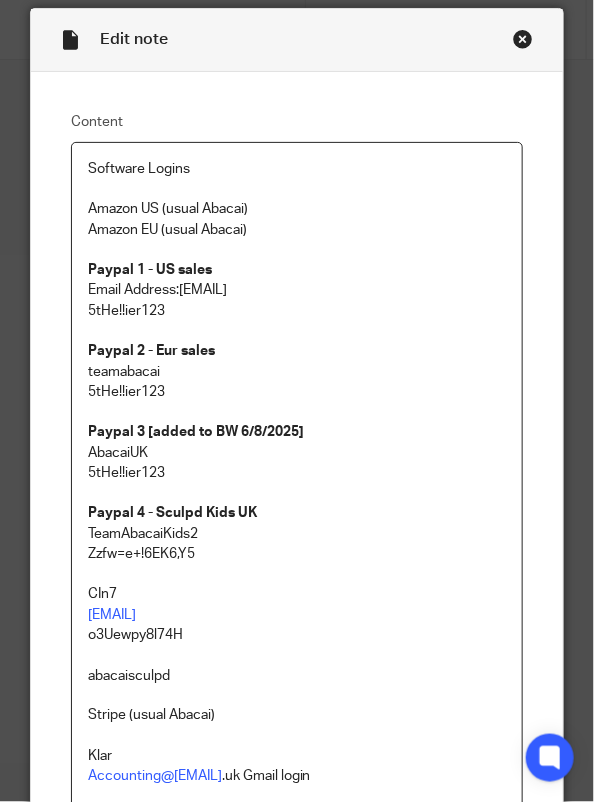click on "Software Logins Amazon US (usual Abacai) Amazon EU (usual Abacai) Paypal 1 - US sales Email Address: SculpdAbacai 5tHe!!ier123 Paypal 2 - Eur sales teamabacai 5tHe!!ier123 Paypal 3 [added to BW 6/8/2025] AbacaiUK 5tHe!!ier123 Paypal 4 - Sculpd Kids UK TeamAbacaiKids2 Zzfw=e+!6EK6,Y5 CIn7 AP@sculpd.com o3Uewpy8l74H abacaisculpd Stripe (usual Abacai) Klar Accounting@abacai.co .uk Gmail login Mollie:  https://my.mollie.com/dashboard/org_17290919/home accounting@abacai.co.uk 5tHe!!ier123 Ebay: will@sculpd.com  ?.B4Rkn8DfYV-64 ADP Payroll SculpdAbacai 5tHe!!ier123 (answer to security questions: abacai1, abacai2, abacai3) Numeral teamabacai@abacai.co.uk Password: 5tHe!!ier123" at bounding box center (297, 649) 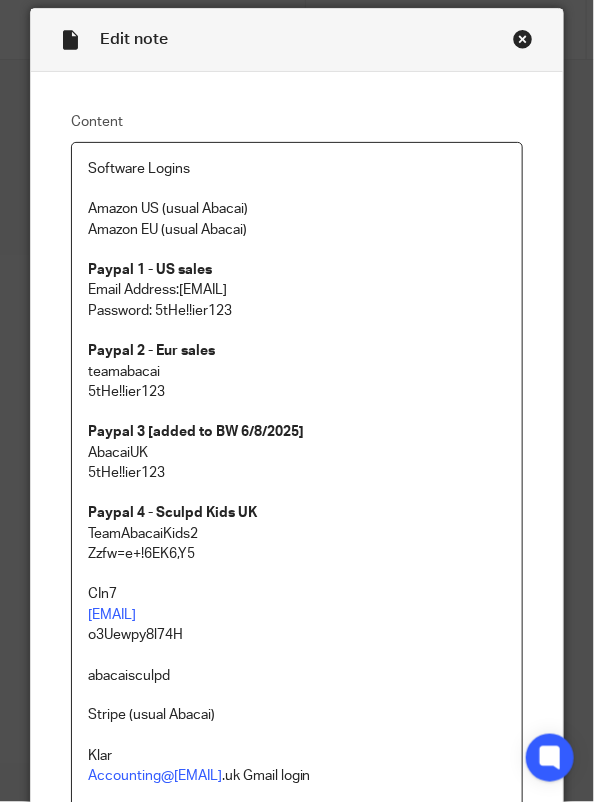 click on "Email Address: SculpdAbacai" at bounding box center [297, 290] 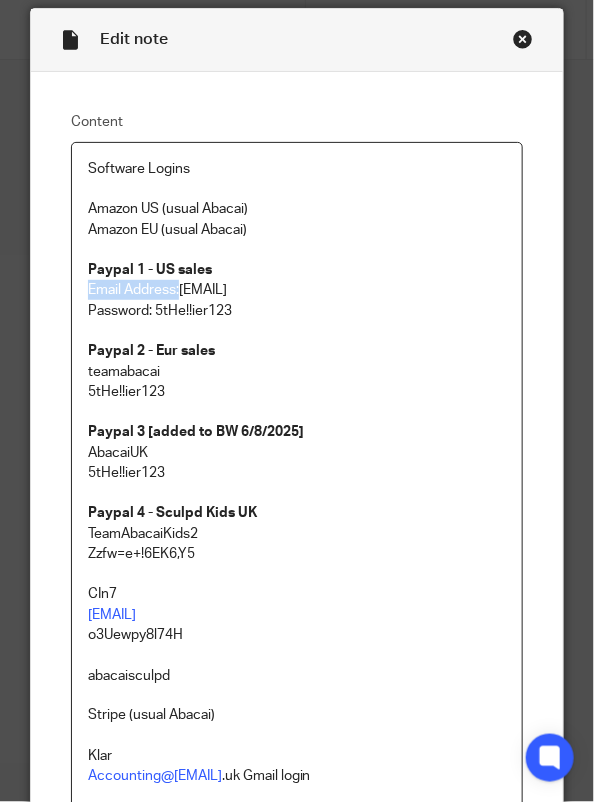 drag, startPoint x: 172, startPoint y: 291, endPoint x: 13, endPoint y: 289, distance: 159.01257 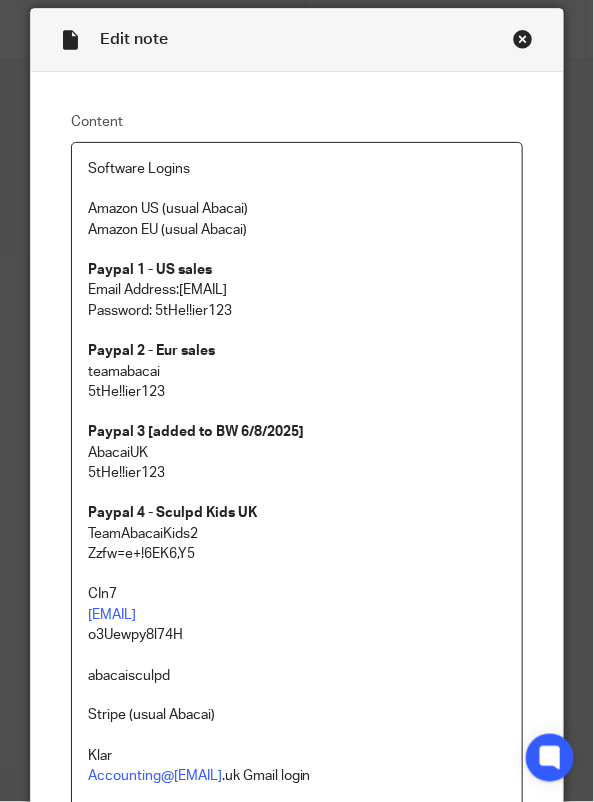 click on "Software Logins Amazon US (usual Abacai) Amazon EU (usual Abacai) Paypal 1 - US sales Email Address: SculpdAbacai Password: 5tHe!!ier123 Paypal 2 - Eur sales teamabacai 5tHe!!ier123 Paypal 3 [added to BW 6/8/2025] AbacaiUK 5tHe!!ier123 Paypal 4 - Sculpd Kids UK TeamAbacaiKids2 Zzfw=e+!6EK6,Y5 CIn7 AP@sculpd.com o3Uewpy8l74H abacaisculpd Stripe (usual Abacai) Klar Accounting@abacai.co .uk Gmail login Mollie:  https://my.mollie.com/dashboard/org_17290919/home accounting@abacai.co.uk 5tHe!!ier123 Ebay: will@sculpd.com  ?.B4Rkn8DfYV-64 ADP Payroll SculpdAbacai 5tHe!!ier123 (answer to security questions: abacai1, abacai2, abacai3) Numeral teamabacai@abacai.co.uk Password: 5tHe!!ier123" at bounding box center (297, 649) 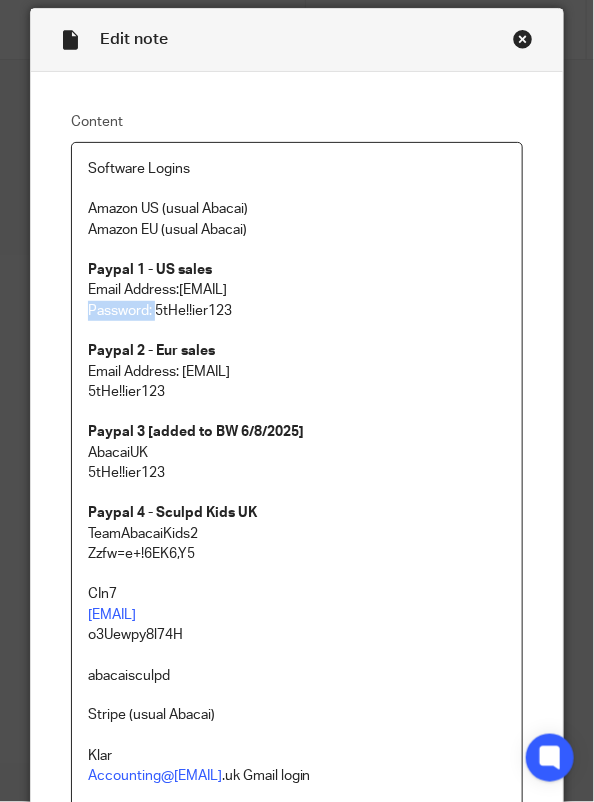drag, startPoint x: 146, startPoint y: 309, endPoint x: 62, endPoint y: 303, distance: 84.21401 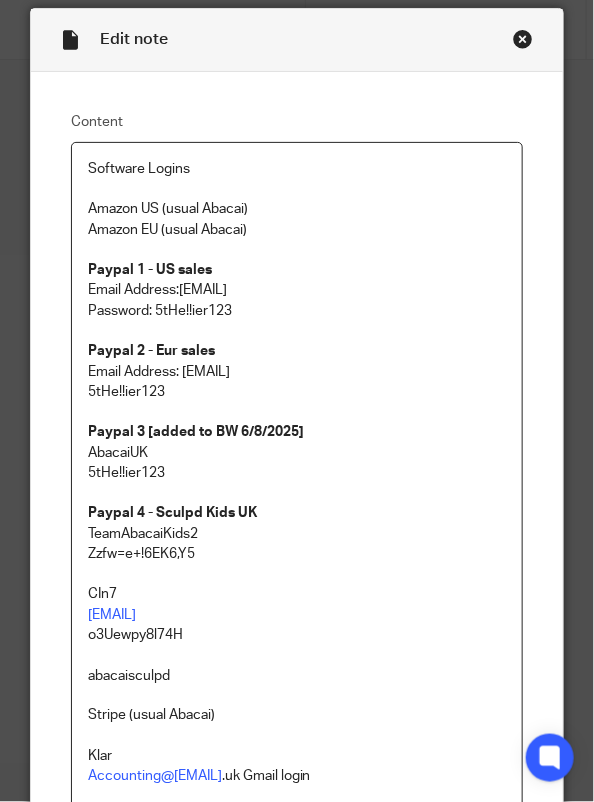 click on "Software Logins Amazon US (usual Abacai) Amazon EU (usual Abacai) Paypal 1 - US sales Email Address: SculpdAbacai Password: 5tHe!!ier123 Paypal 2 - Eur sales Email Address: teamabacai 5tHe!!ier123 Paypal 3 [added to BW 6/8/2025] AbacaiUK 5tHe!!ier123 Paypal 4 - Sculpd Kids UK TeamAbacaiKids2 Zzfw=e+!6EK6,Y5 CIn7 AP@sculpd.com o3Uewpy8l74H abacaisculpd Stripe (usual Abacai) Klar Accounting@abacai.co .uk Gmail login Mollie:  https://my.mollie.com/dashboard/org_17290919/home accounting@abacai.co.uk 5tHe!!ier123 Ebay: will@sculpd.com  ?.B4Rkn8DfYV-64 ADP Payroll SculpdAbacai 5tHe!!ier123 (answer to security questions: abacai1, abacai2, abacai3) Numeral teamabacai@abacai.co.uk Password: 5tHe!!ier123" at bounding box center (297, 649) 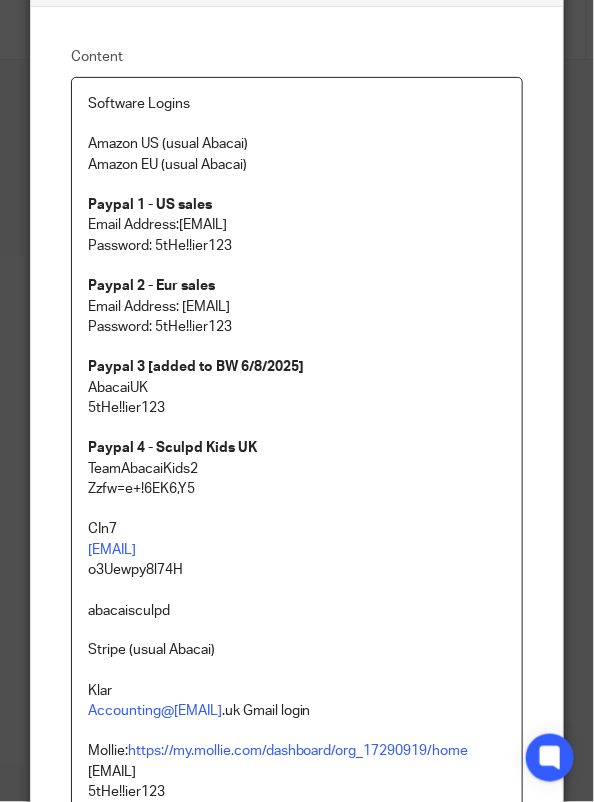 scroll, scrollTop: 132, scrollLeft: 0, axis: vertical 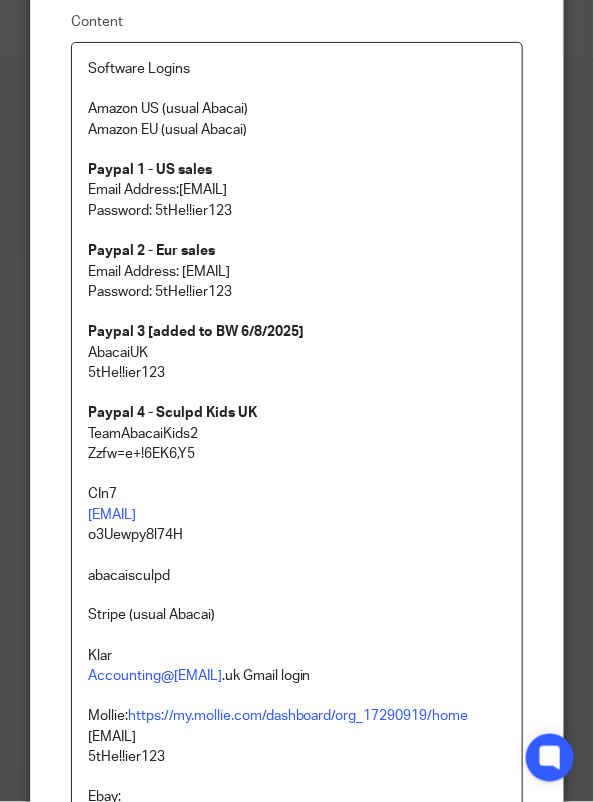 click on "Software Logins Amazon US (usual Abacai) Amazon EU (usual Abacai) Paypal 1 - US sales Email Address: SculpdAbacai Password: 5tHe!!ier123 Paypal 2 - Eur sales Email Address: teamabacai Password: 5tHe!!ier123 Paypal 3 [added to BW 6/8/2025] AbacaiUK 5tHe!!ier123 Paypal 4 - Sculpd Kids UK TeamAbacaiKids2 Zzfw=e+!6EK6,Y5 CIn7 AP@sculpd.com o3Uewpy8l74H abacaisculpd Stripe (usual Abacai) Klar Accounting@abacai.co .uk Gmail login Mollie:  https://my.mollie.com/dashboard/org_17290919/home accounting@abacai.co.uk 5tHe!!ier123 Ebay: will@sculpd.com  ?.B4Rkn8DfYV-64 ADP Payroll SculpdAbacai 5tHe!!ier123 (answer to security questions: abacai1, abacai2, abacai3) Numeral teamabacai@abacai.co.uk Password: 5tHe!!ier123" at bounding box center [297, 549] 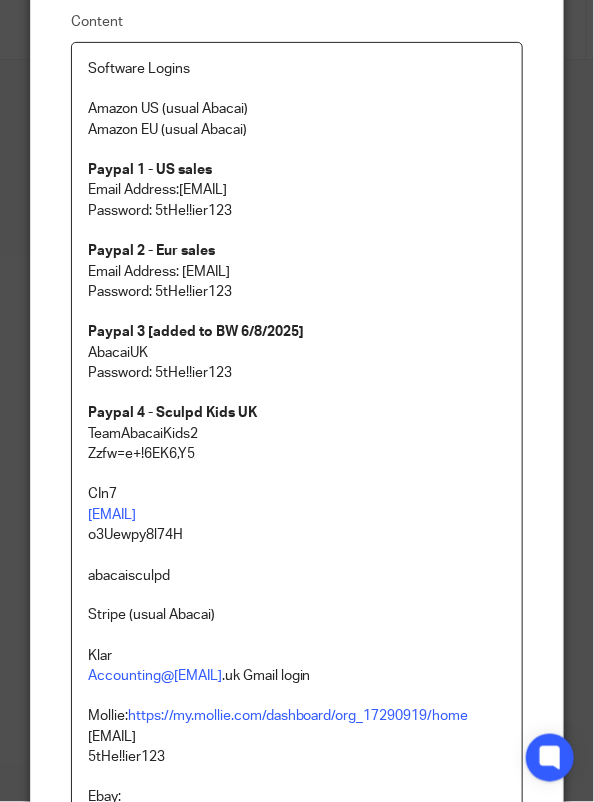 click on "Software Logins Amazon US (usual Abacai) Amazon EU (usual Abacai) Paypal 1 - US sales Email Address: SculpdAbacai Password: 5tHe!!ier123 Paypal 2 - Eur sales Email Address: teamabacai Password: 5tHe!!ier123 Paypal 3 [added to BW 6/8/2025] AbacaiUK Password: 5tHe!!ier123 Paypal 4 - Sculpd Kids UK TeamAbacaiKids2 Zzfw=e+!6EK6,Y5 CIn7 AP@sculpd.com o3Uewpy8l74H abacaisculpd Stripe (usual Abacai) Klar Accounting@abacai.co .uk Gmail login Mollie:  https://my.mollie.com/dashboard/org_17290919/home accounting@abacai.co.uk 5tHe!!ier123 Ebay: will@sculpd.com  ?.B4Rkn8DfYV-64 ADP Payroll SculpdAbacai 5tHe!!ier123 (answer to security questions: abacai1, abacai2, abacai3) Numeral teamabacai@abacai.co.uk Password: 5tHe!!ier123" at bounding box center (297, 549) 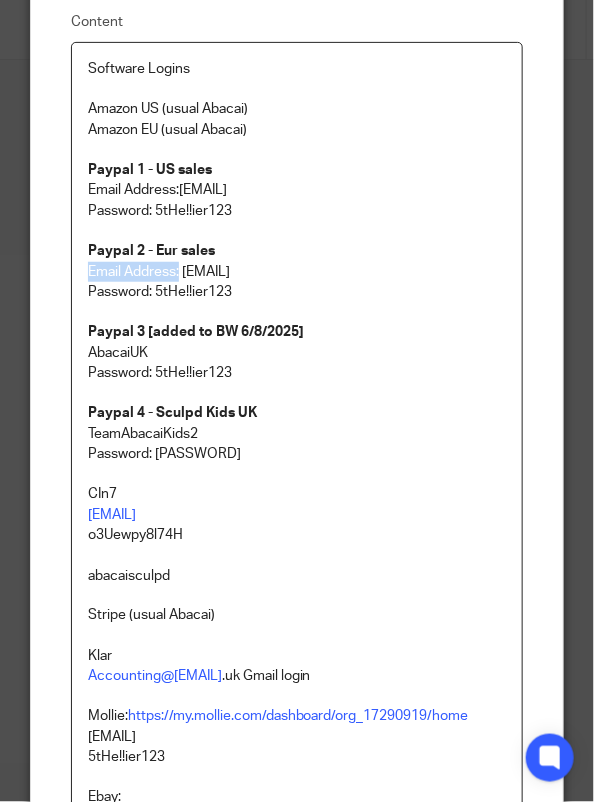 drag, startPoint x: 171, startPoint y: 273, endPoint x: 69, endPoint y: 273, distance: 102 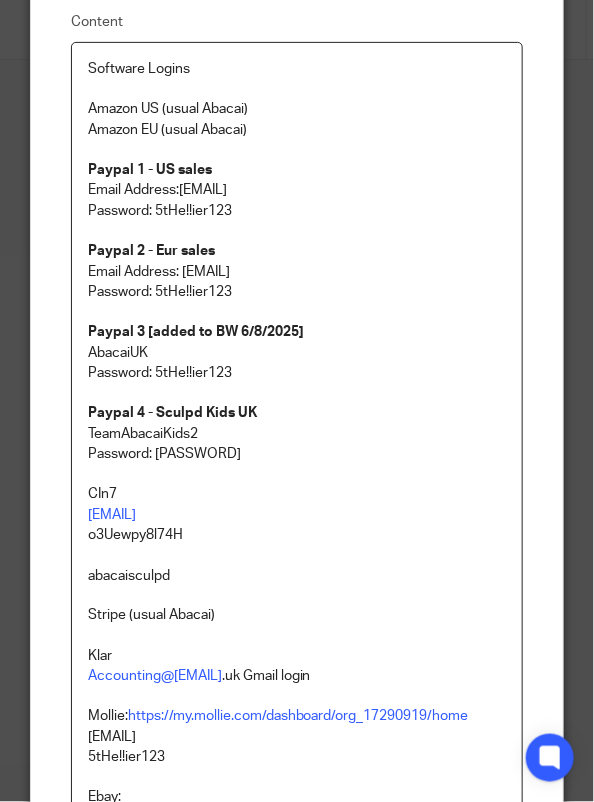 click on "Software Logins Amazon US (usual Abacai) Amazon EU (usual Abacai) Paypal 1 - US sales Email Address: SculpdAbacai Password: 5tHe!!ier123 Paypal 2 - Eur sales Email Address: teamabacai Password: 5tHe!!ier123 Paypal 3 [added to BW 6/8/2025] AbacaiUK Password: 5tHe!!ier123 Paypal 4 - Sculpd Kids UK TeamAbacaiKids2 Password: Zzfw=e+!6EK6,Y5 CIn7 AP@sculpd.com o3Uewpy8l74H abacaisculpd Stripe (usual Abacai) Klar Accounting@abacai.co .uk Gmail login Mollie:  https://my.mollie.com/dashboard/org_17290919/home accounting@abacai.co.uk 5tHe!!ier123 Ebay: will@sculpd.com  ?.B4Rkn8DfYV-64 ADP Payroll SculpdAbacai 5tHe!!ier123 (answer to security questions: abacai1, abacai2, abacai3) Numeral teamabacai@abacai.co.uk Password: 5tHe!!ier123" at bounding box center (297, 549) 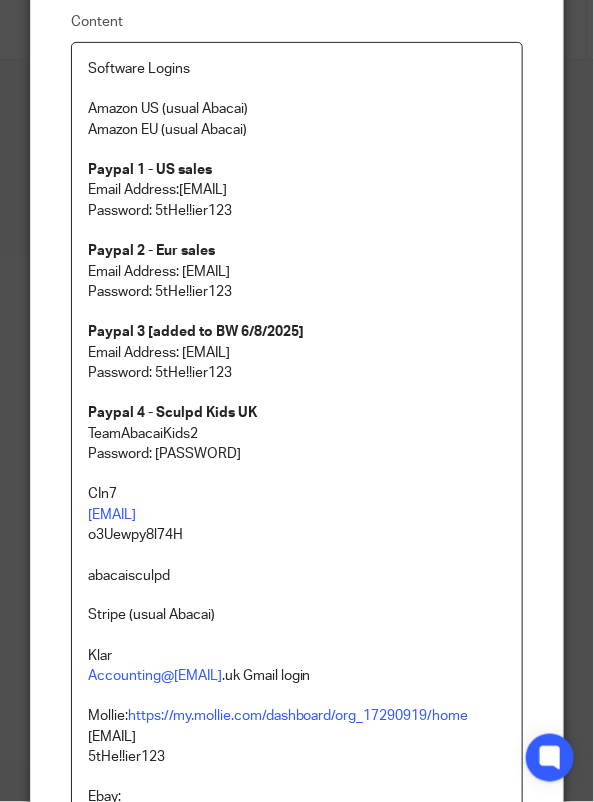 click on "Software Logins Amazon US (usual Abacai) Amazon EU (usual Abacai) Paypal 1 - US sales Email Address: SculpdAbacai Password: 5tHe!!ier123 Paypal 2 - Eur sales Email Address: teamabacai Password: 5tHe!!ier123 Paypal 3 [added to BW 6/8/2025] Email Address: AbacaiUK Password: 5tHe!!ier123 Paypal 4 - Sculpd Kids UK TeamAbacaiKids2 Password: Zzfw=e+!6EK6,Y5 CIn7 AP@sculpd.com o3Uewpy8l74H abacaisculpd Stripe (usual Abacai) Klar Accounting@abacai.co .uk Gmail login Mollie:  https://my.mollie.com/dashboard/org_17290919/home accounting@abacai.co.uk 5tHe!!ier123 Ebay: will@sculpd.com  ?.B4Rkn8DfYV-64 ADP Payroll SculpdAbacai 5tHe!!ier123 (answer to security questions: abacai1, abacai2, abacai3) Numeral teamabacai@abacai.co.uk Password: 5tHe!!ier123" at bounding box center [297, 549] 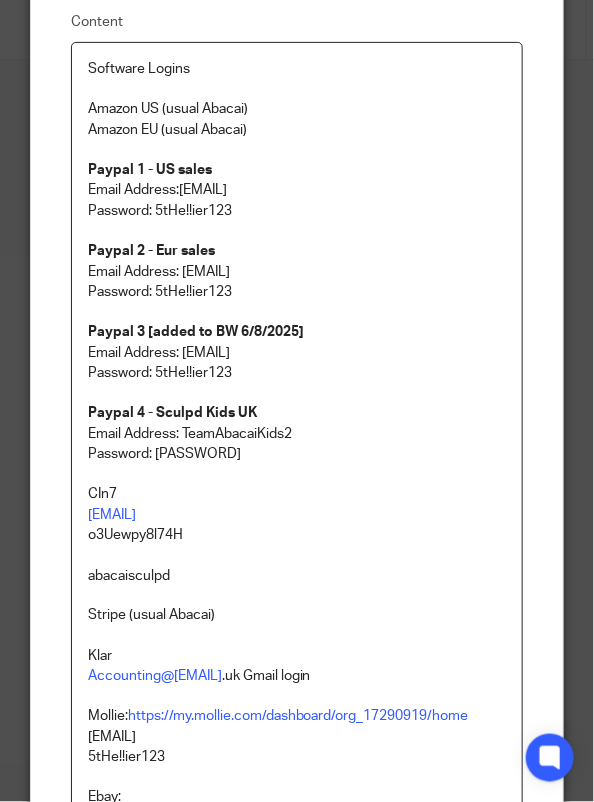 click on "Software Logins Amazon US (usual Abacai) Amazon EU (usual Abacai) Paypal 1 - US sales Email Address: SculpdAbacai Password: 5tHe!!ier123 Paypal 2 - Eur sales Email Address: teamabacai Password: 5tHe!!ier123 Paypal 3 [added to BW 6/8/2025] Email Address: AbacaiUK Password: 5tHe!!ier123 Paypal 4 - Sculpd Kids UK Email Address: TeamAbacaiKids2 Password: Zzfw=e+!6EK6,Y5 CIn7 AP@sculpd.com o3Uewpy8l74H abacaisculpd Stripe (usual Abacai) Klar Accounting@abacai.co .uk Gmail login Mollie:  https://my.mollie.com/dashboard/org_17290919/home accounting@abacai.co.uk 5tHe!!ier123 Ebay: will@sculpd.com  ?.B4Rkn8DfYV-64 ADP Payroll SculpdAbacai 5tHe!!ier123 (answer to security questions: abacai1, abacai2, abacai3) Numeral teamabacai@abacai.co.uk Password: 5tHe!!ier123" at bounding box center [297, 549] 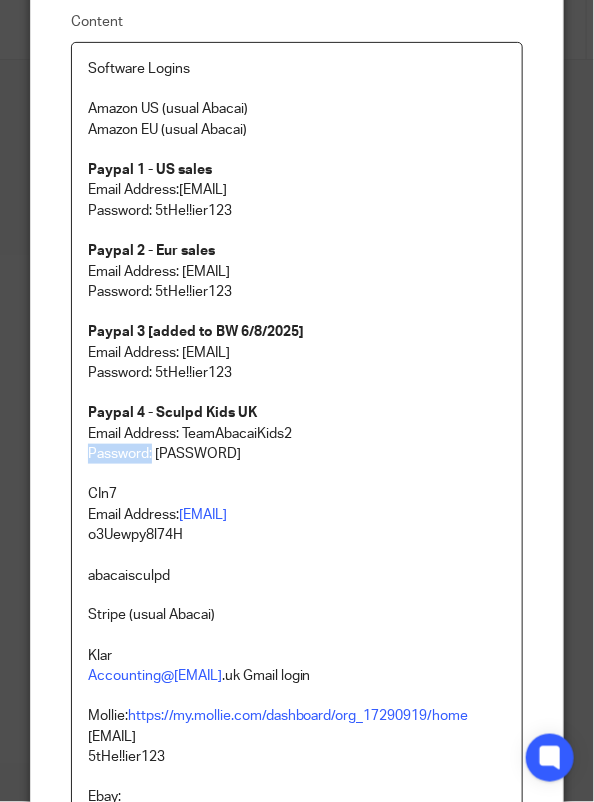 drag, startPoint x: 144, startPoint y: 451, endPoint x: 72, endPoint y: 446, distance: 72.1734 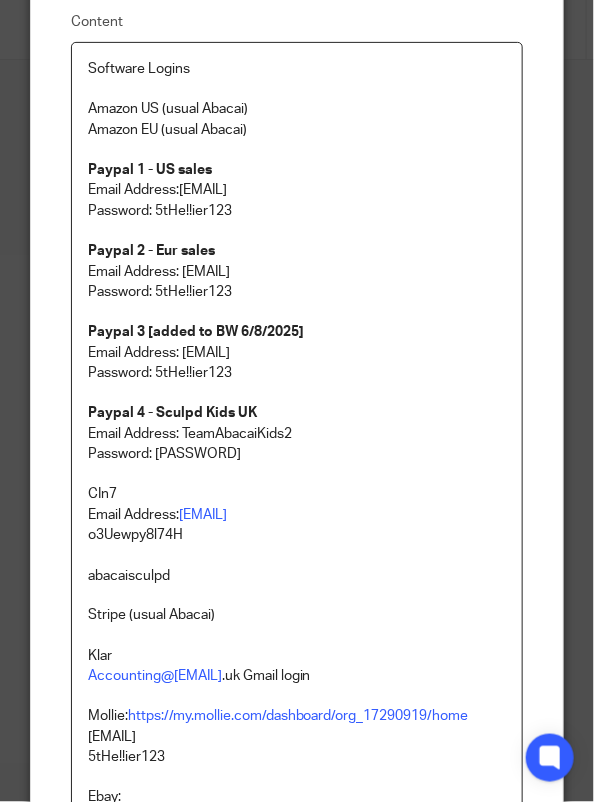 click on "Software Logins Amazon US (usual Abacai) Amazon EU (usual Abacai) Paypal 1 - US sales Email Address: SculpdAbacai Password: 5tHe!!ier123 Paypal 2 - Eur sales Email Address: teamabacai Password: 5tHe!!ier123 Paypal 3 [added to BW 6/8/2025] Email Address: AbacaiUK Password: 5tHe!!ier123 Paypal 4 - Sculpd Kids UK Email Address: TeamAbacaiKids2 Password: Zzfw=e+!6EK6,Y5 CIn7 Email Address:  AP@sculpd.com o3Uewpy8l74H abacaisculpd Stripe (usual Abacai) Klar Accounting@abacai.co .uk Gmail login Mollie:  https://my.mollie.com/dashboard/org_17290919/home accounting@abacai.co.uk 5tHe!!ier123 Ebay: will@sculpd.com  ?.B4Rkn8DfYV-64 ADP Payroll SculpdAbacai 5tHe!!ier123 (answer to security questions: abacai1, abacai2, abacai3) Numeral teamabacai@abacai.co.uk Password: 5tHe!!ier123" at bounding box center [297, 549] 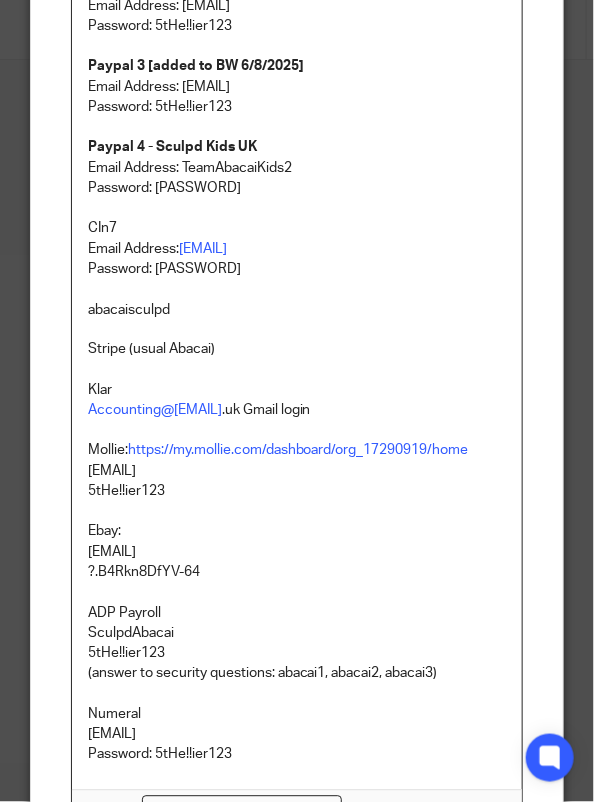 scroll, scrollTop: 432, scrollLeft: 0, axis: vertical 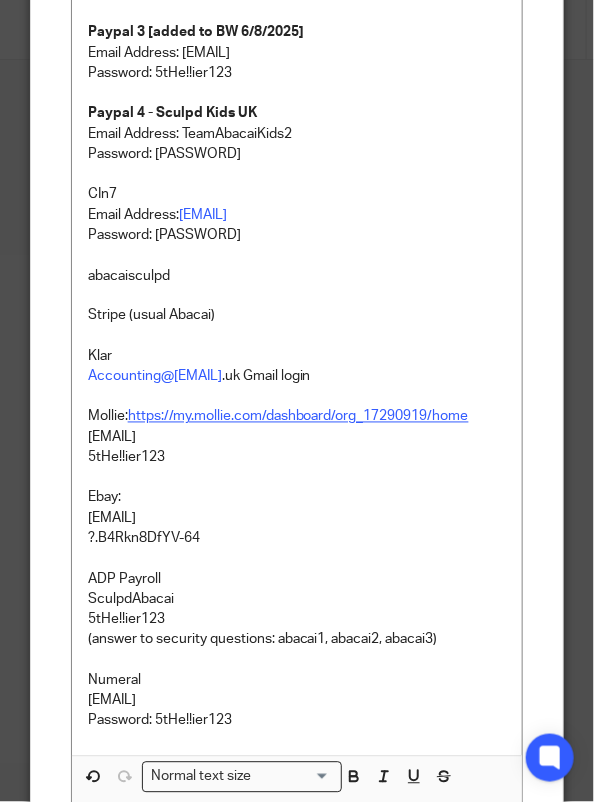 click on "https://my.mollie.com/dashboard/org_17290919/home" at bounding box center [298, 417] 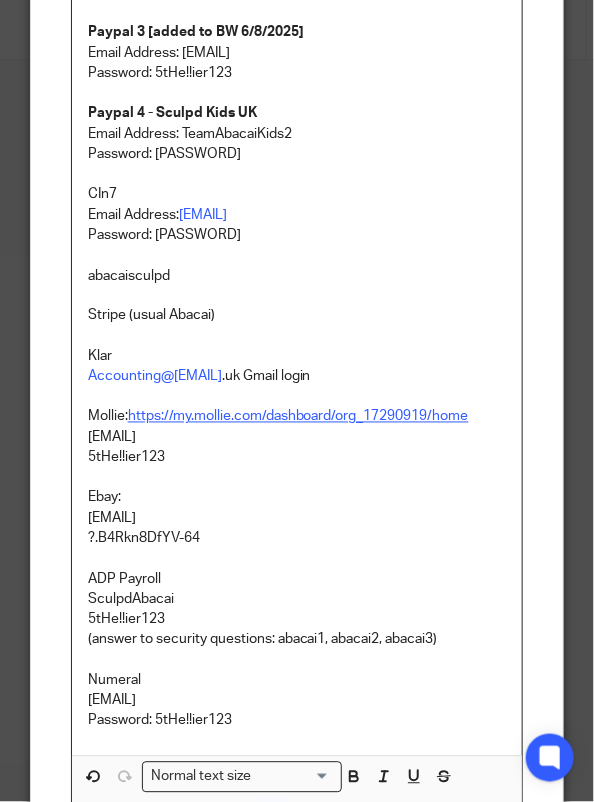 click on "https://my.mollie.com/dashboard/org_17290919/home" at bounding box center [298, 417] 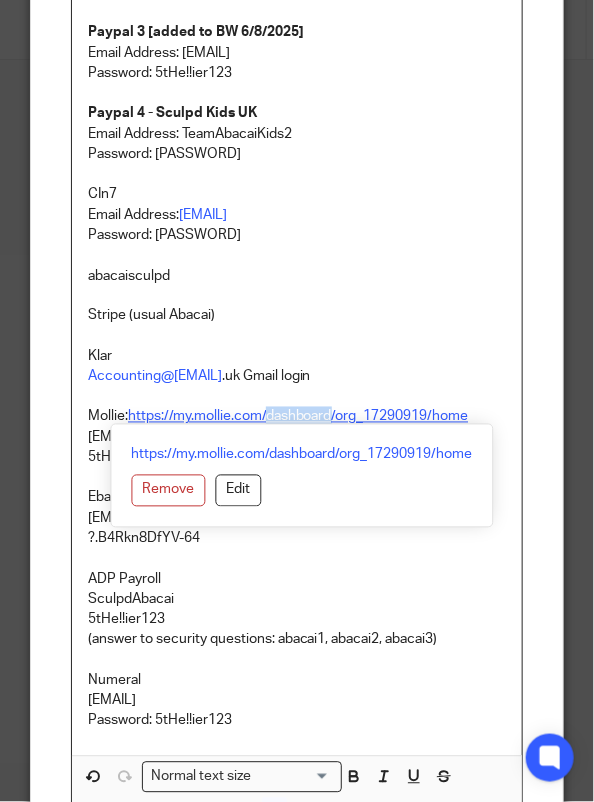 click on "https://my.mollie.com/dashboard/org_17290919/home" at bounding box center (298, 417) 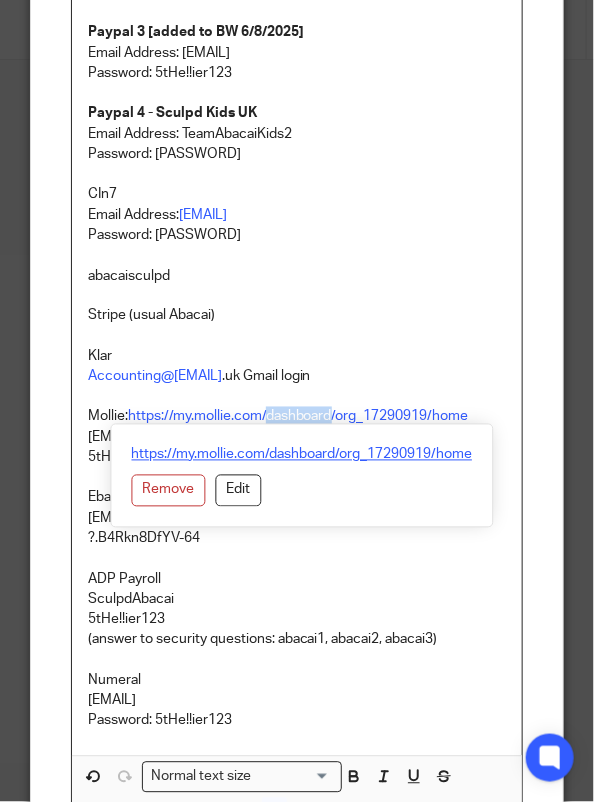 click on "https://my.mollie.com/dashboard/org_17290919/home" at bounding box center [301, 455] 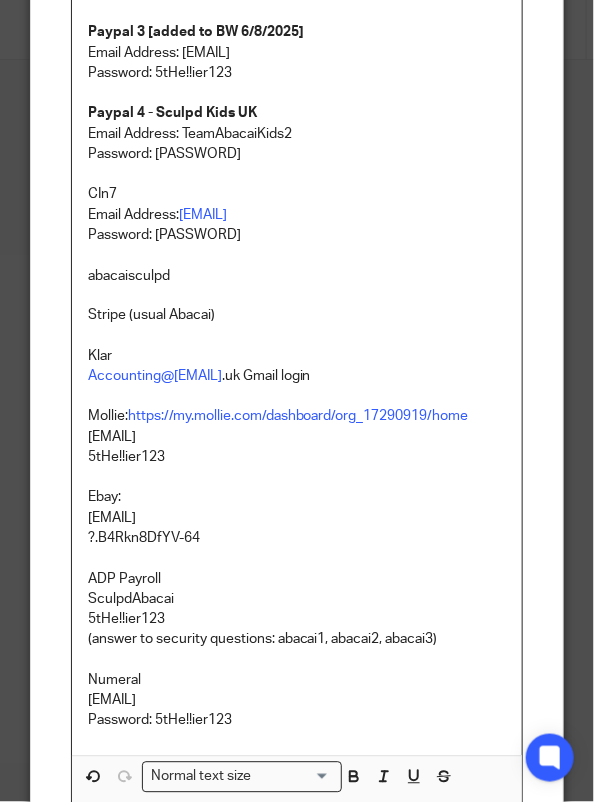 click on "Mollie:  https://my.mollie.com/dashboard/org_17290919/home" at bounding box center (297, 417) 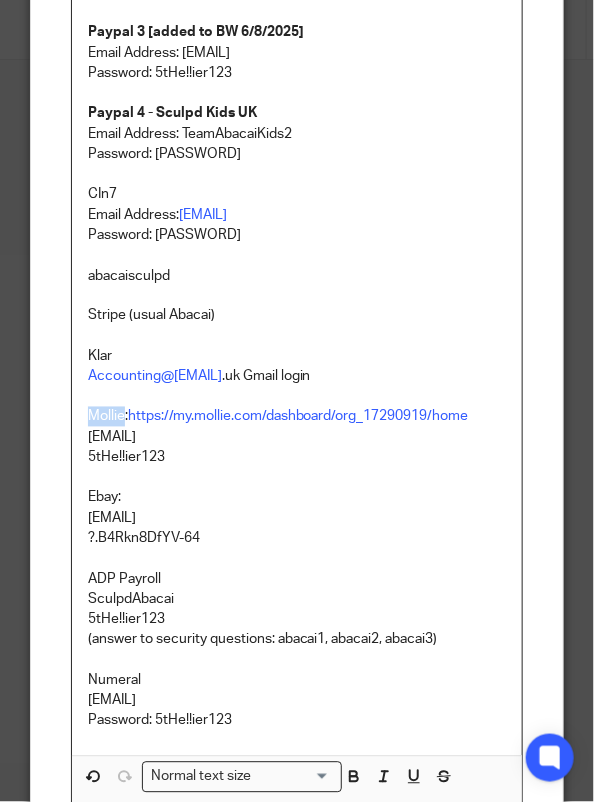 click on "Mollie:  https://my.mollie.com/dashboard/org_17290919/home" at bounding box center [297, 417] 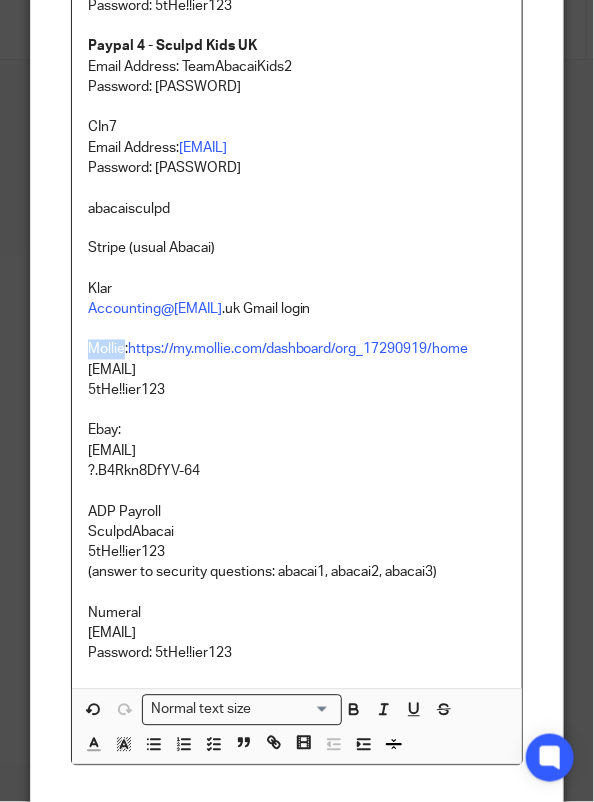 scroll, scrollTop: 532, scrollLeft: 0, axis: vertical 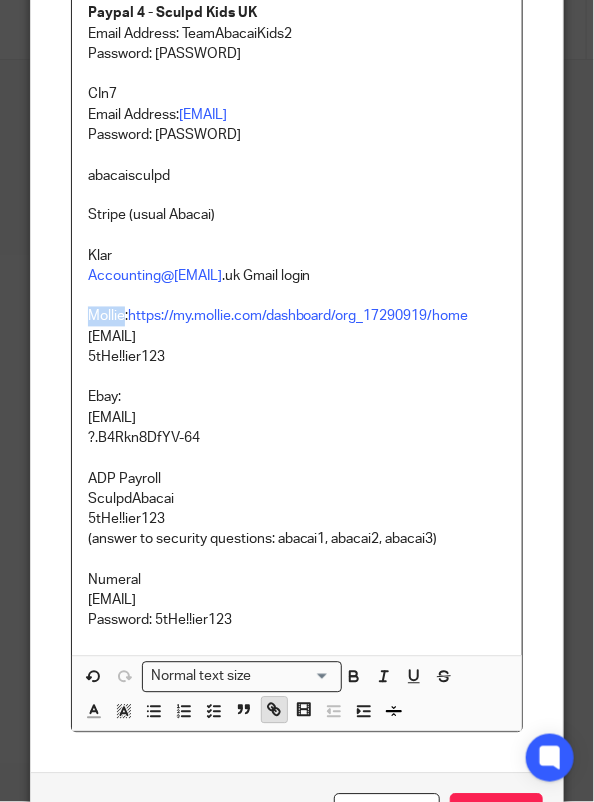 click 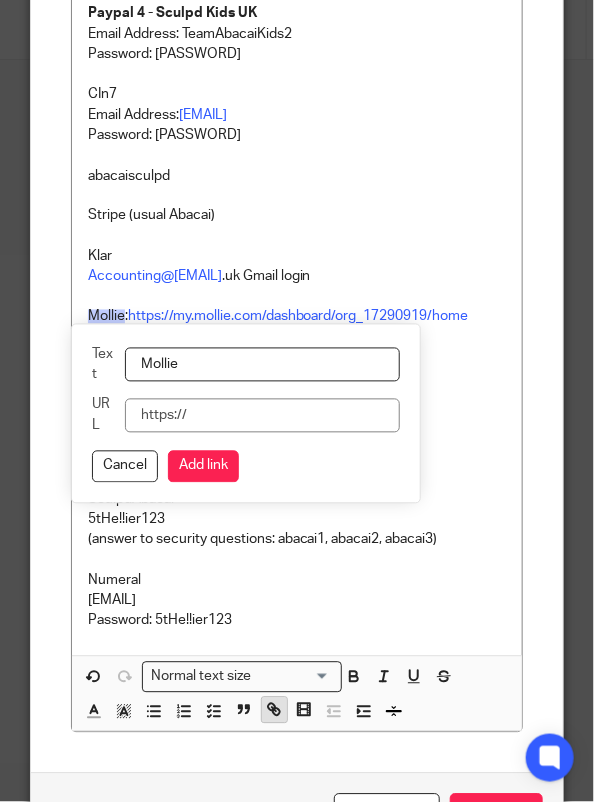 type 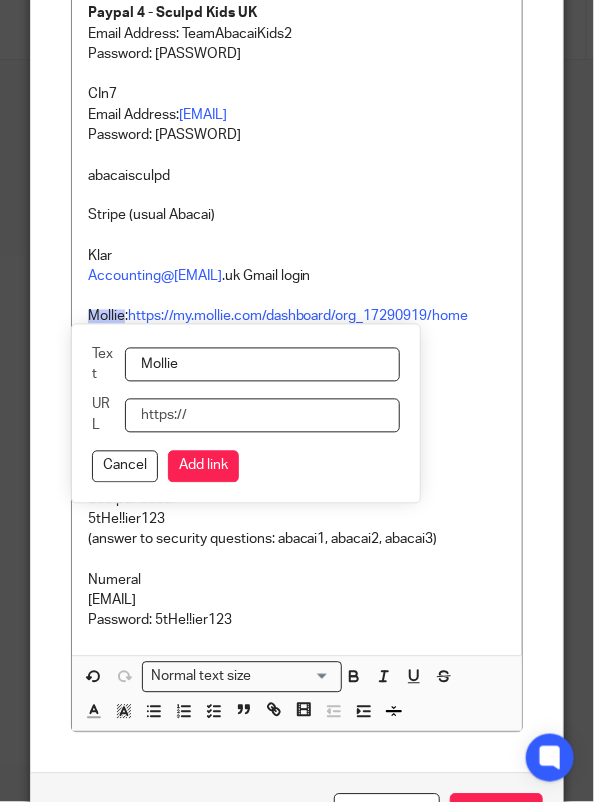 paste on "https://my.mollie.com/dashboard/login?lang=en" 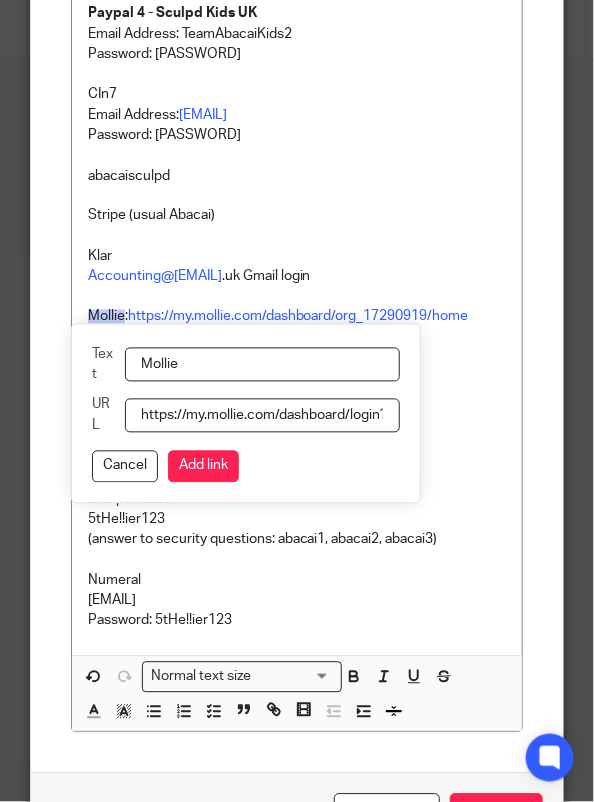 scroll, scrollTop: 0, scrollLeft: 56, axis: horizontal 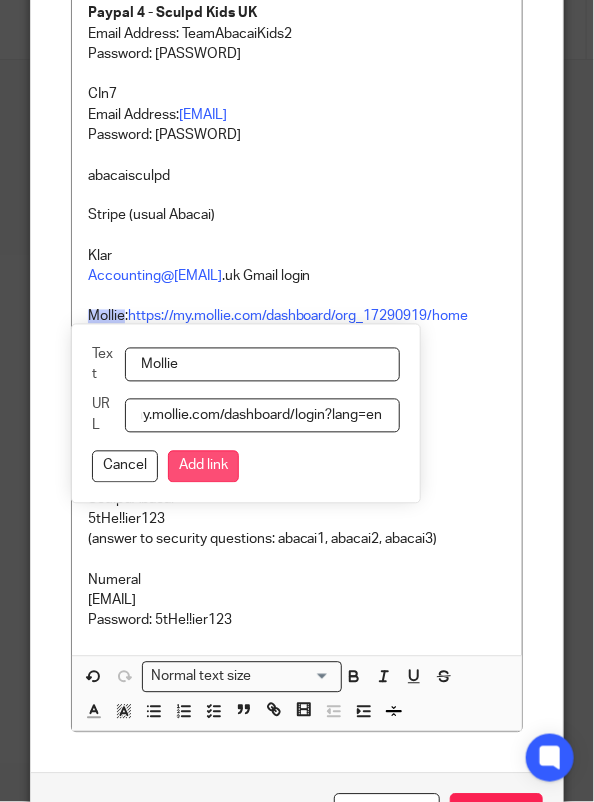 type on "https://my.mollie.com/dashboard/login?lang=en" 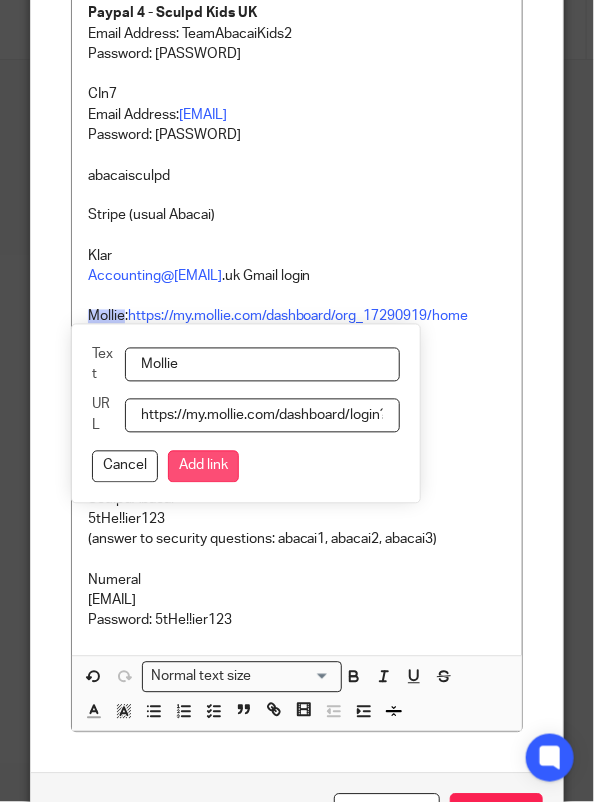 click on "Add link" at bounding box center [203, 467] 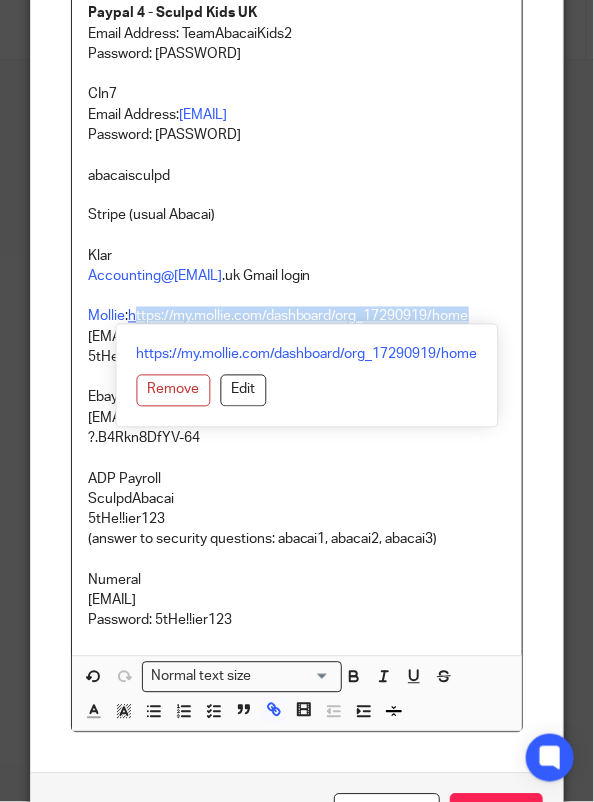 drag, startPoint x: 472, startPoint y: 317, endPoint x: 128, endPoint y: 321, distance: 344.02325 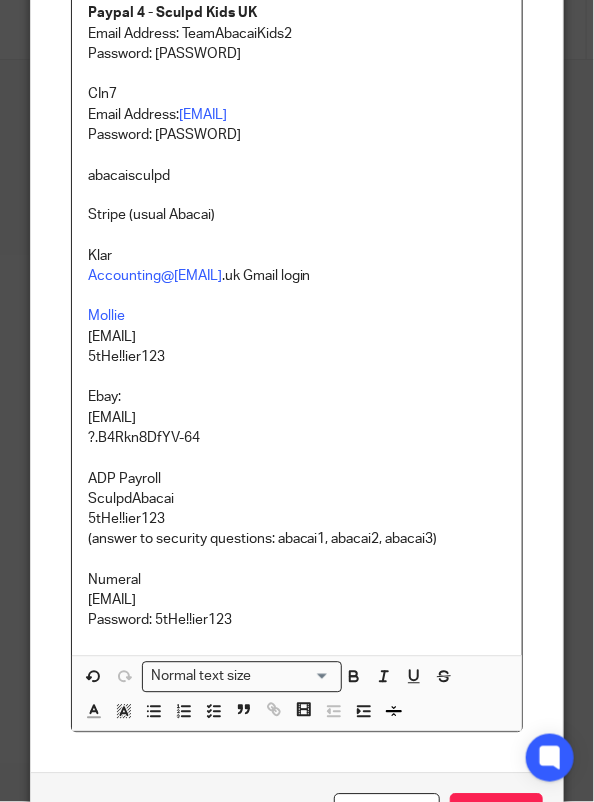 click on "accounting@abacai.co.uk" at bounding box center (297, 338) 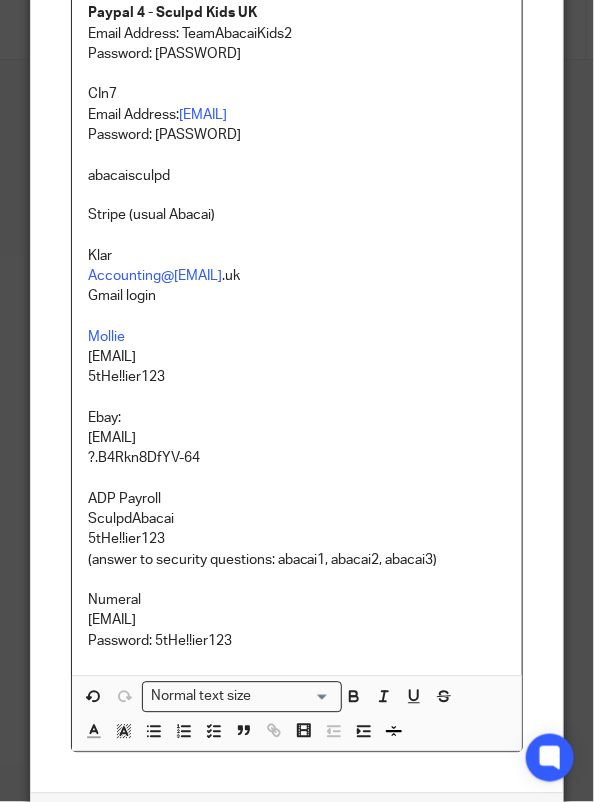 click on "accounting@abacai.co.uk" at bounding box center [297, 358] 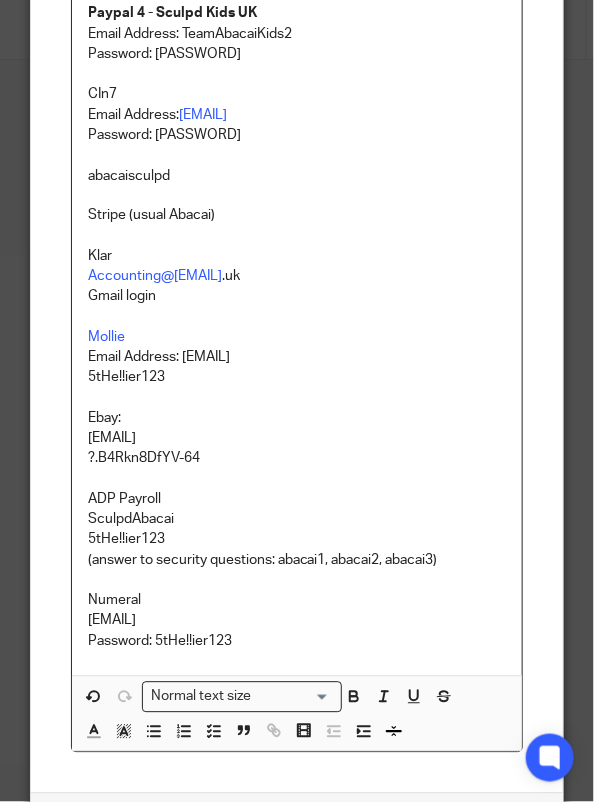 click on "Software Logins Amazon US (usual Abacai) Amazon EU (usual Abacai) Paypal 1 - US sales Email Address: SculpdAbacai Password: 5tHe!!ier123 Paypal 2 - Eur sales Email Address: teamabacai Password: 5tHe!!ier123 Paypal 3 [added to BW 6/8/2025] Email Address: AbacaiUK Password: 5tHe!!ier123 Paypal 4 - Sculpd Kids UK Email Address: TeamAbacaiKids2 Password: Zzfw=e+!6EK6,Y5 CIn7 Email Address:  AP@sculpd.com Password: o3Uewpy8l74H abacaisculpd Stripe (usual Abacai) Klar Accounting@abacai.co .uk Gmail login Mollie Email Address: accounting@abacai.co.uk 5tHe!!ier123 Ebay: will@sculpd.com  ?.B4Rkn8DfYV-64 ADP Payroll SculpdAbacai 5tHe!!ier123 (answer to security questions: abacai1, abacai2, abacai3) Numeral teamabacai@abacai.co.uk Password: 5tHe!!ier123" at bounding box center (297, 159) 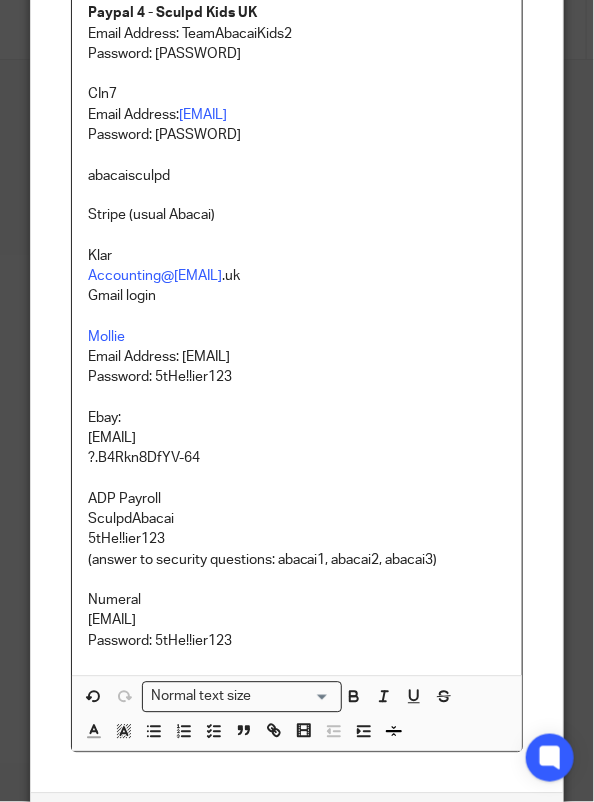 drag, startPoint x: 338, startPoint y: 357, endPoint x: 179, endPoint y: 353, distance: 159.05031 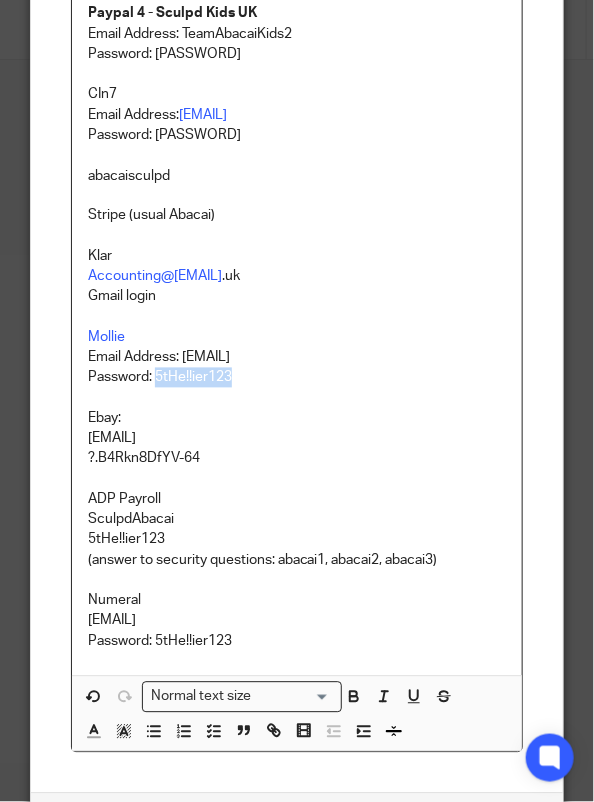 drag, startPoint x: 228, startPoint y: 377, endPoint x: 148, endPoint y: 375, distance: 80.024994 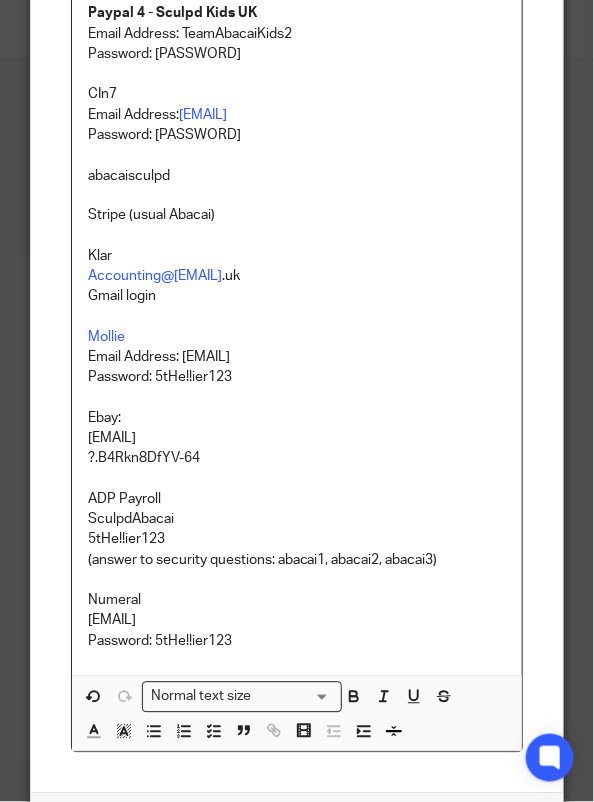 click on "Ebay:" at bounding box center [297, 419] 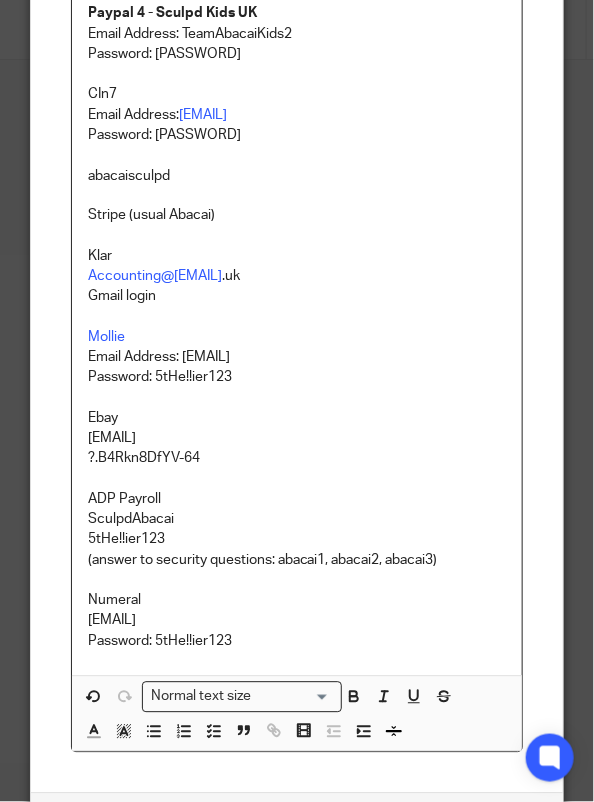 click on "Ebay" at bounding box center [297, 419] 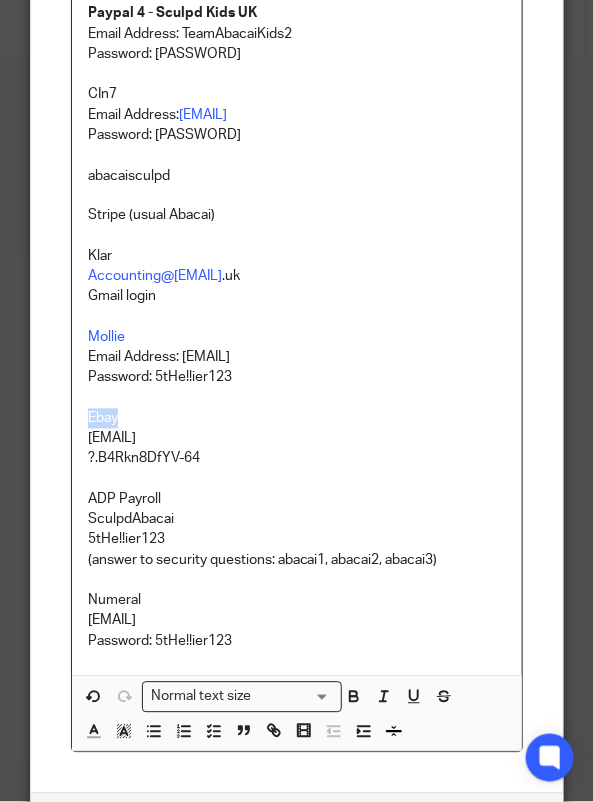 click on "Ebay" at bounding box center (297, 419) 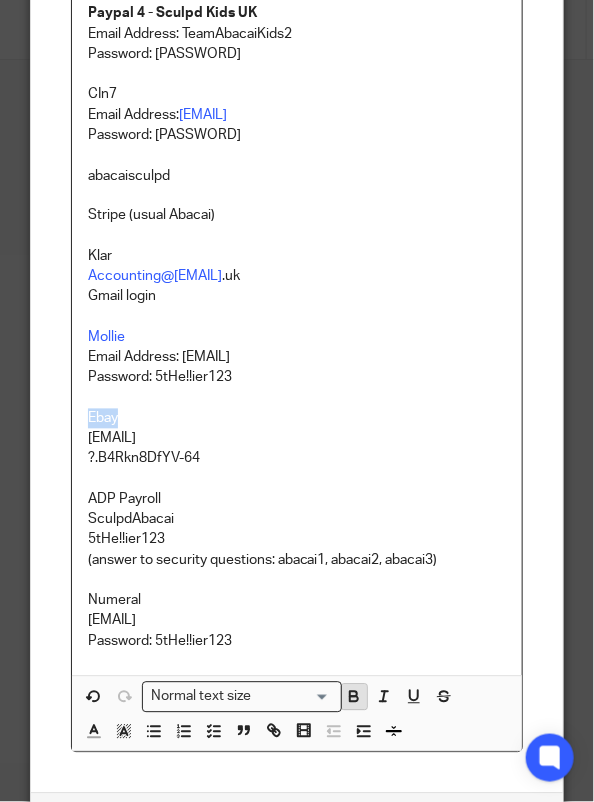 click 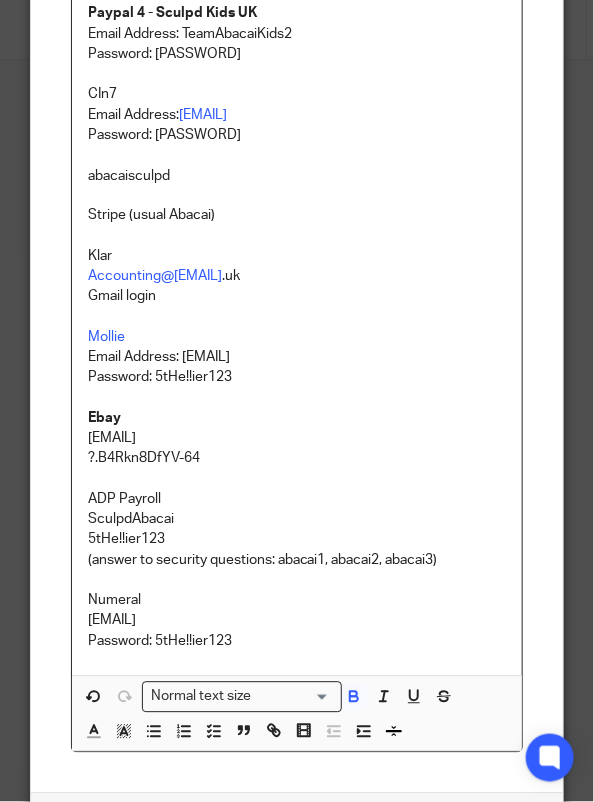 click on "(answer to security questions: abacai1, abacai2, abacai3)" at bounding box center [297, 561] 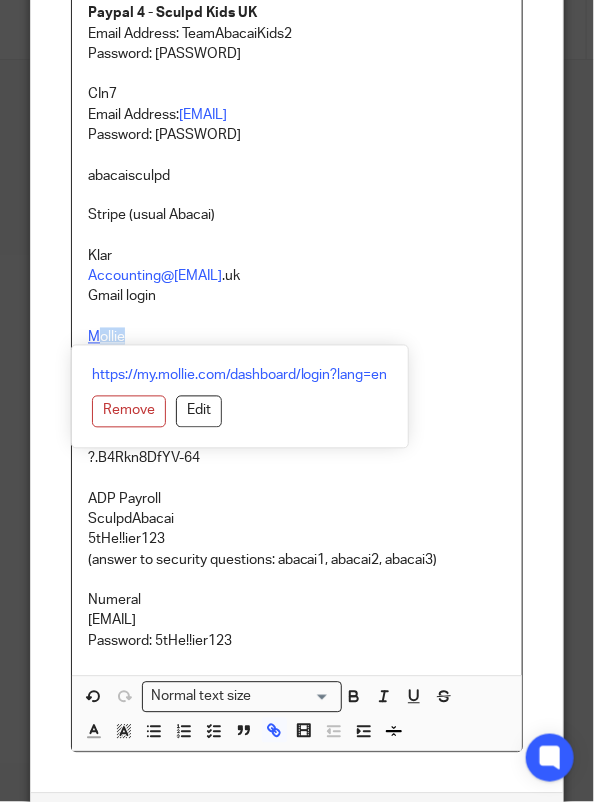drag, startPoint x: 144, startPoint y: 333, endPoint x: 91, endPoint y: 333, distance: 53 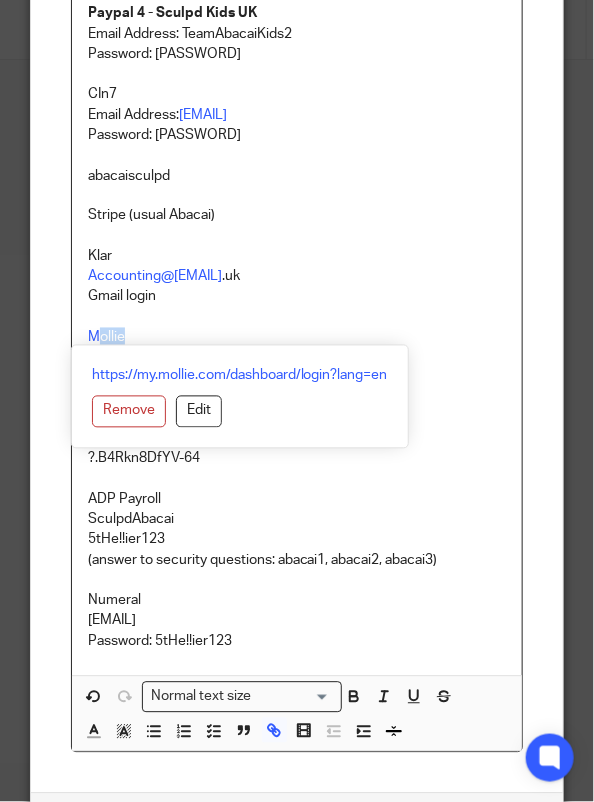 click on "Mollie" at bounding box center [297, 338] 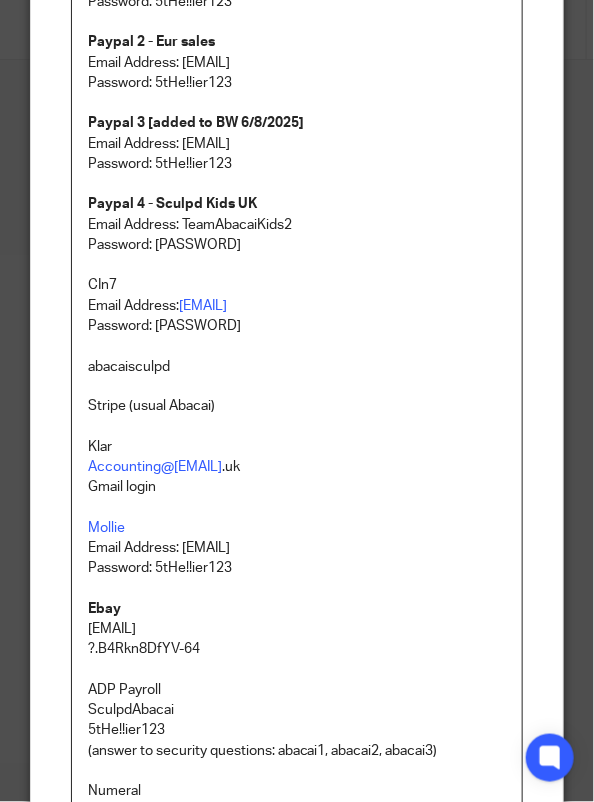 scroll, scrollTop: 232, scrollLeft: 0, axis: vertical 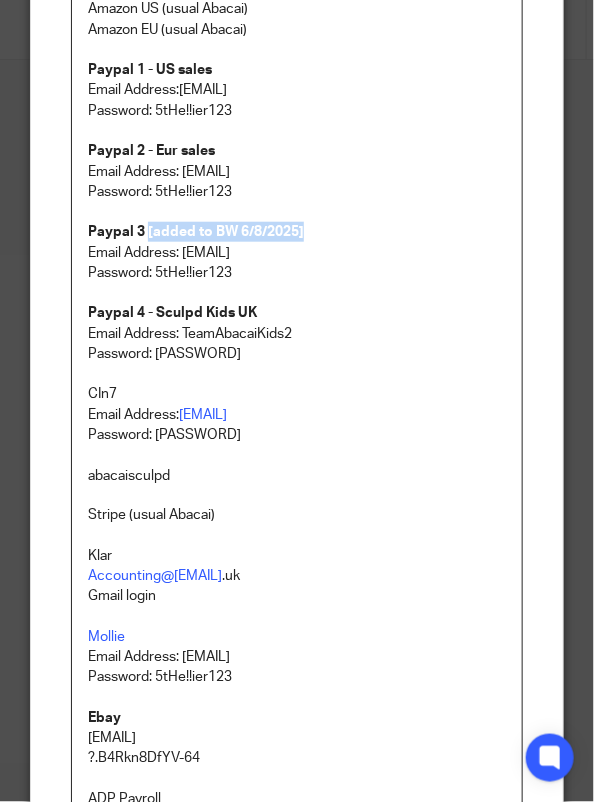 drag, startPoint x: 311, startPoint y: 233, endPoint x: 137, endPoint y: 222, distance: 174.34735 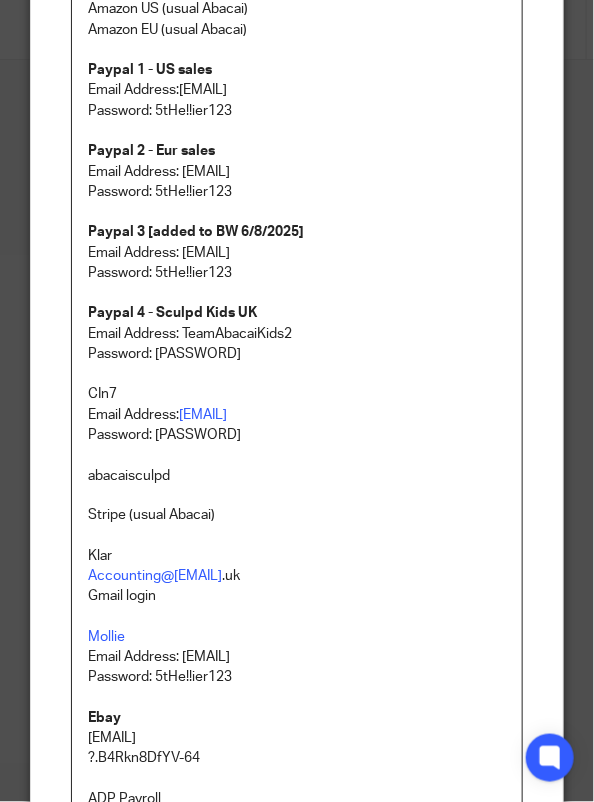 click on "CIn7" at bounding box center (297, 394) 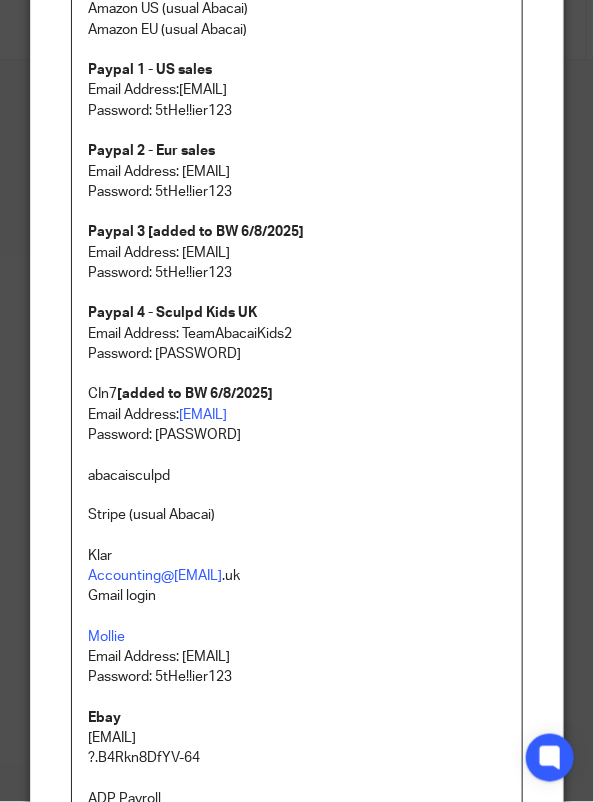 click on "CIn7  [added to BW 6/8/2025]" at bounding box center (297, 394) 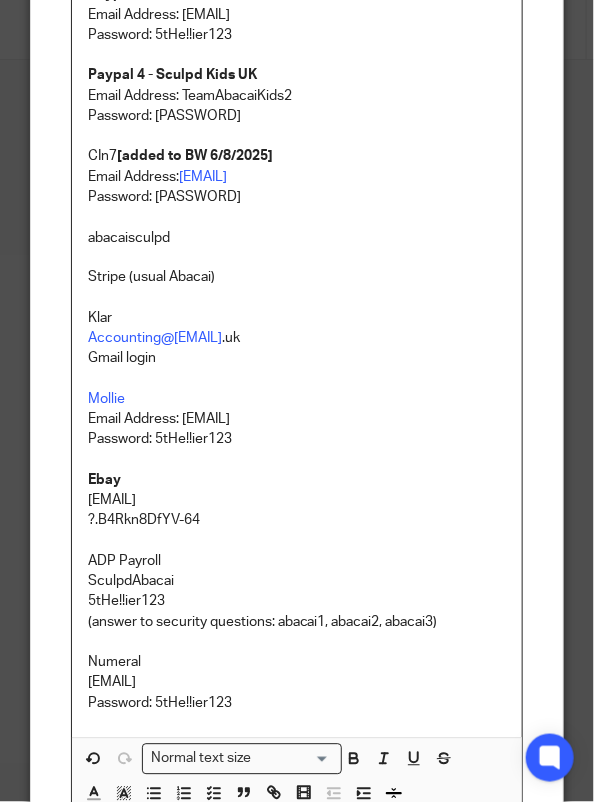 scroll, scrollTop: 532, scrollLeft: 0, axis: vertical 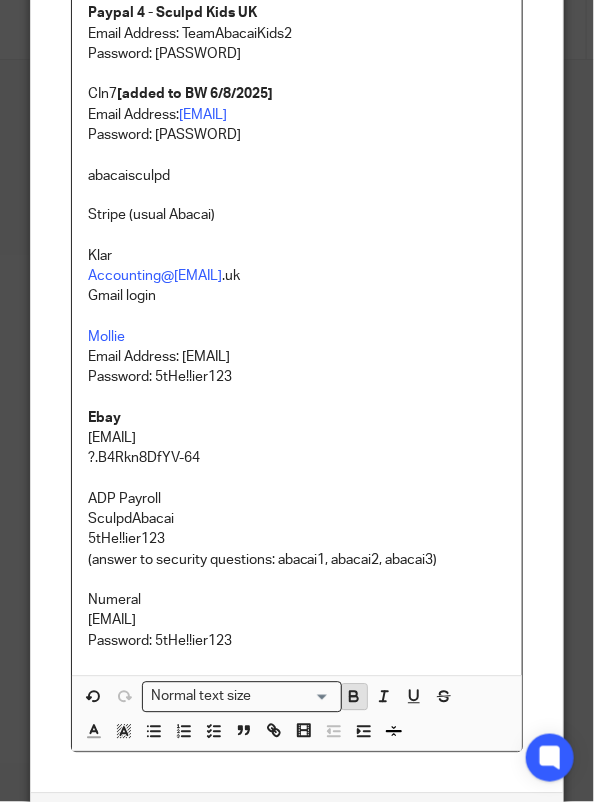 click 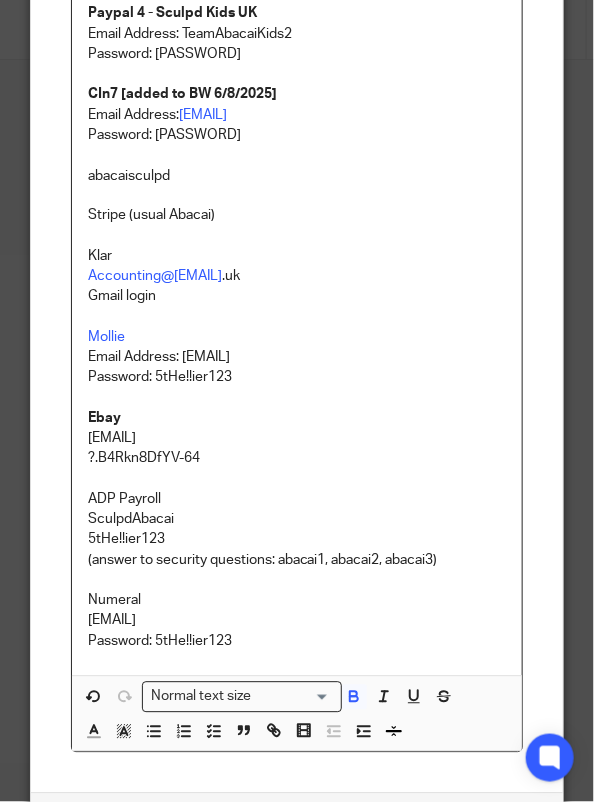 click on "Password: 5tHe!!ier123" at bounding box center (297, 378) 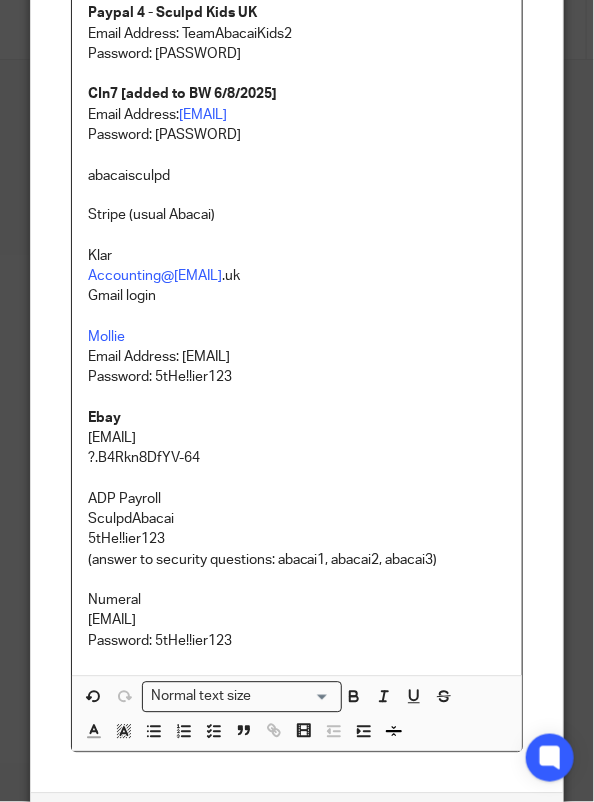 click on "Mollie" at bounding box center [297, 338] 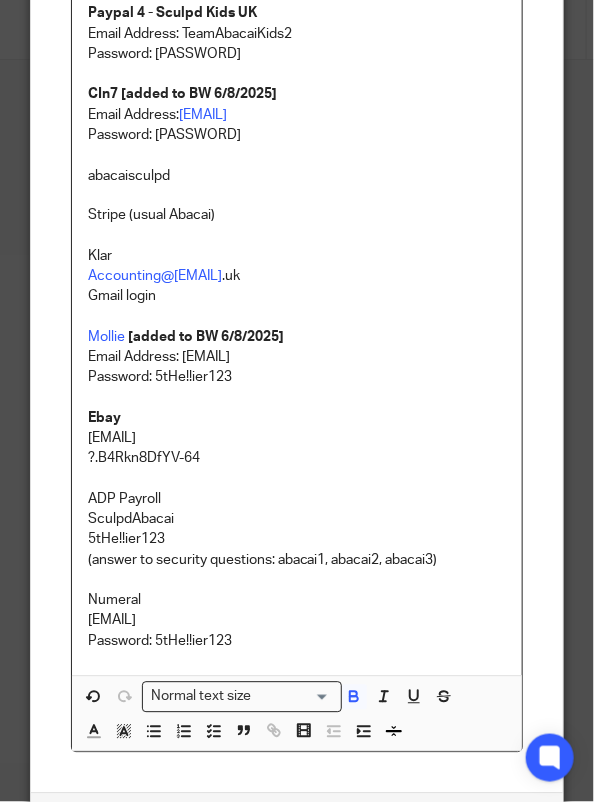 click on "Ebay" at bounding box center (297, 419) 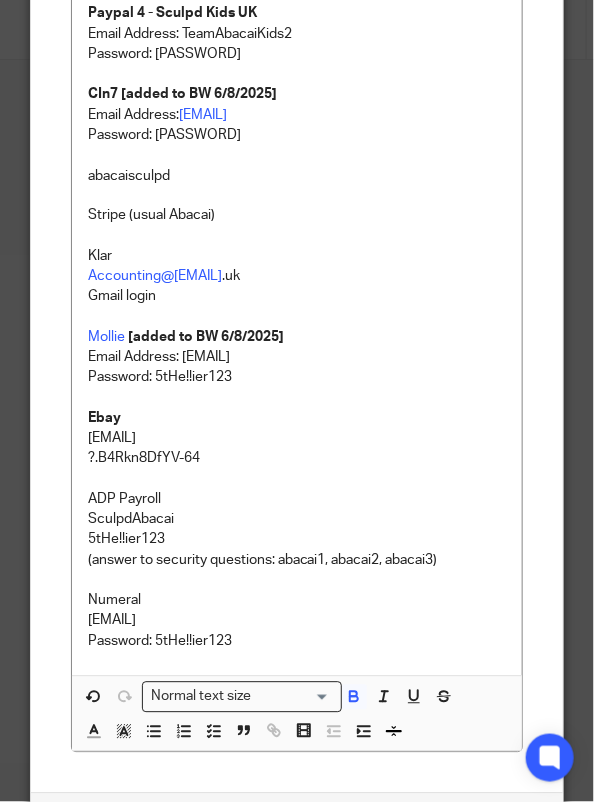 click on "will@sculpd.com" at bounding box center (297, 439) 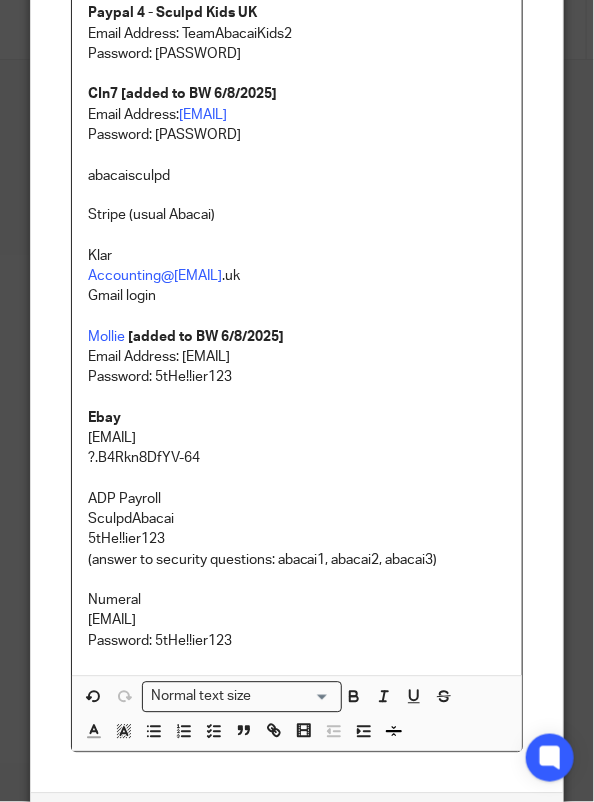 click on "will@sculpd.com" at bounding box center (297, 439) 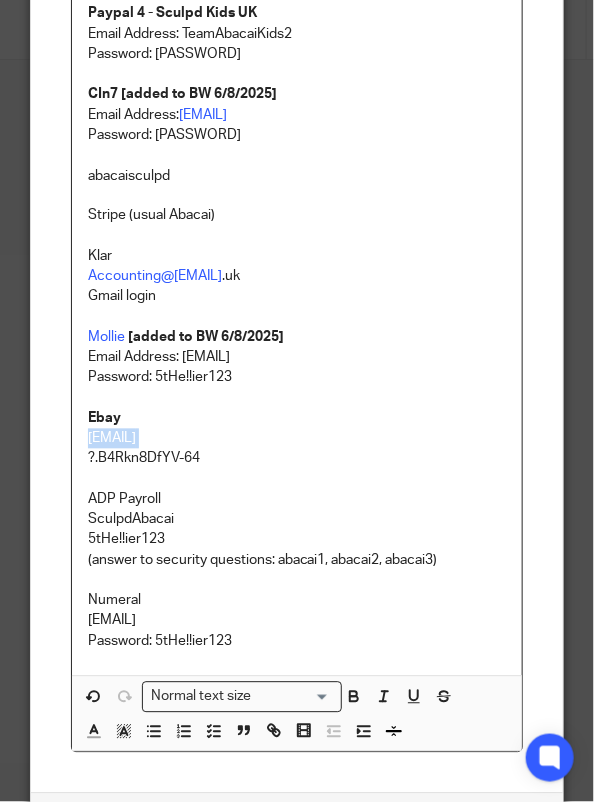 click on "will@sculpd.com" at bounding box center (297, 439) 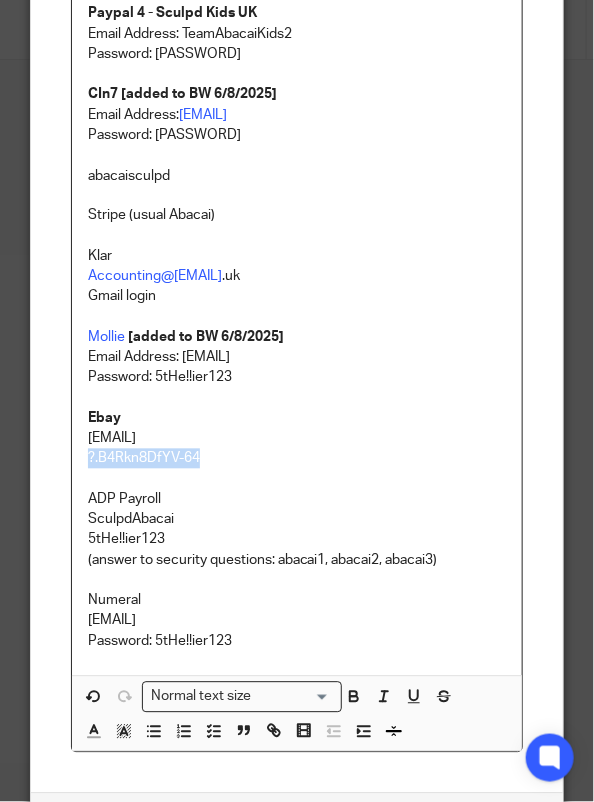 drag, startPoint x: 200, startPoint y: 459, endPoint x: 75, endPoint y: 451, distance: 125.25574 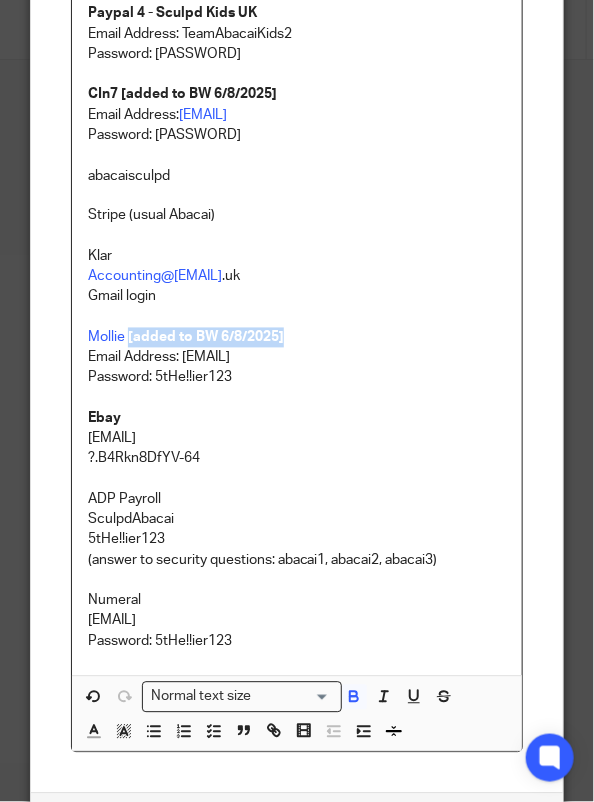 drag, startPoint x: 288, startPoint y: 332, endPoint x: 122, endPoint y: 340, distance: 166.19266 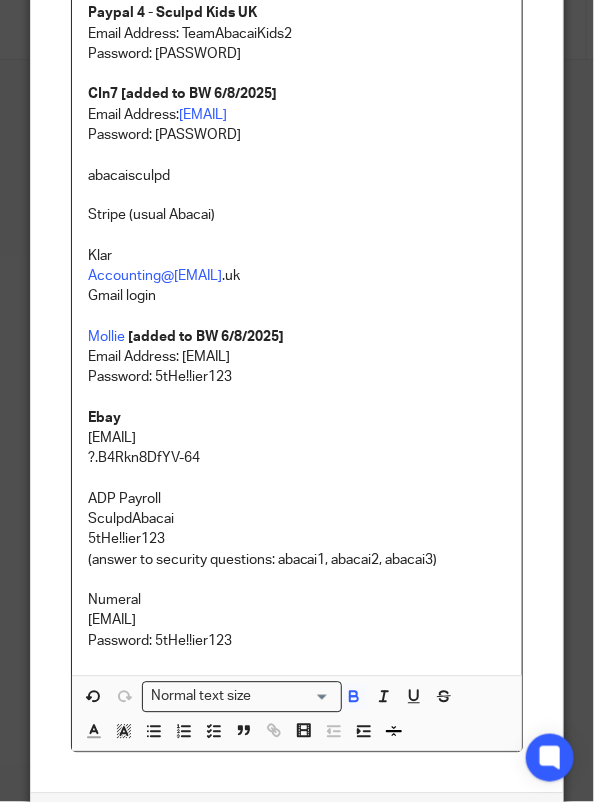 click on "Ebay" at bounding box center (297, 419) 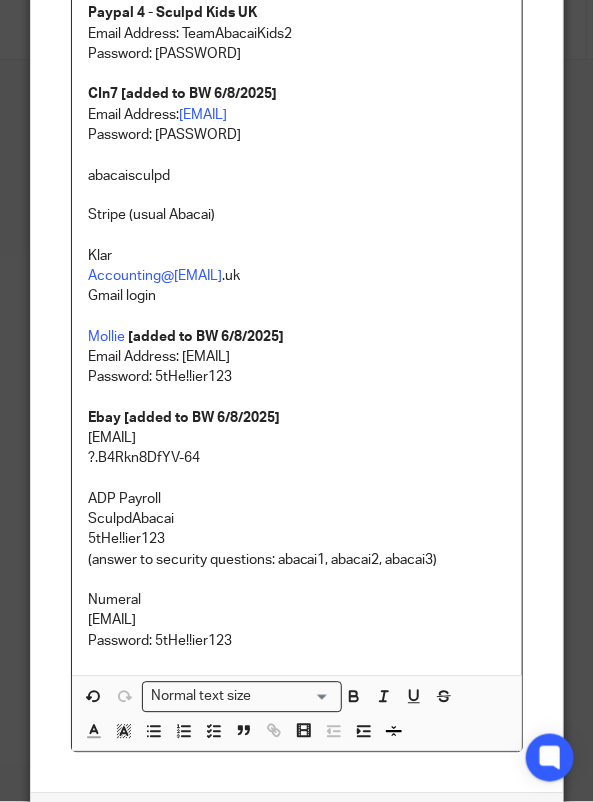 click on "ADP Payroll" at bounding box center (297, 500) 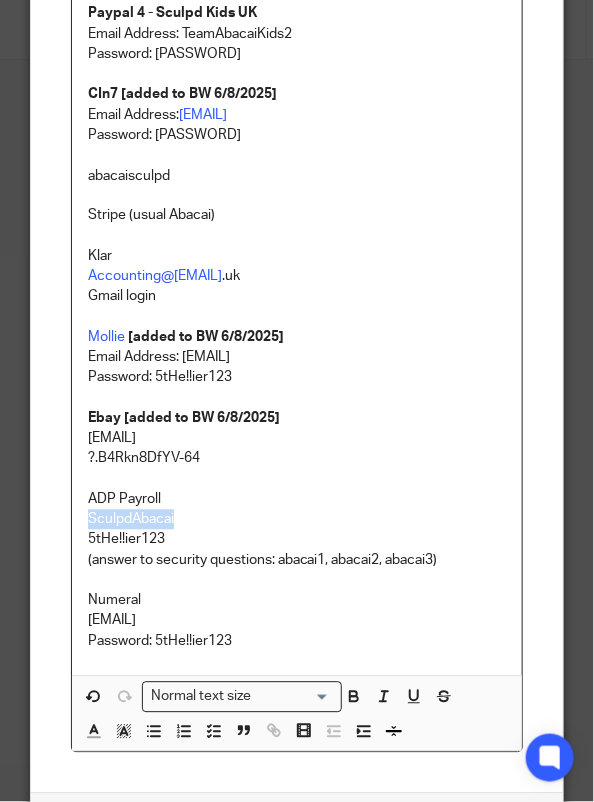 click on "SculpdAbacai" at bounding box center [297, 520] 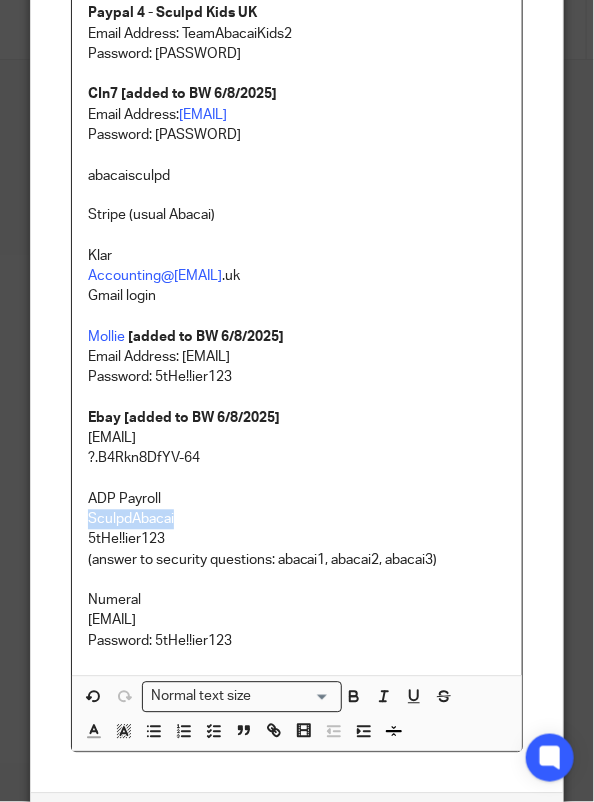 click on "SculpdAbacai" at bounding box center [297, 520] 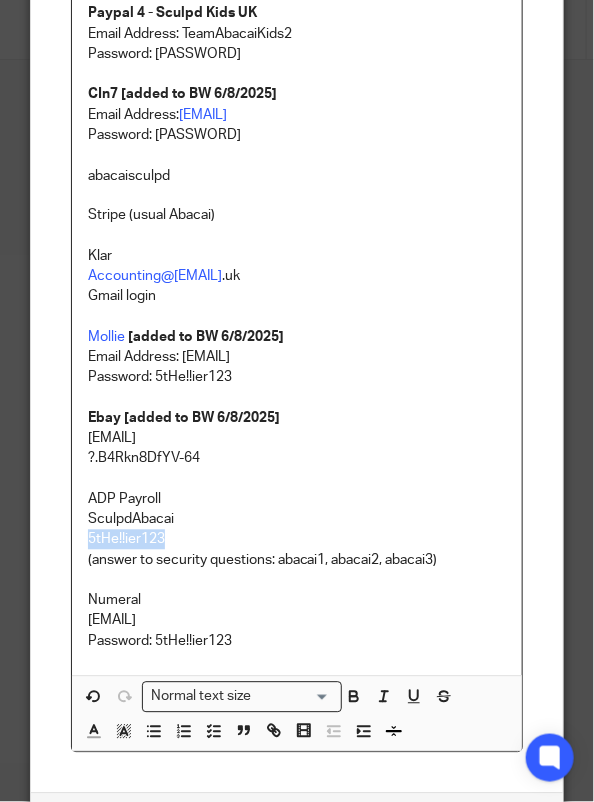 drag, startPoint x: 166, startPoint y: 537, endPoint x: 70, endPoint y: 534, distance: 96.04687 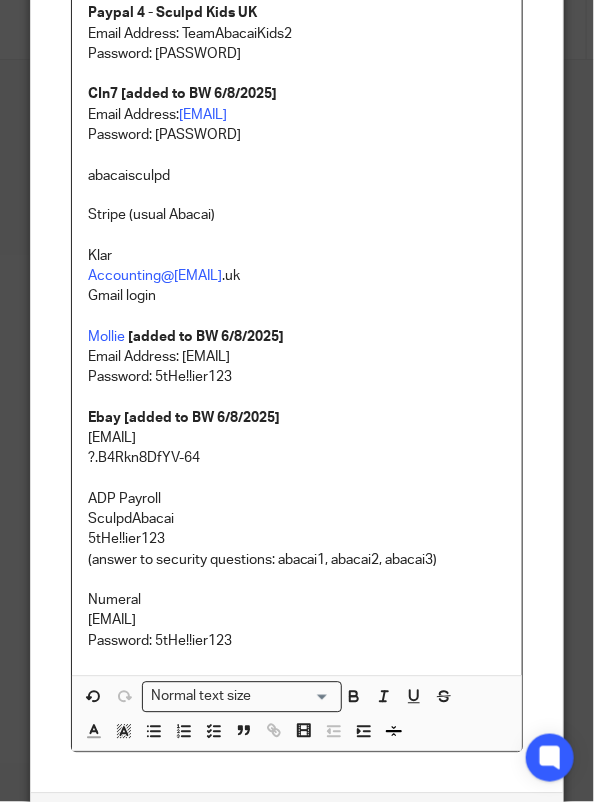 click on "SculpdAbacai" at bounding box center [297, 520] 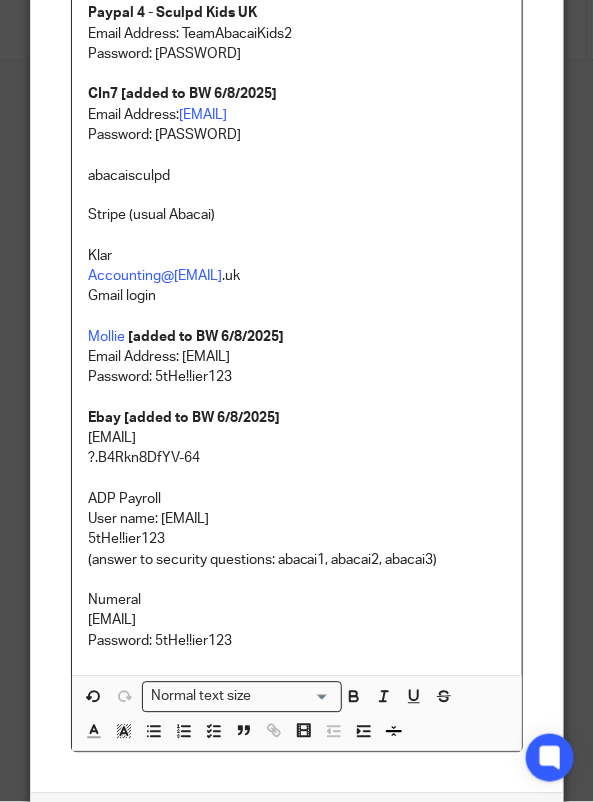 click on "Software Logins Amazon US (usual Abacai) Amazon EU (usual Abacai) Paypal 1 - US sales Email Address: SculpdAbacai Password: 5tHe!!ier123 Paypal 2 - Eur sales Email Address: teamabacai Password: 5tHe!!ier123 Paypal 3 [added to BW 6/8/2025] Email Address: AbacaiUK Password: 5tHe!!ier123 Paypal 4 - Sculpd Kids UK Email Address: TeamAbacaiKids2 Password: Zzfw=e+!6EK6,Y5 CIn7   [added to BW 6/8/2025] Email Address:  AP@sculpd.com Password: o3Uewpy8l74H abacaisculpd Stripe (usual Abacai) Klar Accounting@abacai.co .uk Gmail login Mollie   [added to BW 6/8/2025] Email Address: accounting@abacai.co.uk Password: 5tHe!!ier123 Ebay [added to BW 6/8/2025] will@sculpd.com  ?.B4Rkn8DfYV-64 ADP Payroll User name: SculpdAbacai 5tHe!!ier123 (answer to security questions: abacai1, abacai2, abacai3) Numeral teamabacai@abacai.co.uk Password: 5tHe!!ier123" at bounding box center (297, 159) 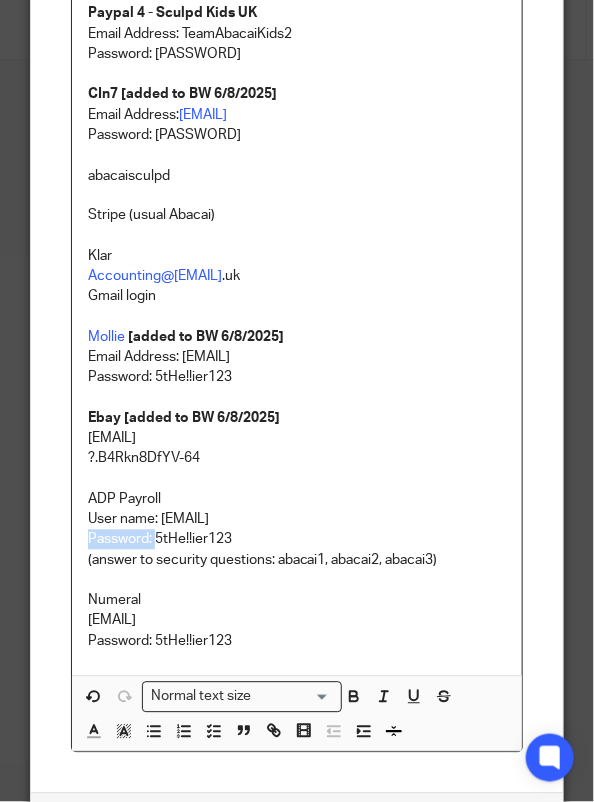 drag, startPoint x: 147, startPoint y: 540, endPoint x: 71, endPoint y: 535, distance: 76.1643 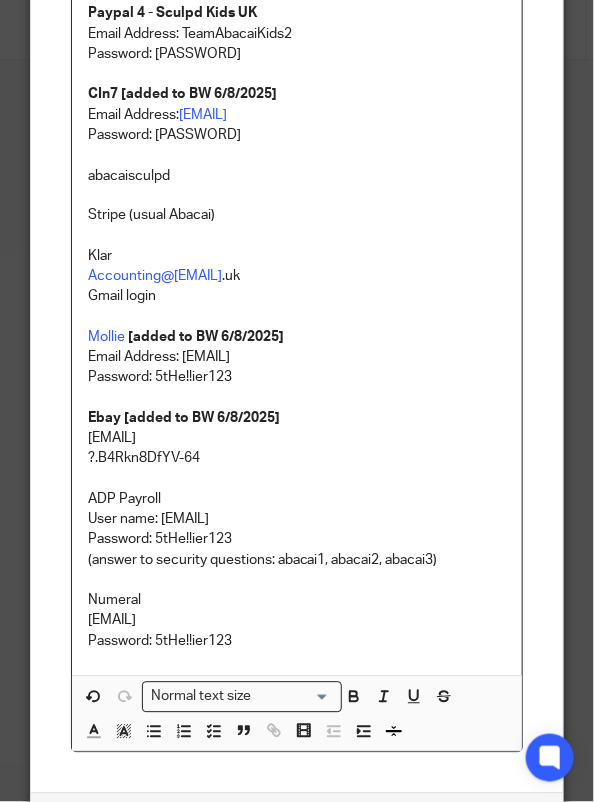 click on "Software Logins Amazon US (usual Abacai) Amazon EU (usual Abacai) Paypal 1 - US sales Email Address: SculpdAbacai Password: 5tHe!!ier123 Paypal 2 - Eur sales Email Address: teamabacai Password: 5tHe!!ier123 Paypal 3 [added to BW 6/8/2025] Email Address: AbacaiUK Password: 5tHe!!ier123 Paypal 4 - Sculpd Kids UK Email Address: TeamAbacaiKids2 Password: Zzfw=e+!6EK6,Y5 CIn7   [added to BW 6/8/2025] Email Address:  AP@sculpd.com Password: o3Uewpy8l74H abacaisculpd Stripe (usual Abacai) Klar Accounting@abacai.co .uk Gmail login Mollie   [added to BW 6/8/2025] Email Address: accounting@abacai.co.uk Password: 5tHe!!ier123 Ebay [added to BW 6/8/2025] will@sculpd.com  ?.B4Rkn8DfYV-64 ADP Payroll User name: SculpdAbacai Password: 5tHe!!ier123 (answer to security questions: abacai1, abacai2, abacai3) Numeral teamabacai@abacai.co.uk Password: 5tHe!!ier123" at bounding box center [297, 159] 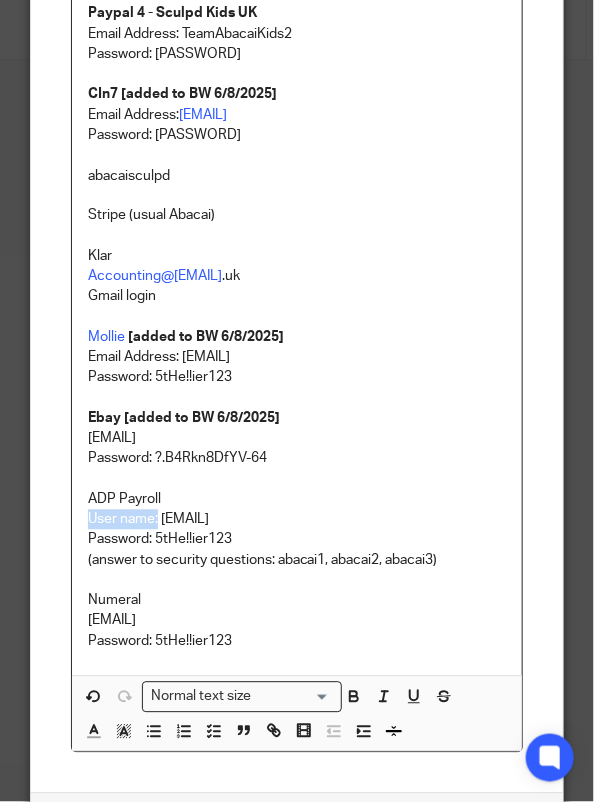drag, startPoint x: 150, startPoint y: 516, endPoint x: 50, endPoint y: 513, distance: 100.04499 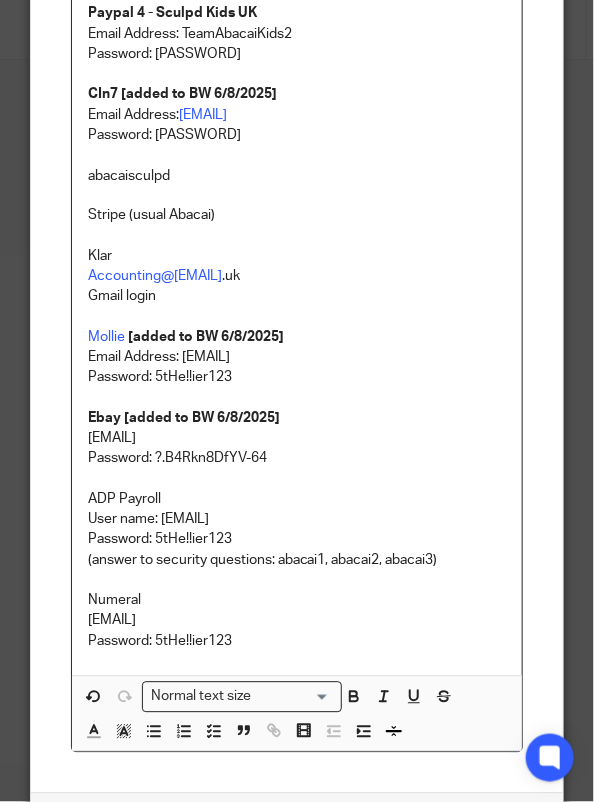 click on "Software Logins Amazon US (usual Abacai) Amazon EU (usual Abacai) Paypal 1 - US sales Email Address: SculpdAbacai Password: 5tHe!!ier123 Paypal 2 - Eur sales Email Address: teamabacai Password: 5tHe!!ier123 Paypal 3 [added to BW 6/8/2025] Email Address: AbacaiUK Password: 5tHe!!ier123 Paypal 4 - Sculpd Kids UK Email Address: TeamAbacaiKids2 Password: Zzfw=e+!6EK6,Y5 CIn7   [added to BW 6/8/2025] Email Address:  AP@sculpd.com Password: o3Uewpy8l74H abacaisculpd Stripe (usual Abacai) Klar Accounting@abacai.co .uk Gmail login Mollie   [added to BW 6/8/2025] Email Address: accounting@abacai.co.uk Password: 5tHe!!ier123 Ebay [added to BW 6/8/2025] will@sculpd.com  Password: ?.B4Rkn8DfYV-64 ADP Payroll User name: SculpdAbacai Password: 5tHe!!ier123 (answer to security questions: abacai1, abacai2, abacai3) Numeral teamabacai@abacai.co.uk Password: 5tHe!!ier123" at bounding box center [297, 159] 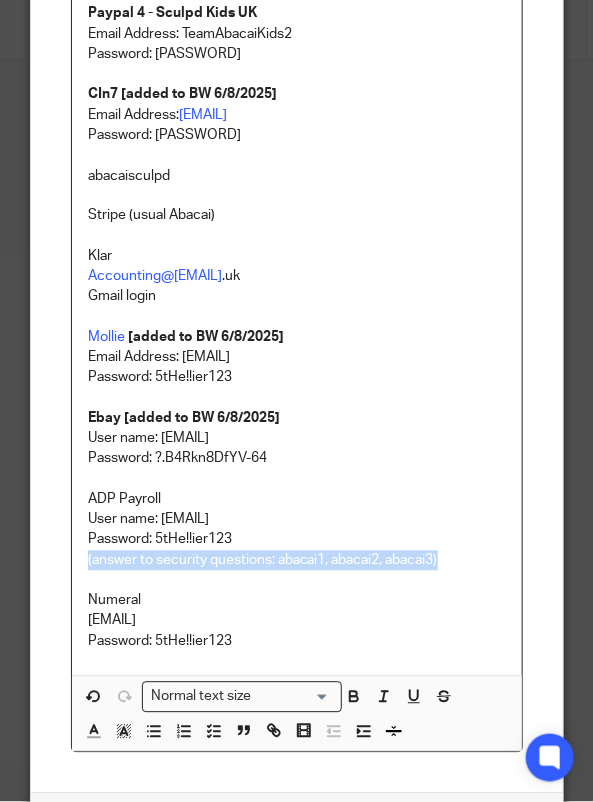 drag, startPoint x: 464, startPoint y: 553, endPoint x: 54, endPoint y: 566, distance: 410.20605 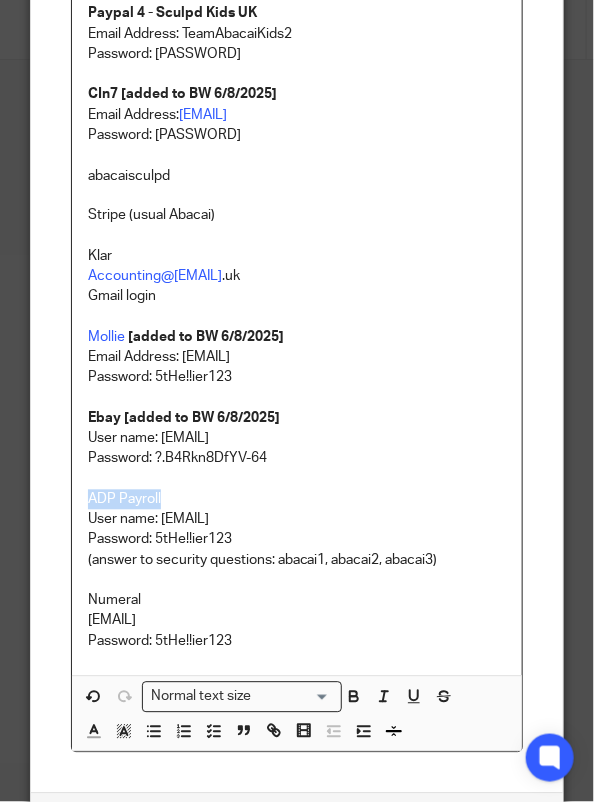 drag, startPoint x: 163, startPoint y: 493, endPoint x: 44, endPoint y: 493, distance: 119 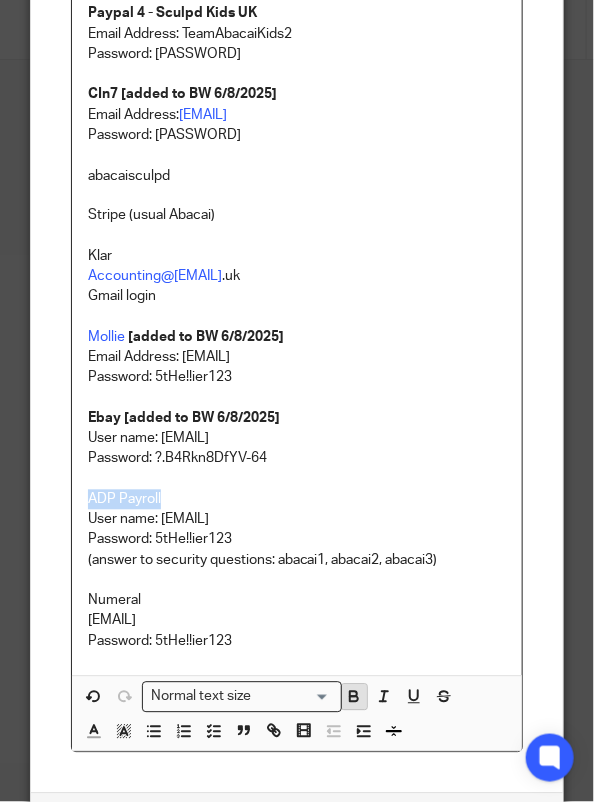 click 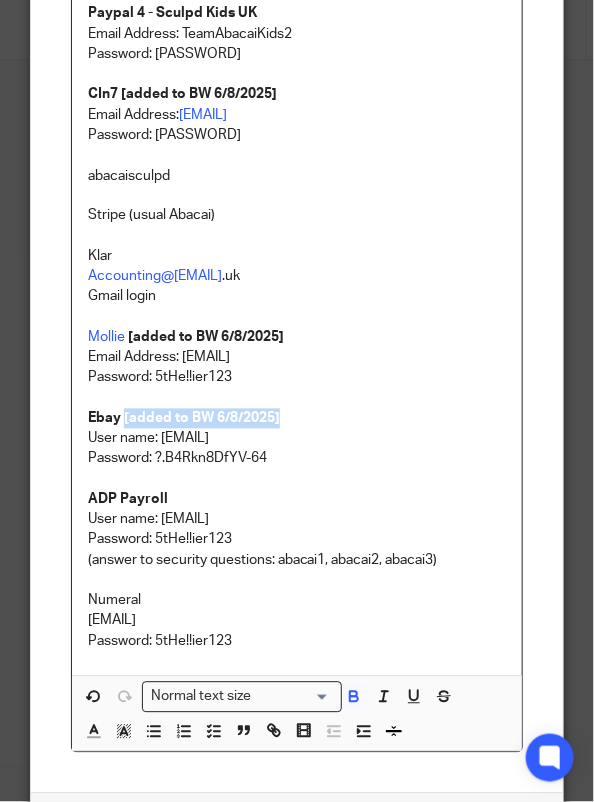 drag, startPoint x: 284, startPoint y: 410, endPoint x: 115, endPoint y: 420, distance: 169.2956 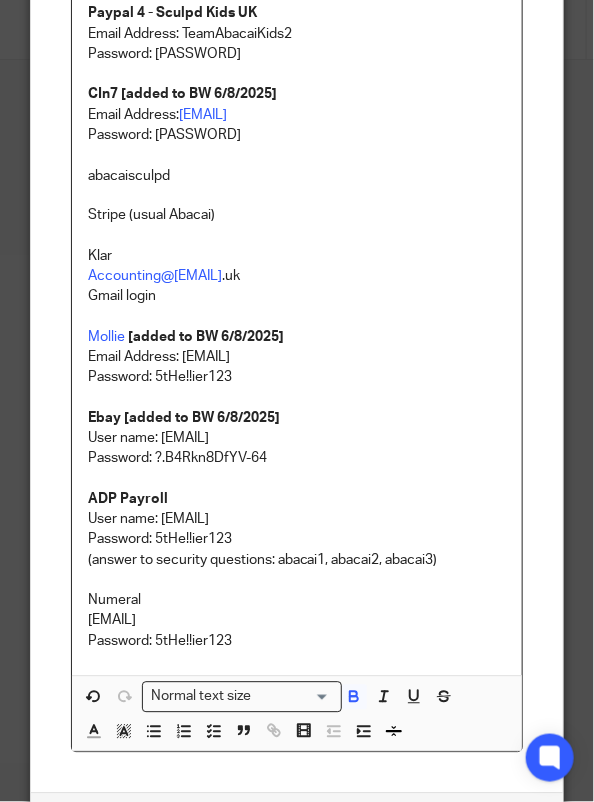 click on "ADP Payroll" at bounding box center (297, 500) 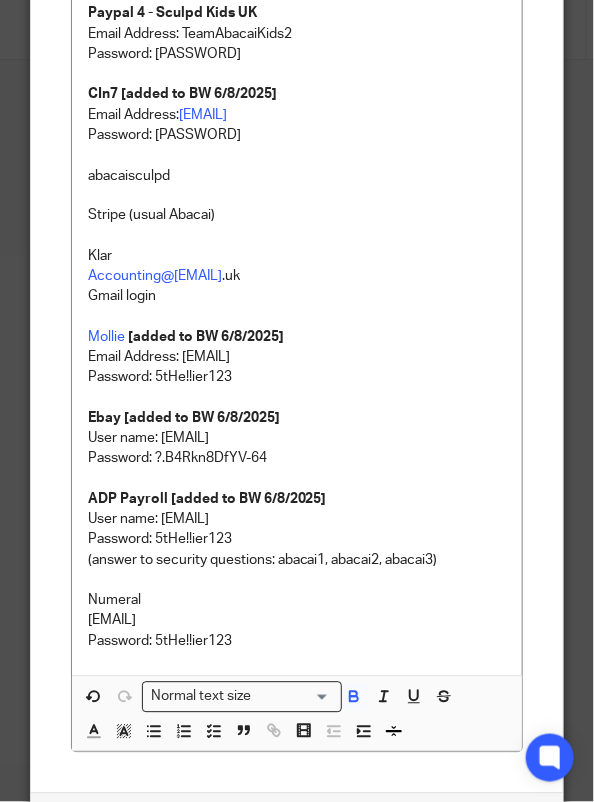 click on "Numeral" at bounding box center [297, 601] 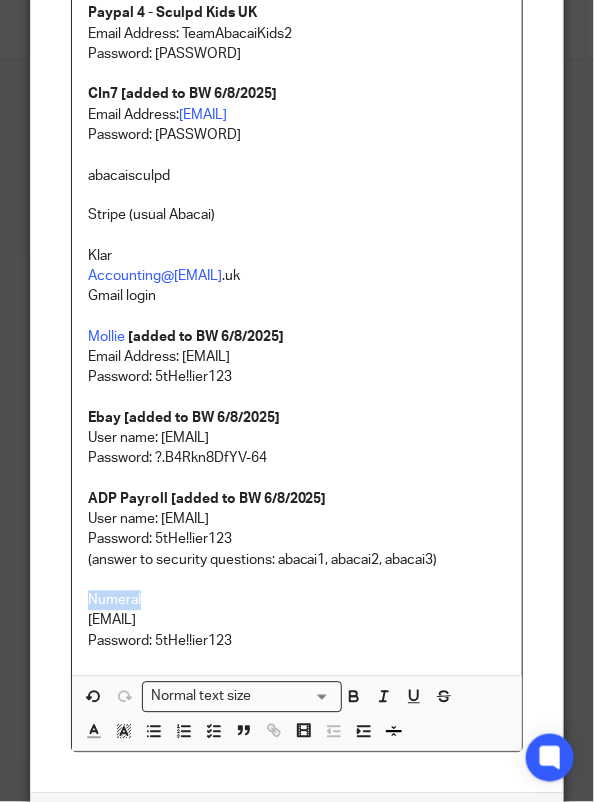 click on "Numeral" at bounding box center [297, 601] 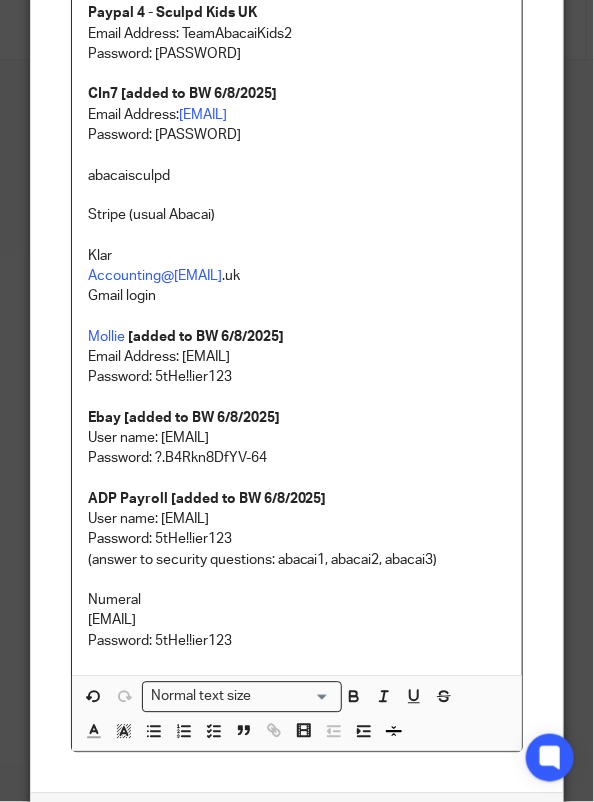 click on "teamabacai@abacai.co.uk" at bounding box center [297, 621] 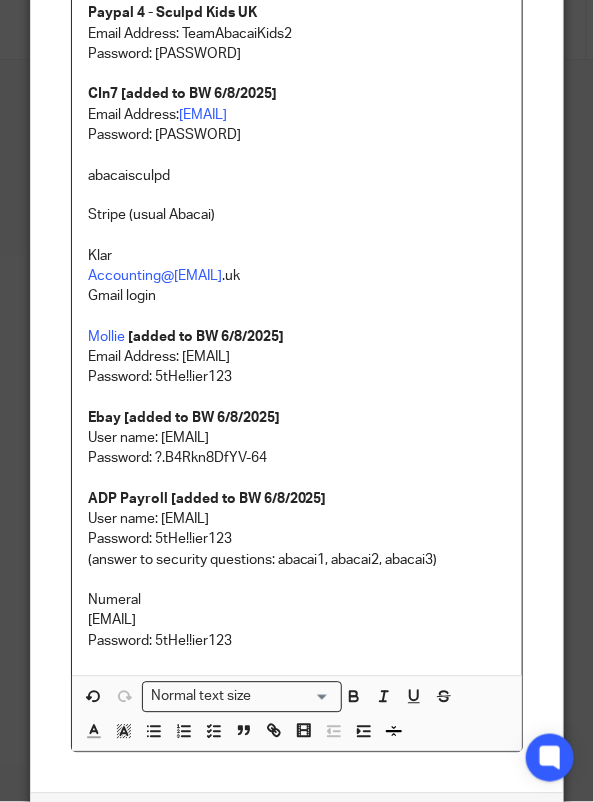click on "teamabacai@abacai.co.uk" at bounding box center (297, 621) 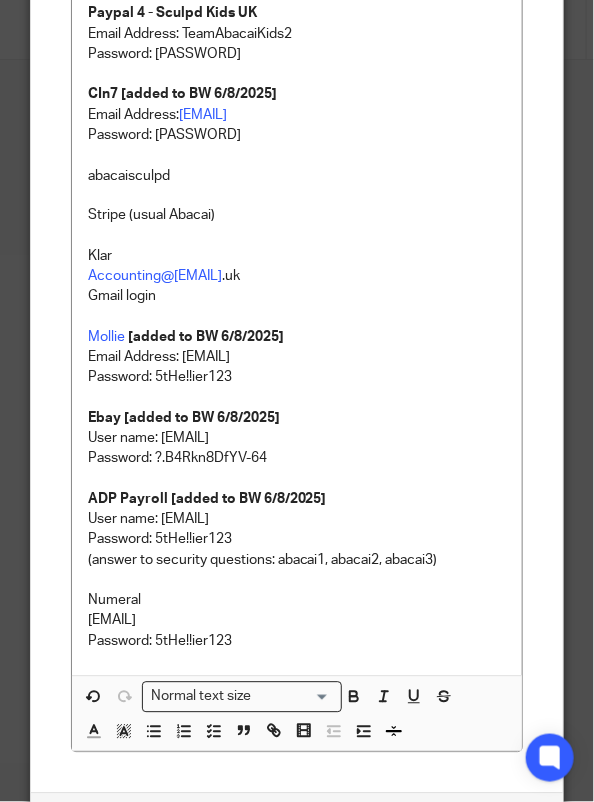 click on "Password: 5tHe!!ier123" at bounding box center [297, 642] 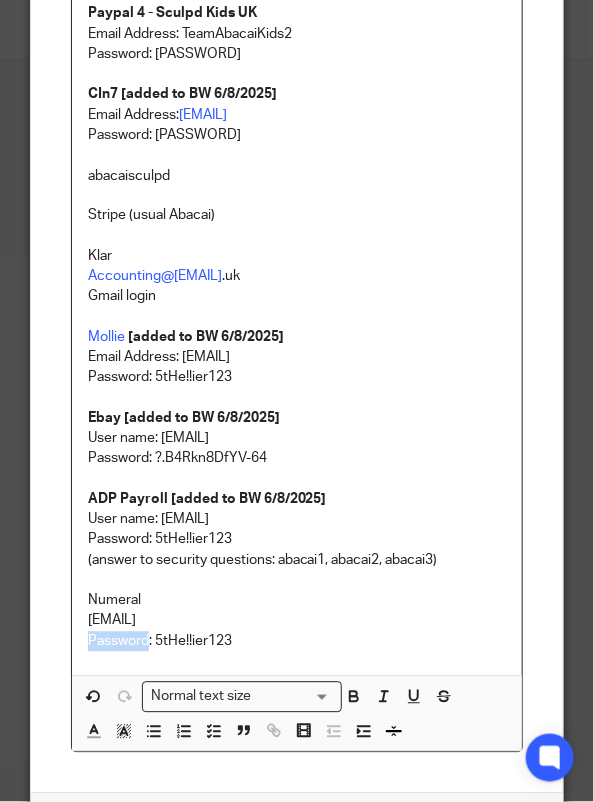click on "Password: 5tHe!!ier123" at bounding box center [297, 642] 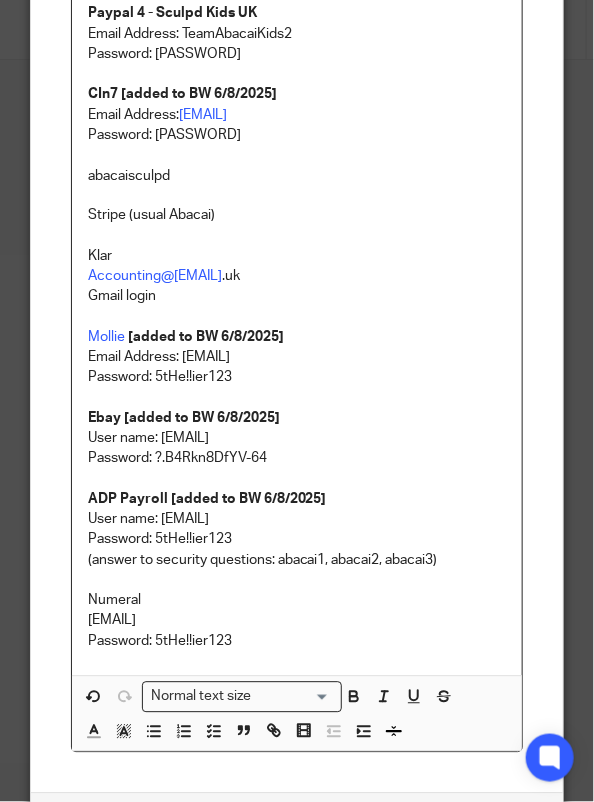 click on "Password: 5tHe!!ier123" at bounding box center [297, 642] 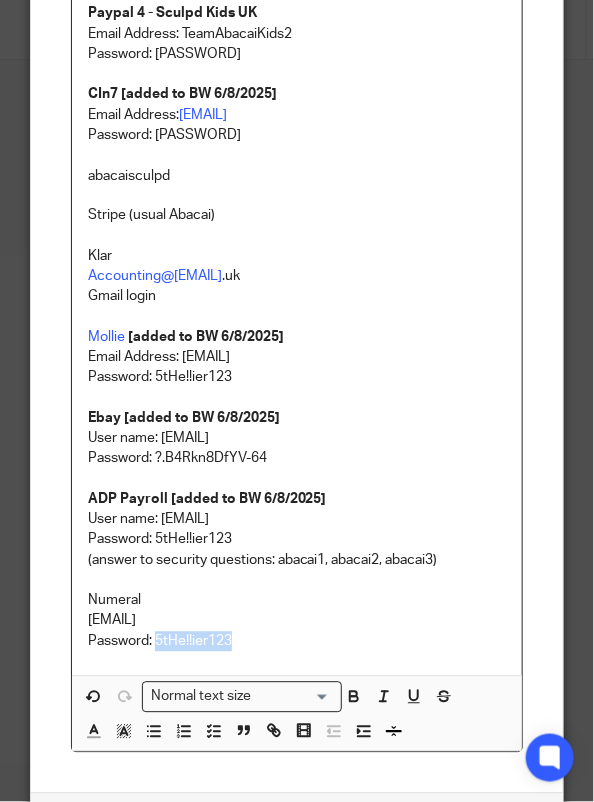 drag, startPoint x: 248, startPoint y: 645, endPoint x: 149, endPoint y: 638, distance: 99.24717 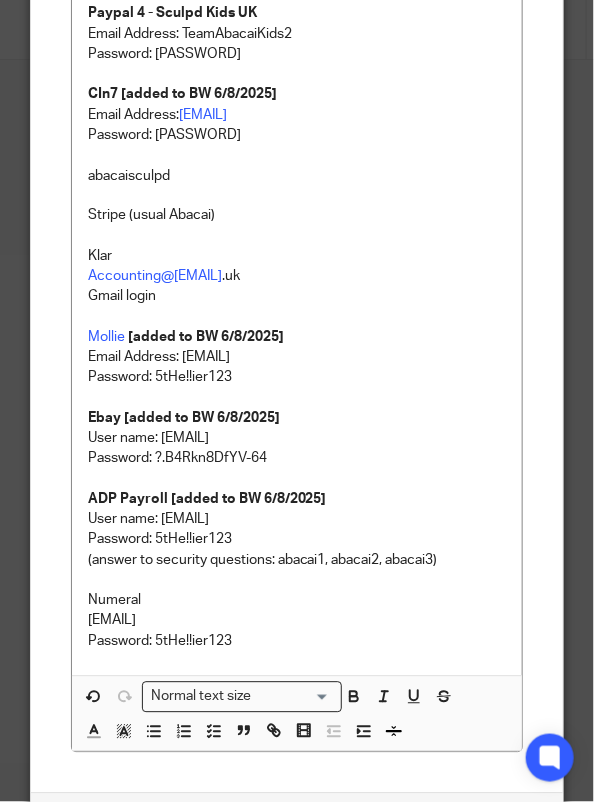 click on "teamabacai@abacai.co.uk" at bounding box center [297, 621] 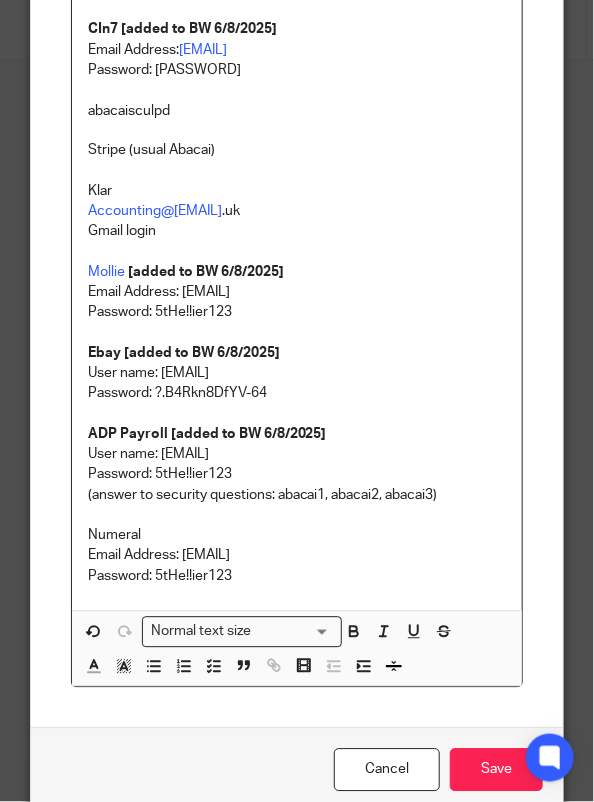 scroll, scrollTop: 644, scrollLeft: 0, axis: vertical 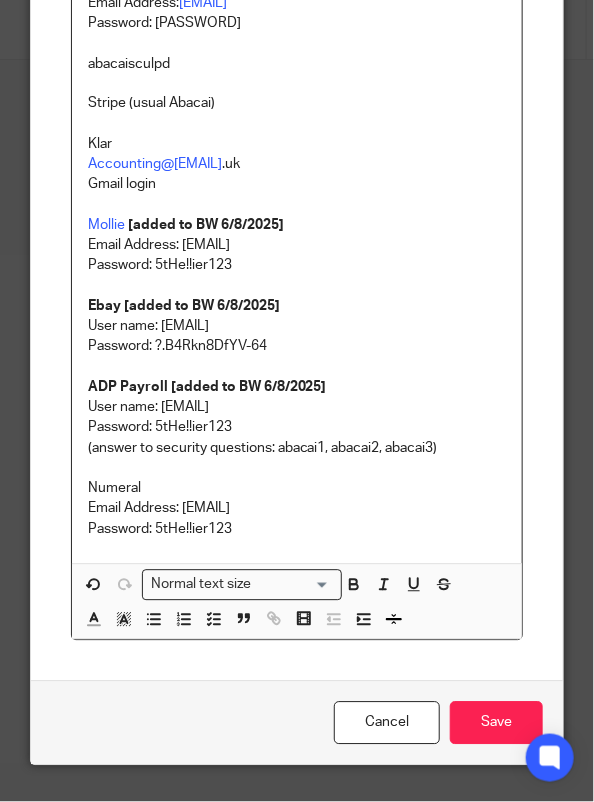 click on "Numeral" at bounding box center (297, 489) 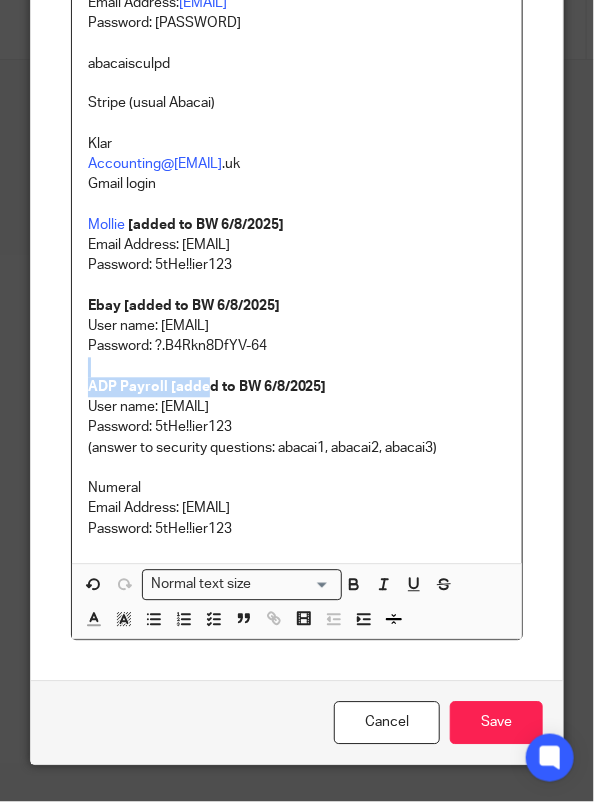 drag, startPoint x: 339, startPoint y: 370, endPoint x: 224, endPoint y: 389, distance: 116.559 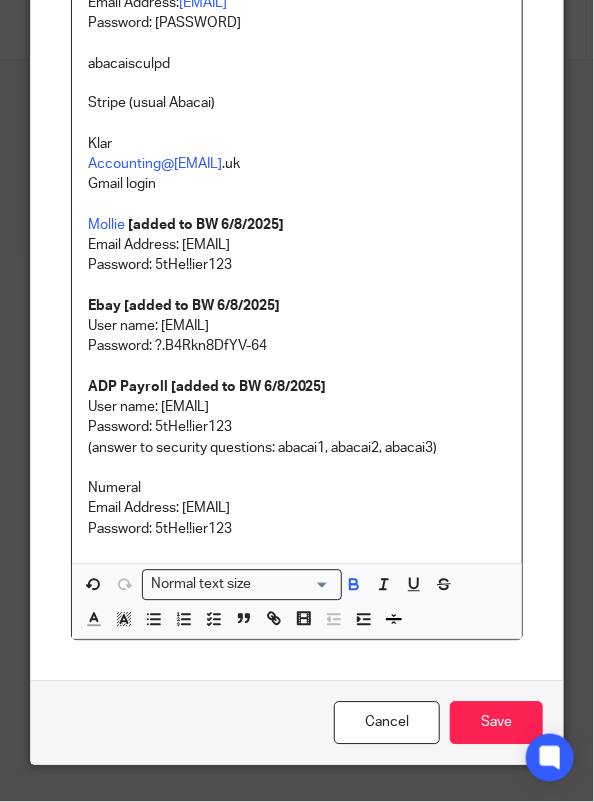 click on "ADP Payroll [added to BW 6/8/2025]" at bounding box center (207, 388) 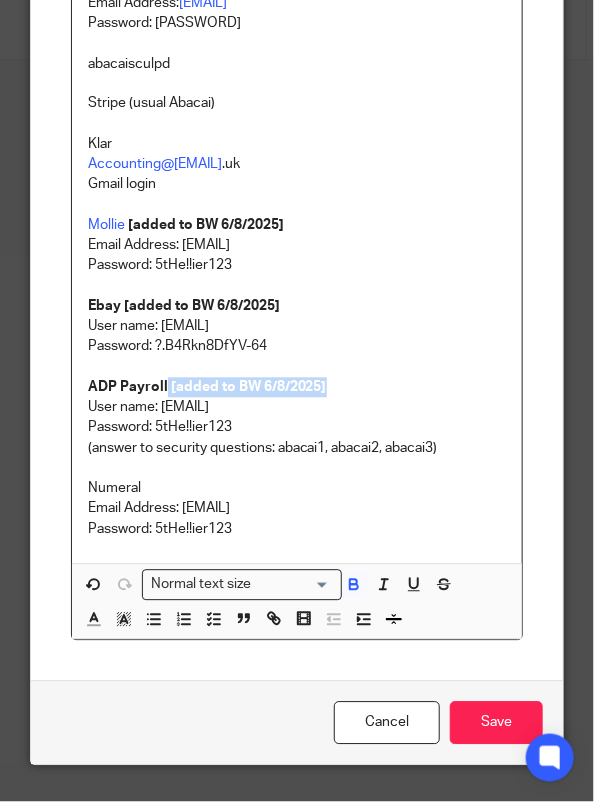 drag, startPoint x: 324, startPoint y: 386, endPoint x: 158, endPoint y: 385, distance: 166.003 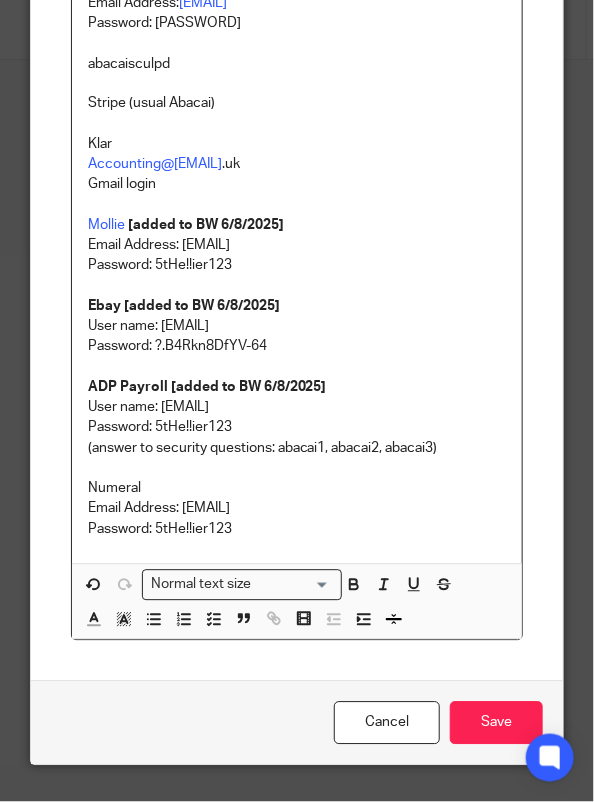 click on "Numeral" at bounding box center (297, 489) 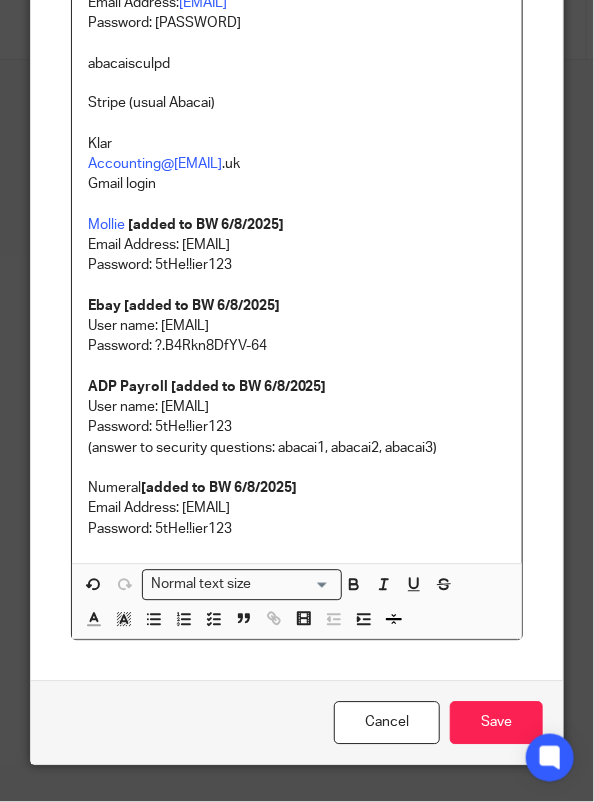 drag, startPoint x: 132, startPoint y: 487, endPoint x: 144, endPoint y: 506, distance: 22.472204 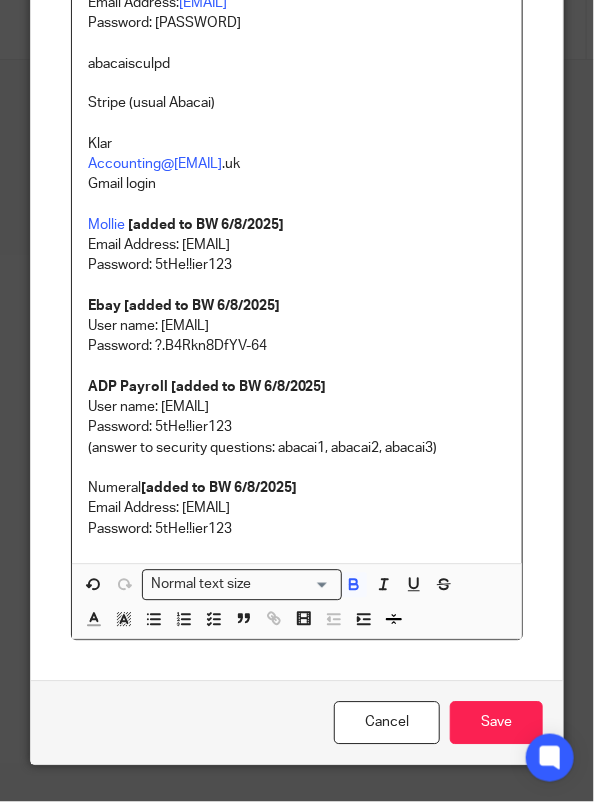 click on "[added to BW 6/8/2025]" at bounding box center (219, 489) 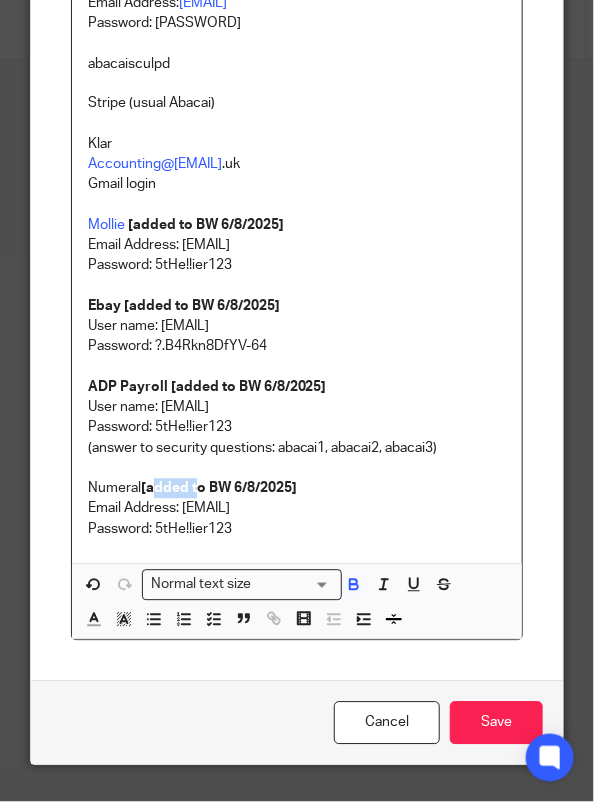 click on "[added to BW 6/8/2025]" at bounding box center [219, 489] 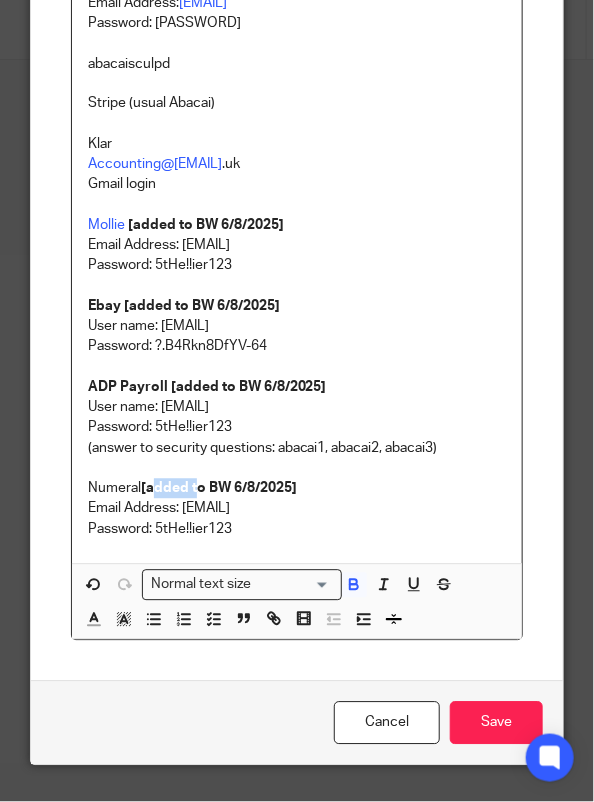 click on "[added to BW 6/8/2025]" at bounding box center [219, 489] 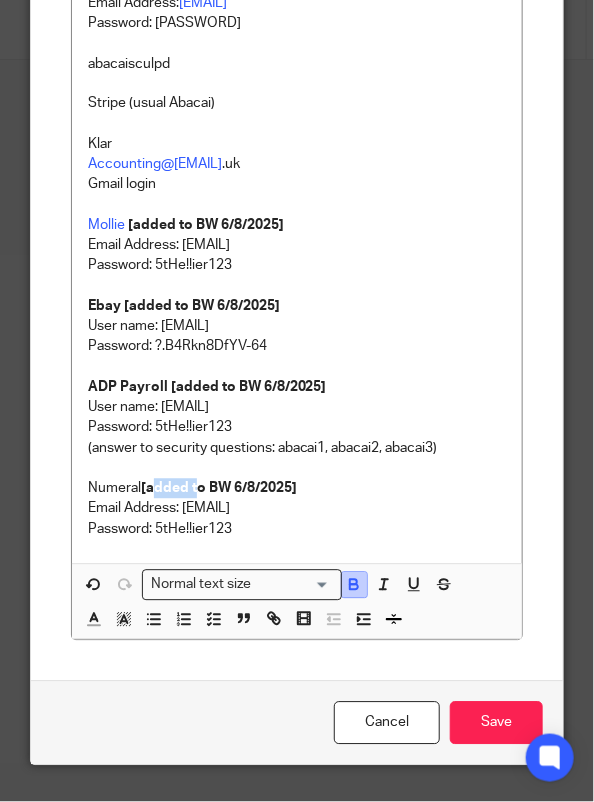 click 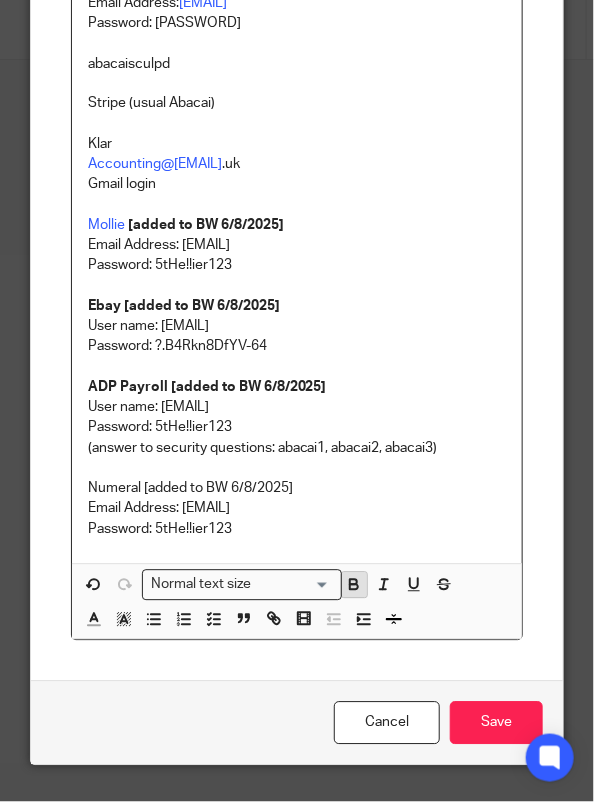 click 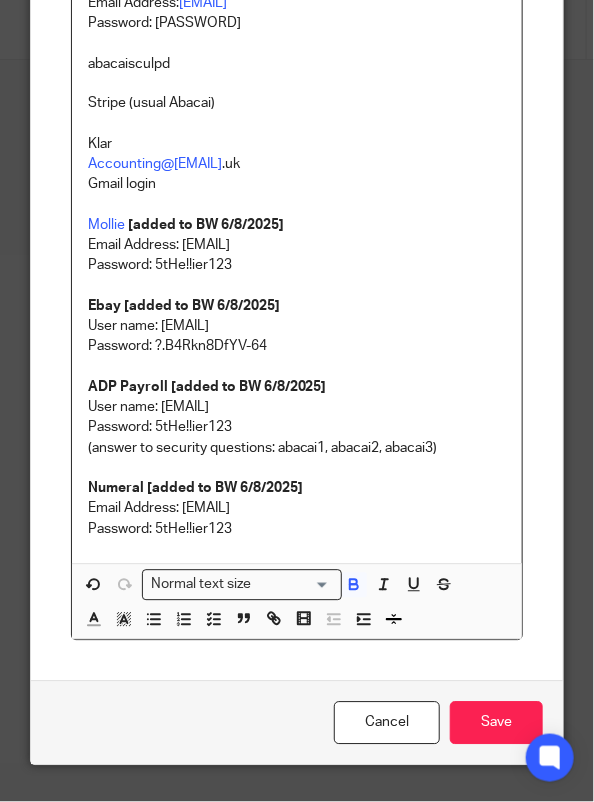click on "Software Logins Amazon US (usual Abacai) Amazon EU (usual Abacai) Paypal 1 - US sales Email Address: SculpdAbacai Password: 5tHe!!ier123 Paypal 2 - Eur sales Email Address: teamabacai Password: 5tHe!!ier123 Paypal 3 [added to BW 6/8/2025] Email Address: AbacaiUK Password: 5tHe!!ier123 Paypal 4 - Sculpd Kids UK Email Address: TeamAbacaiKids2 Password: Zzfw=e+!6EK6,Y5 CIn7   [added to BW 6/8/2025] Email Address:  AP@sculpd.com Password: o3Uewpy8l74H abacaisculpd Stripe (usual Abacai) Klar Accounting@abacai.co .uk Gmail login Mollie   [added to BW 6/8/2025] Email Address: accounting@abacai.co.uk Password: 5tHe!!ier123 Ebay [added to BW 6/8/2025] User name: will@sculpd.com  Password: ?.B4Rkn8DfYV-64 ADP Payroll [added to BW 6/8/2025] User name: SculpdAbacai Password: 5tHe!!ier123 (answer to security questions: abacai1, abacai2, abacai3) Numeral [added to BW 6/8/2025] Email Address: teamabacai@abacai.co.uk Password: 5tHe!!ier123" at bounding box center [297, 47] 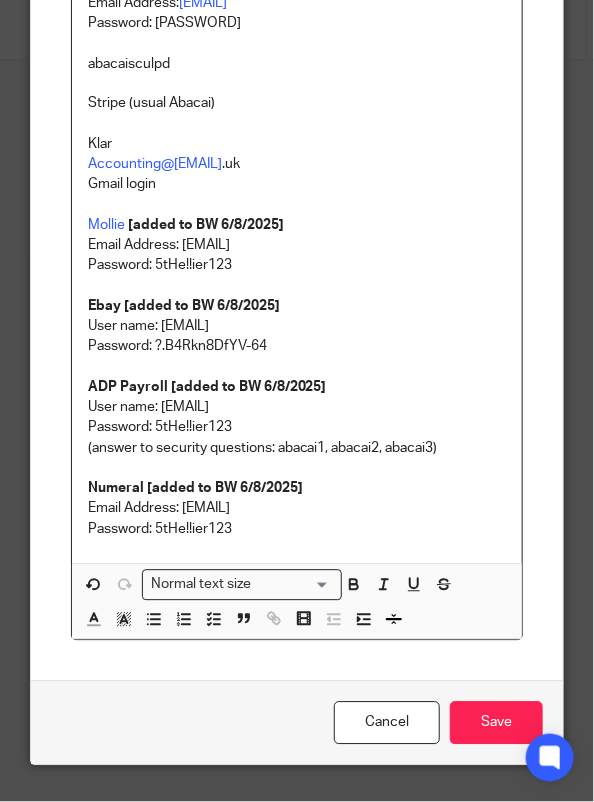 click on "Software Logins Amazon US (usual Abacai) Amazon EU (usual Abacai) Paypal 1 - US sales Email Address: SculpdAbacai Password: 5tHe!!ier123 Paypal 2 - Eur sales Email Address: teamabacai Password: 5tHe!!ier123 Paypal 3 [added to BW 6/8/2025] Email Address: AbacaiUK Password: 5tHe!!ier123 Paypal 4 - Sculpd Kids UK Email Address: TeamAbacaiKids2 Password: Zzfw=e+!6EK6,Y5 CIn7   [added to BW 6/8/2025] Email Address:  AP@sculpd.com Password: o3Uewpy8l74H abacaisculpd Stripe (usual Abacai) Klar Accounting@abacai.co .uk Gmail login Mollie   [added to BW 6/8/2025] Email Address: accounting@abacai.co.uk Password: 5tHe!!ier123 Ebay [added to BW 6/8/2025] User name: will@sculpd.com  Password: ?.B4Rkn8DfYV-64 ADP Payroll [added to BW 6/8/2025] User name: SculpdAbacai Password: 5tHe!!ier123 (answer to security questions: abacai1, abacai2, abacai3) Numeral [added to BW 6/8/2025] Email Address: teamabacai@abacai.co.uk Password: 5tHe!!ier123" at bounding box center (297, 47) 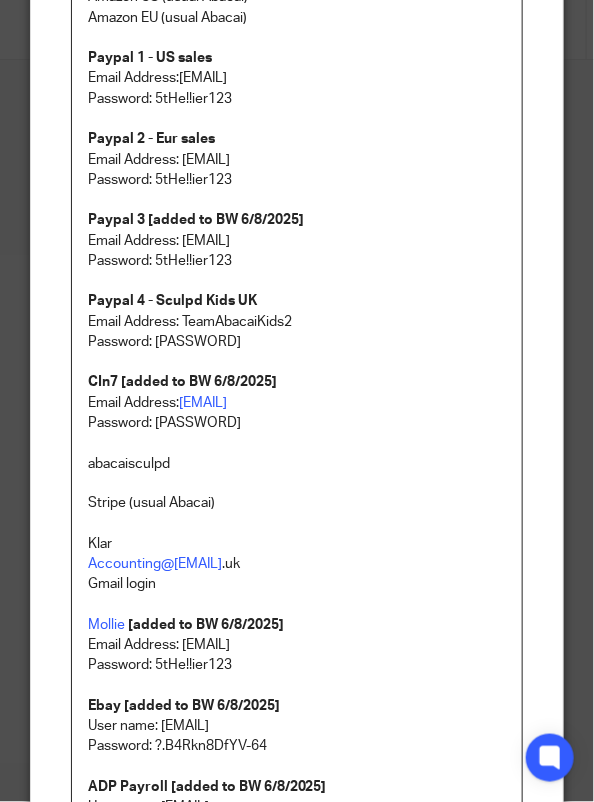 scroll, scrollTop: 44, scrollLeft: 0, axis: vertical 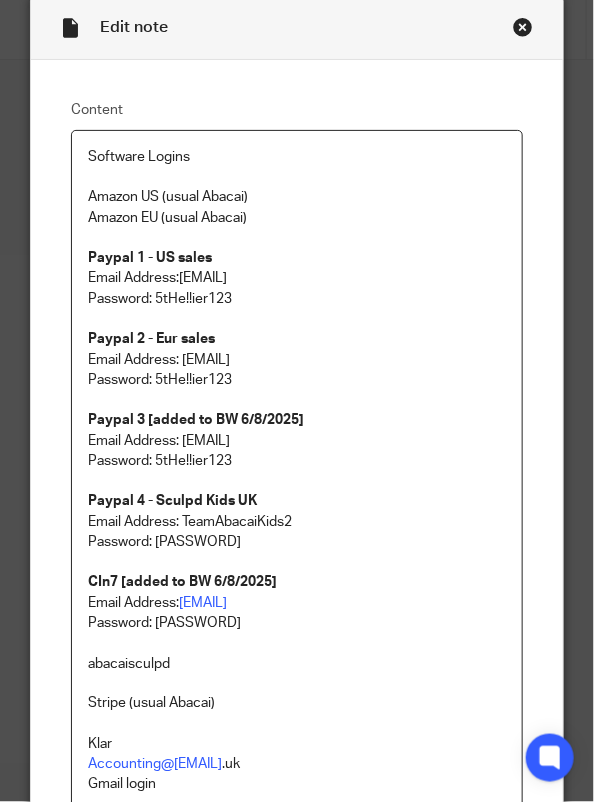 click on "Software Logins" at bounding box center [297, 157] 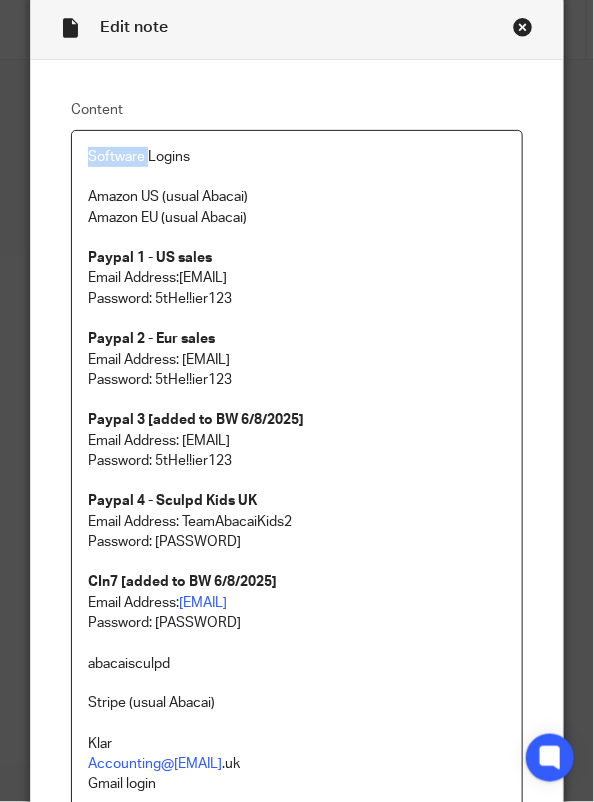 click on "Software Logins" at bounding box center (297, 157) 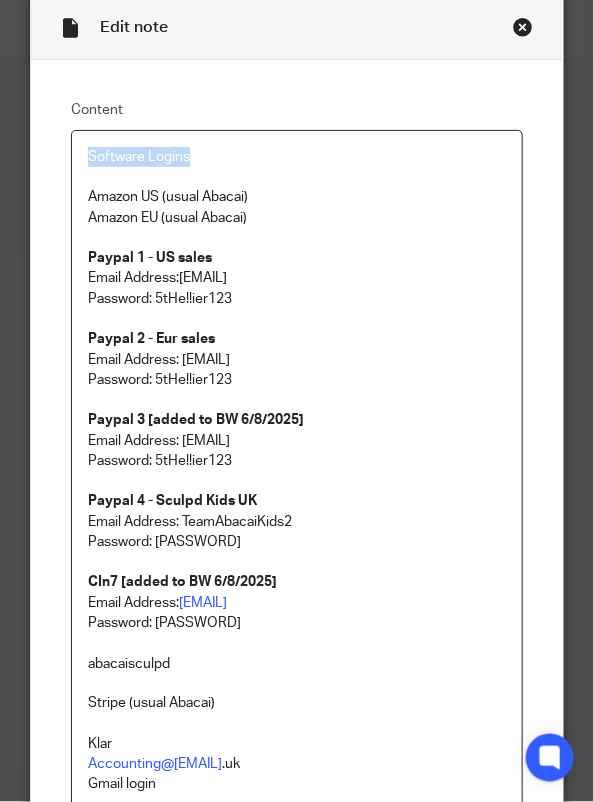 click on "Software Logins" at bounding box center [297, 157] 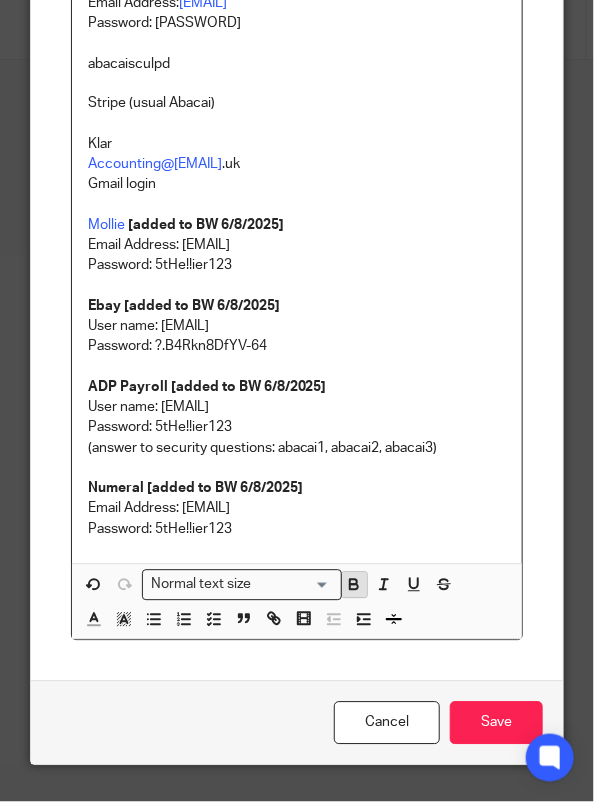click 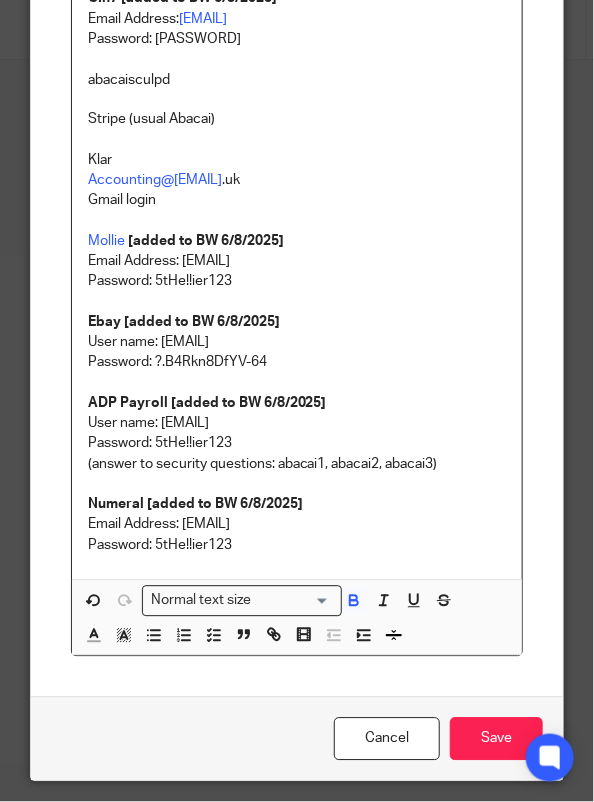 scroll, scrollTop: 644, scrollLeft: 0, axis: vertical 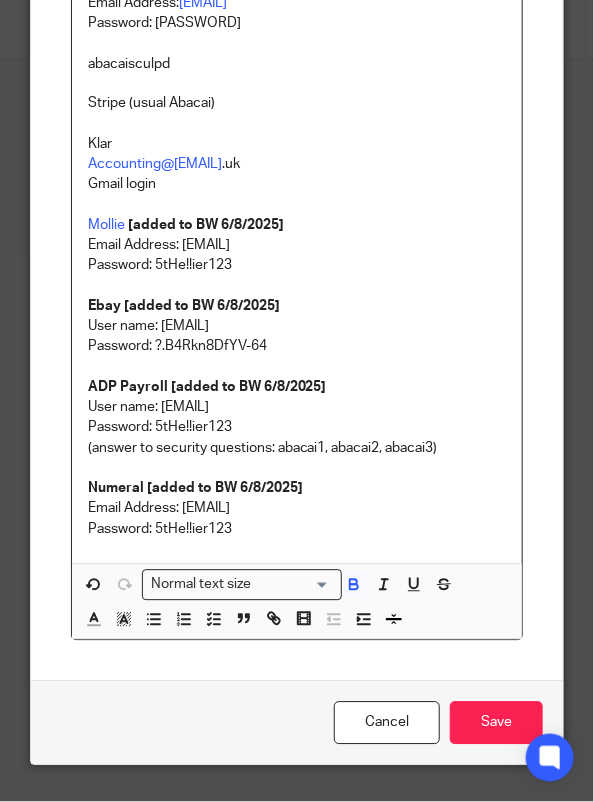 click on "Password: 5tHe!!ier123" at bounding box center [297, 530] 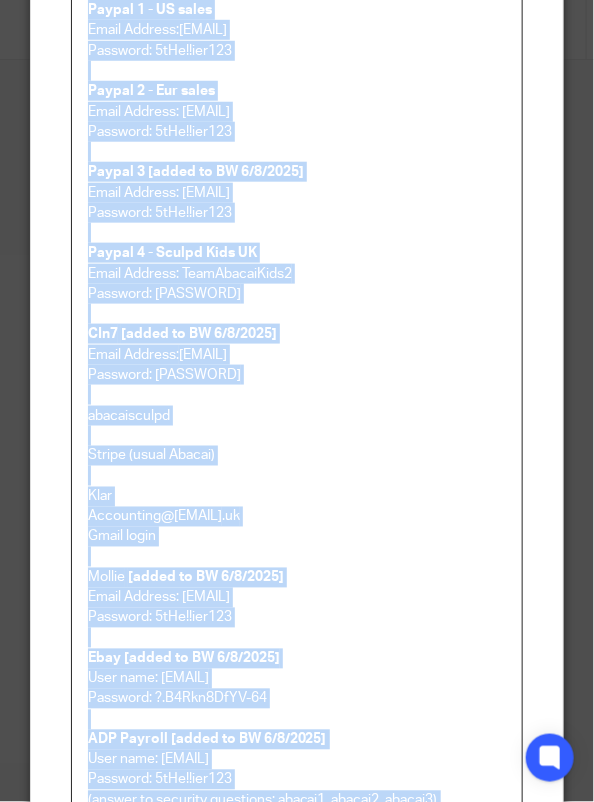 scroll, scrollTop: 0, scrollLeft: 0, axis: both 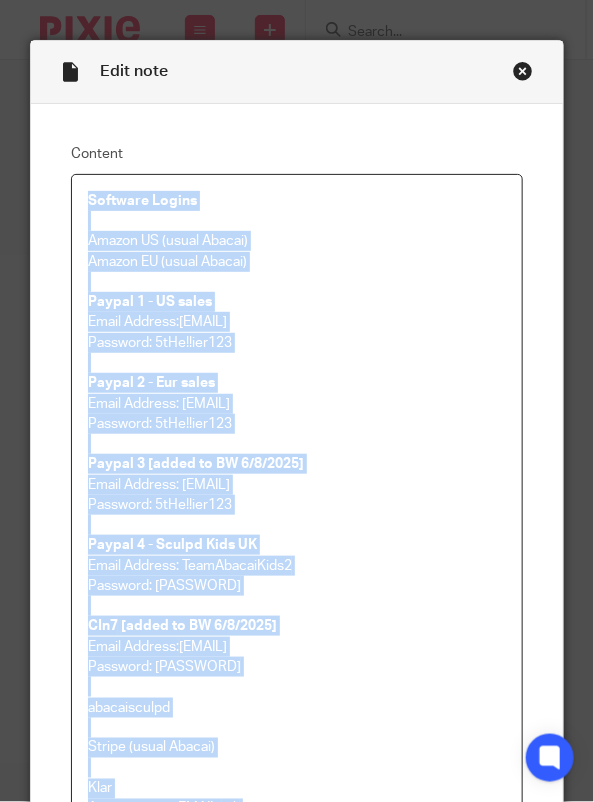 drag, startPoint x: 248, startPoint y: 532, endPoint x: 34, endPoint y: -37, distance: 607.912 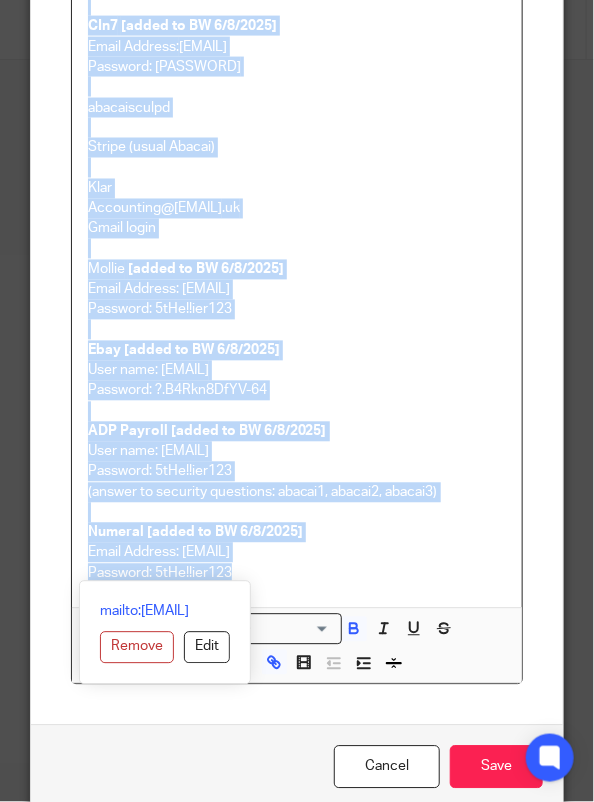 scroll, scrollTop: 644, scrollLeft: 0, axis: vertical 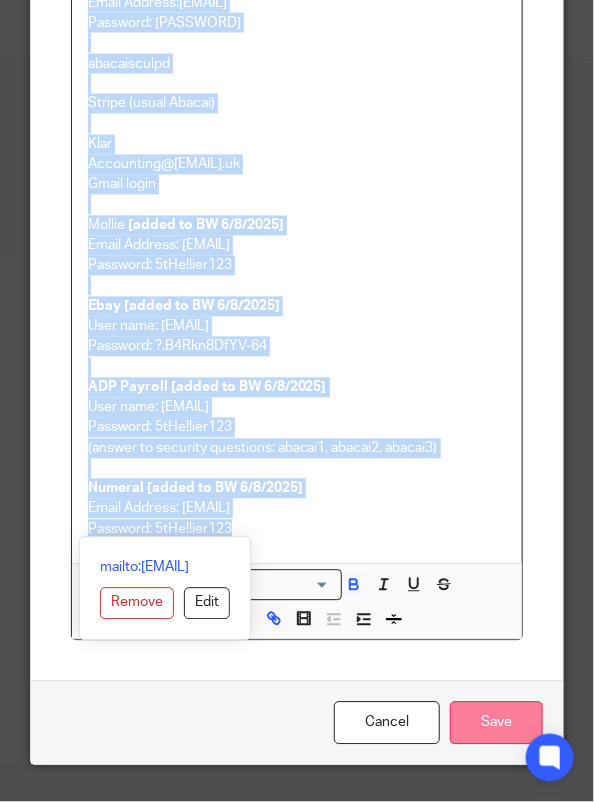 click on "Save" at bounding box center (496, 723) 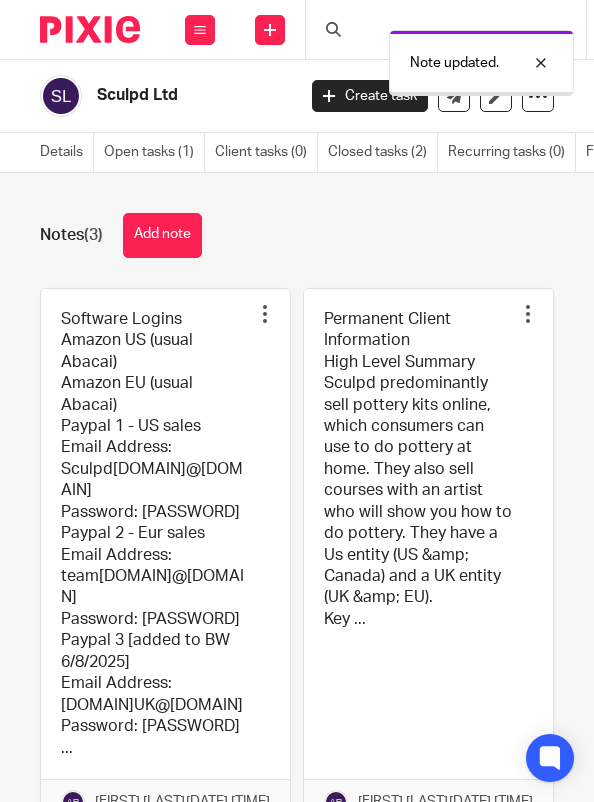 scroll, scrollTop: 0, scrollLeft: 0, axis: both 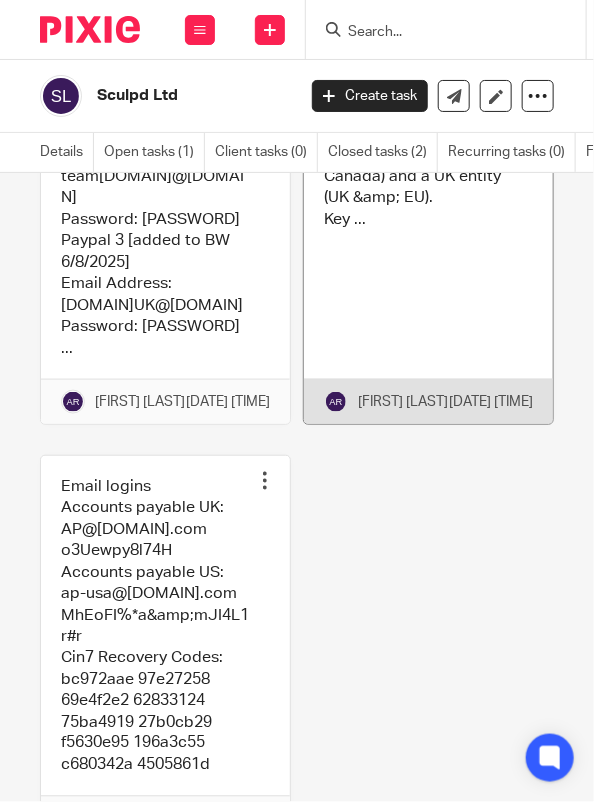 click at bounding box center (428, 156) 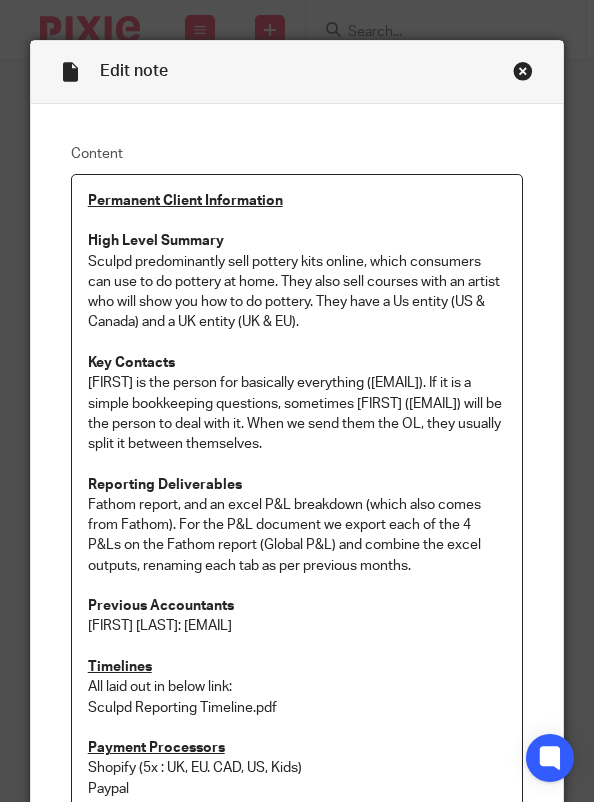 scroll, scrollTop: 0, scrollLeft: 0, axis: both 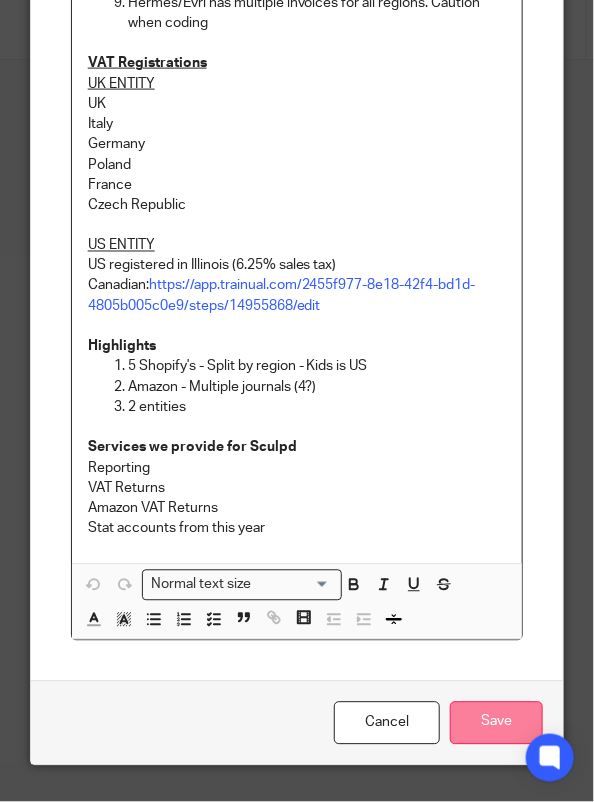 click on "Save" at bounding box center [496, 723] 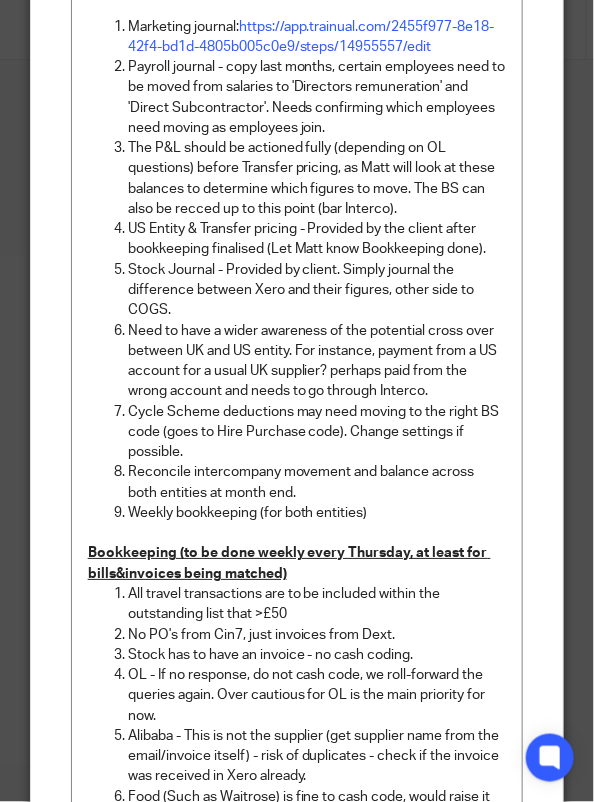 scroll, scrollTop: 902, scrollLeft: 0, axis: vertical 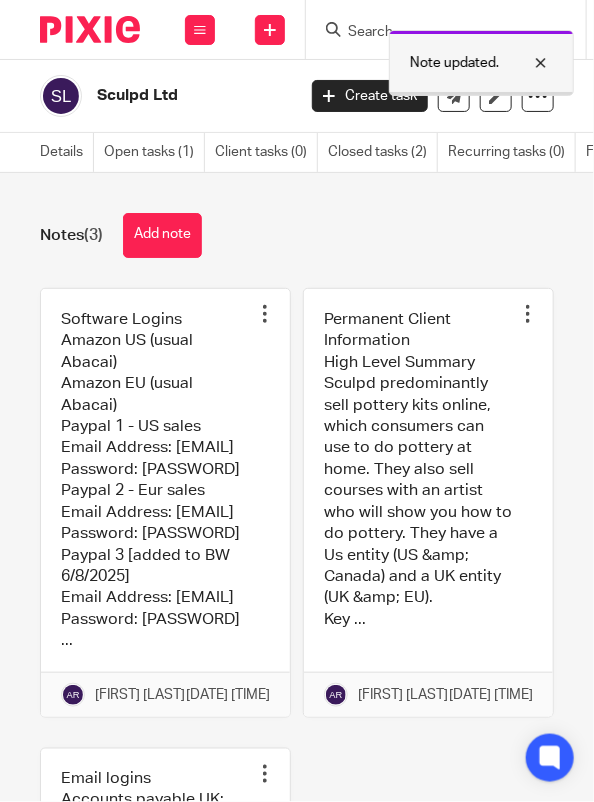 click at bounding box center [526, 63] 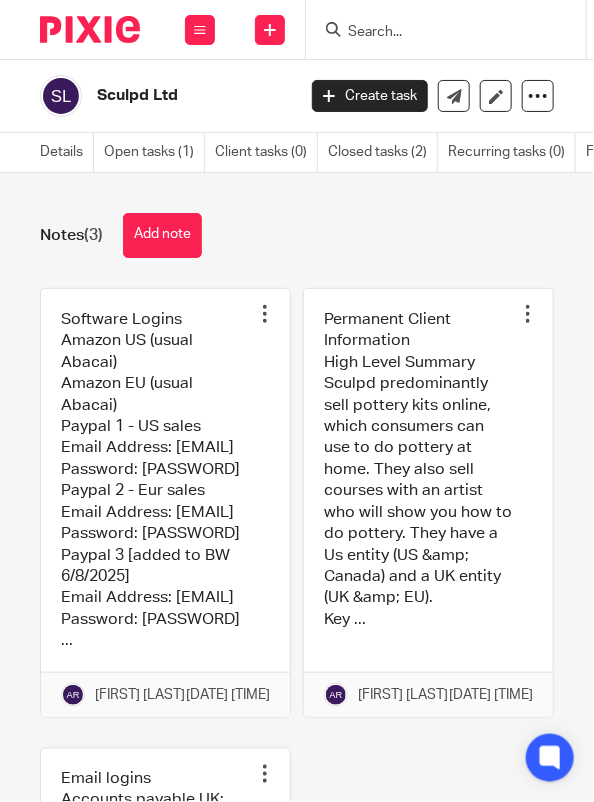 click at bounding box center (436, 33) 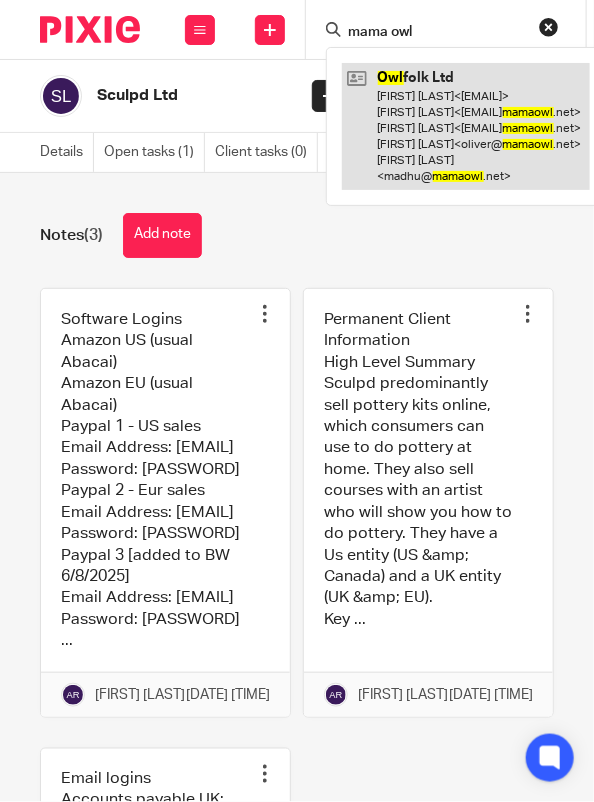 type on "mama owl" 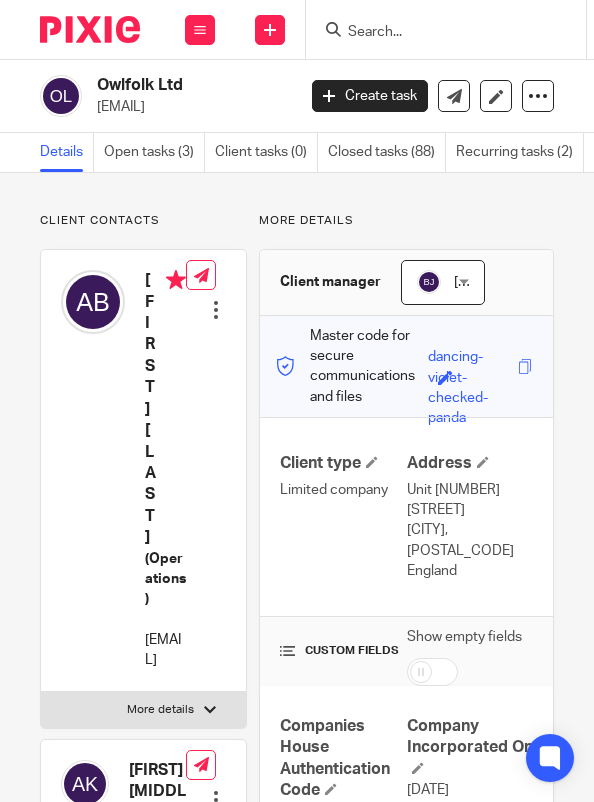 scroll, scrollTop: 0, scrollLeft: 0, axis: both 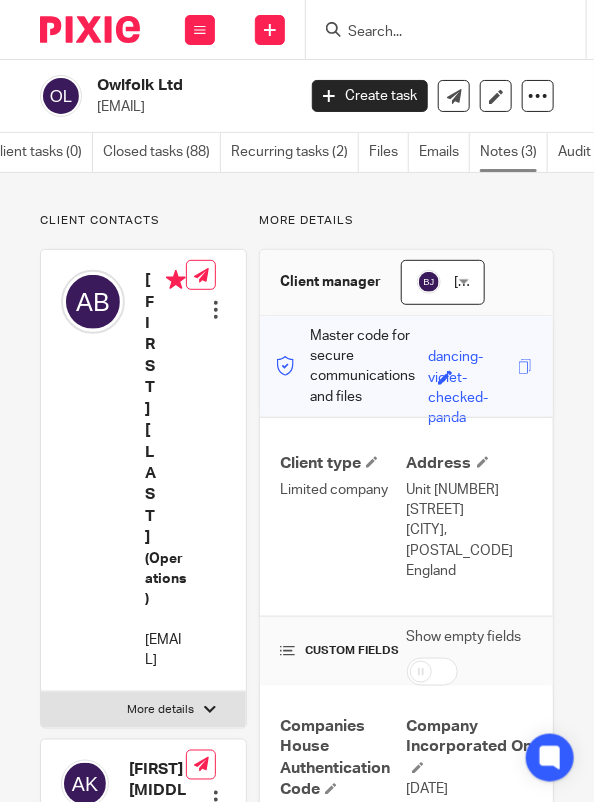 click on "Notes (3)" at bounding box center (514, 152) 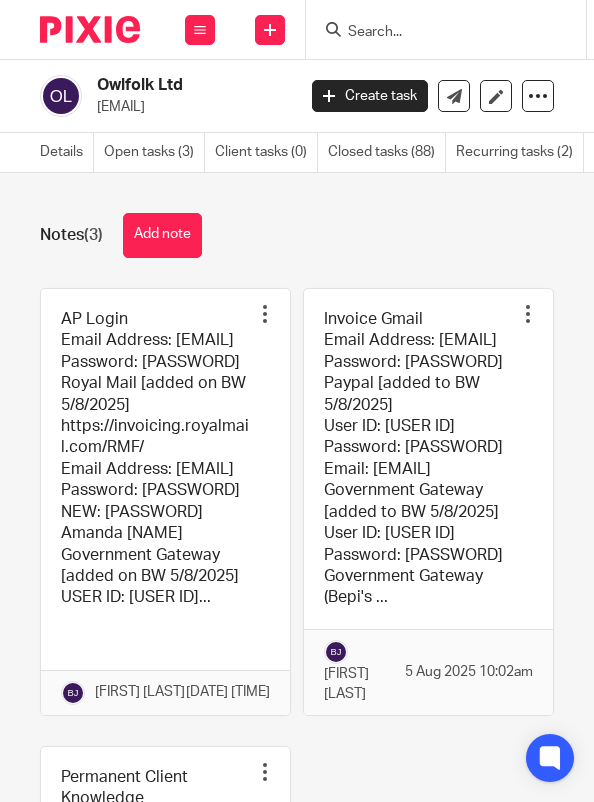 scroll, scrollTop: 0, scrollLeft: 0, axis: both 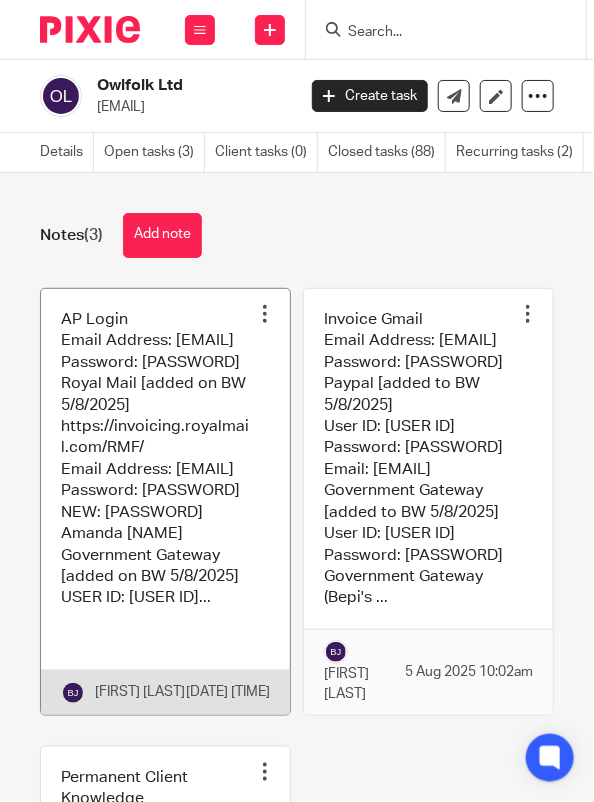 click at bounding box center [165, 502] 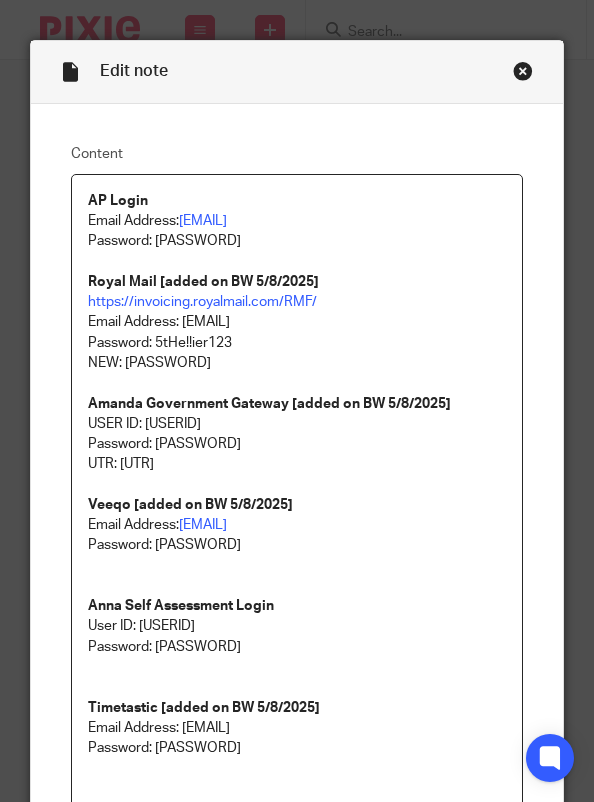 scroll, scrollTop: 0, scrollLeft: 0, axis: both 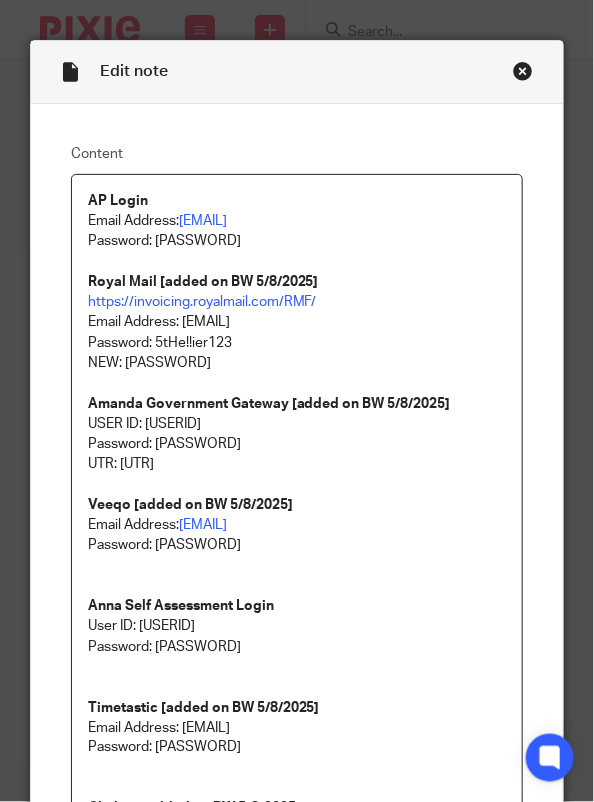 click on "Edit note" at bounding box center [297, 72] 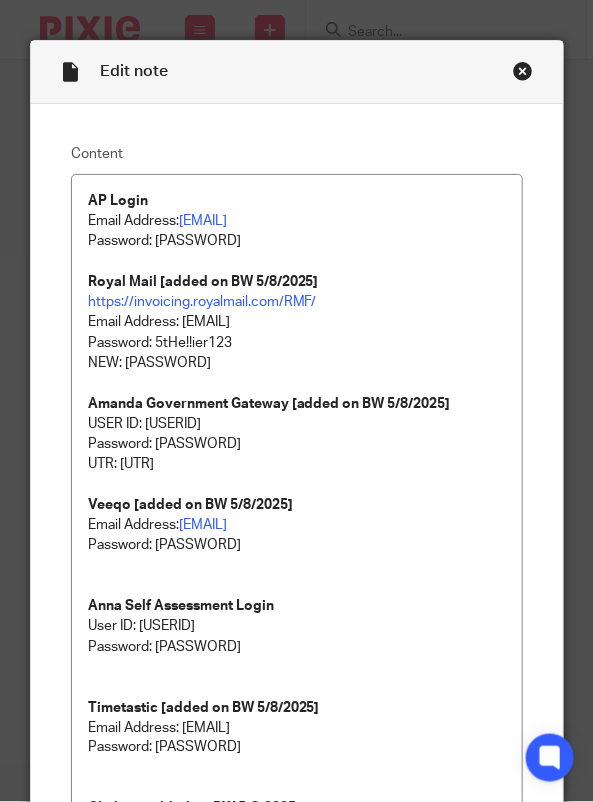 click at bounding box center (523, 71) 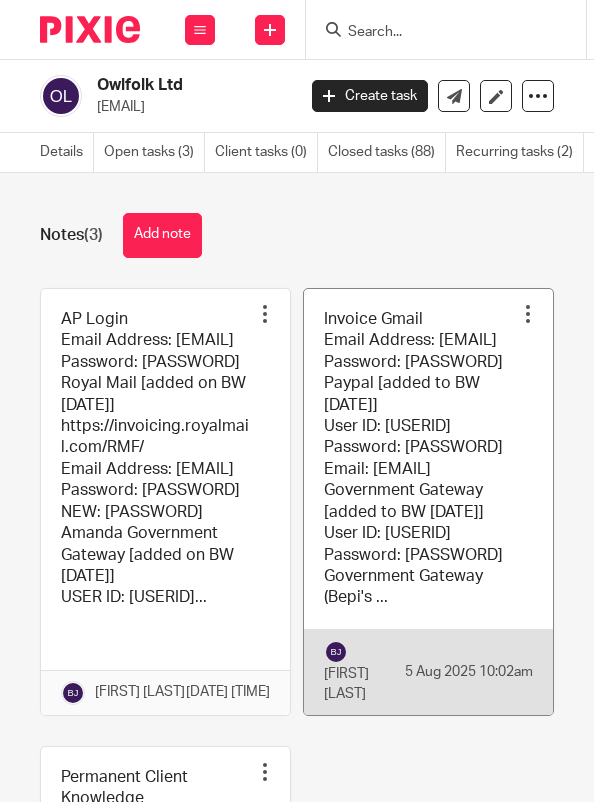 scroll, scrollTop: 0, scrollLeft: 0, axis: both 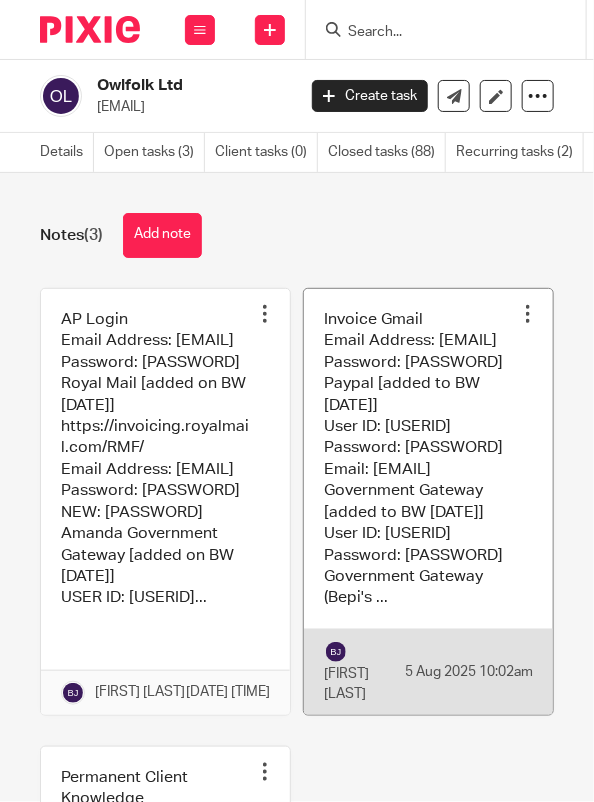 click at bounding box center [428, 502] 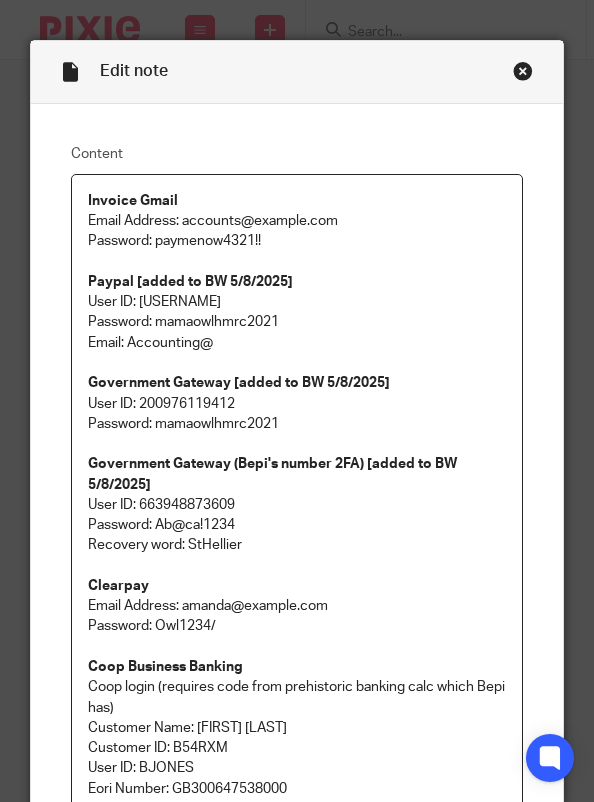 scroll, scrollTop: 0, scrollLeft: 0, axis: both 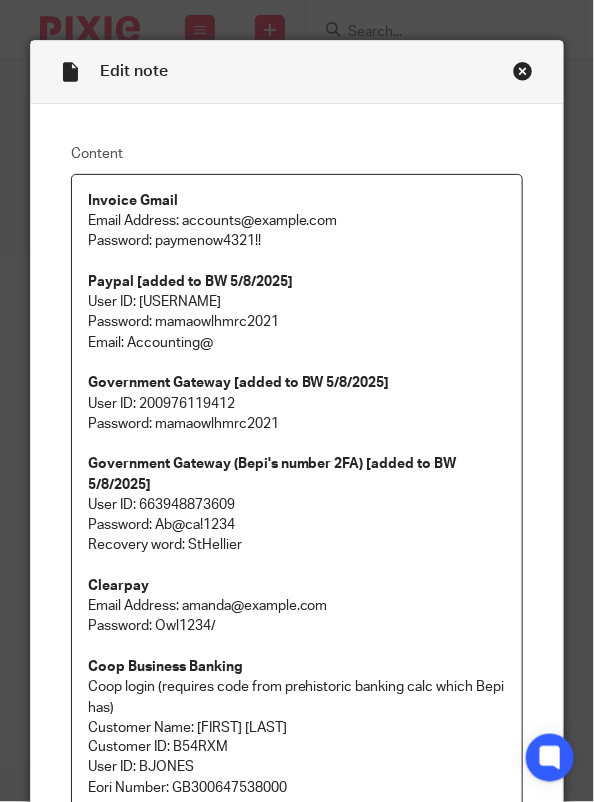 click at bounding box center [523, 71] 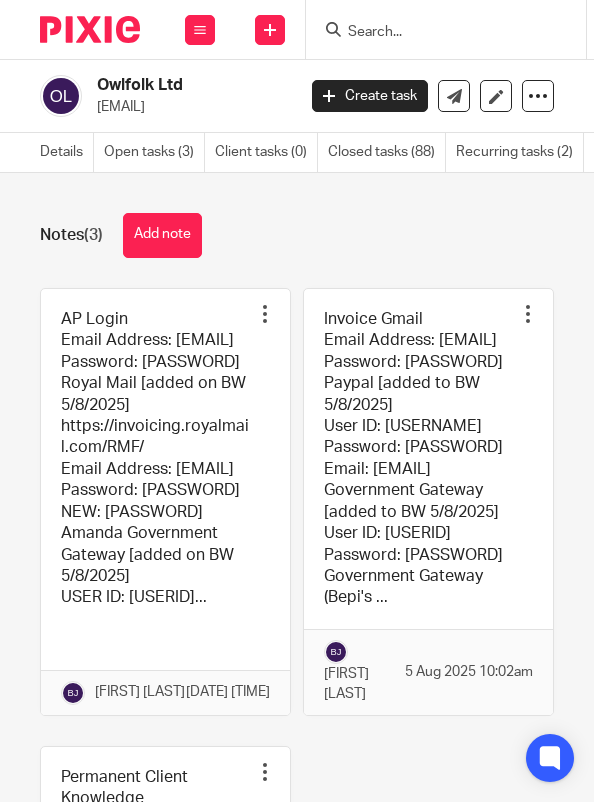 scroll, scrollTop: 0, scrollLeft: 0, axis: both 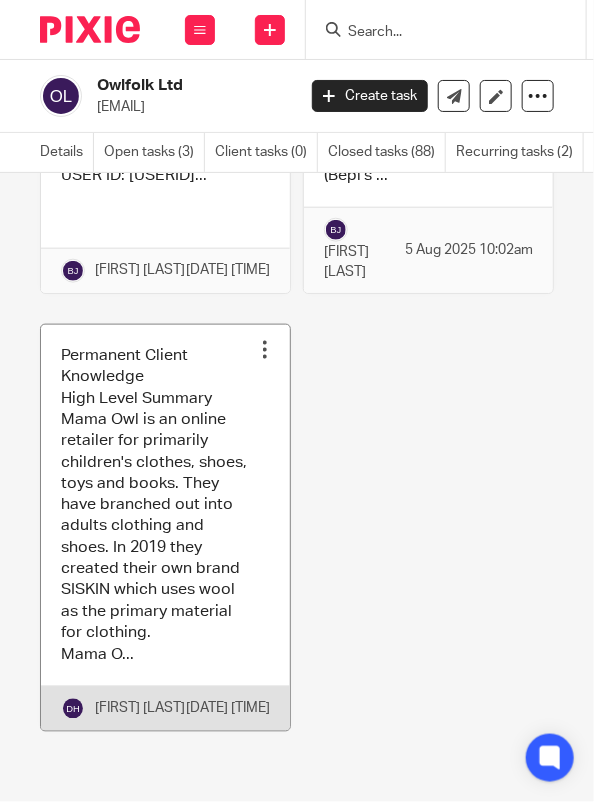 click at bounding box center (165, 528) 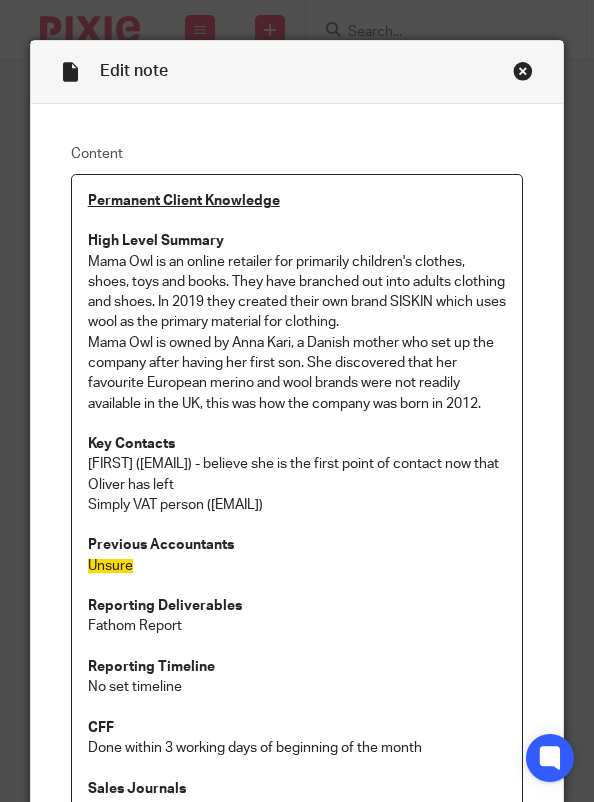 scroll, scrollTop: 0, scrollLeft: 0, axis: both 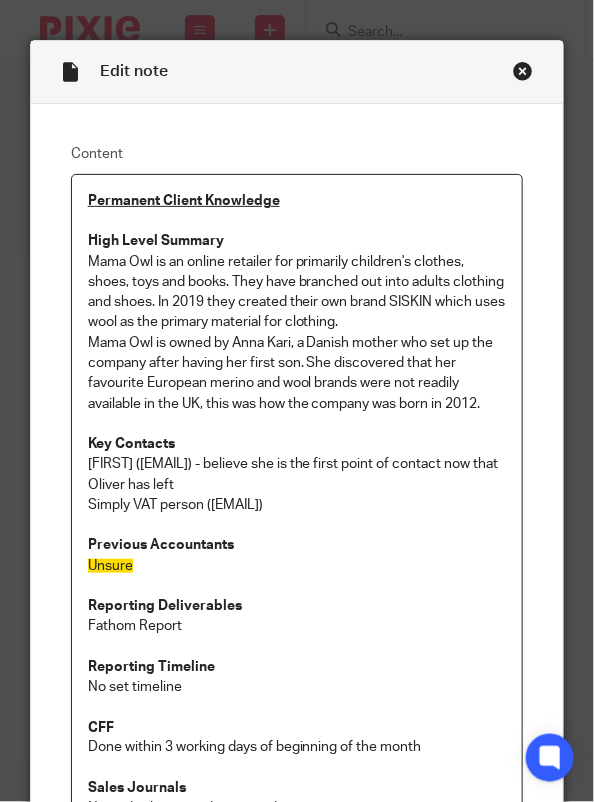 click on "Mama Owl is owned by Anna Kari, a Danish mother who set up the company after having her first son. She discovered that her favourite European merino and wool brands were not readily available in the UK, this was how the company was born in 2012." at bounding box center (297, 373) 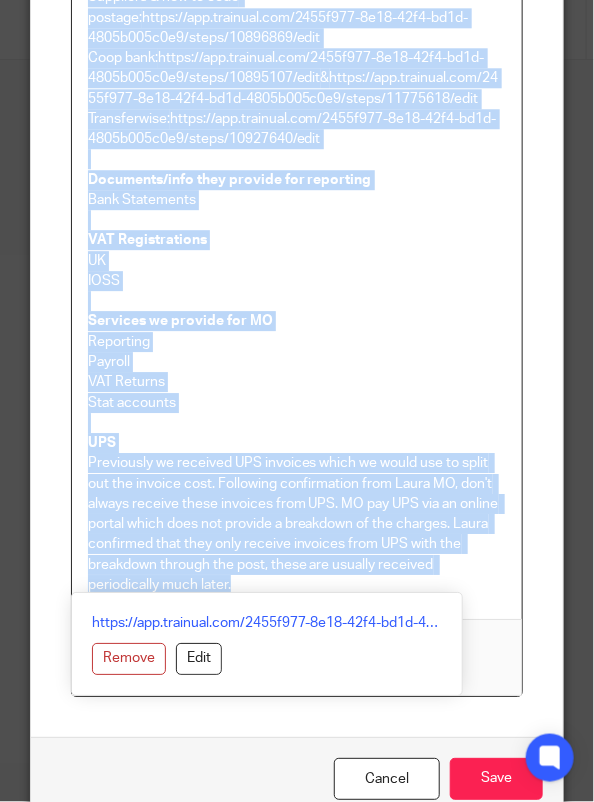 scroll, scrollTop: 1050, scrollLeft: 0, axis: vertical 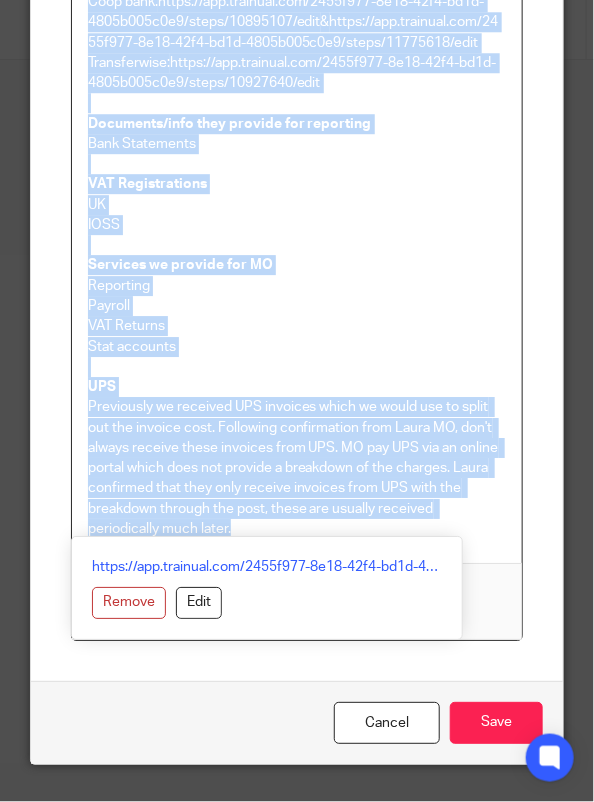 drag, startPoint x: 74, startPoint y: 194, endPoint x: 307, endPoint y: 529, distance: 408.06128 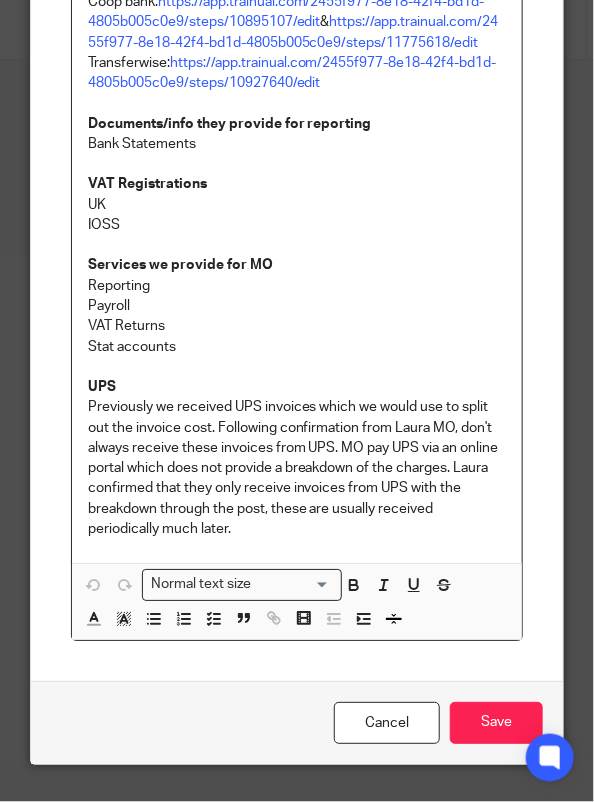 click on "Previously we received UPS invoices which we would use to split out the invoice cost. Following confirmation from Laura MO, don't always receive these invoices from UPS. MO pay UPS via an online portal which does not provide a breakdown of the charges. Laura confirmed that they only receive invoices from UPS with the breakdown through the post, these are usually received periodically much later." at bounding box center (297, 468) 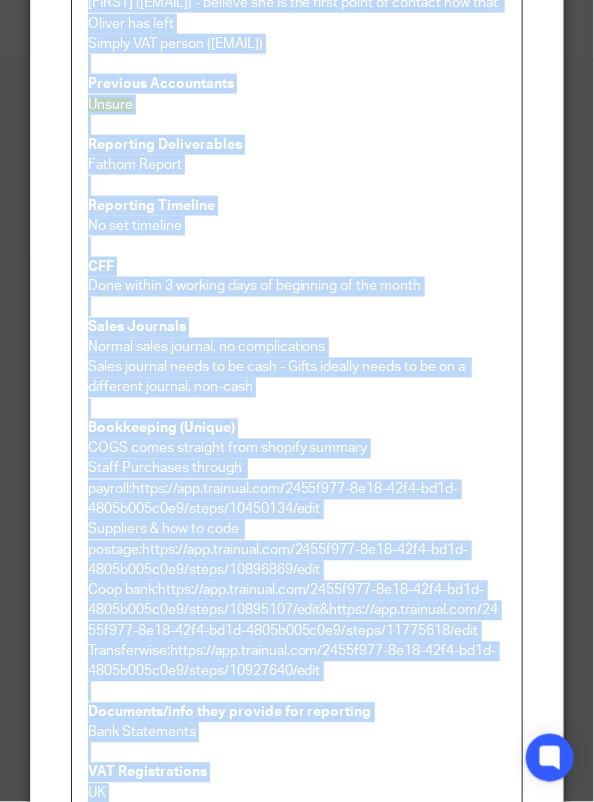 scroll, scrollTop: 0, scrollLeft: 0, axis: both 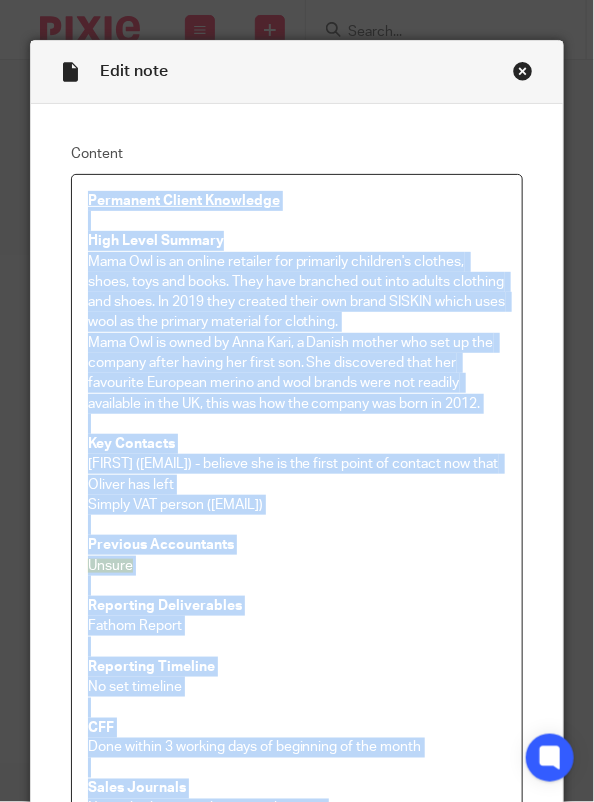 drag, startPoint x: 294, startPoint y: 533, endPoint x: 77, endPoint y: 201, distance: 396.627 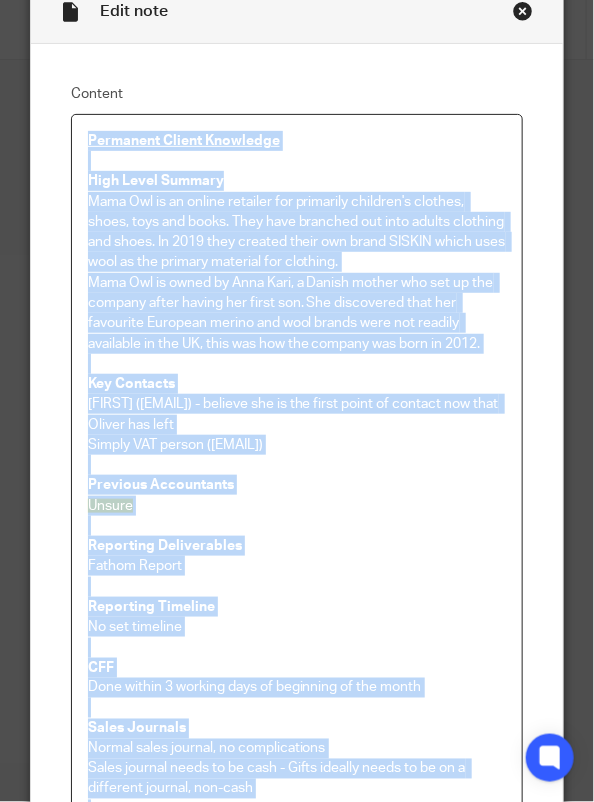 scroll, scrollTop: 0, scrollLeft: 0, axis: both 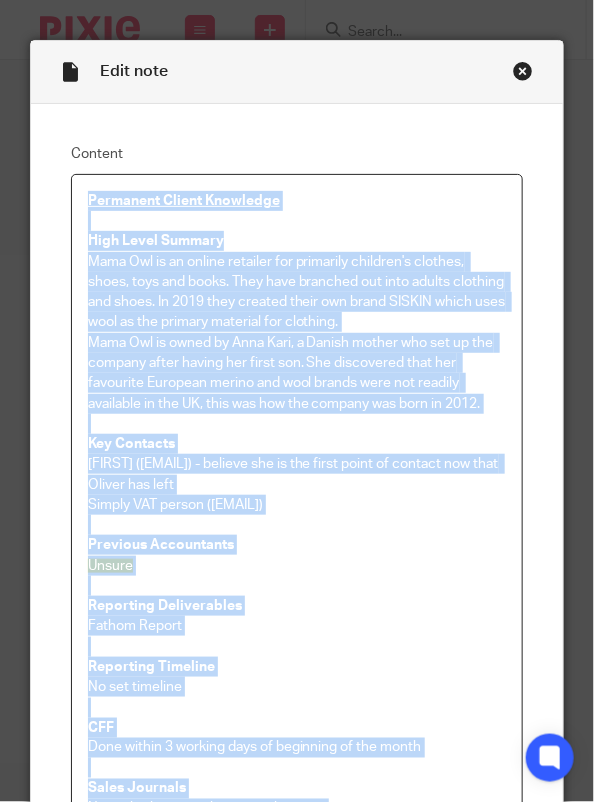 click at bounding box center (523, 71) 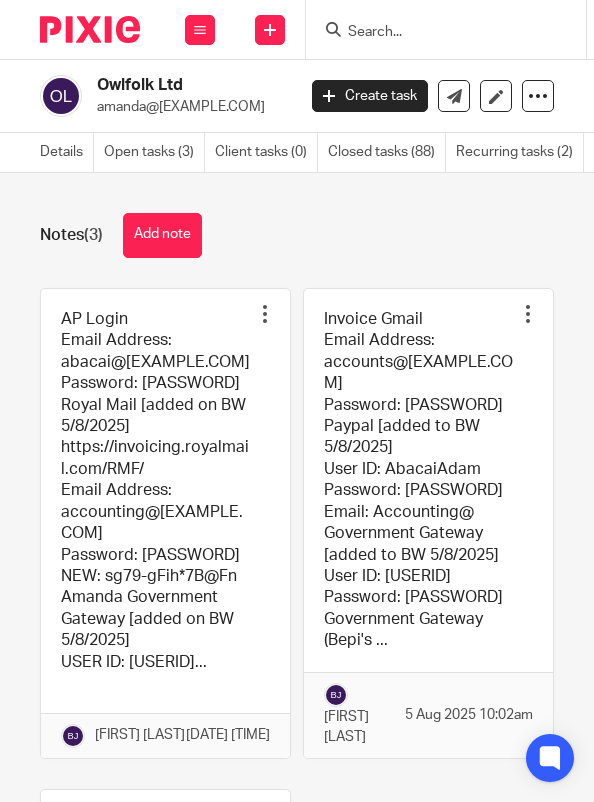 scroll, scrollTop: 0, scrollLeft: 0, axis: both 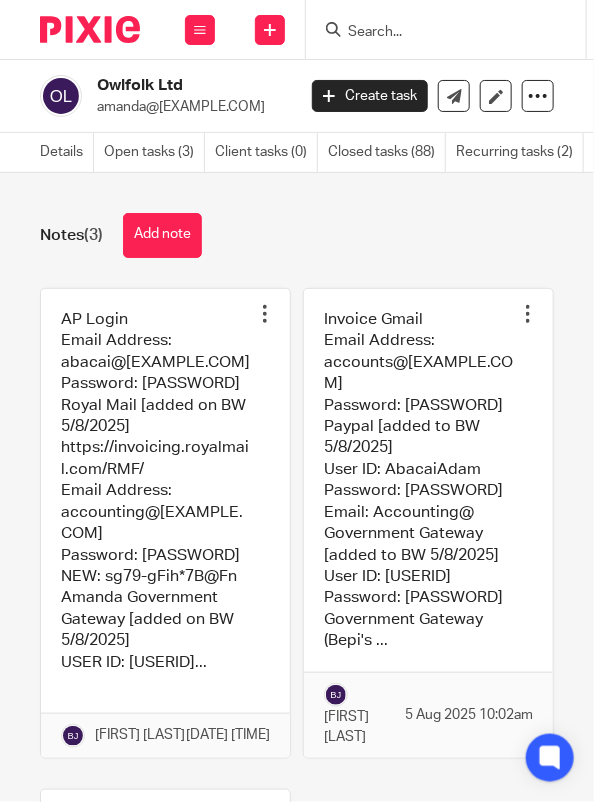 click at bounding box center [436, 33] 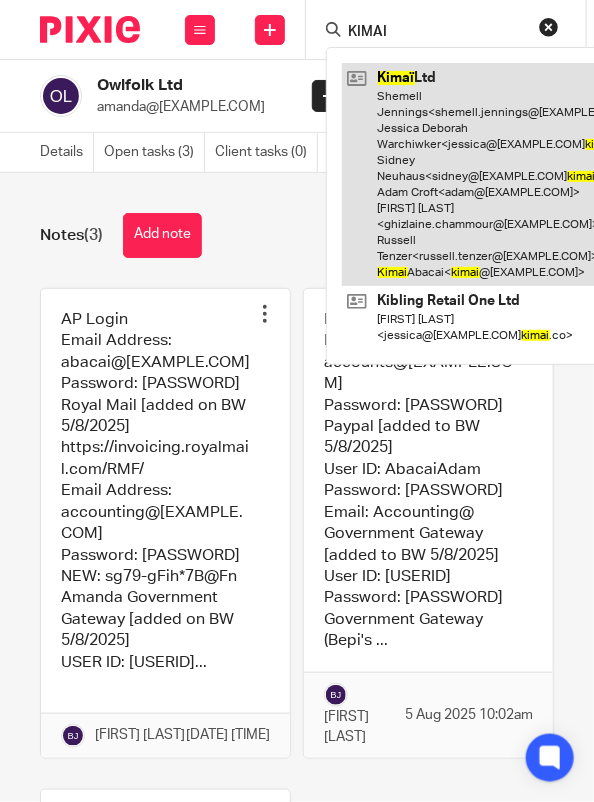 type on "KIMAI" 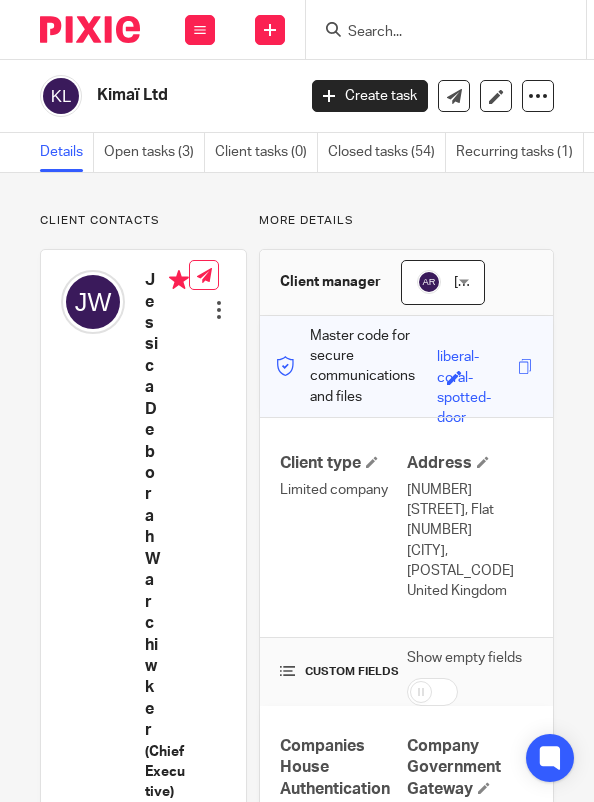 scroll, scrollTop: 0, scrollLeft: 0, axis: both 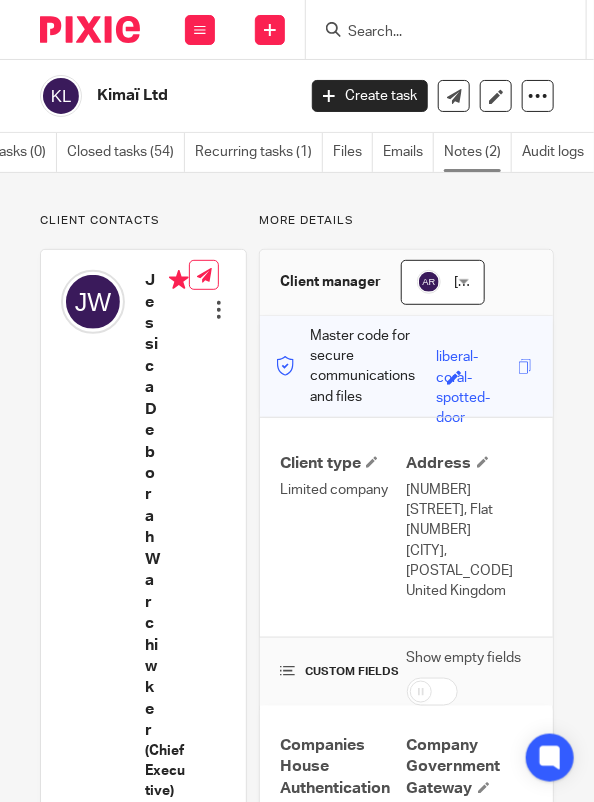 click on "Notes (2)" at bounding box center [478, 152] 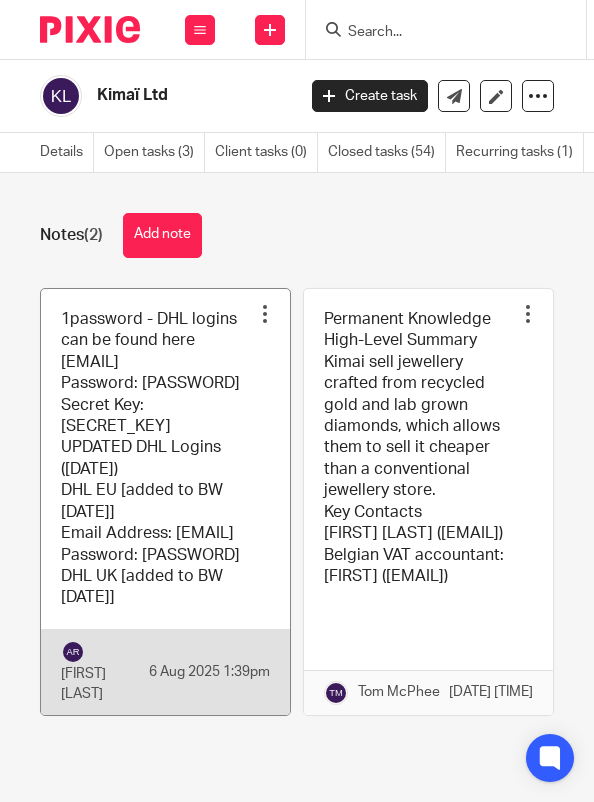 scroll, scrollTop: 0, scrollLeft: 0, axis: both 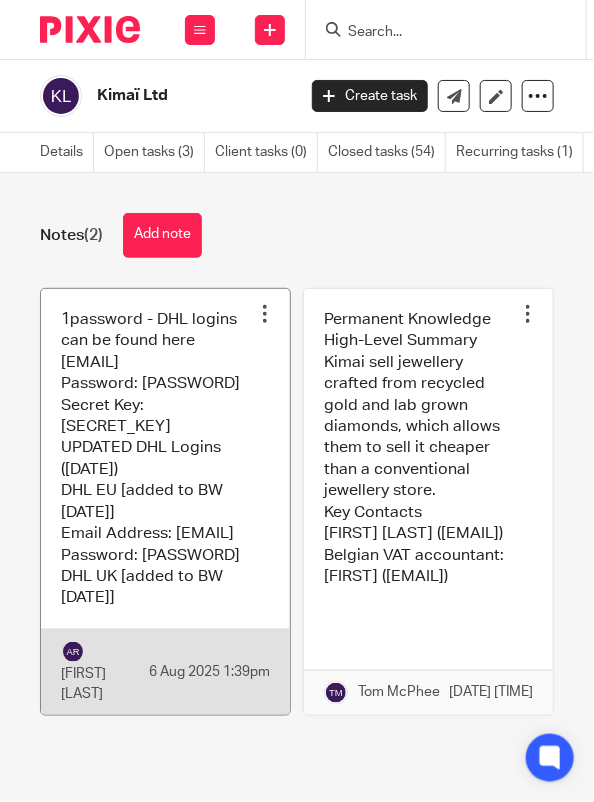 click at bounding box center [165, 502] 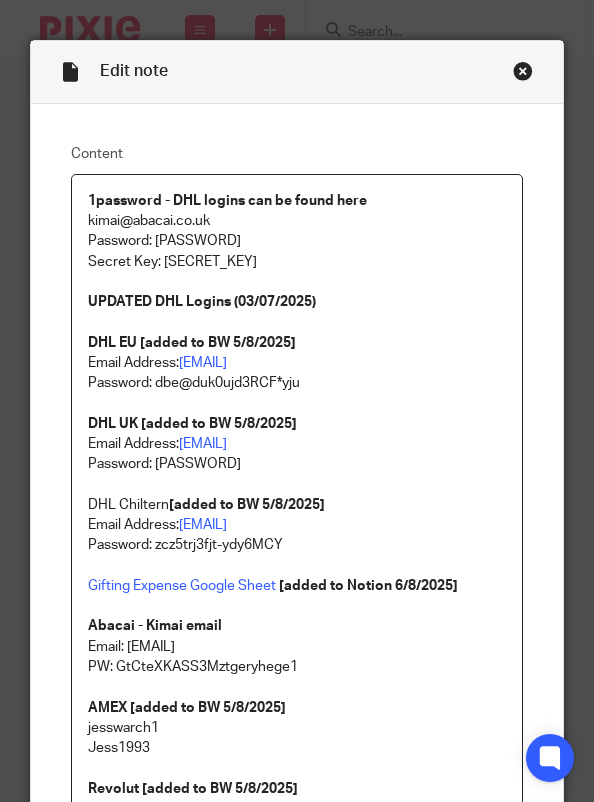 scroll, scrollTop: 0, scrollLeft: 0, axis: both 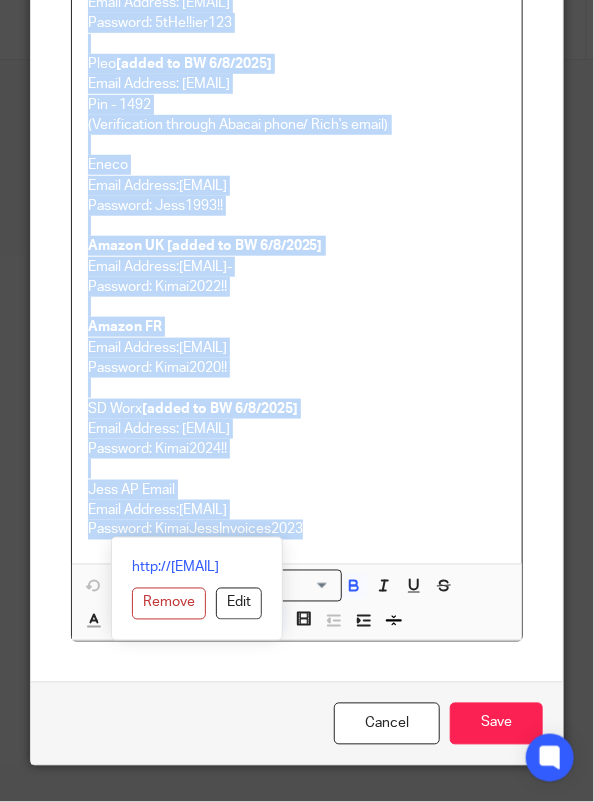 drag, startPoint x: 80, startPoint y: 197, endPoint x: 352, endPoint y: 519, distance: 421.50684 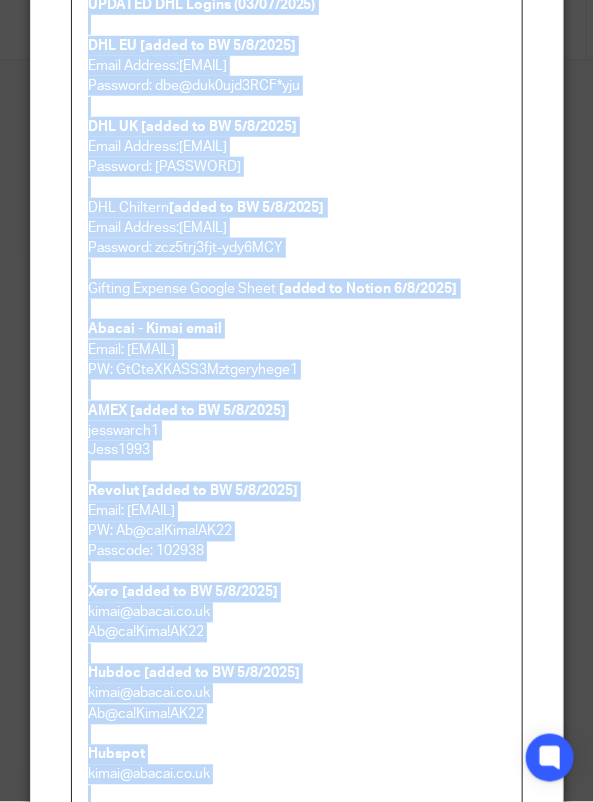 scroll, scrollTop: 0, scrollLeft: 0, axis: both 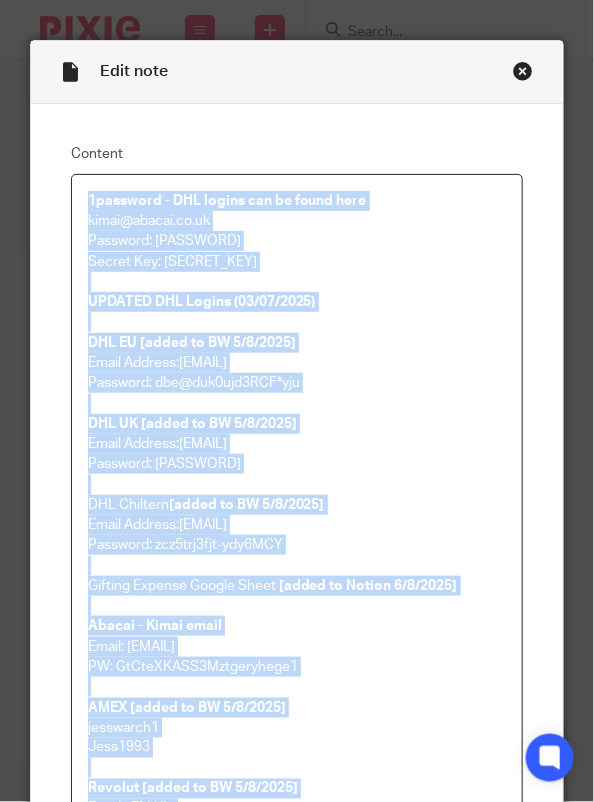 click at bounding box center (523, 71) 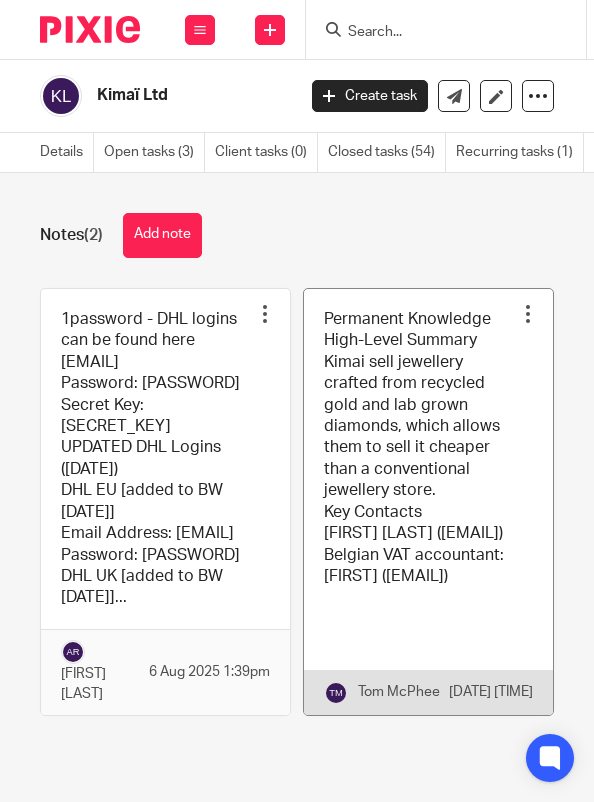 scroll, scrollTop: 0, scrollLeft: 0, axis: both 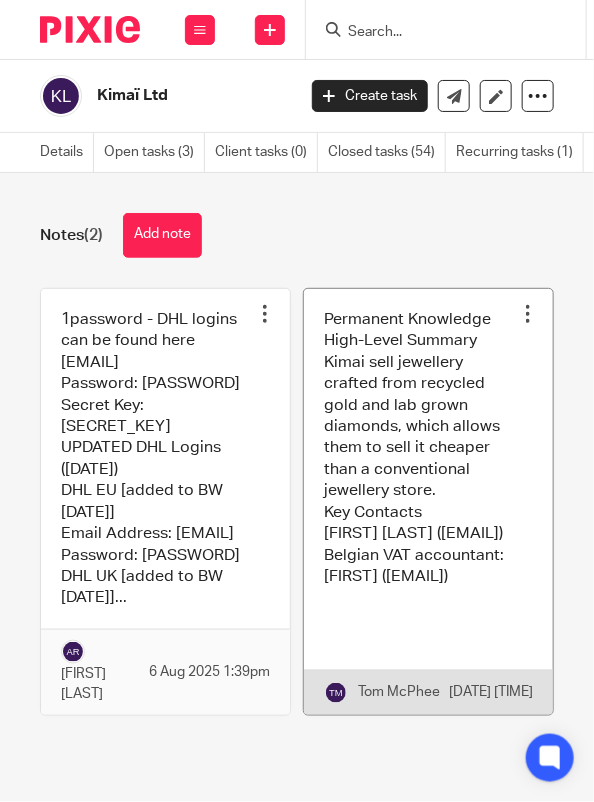 click at bounding box center (428, 502) 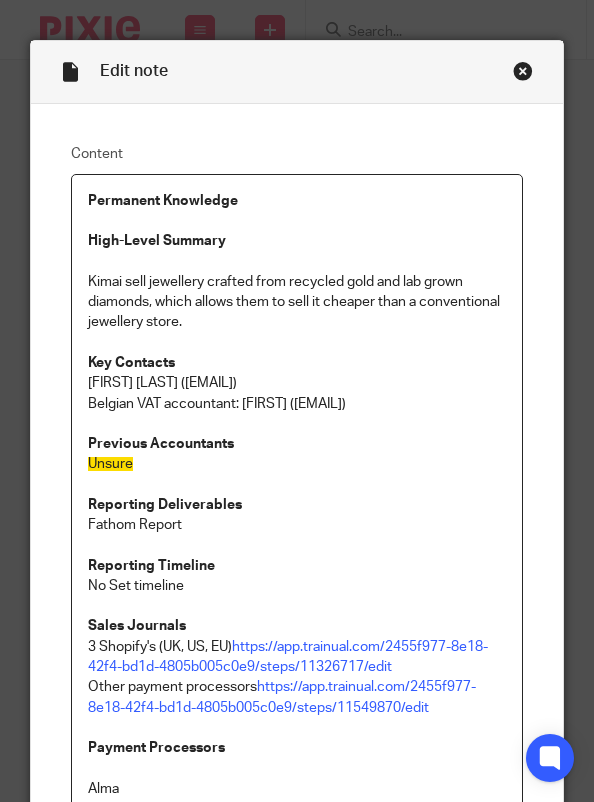 scroll, scrollTop: 0, scrollLeft: 0, axis: both 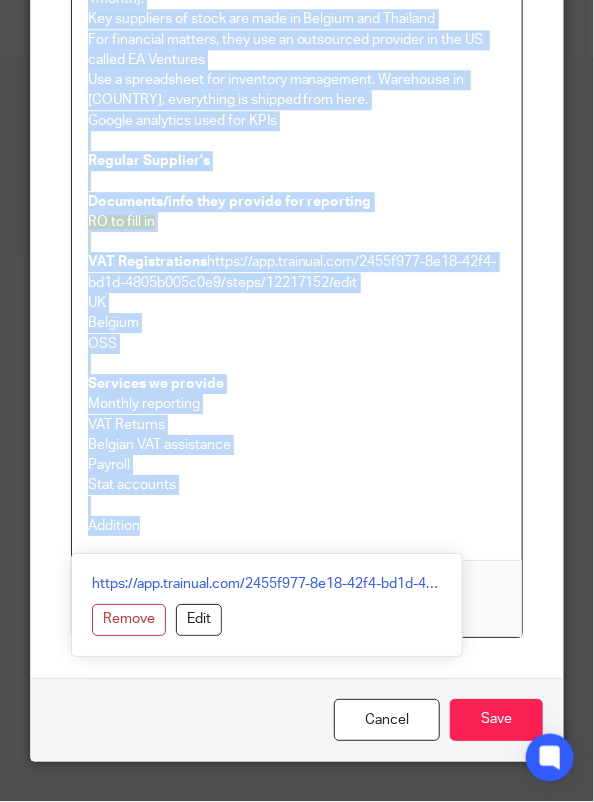 drag, startPoint x: 74, startPoint y: 195, endPoint x: 446, endPoint y: 668, distance: 601.75824 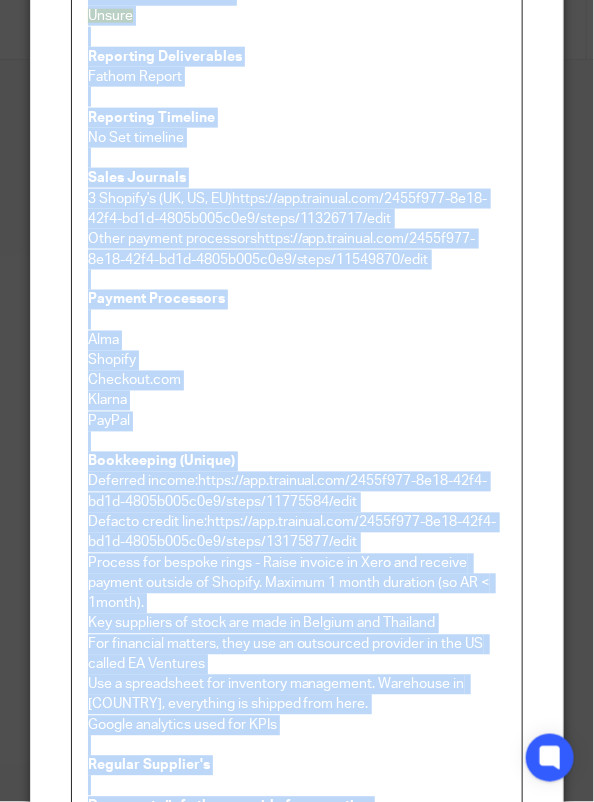 scroll, scrollTop: 0, scrollLeft: 0, axis: both 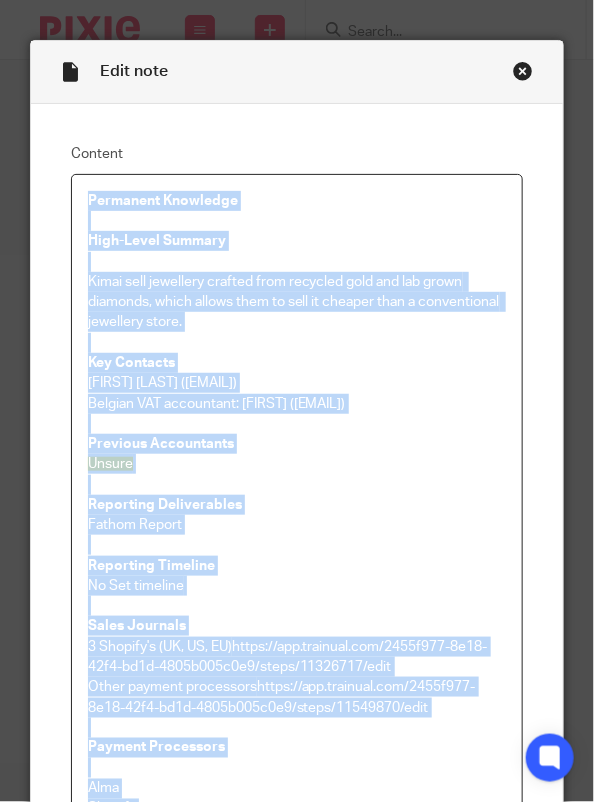 drag, startPoint x: 161, startPoint y: 541, endPoint x: 50, endPoint y: -16, distance: 567.95245 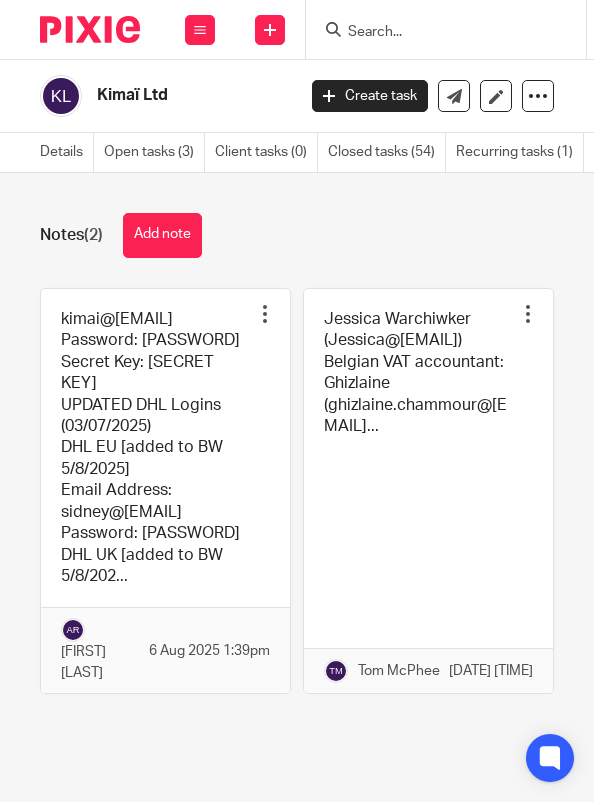 scroll, scrollTop: 0, scrollLeft: 0, axis: both 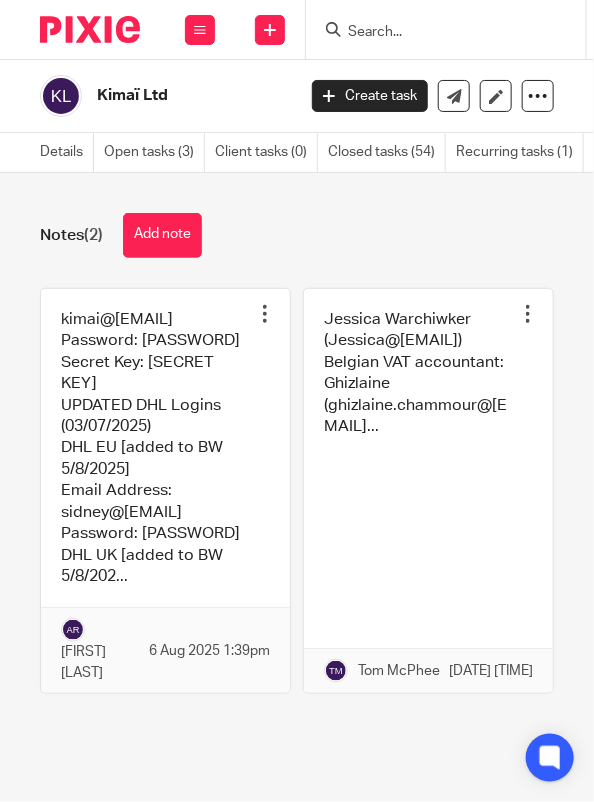 click at bounding box center (436, 33) 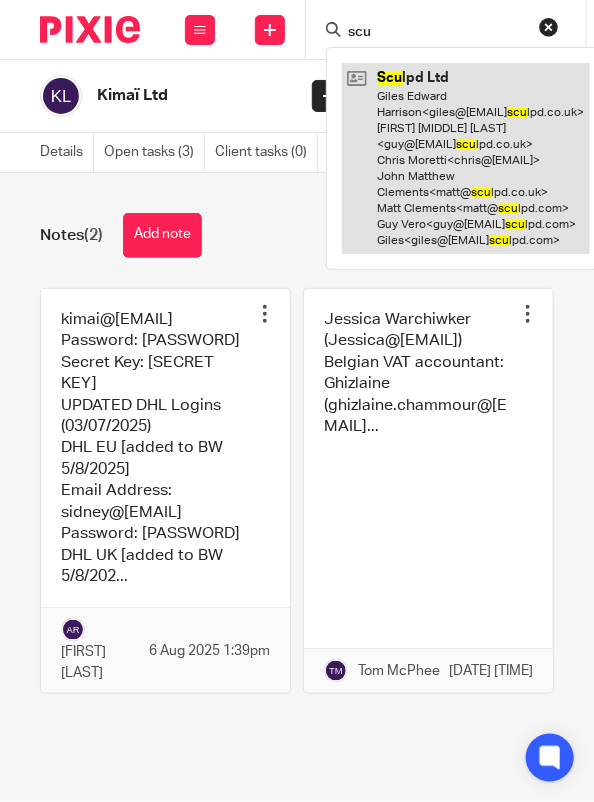 type on "scu" 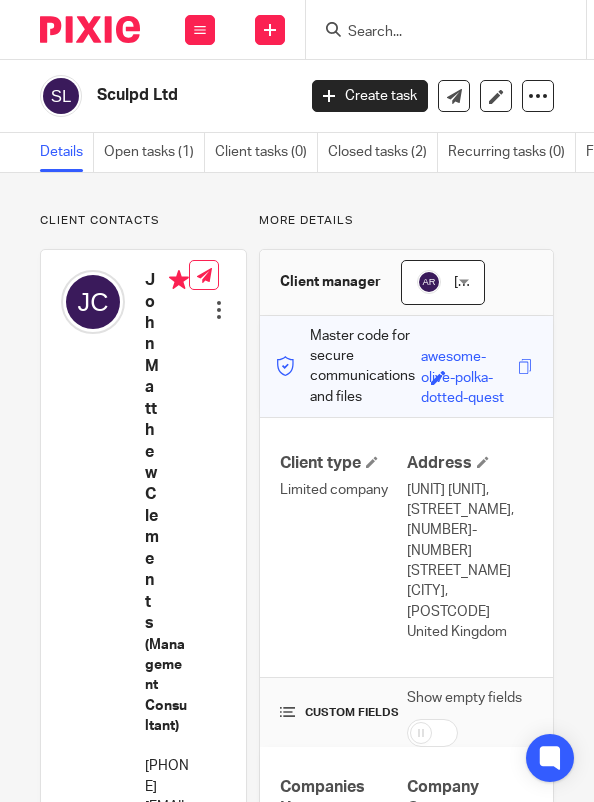 scroll, scrollTop: 0, scrollLeft: 0, axis: both 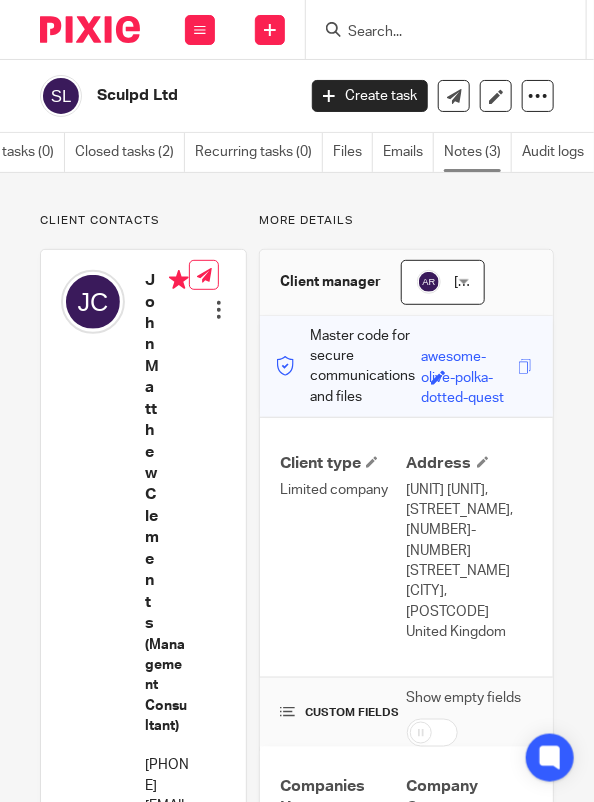 click on "Notes (3)" at bounding box center (478, 152) 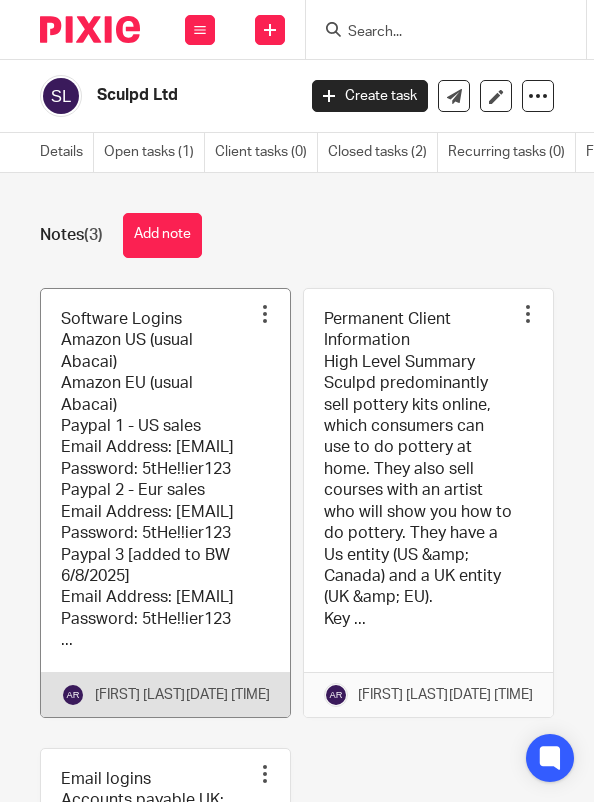 scroll, scrollTop: 0, scrollLeft: 0, axis: both 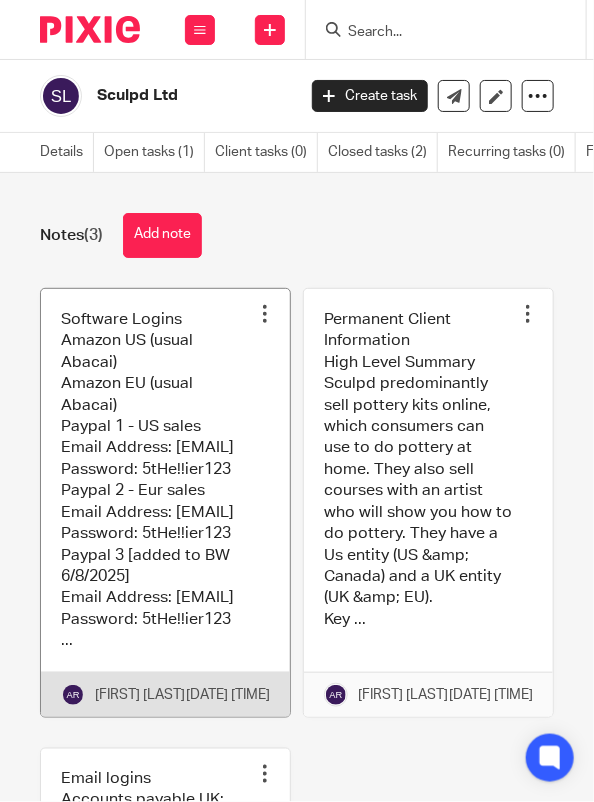 click at bounding box center [165, 503] 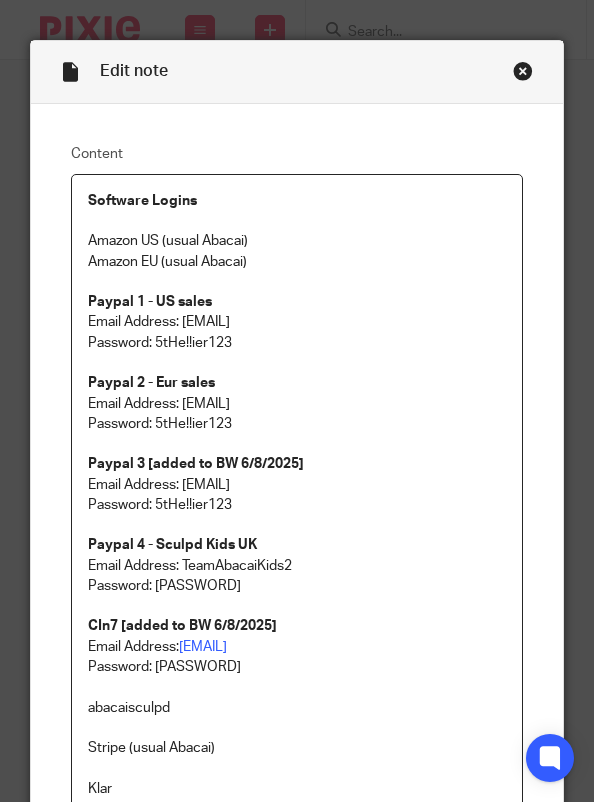 scroll, scrollTop: 0, scrollLeft: 0, axis: both 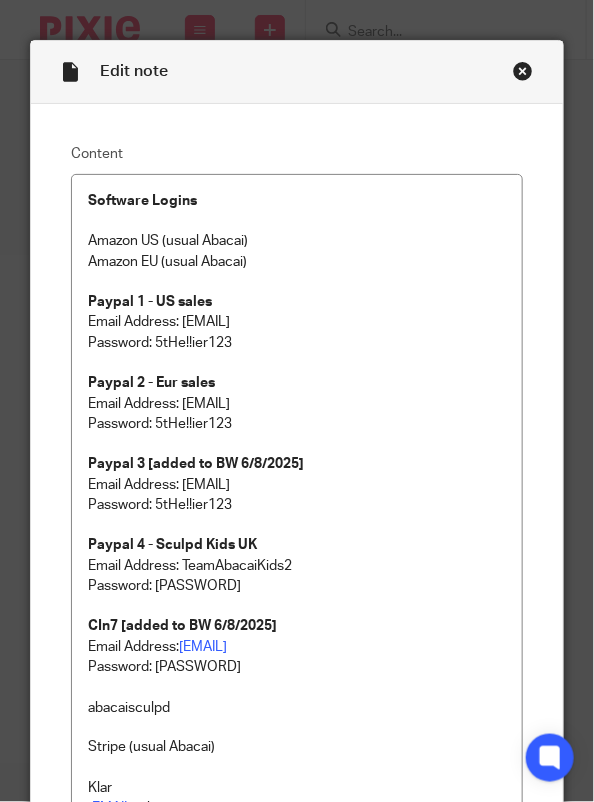 click at bounding box center [523, 71] 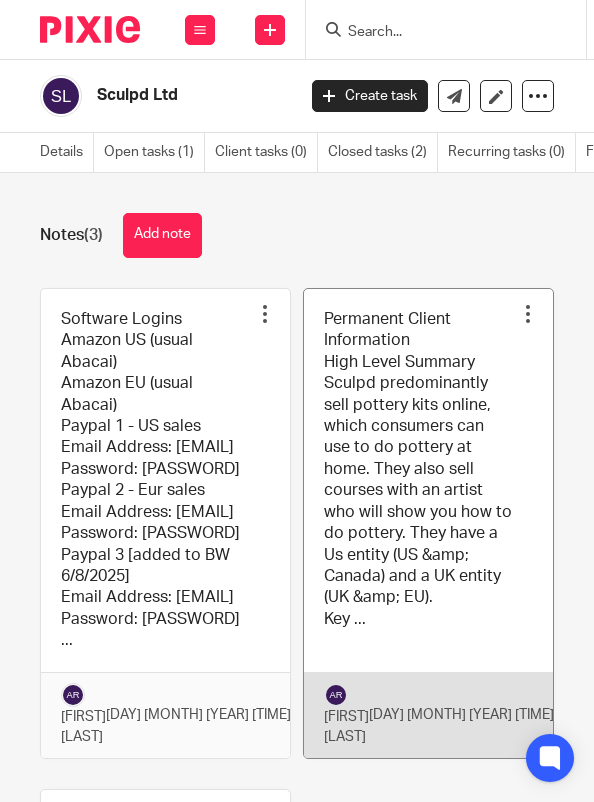 scroll, scrollTop: 0, scrollLeft: 0, axis: both 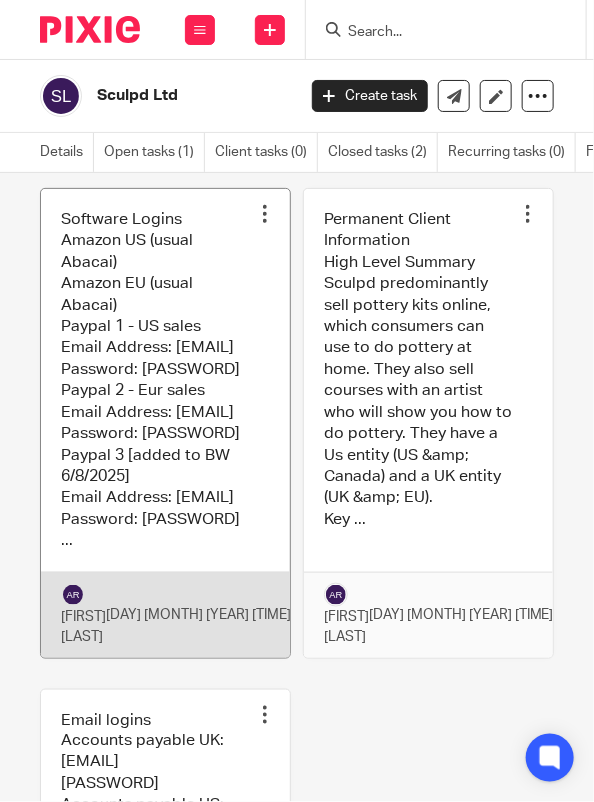 click at bounding box center (165, 423) 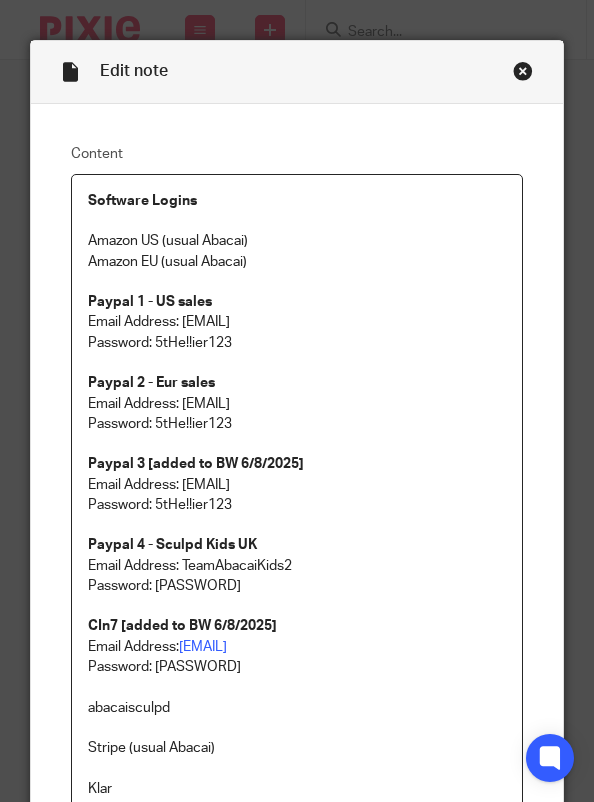 scroll, scrollTop: 0, scrollLeft: 0, axis: both 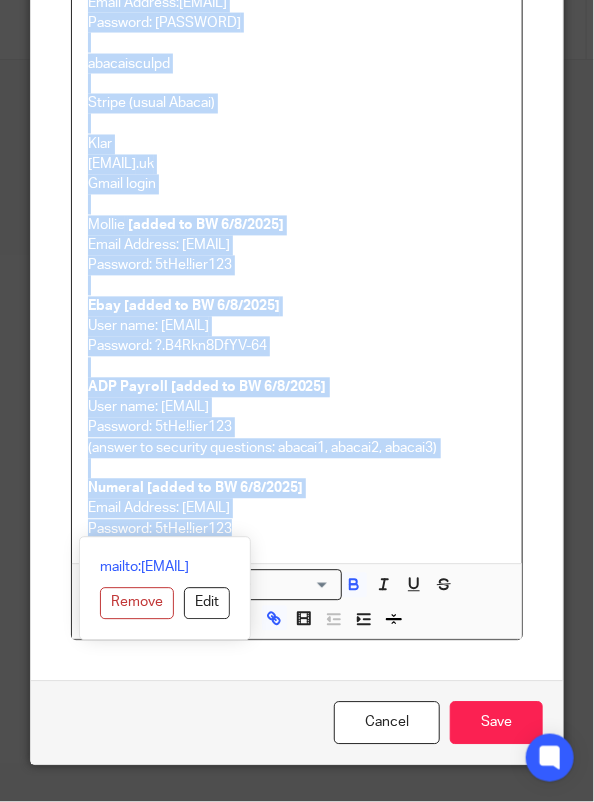drag, startPoint x: 77, startPoint y: 201, endPoint x: 344, endPoint y: 532, distance: 425.26462 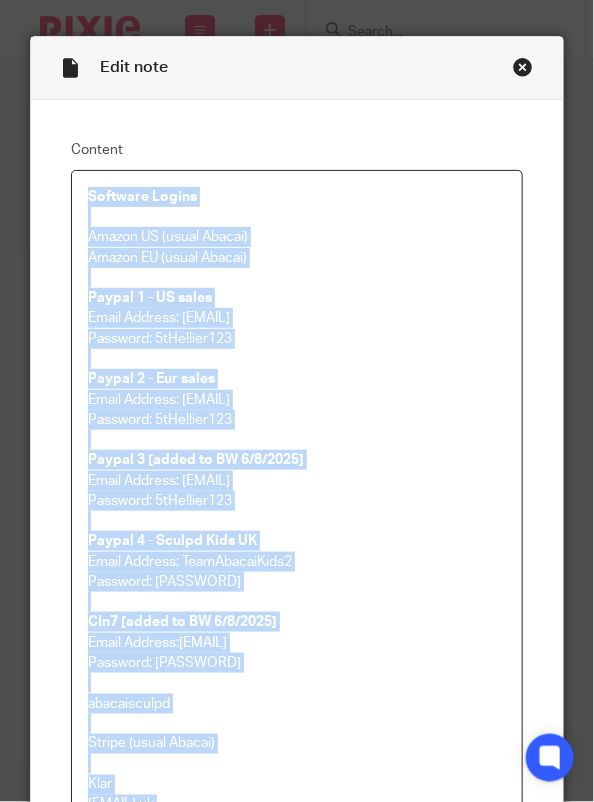 scroll, scrollTop: 0, scrollLeft: 0, axis: both 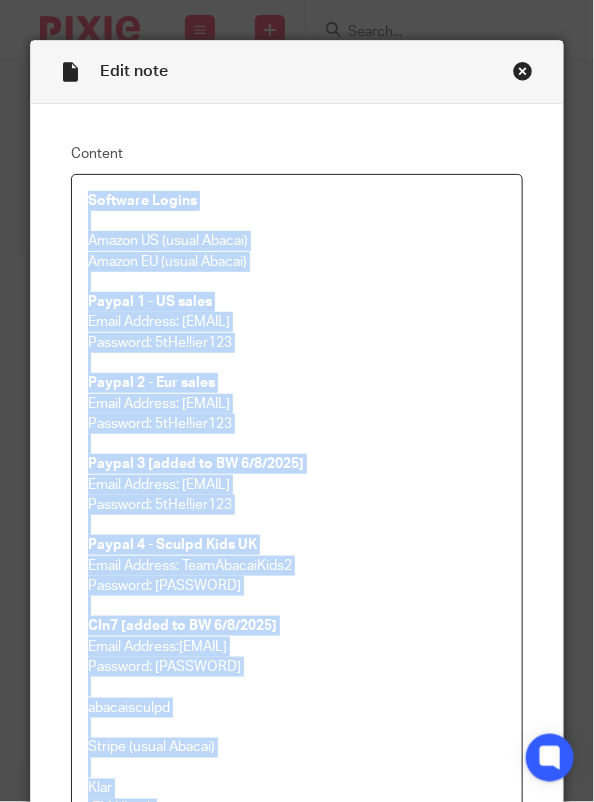 click at bounding box center [523, 71] 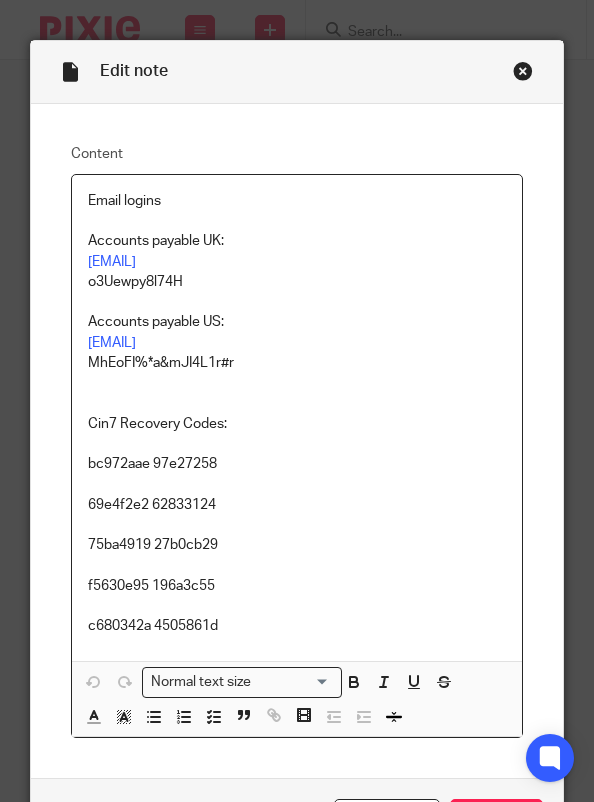 scroll, scrollTop: 0, scrollLeft: 0, axis: both 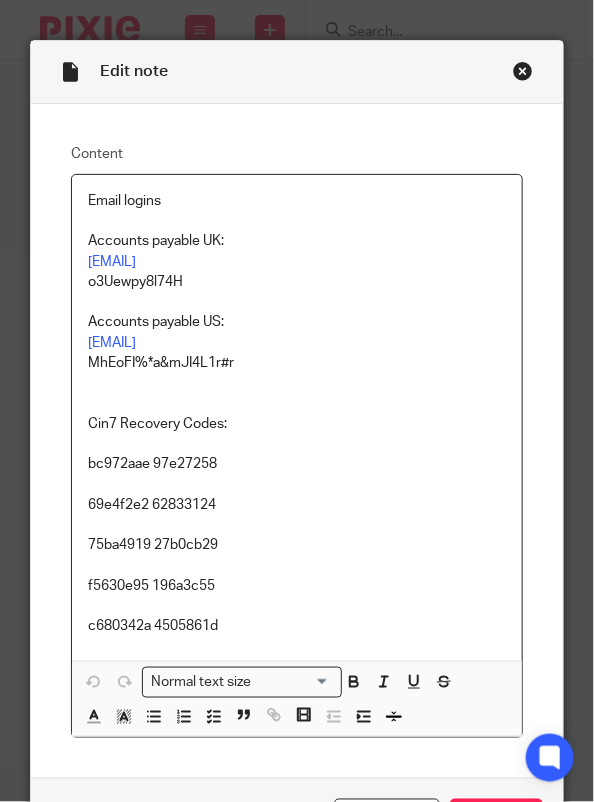 click on "Accounts payable UK:" at bounding box center (297, 241) 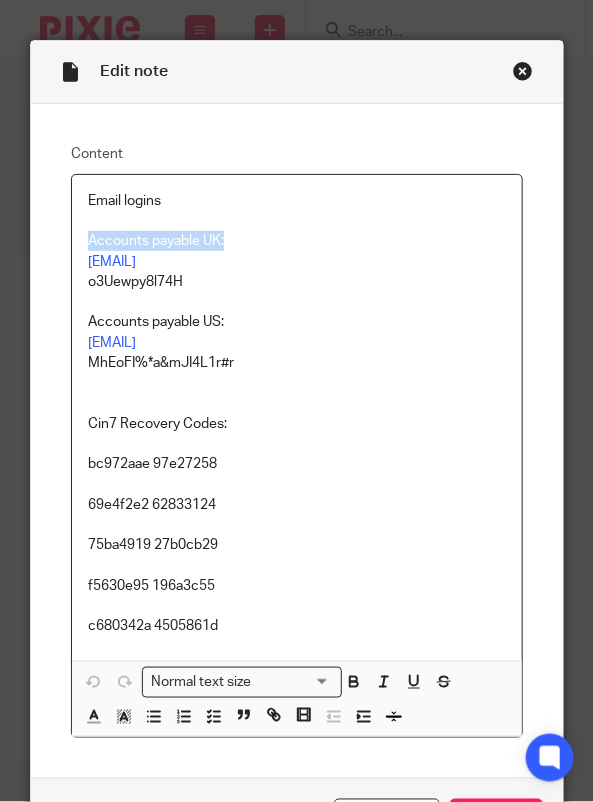 drag, startPoint x: 255, startPoint y: 235, endPoint x: 79, endPoint y: 237, distance: 176.01137 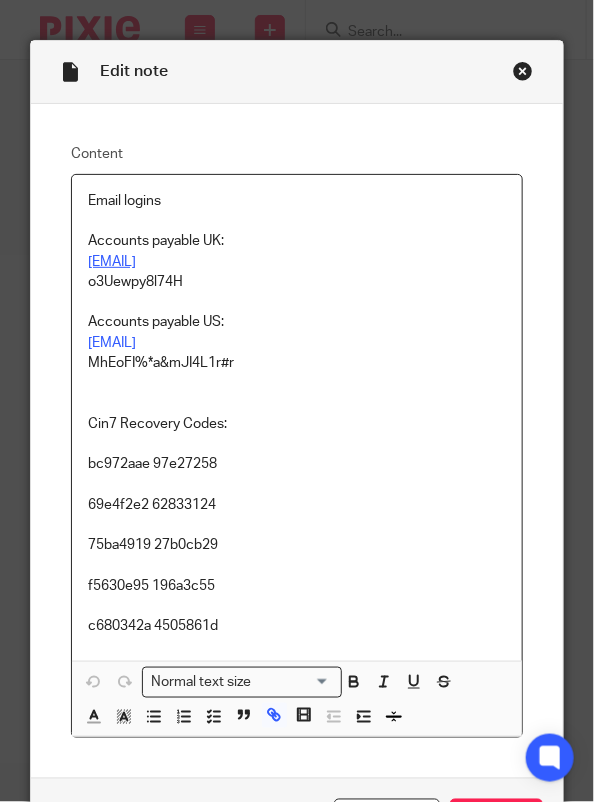 click on "AP@sculpd.com" at bounding box center (112, 262) 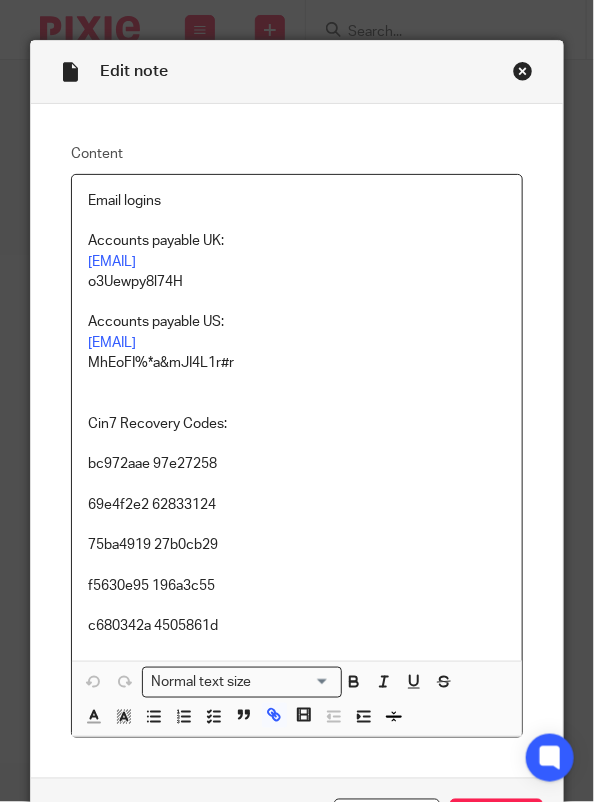 click on "AP@sculpd.com" at bounding box center [297, 262] 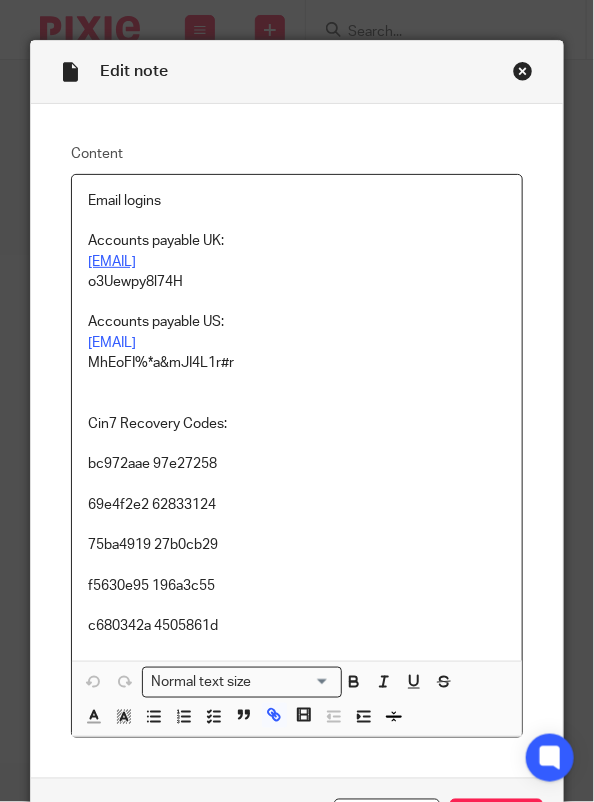 click on "AP@sculpd.com" at bounding box center (112, 262) 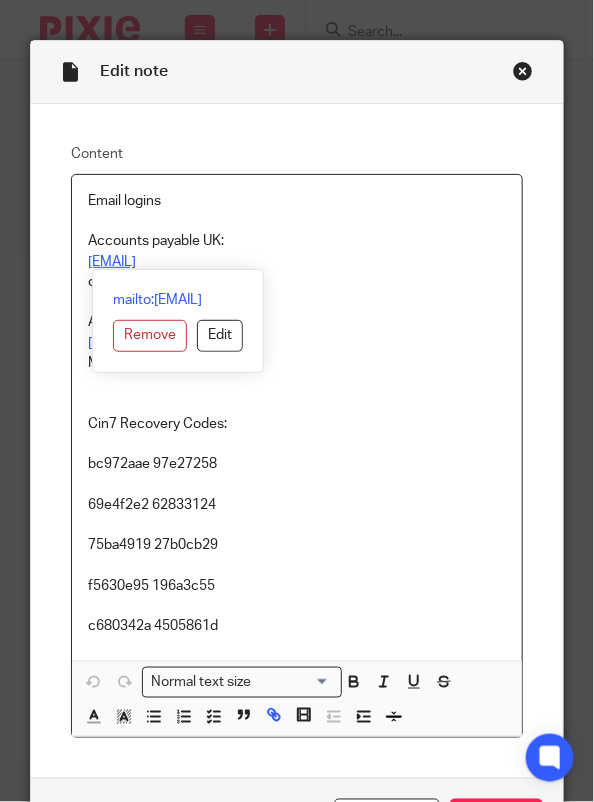 click on "AP@sculpd.com" at bounding box center (112, 262) 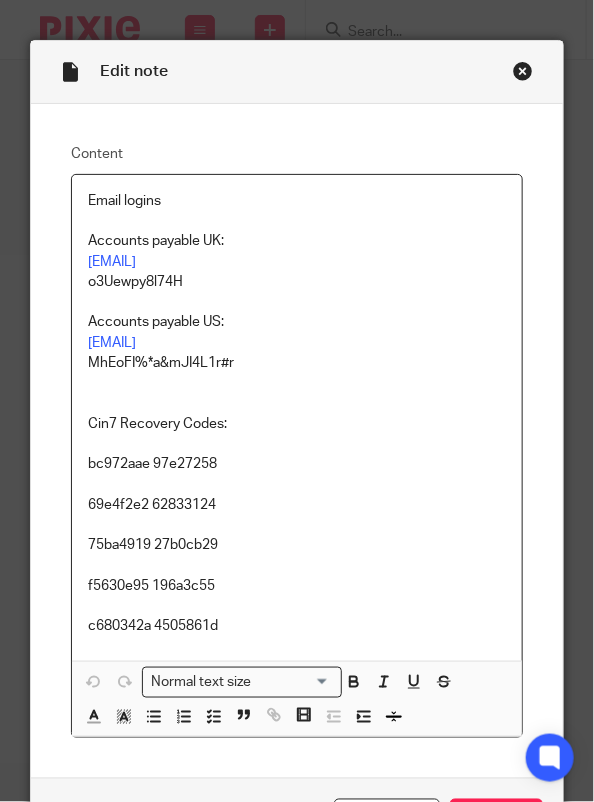 click on "o3Uewpy8l74H" at bounding box center [297, 282] 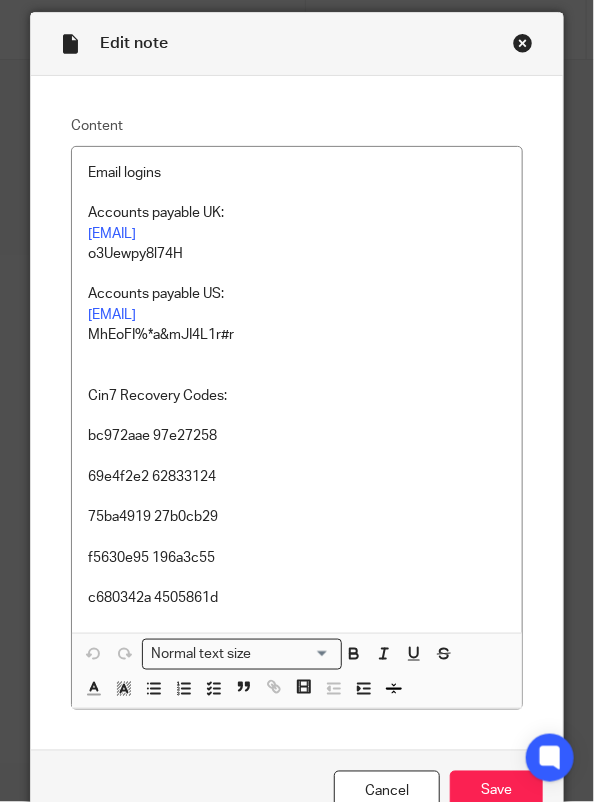 scroll, scrollTop: 0, scrollLeft: 0, axis: both 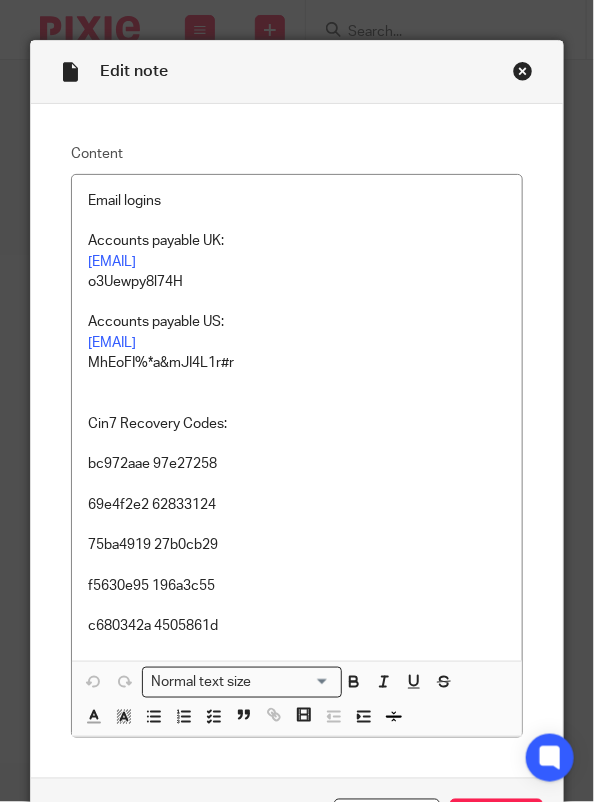 click at bounding box center [523, 71] 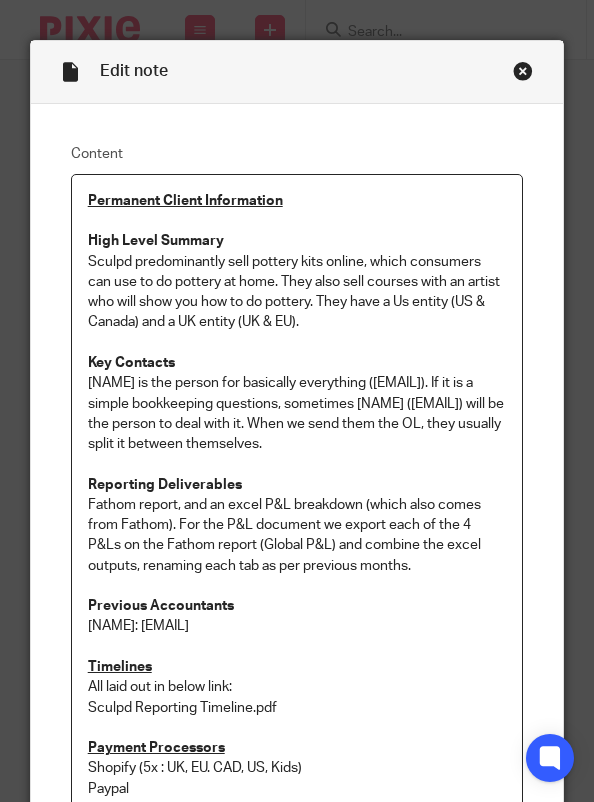 scroll, scrollTop: 0, scrollLeft: 0, axis: both 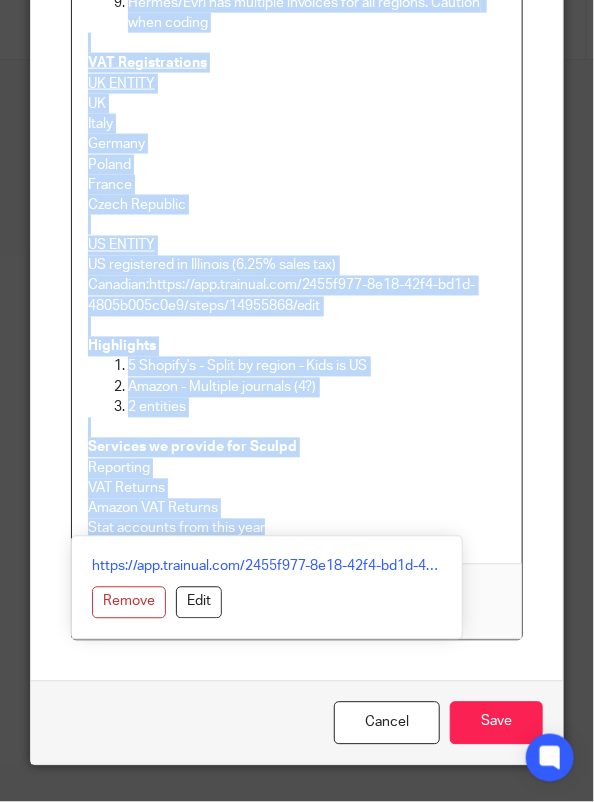 drag, startPoint x: 0, startPoint y: 0, endPoint x: 323, endPoint y: 654, distance: 729.4141 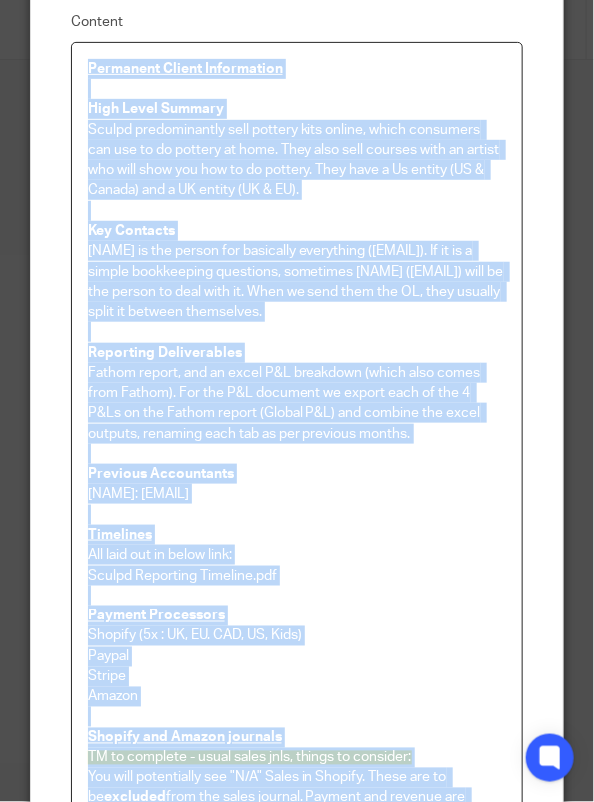 scroll, scrollTop: 0, scrollLeft: 0, axis: both 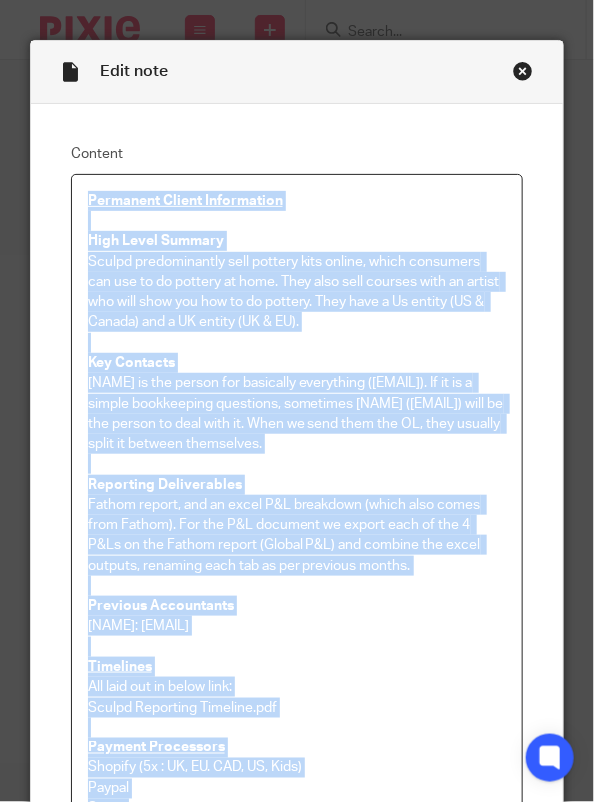 drag, startPoint x: 324, startPoint y: 538, endPoint x: 66, endPoint y: 186, distance: 436.4264 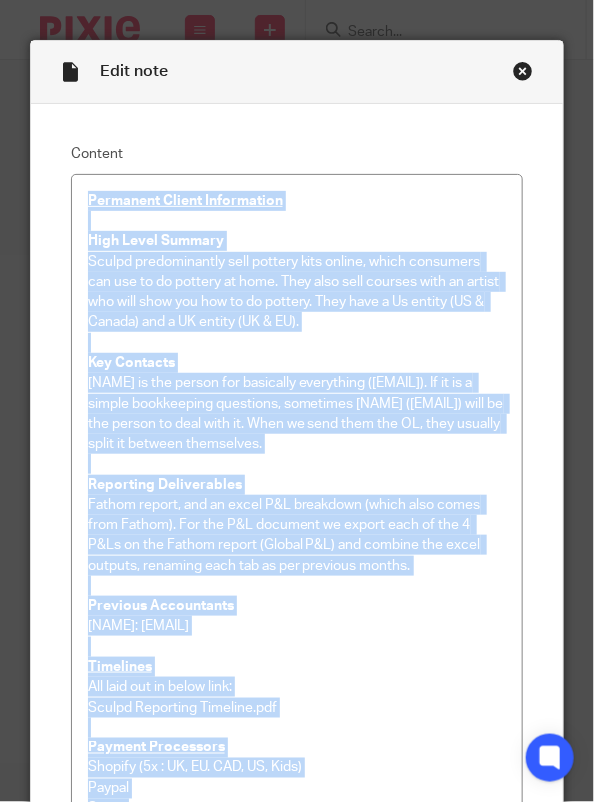 click at bounding box center [523, 71] 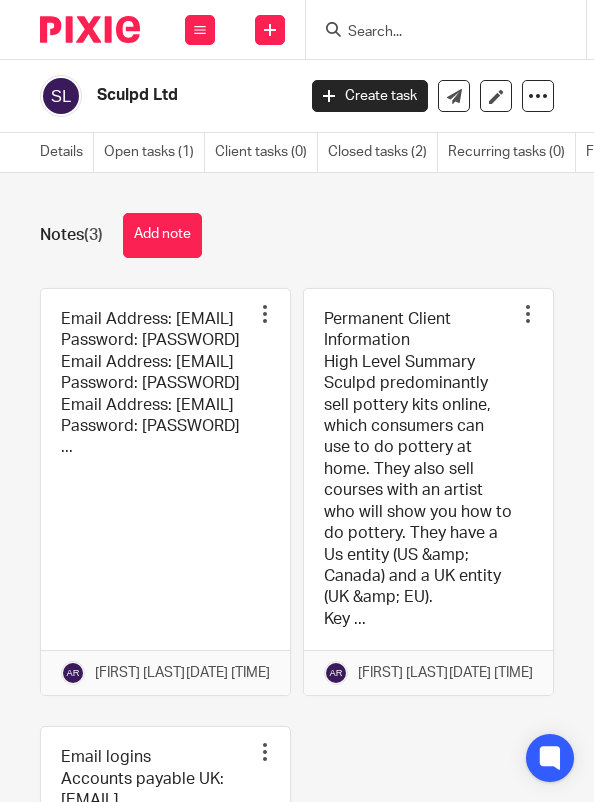 scroll, scrollTop: 0, scrollLeft: 0, axis: both 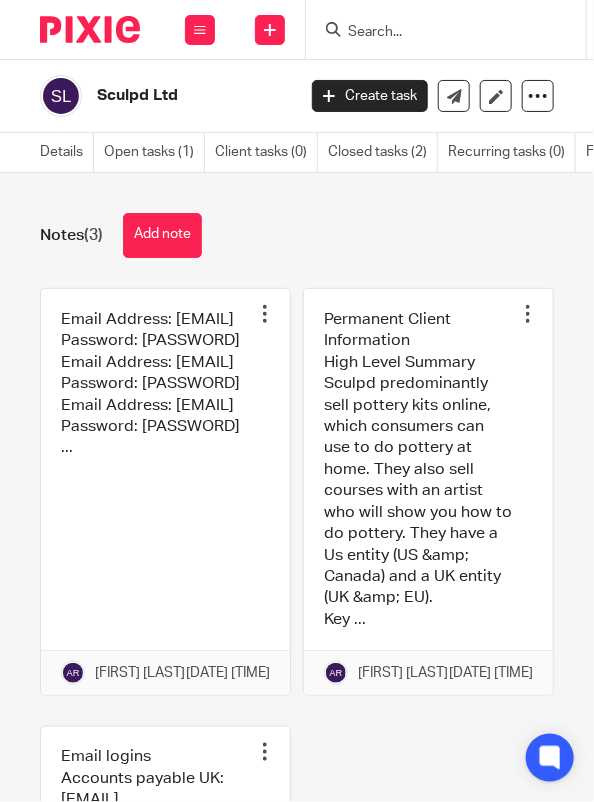 click at bounding box center (436, 33) 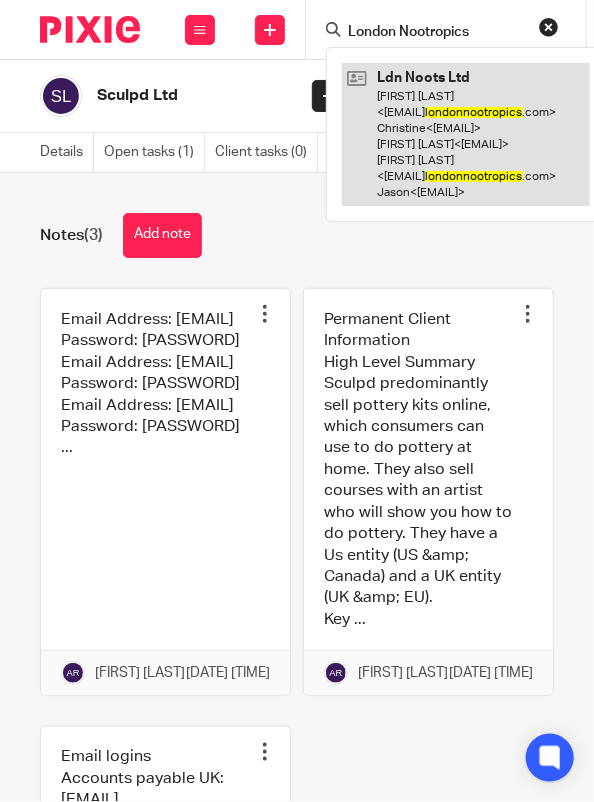 type on "London Nootropics" 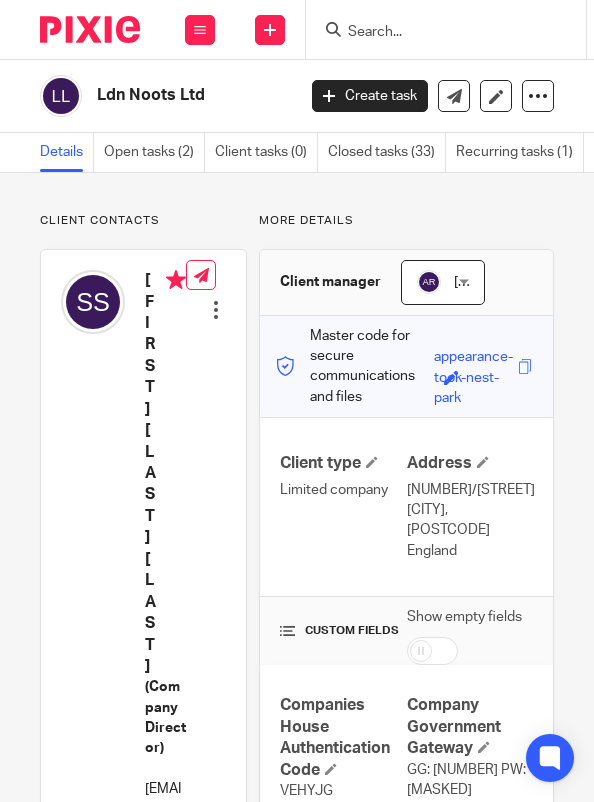 scroll, scrollTop: 0, scrollLeft: 0, axis: both 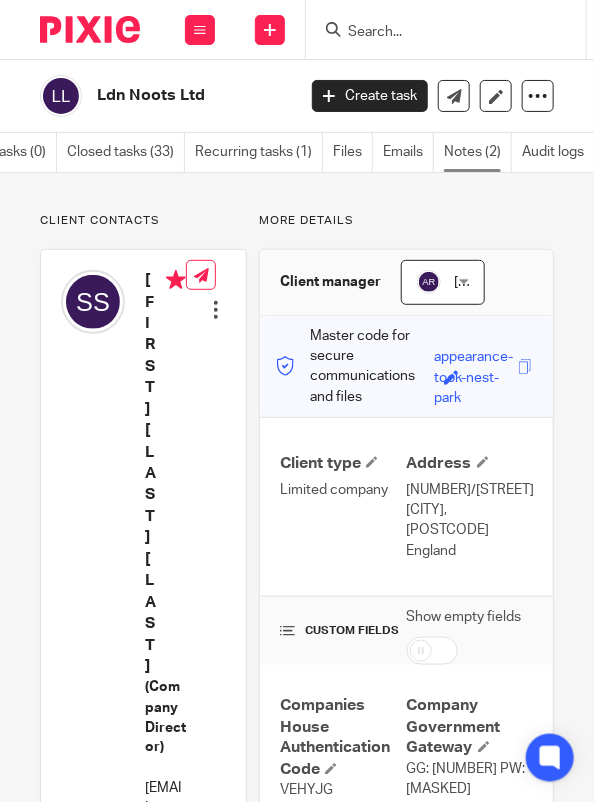 click on "Notes (2)" at bounding box center (478, 152) 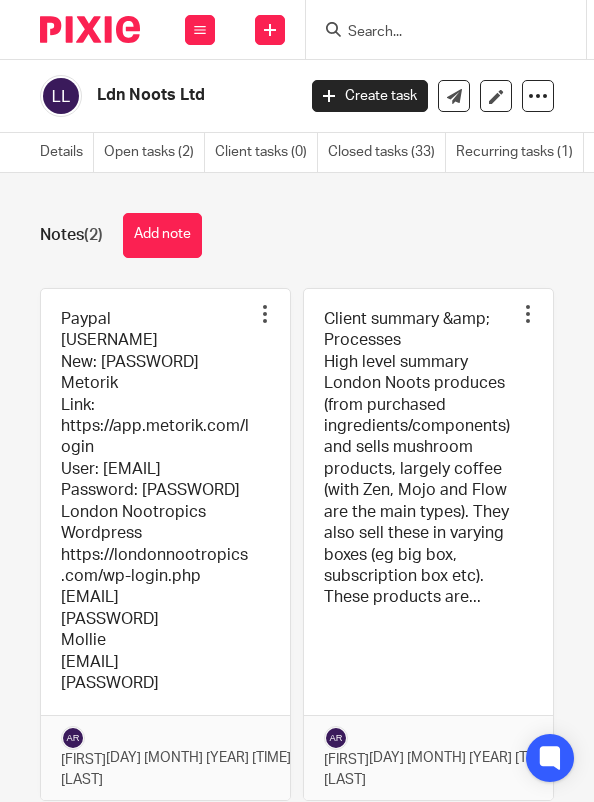 scroll, scrollTop: 0, scrollLeft: 0, axis: both 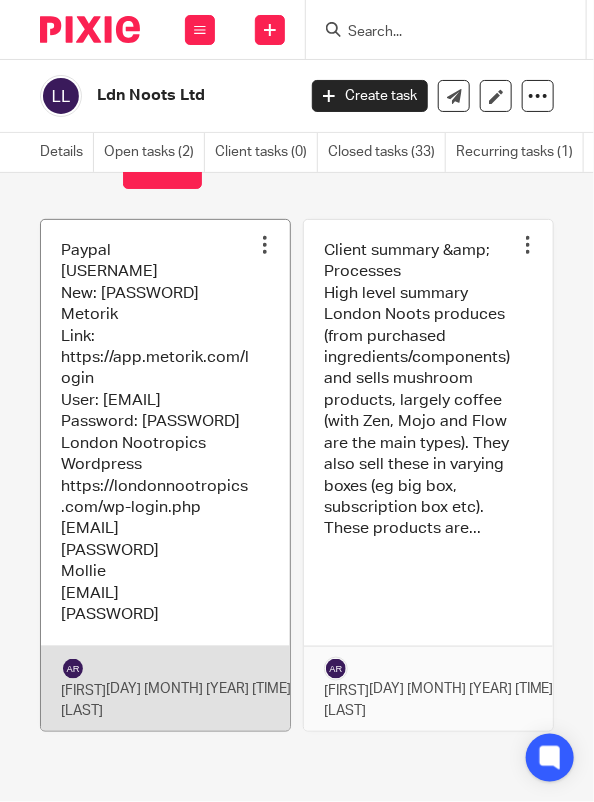 click at bounding box center [165, 476] 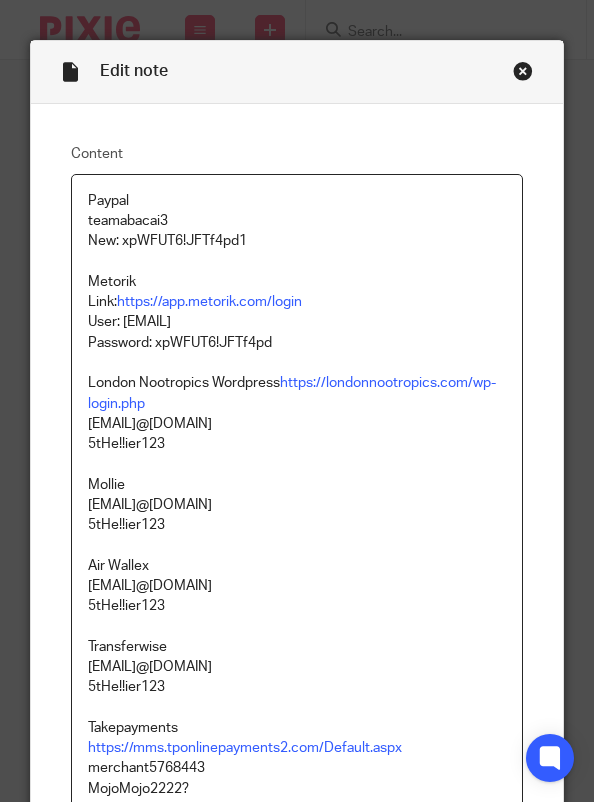 scroll, scrollTop: 0, scrollLeft: 0, axis: both 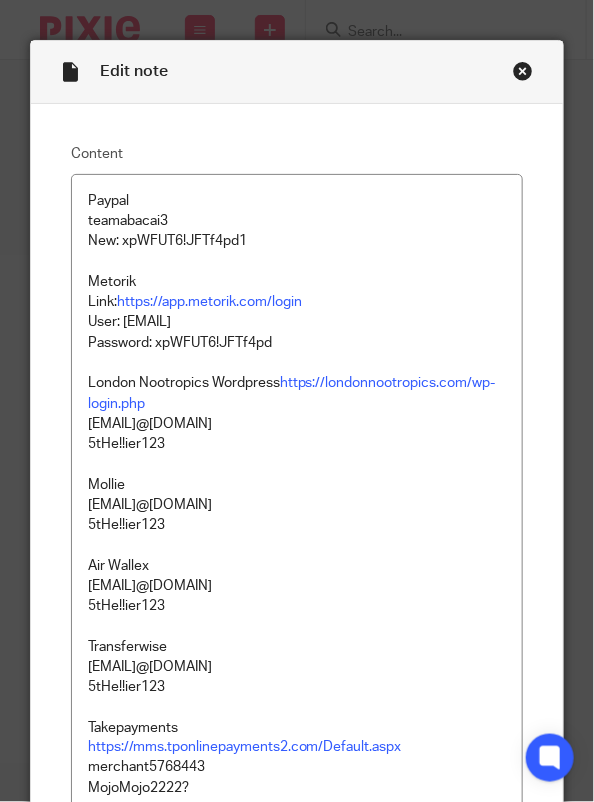 click at bounding box center (523, 71) 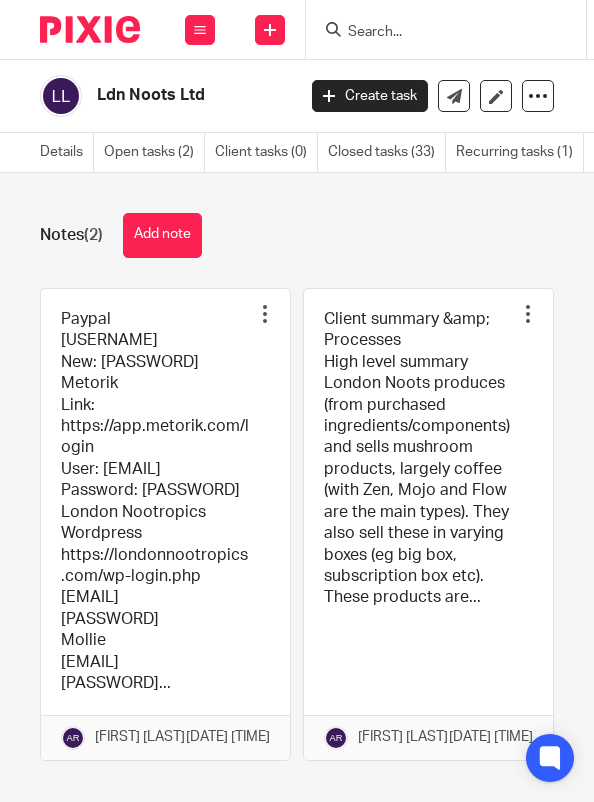 scroll, scrollTop: 0, scrollLeft: 0, axis: both 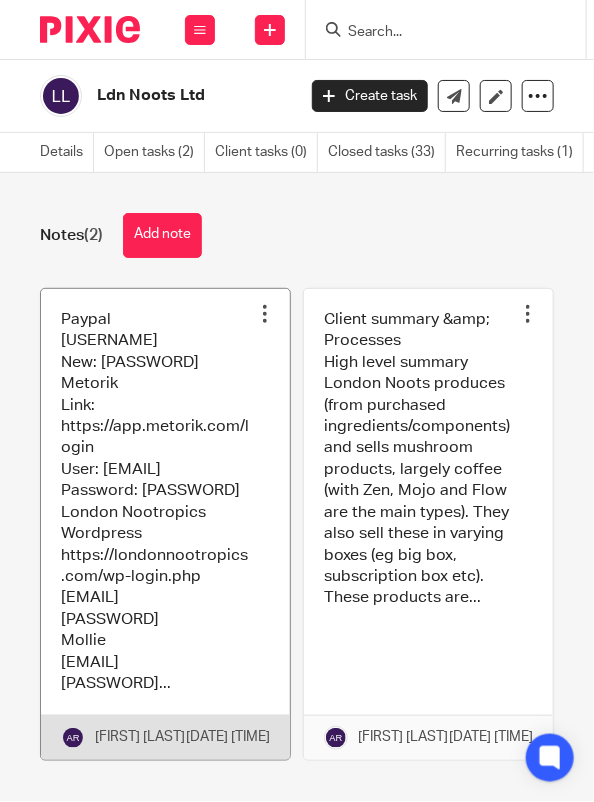 click at bounding box center (165, 524) 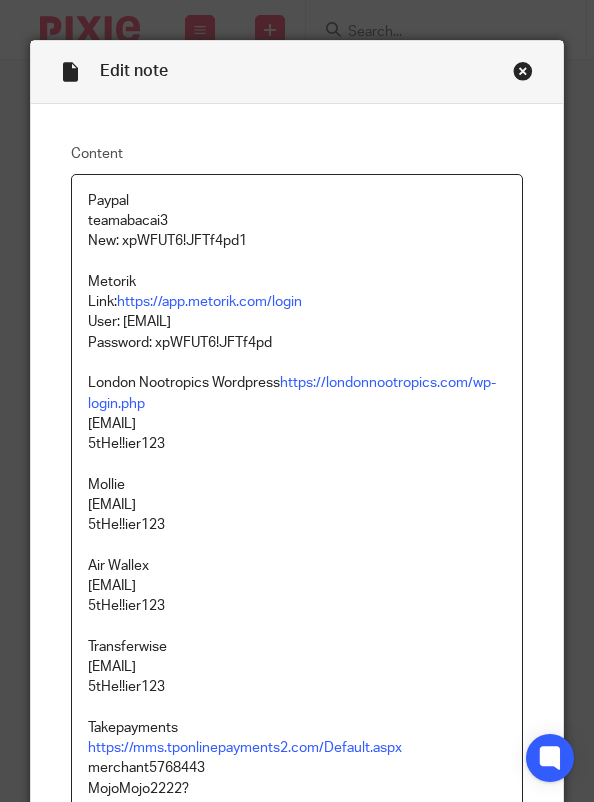 scroll, scrollTop: 0, scrollLeft: 0, axis: both 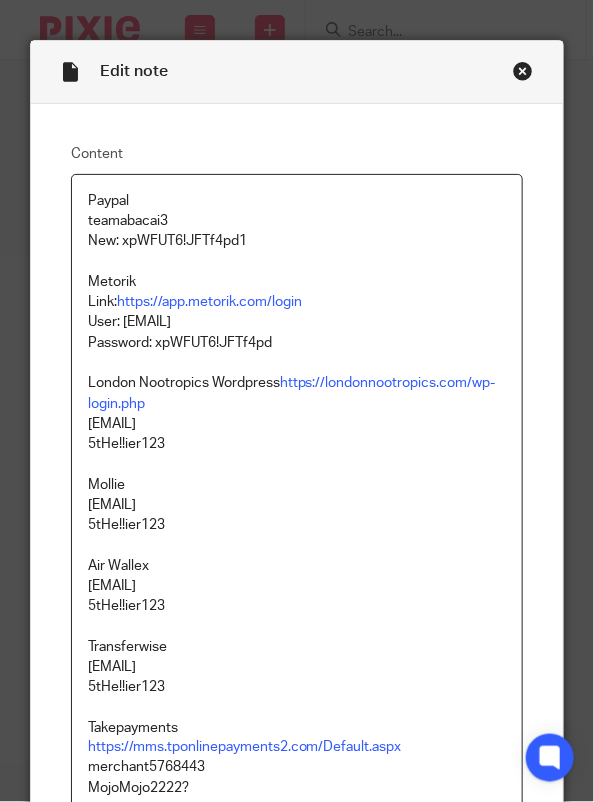 click on "teamabacai3" at bounding box center (297, 221) 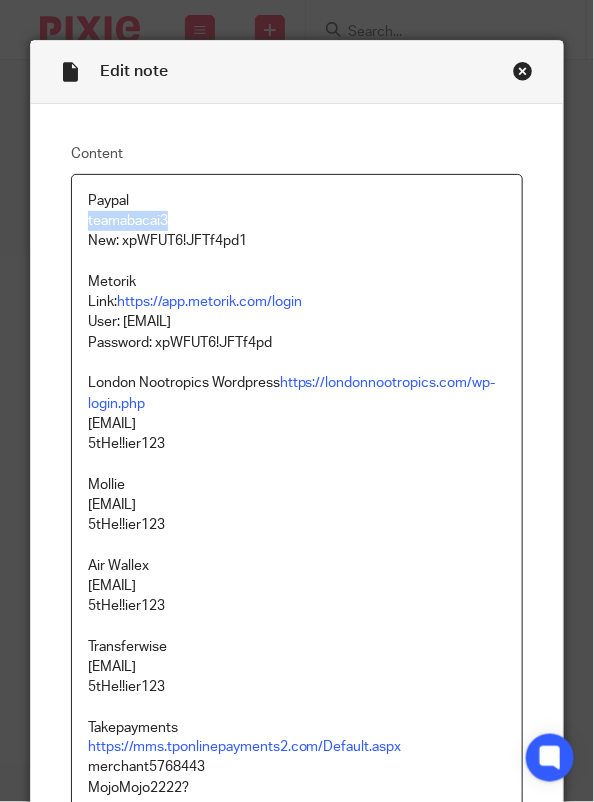 click on "teamabacai3" at bounding box center [297, 221] 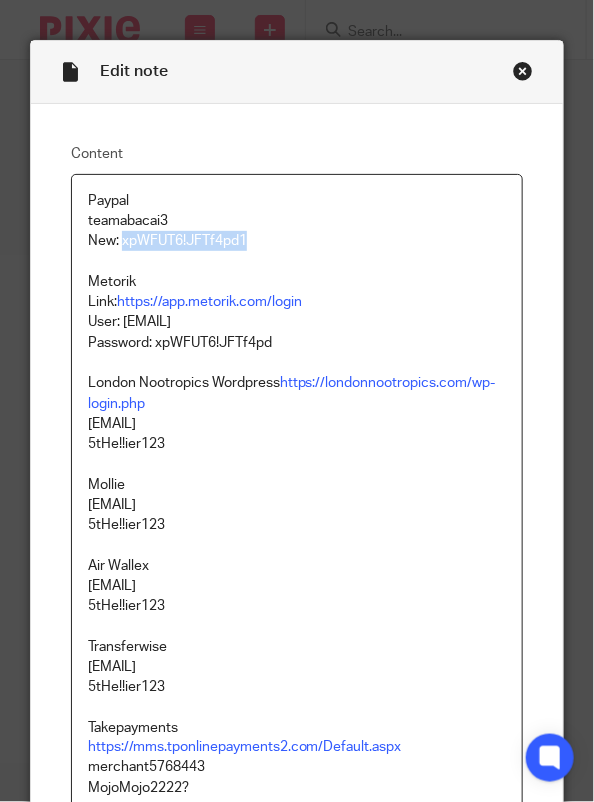 drag, startPoint x: 254, startPoint y: 241, endPoint x: 112, endPoint y: 235, distance: 142.12671 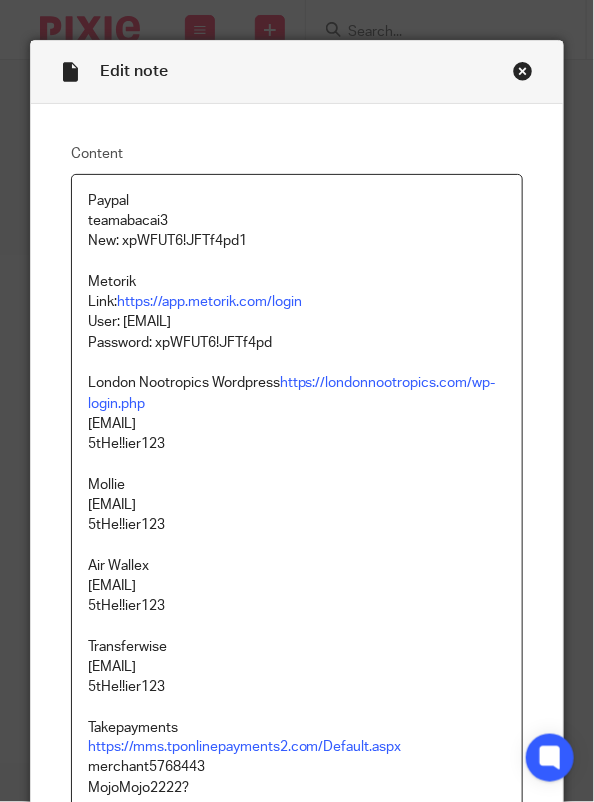 click on "New: xpWFUT6!JFTf4pd1" at bounding box center (297, 251) 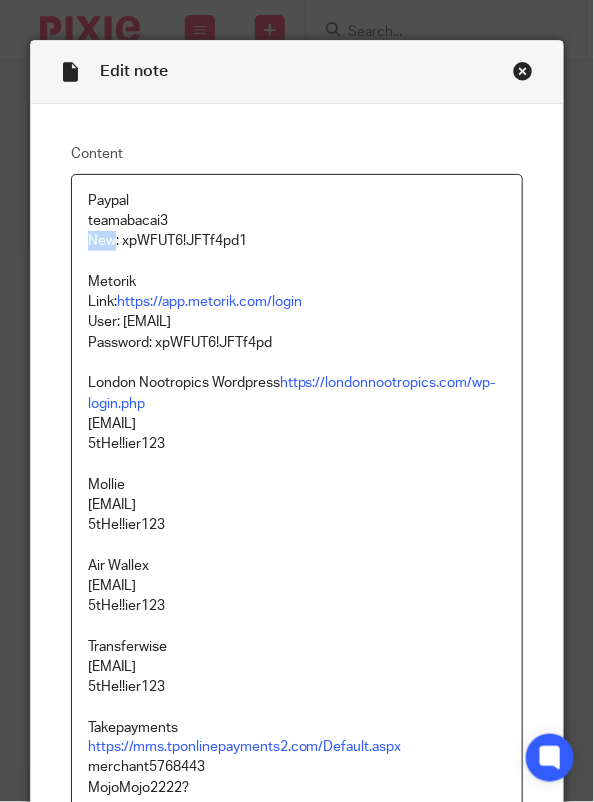 click on "New: xpWFUT6!JFTf4pd1" at bounding box center [297, 251] 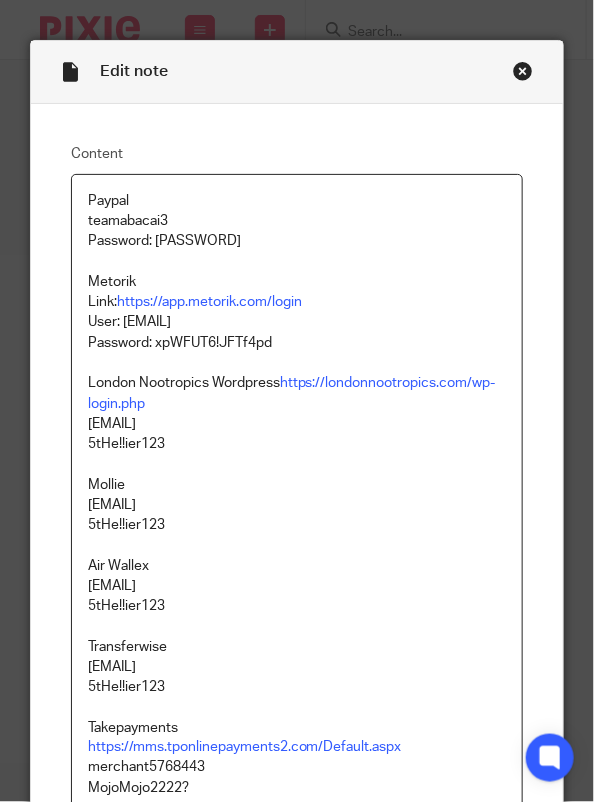 click on "teamabacai3" at bounding box center (297, 221) 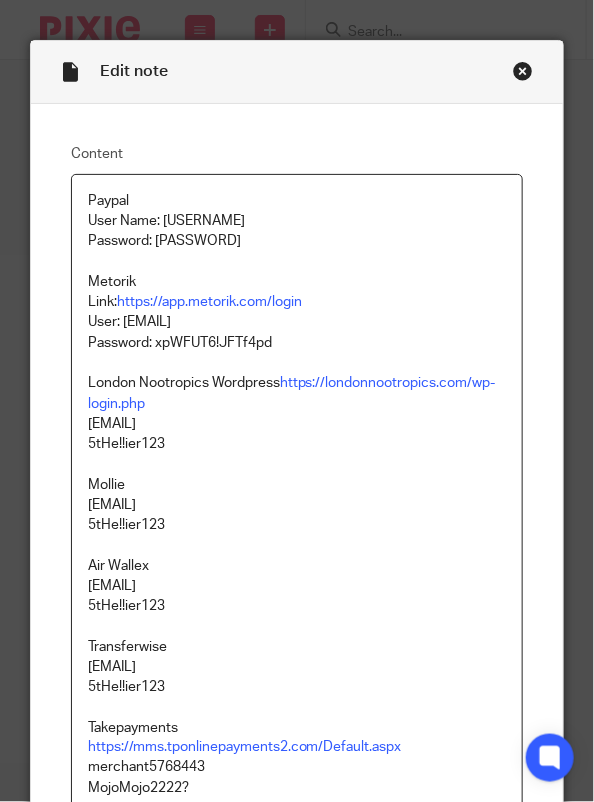 click on "Paypal" at bounding box center (297, 201) 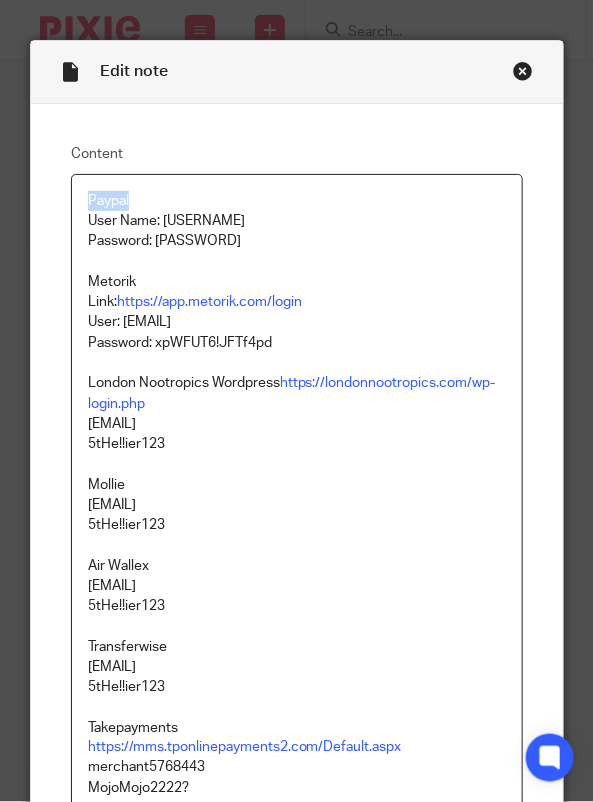 click on "Paypal" at bounding box center [297, 201] 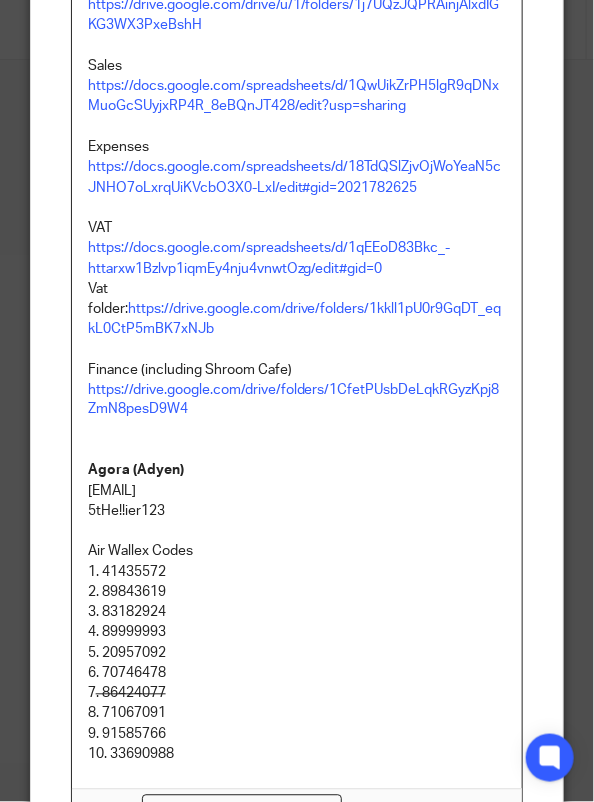 scroll, scrollTop: 2043, scrollLeft: 0, axis: vertical 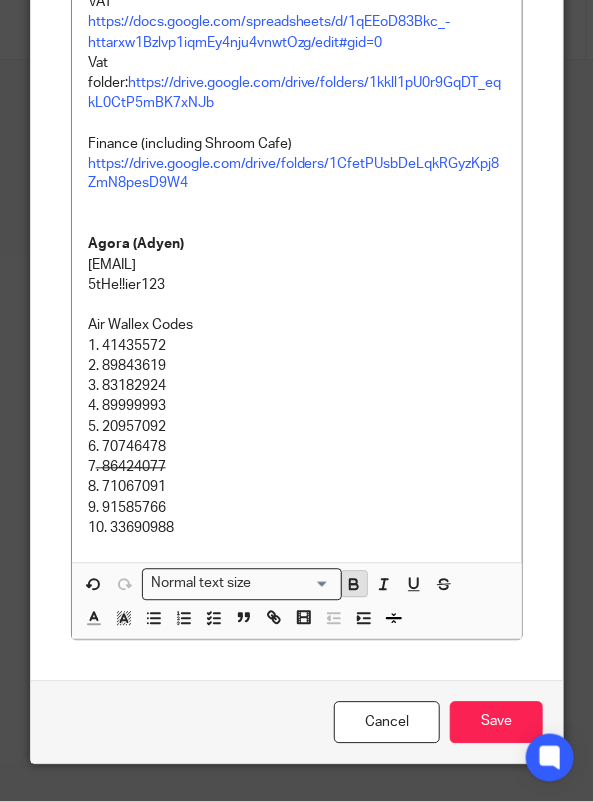 click 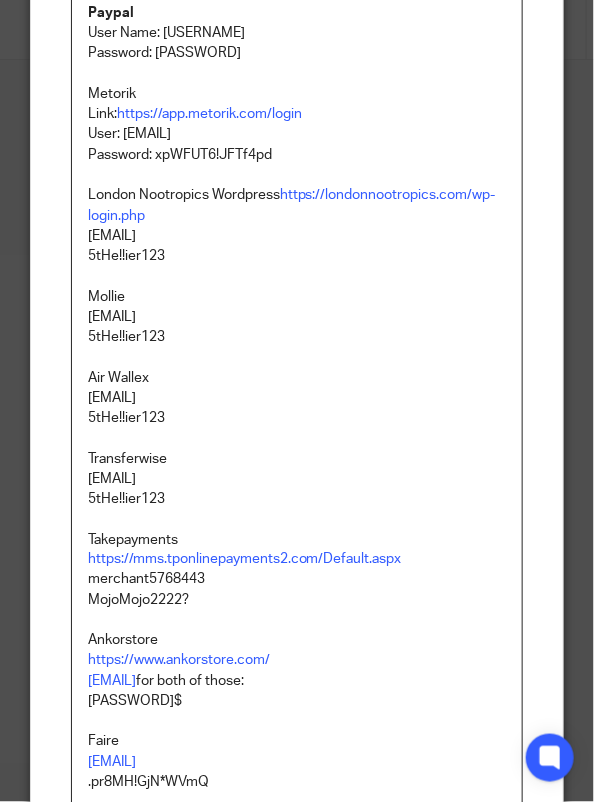 scroll, scrollTop: 0, scrollLeft: 0, axis: both 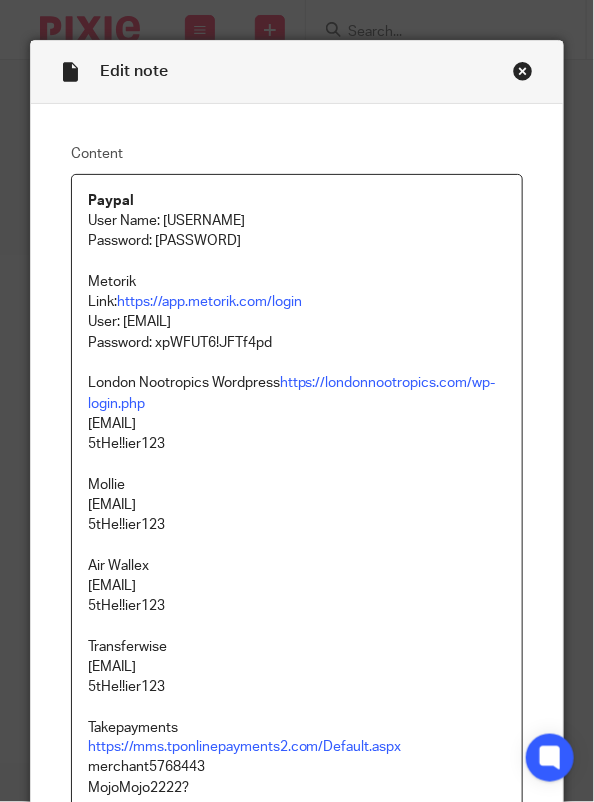 click on "Paypal" at bounding box center [297, 201] 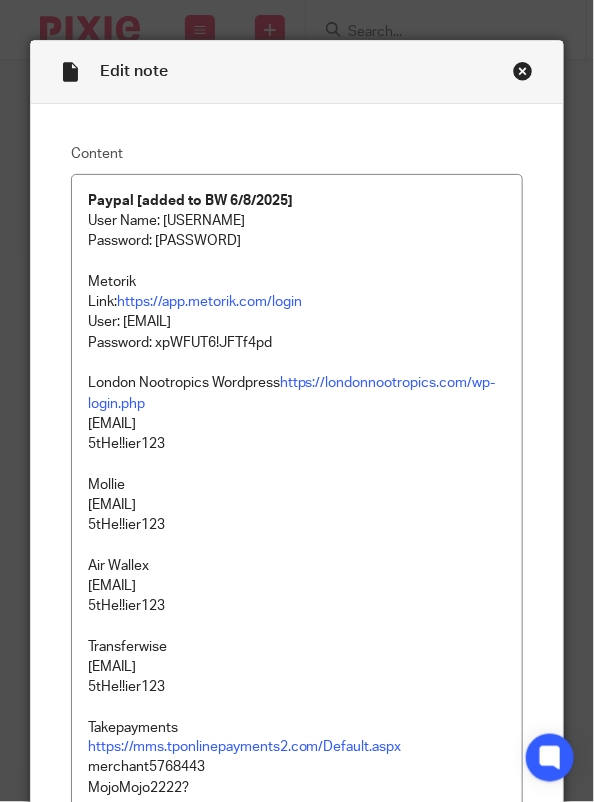 click on "Metorik" at bounding box center (297, 282) 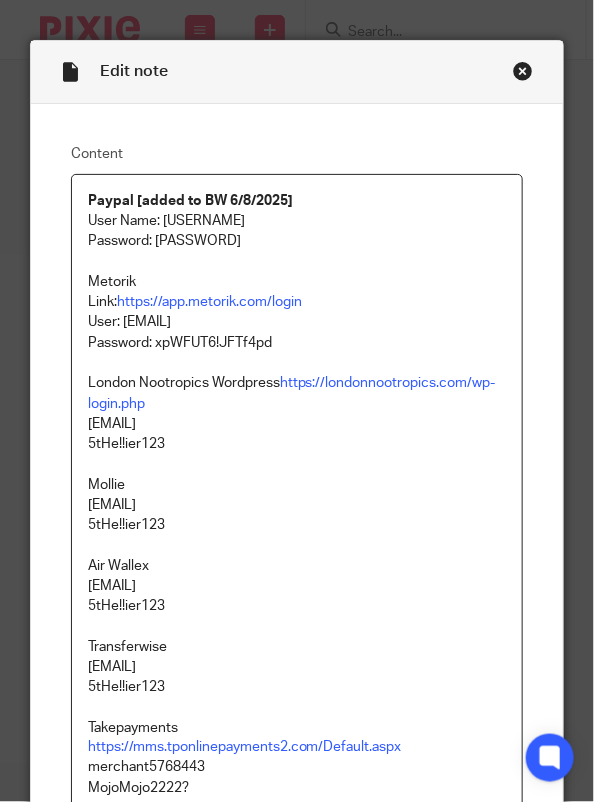 click on "Metorik" at bounding box center [297, 282] 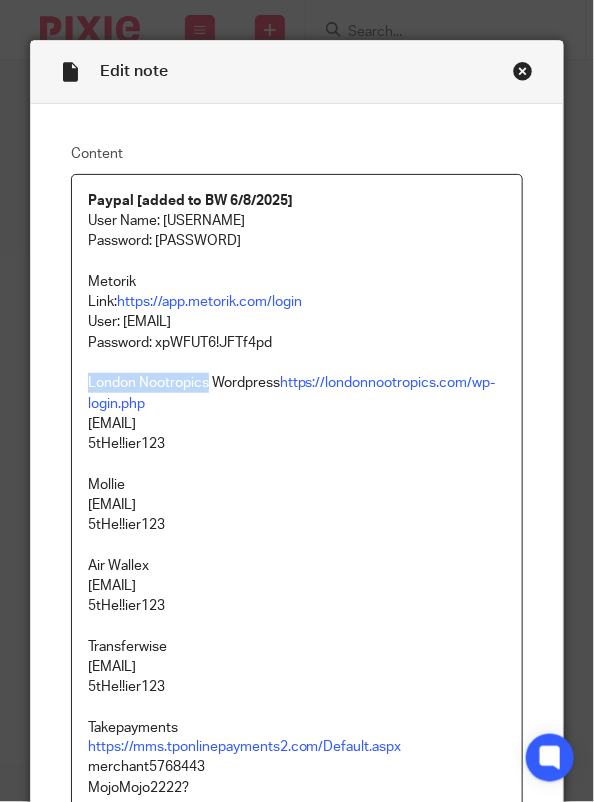 drag, startPoint x: 203, startPoint y: 383, endPoint x: 76, endPoint y: 385, distance: 127.01575 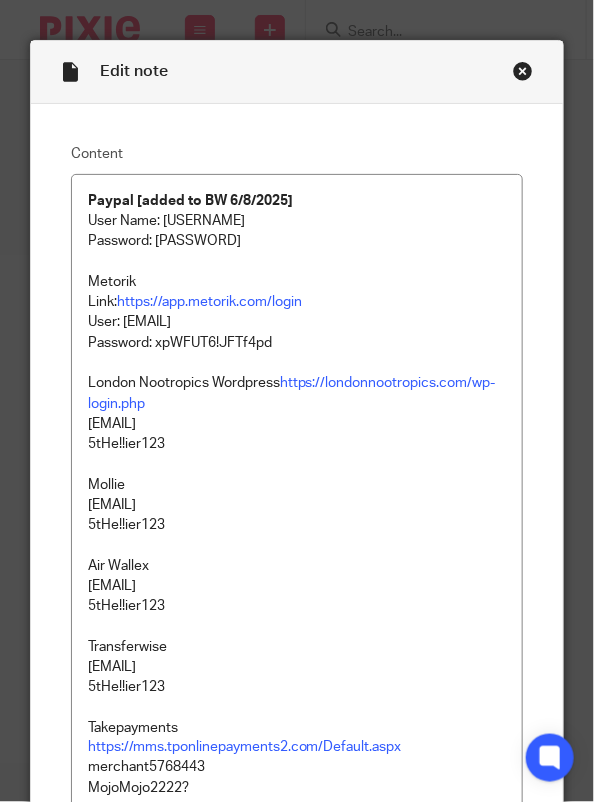 click on "Metorik" at bounding box center [297, 282] 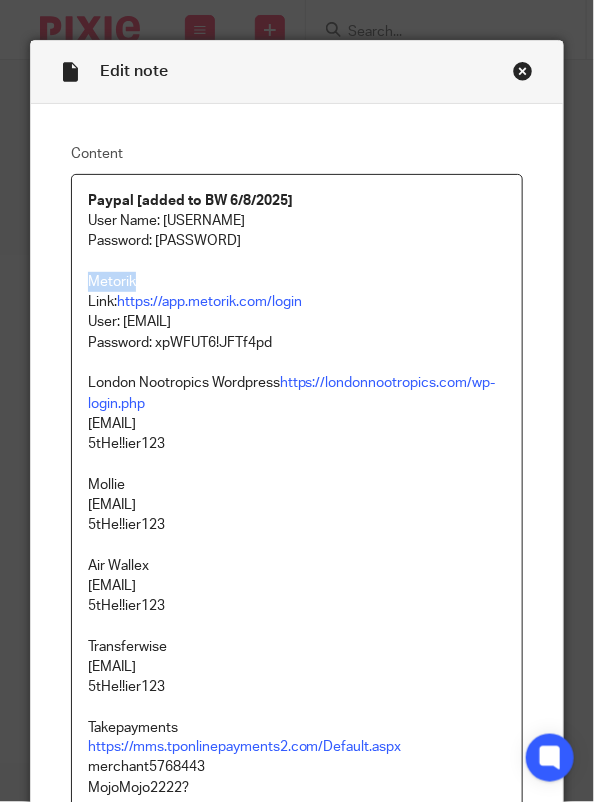 click on "Metorik" at bounding box center [297, 282] 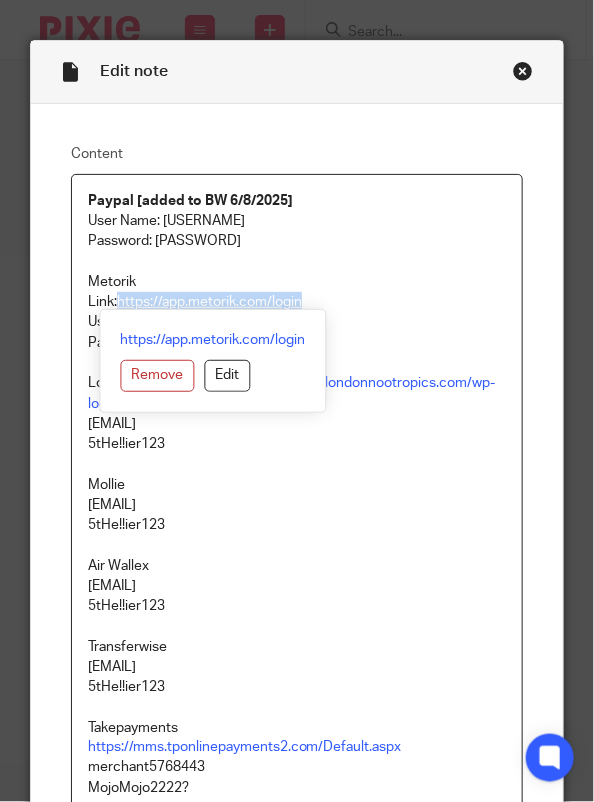 drag, startPoint x: 272, startPoint y: 297, endPoint x: 115, endPoint y: 300, distance: 157.02866 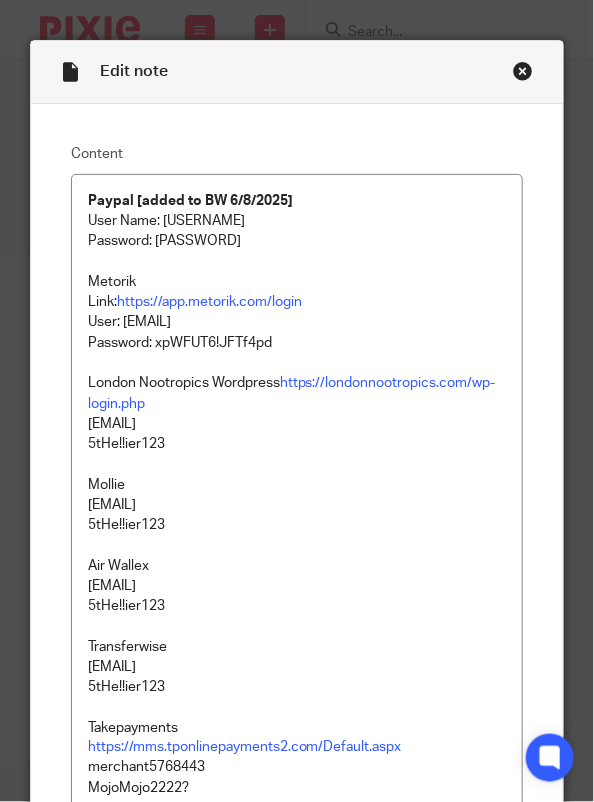 click on "Metorik" at bounding box center [297, 282] 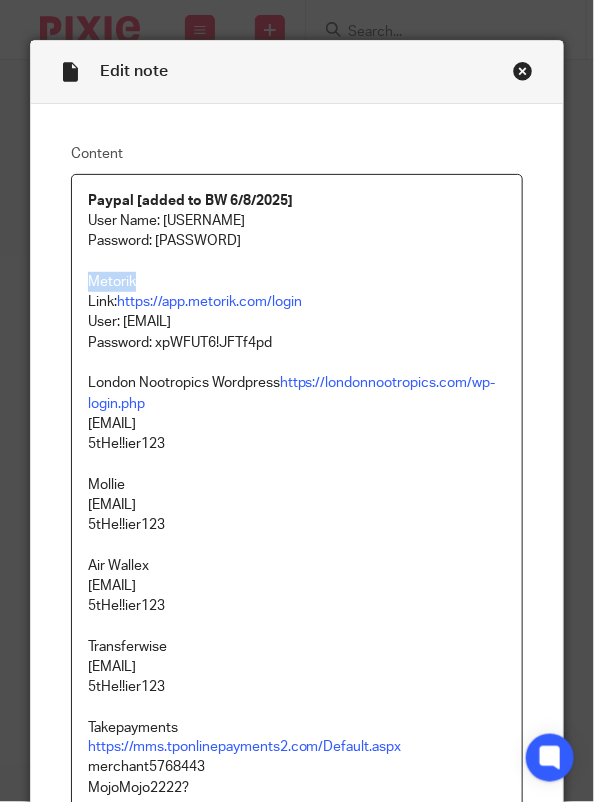 click on "Metorik" at bounding box center (297, 282) 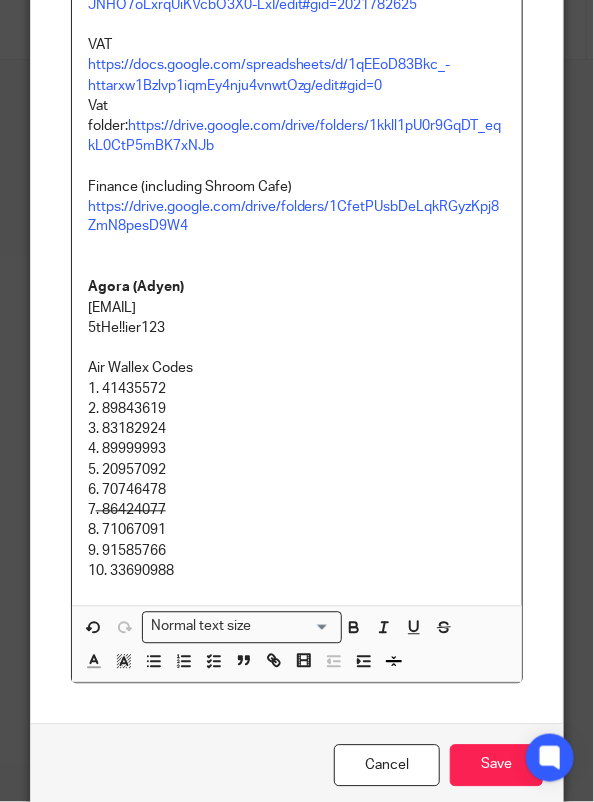 scroll, scrollTop: 2043, scrollLeft: 0, axis: vertical 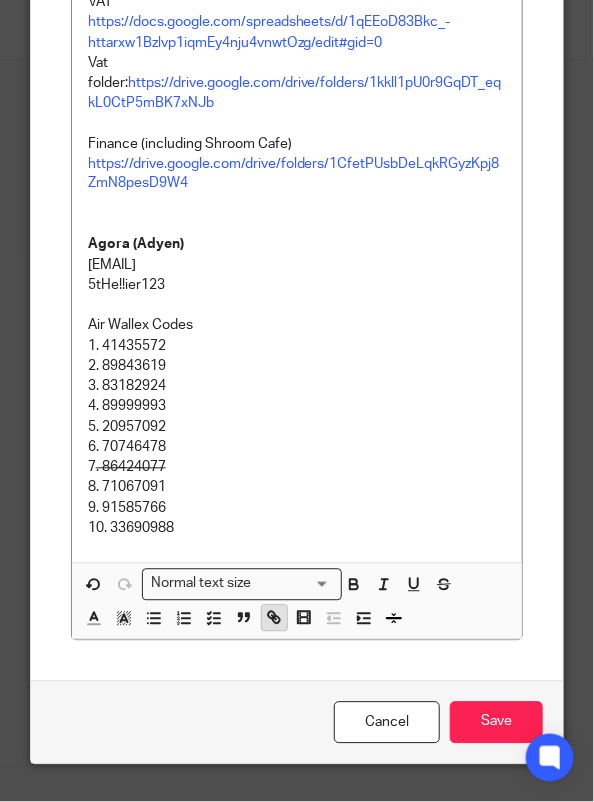 click 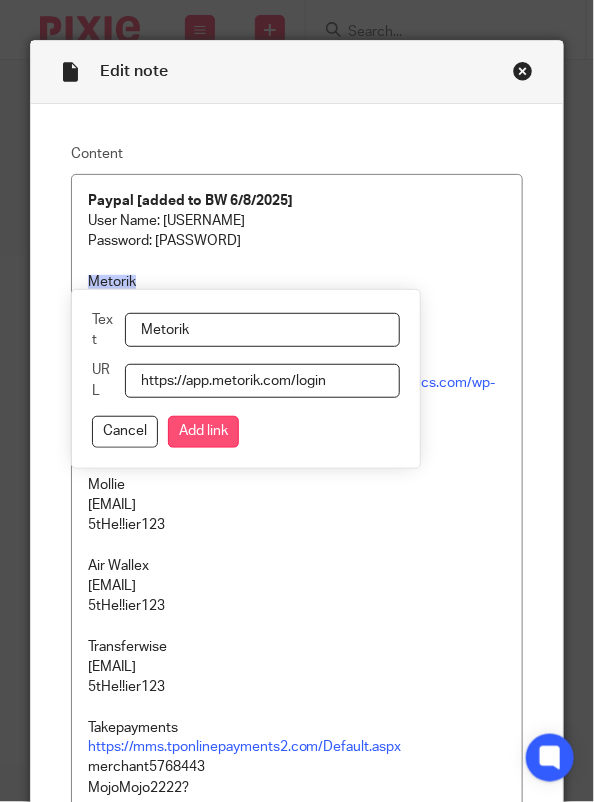 type on "https://app.metorik.com/login" 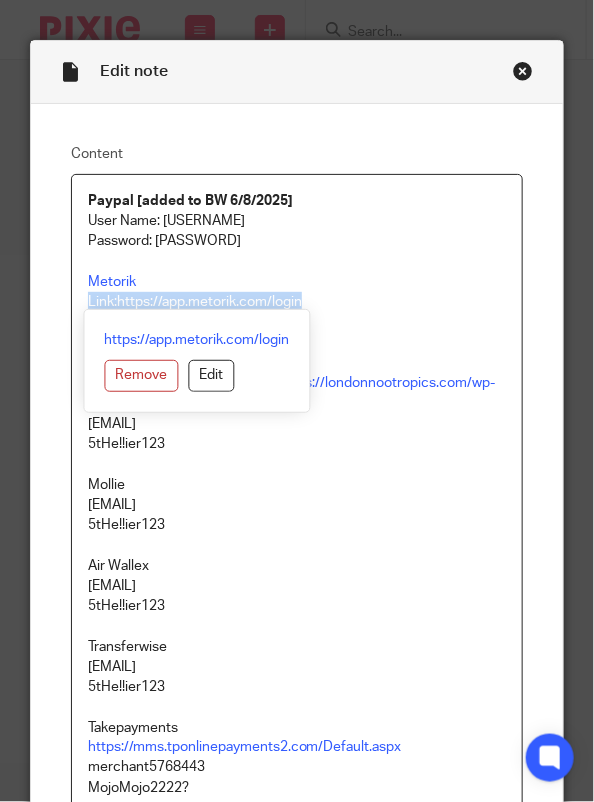 drag, startPoint x: 313, startPoint y: 303, endPoint x: 80, endPoint y: 301, distance: 233.00859 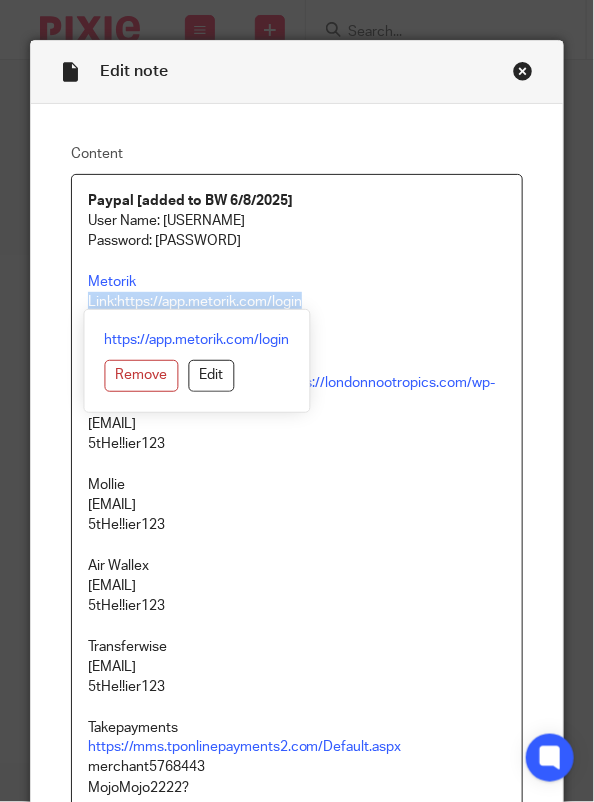 click on "Link:  https://app.metorik.com/login" at bounding box center [297, 302] 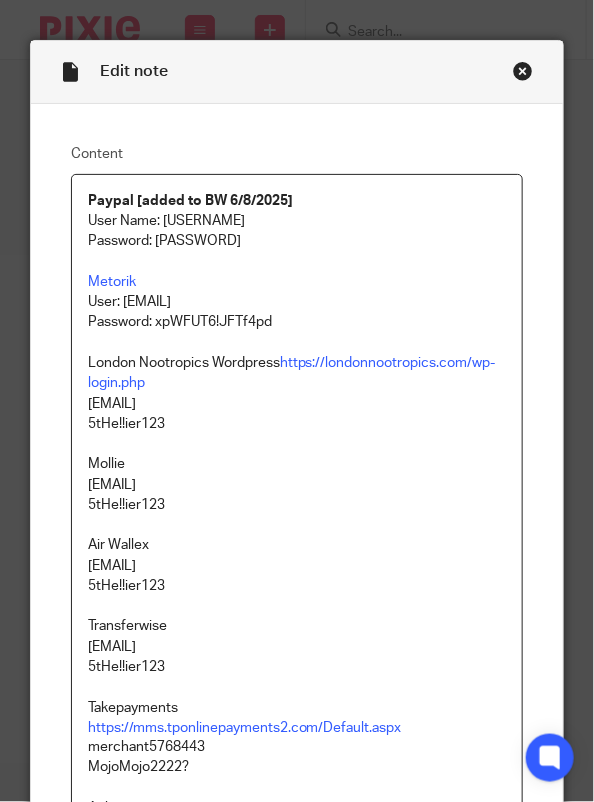 drag, startPoint x: 293, startPoint y: 300, endPoint x: 116, endPoint y: 298, distance: 177.01129 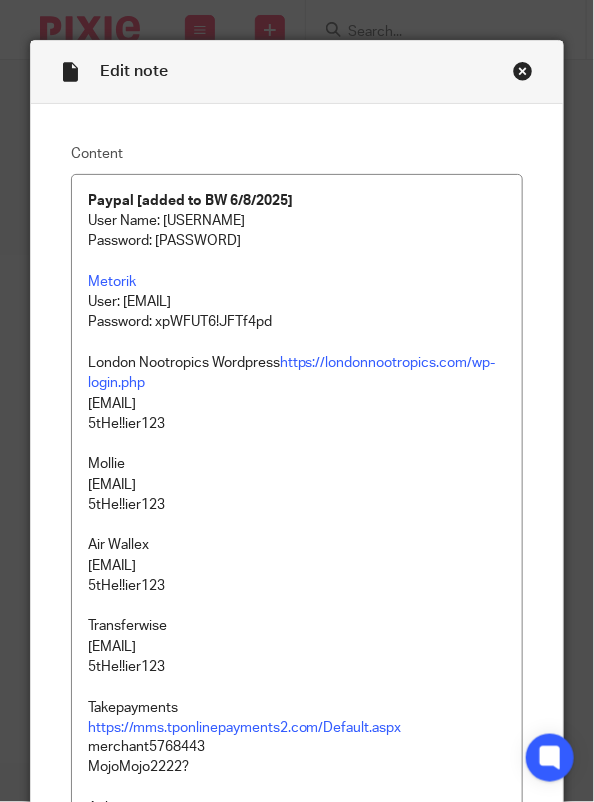 click on "User: Teamabacai@abacai.co.uk" at bounding box center (297, 302) 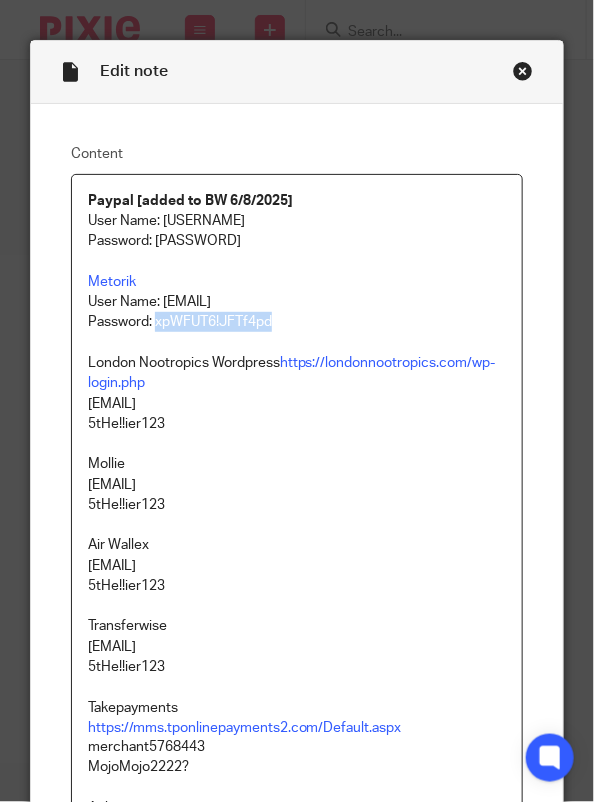 drag, startPoint x: 236, startPoint y: 317, endPoint x: 150, endPoint y: 315, distance: 86.023254 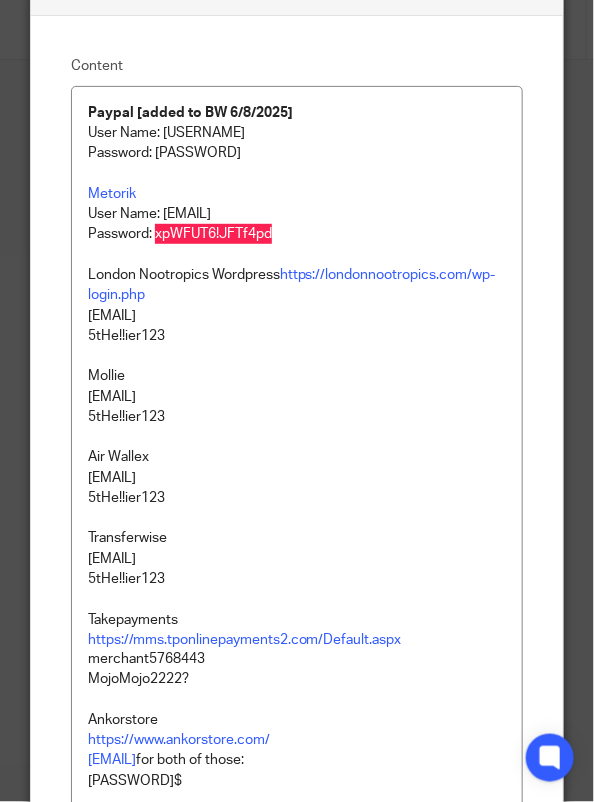 scroll, scrollTop: 200, scrollLeft: 0, axis: vertical 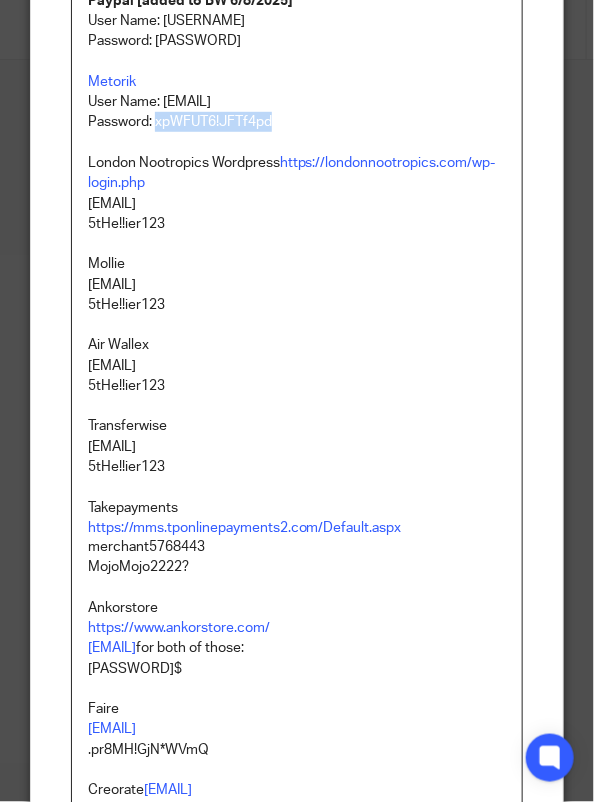 drag, startPoint x: 276, startPoint y: 164, endPoint x: 81, endPoint y: 161, distance: 195.02307 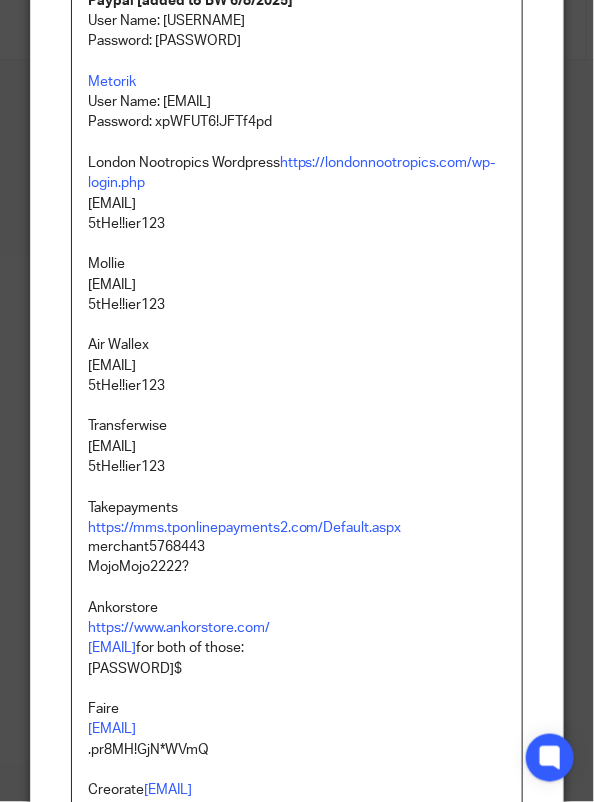 click on "London Nootropics Wordpress  https://londonnootropics.com/wp-login.php" at bounding box center (297, 173) 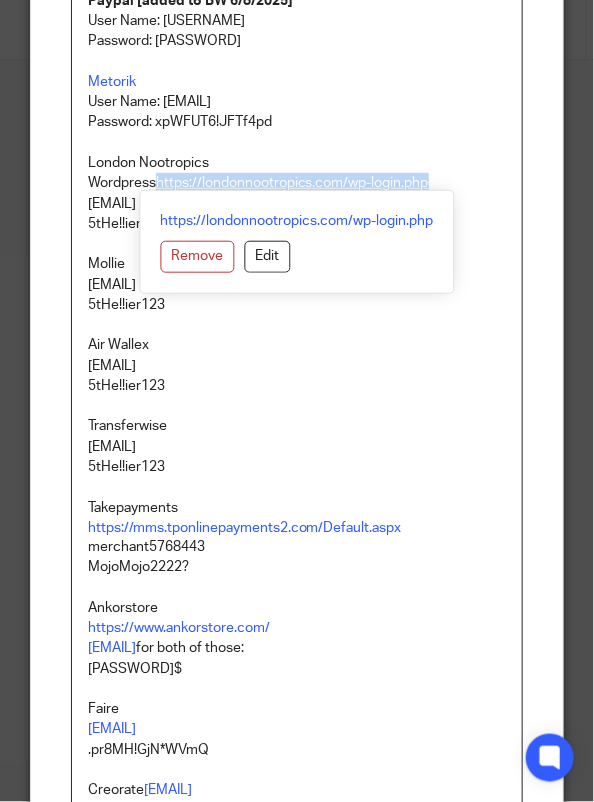 drag, startPoint x: 448, startPoint y: 181, endPoint x: 155, endPoint y: 181, distance: 293 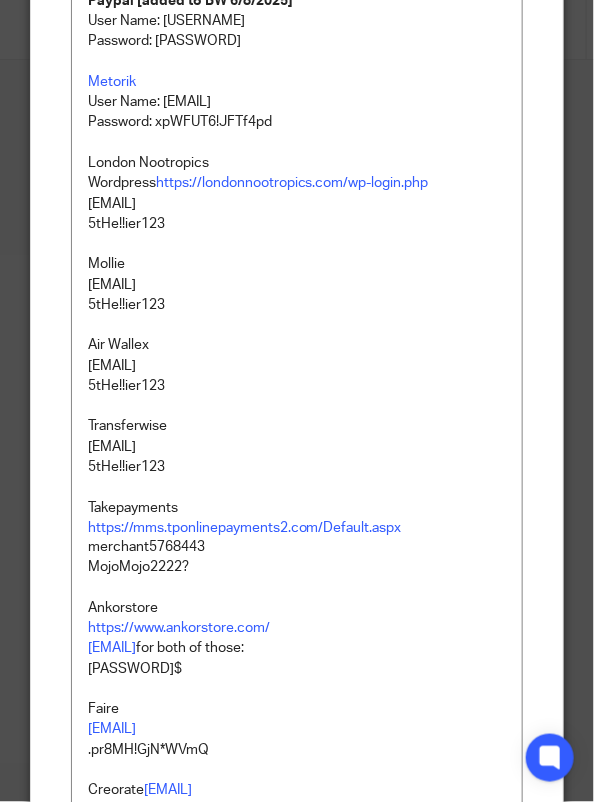 click on "London Nootropics Wordpress  https://londonnootropics.com/wp-login.php" at bounding box center [297, 173] 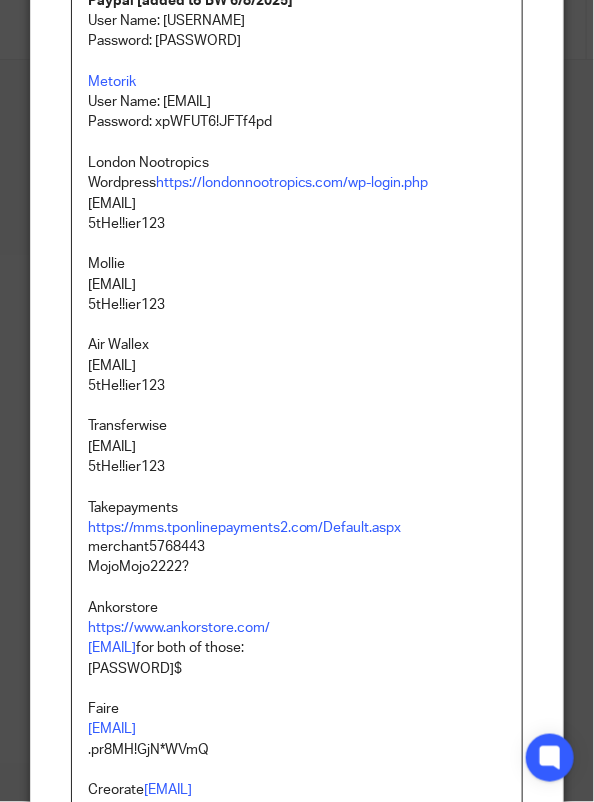 click on "London Nootropics Wordpress  https://londonnootropics.com/wp-login.php" at bounding box center [297, 173] 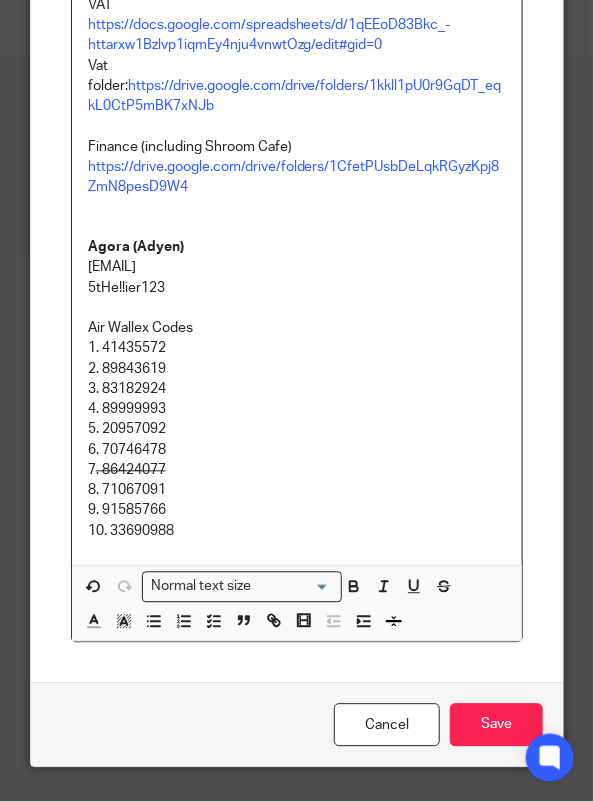 scroll, scrollTop: 2022, scrollLeft: 0, axis: vertical 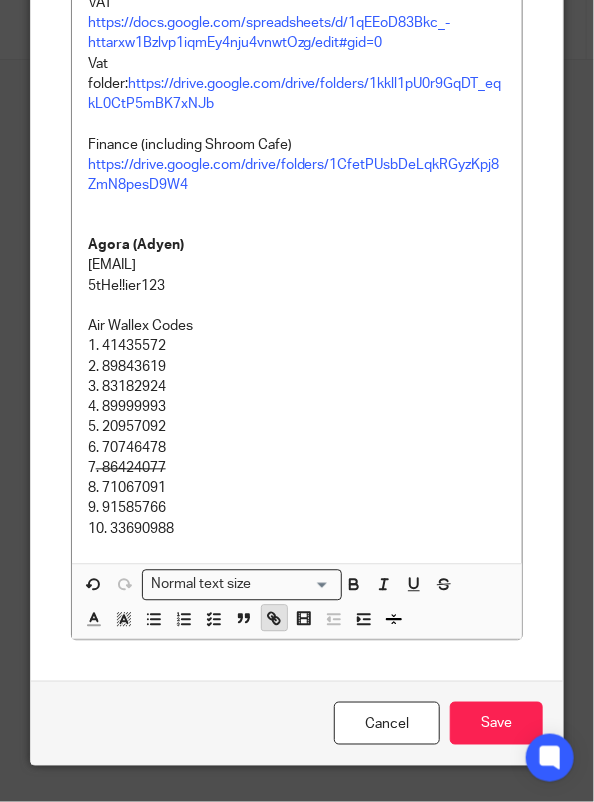 click 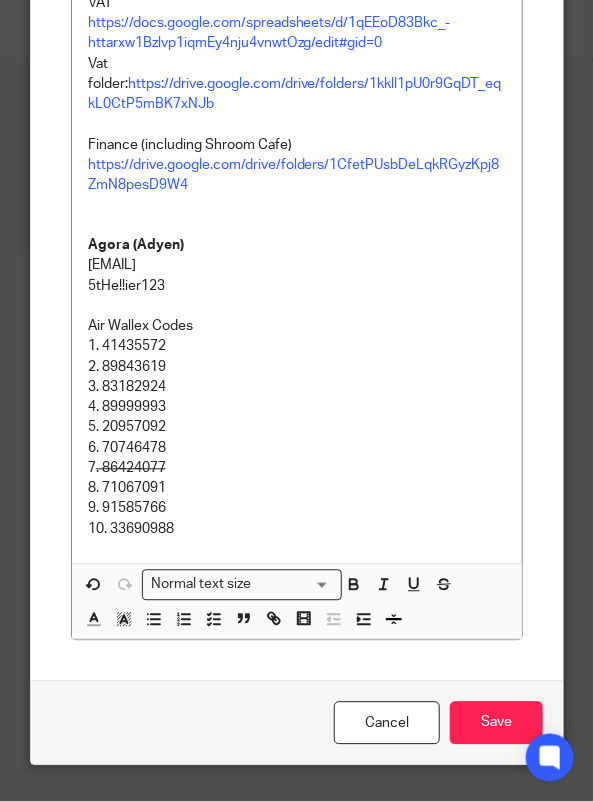 scroll, scrollTop: 80, scrollLeft: 0, axis: vertical 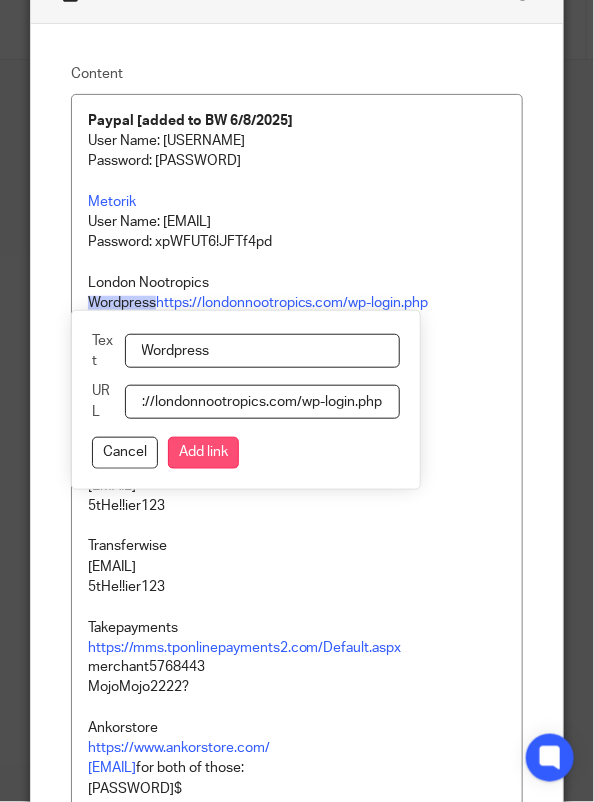 type on "https://londonnootropics.com/wp-login.php" 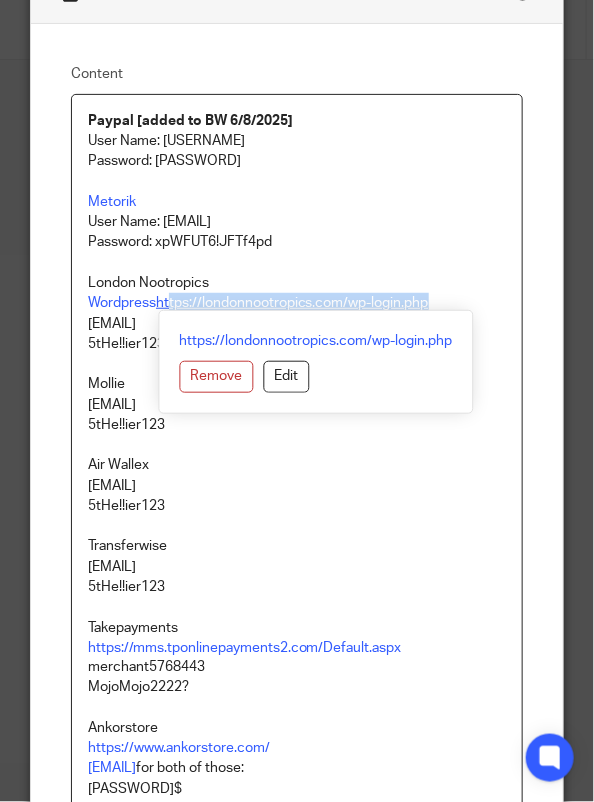 drag, startPoint x: 403, startPoint y: 305, endPoint x: 164, endPoint y: 305, distance: 239 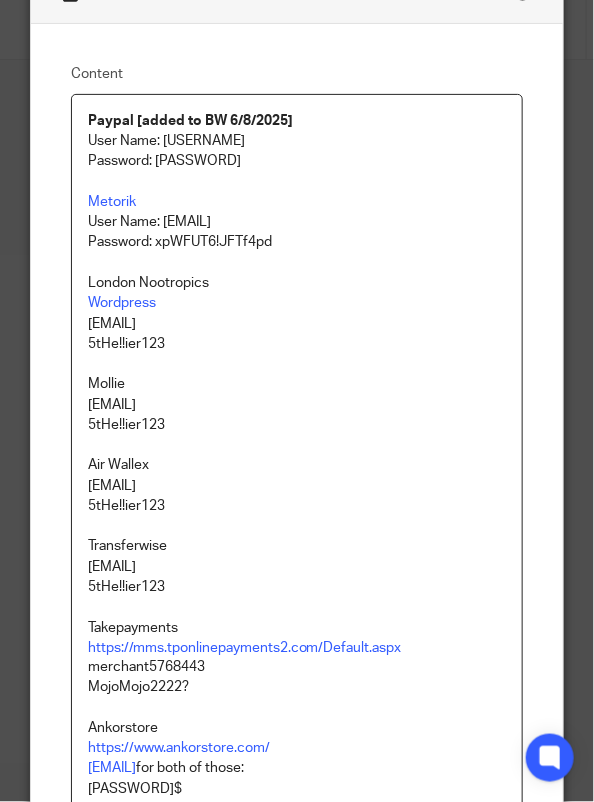 click on "Paypal [added to BW 6/8/2025] User Name: teamabacai3 Password: xpWFUT6!JFTf4pd1 Metorik User Name: Teamabacai@abacai.co.uk Password: xpWFUT6!JFTf4pd London Nootropics Wordpress accounting@abacai.co.uk 5tHe!!ier123 Mollie accounting@abacai.co.uk 5tHe!!ier123 Air Wallex accounting@abacai.co.uk 5tHe!!ier123 Transferwise accounting@abacai.co.uk 5tHe!!ier123 Takepayments https://mms.tponlinepayments2.com/Default.aspx merchant5768443 MojoMojo2222? Ankorstore https://www.ankorstore.com/ sales@londonnootropics.com  for both of those: Abduwaliemuse89$ Faire sales@londonnootropics.com .pr8MH!GjN*WVmQ Creorate  shez@londonnootropics.com Abduwalimuse1989 Agora https://agora.mirakl.net/login username: hello@londonnootropics.com pw": miraklworker123 Amex payments Merchent login  https://www.americanexpress.com/en-gb/business/merchant/dashboard/ https://sso.americanexpress.com/SPS/logon shake55 MuupV?LKFCD#8w7 Dext Noots teamabacai@abacai.co.uk (2jKWu6(z3wC,*g - all going into TSB - cafe popup -> A920 machine code Sales VAT" at bounding box center (297, 1300) 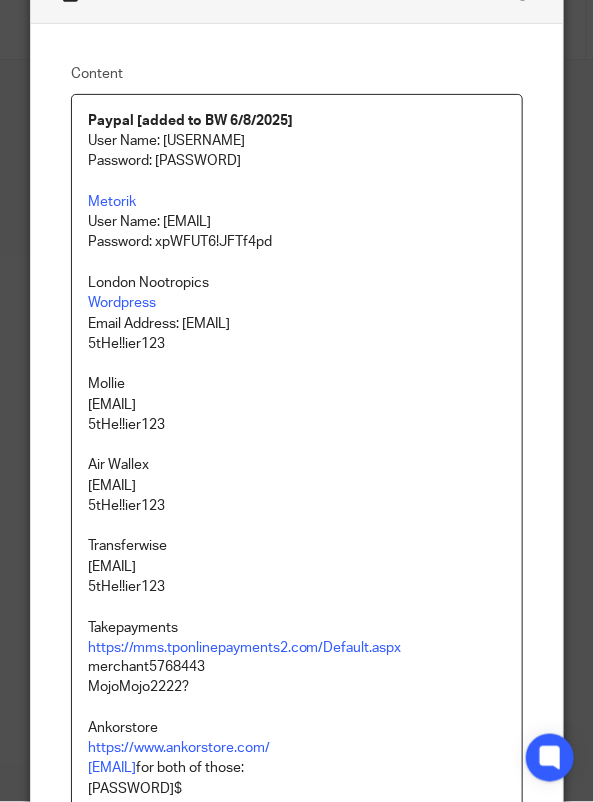 click on "Paypal [added to BW 6/8/2025] User Name: teamabacai3 Password: xpWFUT6!JFTf4pd1 Metorik User Name: Teamabacai@abacai.co.uk Password: xpWFUT6!JFTf4pd London Nootropics Wordpress Email Address: accounting@abacai.co.uk 5tHe!!ier123 Mollie accounting@abacai.co.uk 5tHe!!ier123 Air Wallex accounting@abacai.co.uk 5tHe!!ier123 Transferwise accounting@abacai.co.uk 5tHe!!ier123 Takepayments https://mms.tponlinepayments2.com/Default.aspx merchant5768443 MojoMojo2222? Ankorstore https://www.ankorstore.com/ sales@londonnootropics.com  for both of those: Abduwaliemuse89$ Faire sales@londonnootropics.com .pr8MH!GjN*WVmQ Creorate  shez@londonnootropics.com Abduwalimuse1989 Agora https://agora.mirakl.net/login username: hello@londonnootropics.com pw": miraklworker123 Amex payments Merchent login  https://www.americanexpress.com/en-gb/business/merchant/dashboard/ https://sso.americanexpress.com/SPS/logon shake55 MuupV?LKFCD#8w7 Dext Noots teamabacai@abacai.co.uk (2jKWu6(z3wC,*g - all going into TSB - shows -> ingenico code VAT" at bounding box center [297, 1300] 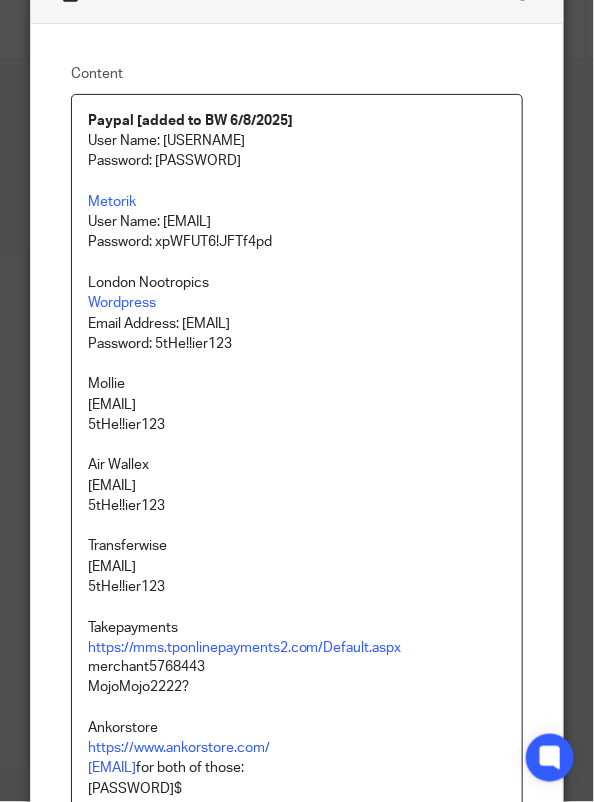drag, startPoint x: 344, startPoint y: 329, endPoint x: 177, endPoint y: 329, distance: 167 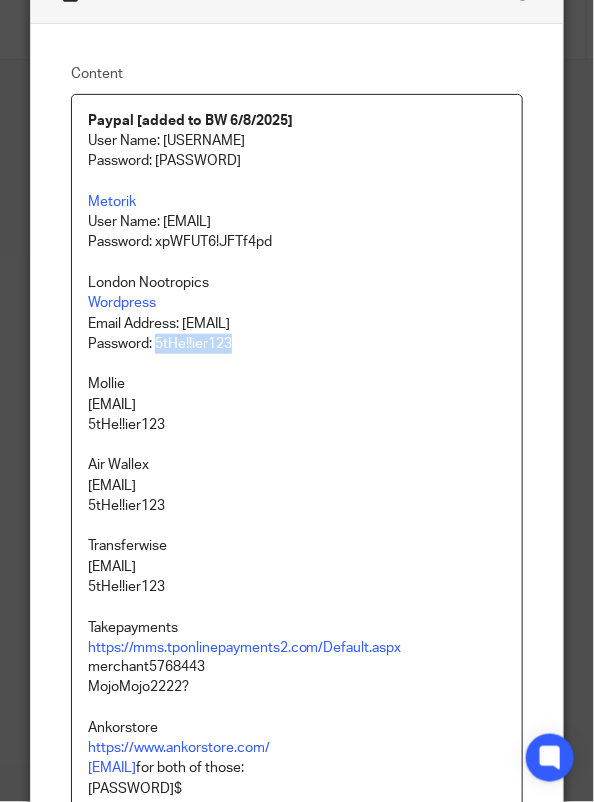 drag, startPoint x: 241, startPoint y: 349, endPoint x: 150, endPoint y: 343, distance: 91.197586 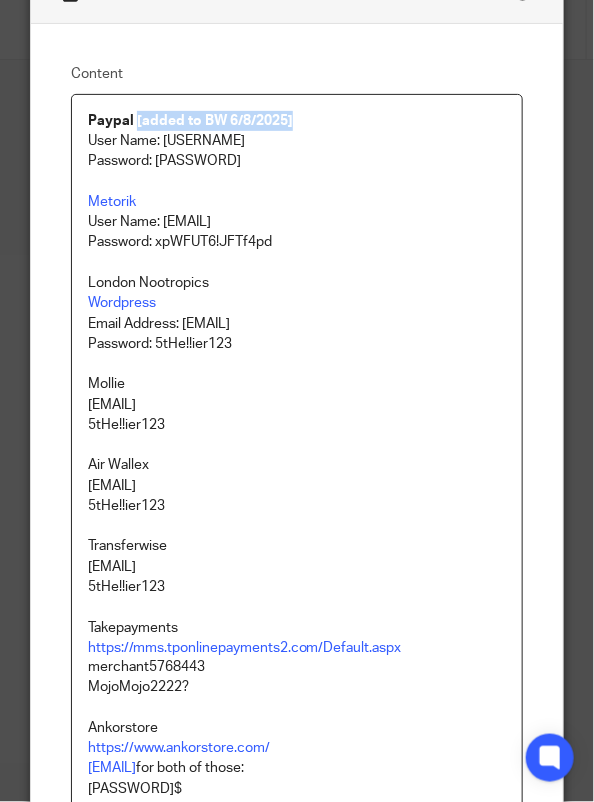 drag, startPoint x: 320, startPoint y: 117, endPoint x: 128, endPoint y: 105, distance: 192.37463 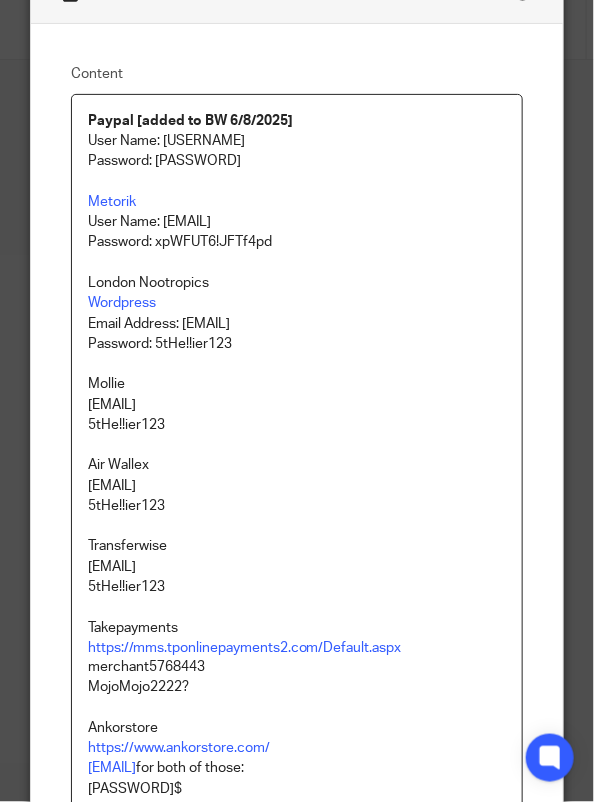 click on "Metorik" at bounding box center (297, 202) 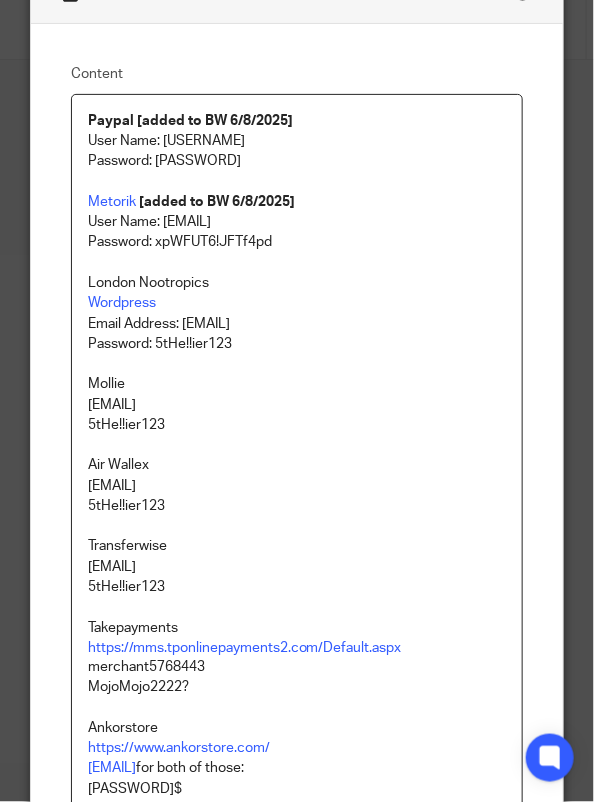 click on "London Nootropics Wordpress" at bounding box center [297, 293] 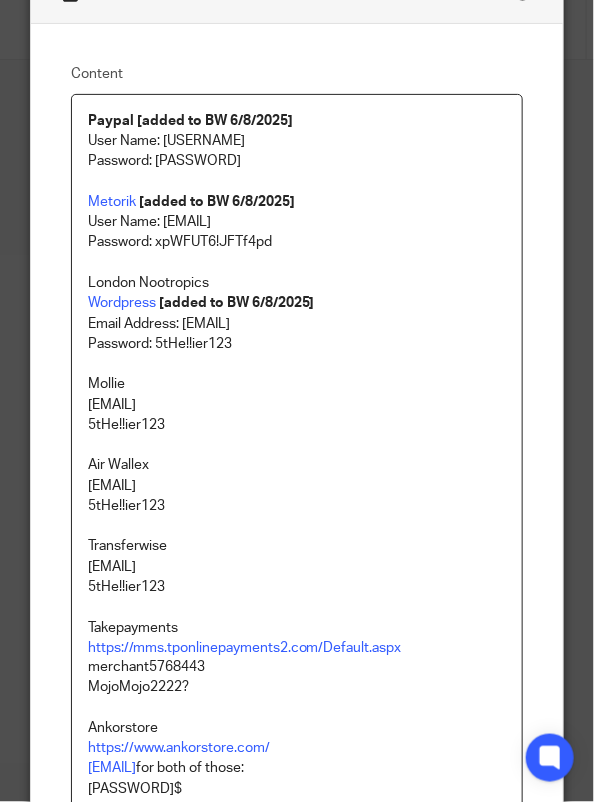 click on "Mollie" at bounding box center (297, 384) 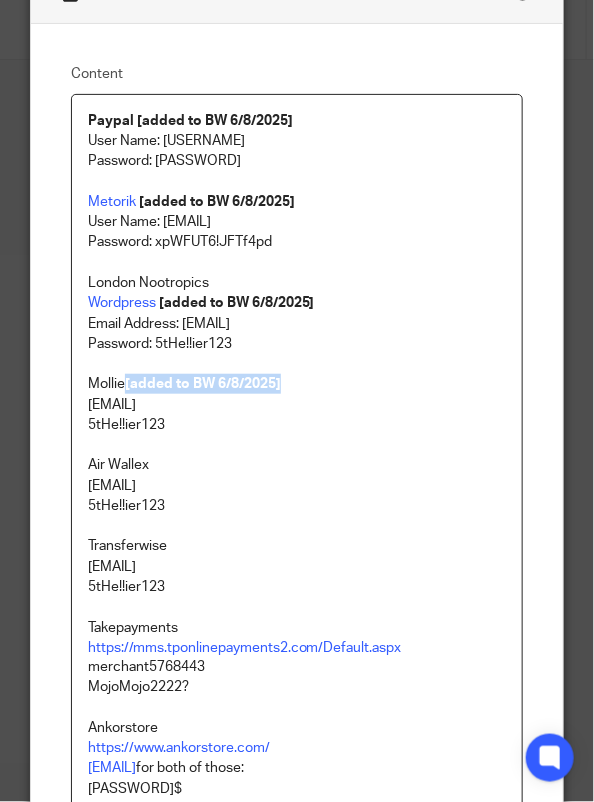 drag, startPoint x: 298, startPoint y: 381, endPoint x: 116, endPoint y: 381, distance: 182 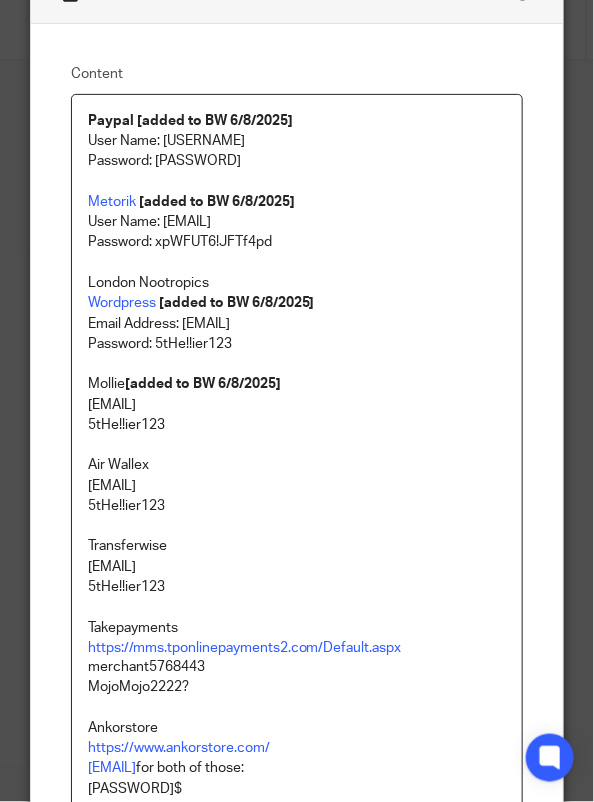 click on "Mollie  [added to BW 6/8/2025]" at bounding box center [297, 384] 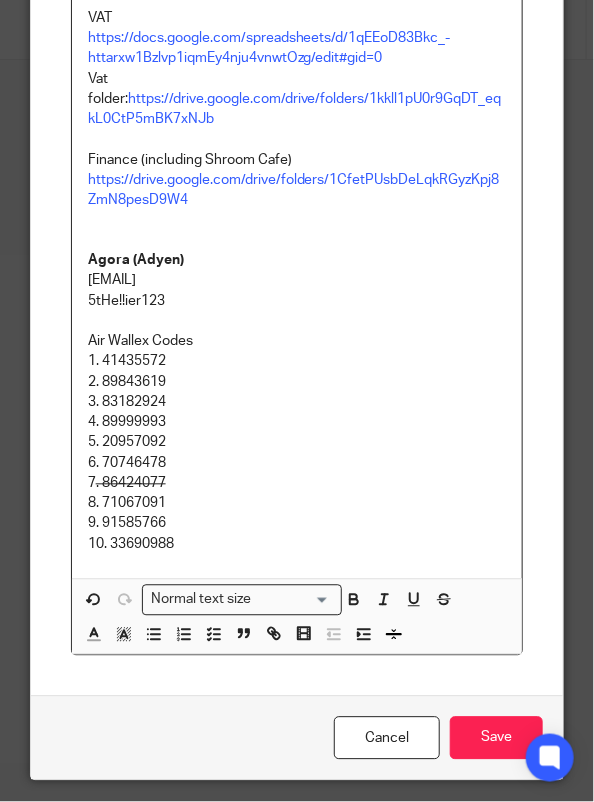 scroll, scrollTop: 2022, scrollLeft: 0, axis: vertical 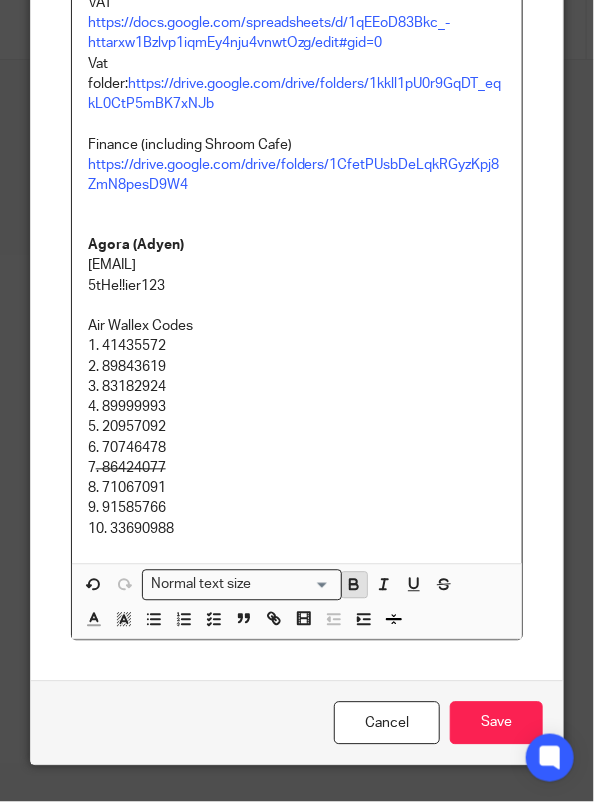 click at bounding box center (354, 585) 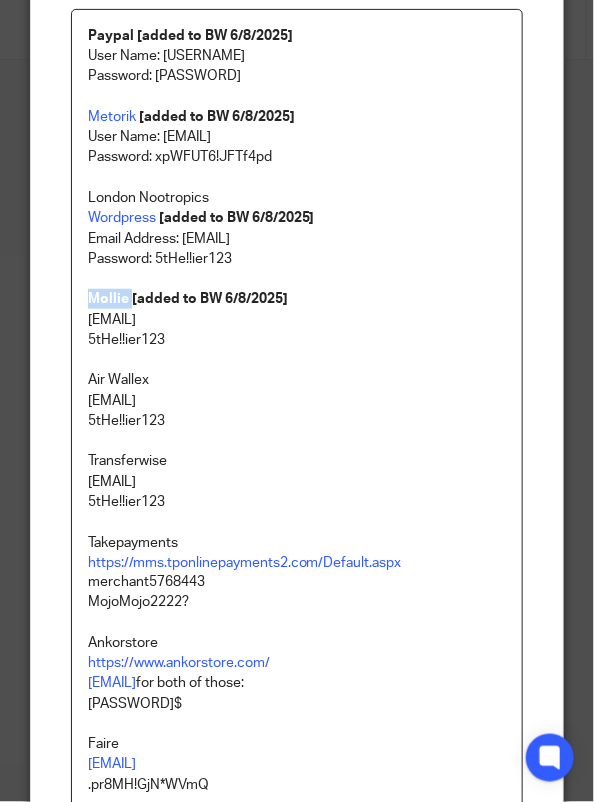 scroll, scrollTop: 152, scrollLeft: 0, axis: vertical 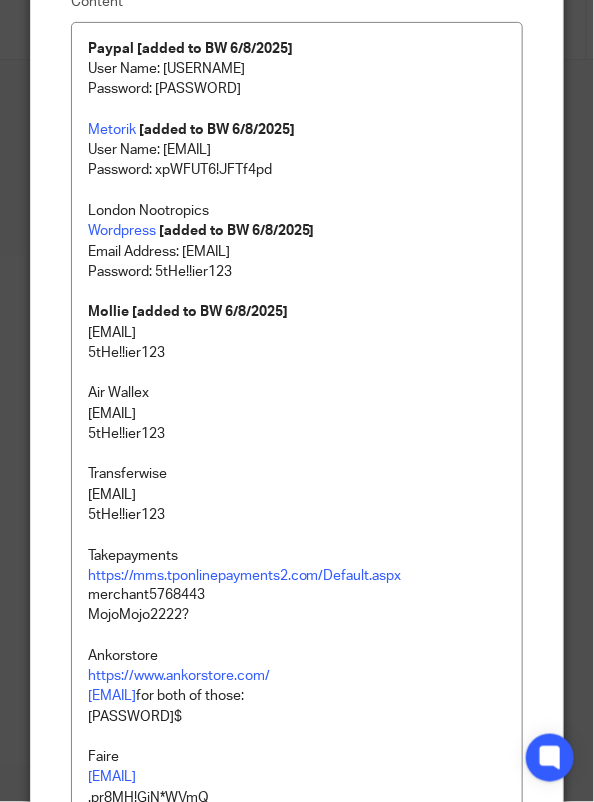 click on "London Nootropics Wordpress   [added to BW 6/8/2025]" at bounding box center (297, 221) 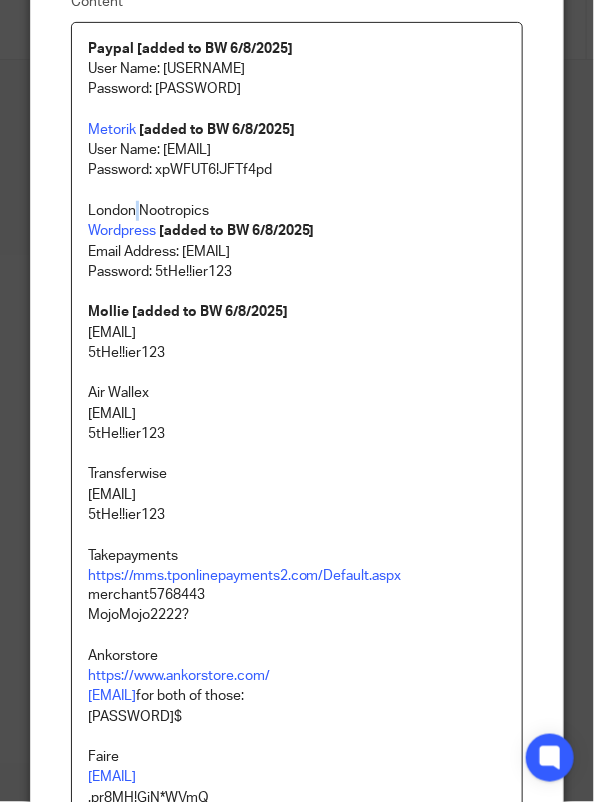 click on "London Nootropics Wordpress   [added to BW 6/8/2025]" at bounding box center (297, 221) 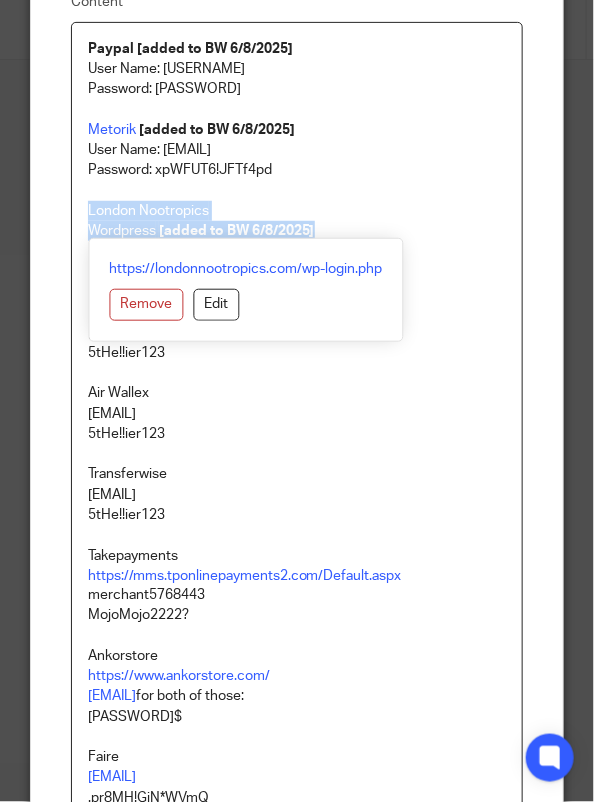 click on "London Nootropics Wordpress   [added to BW 6/8/2025]" at bounding box center (297, 221) 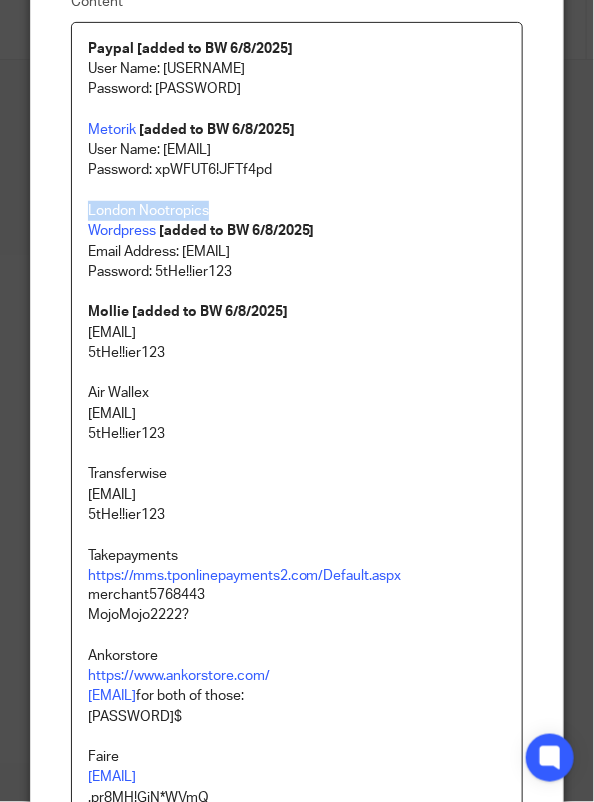 drag, startPoint x: 205, startPoint y: 207, endPoint x: 64, endPoint y: 213, distance: 141.12761 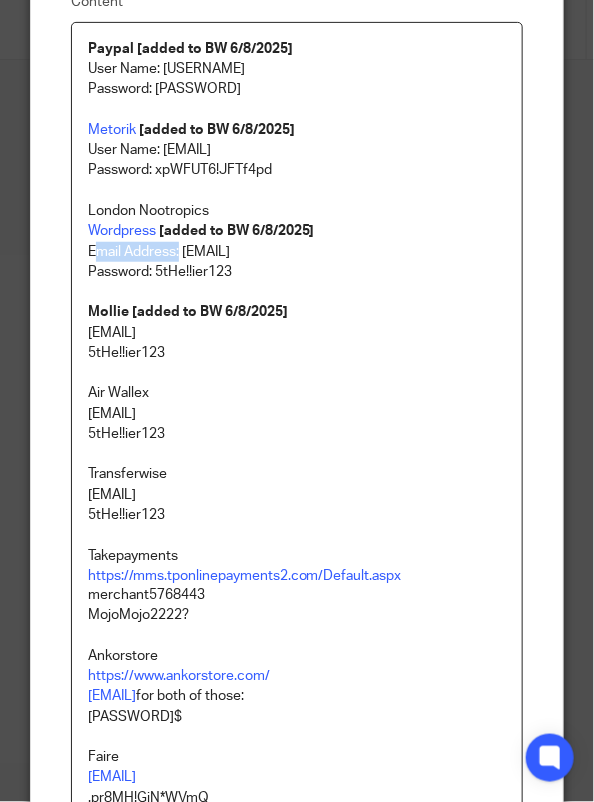 drag, startPoint x: 171, startPoint y: 253, endPoint x: 87, endPoint y: 252, distance: 84.00595 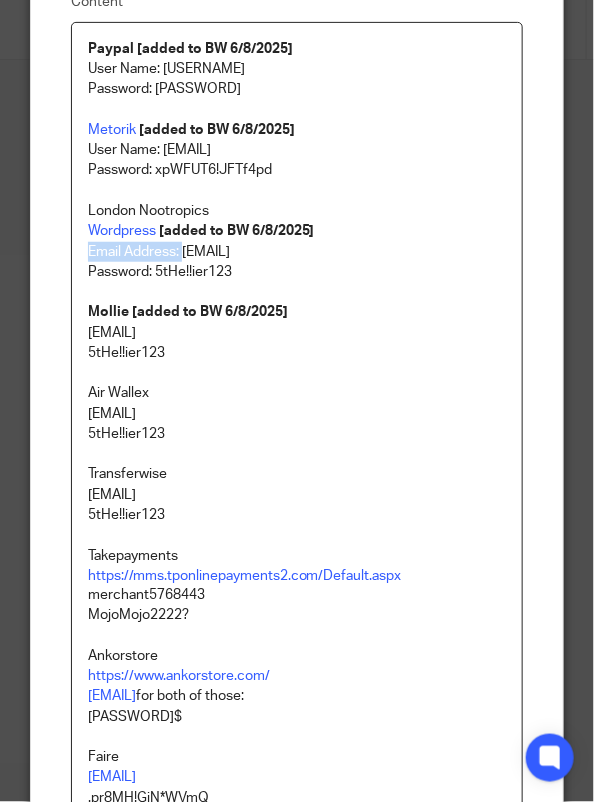 drag, startPoint x: 176, startPoint y: 251, endPoint x: 76, endPoint y: 245, distance: 100.17984 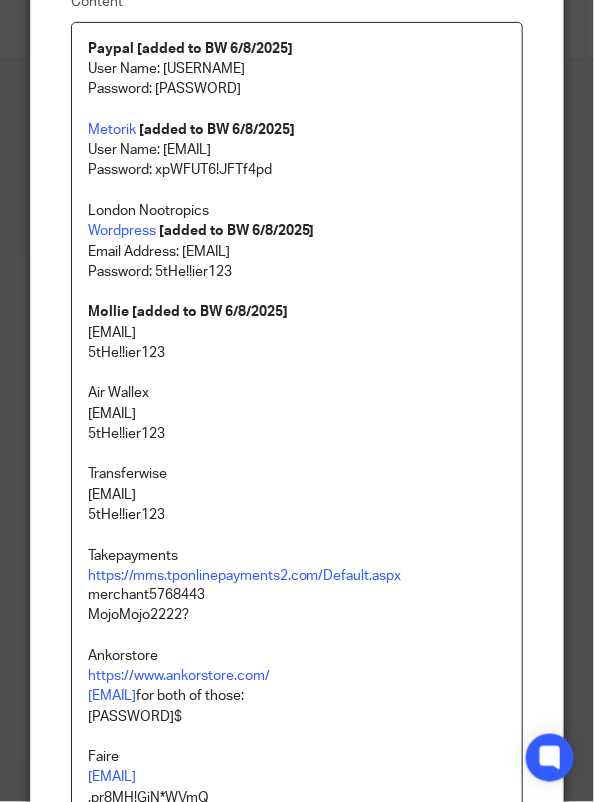 click on "accounting@abacai.co.uk" at bounding box center [297, 333] 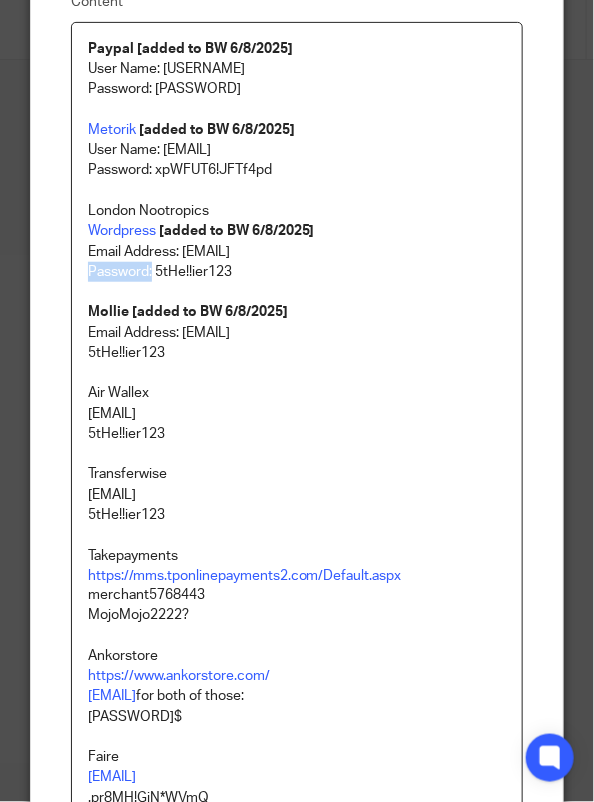 drag, startPoint x: 143, startPoint y: 269, endPoint x: 76, endPoint y: 267, distance: 67.02985 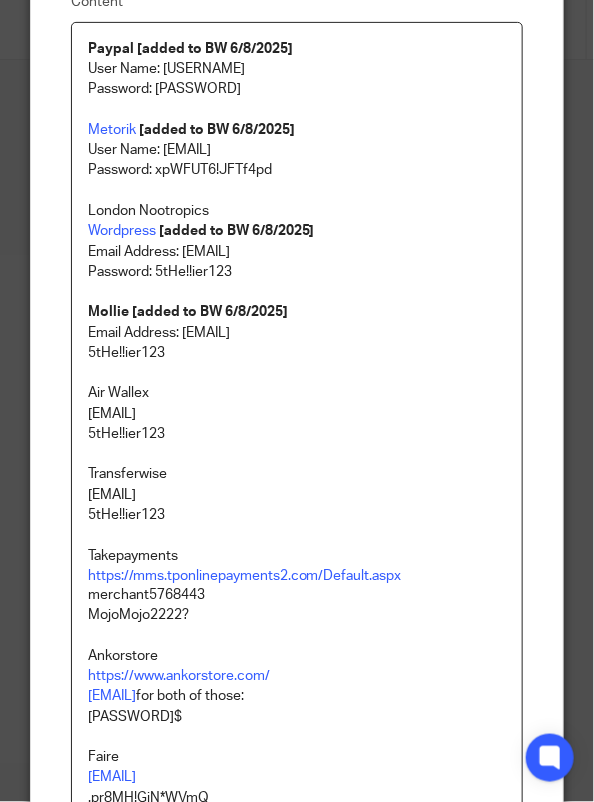 click on "5tHe!!ier123" at bounding box center [297, 353] 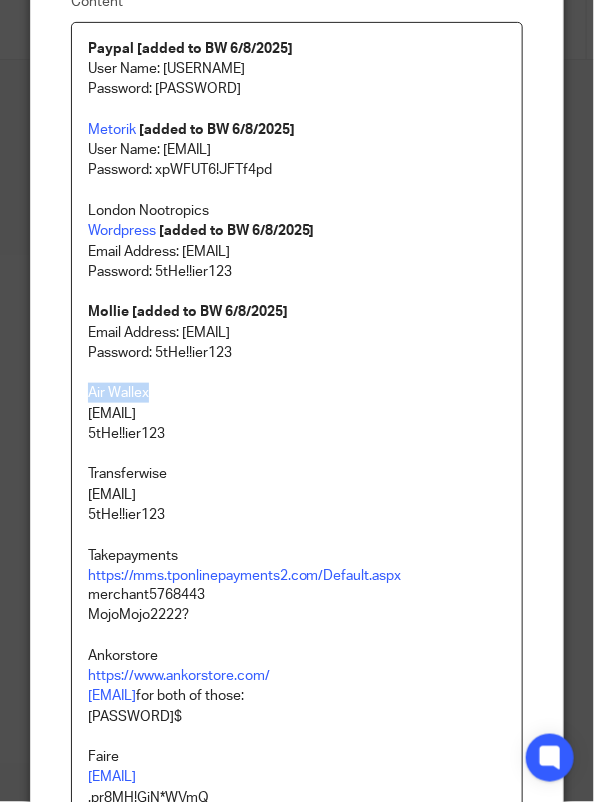 drag, startPoint x: 145, startPoint y: 394, endPoint x: 82, endPoint y: 394, distance: 63 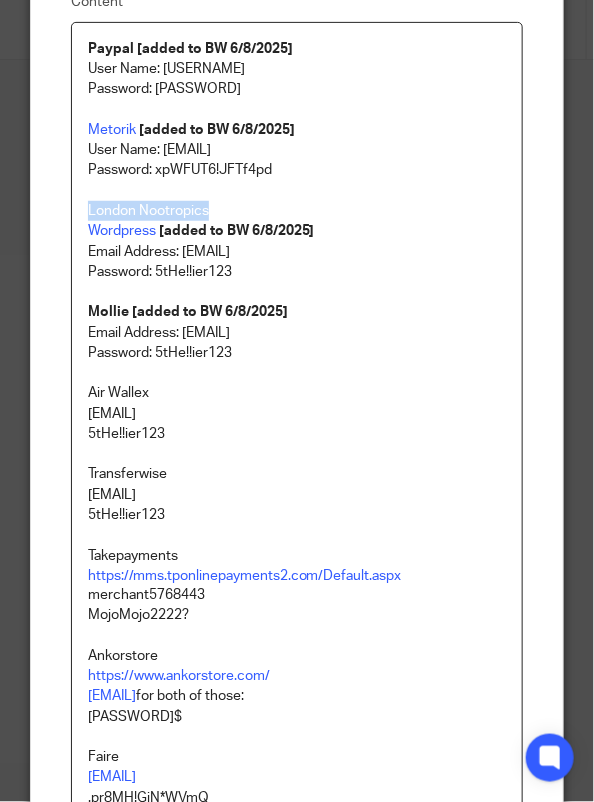 drag, startPoint x: 225, startPoint y: 210, endPoint x: 77, endPoint y: 210, distance: 148 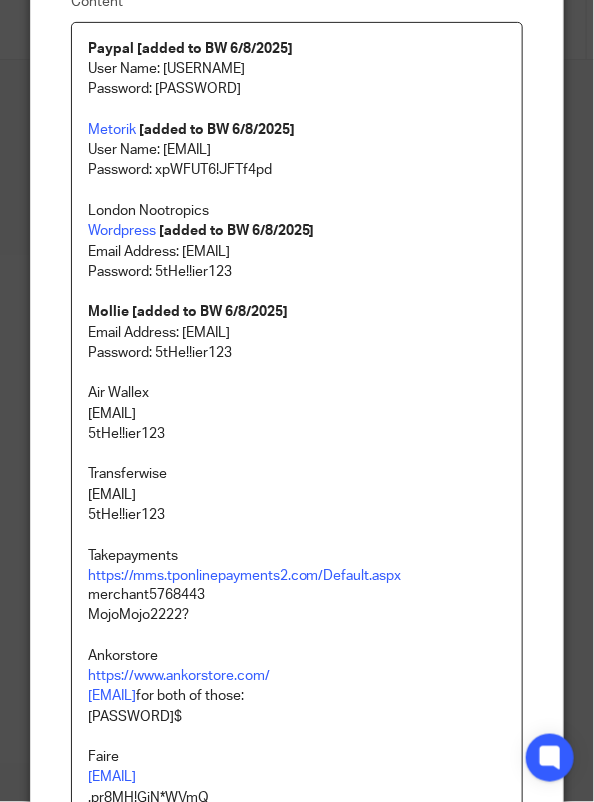 click on "accounting@abacai.co.uk" at bounding box center (297, 414) 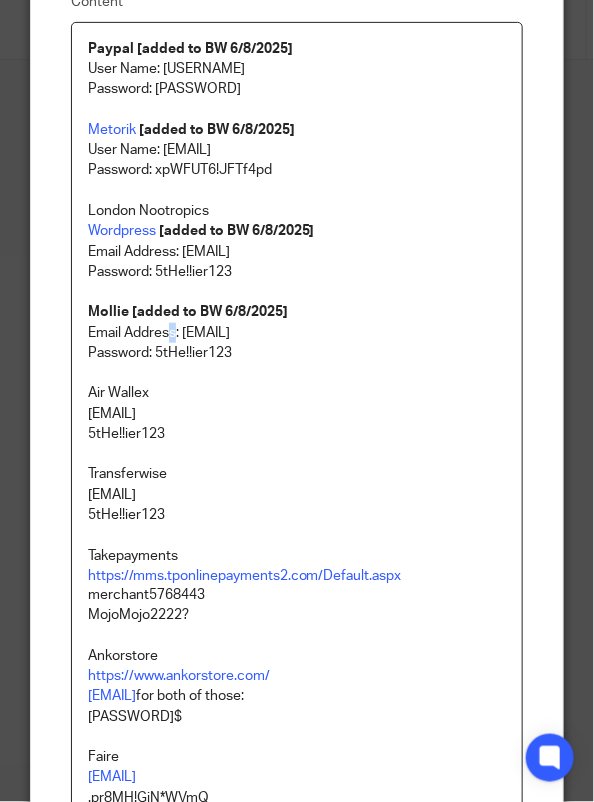 click on "Paypal [added to BW 6/8/2025] User Name: teamabacai3 Password: xpWFUT6!JFTf4pd1 Metorik   [added to BW 6/8/2025] User Name: Teamabacai@abacai.co.uk Password: xpWFUT6!JFTf4pd London Nootropics Wordpress   [added to BW 6/8/2025] Email Address: accounting@abacai.co.uk Password: 5tHe!!ier123 Mollie   [added to BW 6/8/2025] Email Address: accounting@abacai.co.uk Password: 5tHe!!ier123 Air Wallex accounting@abacai.co.uk 5tHe!!ier123 Transferwise accounting@abacai.co.uk 5tHe!!ier123 Takepayments https://mms.tponlinepayments2.com/Default.aspx merchant5768443 MojoMojo2222? Ankorstore https://www.ankorstore.com/ sales@londonnootropics.com  for both of those: Abduwaliemuse89$ Faire sales@londonnootropics.com .pr8MH!GjN*WVmQ Creorate  shez@londonnootropics.com Abduwalimuse1989 Agora https://agora.mirakl.net/login username: hello@londonnootropics.com pw": miraklworker123 Amex payments Merchent login  https://www.americanexpress.com/en-gb/business/merchant/dashboard/ https://sso.americanexpress.com/SPS/logon shake55 Sales" at bounding box center [297, 1228] 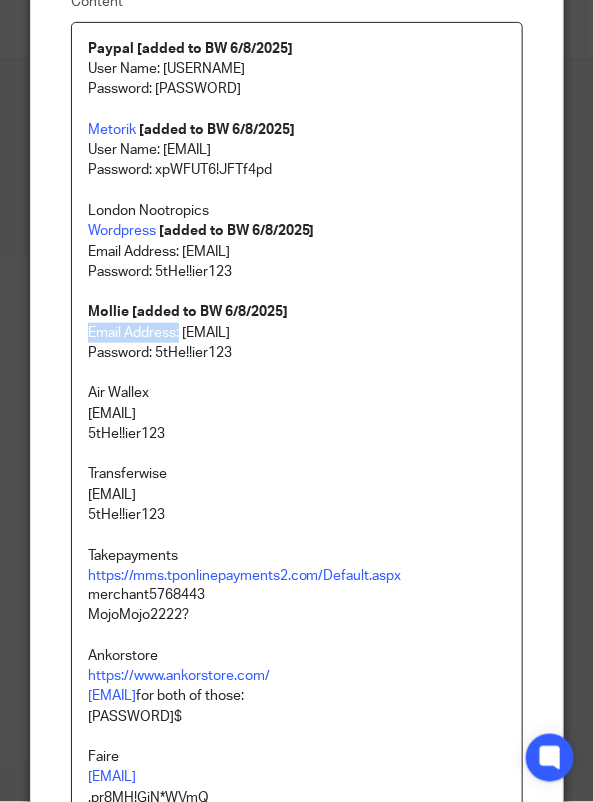 drag, startPoint x: 120, startPoint y: 332, endPoint x: 80, endPoint y: 332, distance: 40 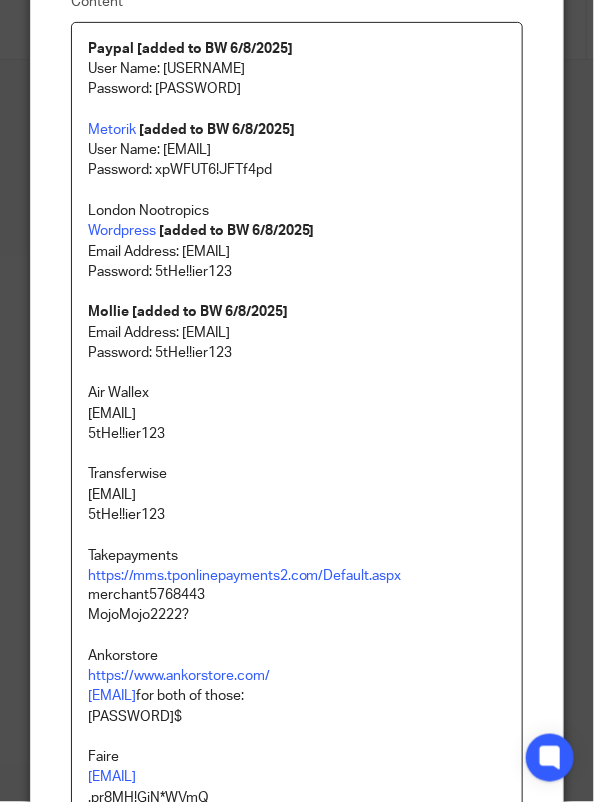 click on "accounting@abacai.co.uk" at bounding box center [297, 414] 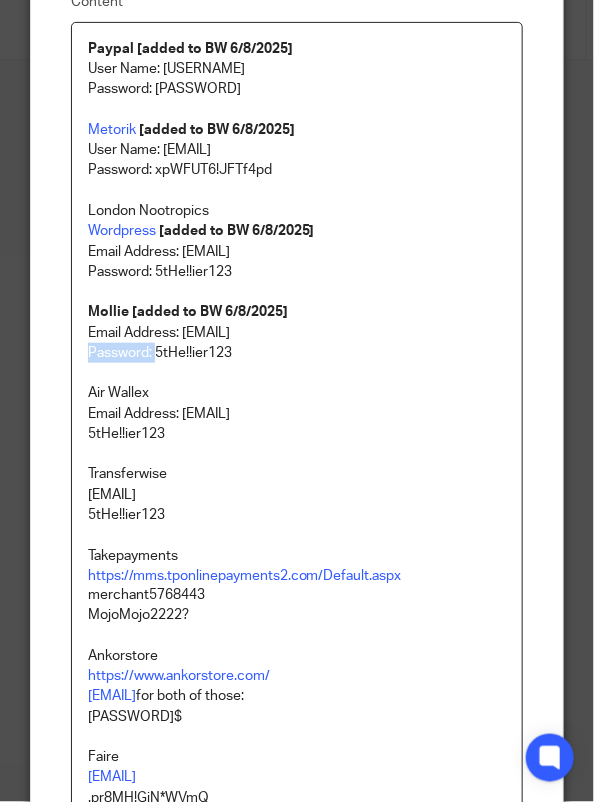 drag, startPoint x: 145, startPoint y: 351, endPoint x: 75, endPoint y: 348, distance: 70.064255 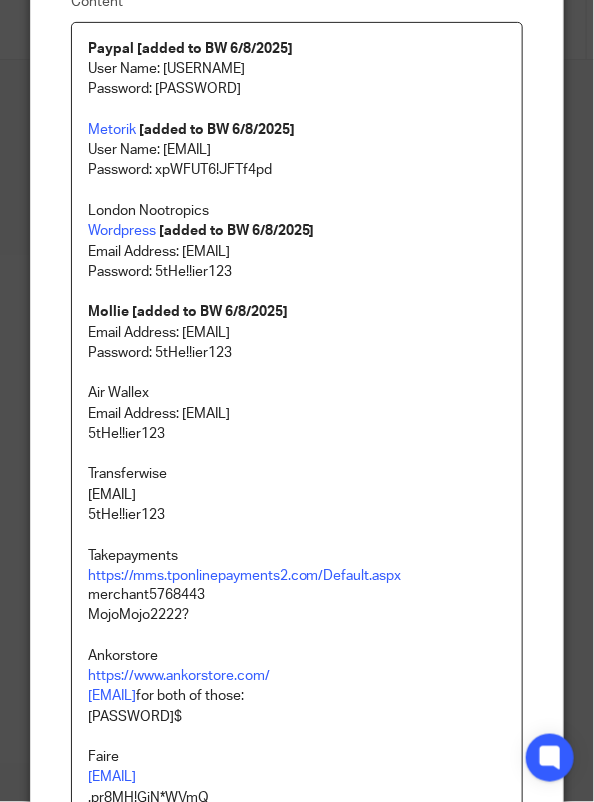 click on "5tHe!!ier123" at bounding box center (297, 434) 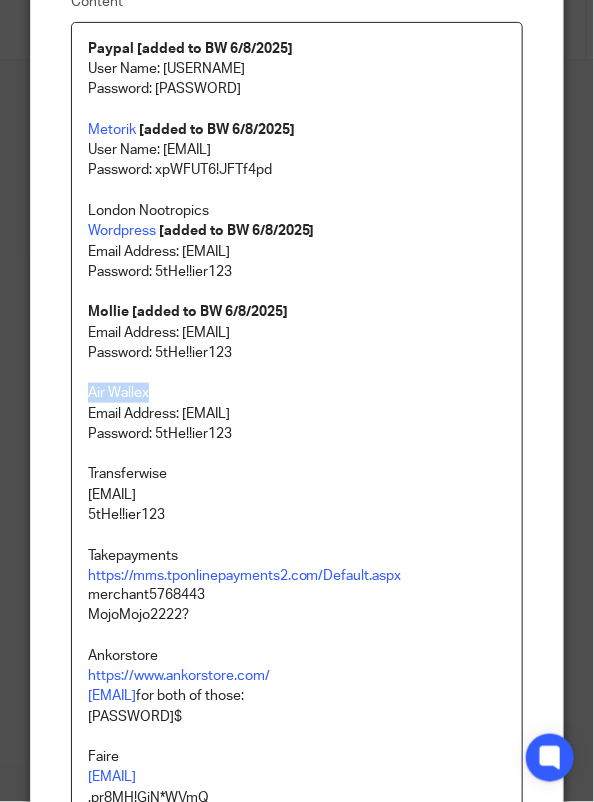 drag, startPoint x: 160, startPoint y: 396, endPoint x: 64, endPoint y: 395, distance: 96.00521 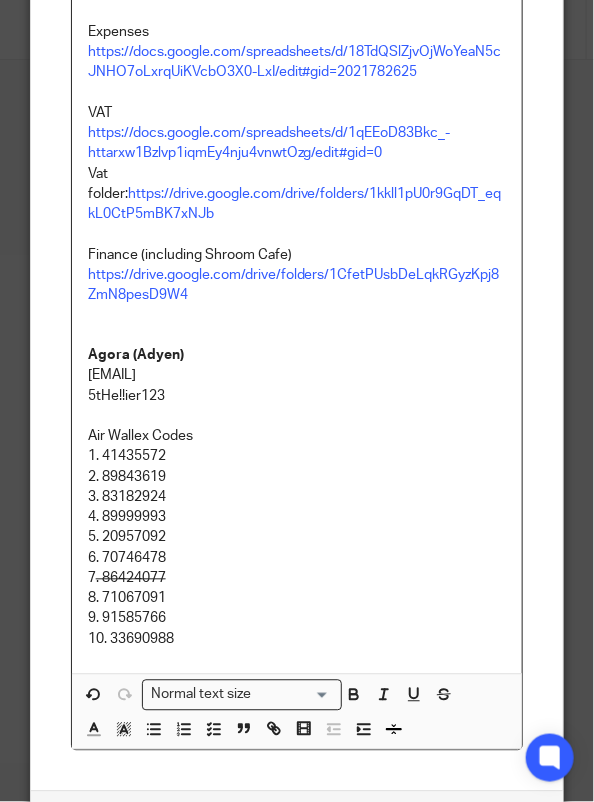 scroll, scrollTop: 2022, scrollLeft: 0, axis: vertical 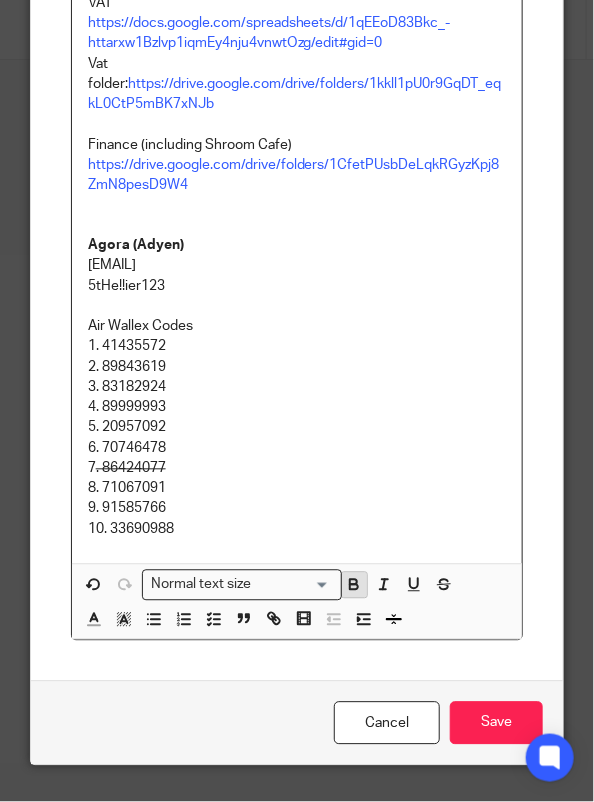 click 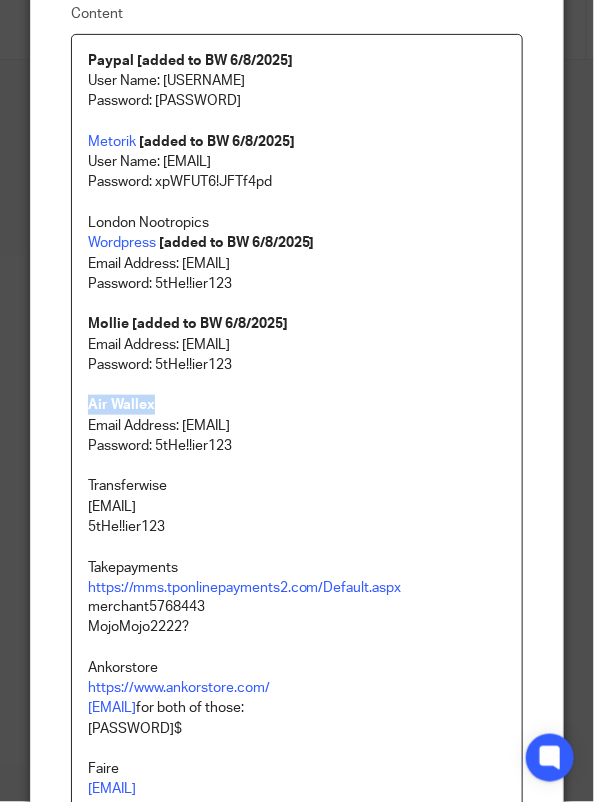 scroll, scrollTop: 132, scrollLeft: 0, axis: vertical 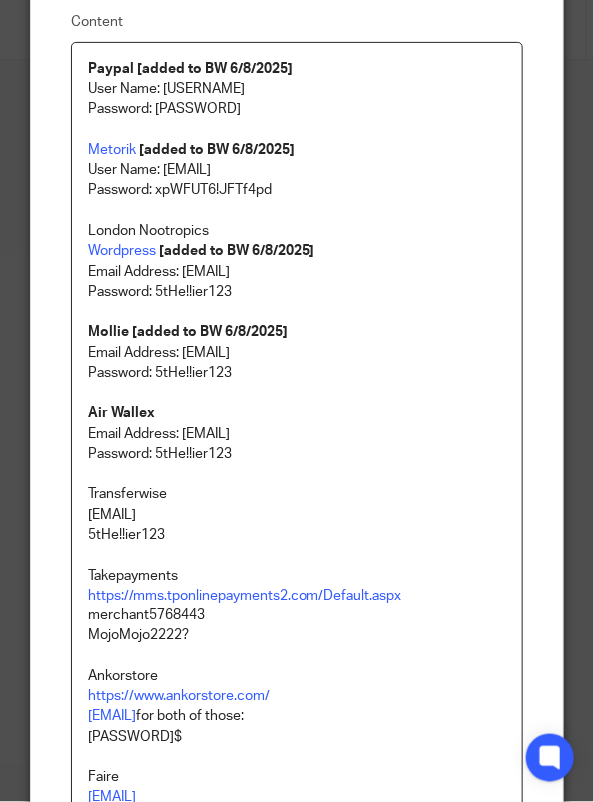 click at bounding box center [297, 393] 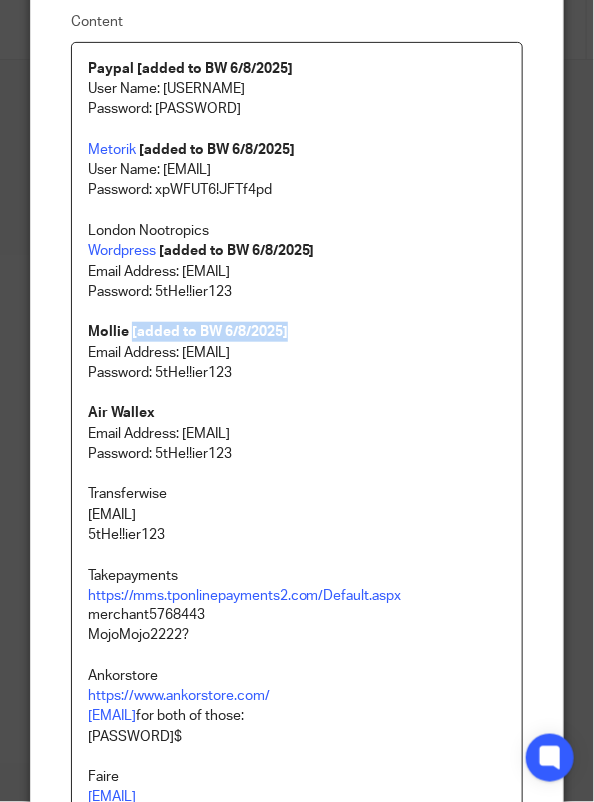 drag, startPoint x: 286, startPoint y: 329, endPoint x: 123, endPoint y: 321, distance: 163.1962 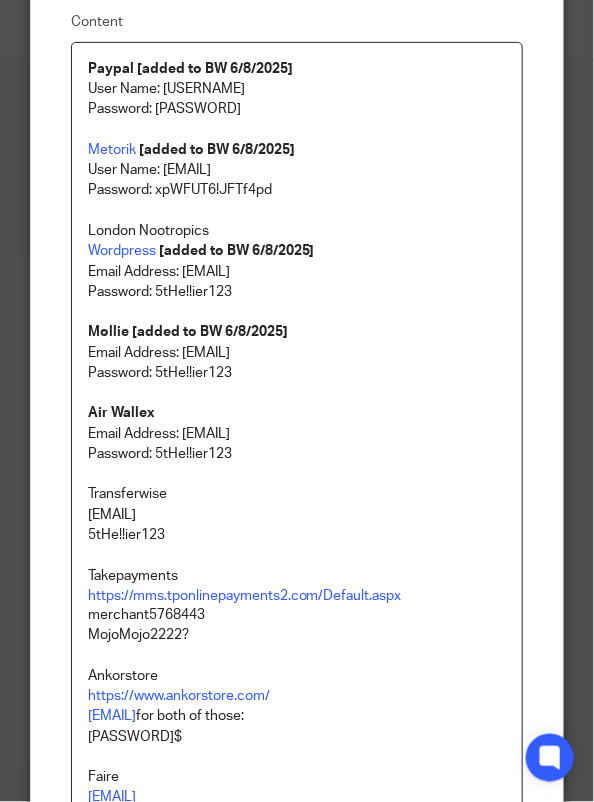 click on "Email Address: accounting@abacai.co.uk" at bounding box center (297, 434) 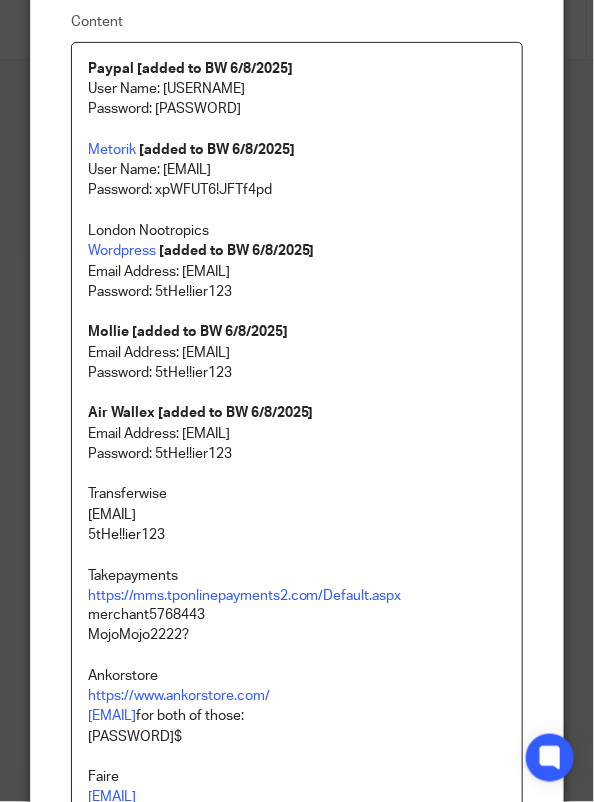 click on "Transferwise" at bounding box center (297, 494) 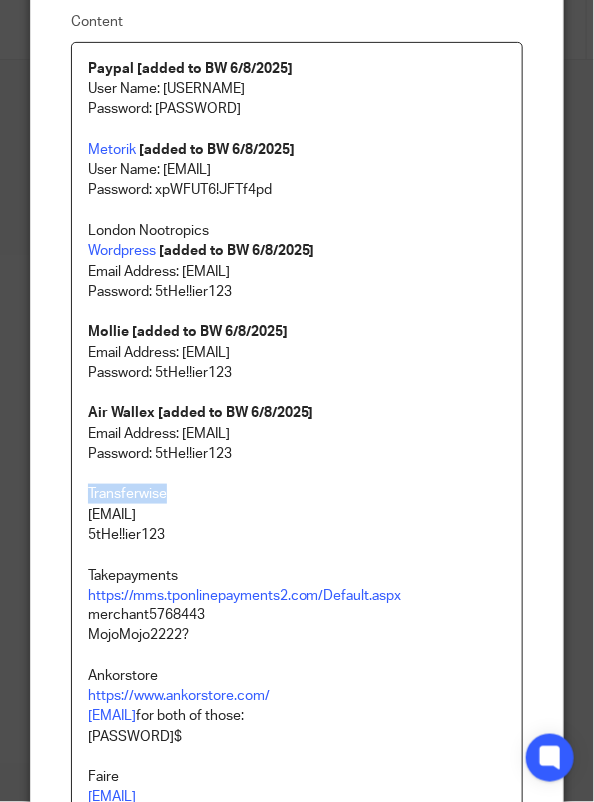click on "Transferwise" at bounding box center (297, 494) 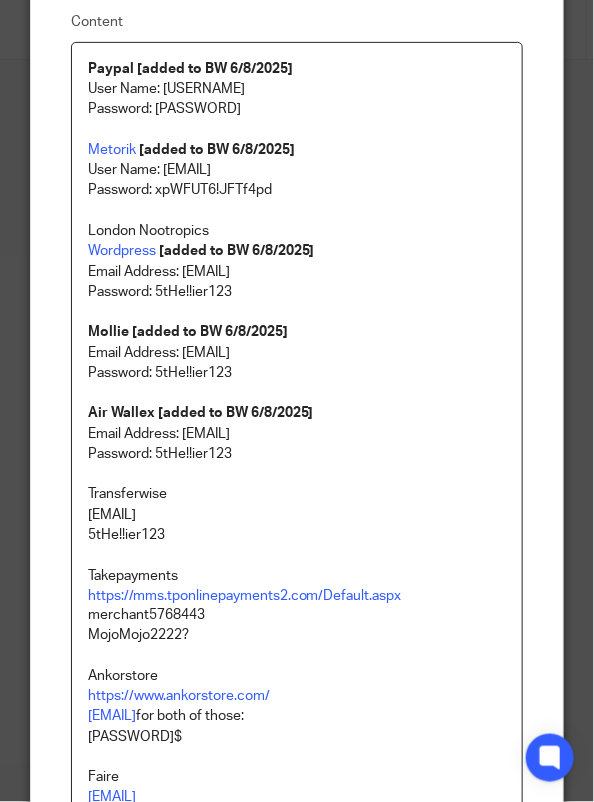 click on "London Nootropics Wordpress   [added to BW 6/8/2025]" at bounding box center (297, 241) 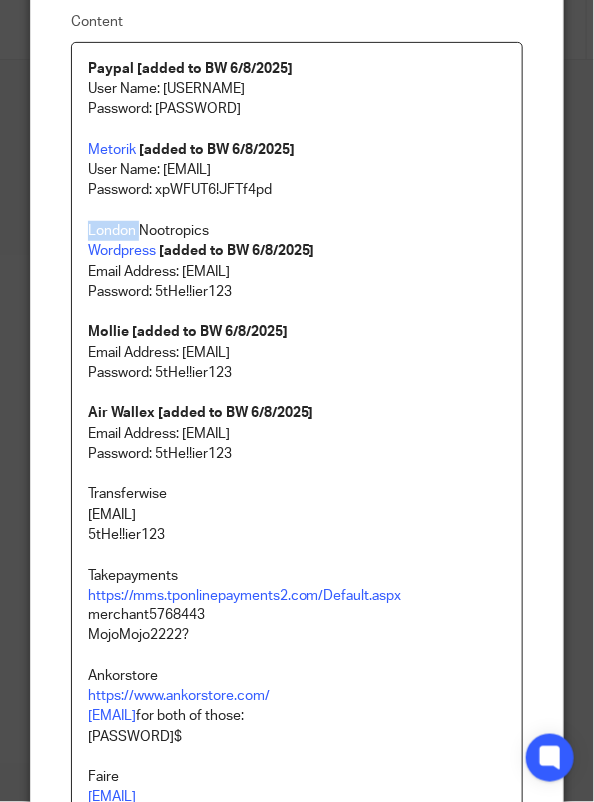 click on "London Nootropics Wordpress   [added to BW 6/8/2025]" at bounding box center [297, 241] 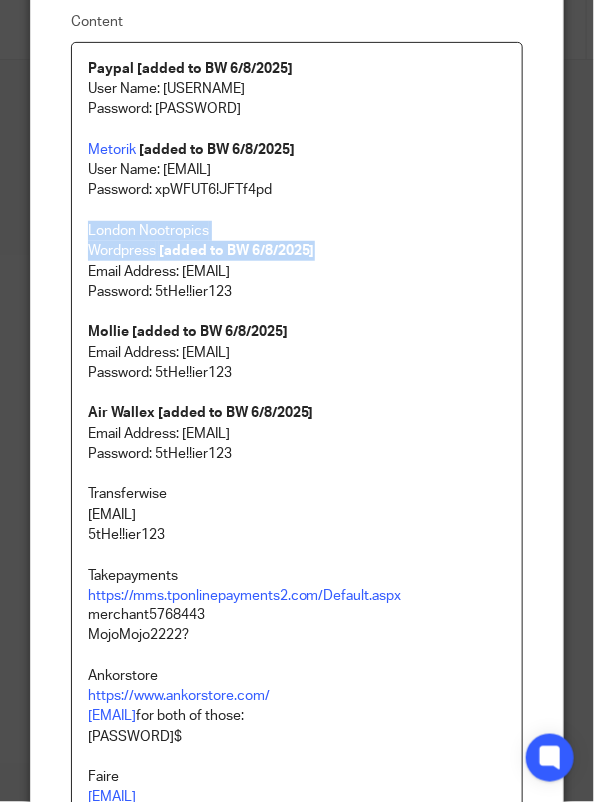 click on "London Nootropics Wordpress   [added to BW 6/8/2025]" at bounding box center [297, 241] 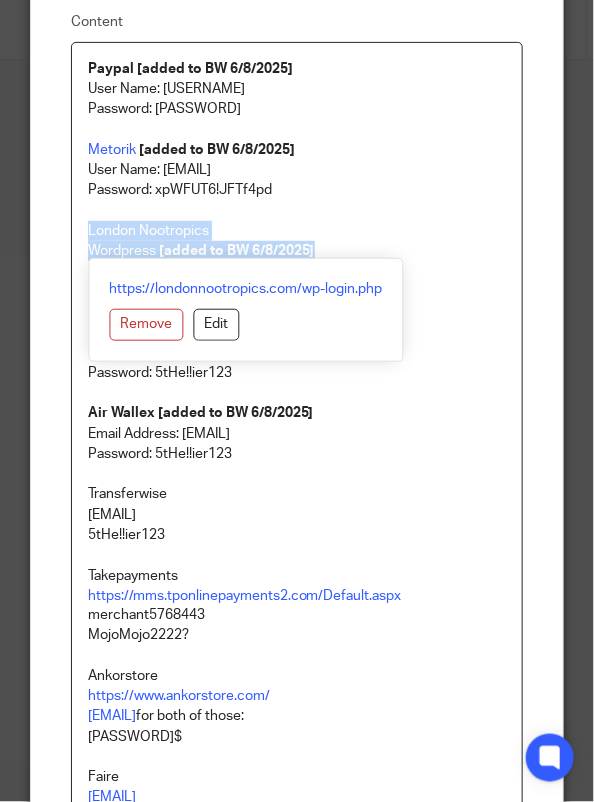 click on "London Nootropics Wordpress   [added to BW 6/8/2025]" at bounding box center [297, 241] 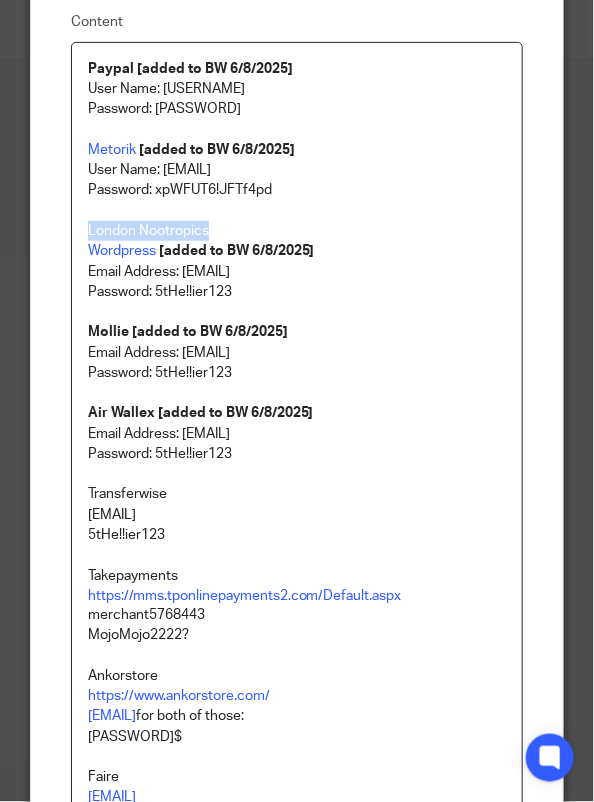drag, startPoint x: 161, startPoint y: 229, endPoint x: 68, endPoint y: 228, distance: 93.00538 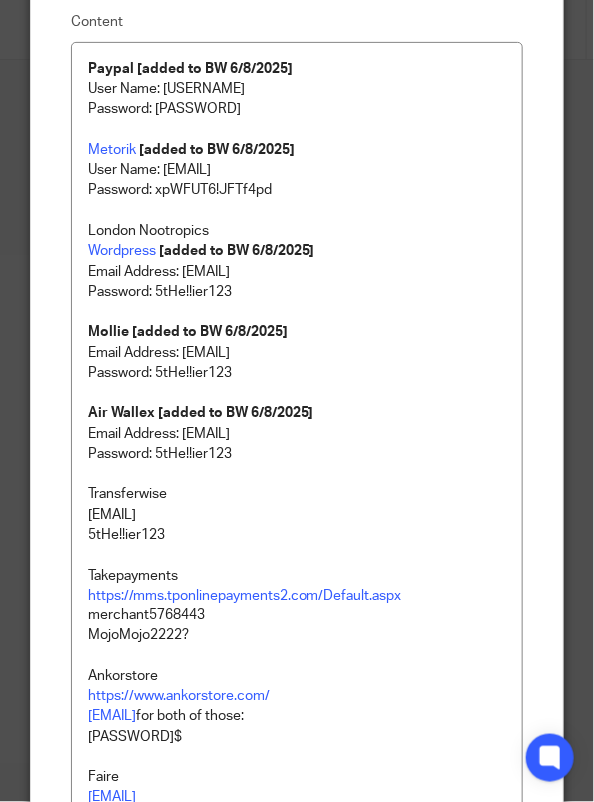 click on "accounting@abacai.co.uk" at bounding box center [297, 515] 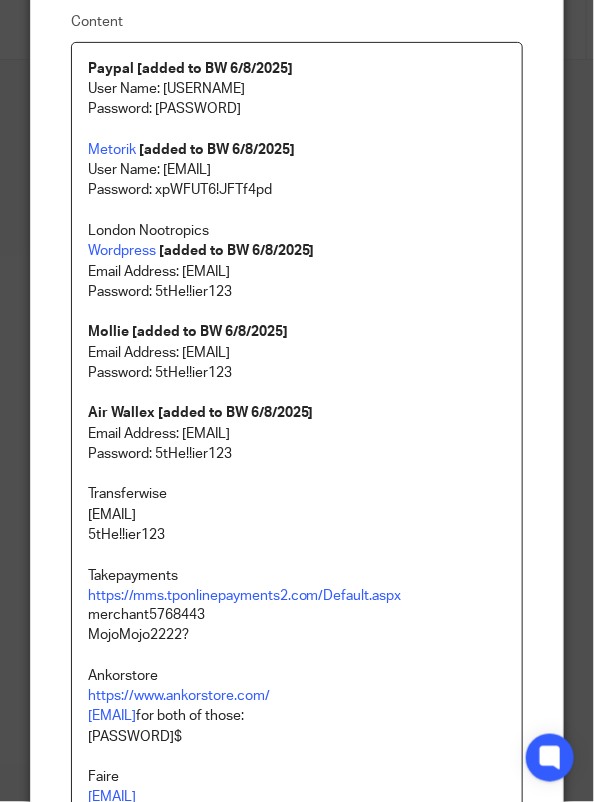 click on "accounting@abacai.co.uk" at bounding box center [297, 515] 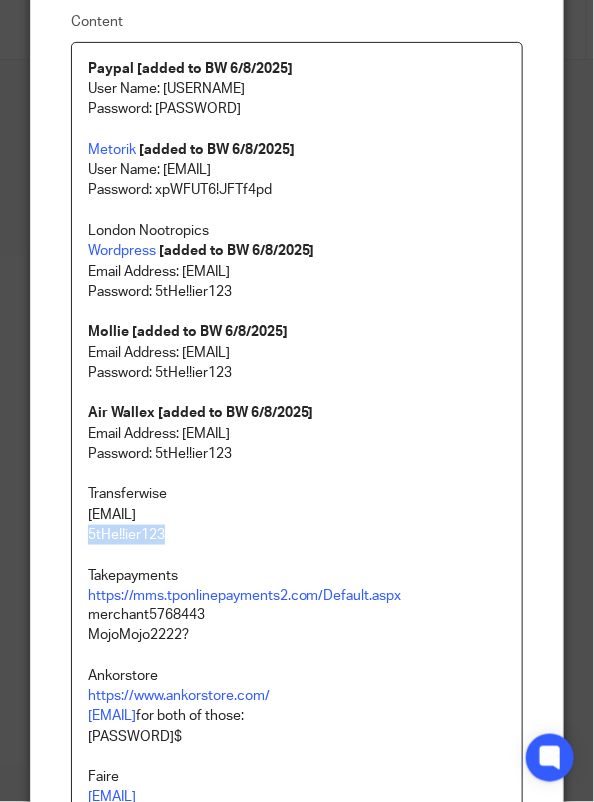 drag, startPoint x: 169, startPoint y: 533, endPoint x: 75, endPoint y: 533, distance: 94 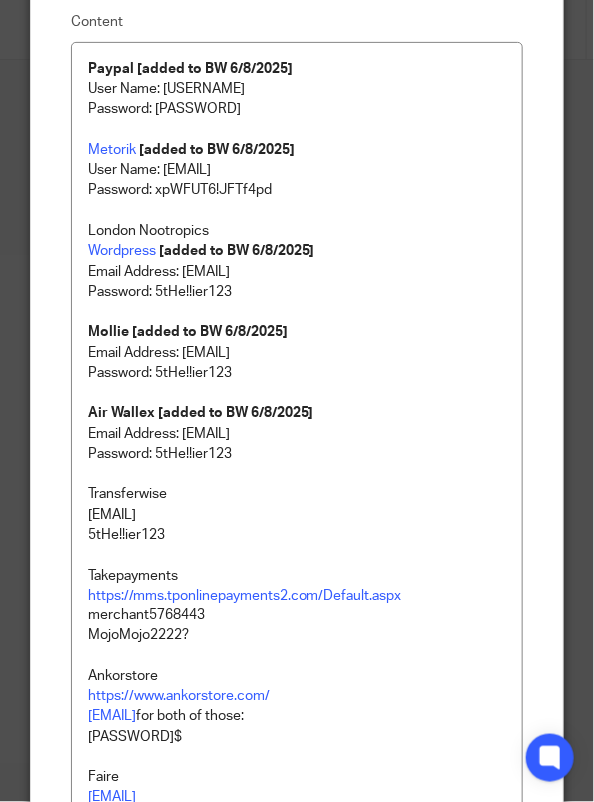 click on "Transferwise" at bounding box center (297, 494) 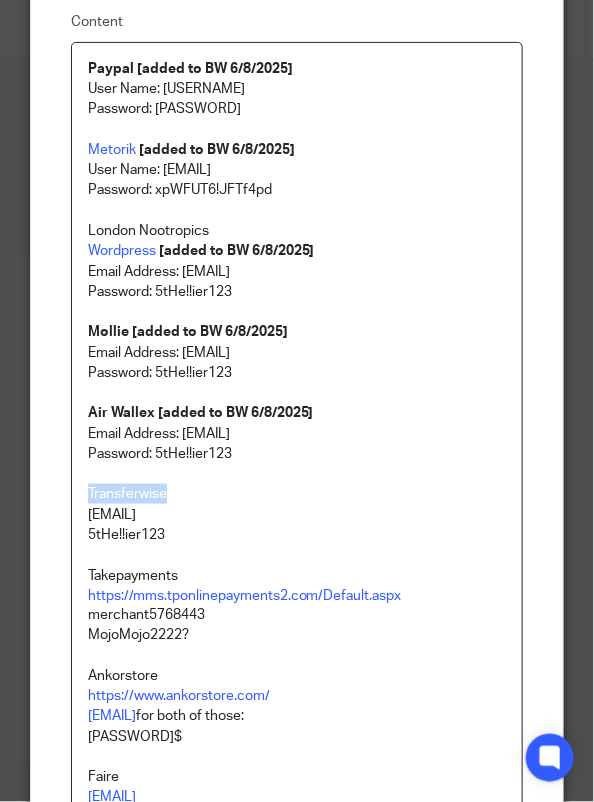 click on "Transferwise" at bounding box center (297, 494) 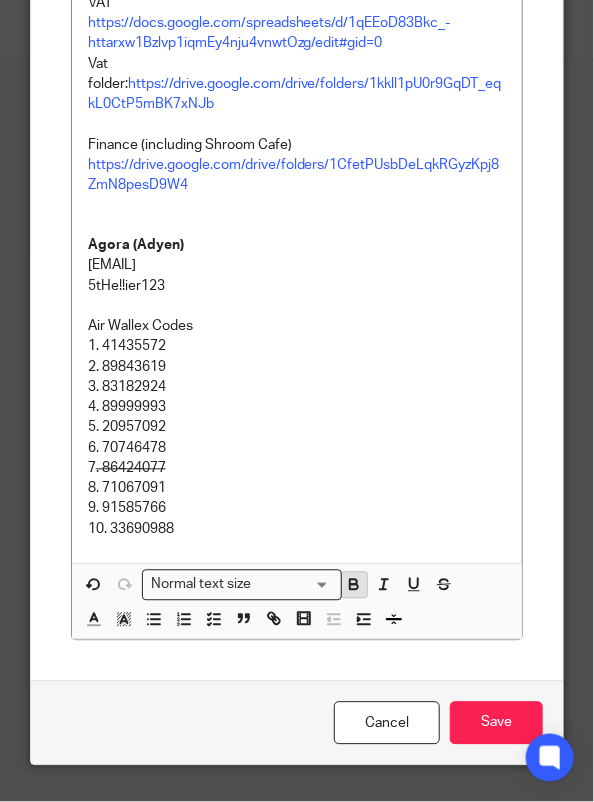 click 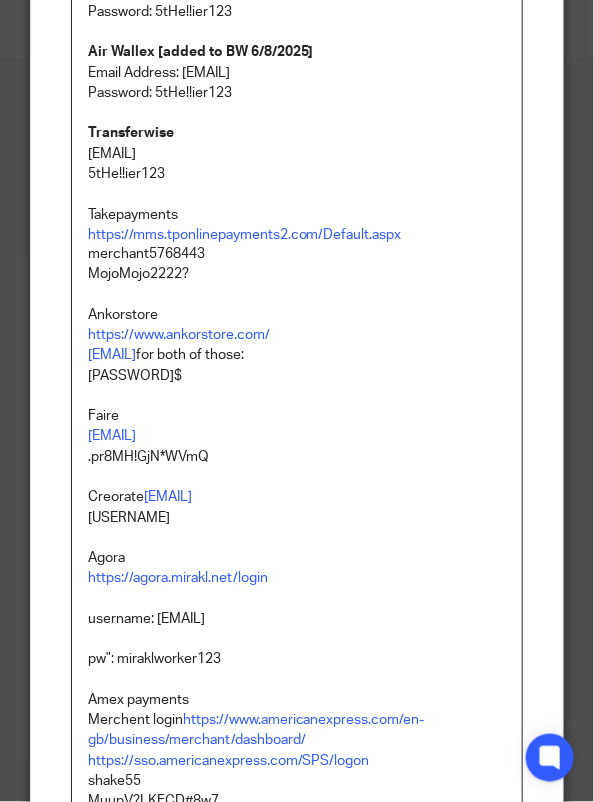 scroll, scrollTop: 314, scrollLeft: 0, axis: vertical 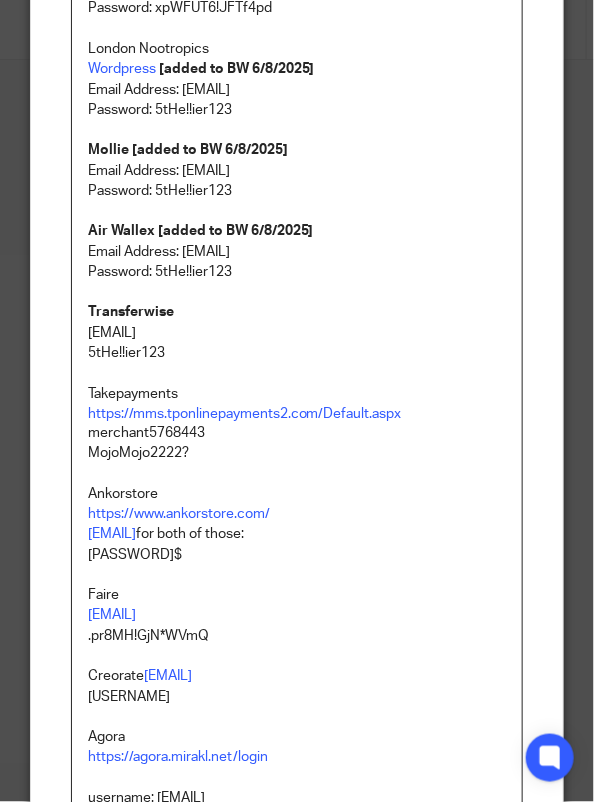 click on "Password: 5tHe!!ier123" at bounding box center (297, 272) 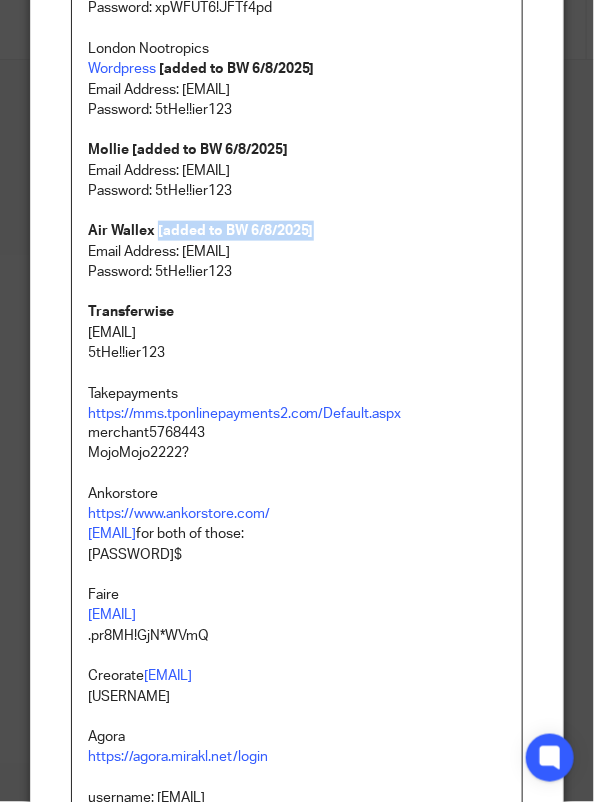 drag, startPoint x: 315, startPoint y: 224, endPoint x: 147, endPoint y: 220, distance: 168.0476 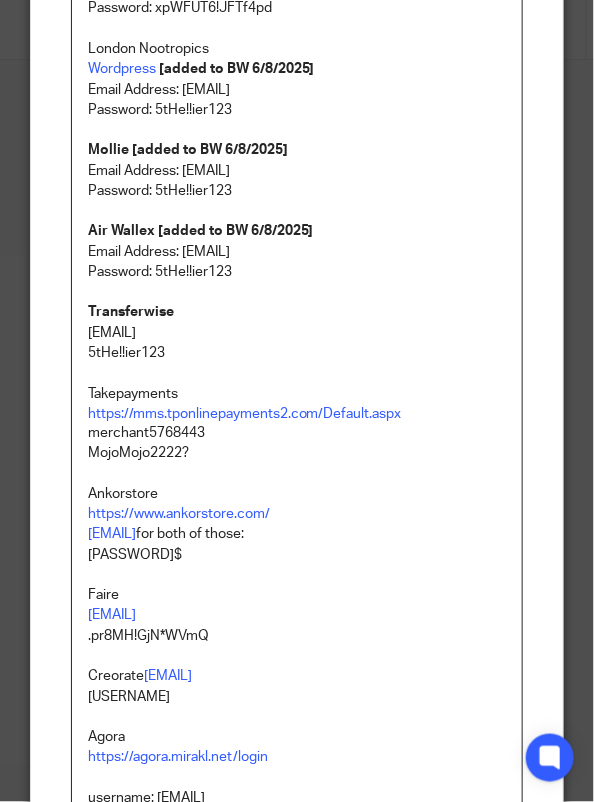 click on "accounting@abacai.co.uk" at bounding box center (297, 333) 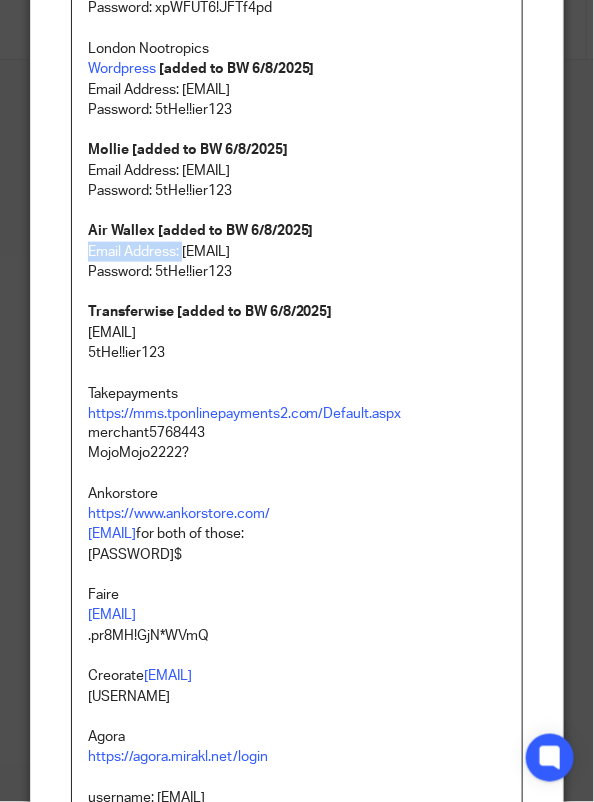 drag, startPoint x: 176, startPoint y: 256, endPoint x: 80, endPoint y: 257, distance: 96.00521 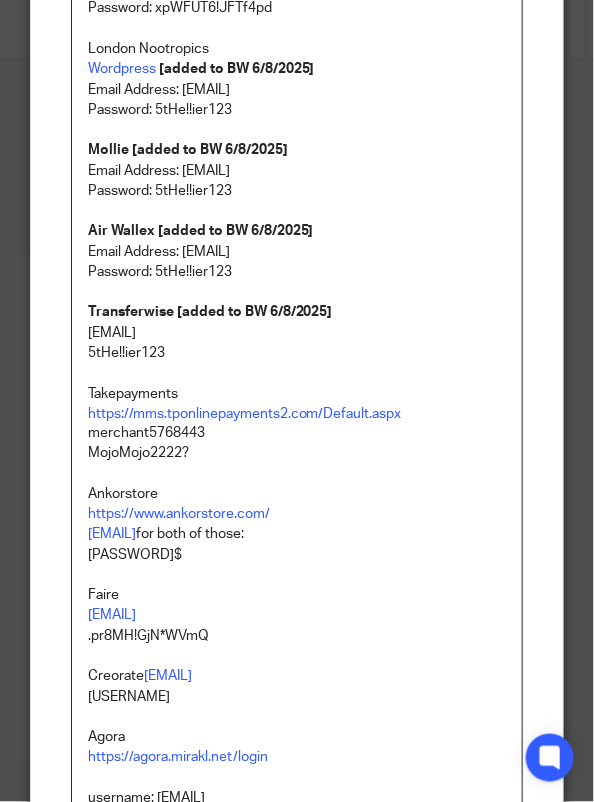 click on "accounting@abacai.co.uk" at bounding box center [297, 333] 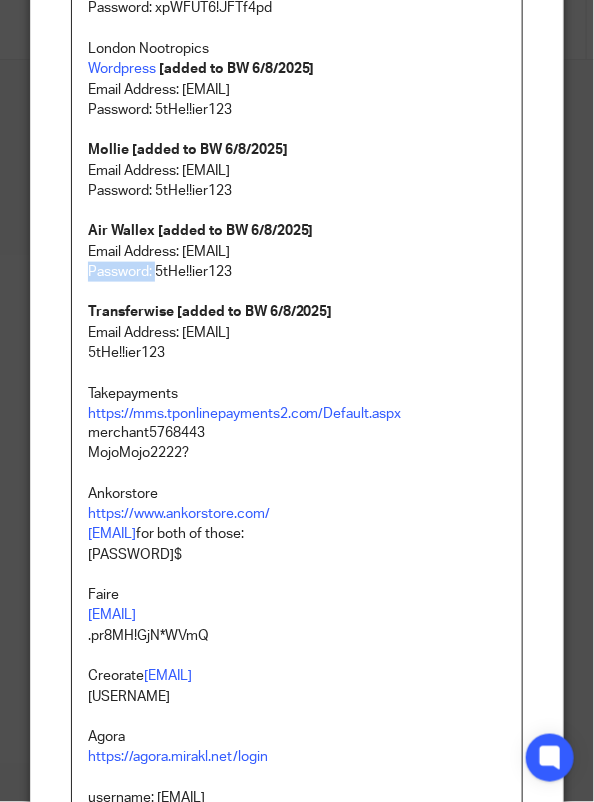 drag, startPoint x: 147, startPoint y: 276, endPoint x: 80, endPoint y: 273, distance: 67.06713 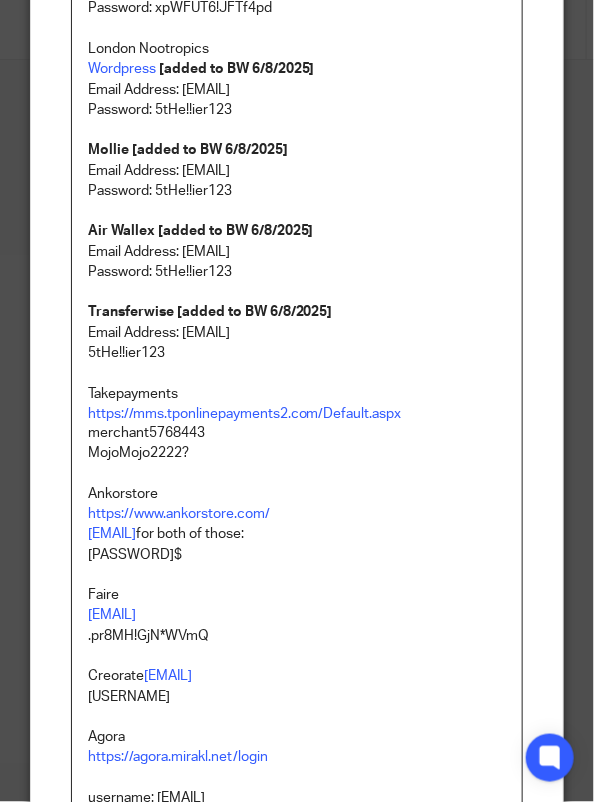 click on "5tHe!!ier123" at bounding box center (297, 353) 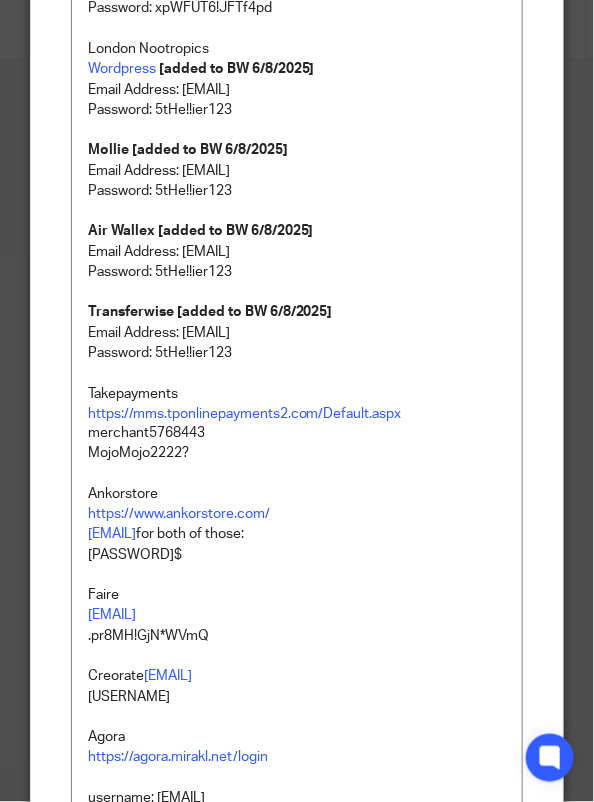 click on "Takepayments" at bounding box center (297, 394) 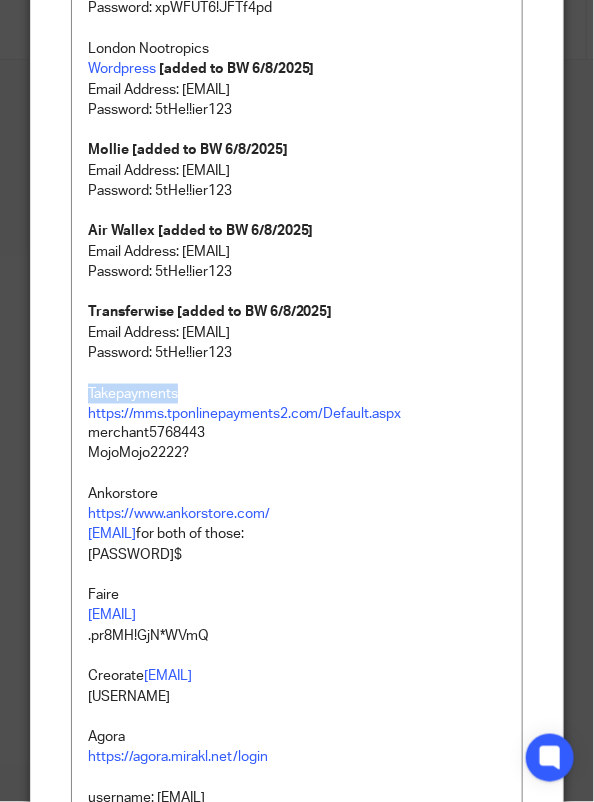 click on "Takepayments" at bounding box center [297, 394] 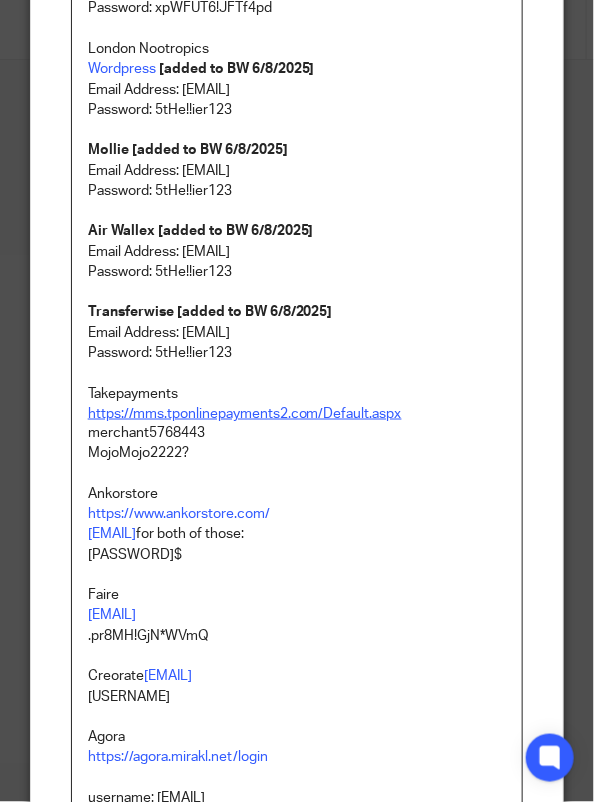 click on "https://mms.tponlinepayments2.com/Default.aspx" at bounding box center (245, 414) 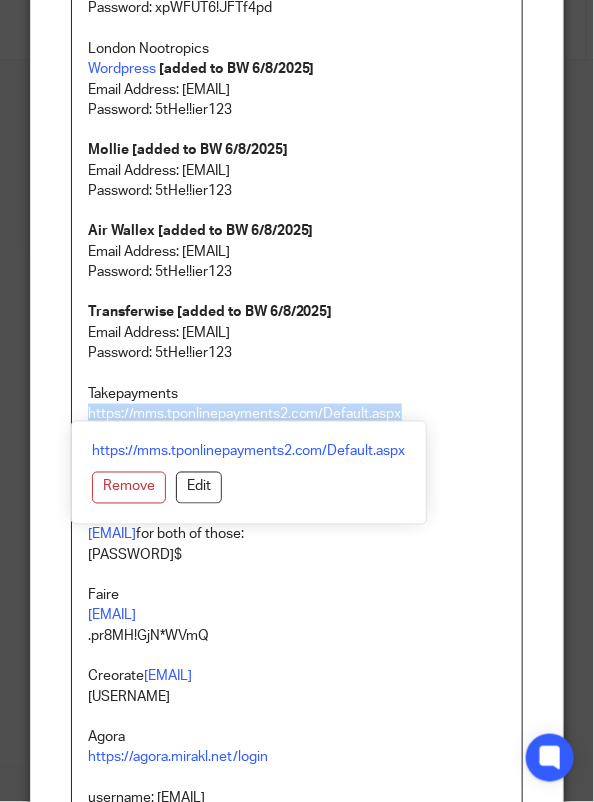 drag, startPoint x: 400, startPoint y: 417, endPoint x: 19, endPoint y: 415, distance: 381.00525 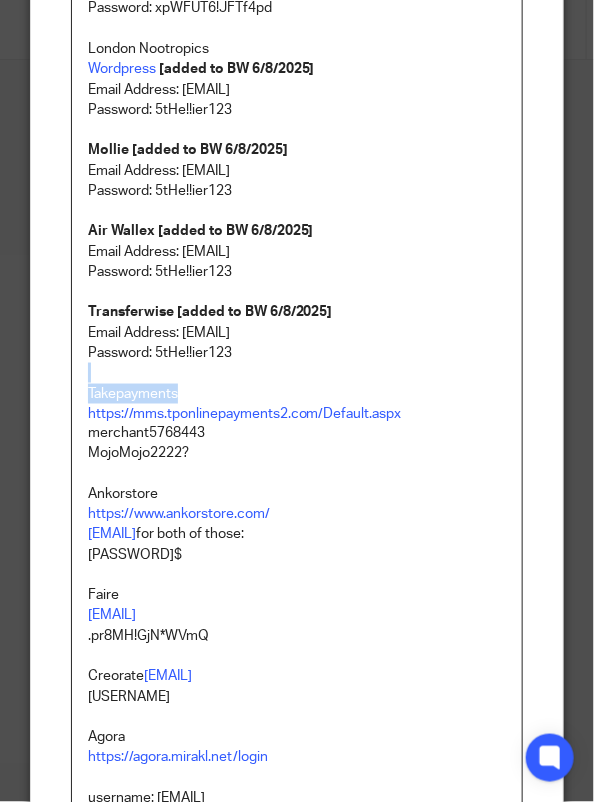 drag, startPoint x: 198, startPoint y: 387, endPoint x: 61, endPoint y: 369, distance: 138.17743 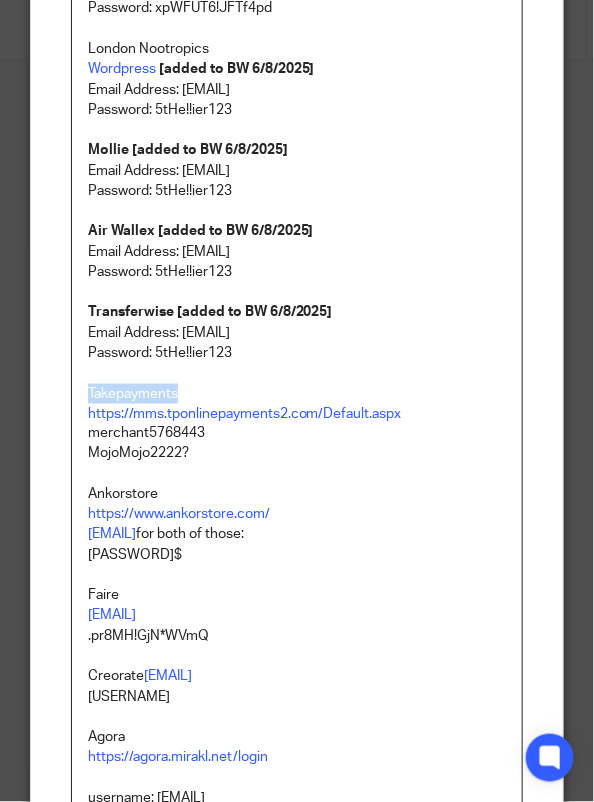 drag, startPoint x: 175, startPoint y: 393, endPoint x: 56, endPoint y: 385, distance: 119.26861 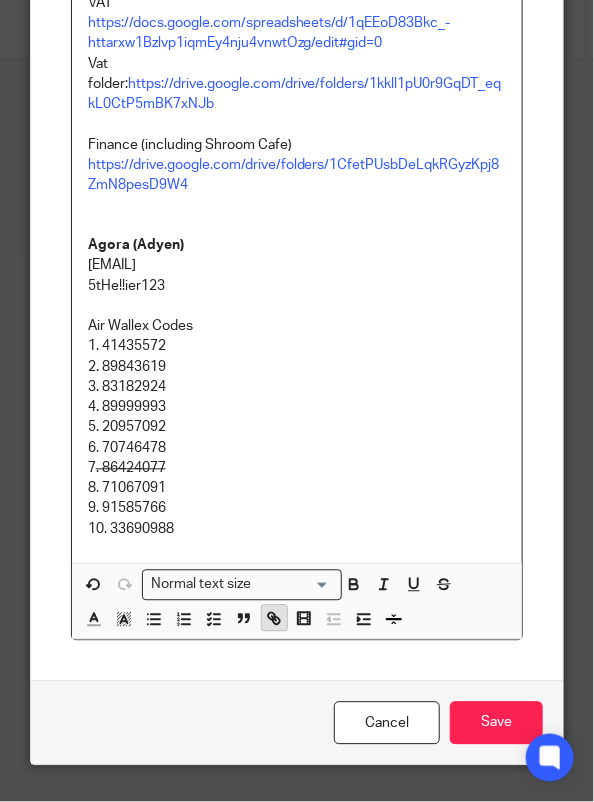 click 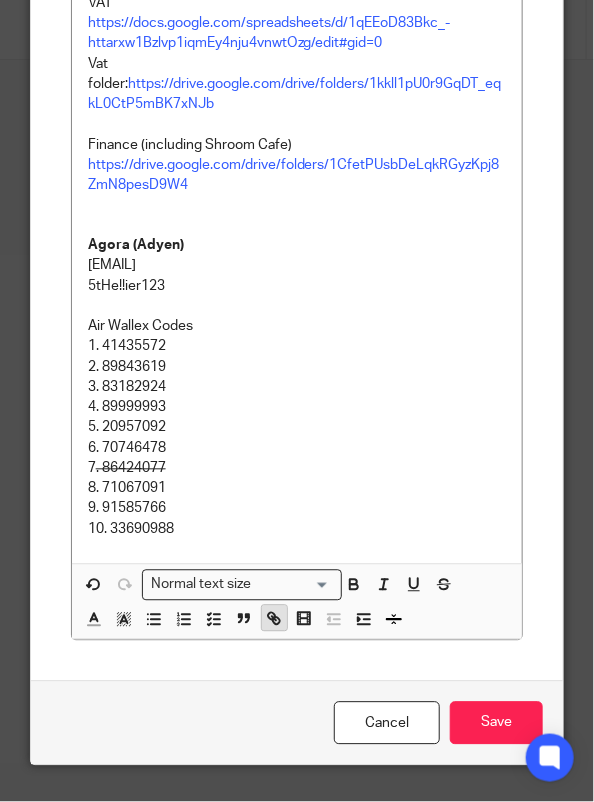 scroll, scrollTop: 404, scrollLeft: 0, axis: vertical 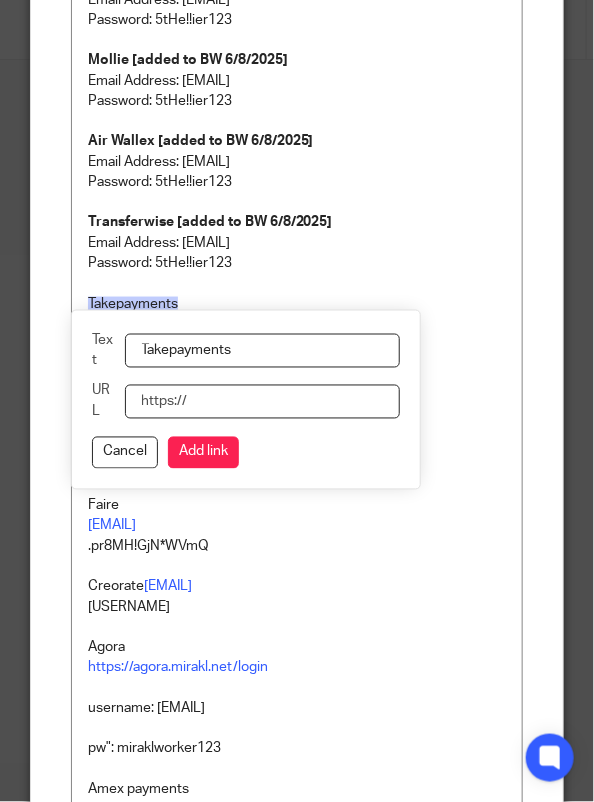 paste on "https://mms.tponlinepayments2.com/Default.aspx" 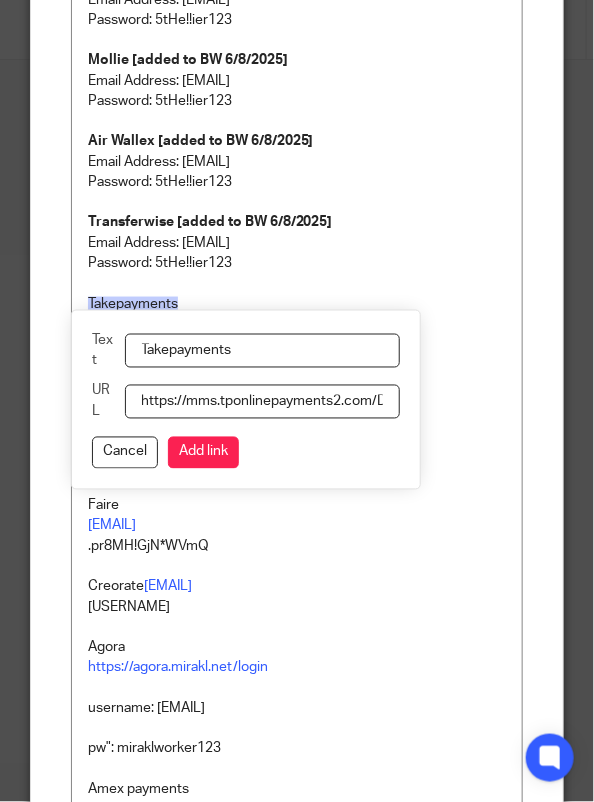 scroll, scrollTop: 0, scrollLeft: 72, axis: horizontal 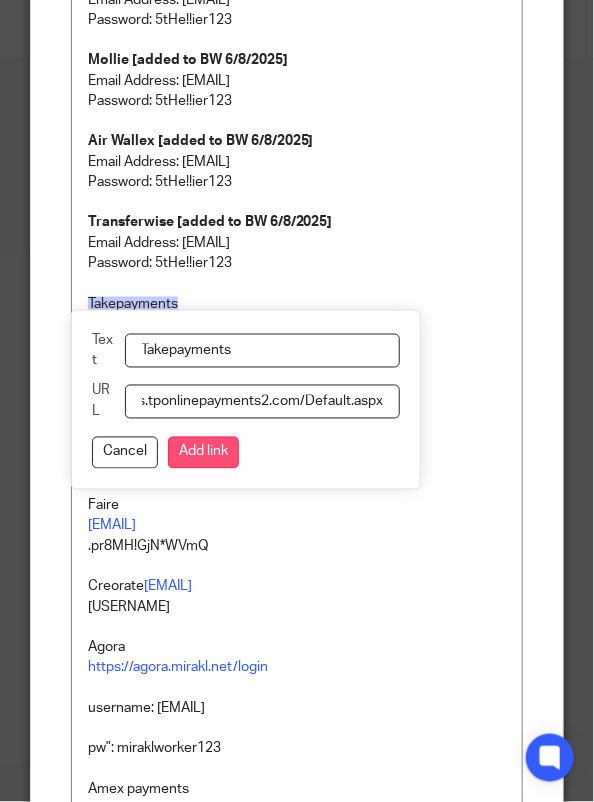 type on "https://mms.tponlinepayments2.com/Default.aspx" 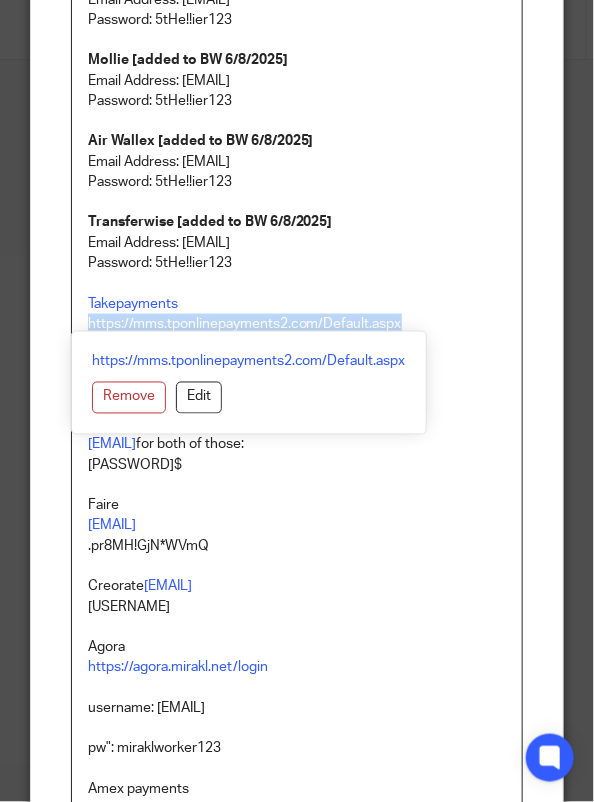 drag, startPoint x: 419, startPoint y: 328, endPoint x: 40, endPoint y: 333, distance: 379.033 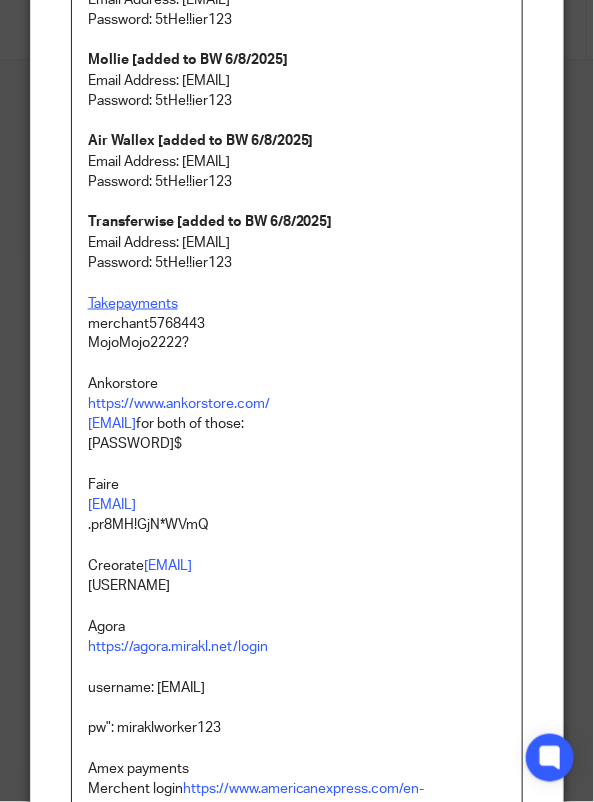 click on "Takepayments" at bounding box center [133, 304] 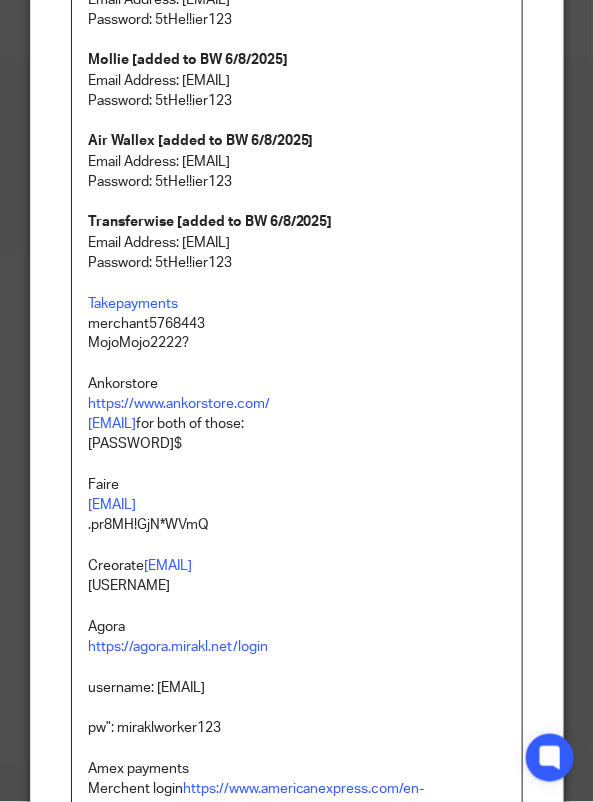 click on "Paypal [added to BW 6/8/2025] User Name: teamabacai3 Password: xpWFUT6!JFTf4pd1 Metorik   [added to BW 6/8/2025] User Name: Teamabacai@abacai.co.uk Password: xpWFUT6!JFTf4pd London Nootropics Wordpress   [added to BW 6/8/2025] Email Address: accounting@abacai.co.uk Password: 5tHe!!ier123 Mollie   [added to BW 6/8/2025] Email Address: accounting@abacai.co.uk Password: 5tHe!!ier123 Air Wallex [added to BW 6/8/2025] Email Address: accounting@abacai.co.uk Password: 5tHe!!ier123 Transferwise [added to BW 6/8/2025] Email Address: accounting@abacai.co.uk Password: 5tHe!!ier123 Takepayments merchant5768443 MojoMojo2222? Ankorstore https://www.ankorstore.com/ sales@londonnootropics.com  for both of those: Abduwaliemuse89$ Faire sales@londonnootropics.com .pr8MH!GjN*WVmQ Creorate  shez@londonnootropics.com Abduwalimuse1989 Agora https://agora.mirakl.net/login username: hello@londonnootropics.com pw": miraklworker123 Amex payments Merchent login  https://www.americanexpress.com/en-gb/business/merchant/dashboard/ shake55" at bounding box center (297, 966) 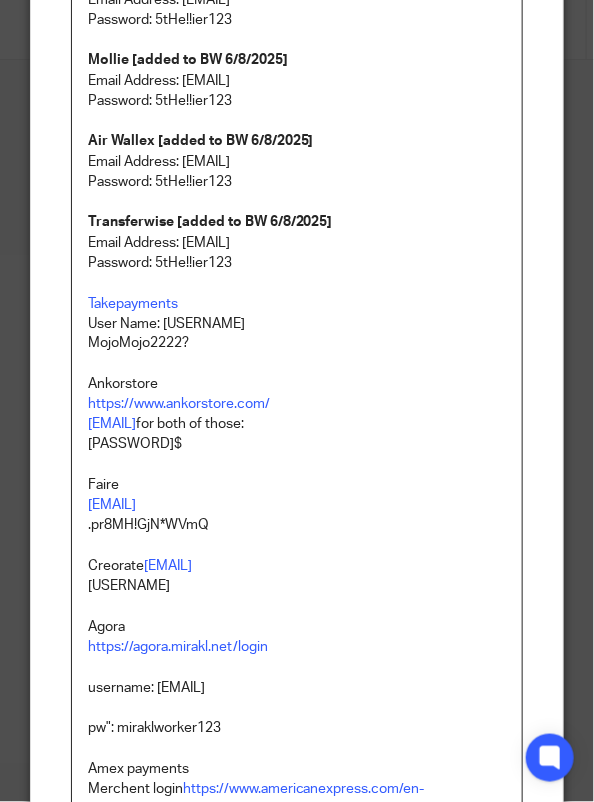 click on "MojoMojo2222?" at bounding box center (297, 344) 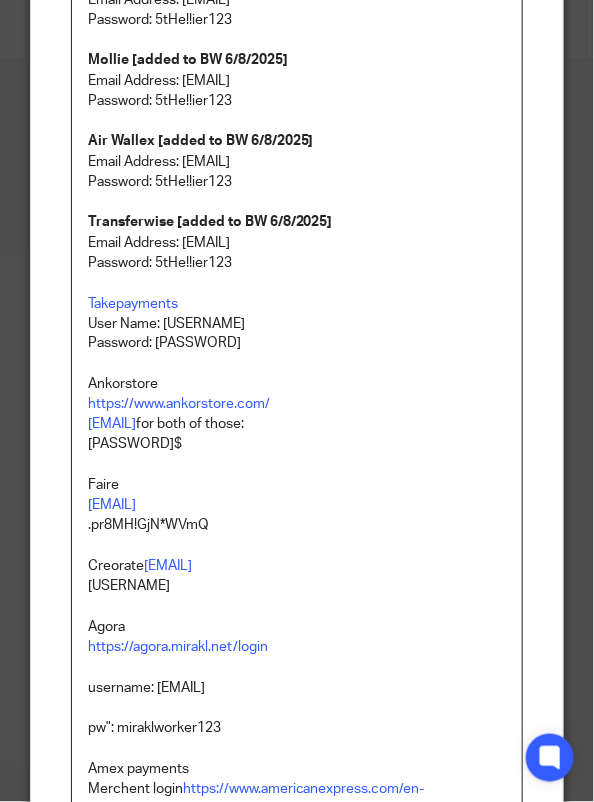 drag, startPoint x: 286, startPoint y: 321, endPoint x: 228, endPoint y: 321, distance: 58 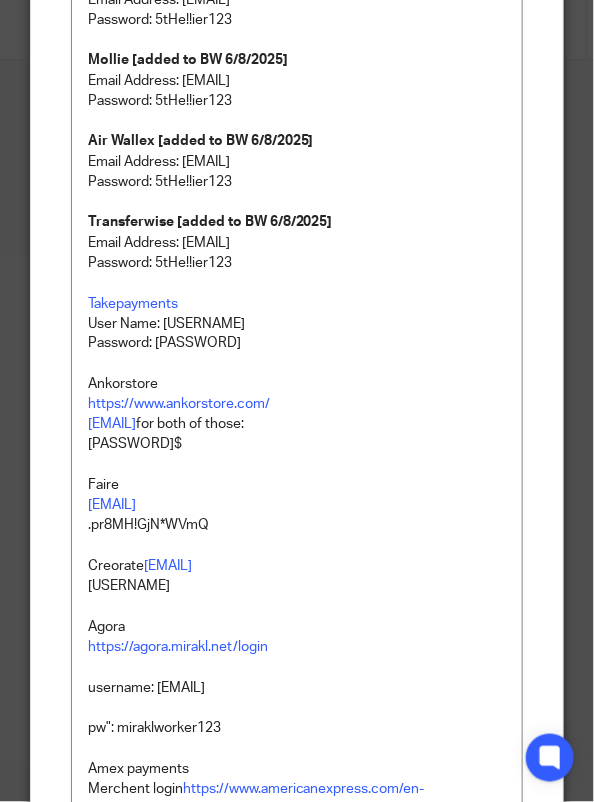 click on "Password: MojoMojo2222?" at bounding box center [297, 344] 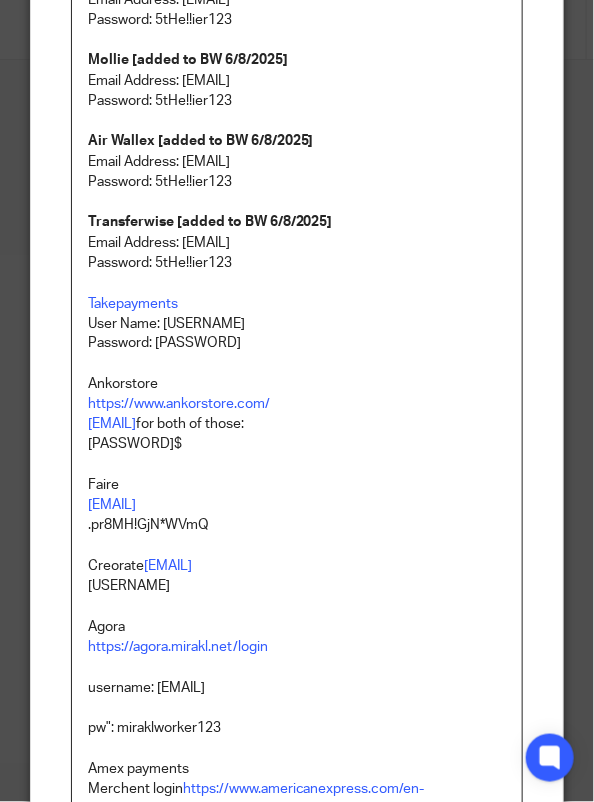 click on "Password: MojoMojo2222?" at bounding box center (297, 344) 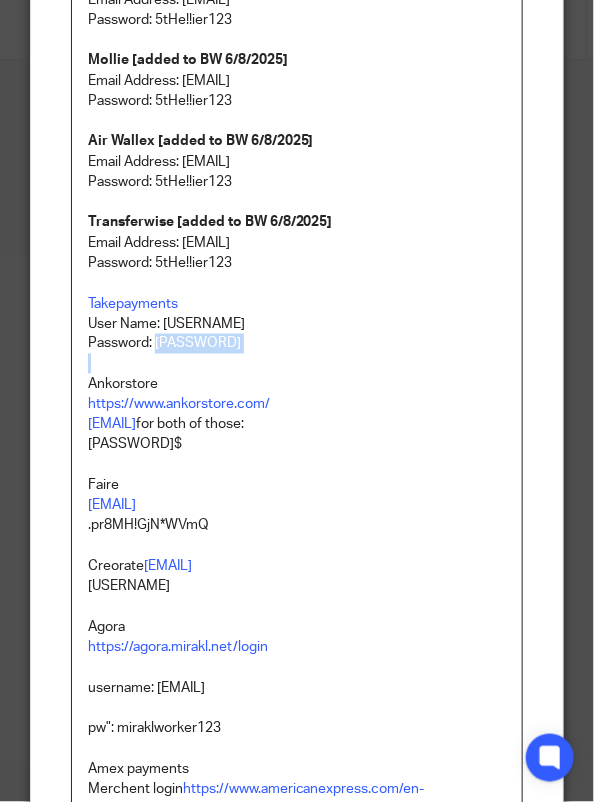 drag, startPoint x: 256, startPoint y: 344, endPoint x: 176, endPoint y: 343, distance: 80.00625 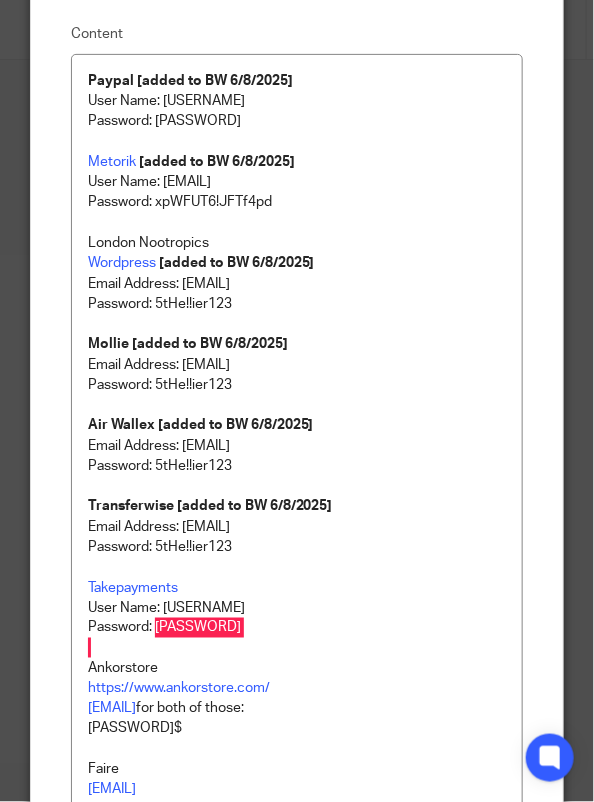 scroll, scrollTop: 4, scrollLeft: 0, axis: vertical 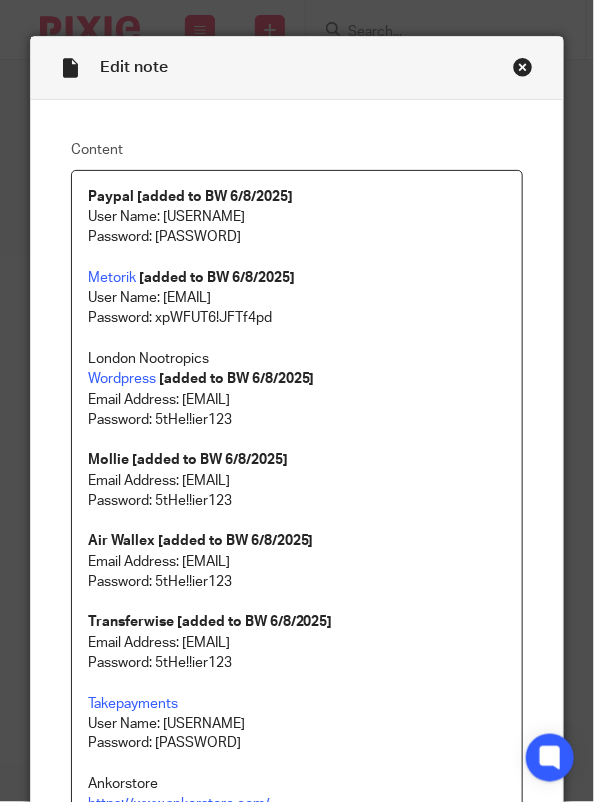 click on "London Nootropics Wordpress   [added to BW 6/8/2025]" at bounding box center [297, 369] 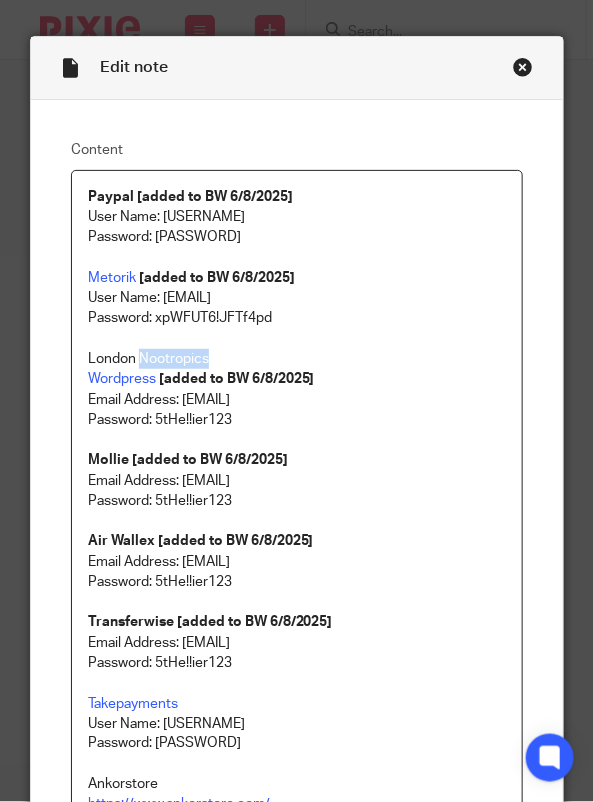 click on "London Nootropics Wordpress   [added to BW 6/8/2025]" at bounding box center [297, 369] 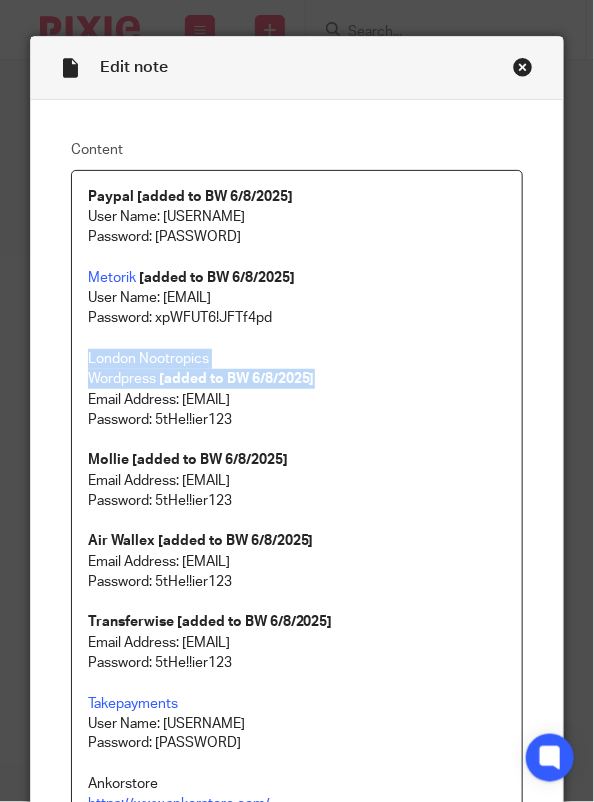 click on "London Nootropics Wordpress   [added to BW 6/8/2025]" at bounding box center [297, 369] 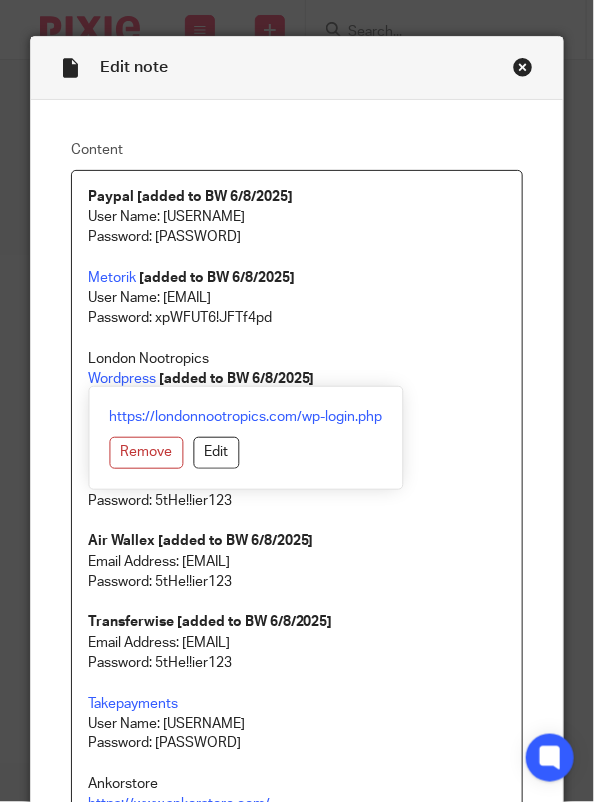 click at bounding box center (297, 339) 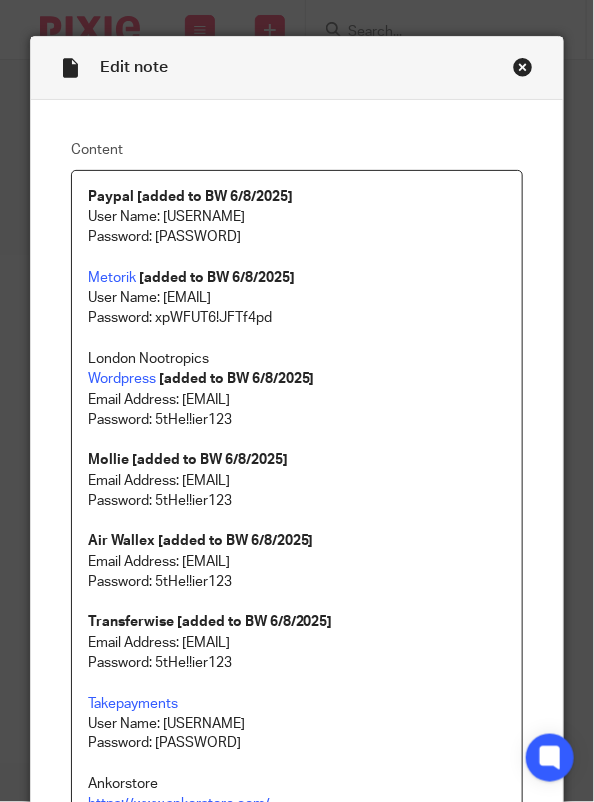 click on "London Nootropics Wordpress   [added to BW 6/8/2025]" at bounding box center (297, 369) 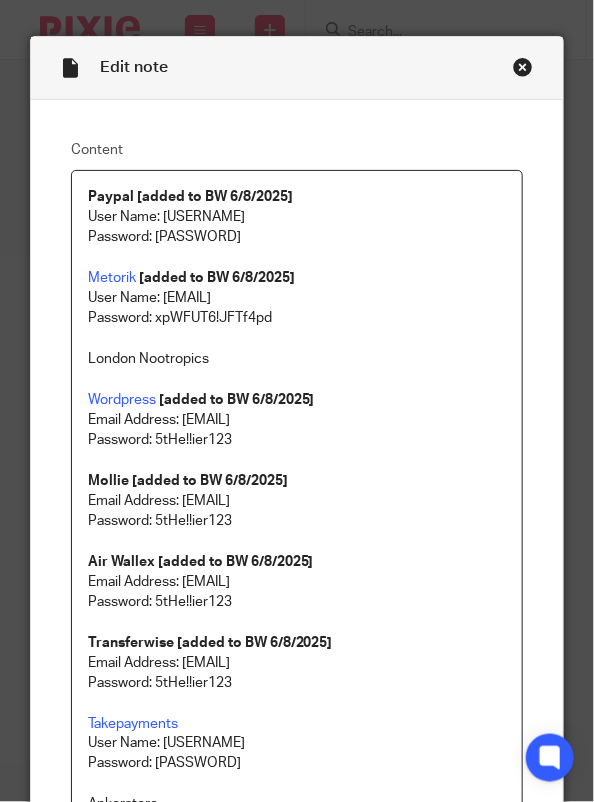 click at bounding box center (297, 339) 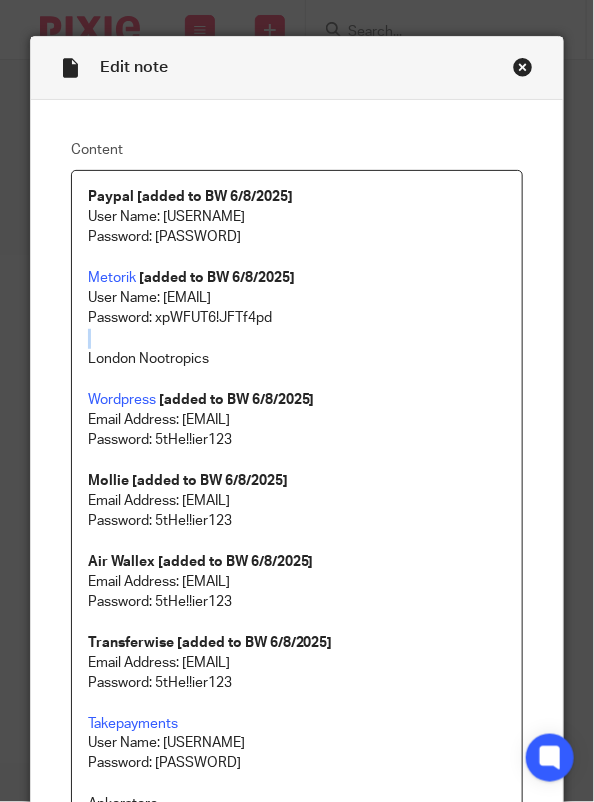 click at bounding box center [297, 339] 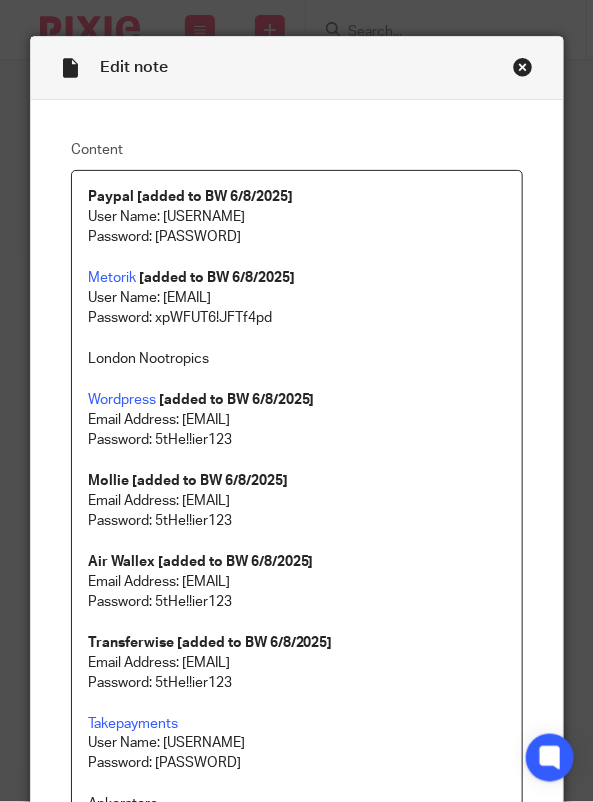 click on "London Nootropics" at bounding box center (297, 359) 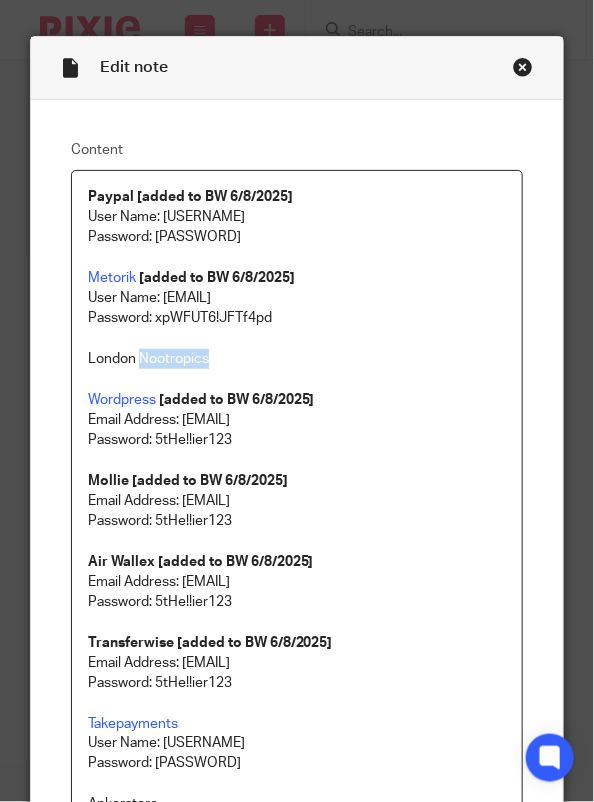click on "London Nootropics" at bounding box center [297, 359] 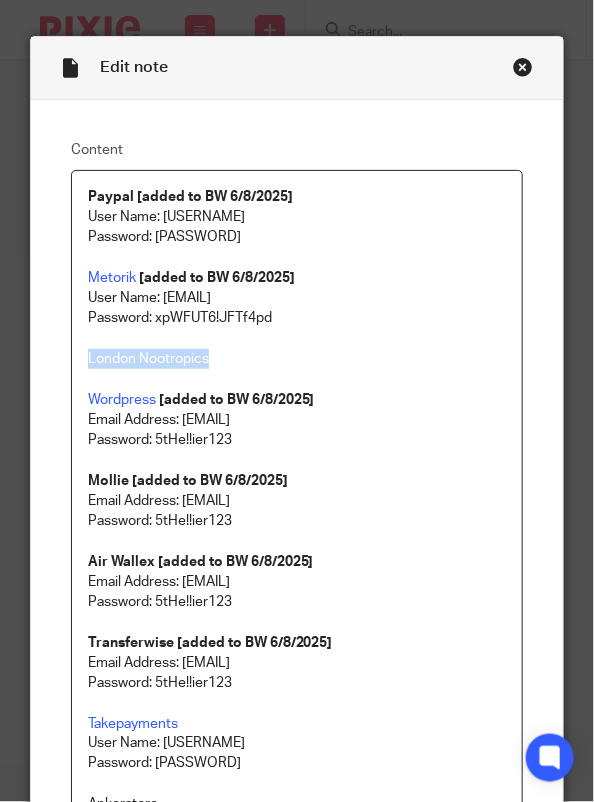 click on "London Nootropics" at bounding box center [297, 359] 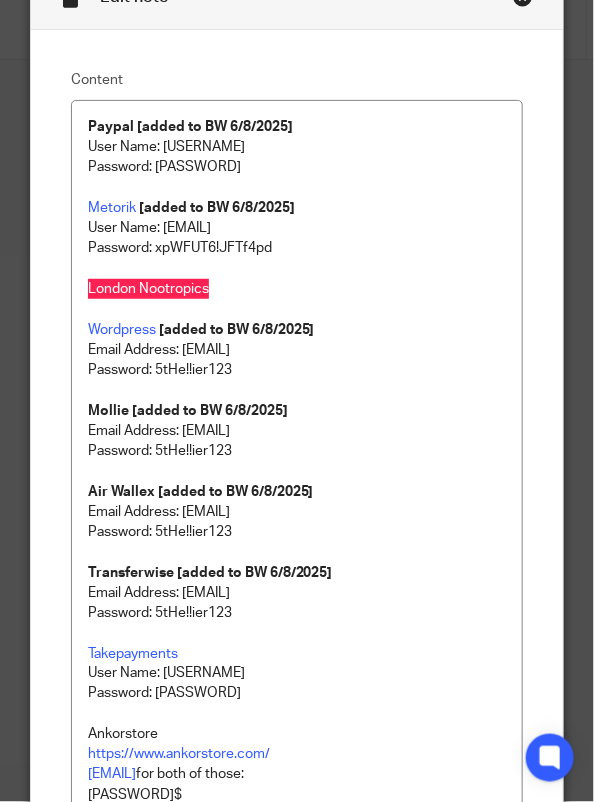 scroll, scrollTop: 204, scrollLeft: 0, axis: vertical 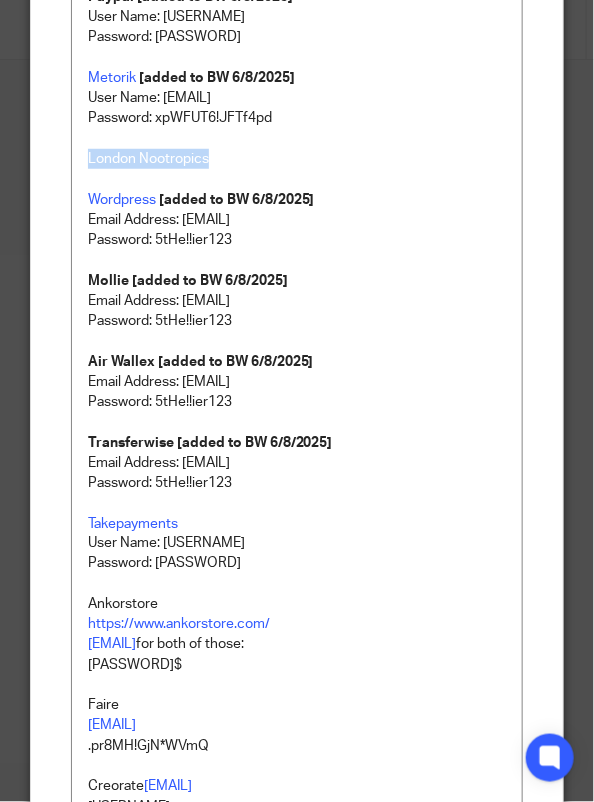 click on "Password: 5tHe!!ier123" at bounding box center (297, 240) 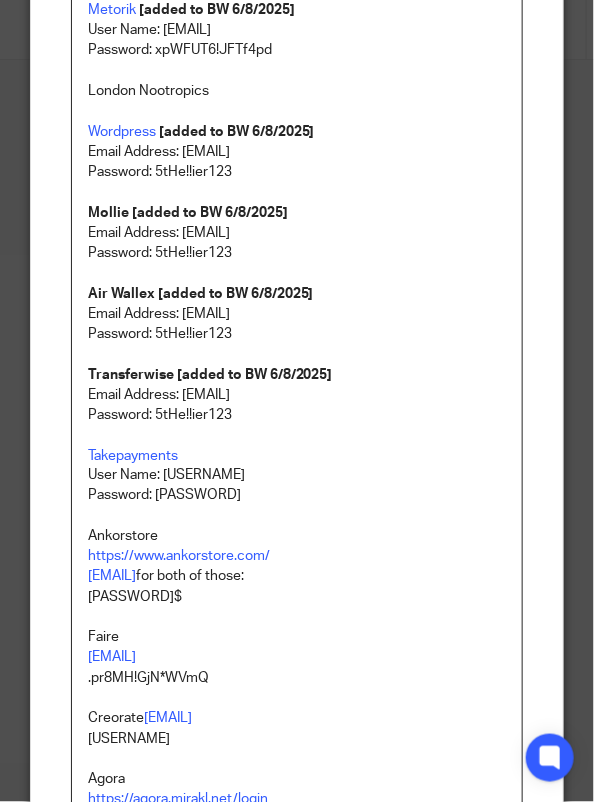 scroll, scrollTop: 504, scrollLeft: 0, axis: vertical 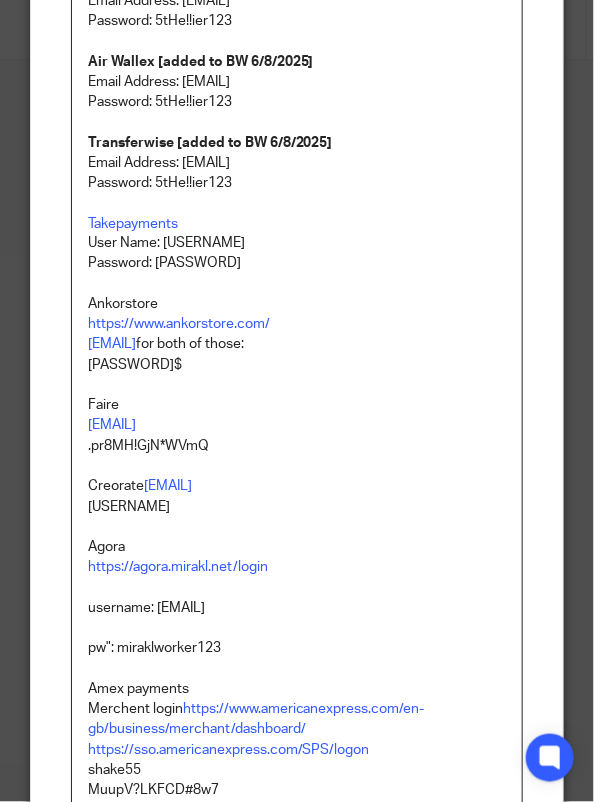 click on "Takepayments" at bounding box center [297, 224] 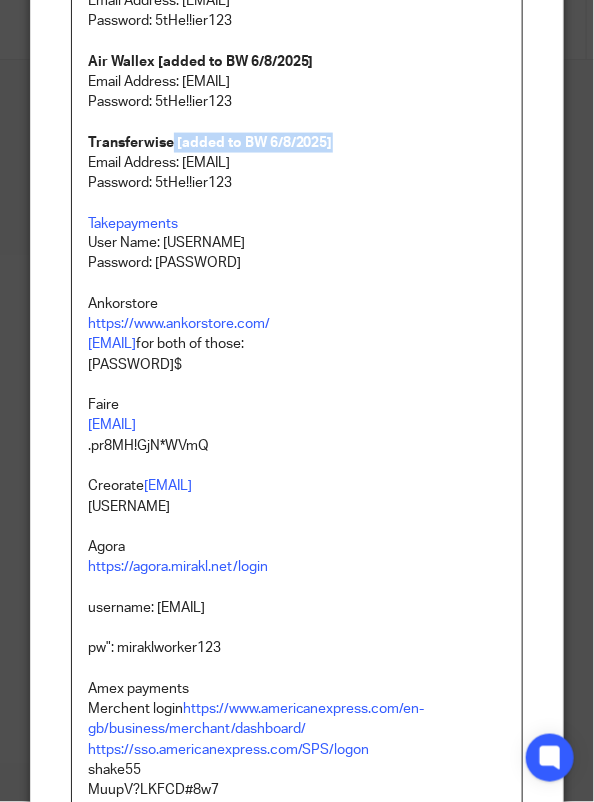 drag, startPoint x: 336, startPoint y: 139, endPoint x: 166, endPoint y: 145, distance: 170.10585 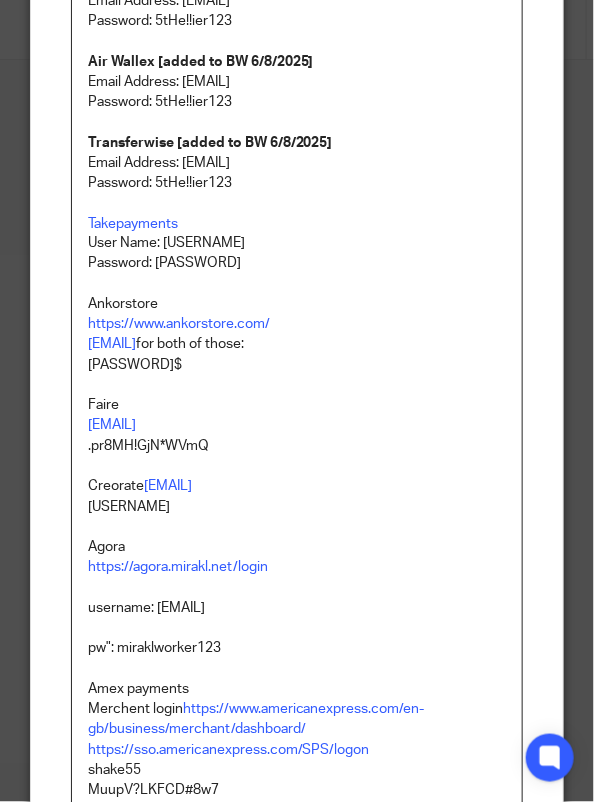 click on "Takepayments" at bounding box center [297, 224] 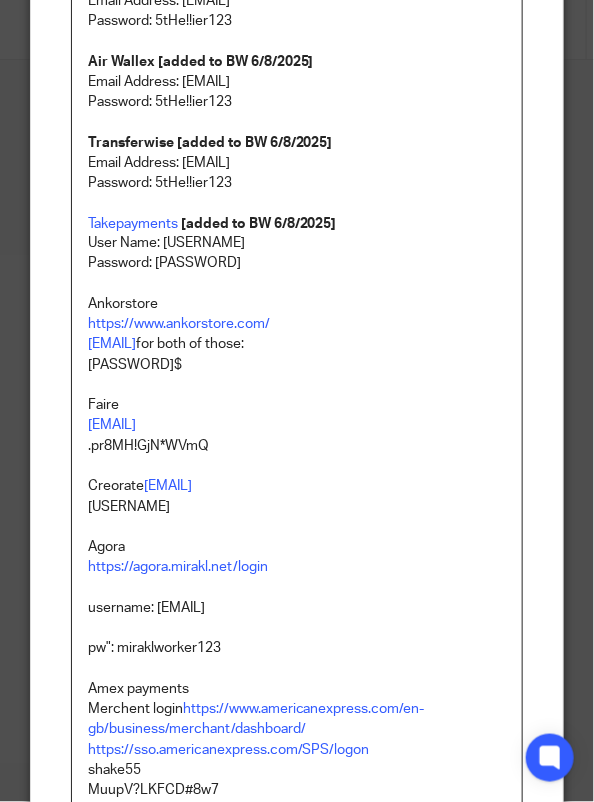 click on "Takepayments    [added to BW 6/8/2025]" at bounding box center [297, 224] 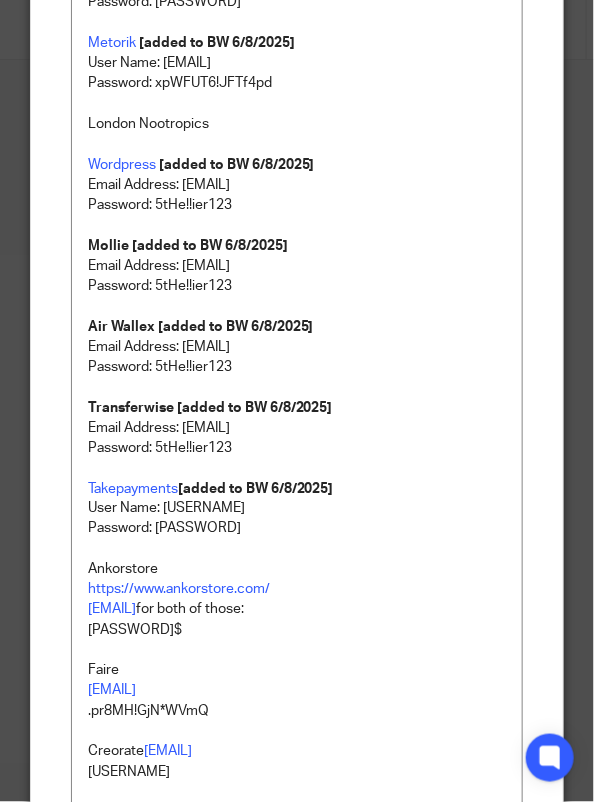 scroll, scrollTop: 204, scrollLeft: 0, axis: vertical 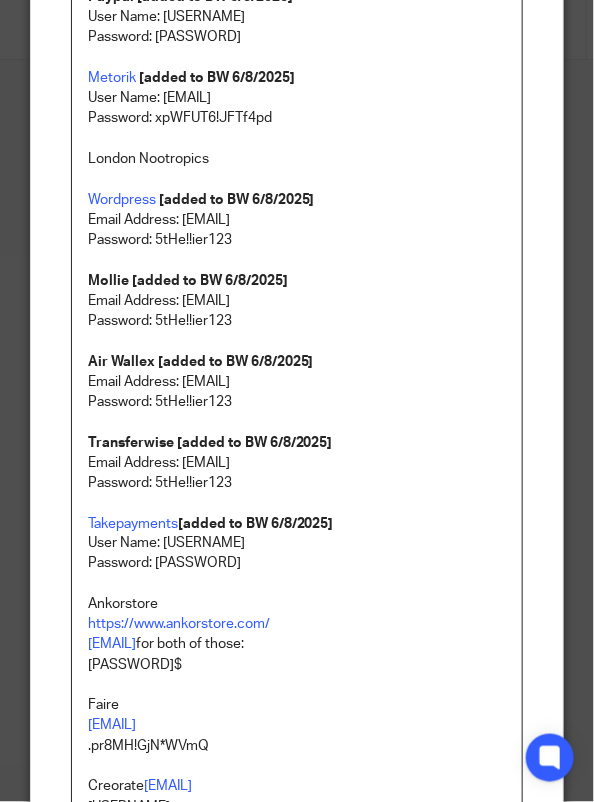 click on "London Nootropics" at bounding box center [297, 159] 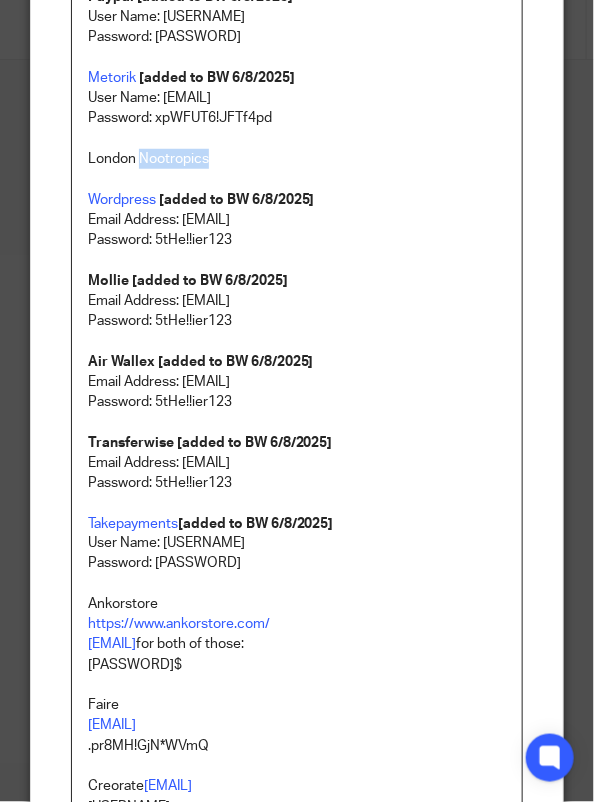 click on "London Nootropics" at bounding box center [297, 159] 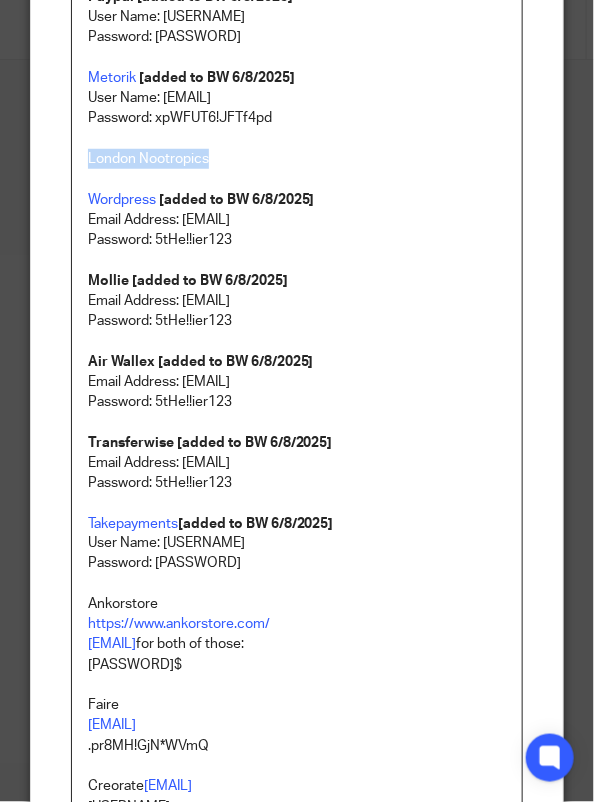 click on "London Nootropics" at bounding box center [297, 159] 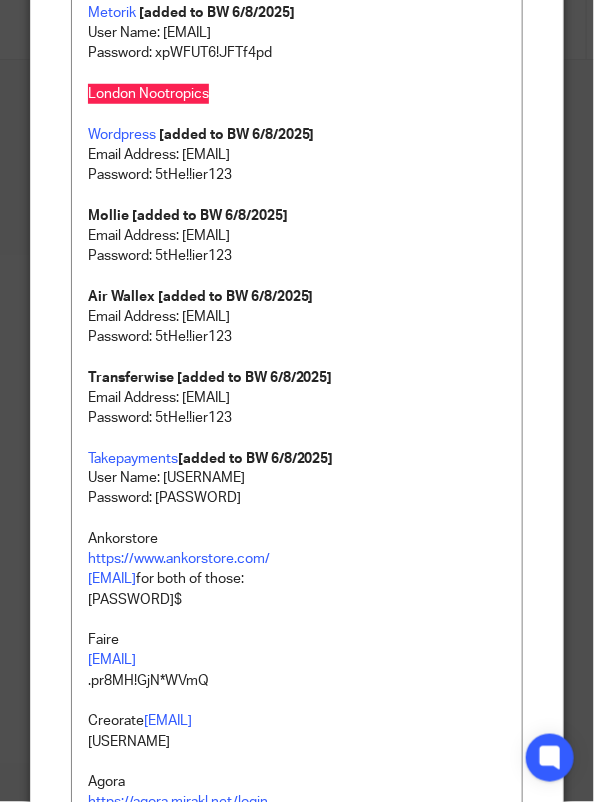 scroll, scrollTop: 304, scrollLeft: 0, axis: vertical 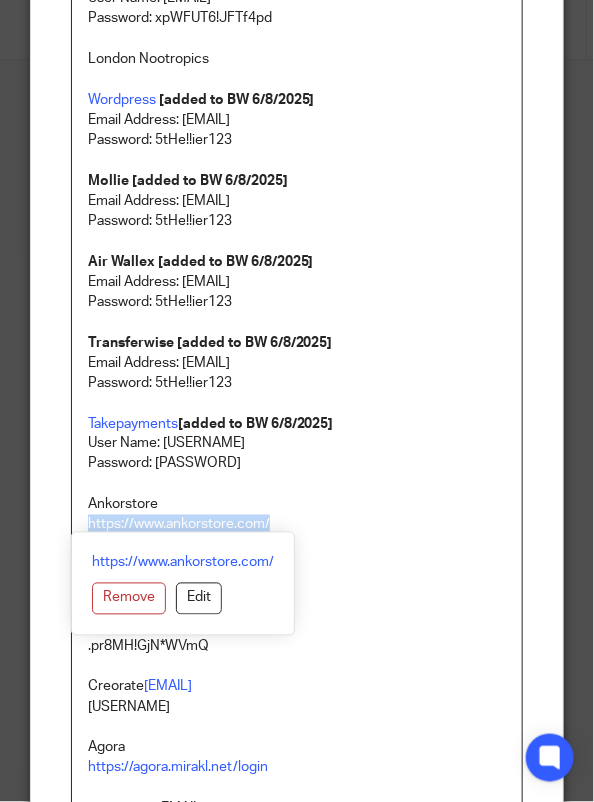 drag, startPoint x: 304, startPoint y: 517, endPoint x: 75, endPoint y: 520, distance: 229.01965 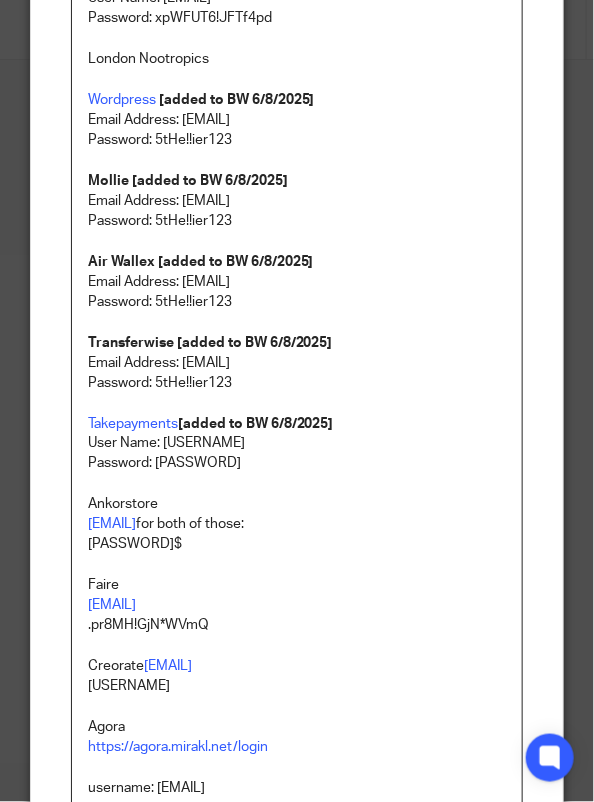 click on "Ankorstore" at bounding box center (297, 505) 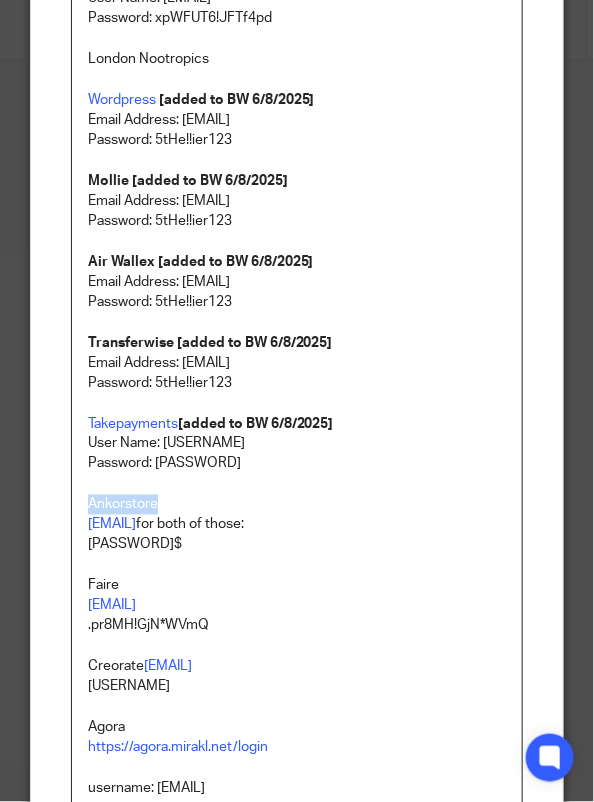 click on "Ankorstore" at bounding box center [297, 505] 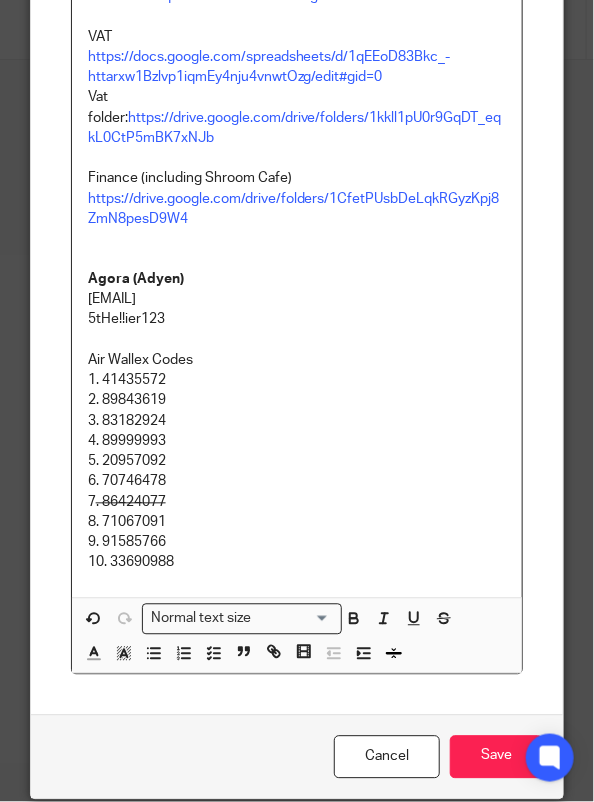 scroll, scrollTop: 2002, scrollLeft: 0, axis: vertical 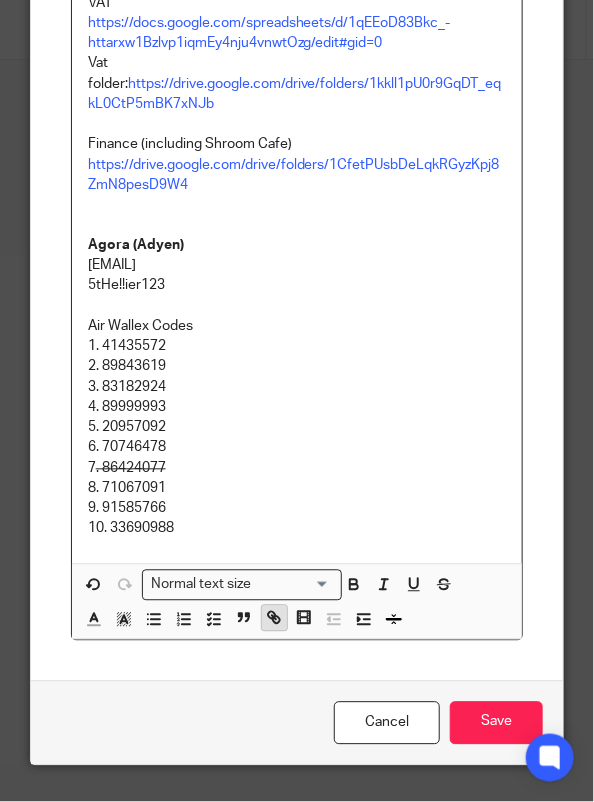 click 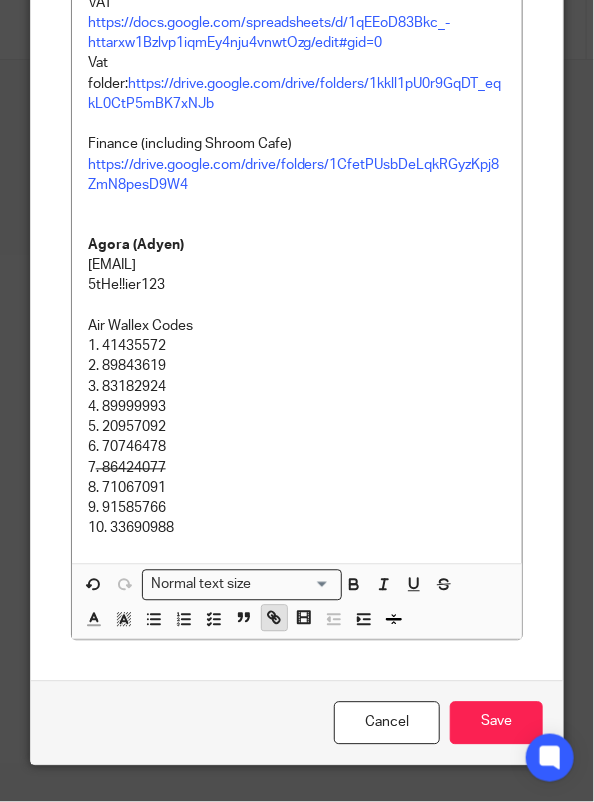 scroll, scrollTop: 505, scrollLeft: 0, axis: vertical 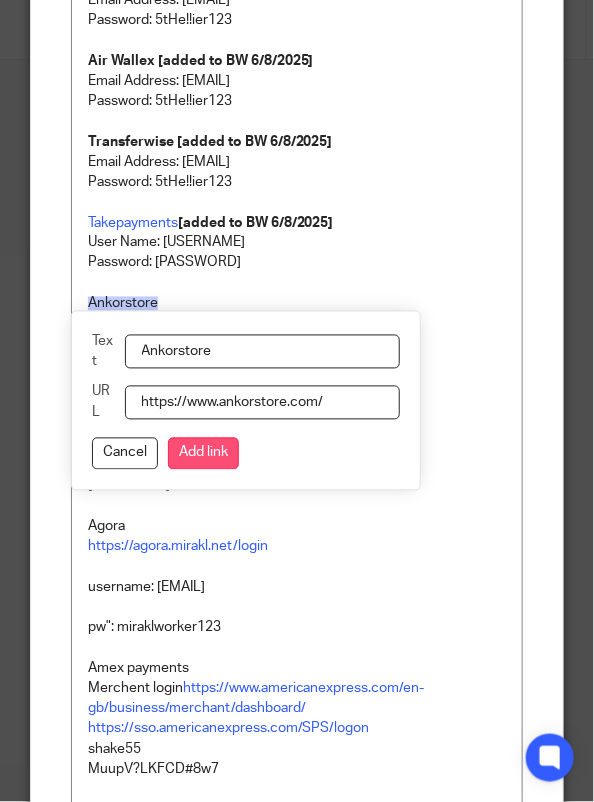 type on "https://www.ankorstore.com/" 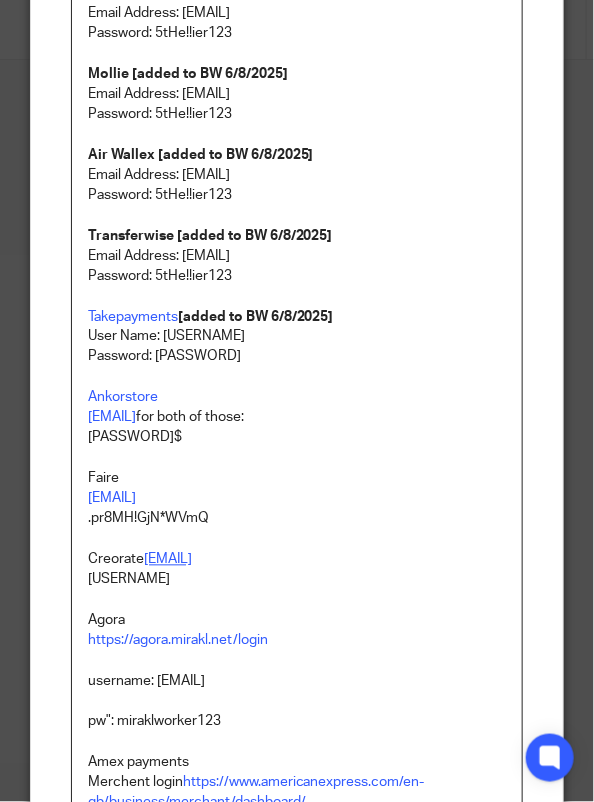 scroll, scrollTop: 305, scrollLeft: 0, axis: vertical 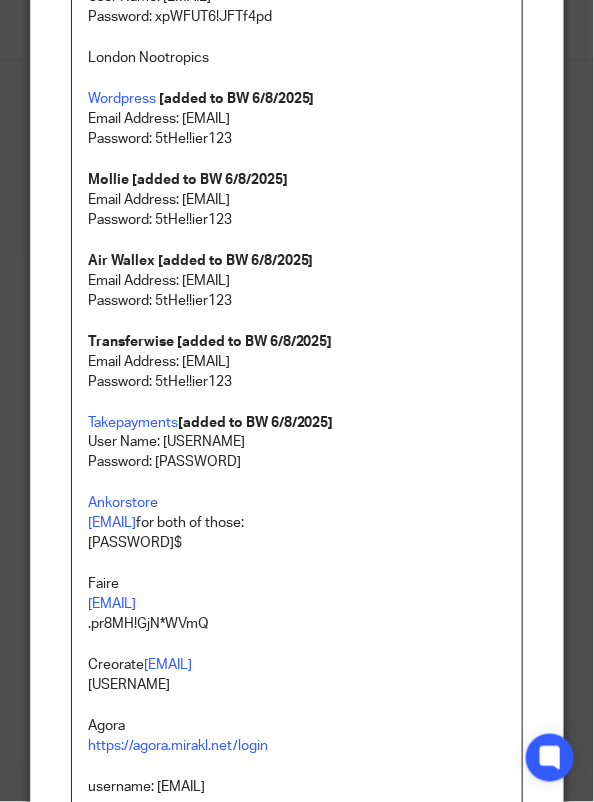 drag, startPoint x: 395, startPoint y: 523, endPoint x: 284, endPoint y: 525, distance: 111.01801 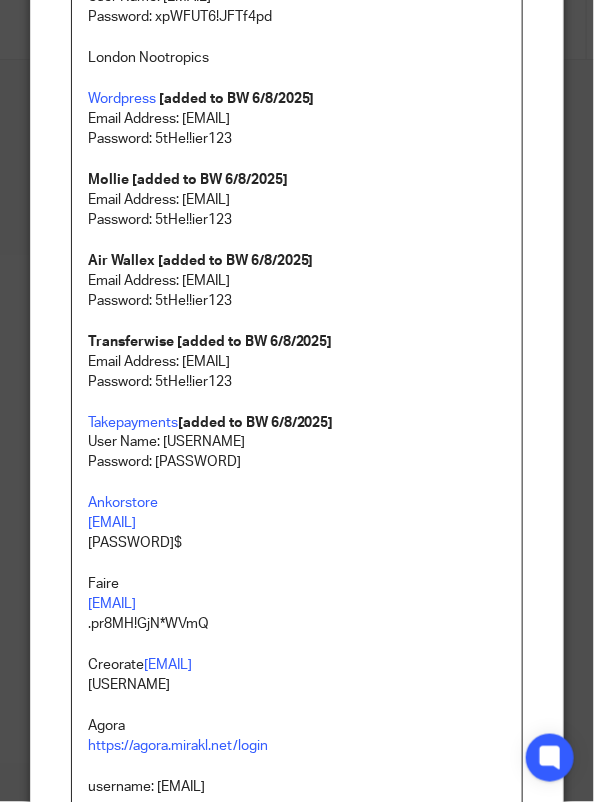 click on "Paypal [added to BW 6/8/2025] User Name: teamabacai3 Password: xpWFUT6!JFTf4pd1 Metorik   [added to BW 6/8/2025] User Name: Teamabacai@abacai.co.uk Password: xpWFUT6!JFTf4pd London Nootropics Wordpress   [added to BW 6/8/2025] Email Address: accounting@abacai.co.uk Password: 5tHe!!ier123 Mollie   [added to BW 6/8/2025] Email Address: accounting@abacai.co.uk Password: 5tHe!!ier123 Air Wallex [added to BW 6/8/2025] Email Address: accounting@abacai.co.uk Password: 5tHe!!ier123 Transferwise [added to BW 6/8/2025] Email Address: accounting@abacai.co.uk Password: 5tHe!!ier123 Takepayments  [added to BW 6/8/2025] User Name: merchant5768443 Password: MojoMojo2222? Ankorstore sales@londonnootropics.com Abduwaliemuse89$ Faire sales@londonnootropics.com .pr8MH!GjN*WVmQ Creorate  shez@londonnootropics.com Abduwalimuse1989 Agora https://agora.mirakl.net/login username: hello@londonnootropics.com pw": miraklworker123 Amex payments Merchent login  https://www.americanexpress.com/en-gb/business/merchant/dashboard/ shake55 7" at bounding box center (297, 1065) 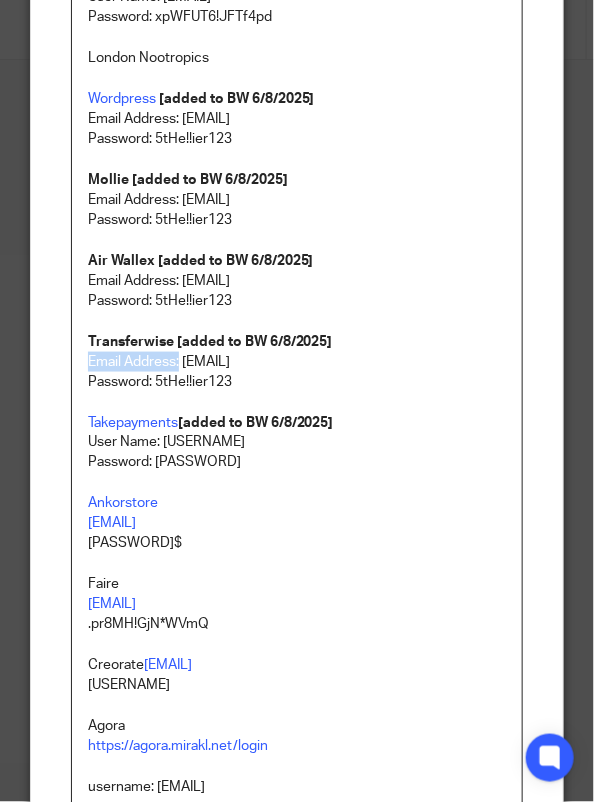 drag, startPoint x: 173, startPoint y: 364, endPoint x: 69, endPoint y: 364, distance: 104 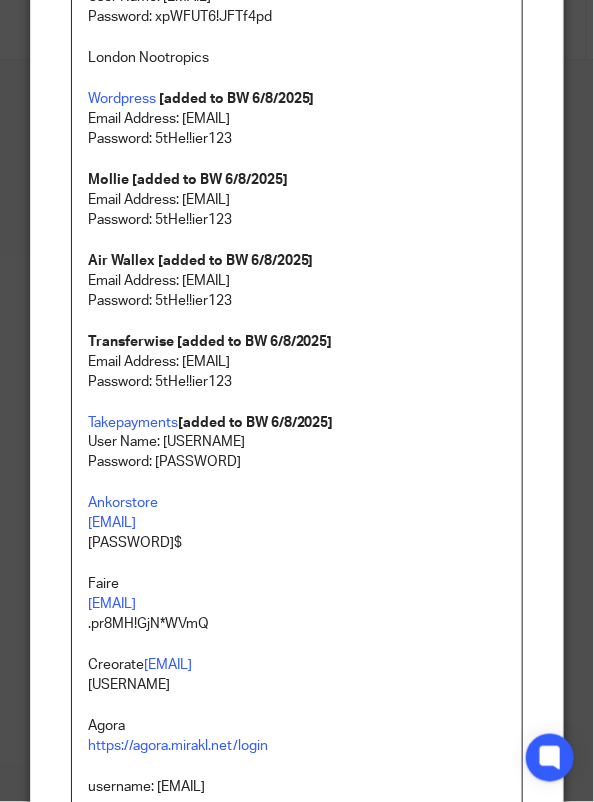 click on "Paypal [added to BW 6/8/2025] User Name: teamabacai3 Password: xpWFUT6!JFTf4pd1 Metorik   [added to BW 6/8/2025] User Name: Teamabacai@abacai.co.uk Password: xpWFUT6!JFTf4pd London Nootropics Wordpress   [added to BW 6/8/2025] Email Address: accounting@abacai.co.uk Password: 5tHe!!ier123 Mollie   [added to BW 6/8/2025] Email Address: accounting@abacai.co.uk Password: 5tHe!!ier123 Air Wallex [added to BW 6/8/2025] Email Address: accounting@abacai.co.uk Password: 5tHe!!ier123 Transferwise [added to BW 6/8/2025] Email Address: accounting@abacai.co.uk Password: 5tHe!!ier123 Takepayments  [added to BW 6/8/2025] User Name: merchant5768443 Password: MojoMojo2222? Ankorstore sales@londonnootropics.com Abduwaliemuse89$ Faire sales@londonnootropics.com .pr8MH!GjN*WVmQ Creorate  shez@londonnootropics.com Abduwalimuse1989 Agora https://agora.mirakl.net/login username: hello@londonnootropics.com pw": miraklworker123 Amex payments Merchent login  https://www.americanexpress.com/en-gb/business/merchant/dashboard/ shake55 7" at bounding box center [297, 1065] 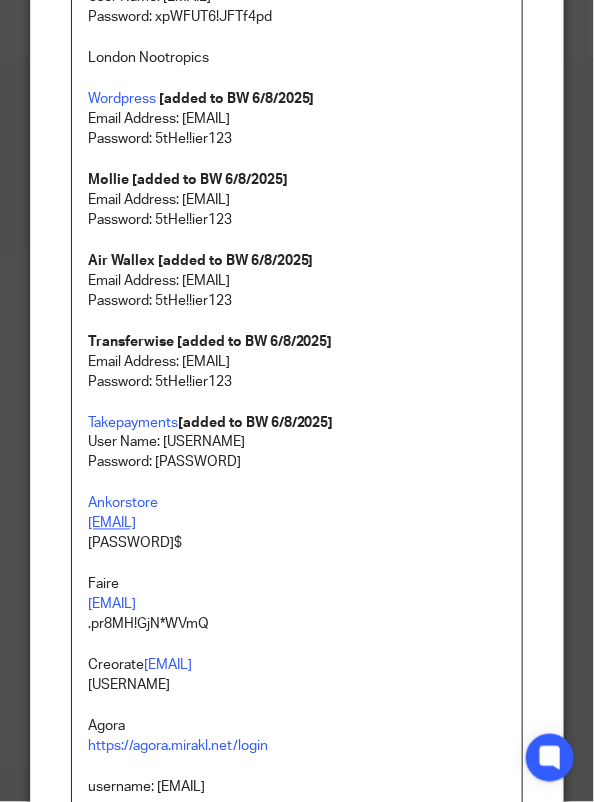 click on "sales@londonnootropics.com" at bounding box center [112, 524] 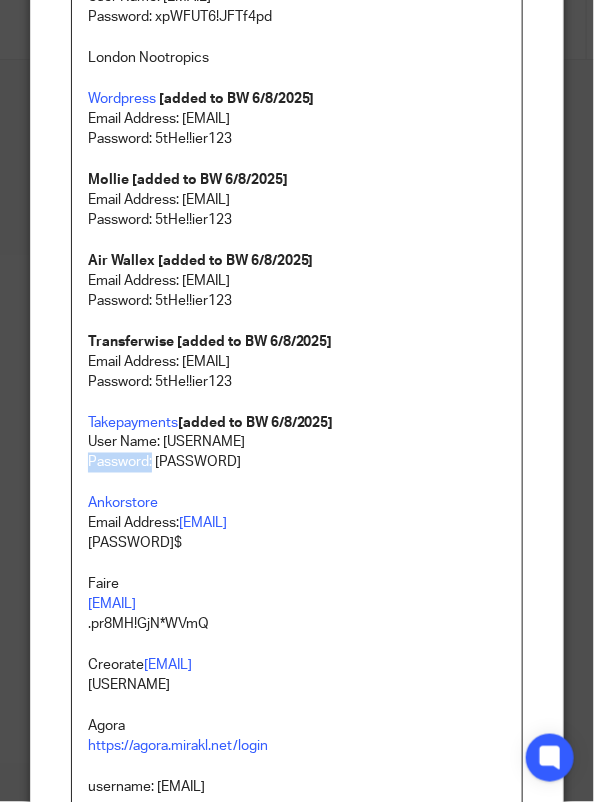 drag, startPoint x: 145, startPoint y: 463, endPoint x: 76, endPoint y: 465, distance: 69.02898 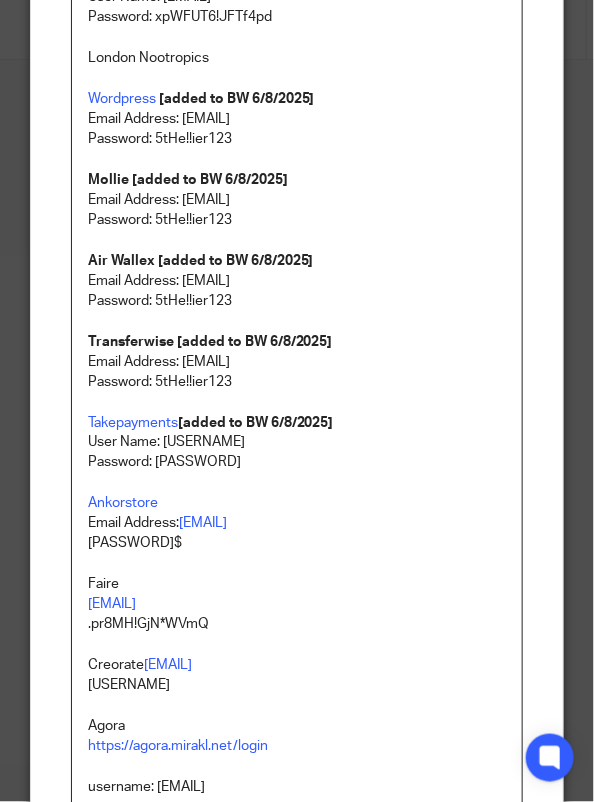 click on "Abduwaliemuse89$" at bounding box center (297, 544) 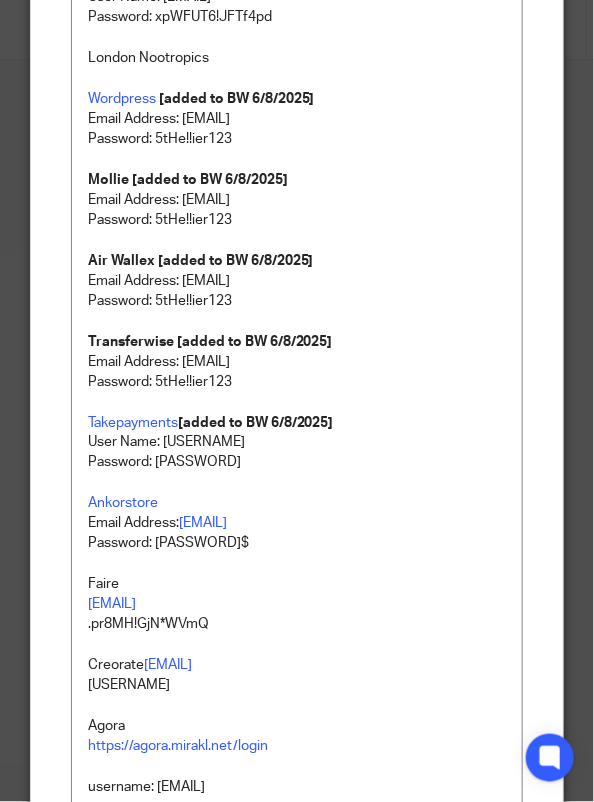 click on "Faire" at bounding box center (297, 585) 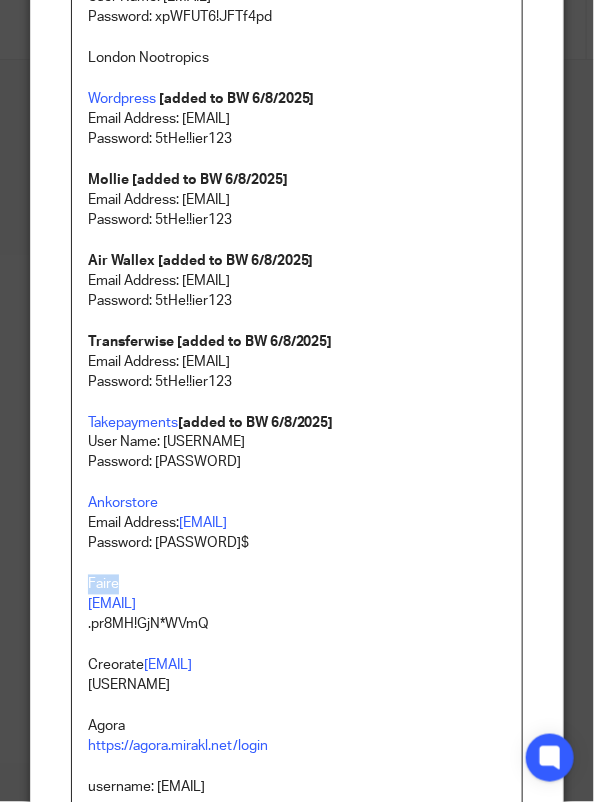click on "Faire" at bounding box center [297, 585] 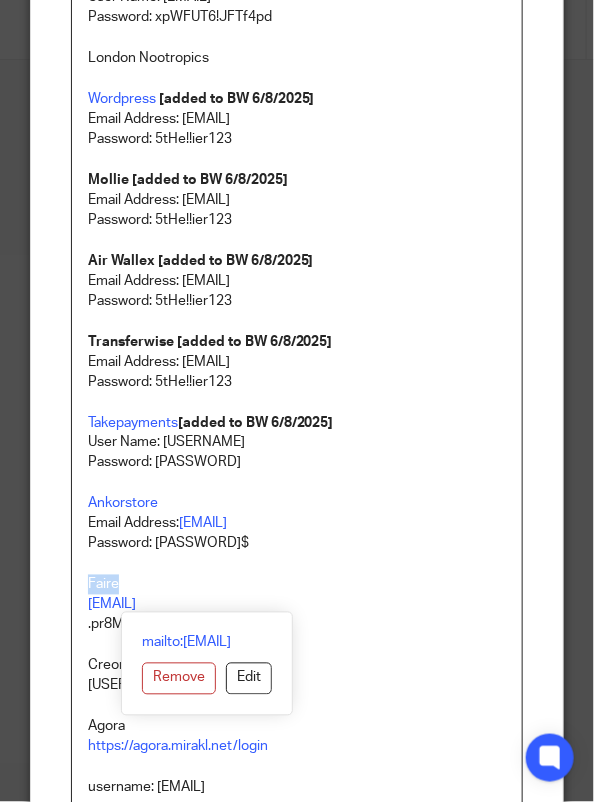 drag, startPoint x: 296, startPoint y: 608, endPoint x: 43, endPoint y: 602, distance: 253.07114 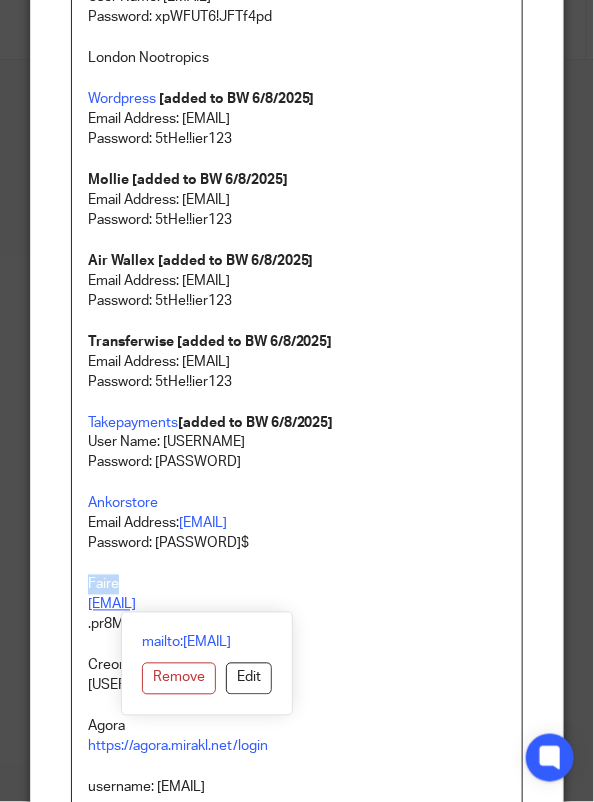 click on "sales@londonnootropics.com" at bounding box center (112, 605) 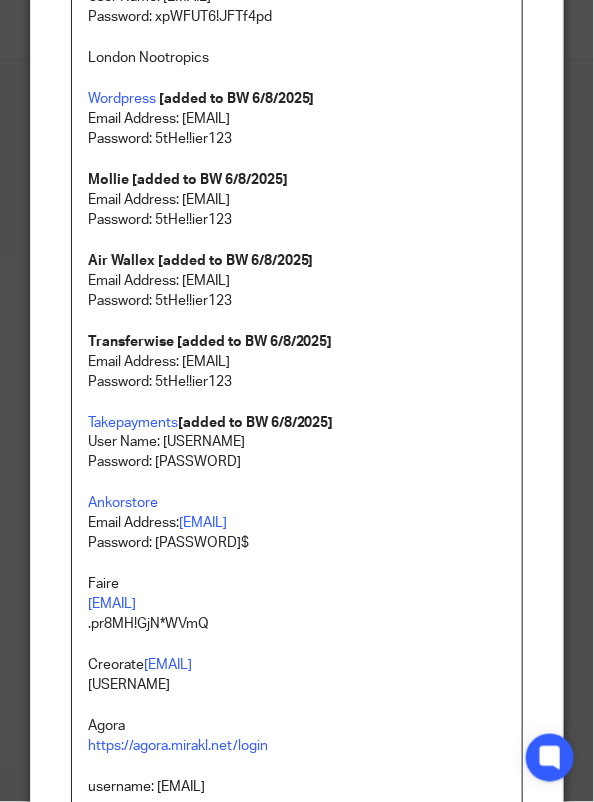click on "Faire" at bounding box center [297, 585] 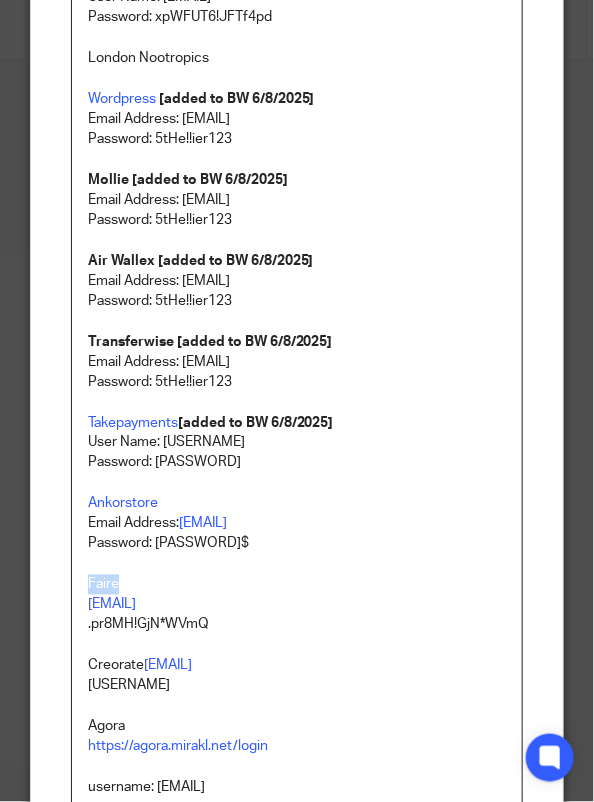click on "Faire" at bounding box center (297, 585) 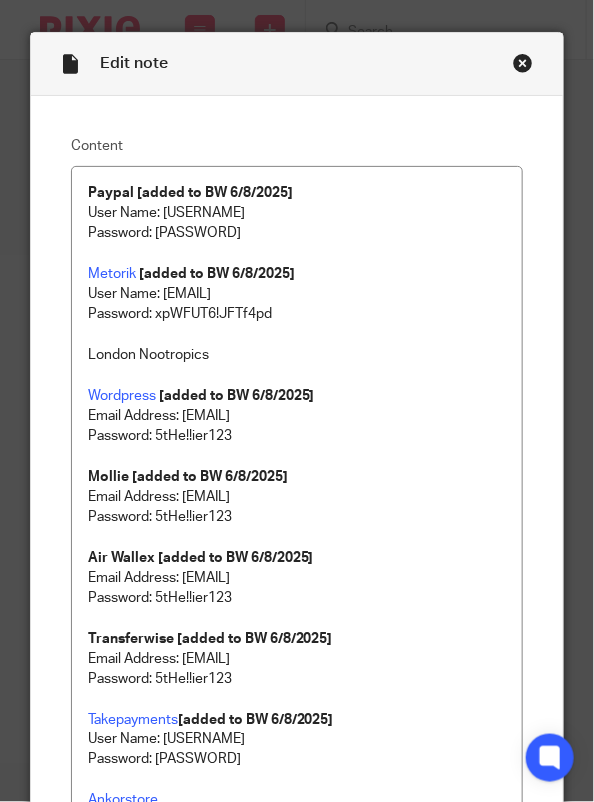 scroll, scrollTop: 5, scrollLeft: 0, axis: vertical 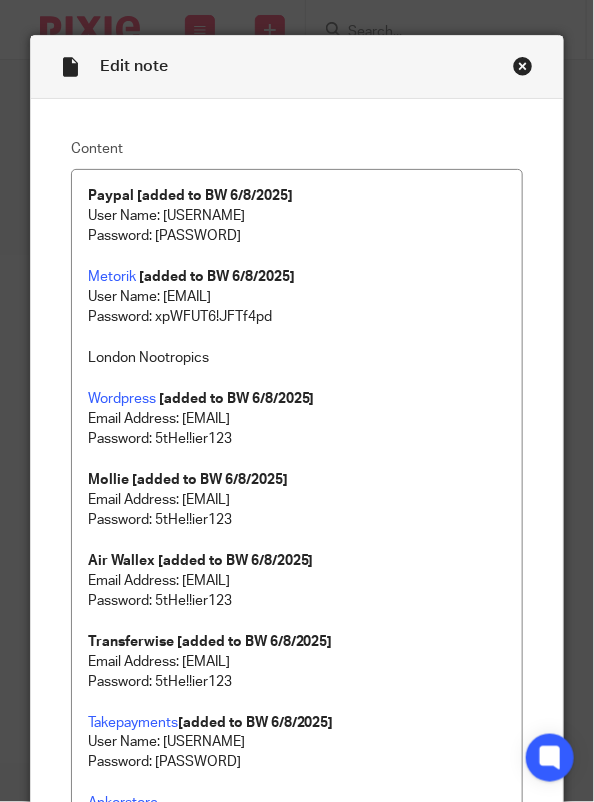 click on "London Nootropics" at bounding box center (297, 358) 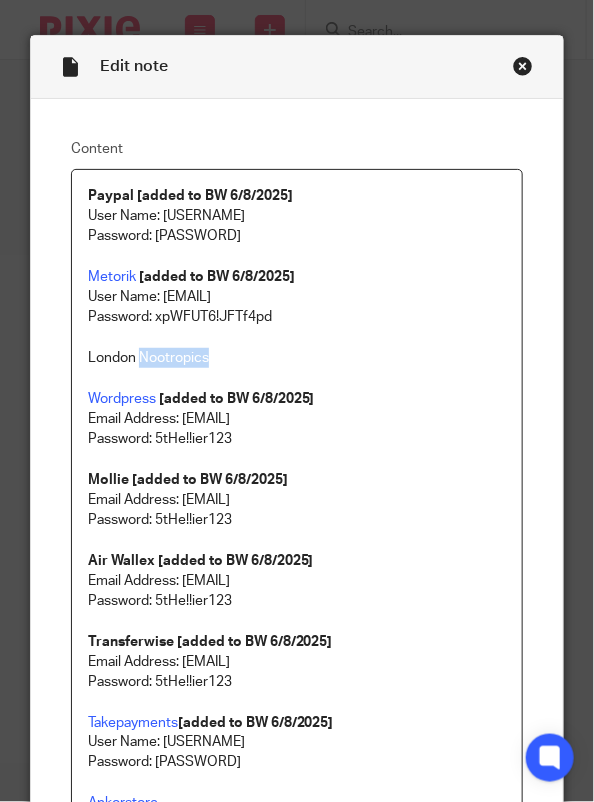 click on "London Nootropics" at bounding box center [297, 358] 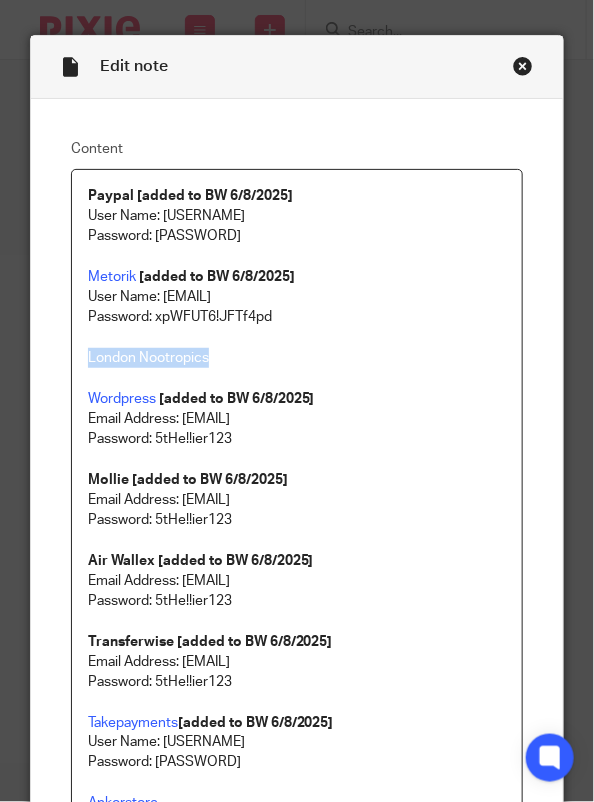 click on "London Nootropics" at bounding box center [297, 358] 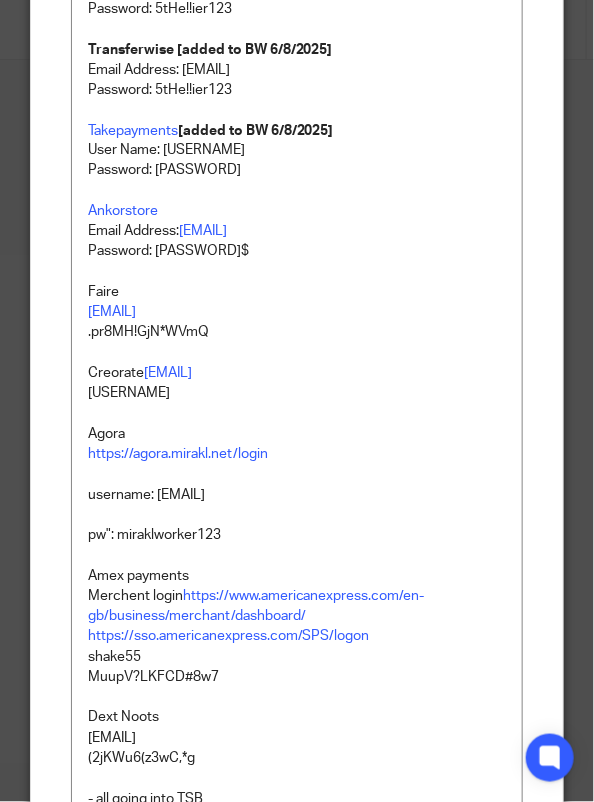 scroll, scrollTop: 605, scrollLeft: 0, axis: vertical 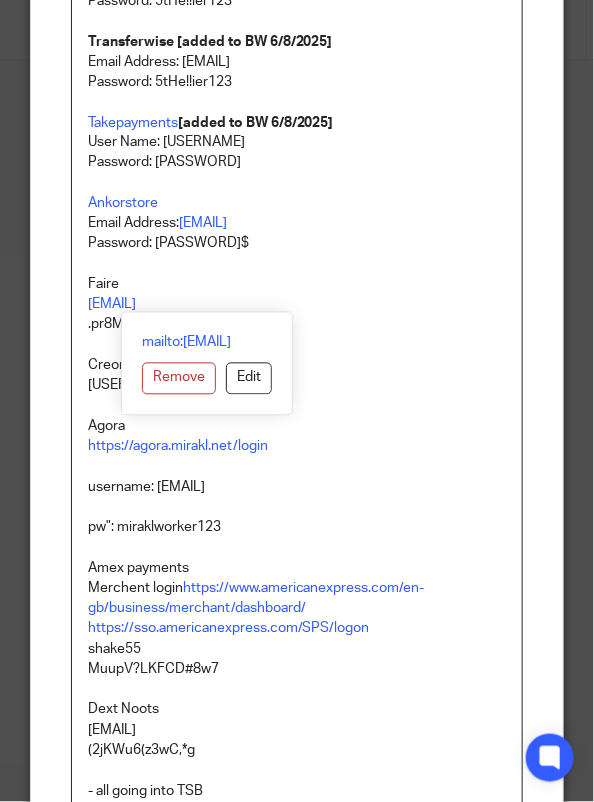 drag, startPoint x: 292, startPoint y: 303, endPoint x: 70, endPoint y: 301, distance: 222.009 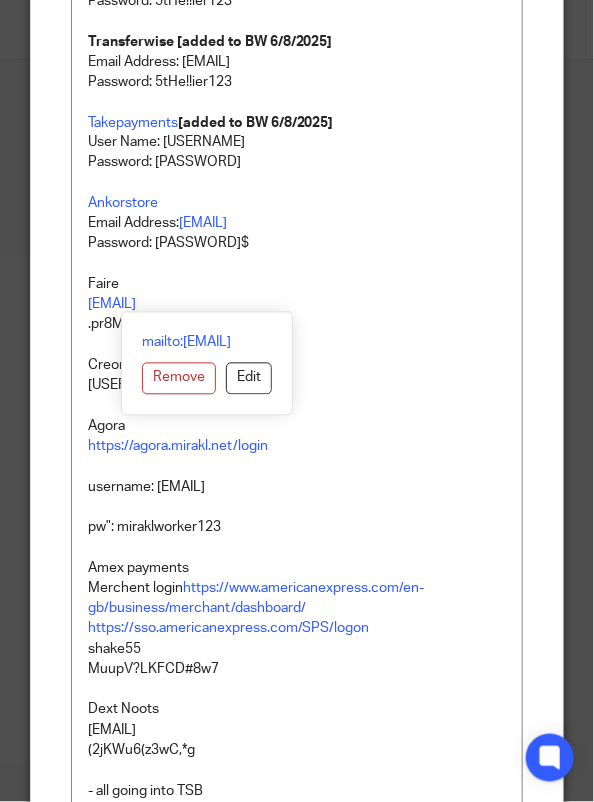 drag, startPoint x: 231, startPoint y: 319, endPoint x: 46, endPoint y: 312, distance: 185.13239 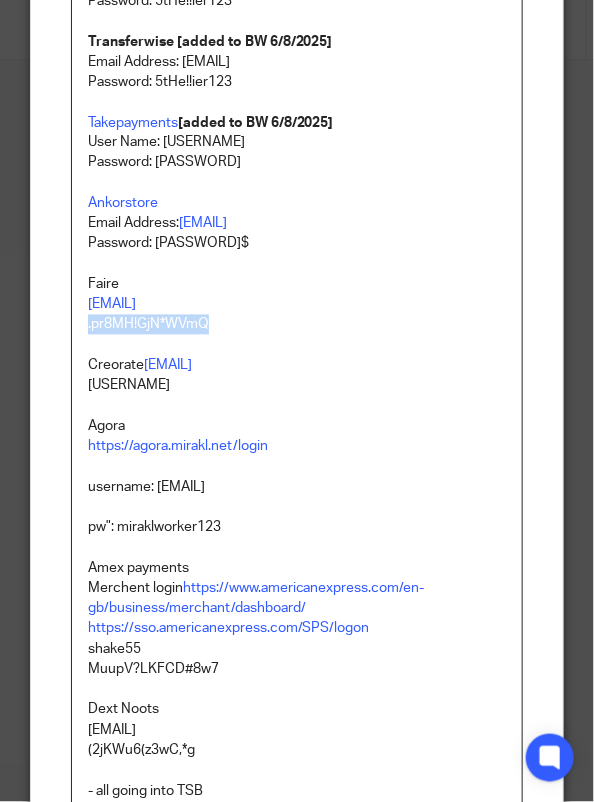 drag, startPoint x: 204, startPoint y: 329, endPoint x: 70, endPoint y: 322, distance: 134.18271 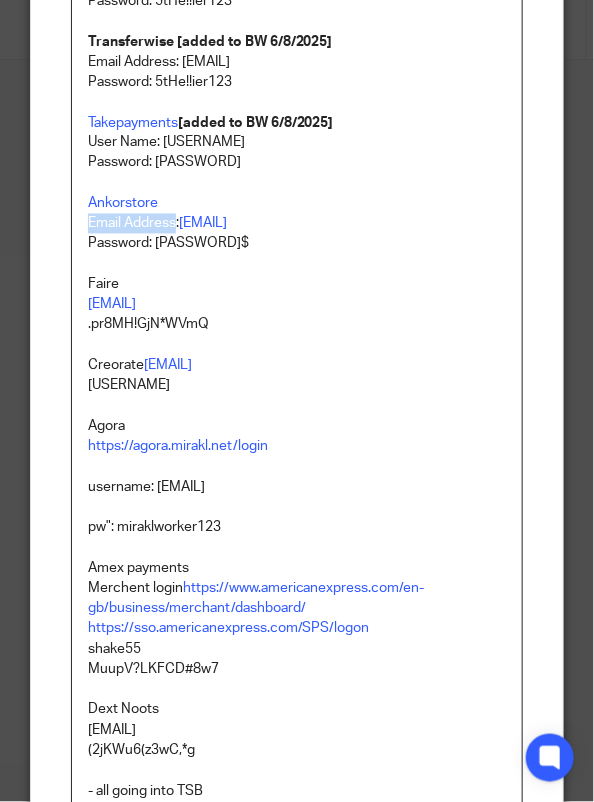 drag, startPoint x: 169, startPoint y: 217, endPoint x: 75, endPoint y: 215, distance: 94.02127 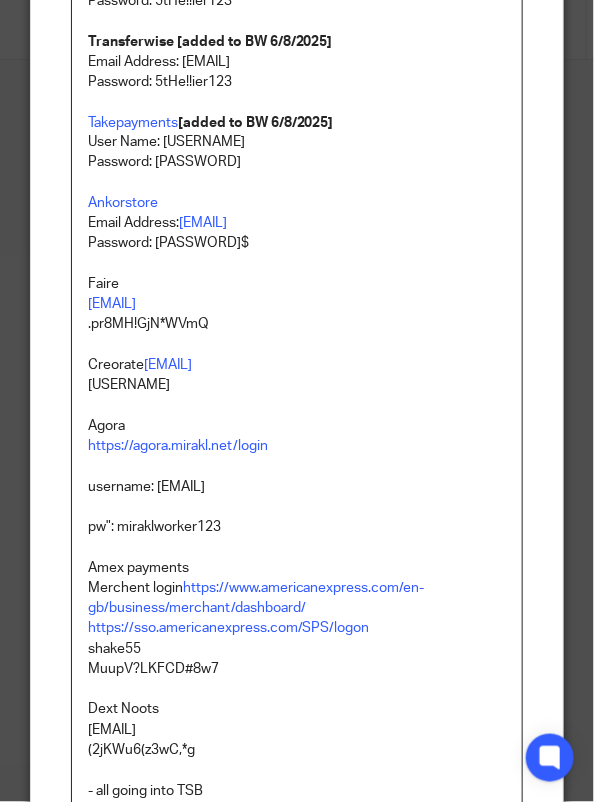 click on "Paypal [added to BW 6/8/2025] User Name: teamabacai3 Password: xpWFUT6!JFTf4pd1 Metorik   [added to BW 6/8/2025] User Name: Teamabacai@abacai.co.uk Password: xpWFUT6!JFTf4pd London Nootropics Wordpress   [added to BW 6/8/2025] Email Address: accounting@abacai.co.uk Password: 5tHe!!ier123 Mollie   [added to BW 6/8/2025] Email Address: accounting@abacai.co.uk Password: 5tHe!!ier123 Air Wallex [added to BW 6/8/2025] Email Address: accounting@abacai.co.uk Password: 5tHe!!ier123 Transferwise [added to BW 6/8/2025] Email Address: accounting@abacai.co.uk Password: 5tHe!!ier123 Takepayments  [added to BW 6/8/2025] User Name: merchant5768443 Password: MojoMojo2222? Ankorstore Email Address:  sales@londonnootropics.com Password: Abduwaliemuse89$ Faire sales@londonnootropics.com .pr8MH!GjN*WVmQ Creorate  shez@londonnootropics.com Abduwalimuse1989 Agora https://agora.mirakl.net/login username: hello@londonnootropics.com pw": miraklworker123 Amex payments Merchent login  https://sso.americanexpress.com/SPS/logon shake55 7" at bounding box center [297, 765] 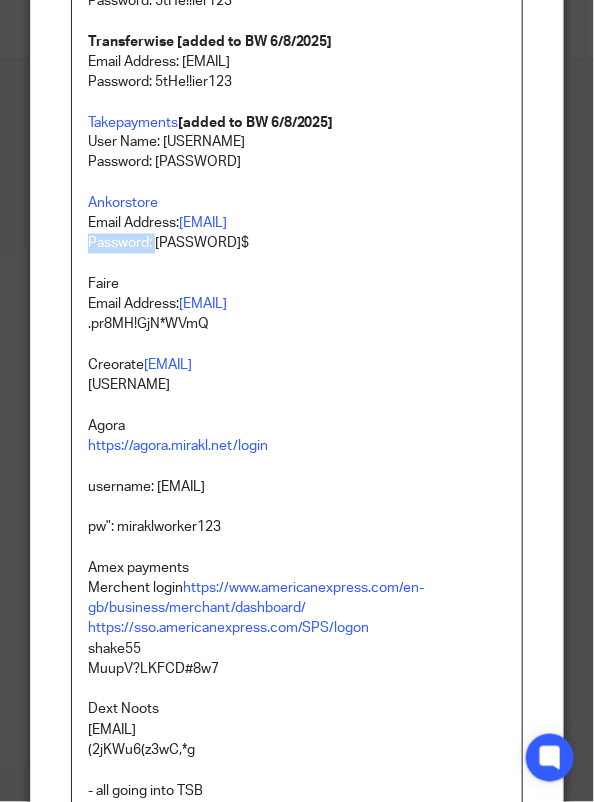 drag, startPoint x: 126, startPoint y: 241, endPoint x: 68, endPoint y: 241, distance: 58 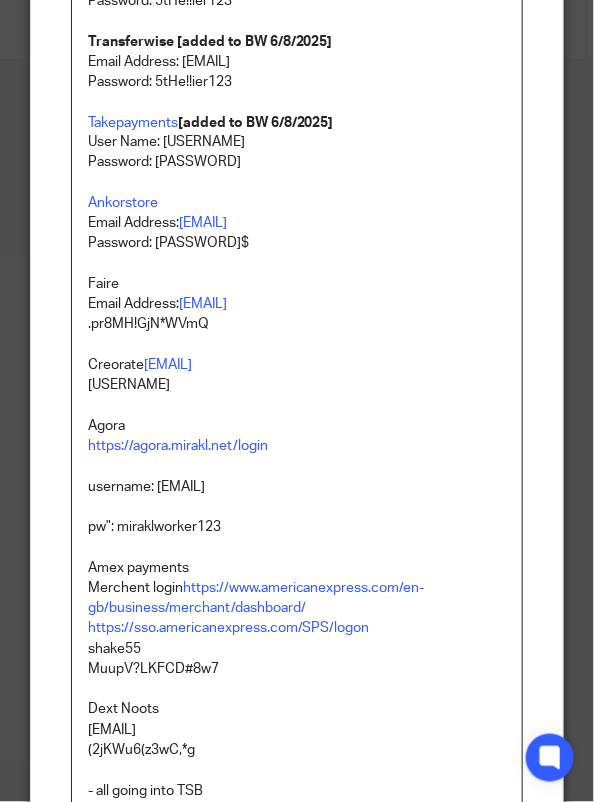 click on ".pr8MH!GjN*WVmQ" at bounding box center (297, 325) 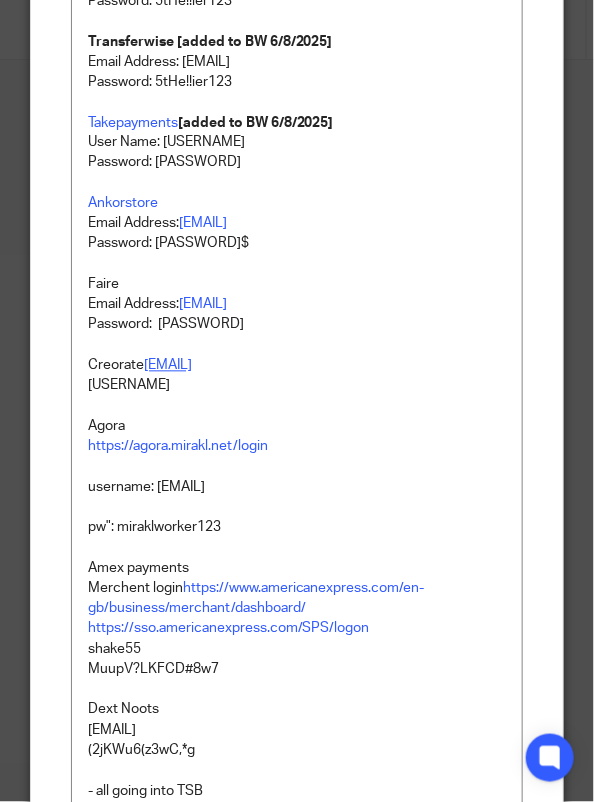 click on "shez@londonnootropics.com" at bounding box center (168, 366) 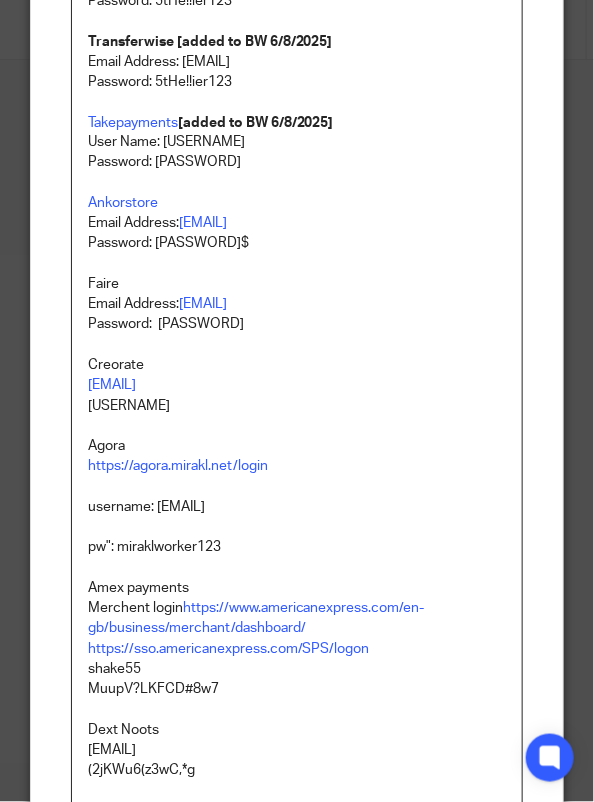 click on "Creorate" at bounding box center [297, 366] 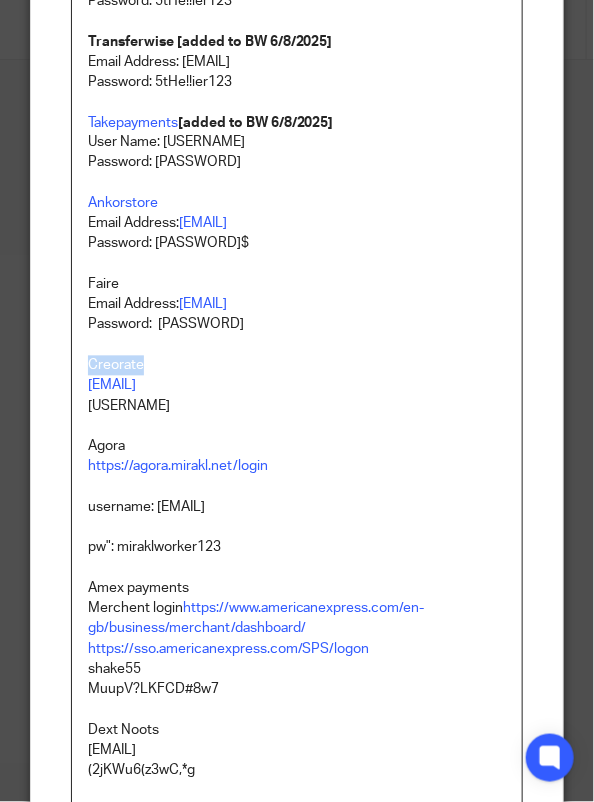 click on "Creorate" at bounding box center [297, 366] 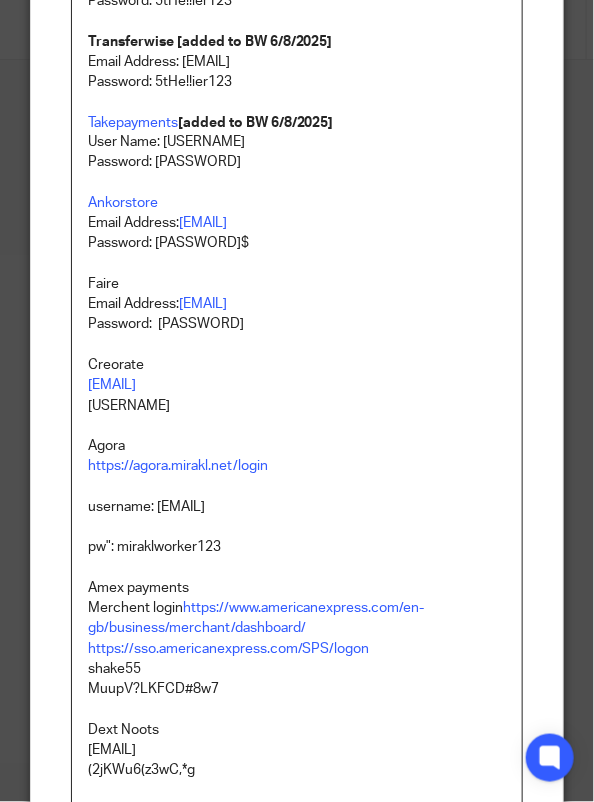 click on "Faire" at bounding box center (297, 285) 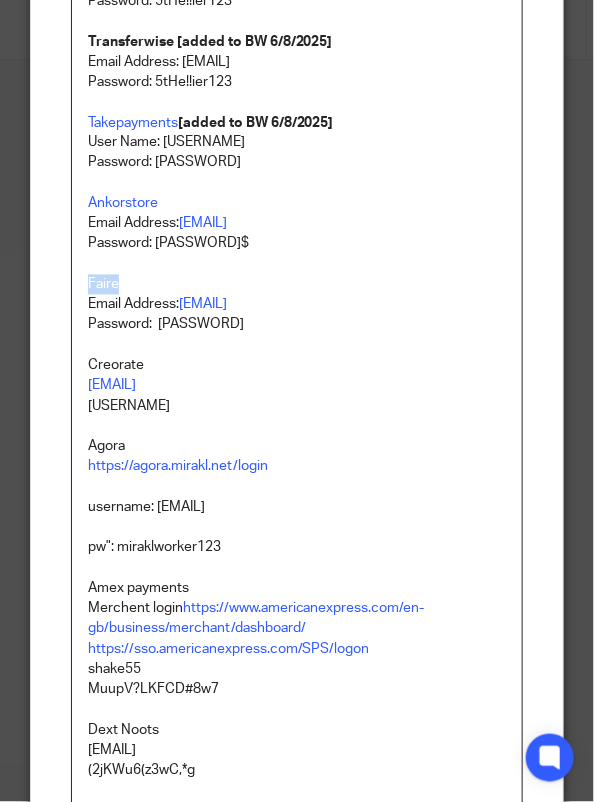 click on "Faire" at bounding box center (297, 285) 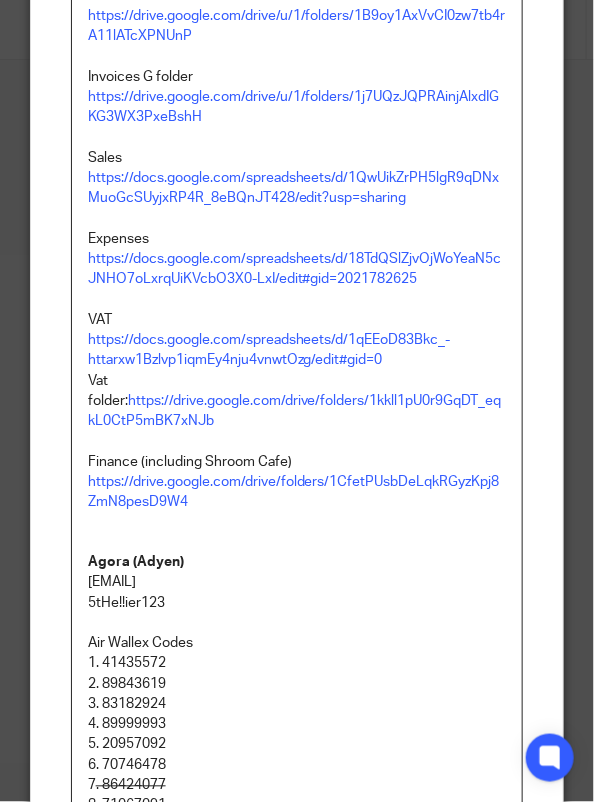 scroll, scrollTop: 2022, scrollLeft: 0, axis: vertical 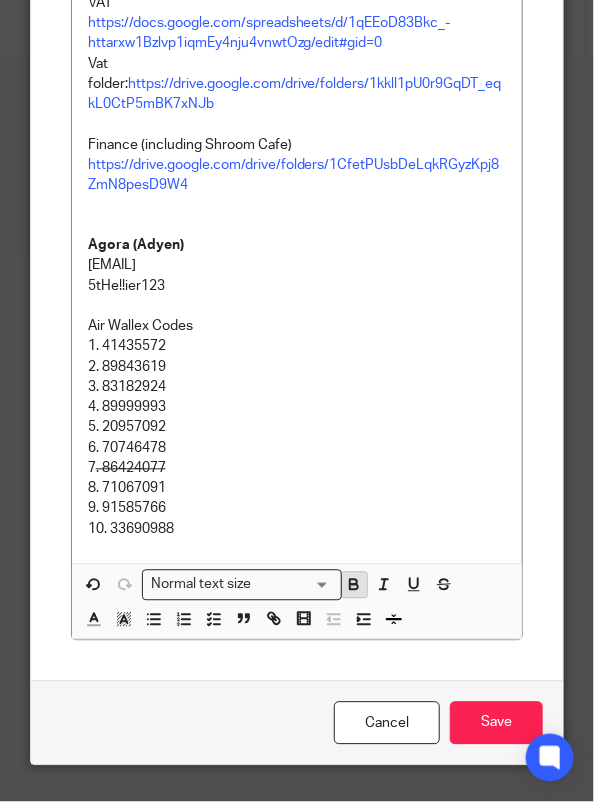 click 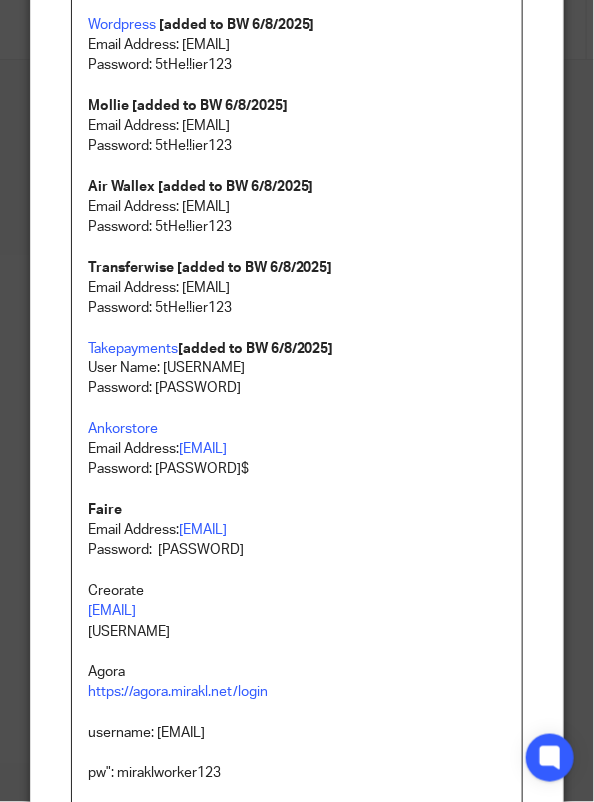 scroll, scrollTop: 377, scrollLeft: 0, axis: vertical 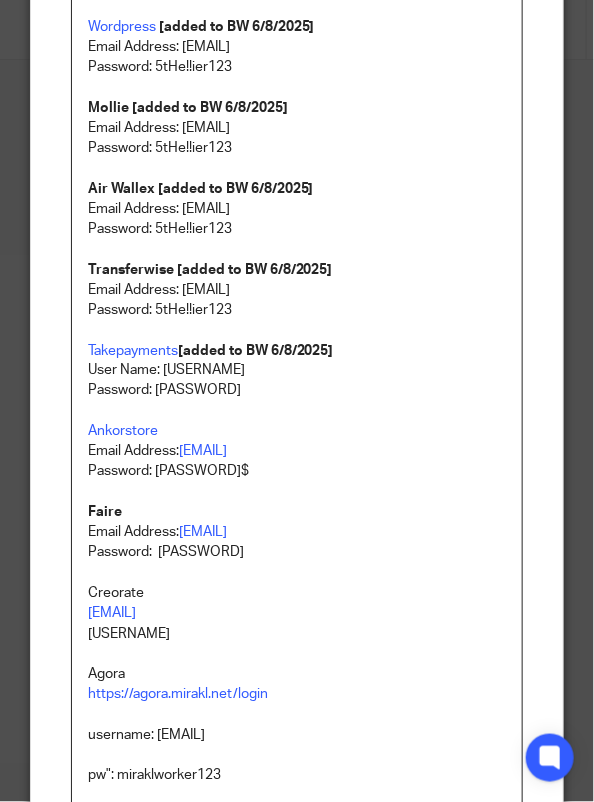 click on "[added to BW 6/8/2025]" at bounding box center [256, 351] 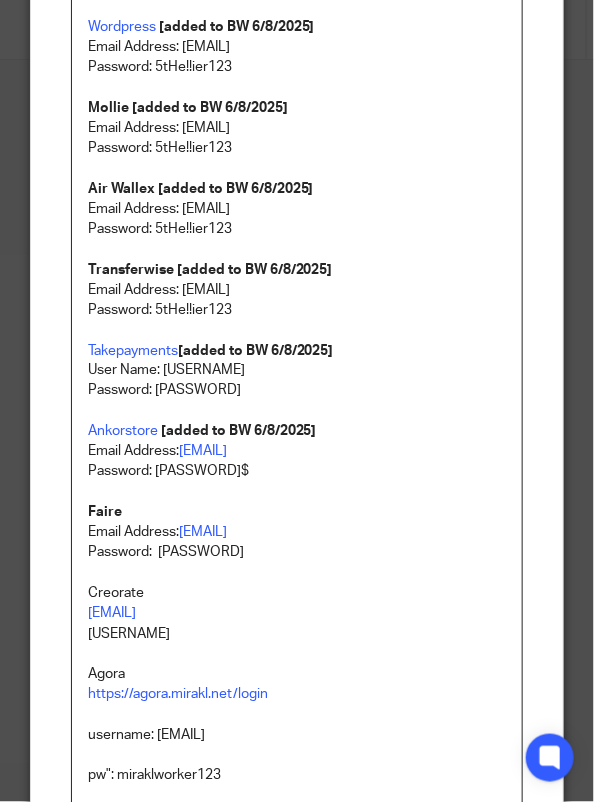 click on "Faire" at bounding box center [297, 513] 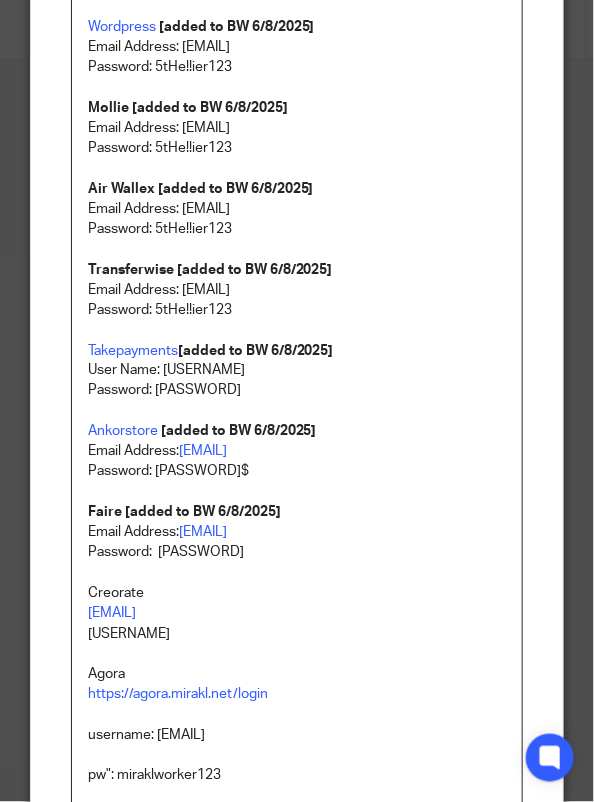 click on "Creorate" at bounding box center [297, 594] 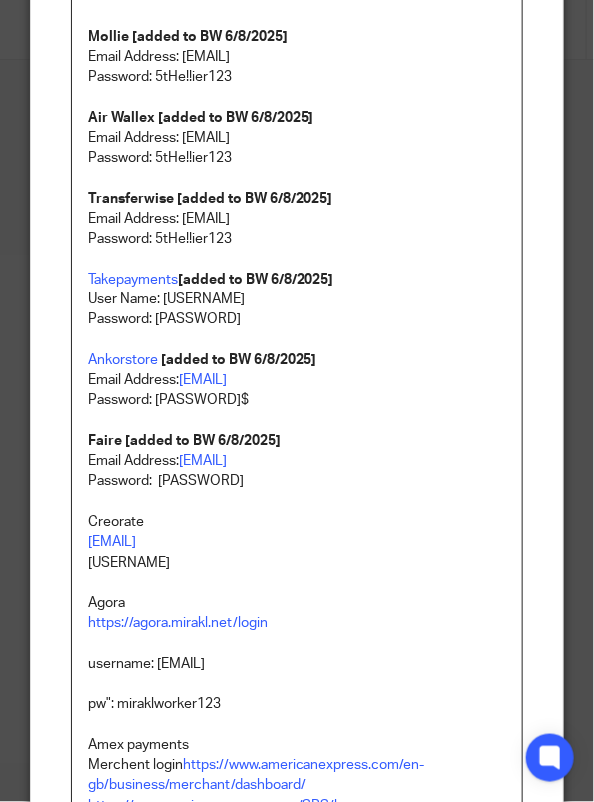 scroll, scrollTop: 477, scrollLeft: 0, axis: vertical 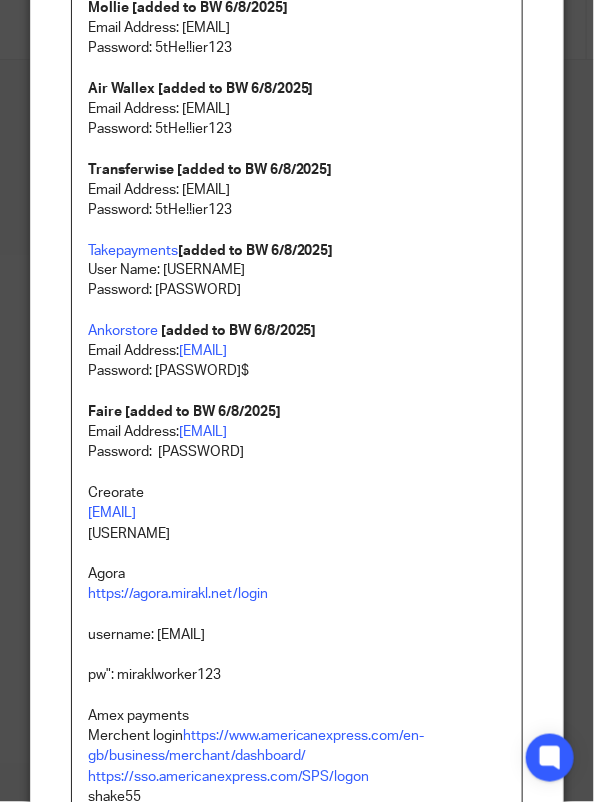 click on "Creorate" at bounding box center (297, 494) 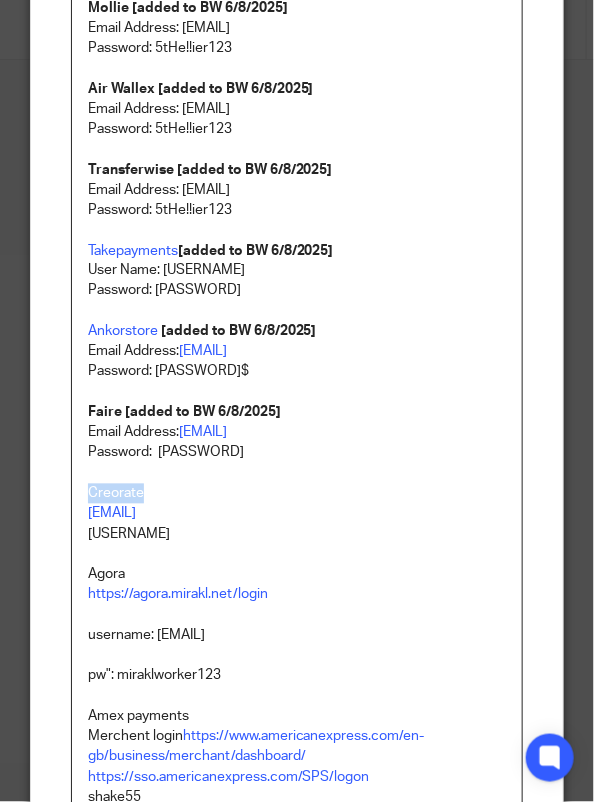 click on "Creorate" at bounding box center [297, 494] 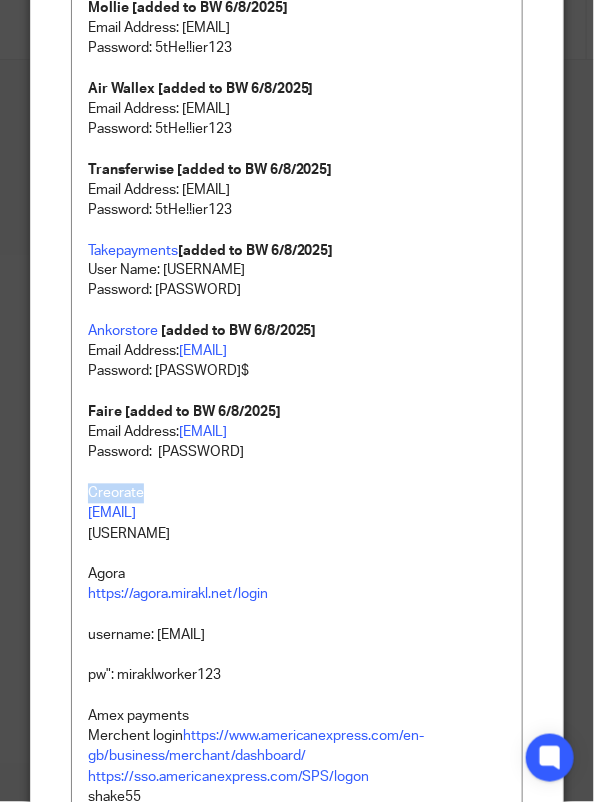 click on "Creorate" at bounding box center [297, 494] 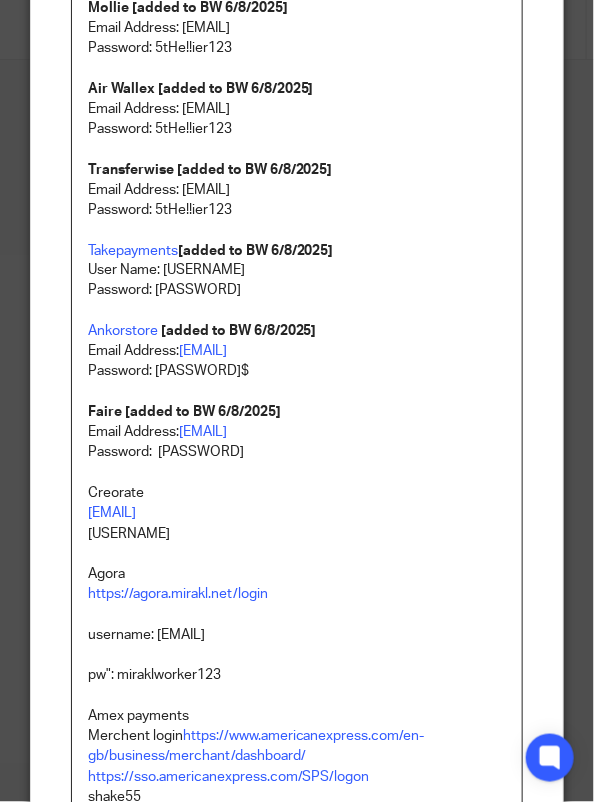 click on "Paypal [added to BW 6/8/2025] User Name: teamabacai3 Password: xpWFUT6!JFTf4pd1 Metorik   [added to BW 6/8/2025] User Name: Teamabacai@abacai.co.uk Password: xpWFUT6!JFTf4pd London Nootropics Wordpress   [added to BW 6/8/2025] Email Address: accounting@abacai.co.uk Password: 5tHe!!ier123 Mollie   [added to BW 6/8/2025] Email Address: accounting@abacai.co.uk Password: 5tHe!!ier123 Air Wallex [added to BW 6/8/2025] Email Address: accounting@abacai.co.uk Password: 5tHe!!ier123 Transferwise [added to BW 6/8/2025] Email Address: accounting@abacai.co.uk Password: 5tHe!!ier123 Takepayments  [added to BW 6/8/2025] User Name: merchant5768443 Password: MojoMojo2222? Ankorstore   [added to BW 6/8/2025] Email Address:  sales@londonnootropics.com Password: Abduwaliemuse89$ Faire [added to BW 6/8/2025] Email Address:  sales@londonnootropics.com Password:  .pr8MH!GjN*WVmQ Creorate shez@londonnootropics.com Abduwalimuse1989 Agora https://agora.mirakl.net/login username: hello@londonnootropics.com pw": miraklworker123 shake55" at bounding box center [297, 903] 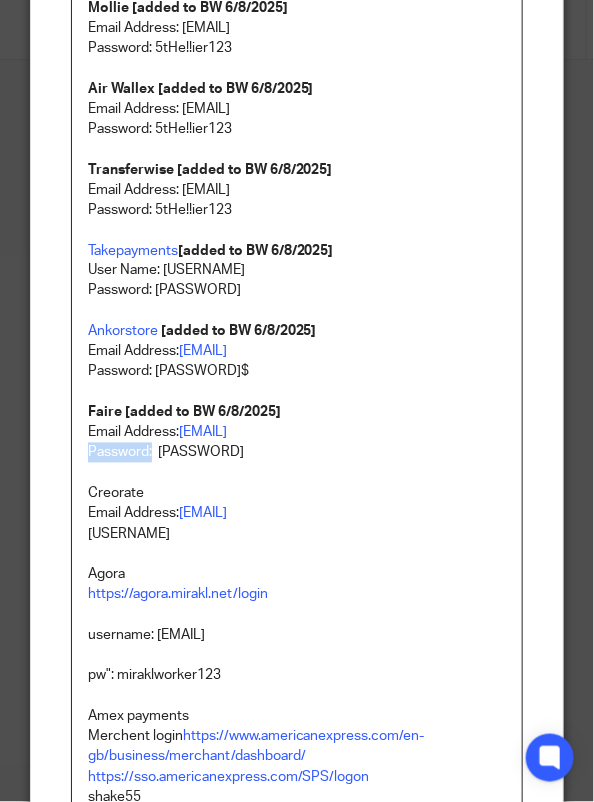 drag, startPoint x: 144, startPoint y: 446, endPoint x: 44, endPoint y: 446, distance: 100 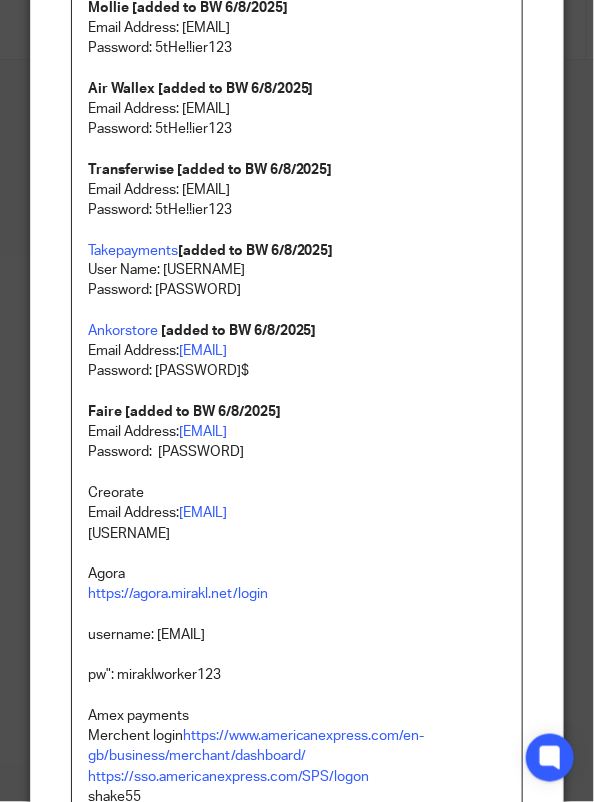 click on "Abduwalimuse1989" at bounding box center (297, 535) 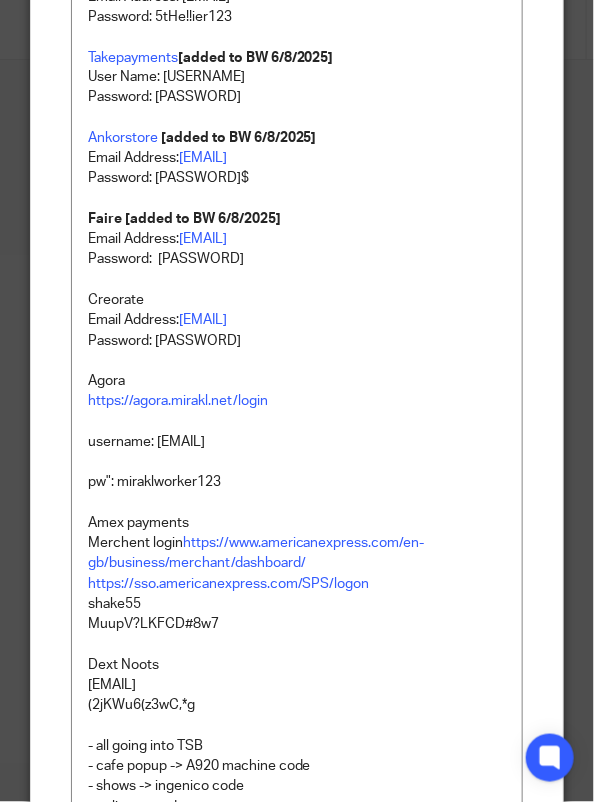 scroll, scrollTop: 677, scrollLeft: 0, axis: vertical 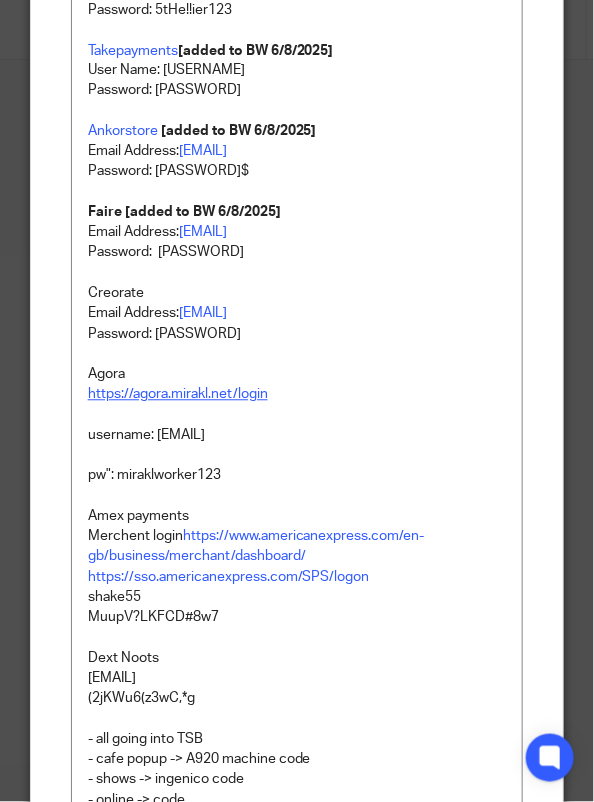 click on "https://agora.mirakl.net/login" at bounding box center [178, 395] 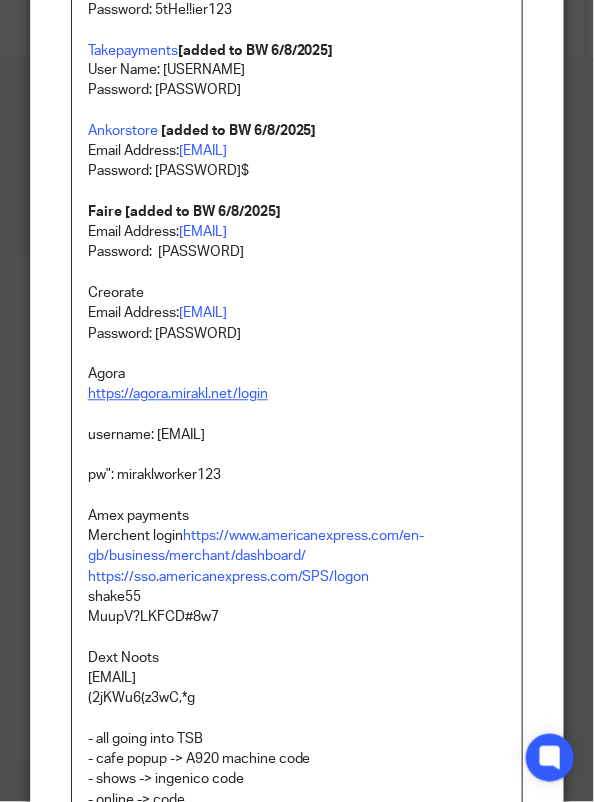 click on "https://agora.mirakl.net/login" at bounding box center (178, 395) 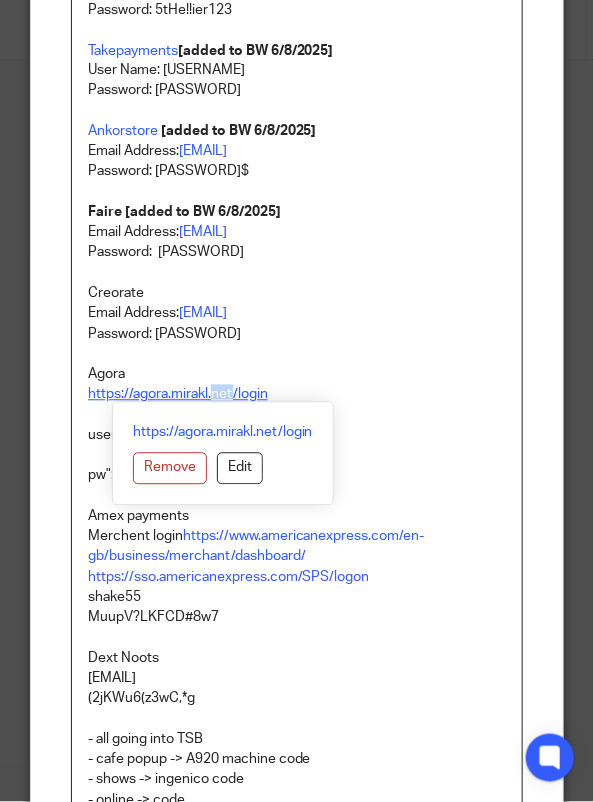 click on "https://agora.mirakl.net/login" at bounding box center [178, 395] 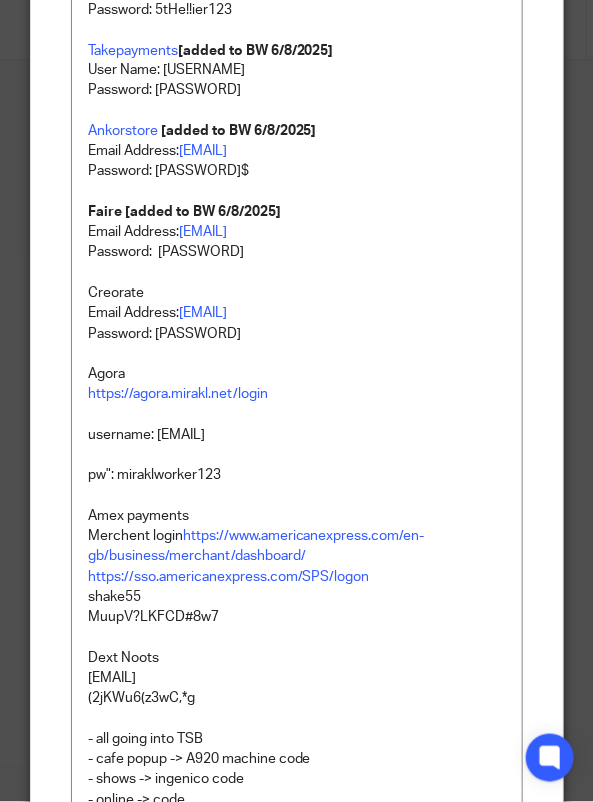 click on "Agora" at bounding box center (297, 375) 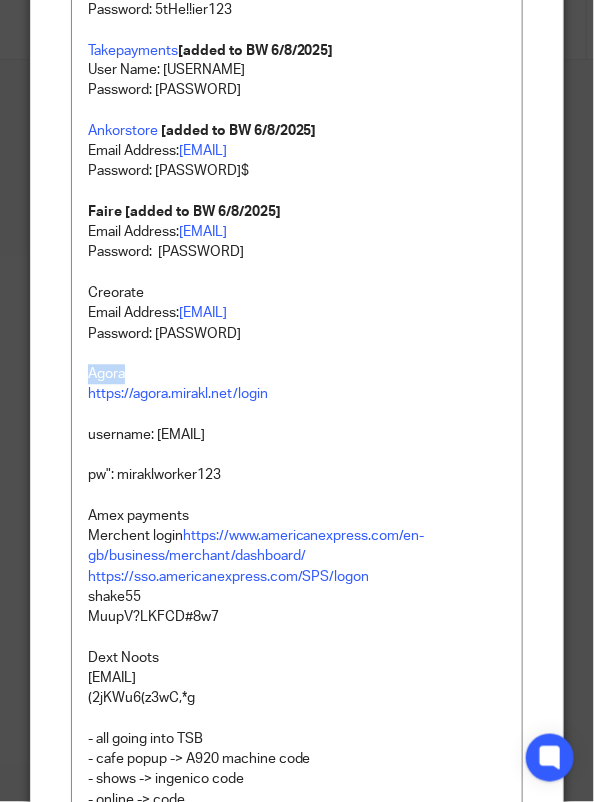 click on "Agora" at bounding box center [297, 375] 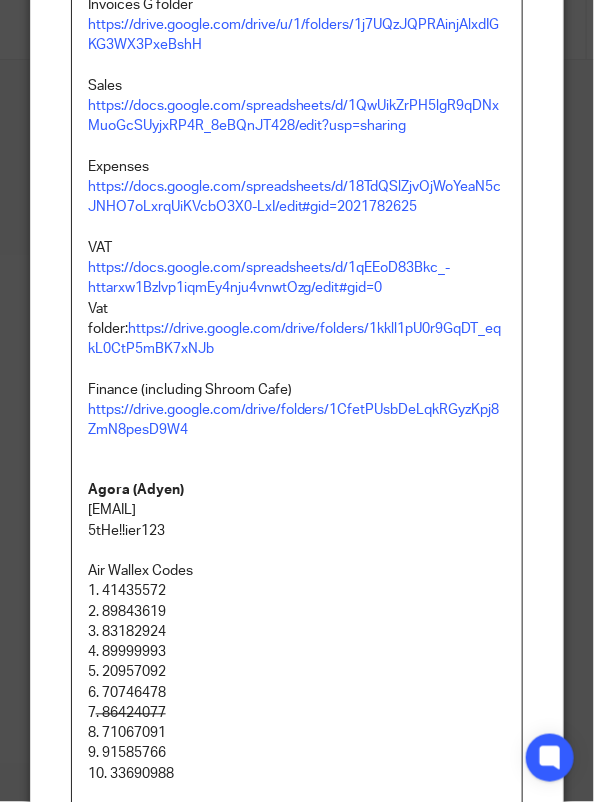 scroll, scrollTop: 2022, scrollLeft: 0, axis: vertical 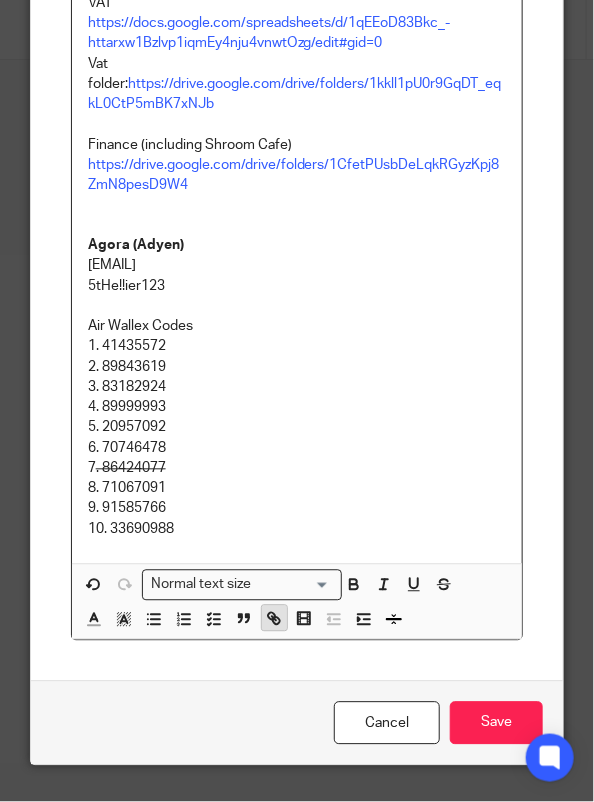 click 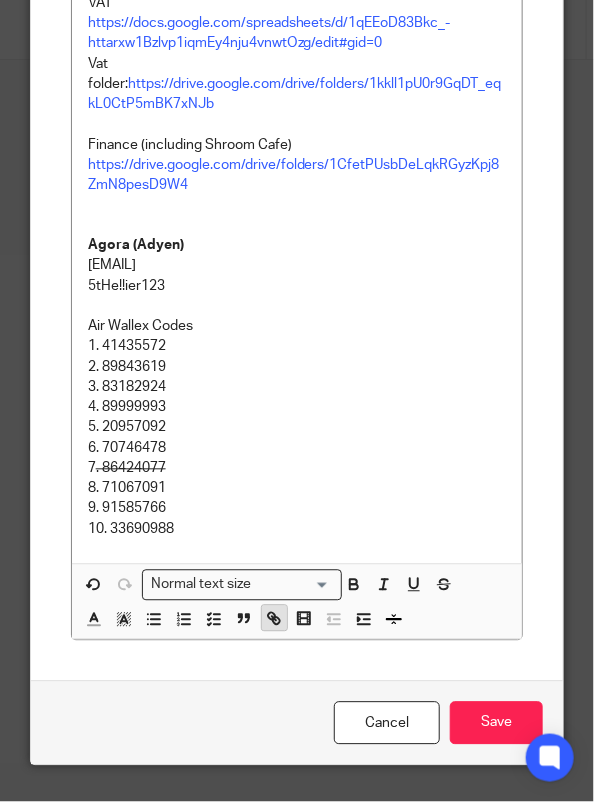 scroll, scrollTop: 748, scrollLeft: 0, axis: vertical 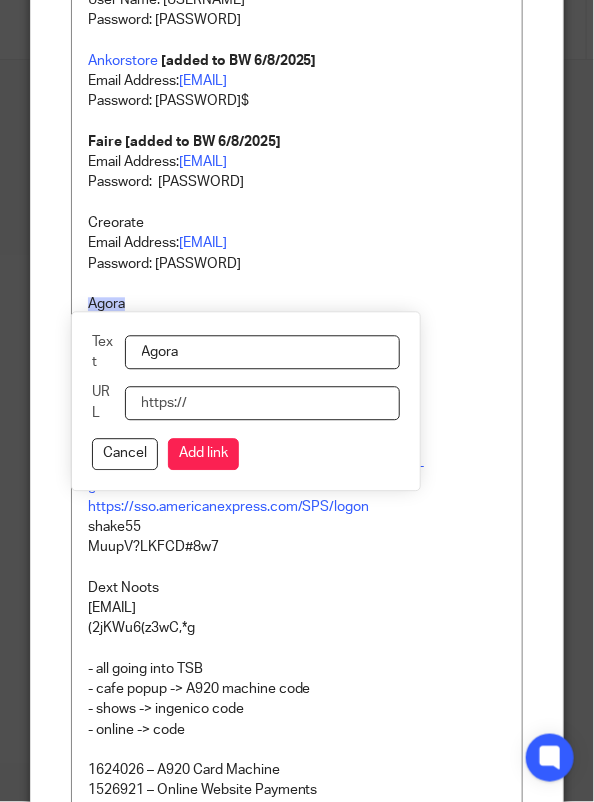 paste on "https://agora.mirakl.net/login" 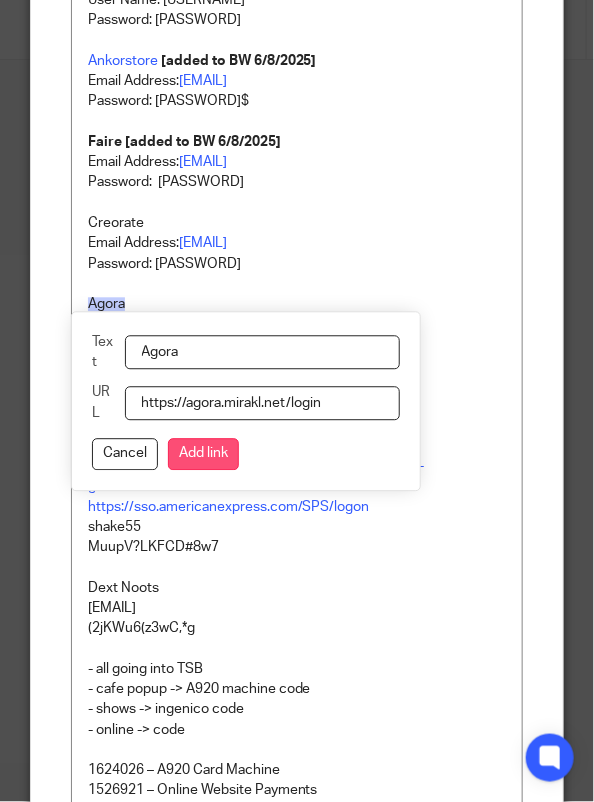 type on "https://agora.mirakl.net/login" 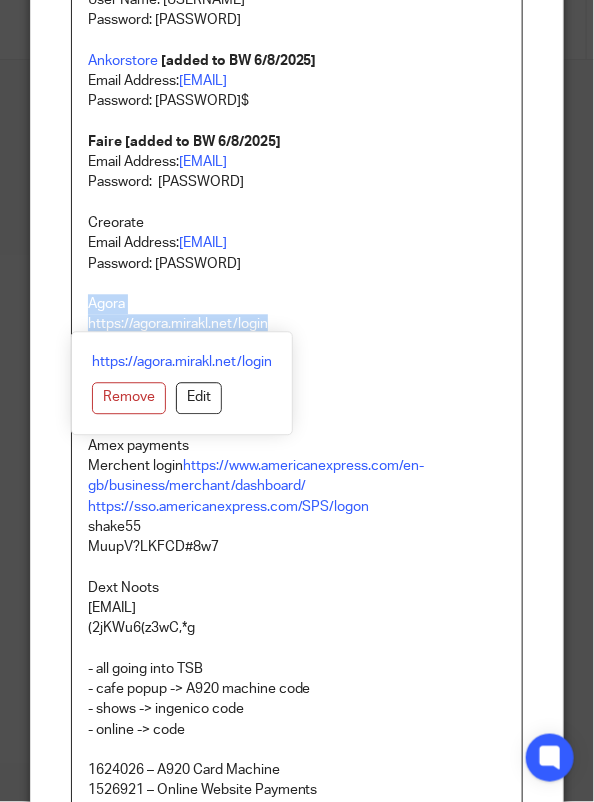 drag, startPoint x: 278, startPoint y: 329, endPoint x: 49, endPoint y: 312, distance: 229.63014 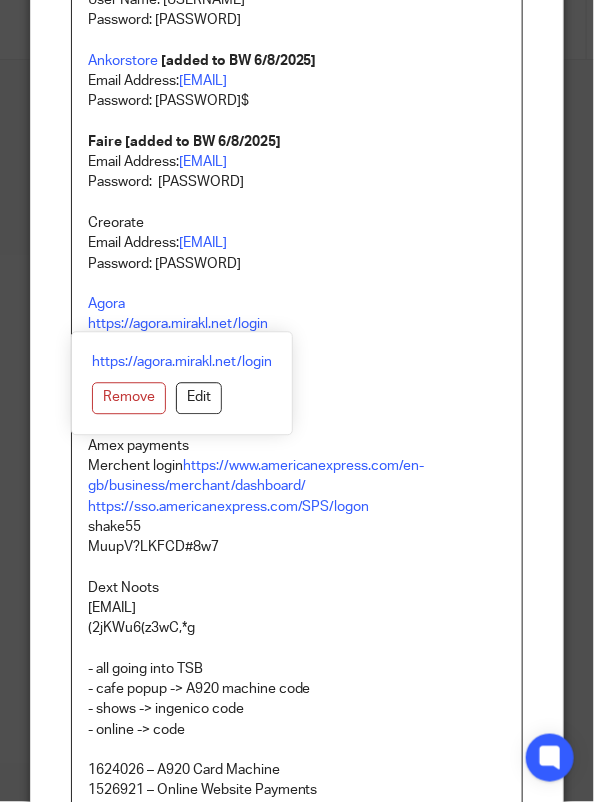 click on "Content   Paypal [added to BW 6/8/2025] User Name: teamabacai3 Password: xpWFUT6!JFTf4pd1 Metorik   [added to BW 6/8/2025] User Name: Teamabacai@abacai.co.uk Password: xpWFUT6!JFTf4pd London Nootropics Wordpress   [added to BW 6/8/2025] Email Address: accounting@abacai.co.uk Password: 5tHe!!ier123 Mollie   [added to BW 6/8/2025] Email Address: accounting@abacai.co.uk Password: 5tHe!!ier123 Air Wallex [added to BW 6/8/2025] Email Address: accounting@abacai.co.uk Password: 5tHe!!ier123 Transferwise [added to BW 6/8/2025] Email Address: accounting@abacai.co.uk Password: 5tHe!!ier123 Takepayments  [added to BW 6/8/2025] User Name: merchant5768443 Password: MojoMojo2222? Ankorstore   [added to BW 6/8/2025] Email Address:  sales@londonnootropics.com Password: Abduwaliemuse89$ Faire [added to BW 6/8/2025] Email Address:  sales@londonnootropics.com Password:  .pr8MH!GjN*WVmQ Creorate Email Address:  shez@londonnootropics.com Password: Abduwalimuse1989 Agora https://agora.mirakl.net/login pw": miraklworker123 7" at bounding box center [297, 656] 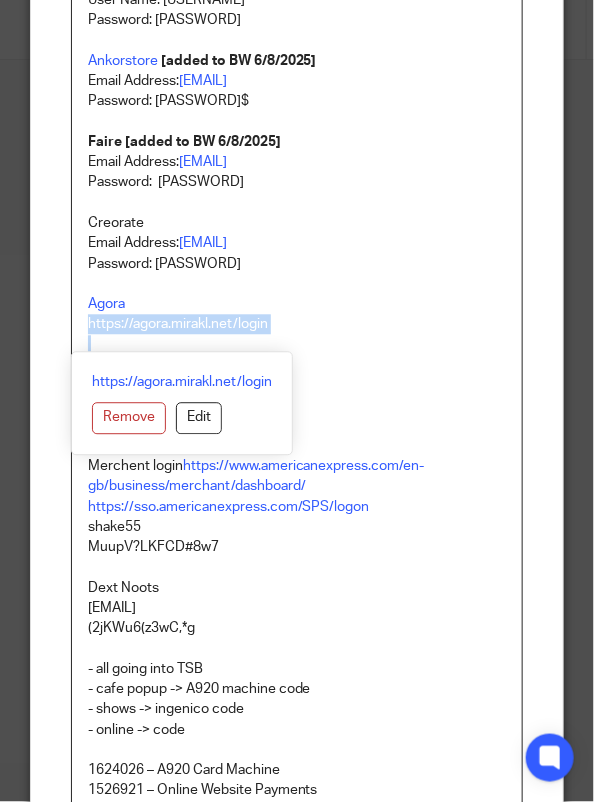 drag, startPoint x: 293, startPoint y: 335, endPoint x: 40, endPoint y: 329, distance: 253.07114 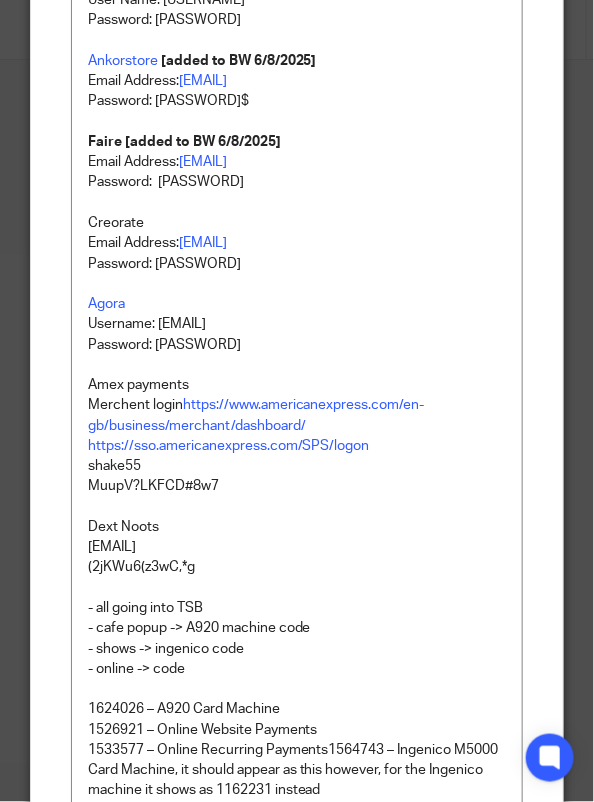 click on "Amex payments" at bounding box center (297, 385) 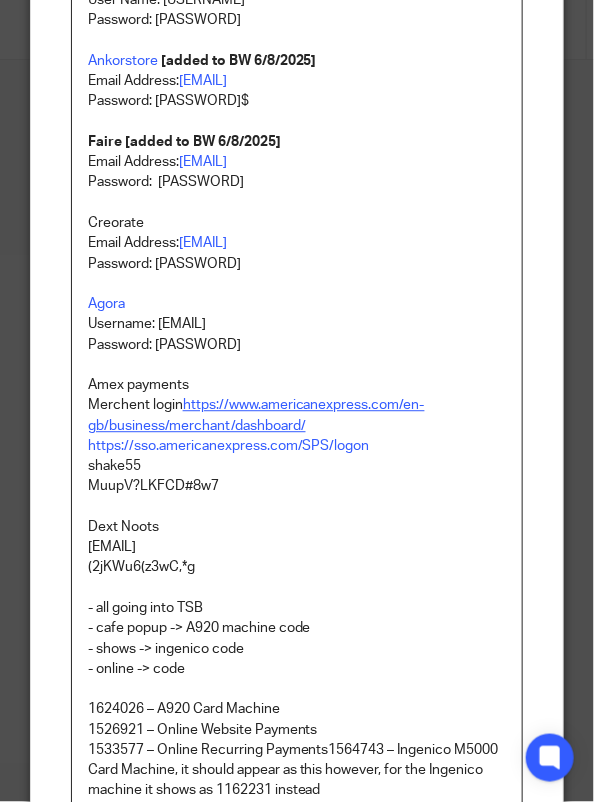 click on "https://www.americanexpress.com/en-gb/business/merchant/dashboard/" at bounding box center (256, 415) 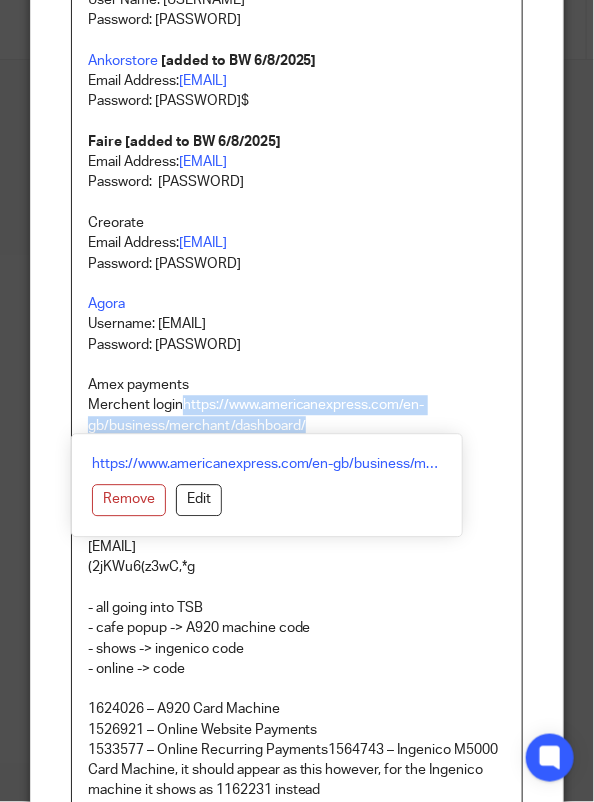 drag, startPoint x: 315, startPoint y: 425, endPoint x: 172, endPoint y: 406, distance: 144.25671 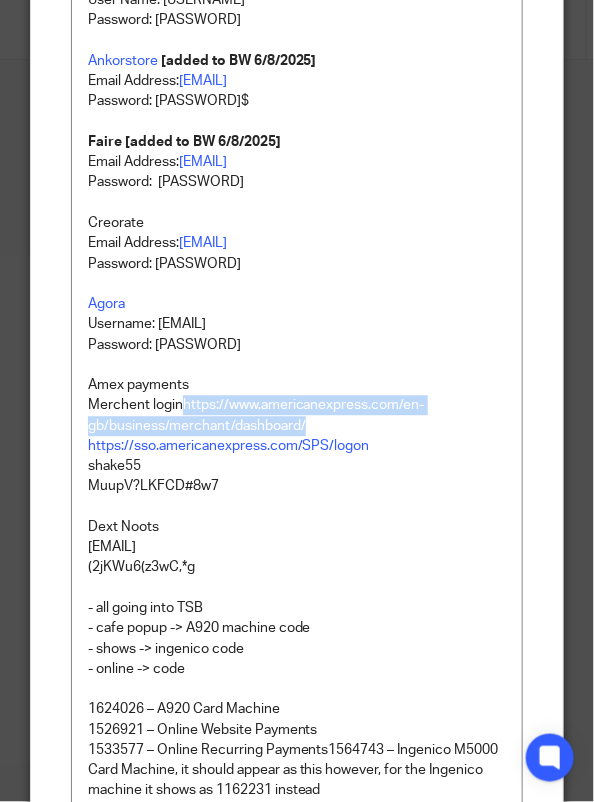 click on "Amex payments" at bounding box center (297, 385) 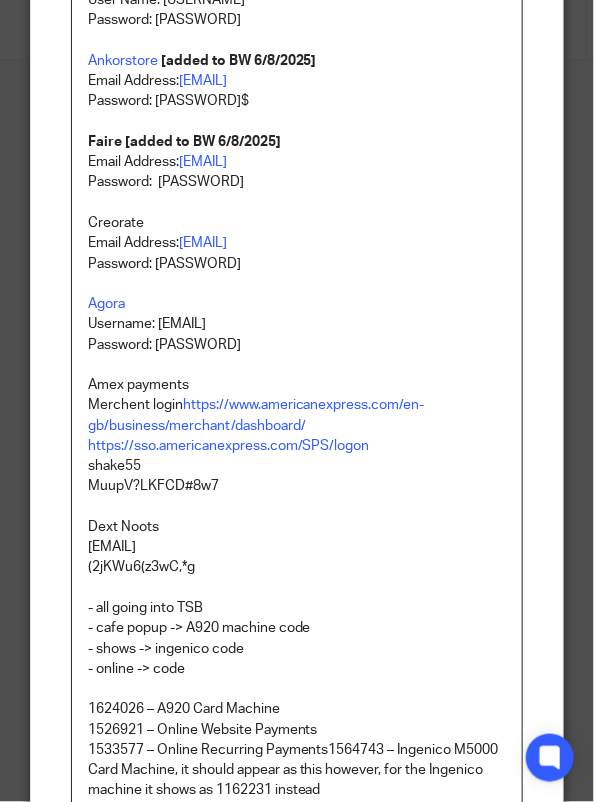 click on "Amex payments" at bounding box center [297, 385] 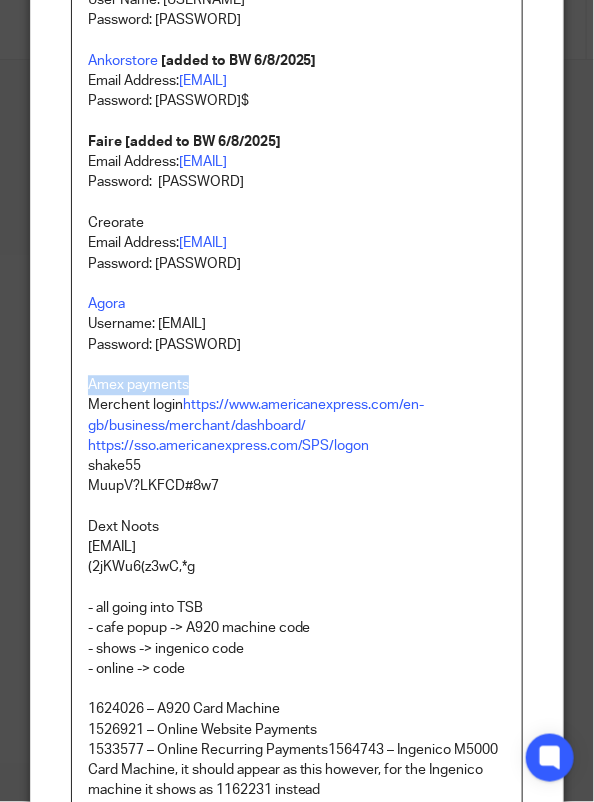 drag, startPoint x: 193, startPoint y: 381, endPoint x: 73, endPoint y: 389, distance: 120.26637 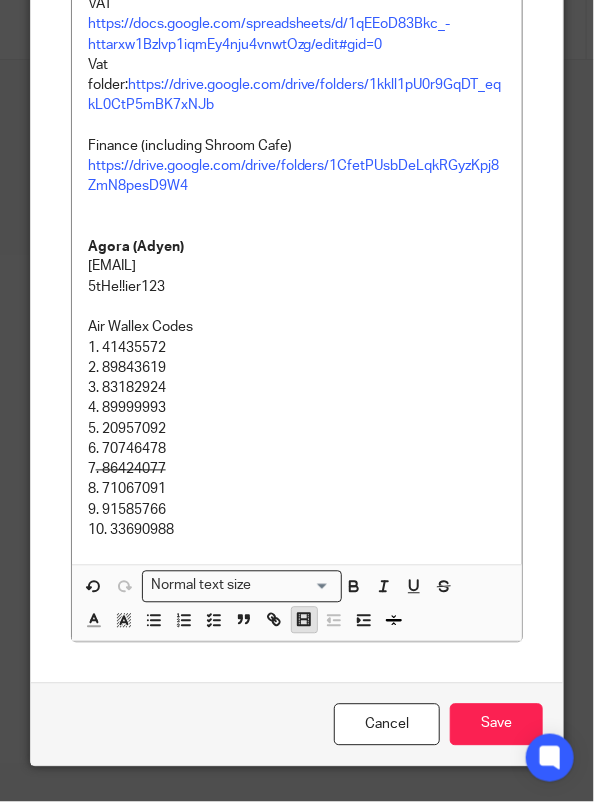 scroll, scrollTop: 1961, scrollLeft: 0, axis: vertical 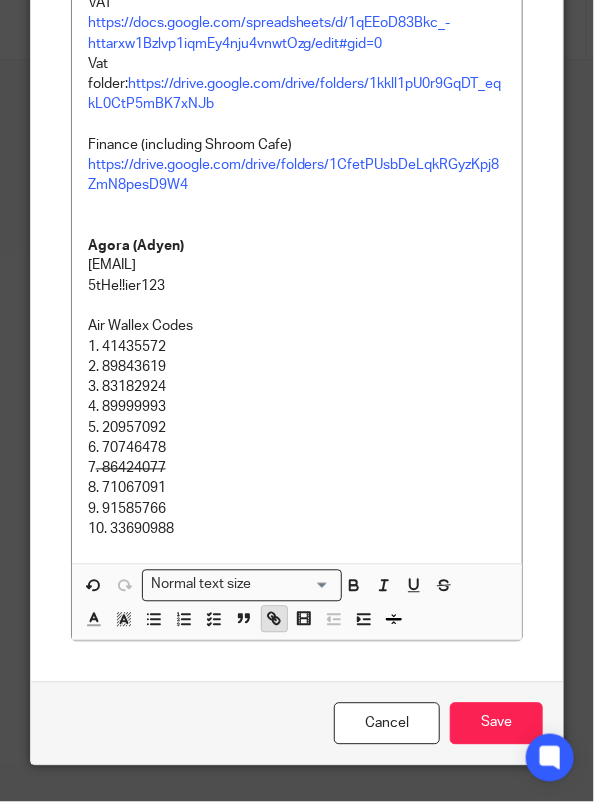 click 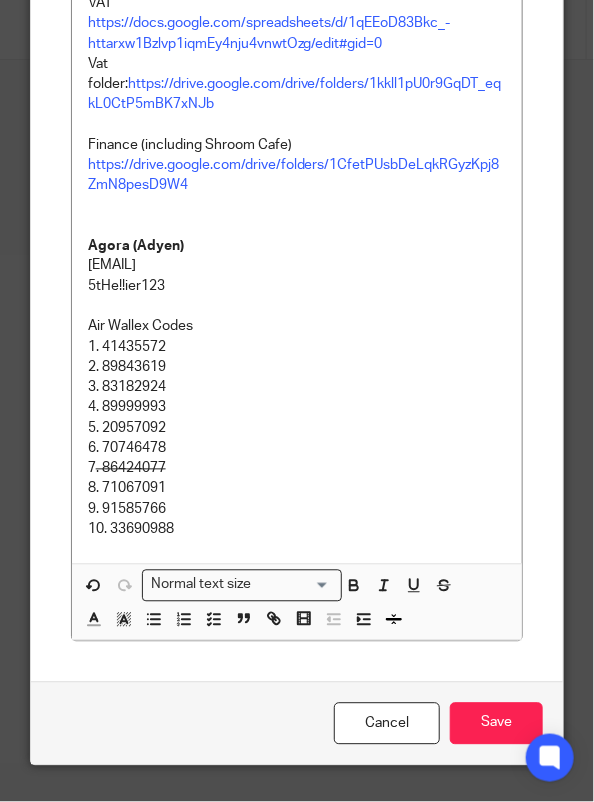 scroll, scrollTop: 829, scrollLeft: 0, axis: vertical 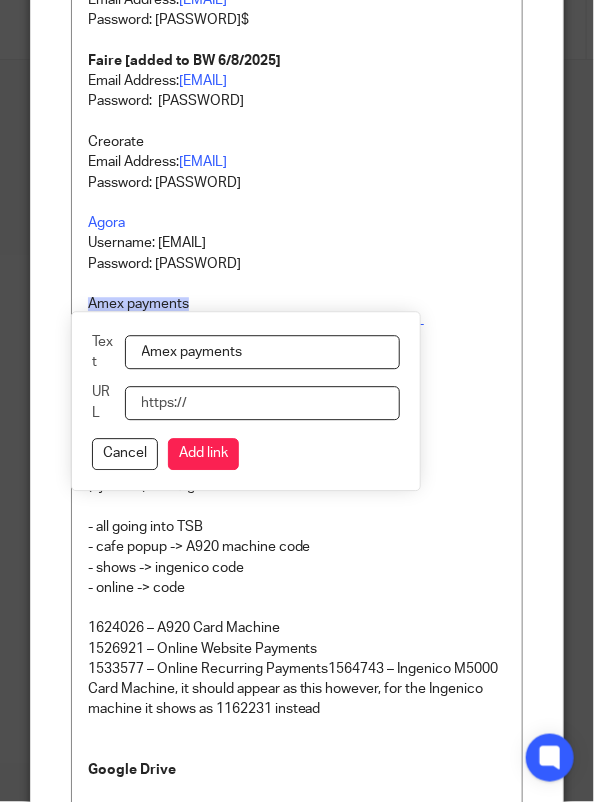 paste on "https://www.americanexpress.com/en-gb/business/merchant/dashboard/" 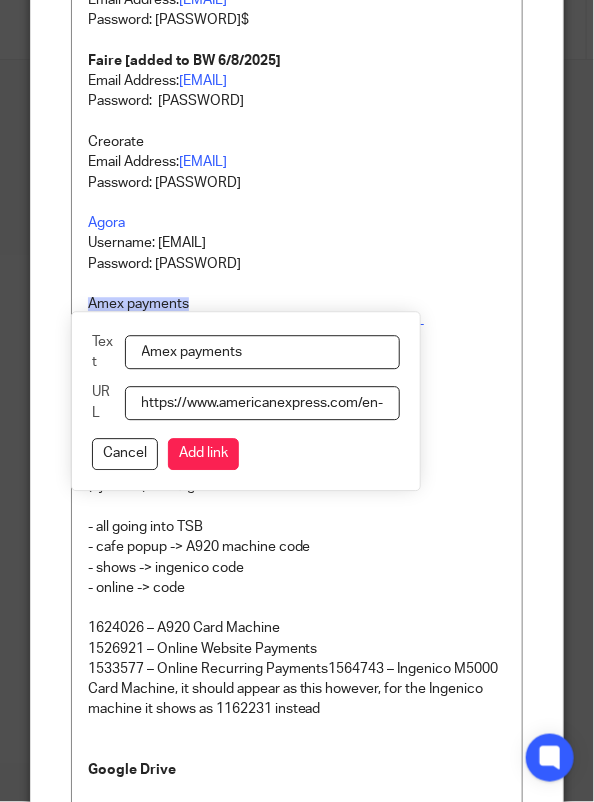 scroll, scrollTop: 0, scrollLeft: 223, axis: horizontal 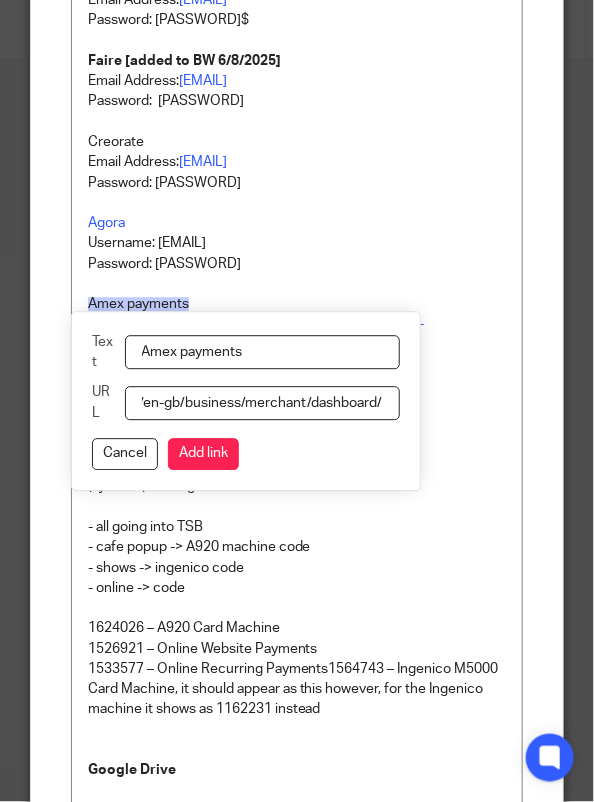 type on "https://www.americanexpress.com/en-gb/business/merchant/dashboard/" 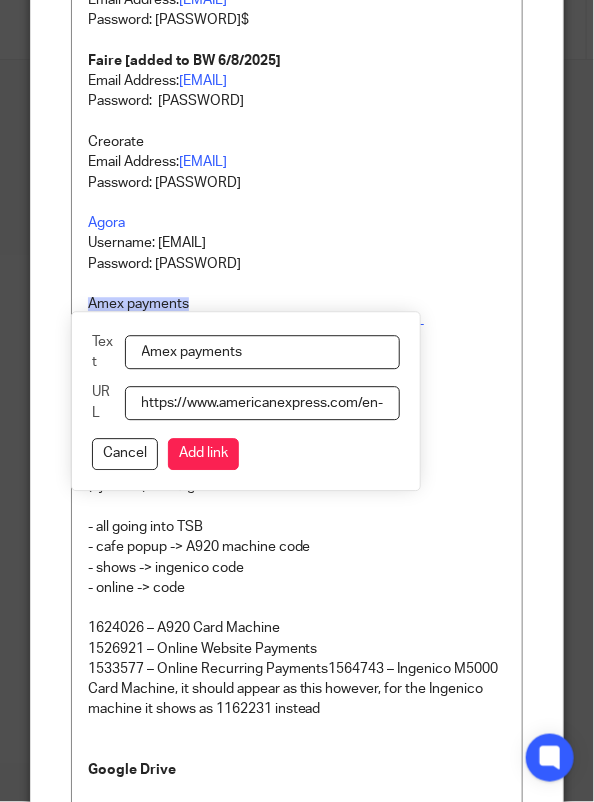 click on "Amex payments" at bounding box center [262, 352] 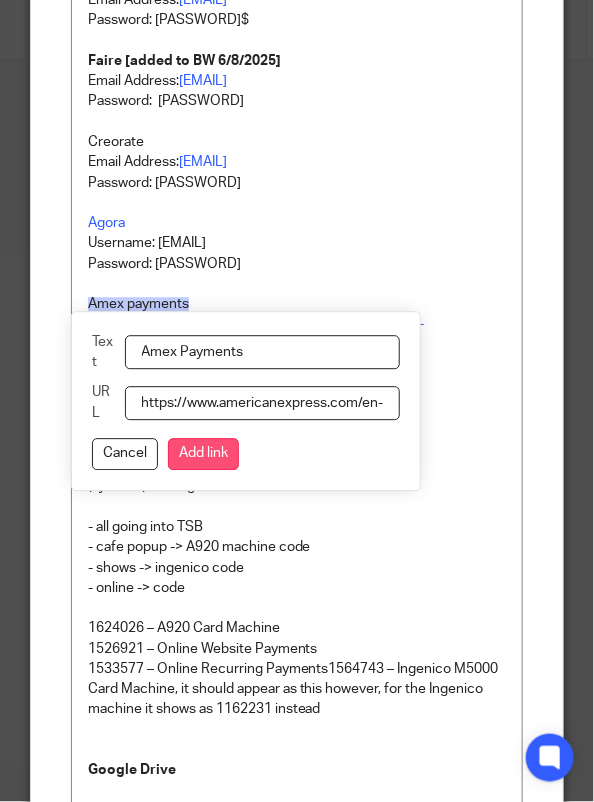 type on "Amex Payments" 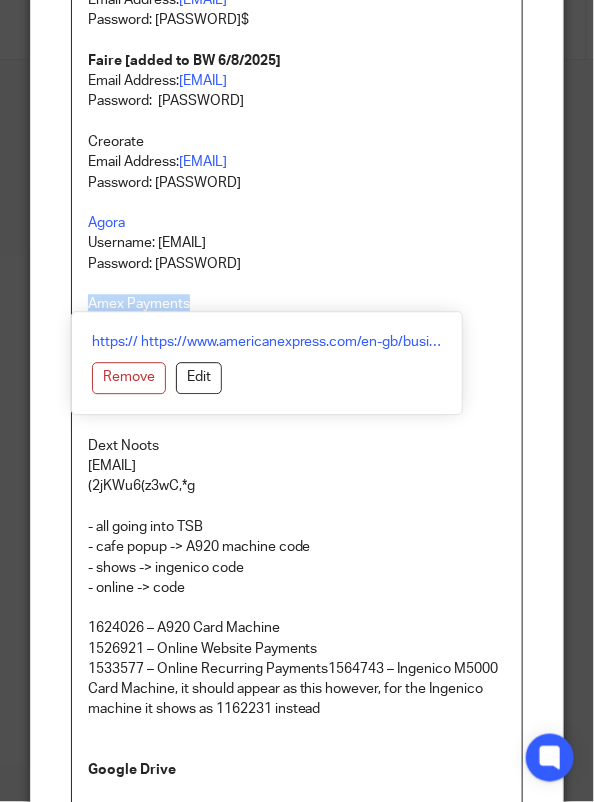 drag, startPoint x: 217, startPoint y: 301, endPoint x: 63, endPoint y: 306, distance: 154.08115 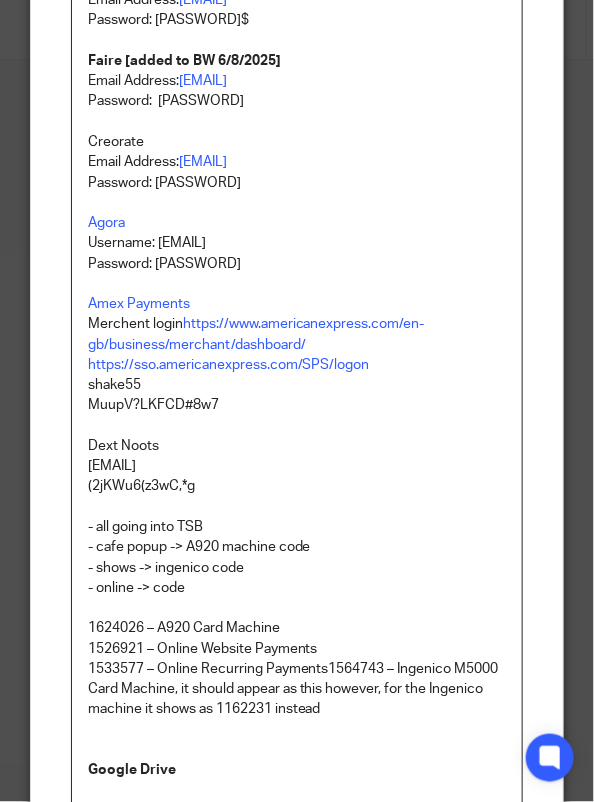 click on "teamabacai@abacai.co.uk" at bounding box center [297, 466] 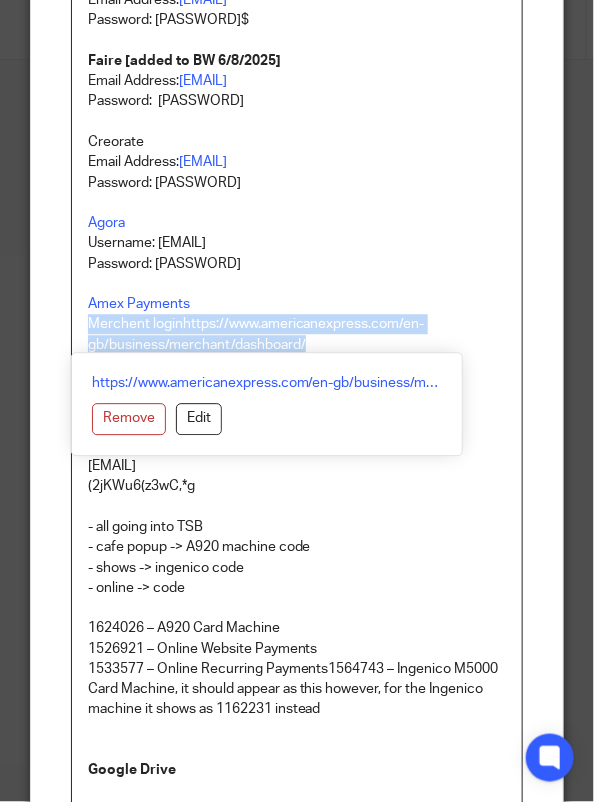 drag, startPoint x: 333, startPoint y: 341, endPoint x: 72, endPoint y: 323, distance: 261.61996 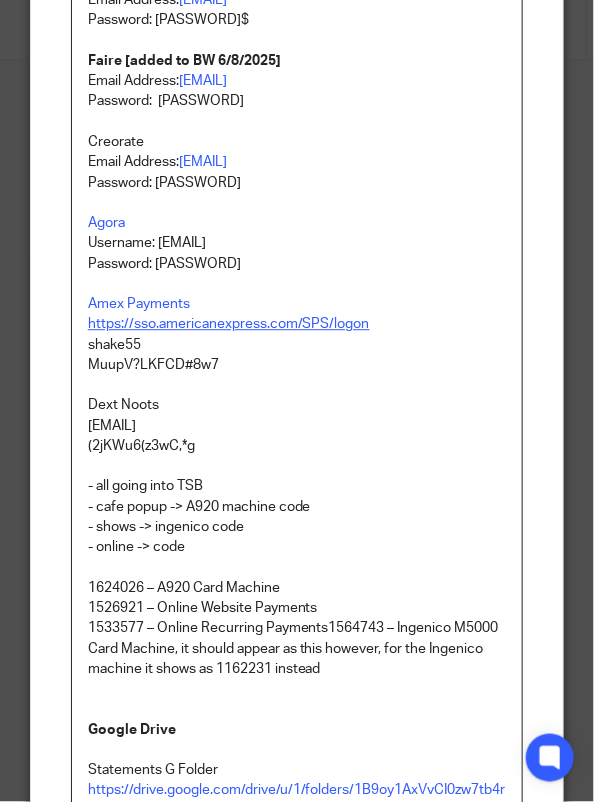 click on "https://sso.americanexpress.com/SPS/logon" at bounding box center (229, 324) 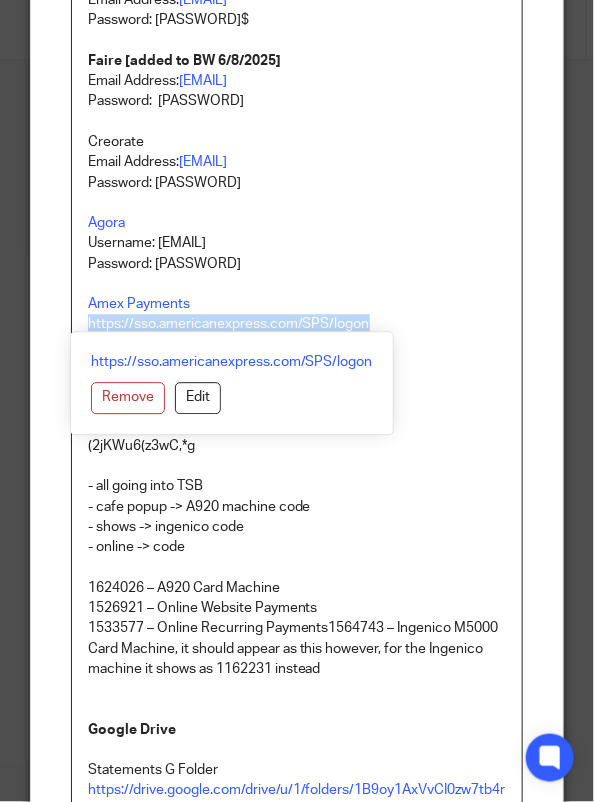 drag, startPoint x: 372, startPoint y: 325, endPoint x: 76, endPoint y: 326, distance: 296.00168 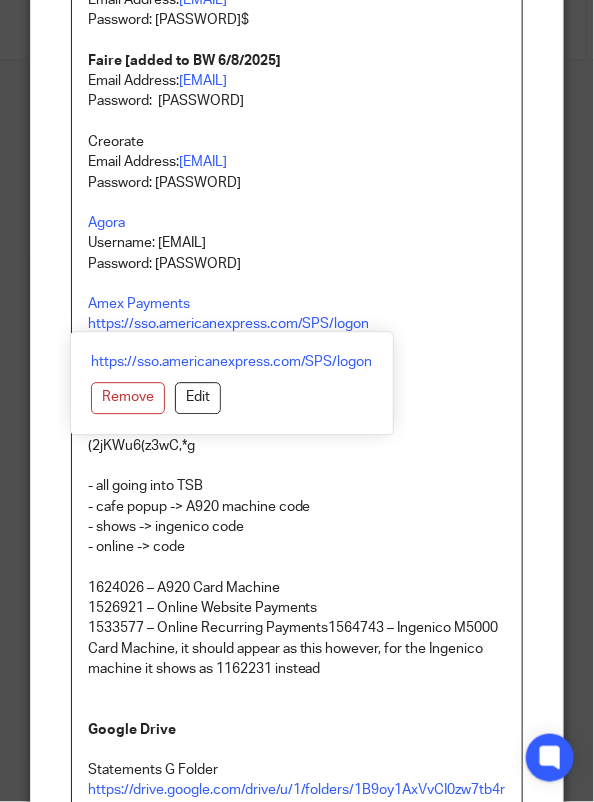 click on "MuupV?LKFCD#8w7" at bounding box center (297, 365) 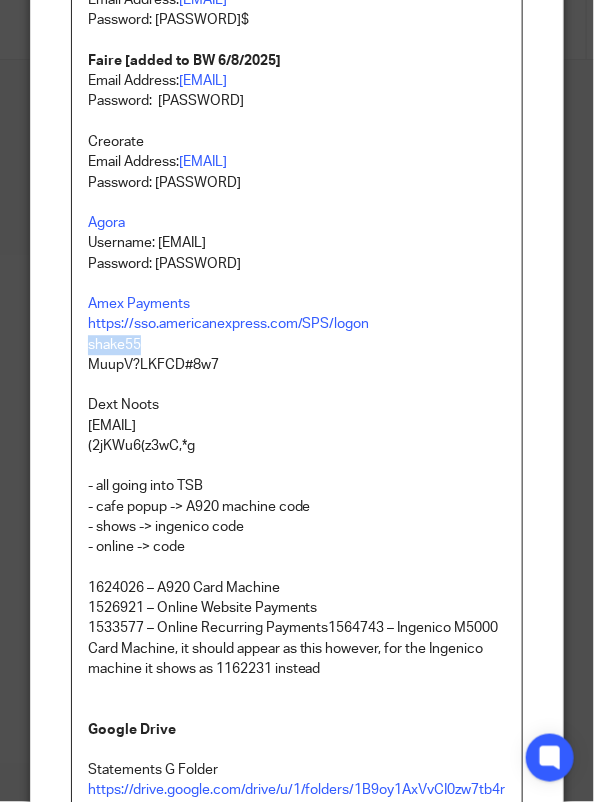 drag, startPoint x: 165, startPoint y: 341, endPoint x: 66, endPoint y: 341, distance: 99 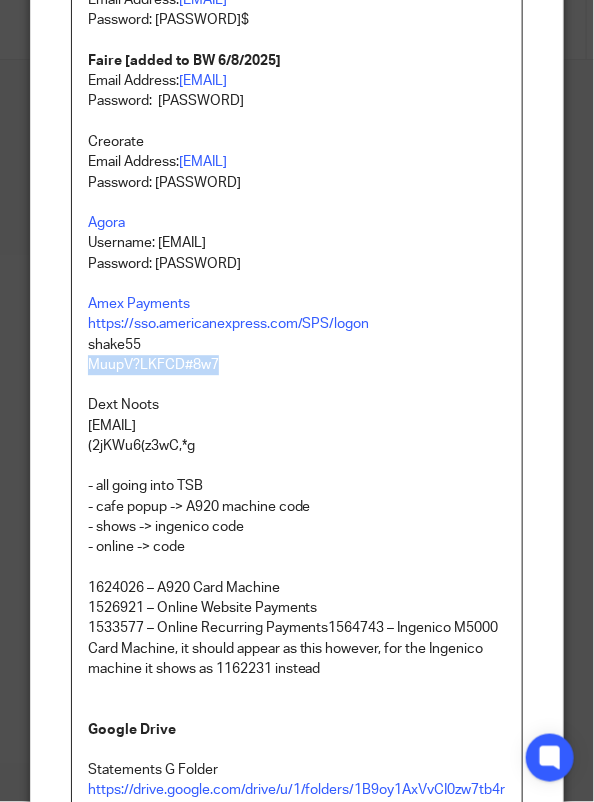 drag, startPoint x: 224, startPoint y: 368, endPoint x: 64, endPoint y: 372, distance: 160.04999 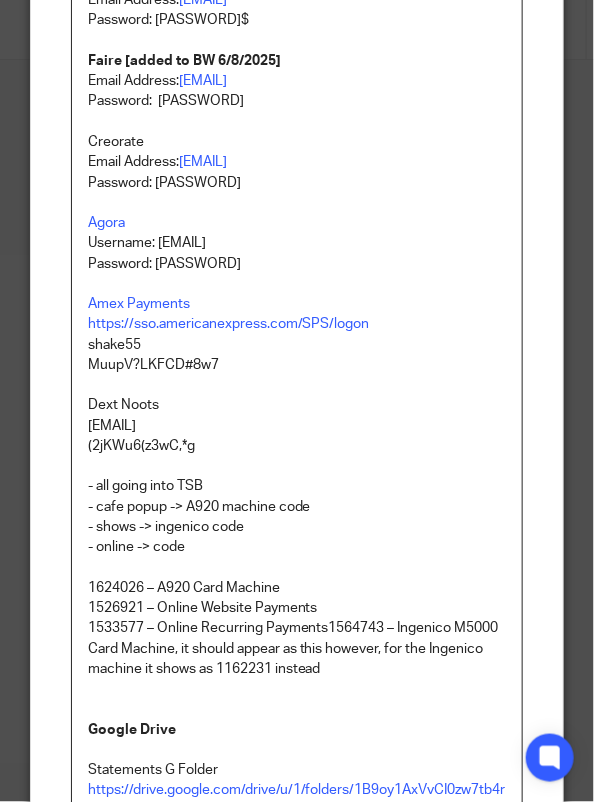 click on "shake55" at bounding box center [297, 345] 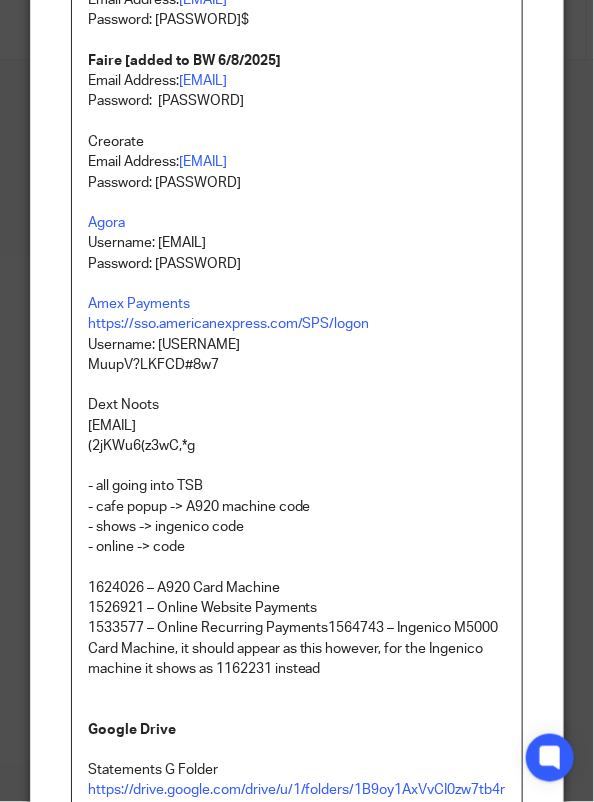 click on "MuupV?LKFCD#8w7" at bounding box center (297, 365) 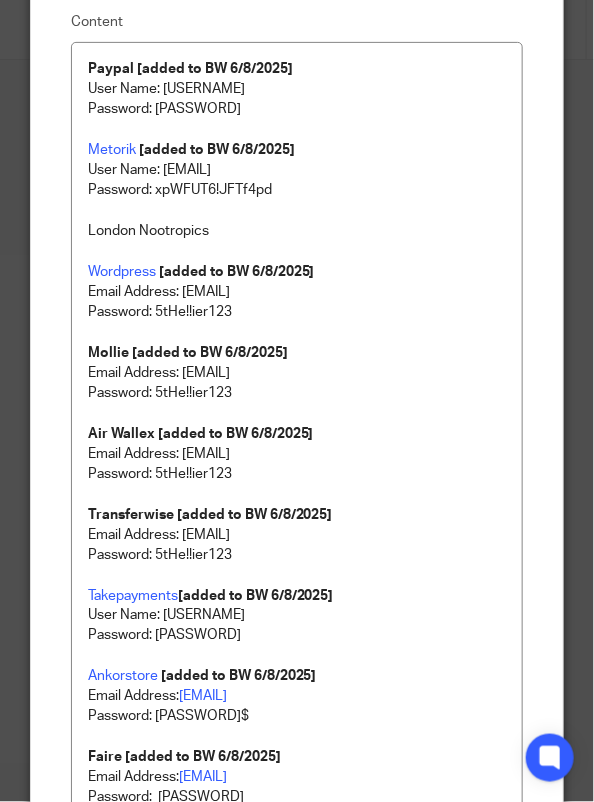 scroll, scrollTop: 129, scrollLeft: 0, axis: vertical 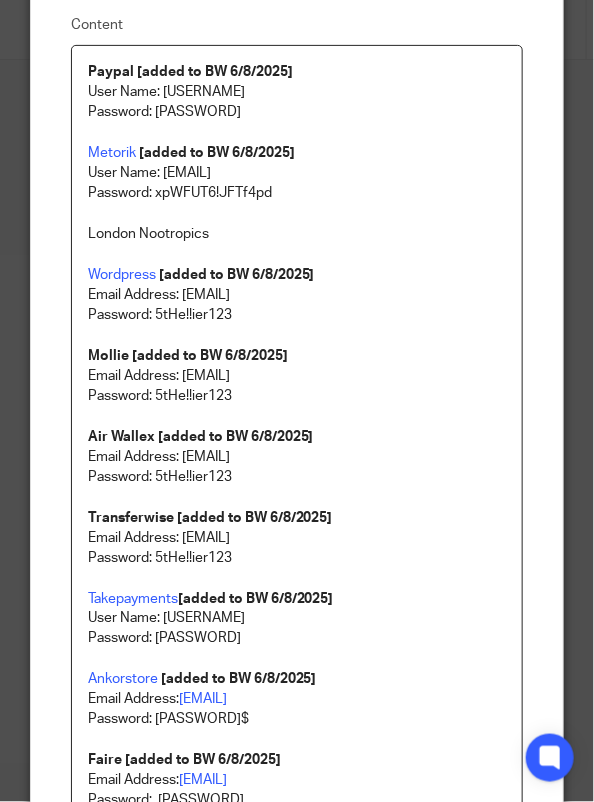 click on "London Nootropics" at bounding box center [297, 234] 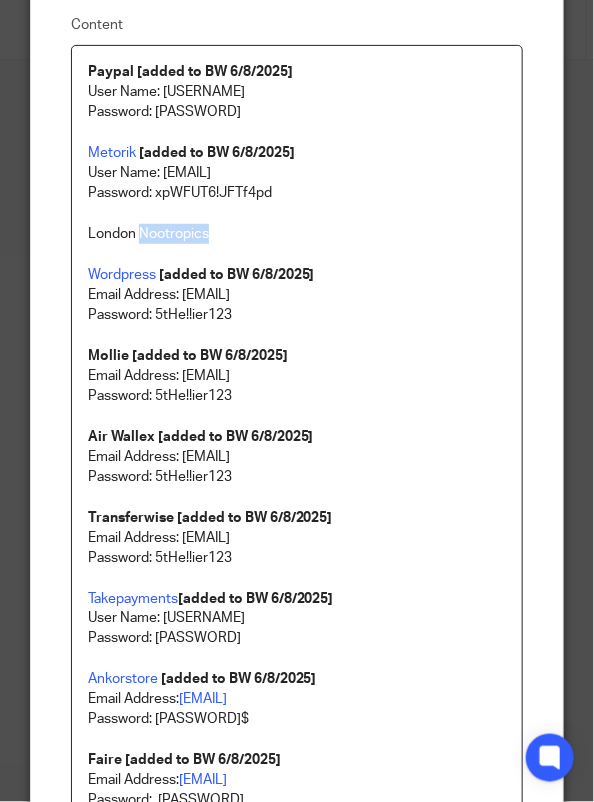 click on "London Nootropics" at bounding box center [297, 234] 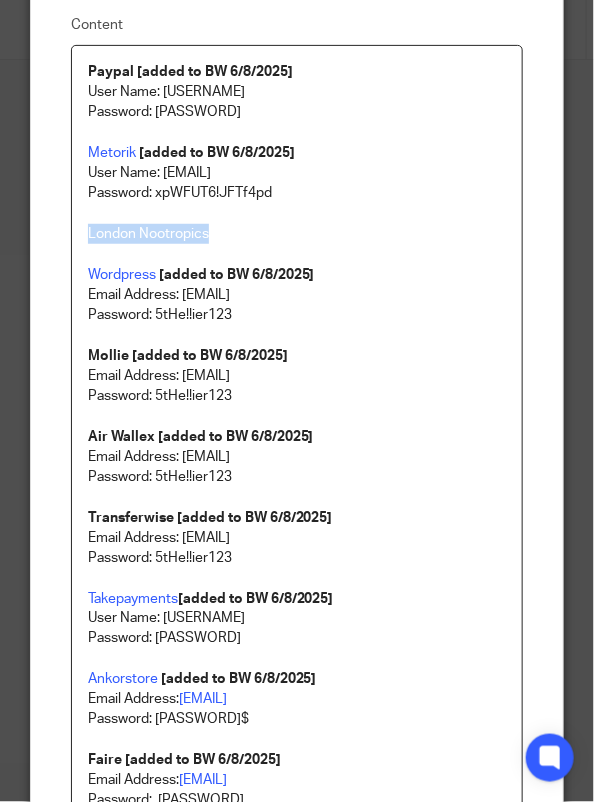 click on "London Nootropics" at bounding box center (297, 234) 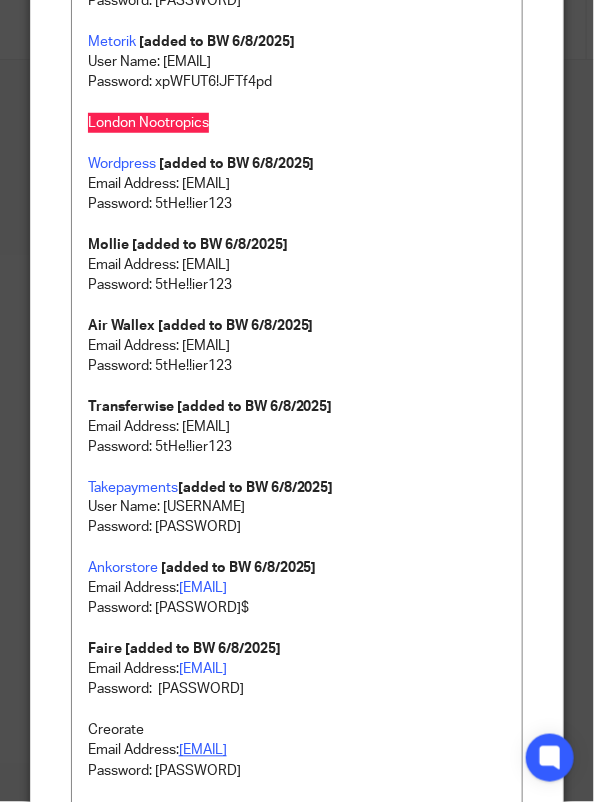 scroll, scrollTop: 629, scrollLeft: 0, axis: vertical 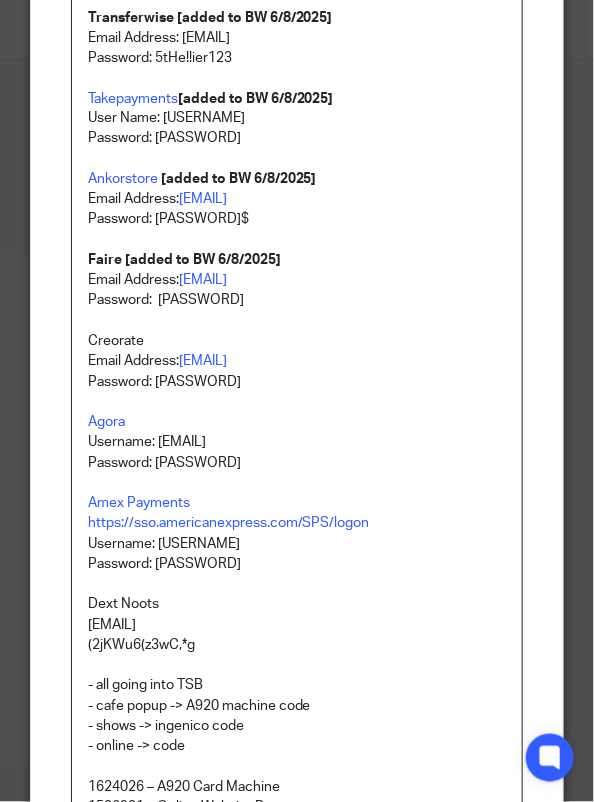 click on "Faire [added to BW 6/8/2025]" at bounding box center [297, 261] 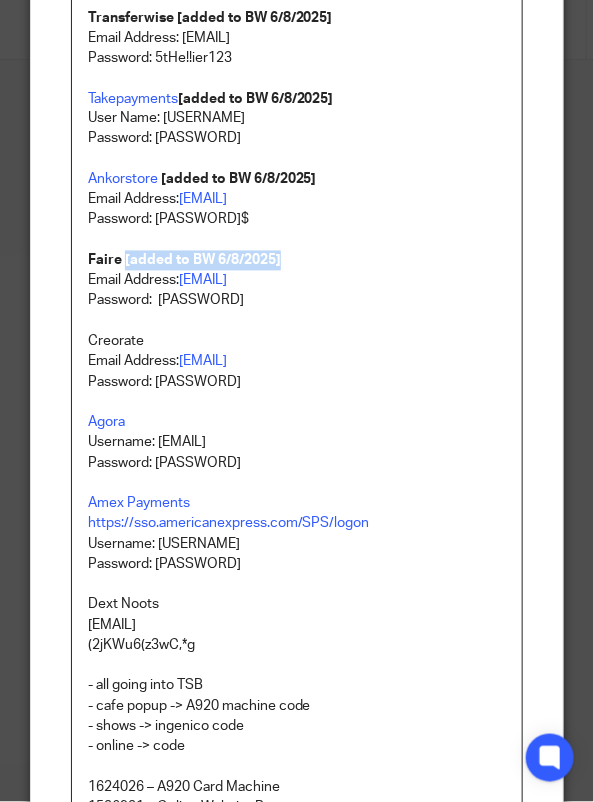 drag, startPoint x: 292, startPoint y: 253, endPoint x: 116, endPoint y: 261, distance: 176.18172 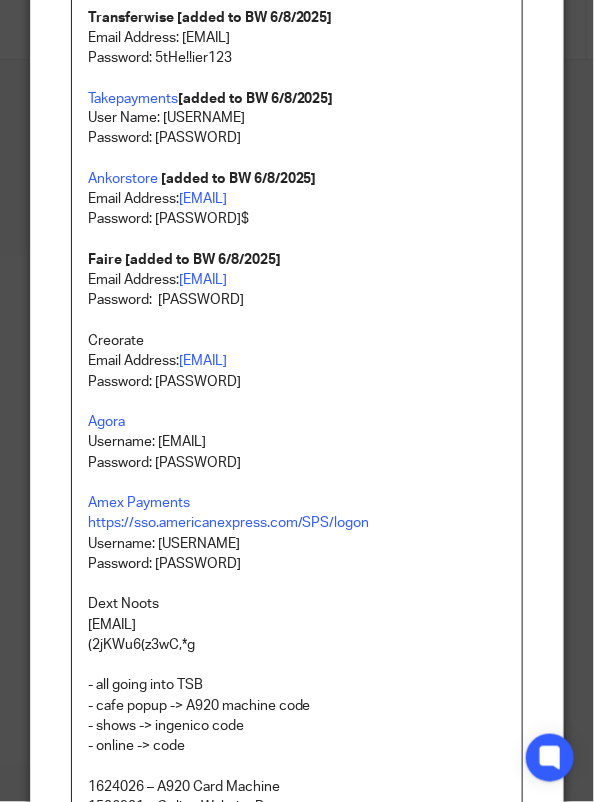 click on "Amex Payments" at bounding box center (297, 504) 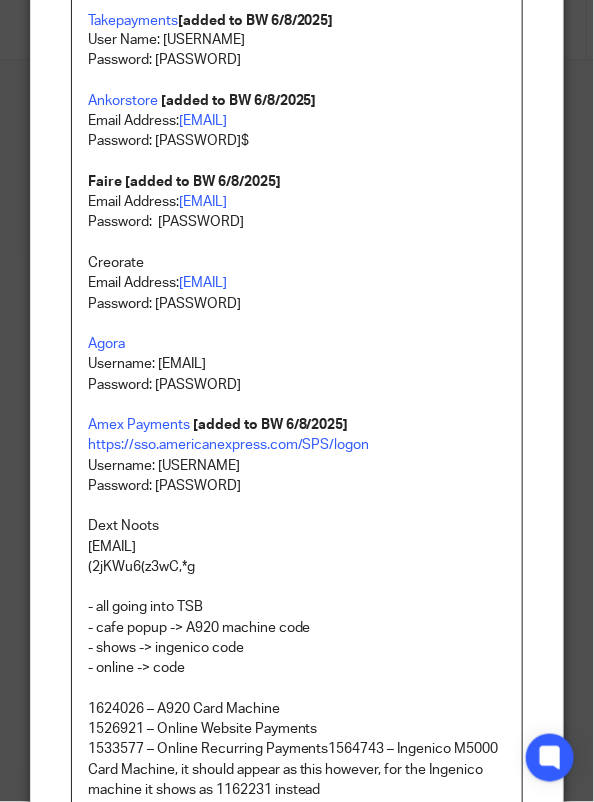 scroll, scrollTop: 829, scrollLeft: 0, axis: vertical 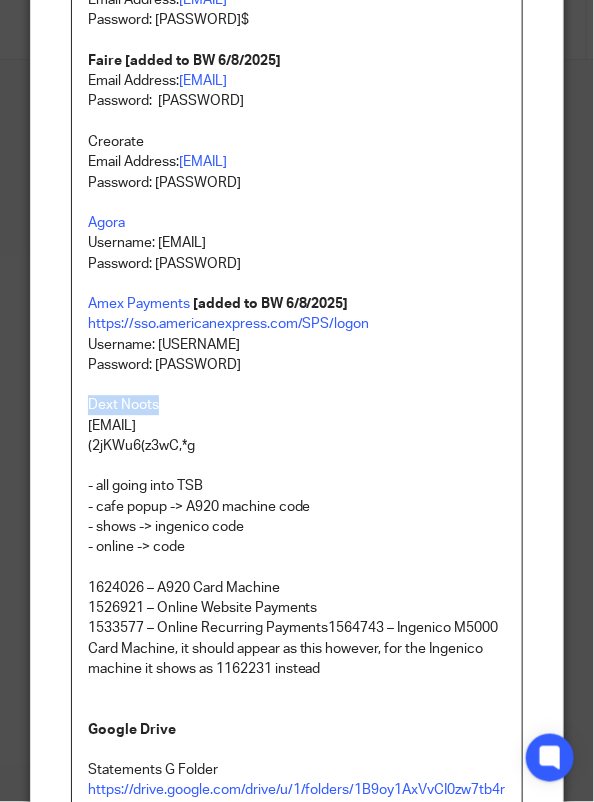 drag, startPoint x: 165, startPoint y: 401, endPoint x: 70, endPoint y: 400, distance: 95.005264 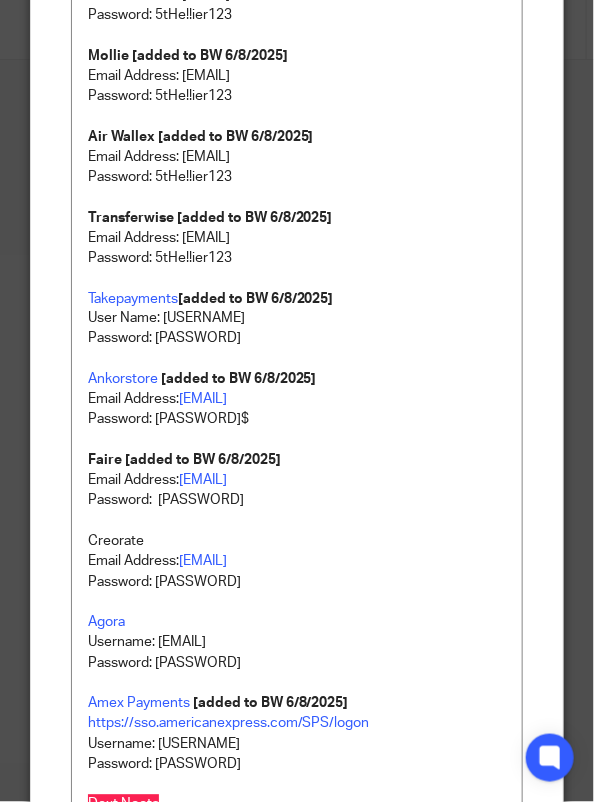 scroll, scrollTop: 229, scrollLeft: 0, axis: vertical 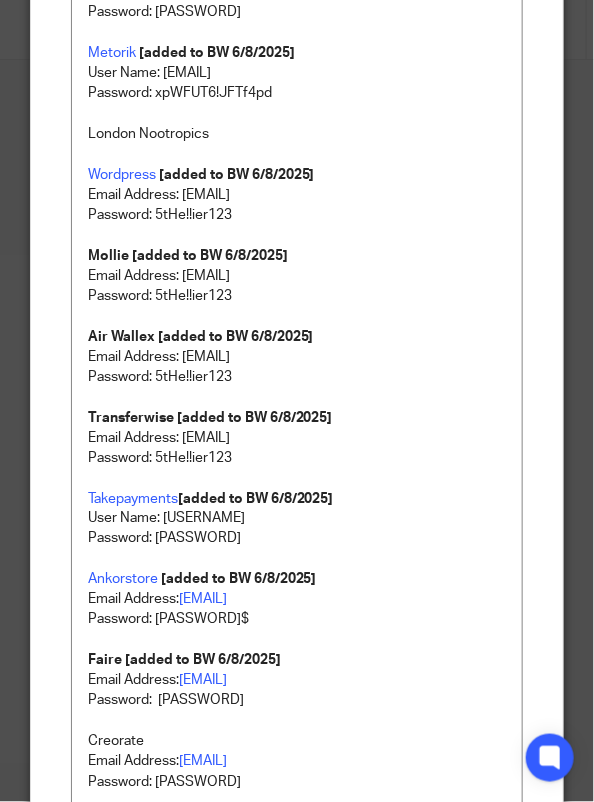 click on "London Nootropics" at bounding box center (297, 134) 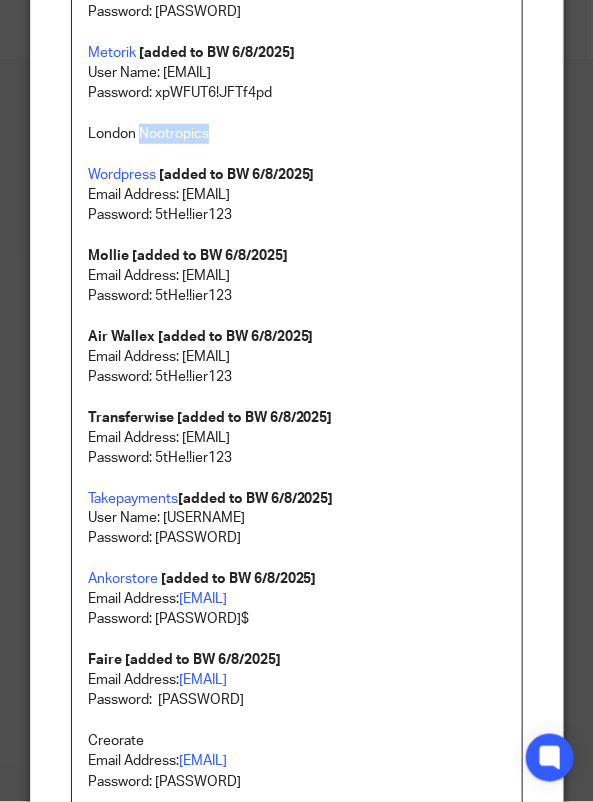 click on "London Nootropics" at bounding box center [297, 134] 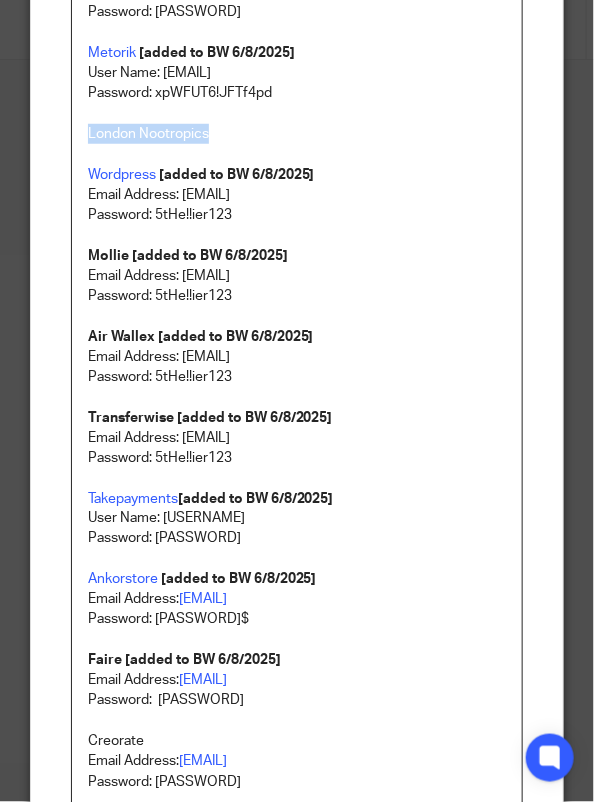 click on "London Nootropics" at bounding box center (297, 134) 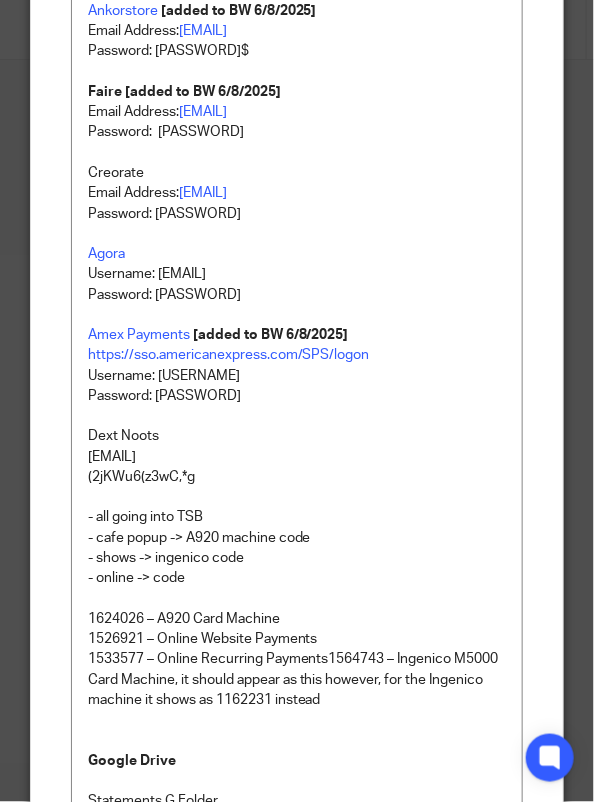 scroll, scrollTop: 929, scrollLeft: 0, axis: vertical 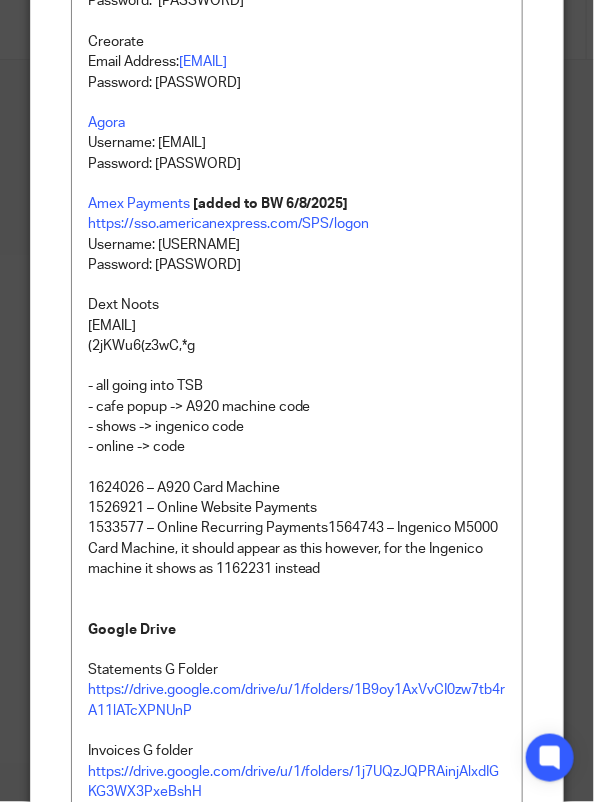 click on "Dext Noots" at bounding box center (297, 305) 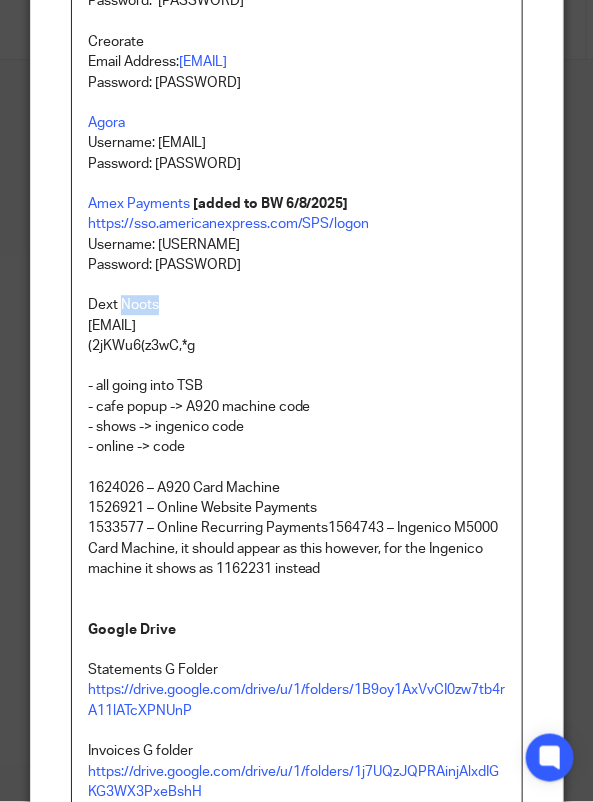 click on "Dext Noots" at bounding box center [297, 305] 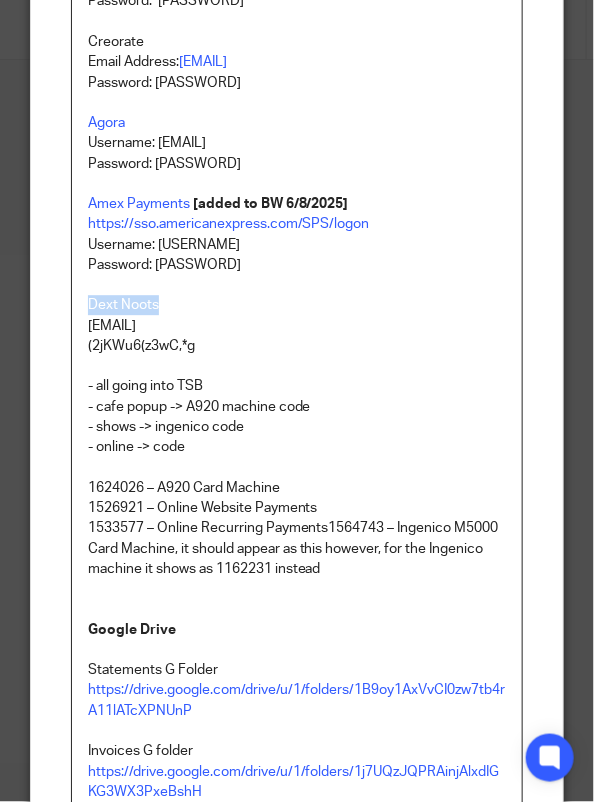 click on "Dext Noots" at bounding box center (297, 305) 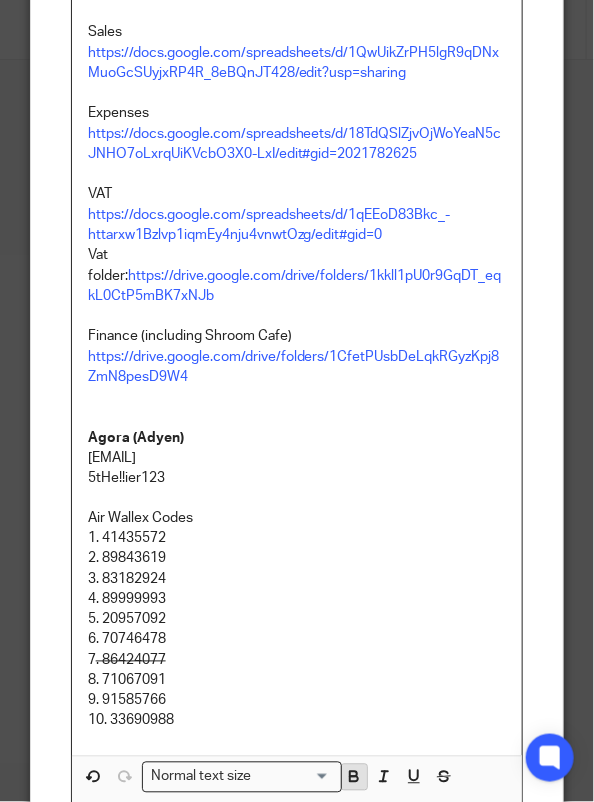 click 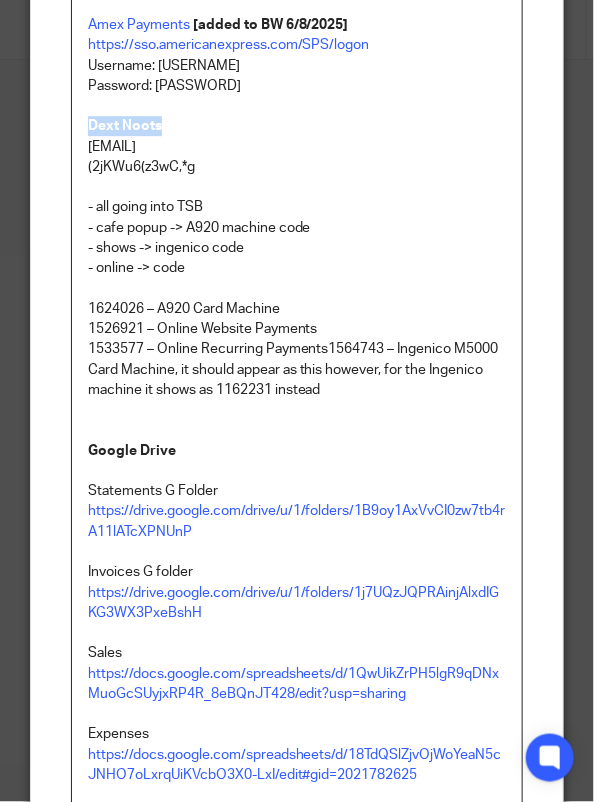 scroll, scrollTop: 1022, scrollLeft: 0, axis: vertical 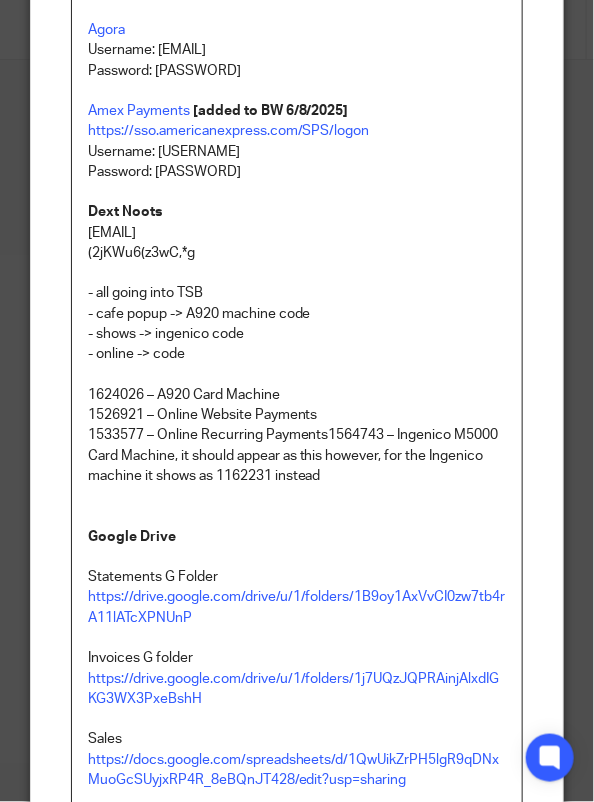 click on "teamabacai@abacai.co.uk" at bounding box center [297, 233] 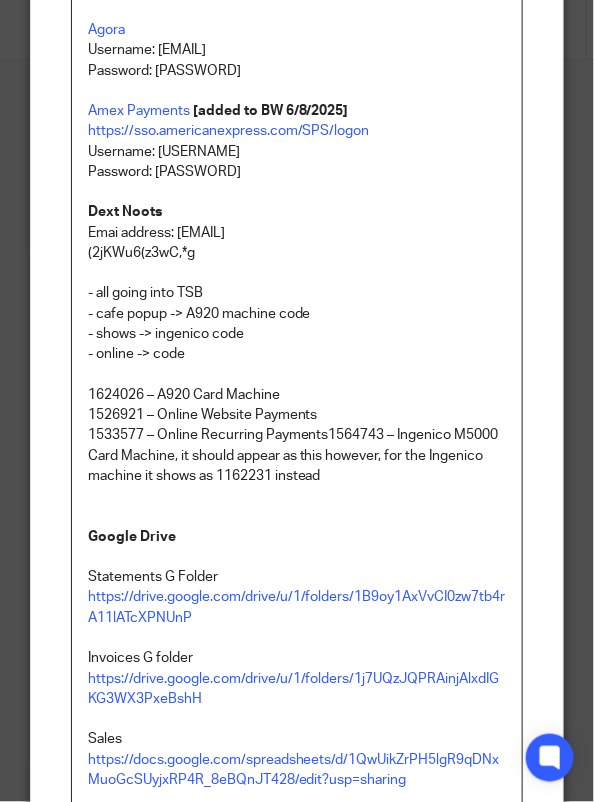 click on "Paypal [added to BW 6/8/2025] User Name: teamabacai3 Password: xpWFUT6!JFTf4pd1 Metorik   [added to BW 6/8/2025] User Name: Teamabacai@abacai.co.uk Password: xpWFUT6!JFTf4pd London Nootropics Wordpress   [added to BW 6/8/2025] Email Address: accounting@abacai.co.uk Password: 5tHe!!ier123 Mollie   [added to BW 6/8/2025] Email Address: accounting@abacai.co.uk Password: 5tHe!!ier123 Air Wallex [added to BW 6/8/2025] Email Address: accounting@abacai.co.uk Password: 5tHe!!ier123 Transferwise [added to BW 6/8/2025] Email Address: accounting@abacai.co.uk Password: 5tHe!!ier123 Takepayments  [added to BW 6/8/2025] User Name: merchant5768443 Password: MojoMojo2222? Ankorstore   [added to BW 6/8/2025] Email Address:  sales@londonnootropics.com Password: Abduwaliemuse89$ Faire [added to BW 6/8/2025] Email Address:  sales@londonnootropics.com Password:  .pr8MH!GjN*WVmQ Creorate Email Address:  shez@londonnootropics.com Password: Abduwalimuse1989 Agora Username: hello@londonnootropics.com Password: miraklworker123   Sales" at bounding box center (297, 308) 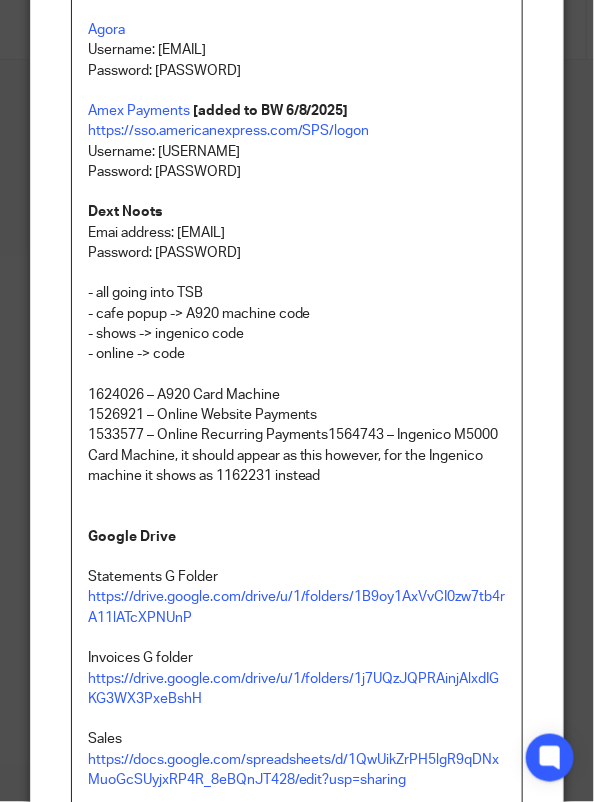 drag, startPoint x: 271, startPoint y: 254, endPoint x: 145, endPoint y: 254, distance: 126 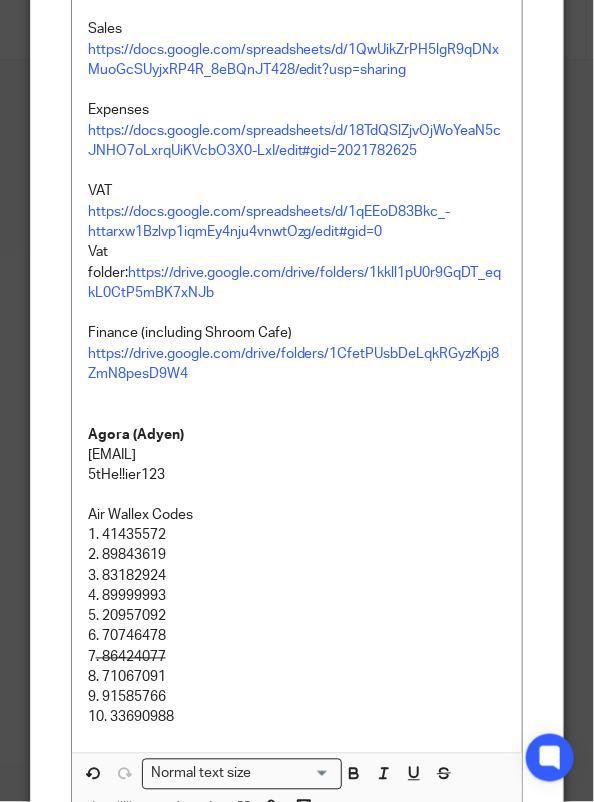 scroll, scrollTop: 1822, scrollLeft: 0, axis: vertical 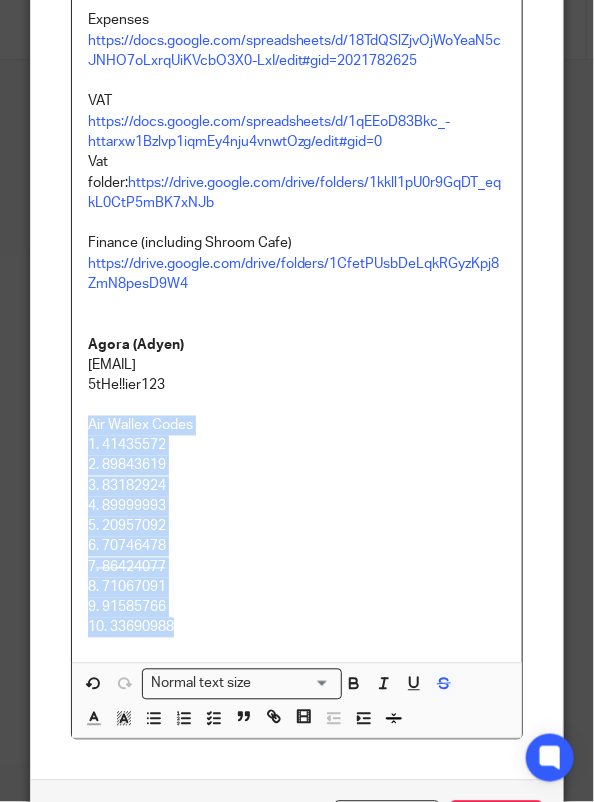 drag, startPoint x: 188, startPoint y: 620, endPoint x: 70, endPoint y: 415, distance: 236.53542 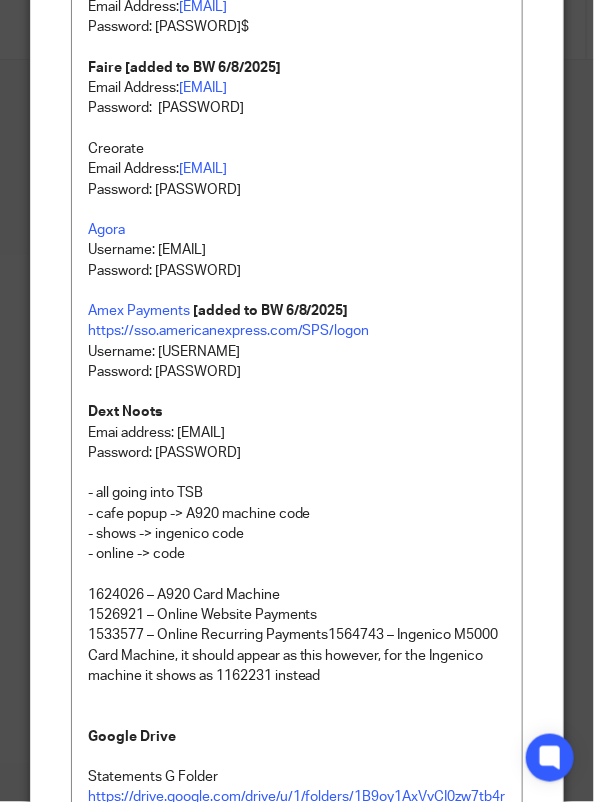 scroll, scrollTop: 922, scrollLeft: 0, axis: vertical 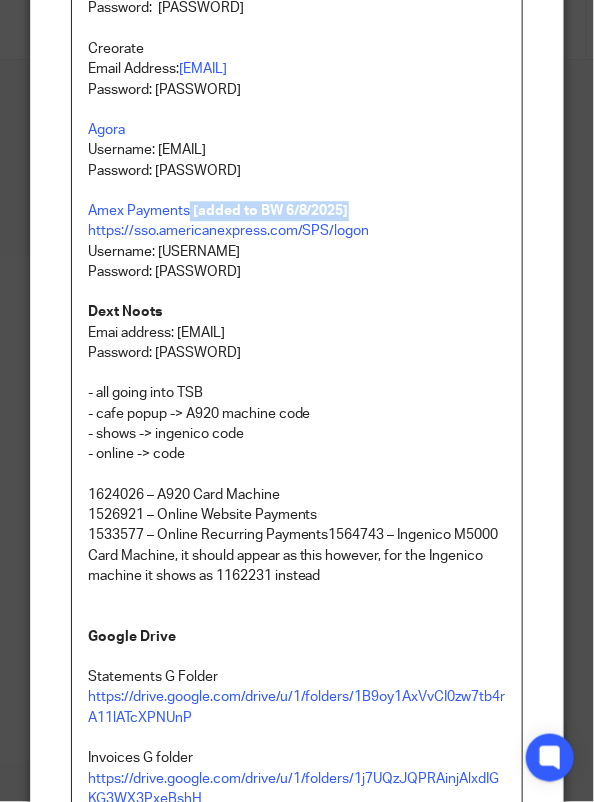 drag, startPoint x: 350, startPoint y: 209, endPoint x: 181, endPoint y: 204, distance: 169.07394 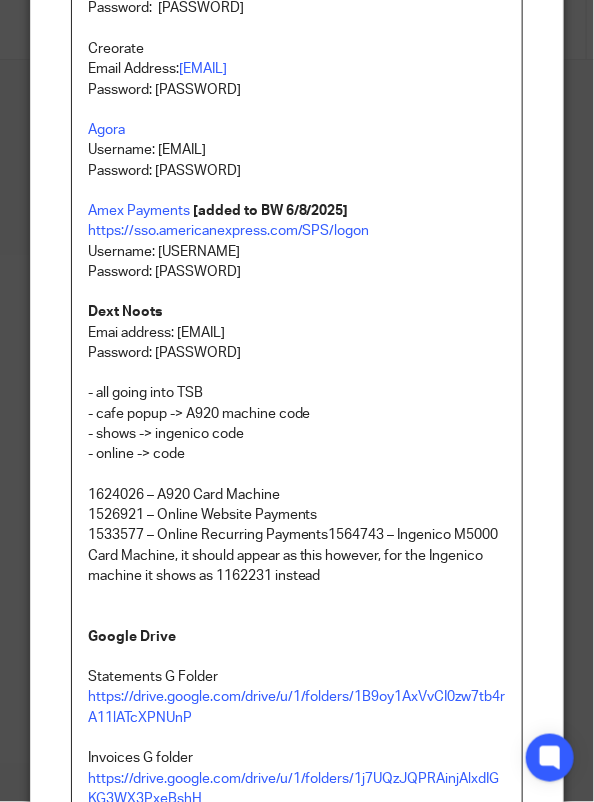 click on "Dext Noots" at bounding box center (297, 312) 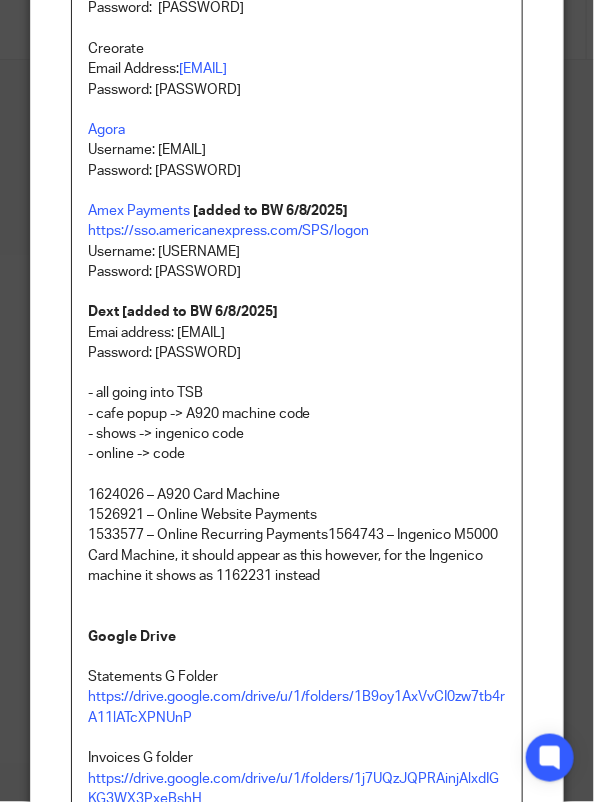 click on "Emai address: teamabacai@abacai.co.uk" at bounding box center (297, 333) 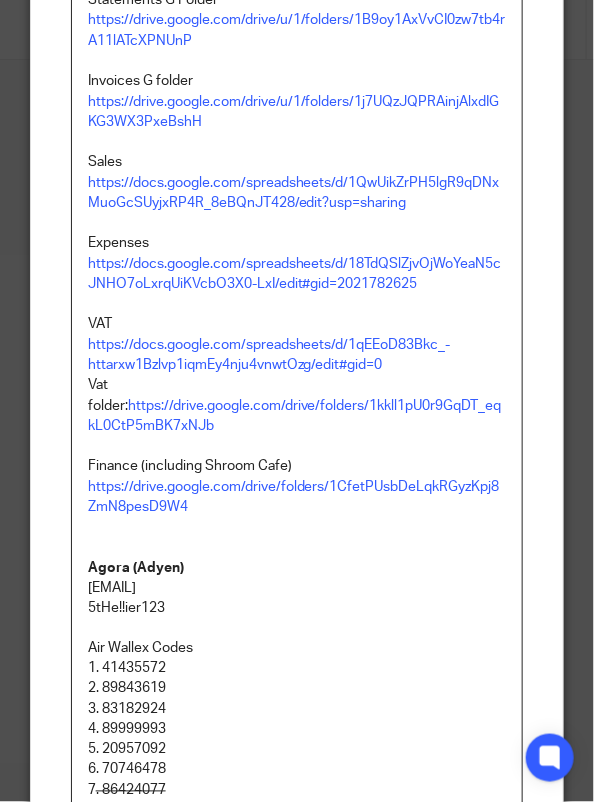 scroll, scrollTop: 1921, scrollLeft: 0, axis: vertical 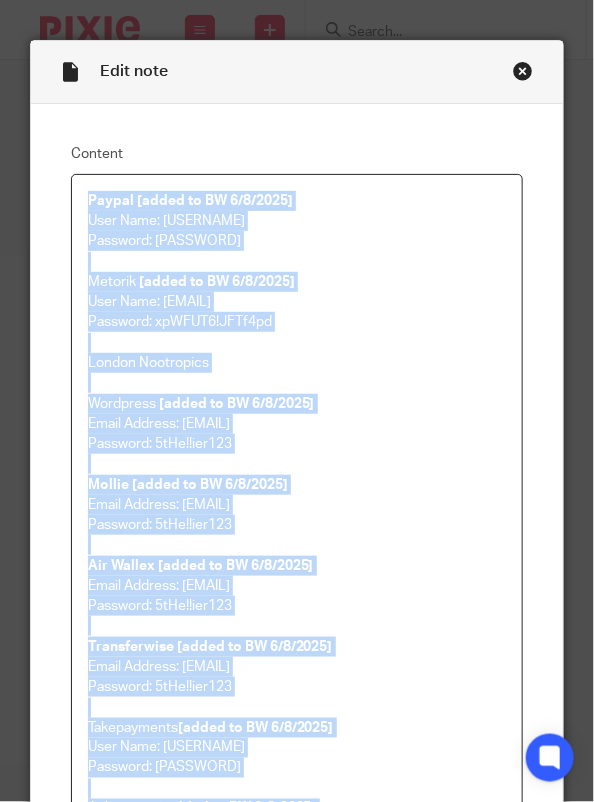 drag, startPoint x: 220, startPoint y: 525, endPoint x: 0, endPoint y: -84, distance: 647.5191 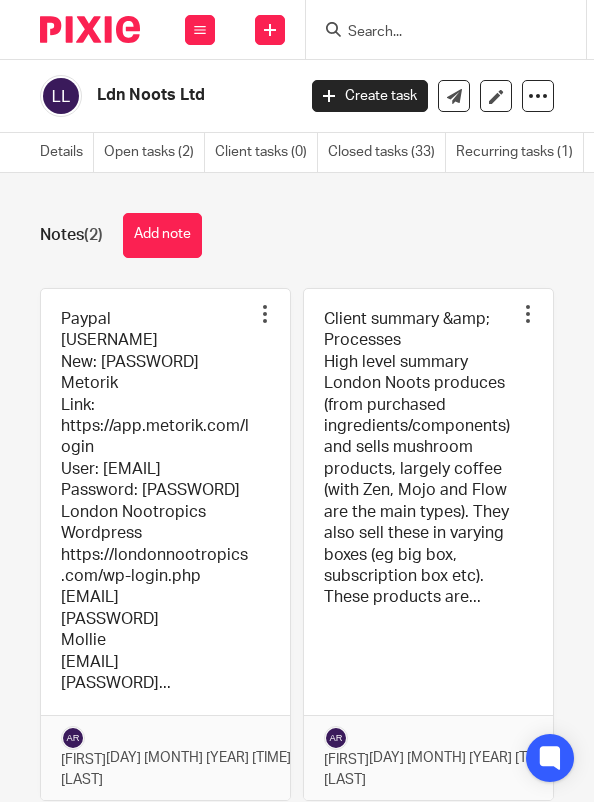 scroll, scrollTop: 0, scrollLeft: 0, axis: both 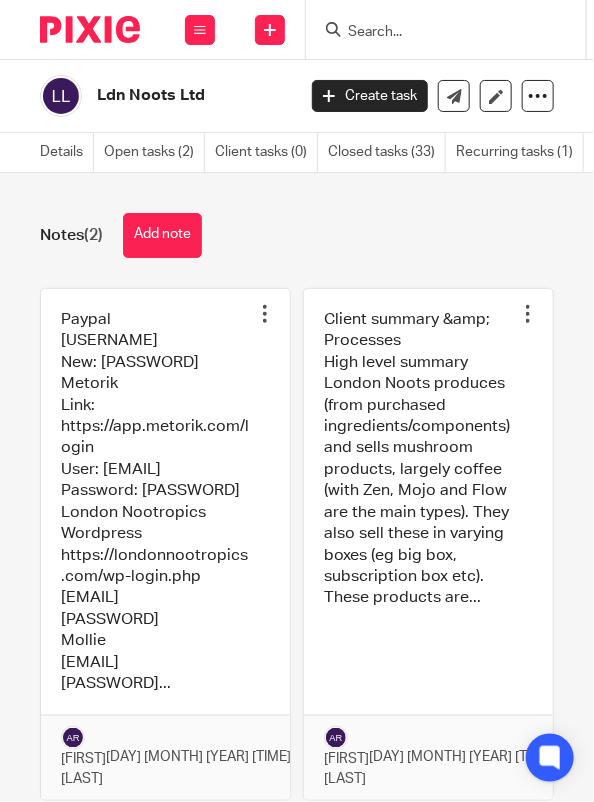 click at bounding box center (428, 545) 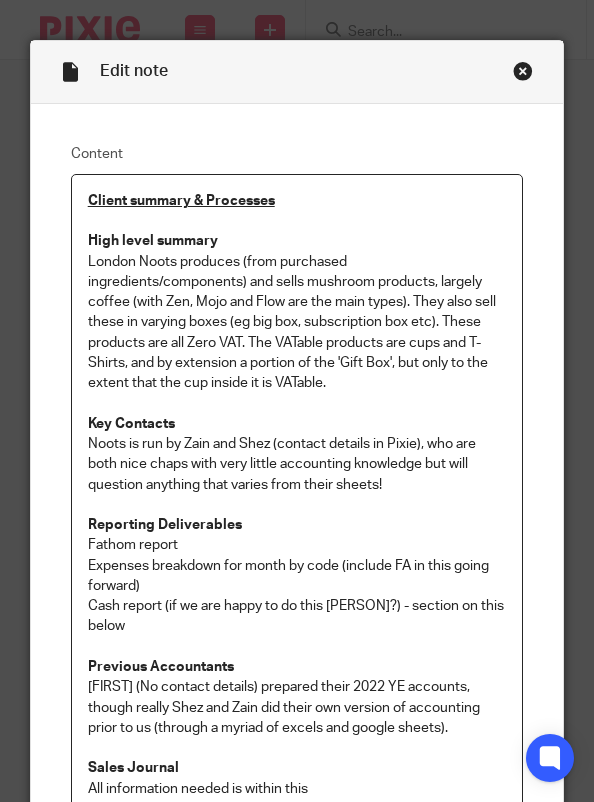 scroll, scrollTop: 0, scrollLeft: 0, axis: both 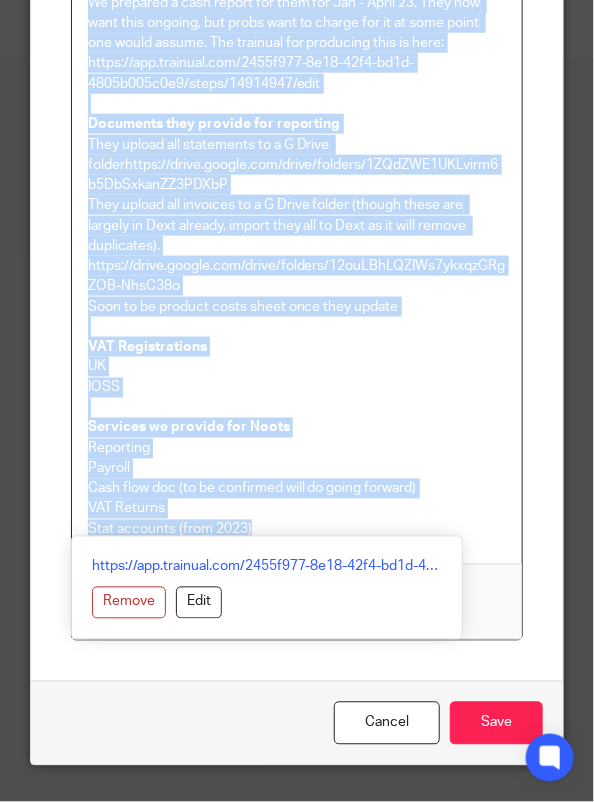 drag, startPoint x: 78, startPoint y: 241, endPoint x: 336, endPoint y: 543, distance: 397.2002 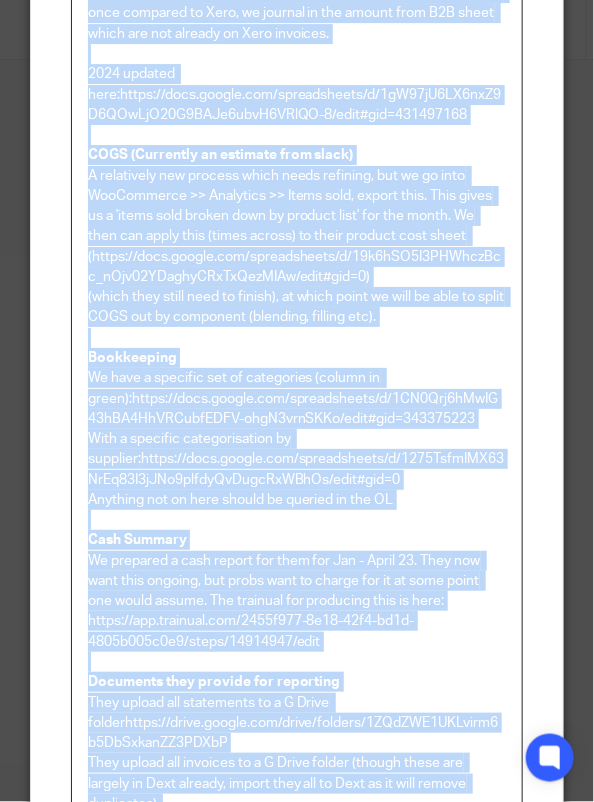 scroll, scrollTop: 0, scrollLeft: 0, axis: both 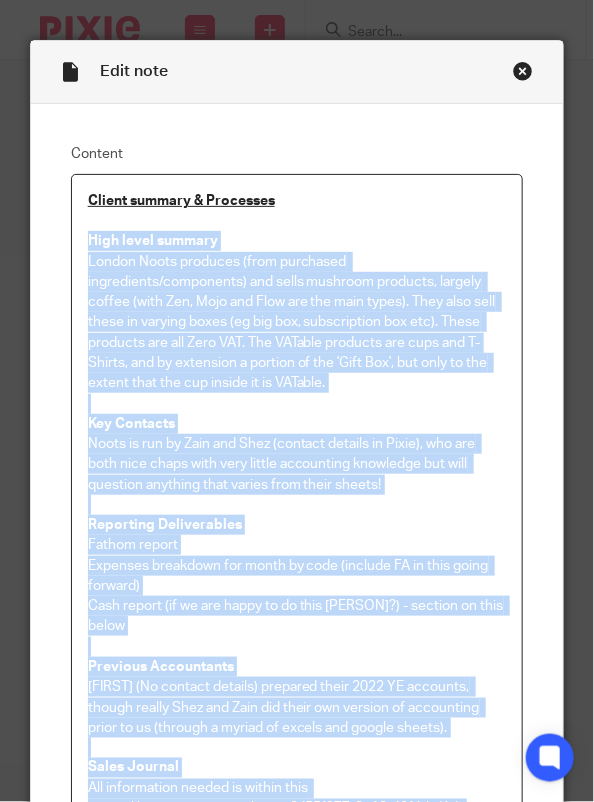 drag, startPoint x: 319, startPoint y: 526, endPoint x: 72, endPoint y: 241, distance: 377.13922 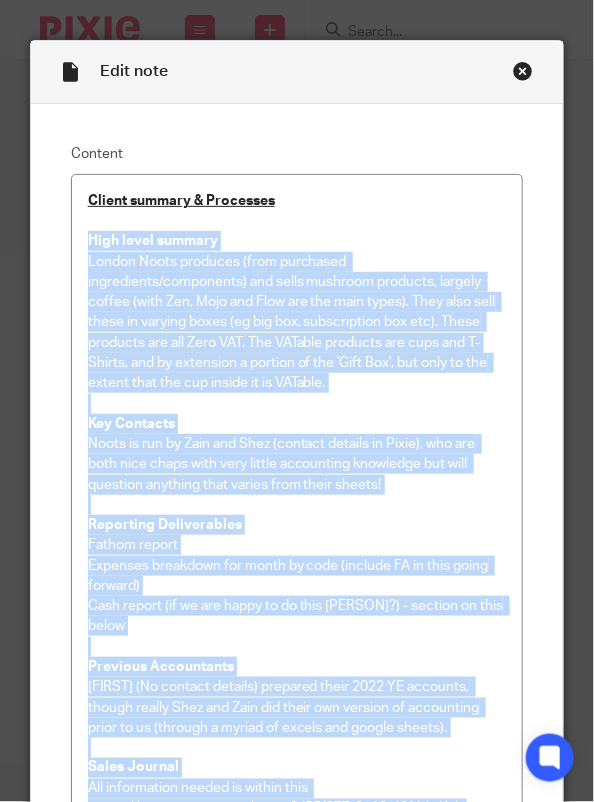 click at bounding box center [523, 71] 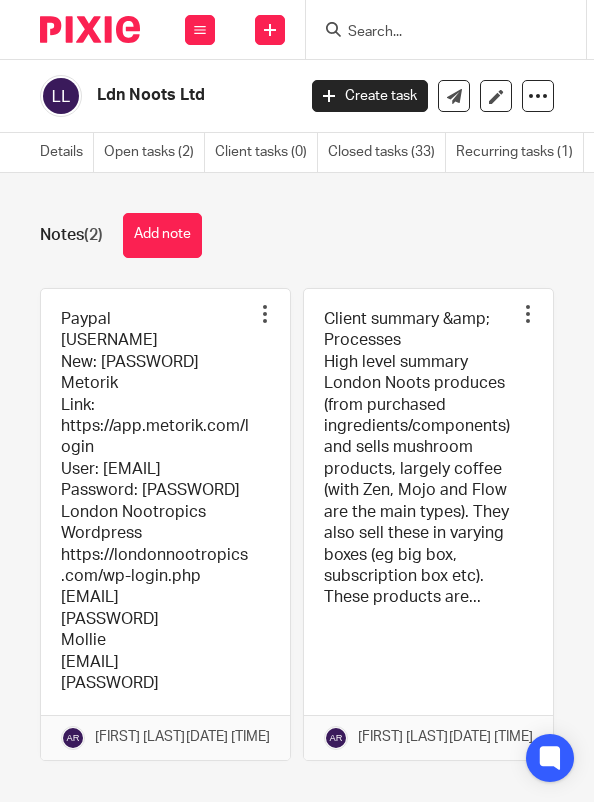scroll, scrollTop: 0, scrollLeft: 0, axis: both 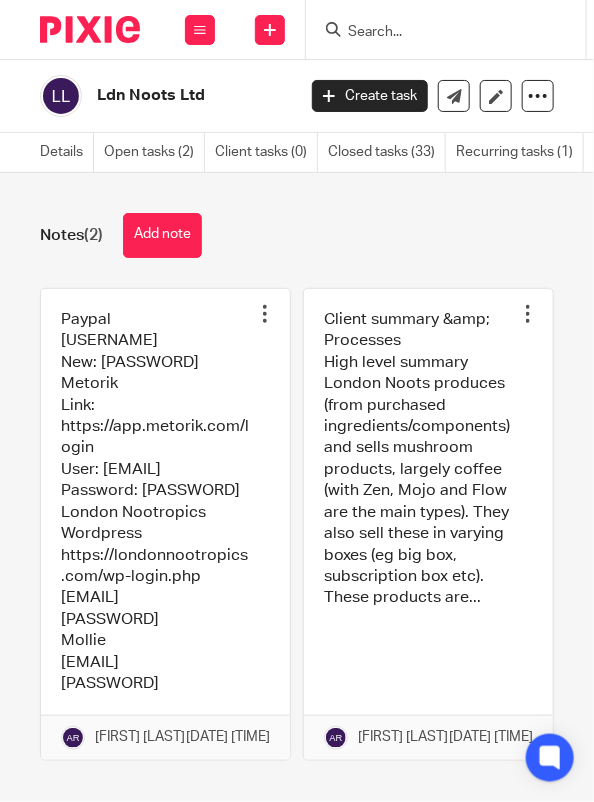 click on "Notes
(2)
Add note" at bounding box center (297, 235) 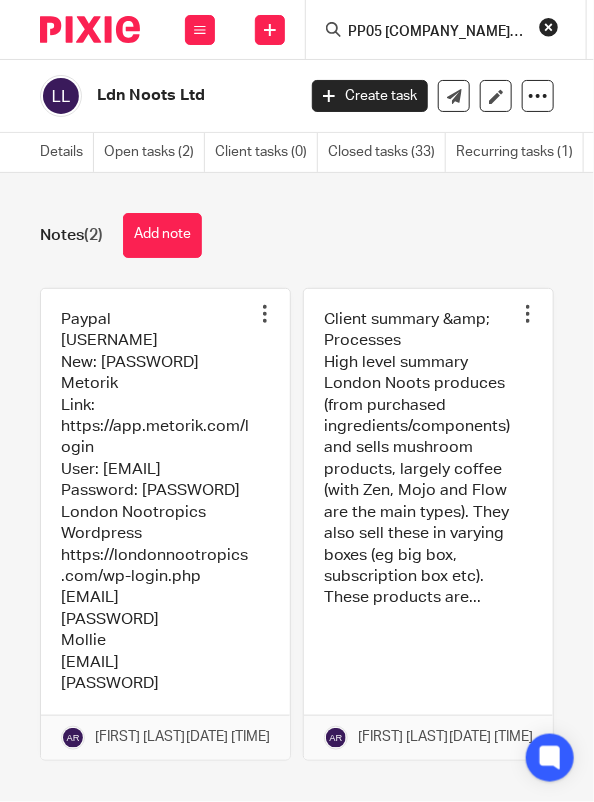 scroll, scrollTop: 0, scrollLeft: 131, axis: horizontal 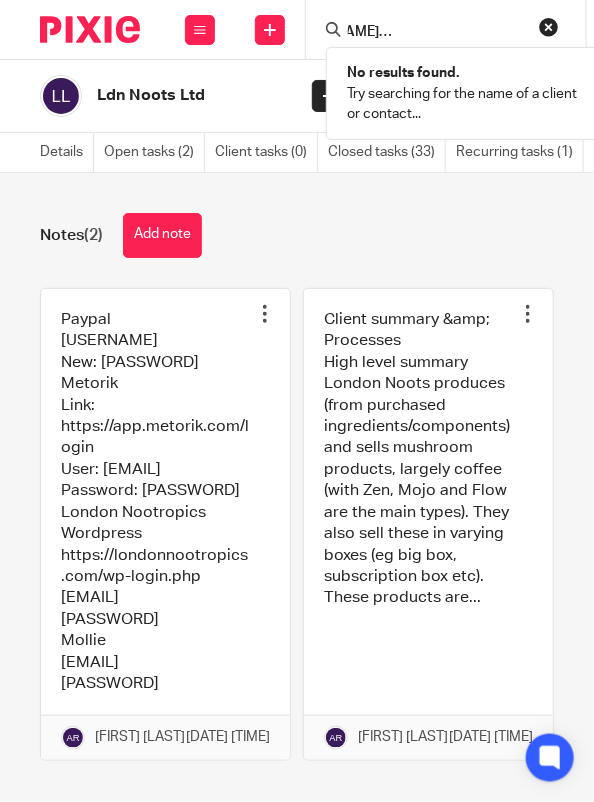click on "PP05 [COMPANY_NAME] ([COMPANY_NAME]) - IFS" at bounding box center [436, 33] 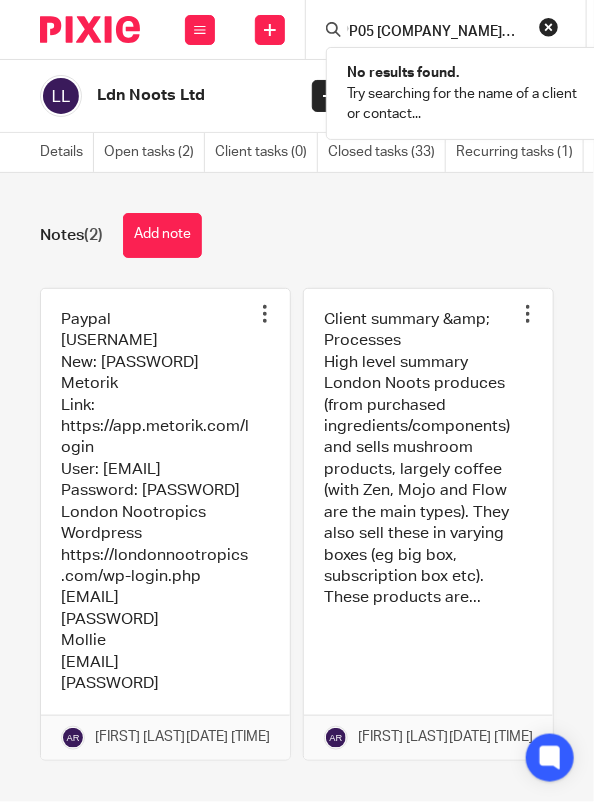 scroll, scrollTop: 0, scrollLeft: 0, axis: both 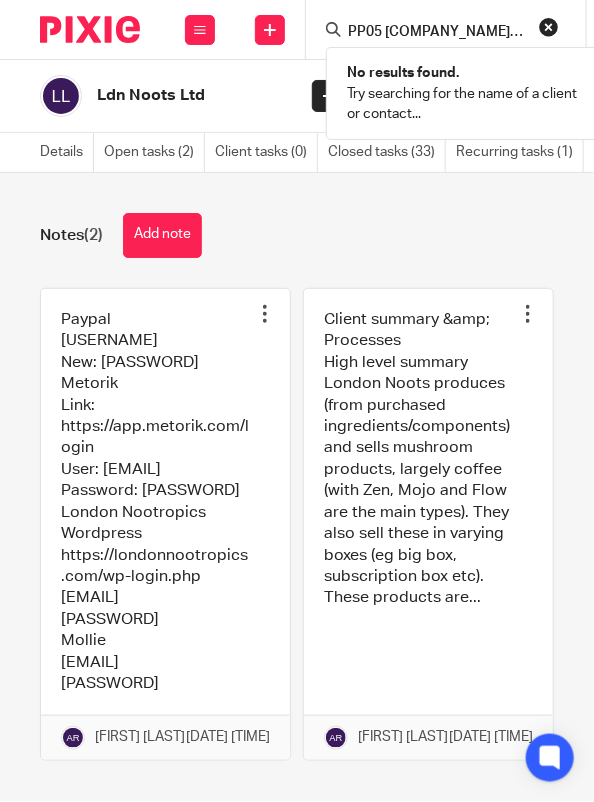 drag, startPoint x: 383, startPoint y: 34, endPoint x: 312, endPoint y: 32, distance: 71.02816 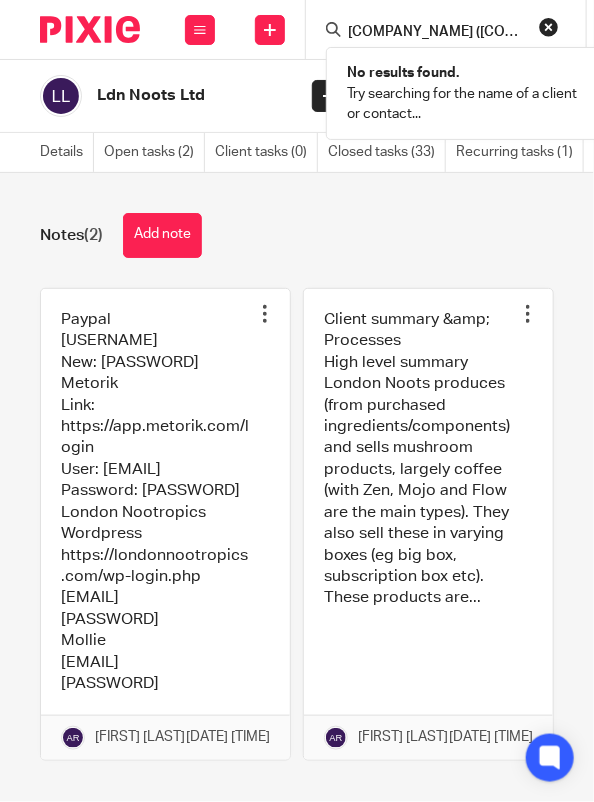 type on "Irene Forte Skincare (Forte Organics) - IFS" 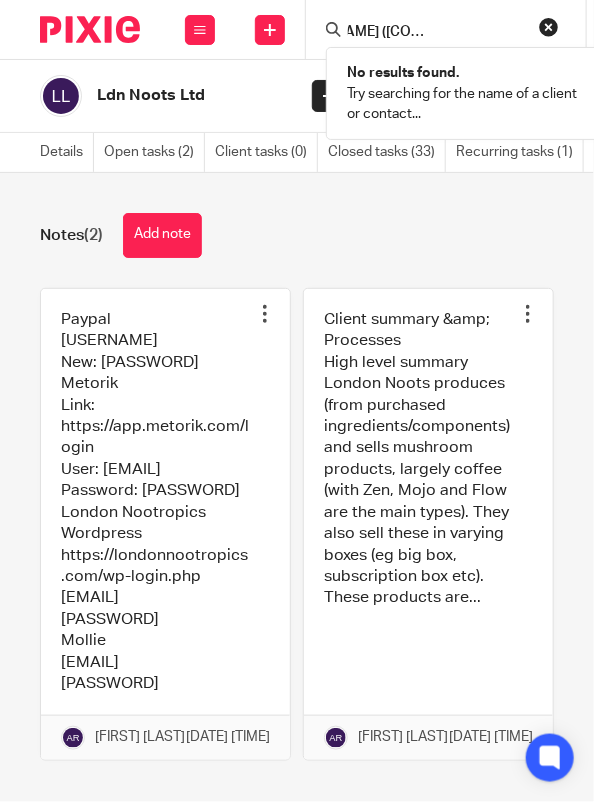 drag, startPoint x: 484, startPoint y: 30, endPoint x: 601, endPoint y: 36, distance: 117.15375 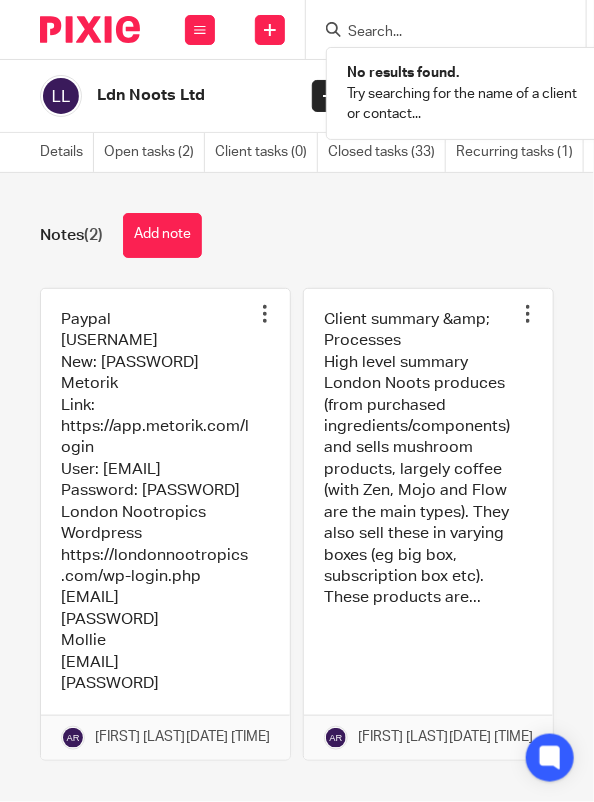 scroll, scrollTop: 0, scrollLeft: 0, axis: both 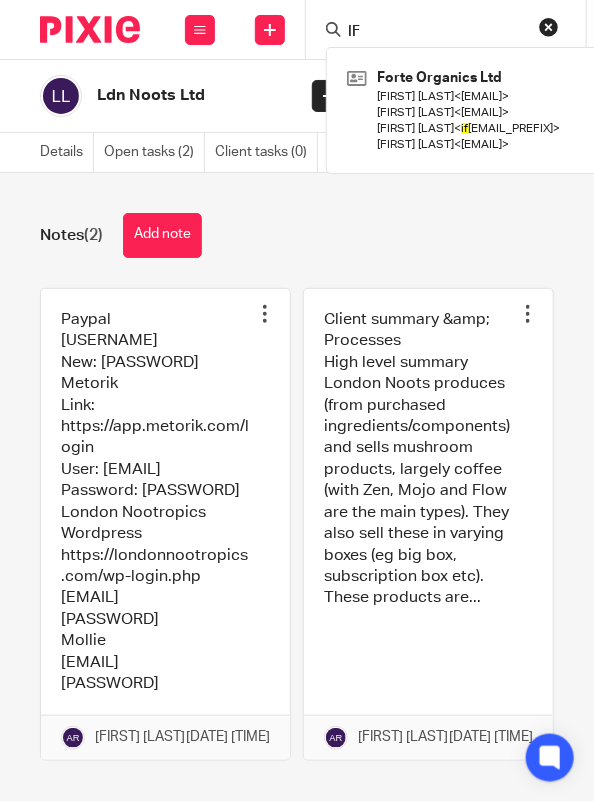 type on "I" 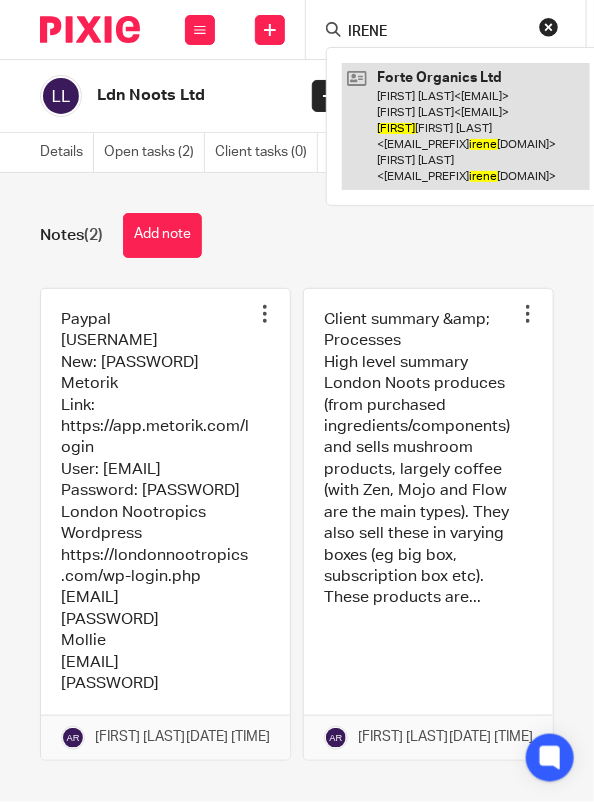 type on "IRENE" 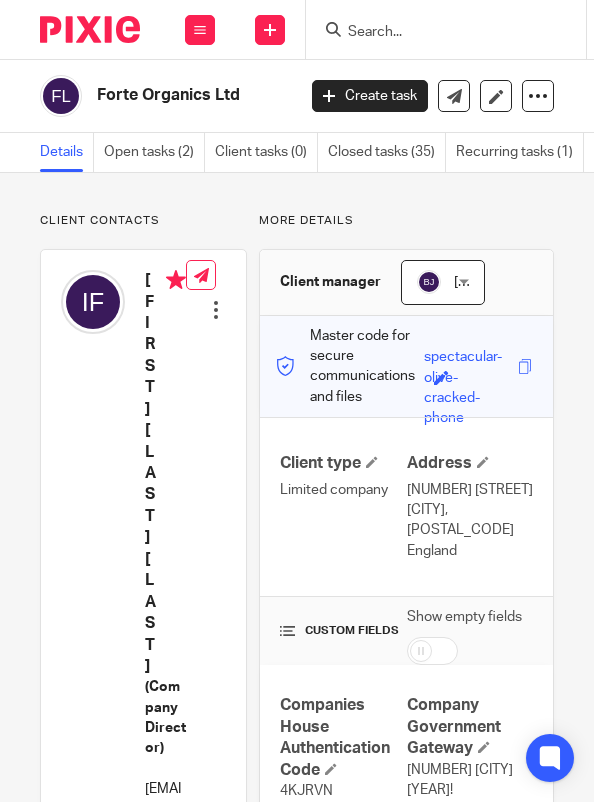 scroll, scrollTop: 0, scrollLeft: 0, axis: both 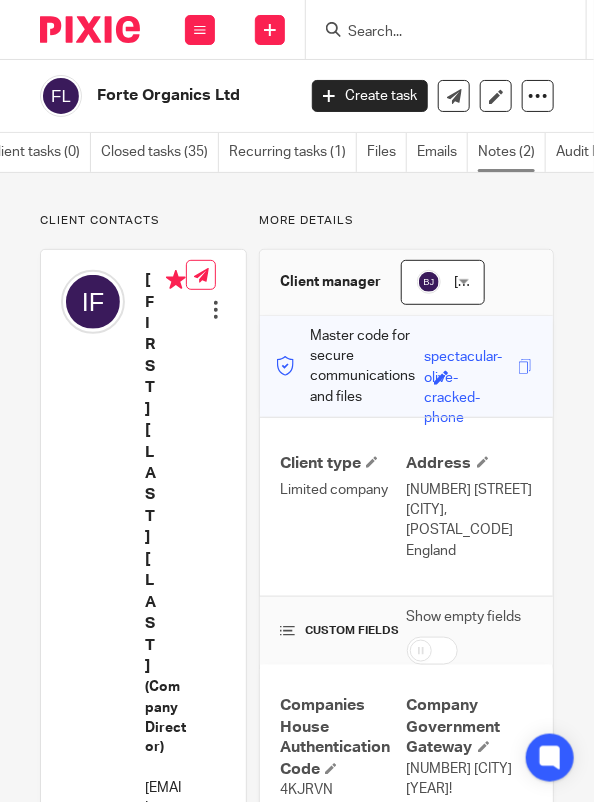 click on "Notes (2)" at bounding box center [512, 152] 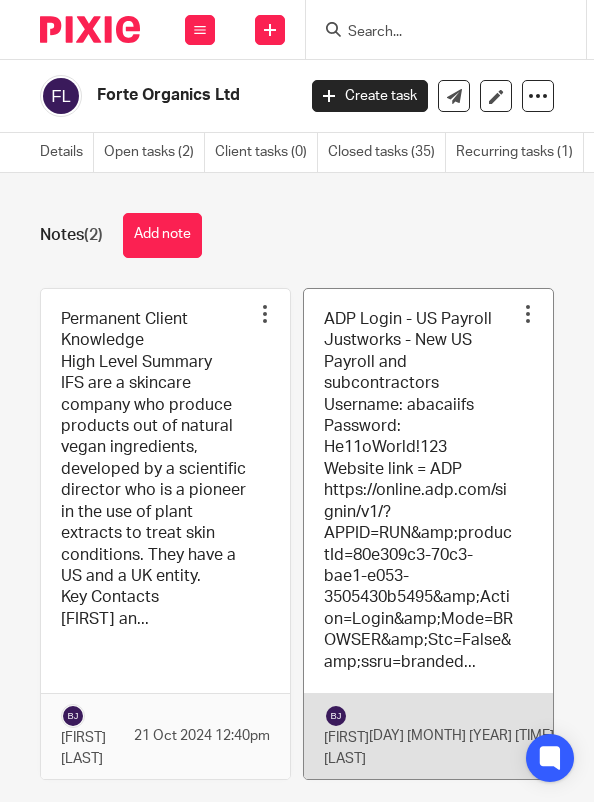 scroll, scrollTop: 0, scrollLeft: 0, axis: both 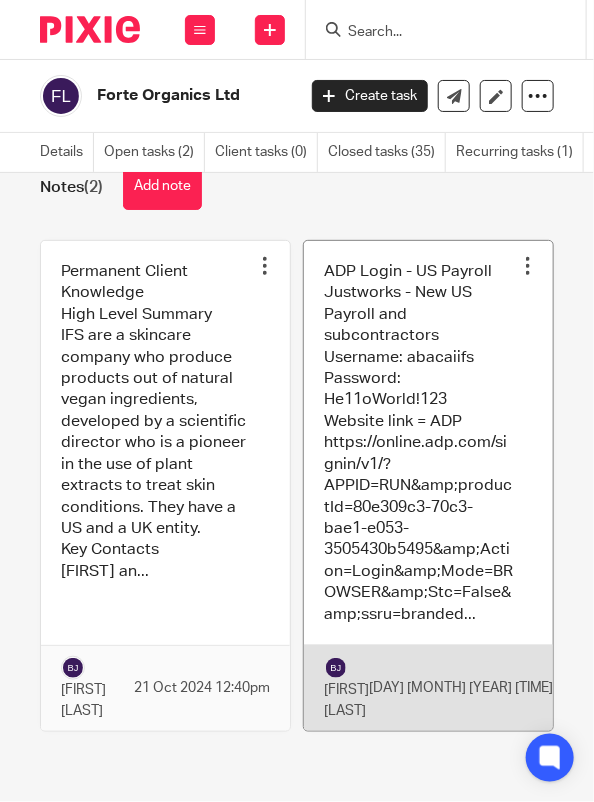 click at bounding box center [428, 486] 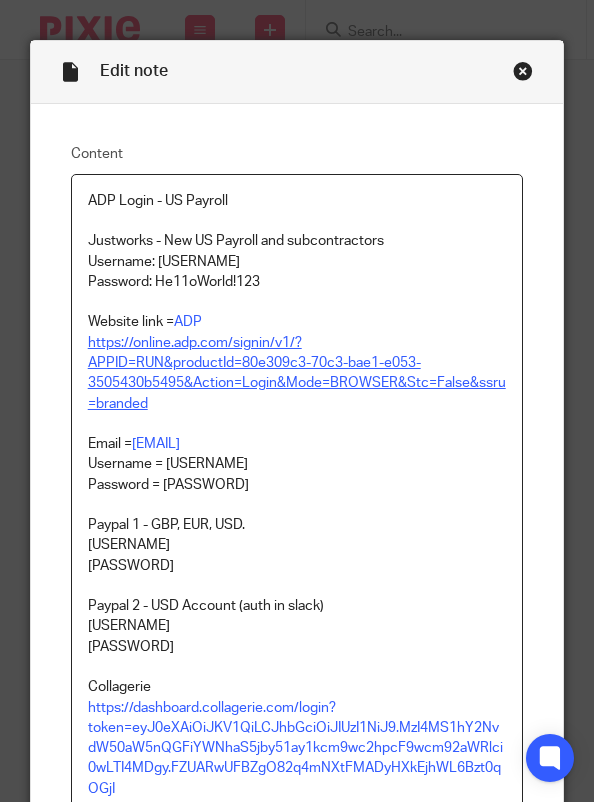 scroll, scrollTop: 0, scrollLeft: 0, axis: both 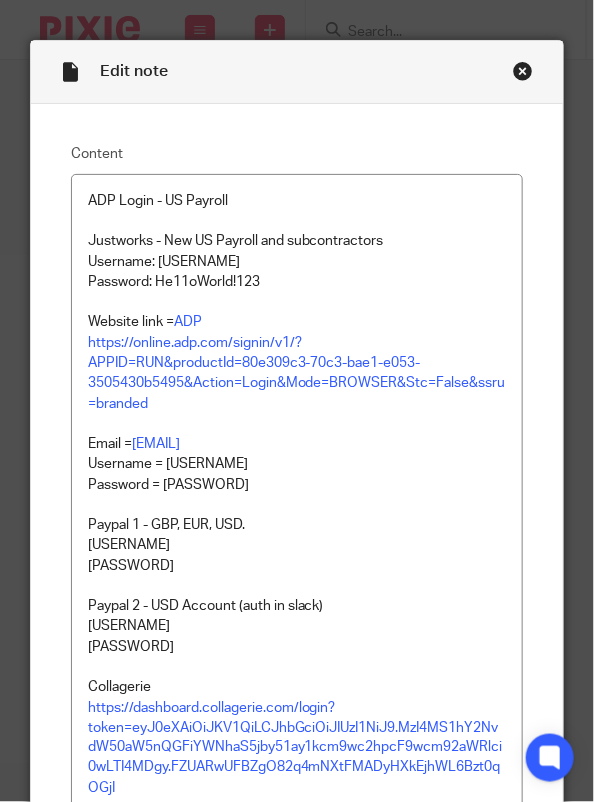 click on "Edit note" at bounding box center (297, 72) 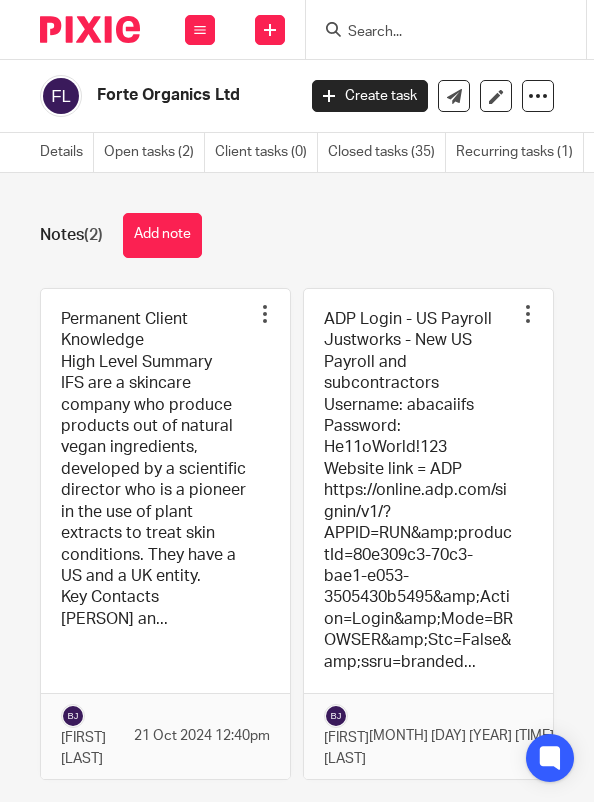 scroll, scrollTop: 0, scrollLeft: 0, axis: both 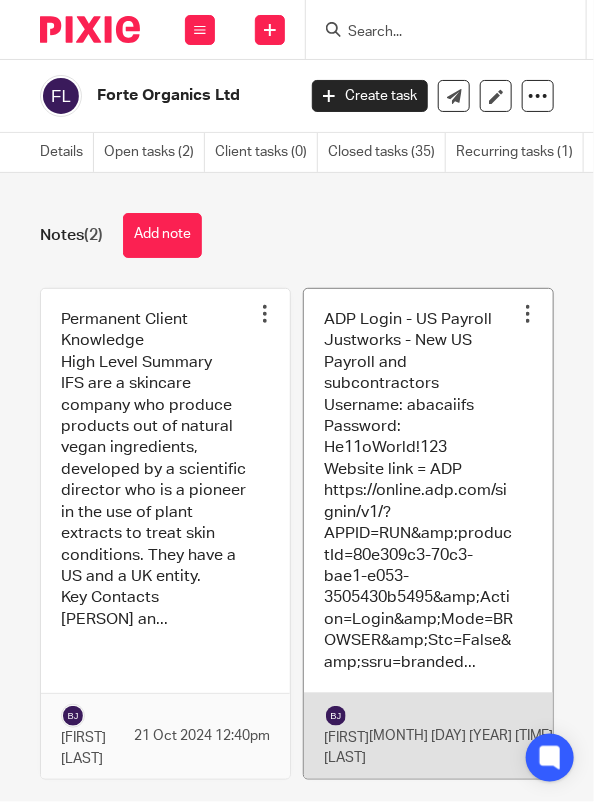 click at bounding box center [428, 534] 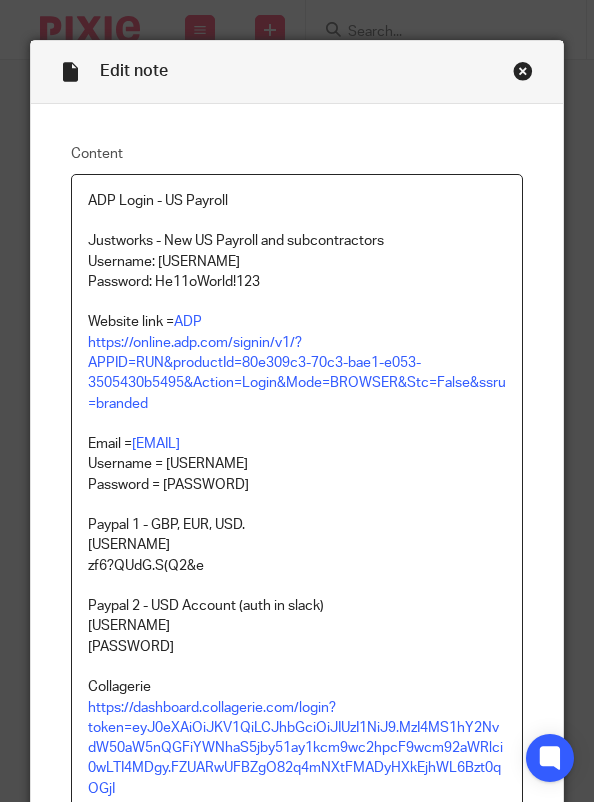 scroll, scrollTop: 0, scrollLeft: 0, axis: both 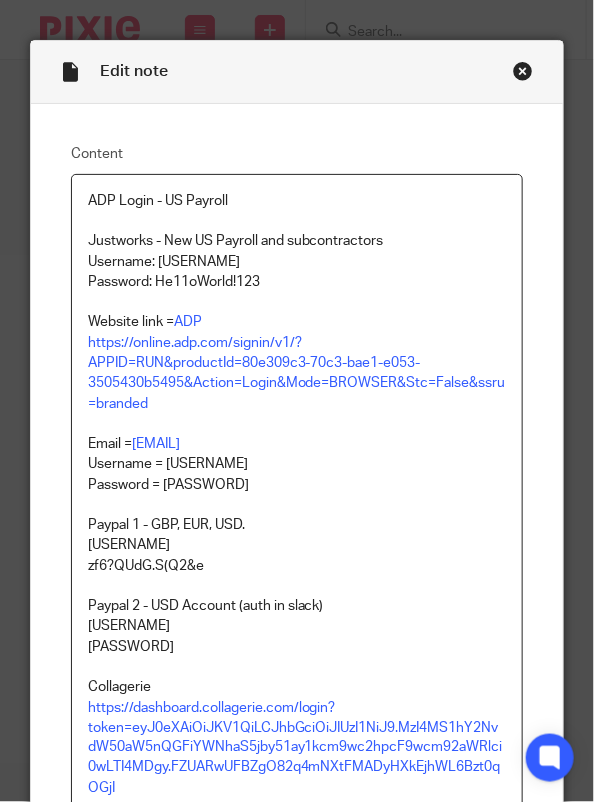 click on "Username: [USERNAME]" at bounding box center [297, 262] 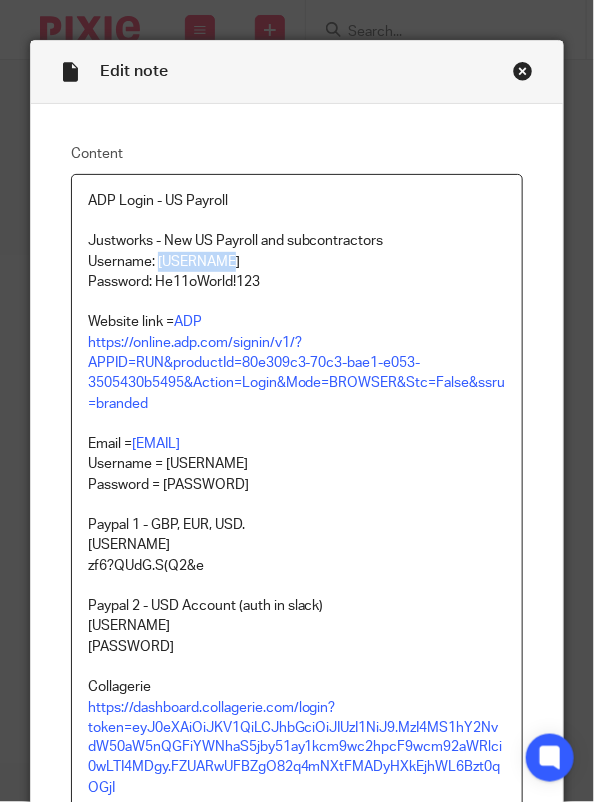 click on "Username: [USERNAME]" at bounding box center (297, 262) 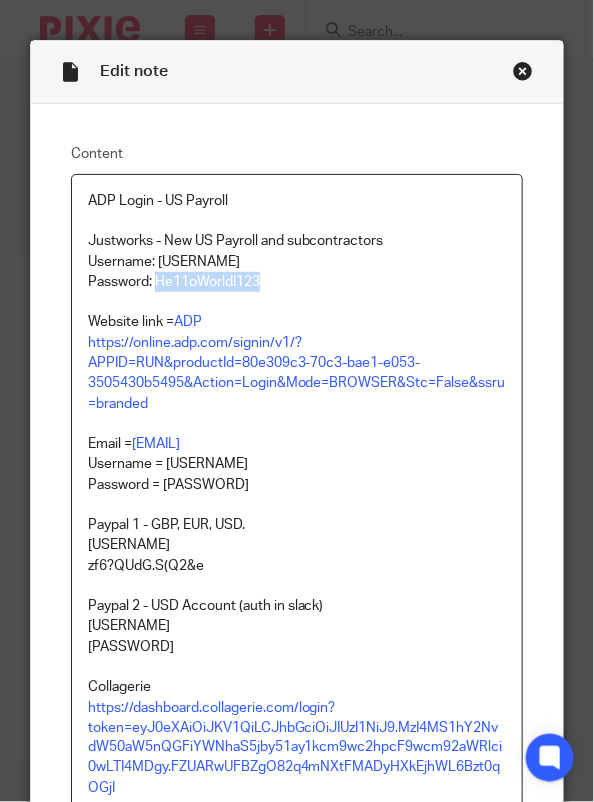 drag, startPoint x: 271, startPoint y: 284, endPoint x: 147, endPoint y: 275, distance: 124.32619 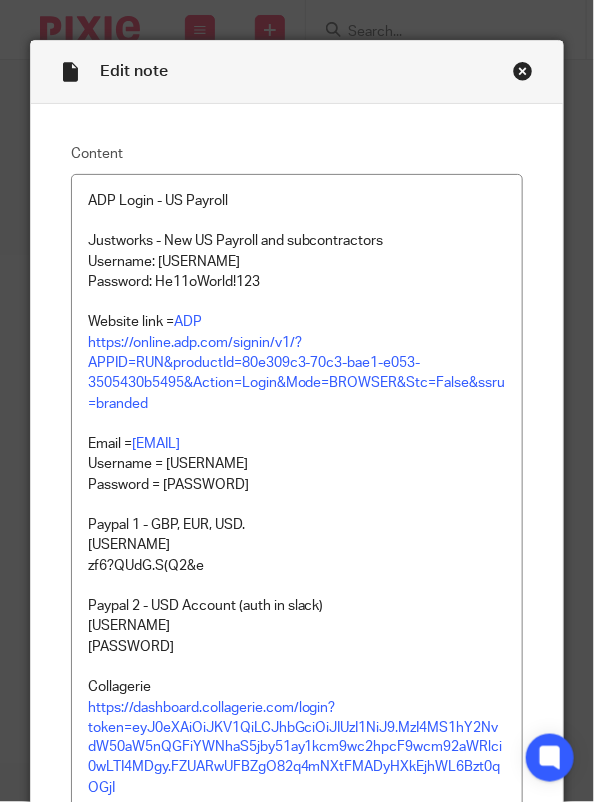 click on "Justworks - New US Payroll and subcontractors" at bounding box center (297, 241) 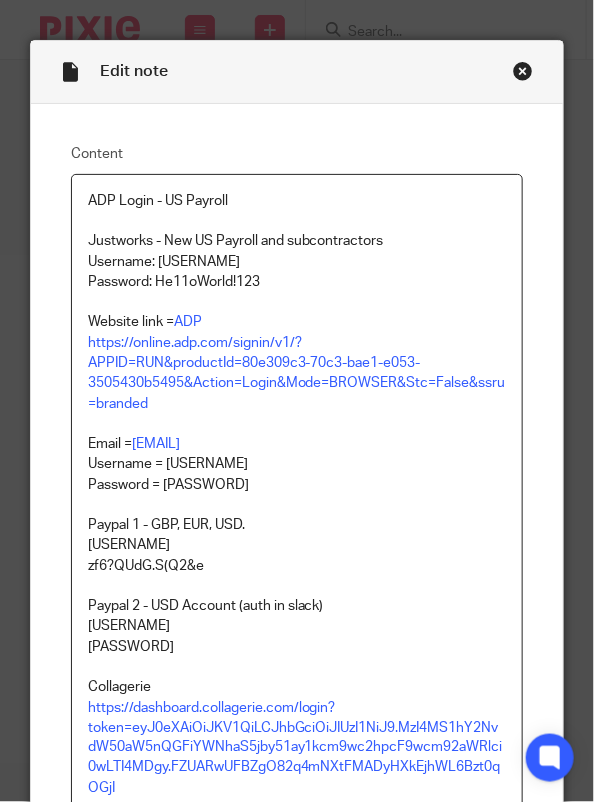 type 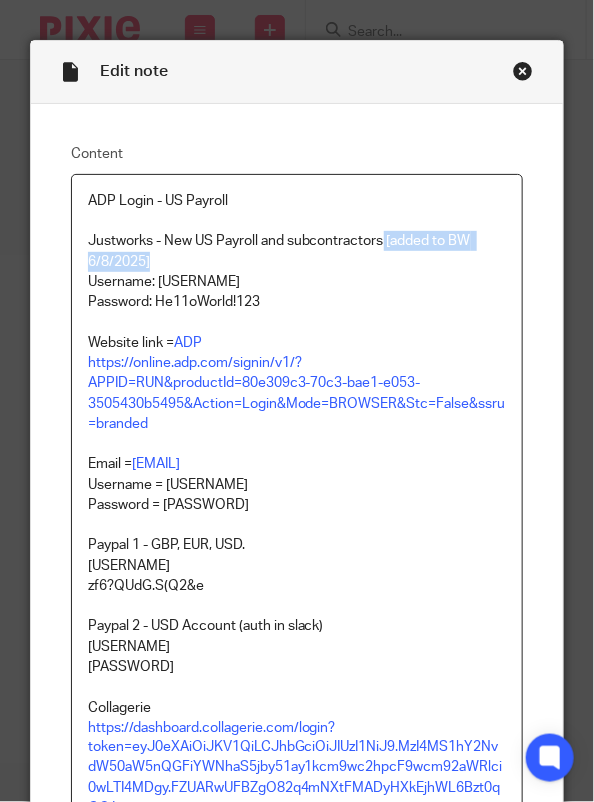 drag, startPoint x: 377, startPoint y: 240, endPoint x: 434, endPoint y: 264, distance: 61.846584 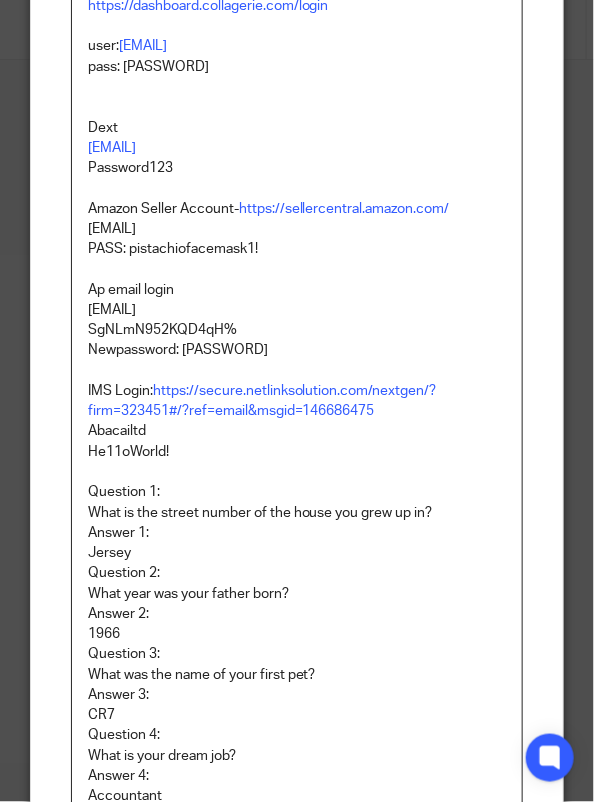 scroll, scrollTop: 1151, scrollLeft: 0, axis: vertical 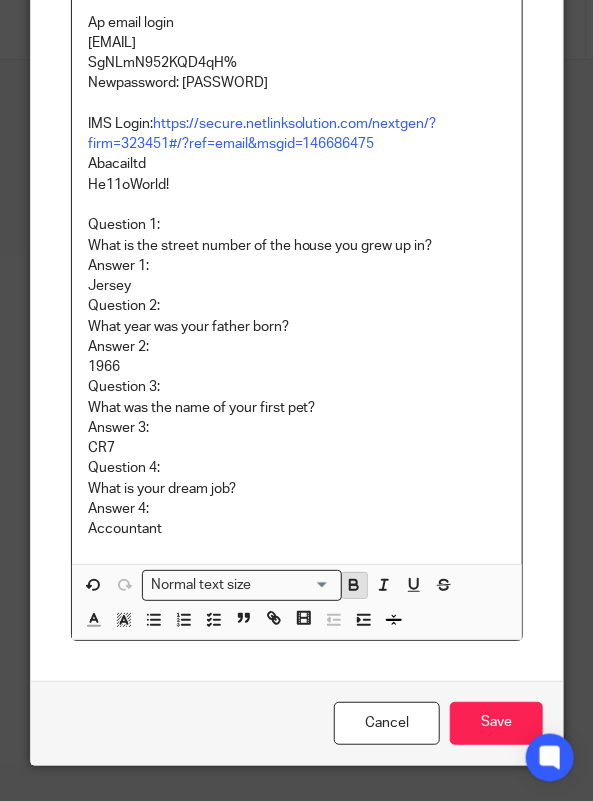 click 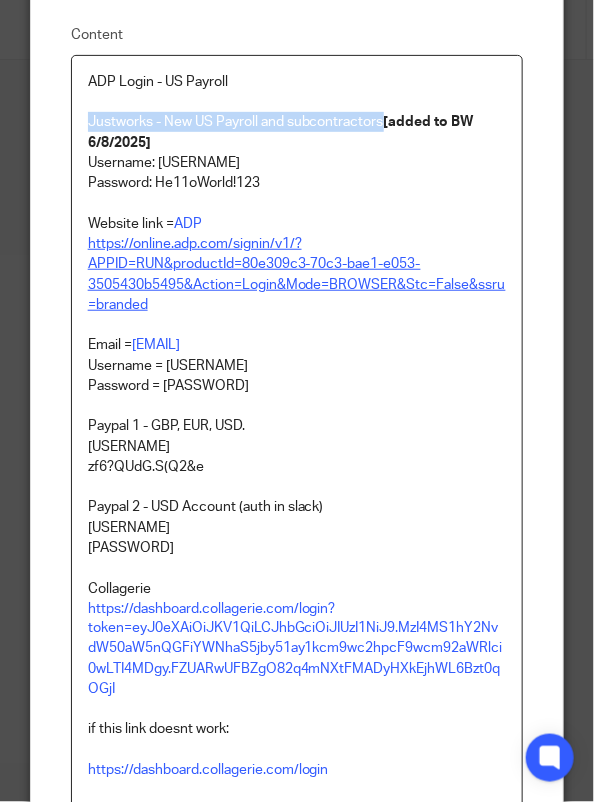 scroll, scrollTop: 0, scrollLeft: 0, axis: both 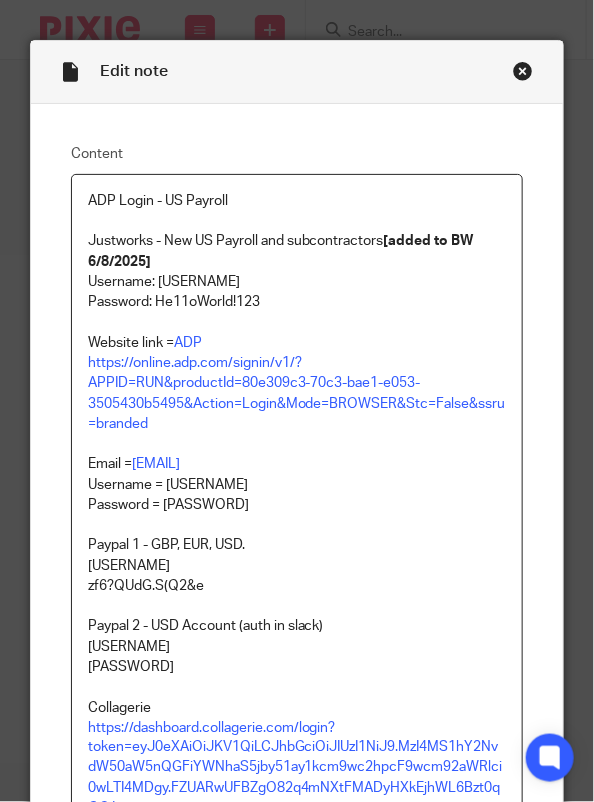 click on "Justworks - New US Payroll and subcontractors  [added to BW 6/8/2025]" at bounding box center [297, 251] 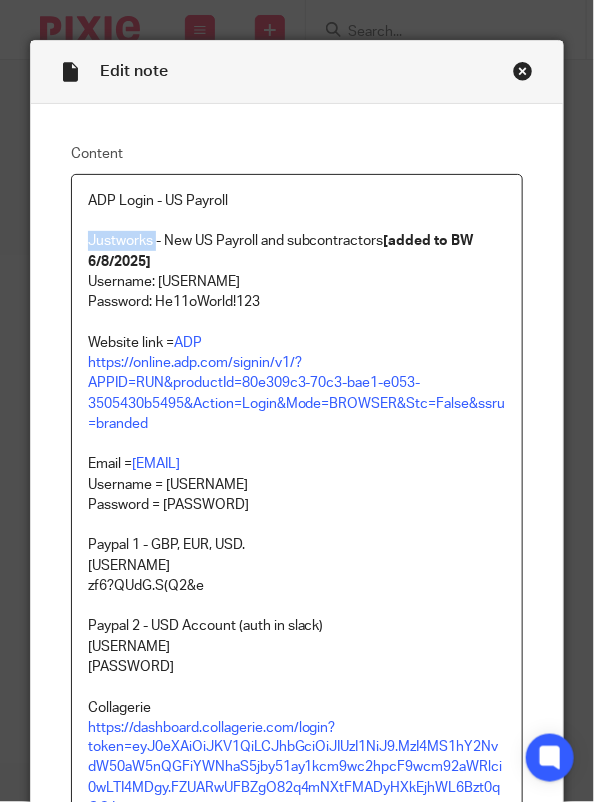 click on "Justworks - New US Payroll and subcontractors  [added to BW 6/8/2025]" at bounding box center (297, 251) 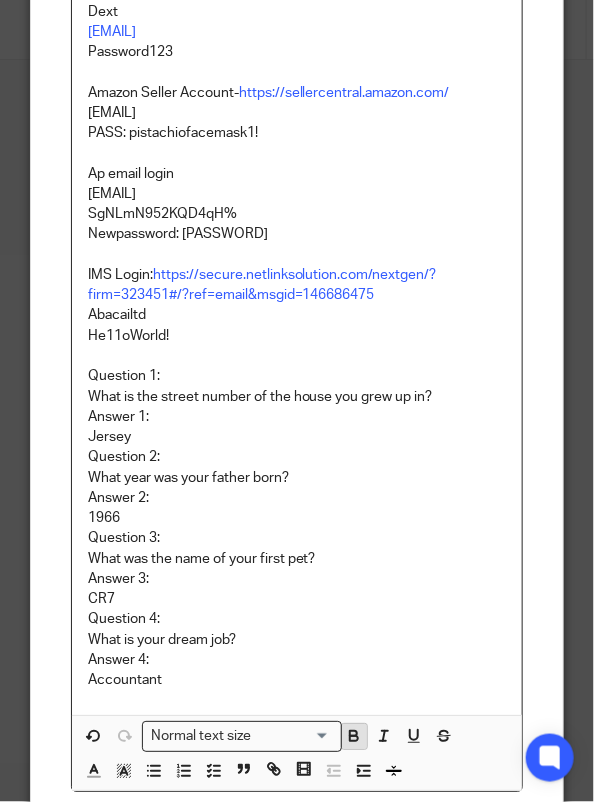 click 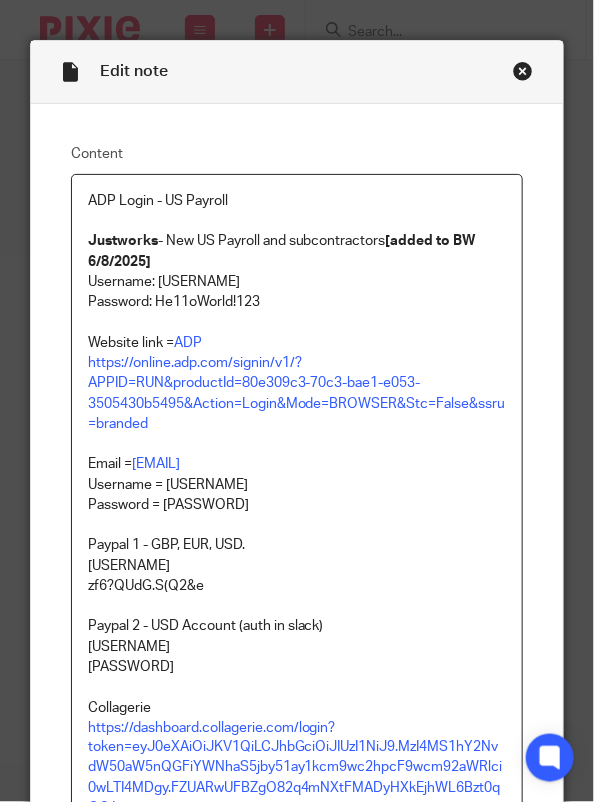scroll, scrollTop: 0, scrollLeft: 0, axis: both 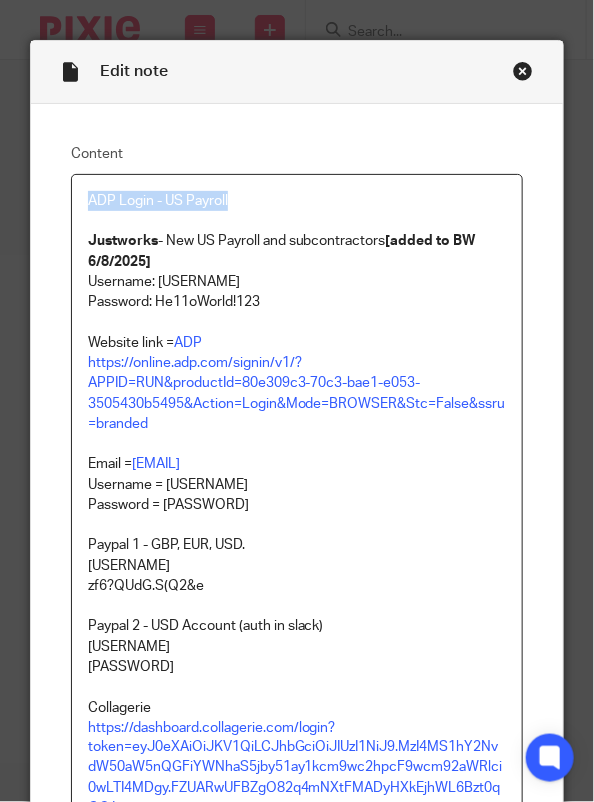 drag, startPoint x: 262, startPoint y: 199, endPoint x: 69, endPoint y: 197, distance: 193.01036 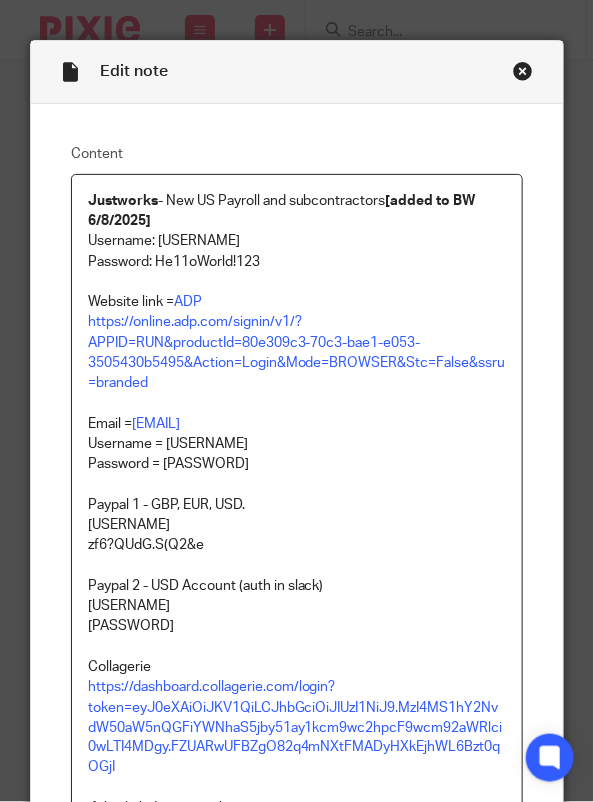 click at bounding box center [297, 282] 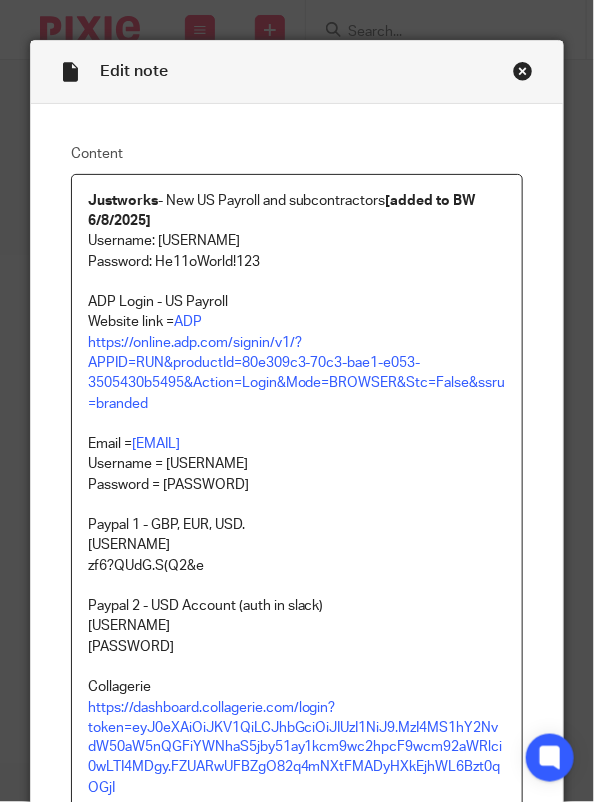 click on "ADP Login - US Payroll" at bounding box center [297, 302] 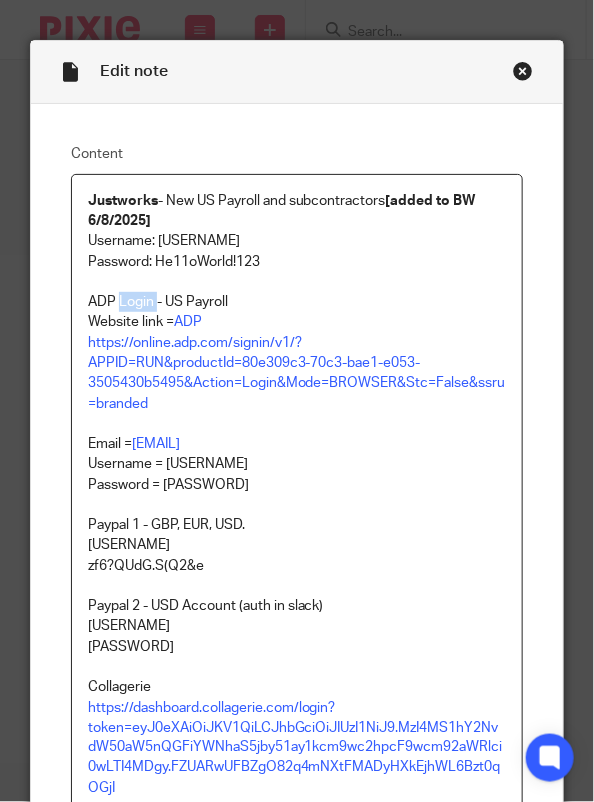 click on "ADP Login - US Payroll" at bounding box center (297, 302) 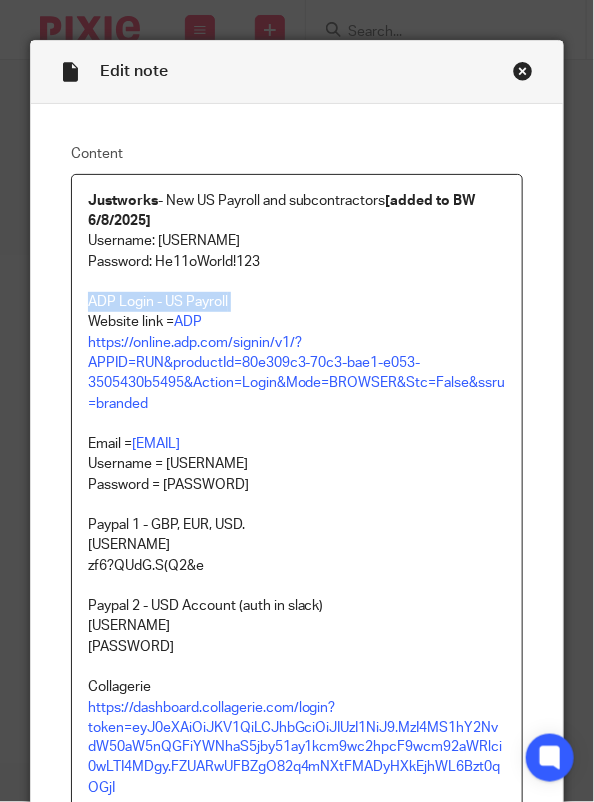 click on "ADP Login - US Payroll" at bounding box center (297, 302) 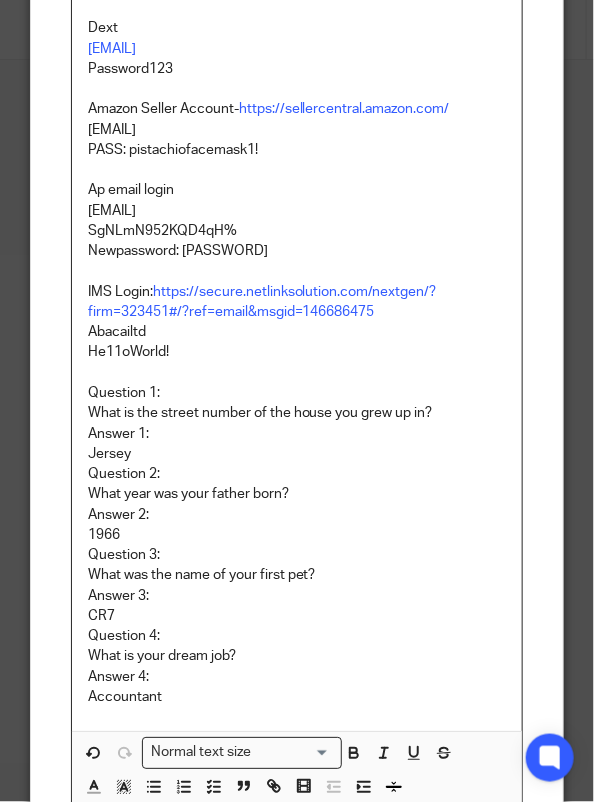 scroll, scrollTop: 1131, scrollLeft: 0, axis: vertical 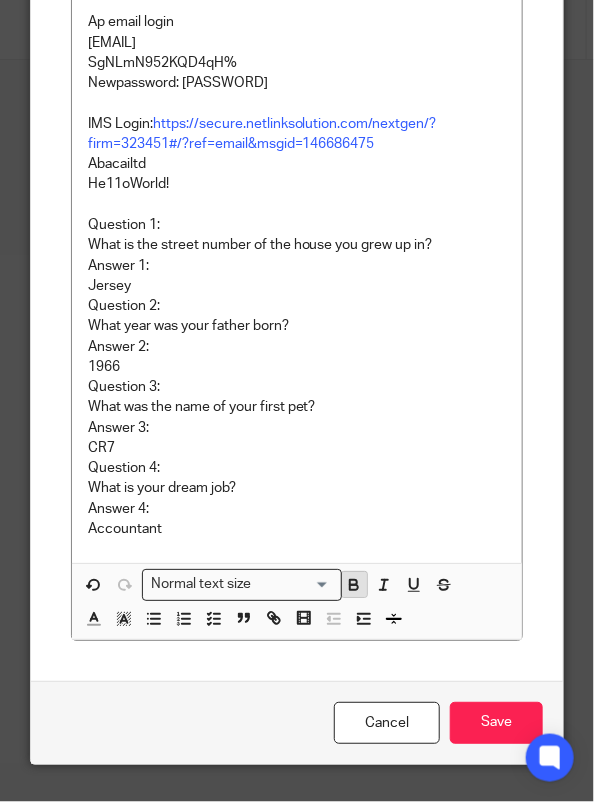 click 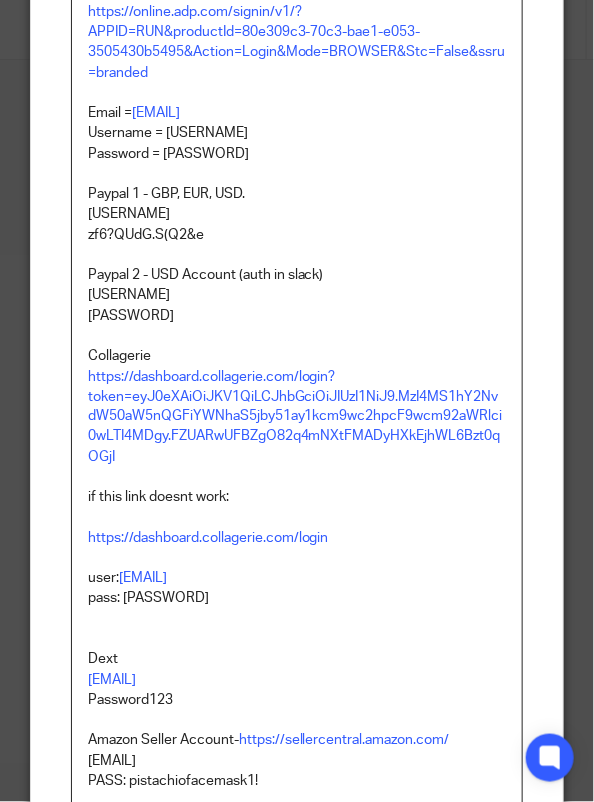 click at bounding box center [297, 174] 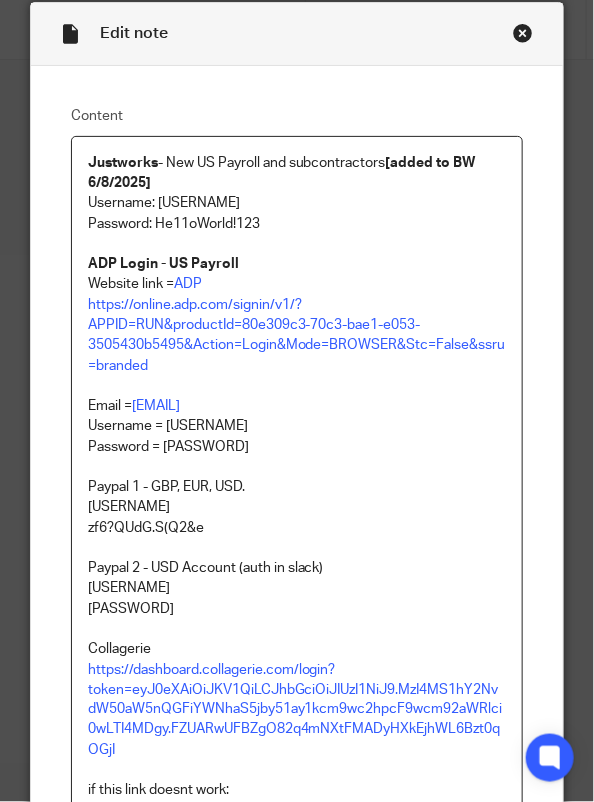 scroll, scrollTop: 0, scrollLeft: 0, axis: both 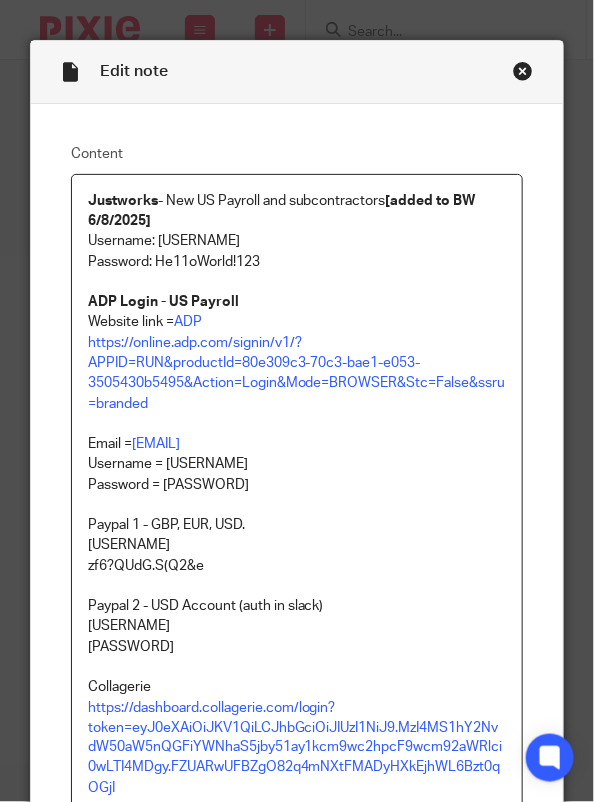 click on "ADP Login - US Payroll" at bounding box center (163, 302) 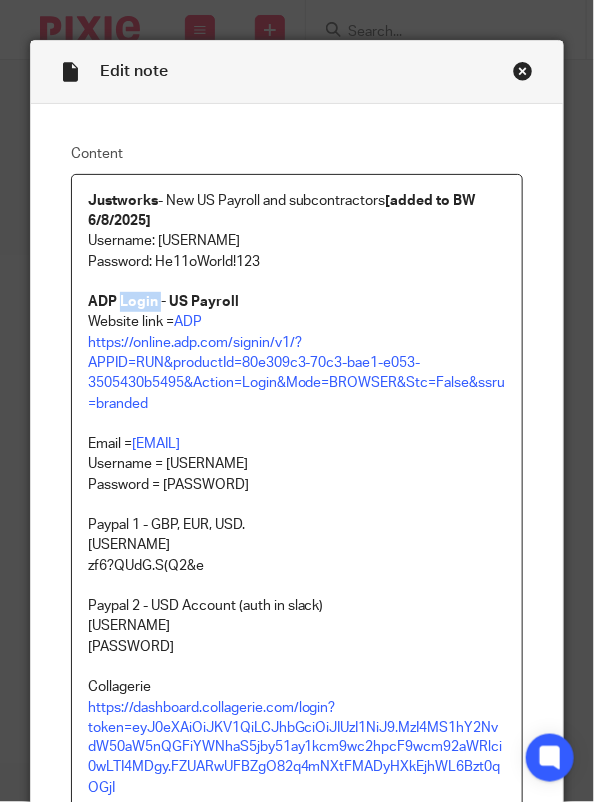 click on "ADP Login - US Payroll" at bounding box center [163, 302] 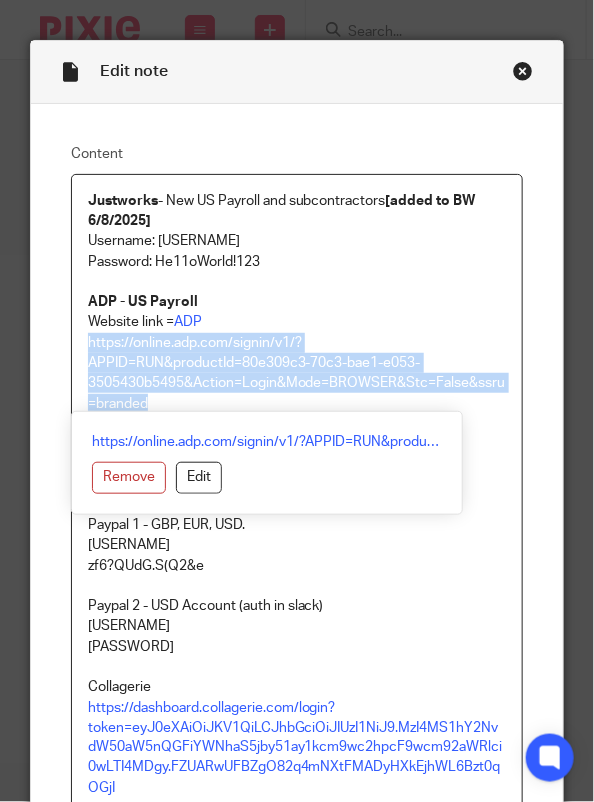 drag, startPoint x: 151, startPoint y: 411, endPoint x: 76, endPoint y: 340, distance: 103.27633 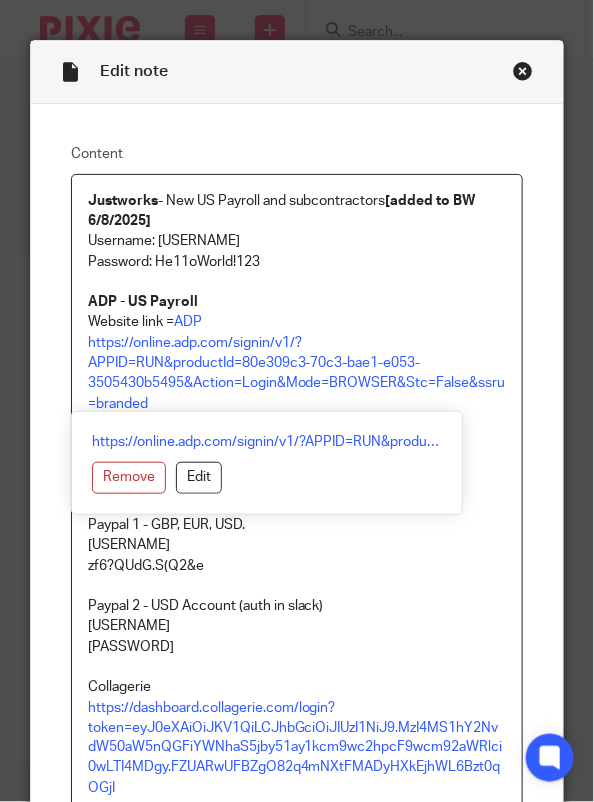 click on "ADP - US Payroll" at bounding box center (297, 302) 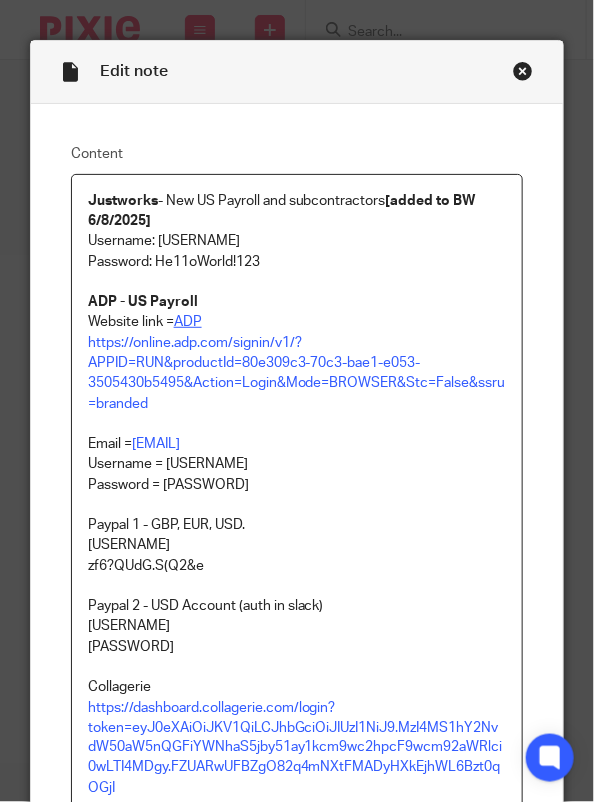 click on "ADP" at bounding box center (188, 322) 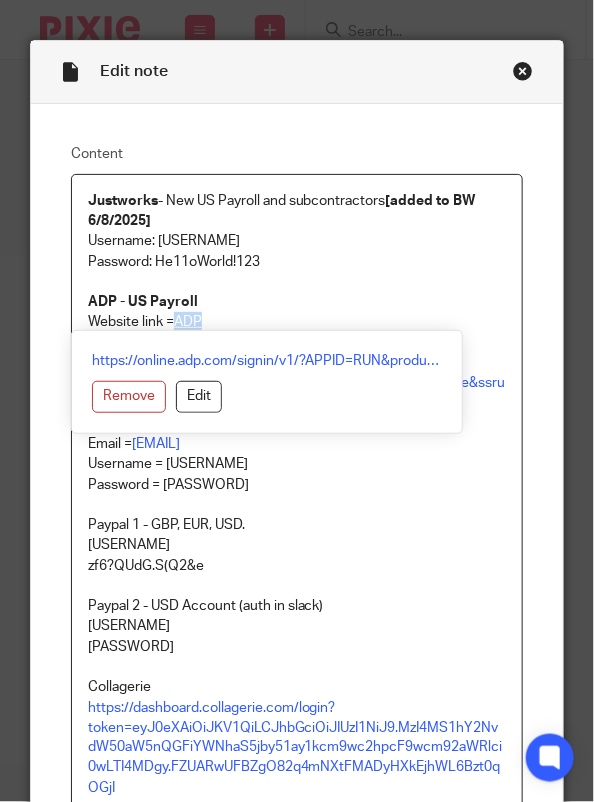click on "ADP" at bounding box center (188, 322) 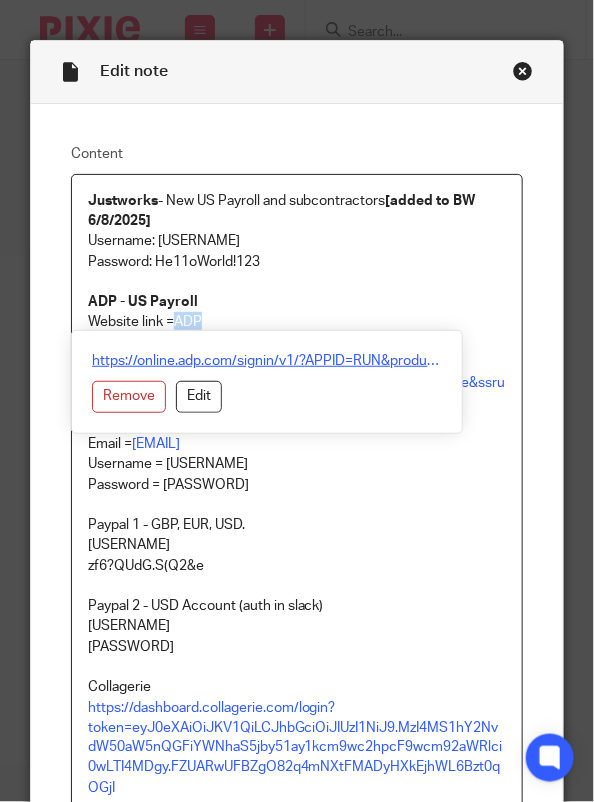 click on "https://online.adp.com/signin/v1/?APPID=RUN&productId=80e309c3-70c3-bae1-e053-3505430b5495&Action=Login&Mode=BROWSER&Stc=False&ssru=branded" at bounding box center (267, 361) 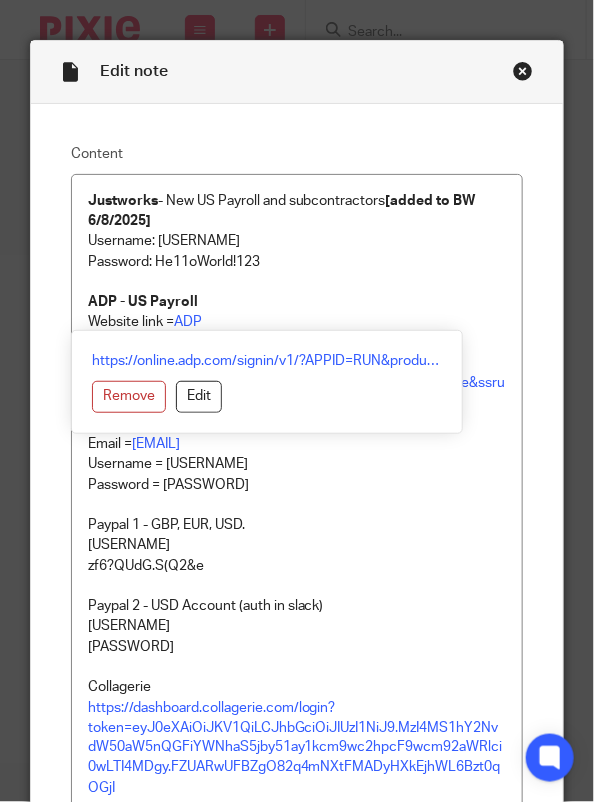 click on "Password = Swimming12" at bounding box center (297, 485) 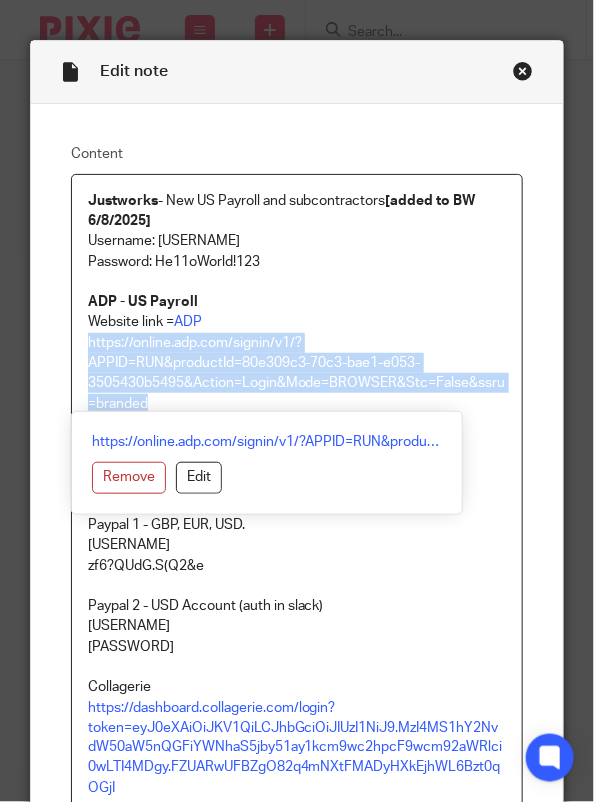 drag, startPoint x: 177, startPoint y: 399, endPoint x: 75, endPoint y: 344, distance: 115.88356 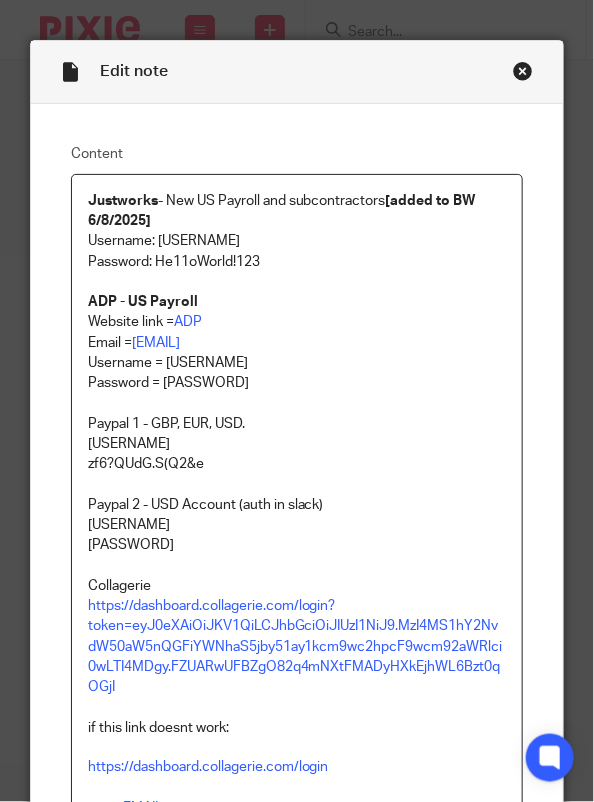 click on "Website link =  ADP" at bounding box center [297, 322] 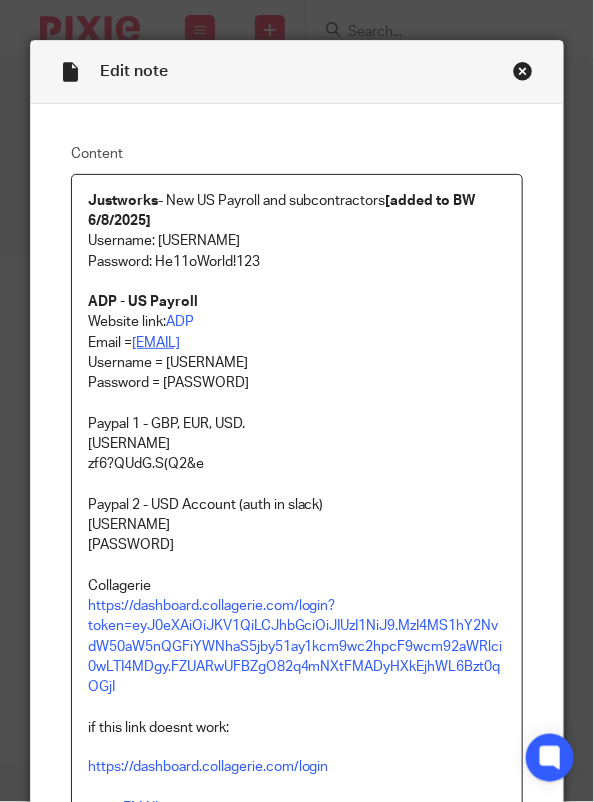 click on "eelviss@ireneforteskincare.com" at bounding box center [156, 343] 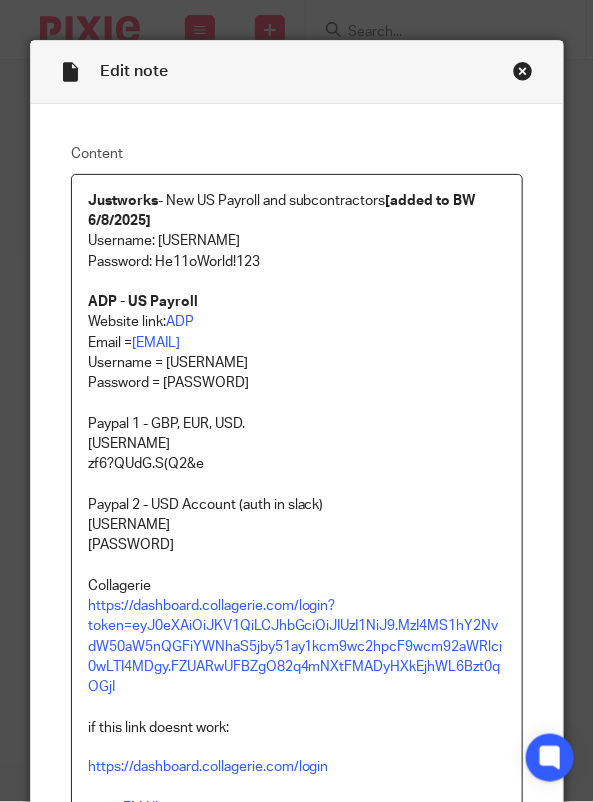 click on "Email =  eelviss@ireneforteskincare.com" at bounding box center (297, 343) 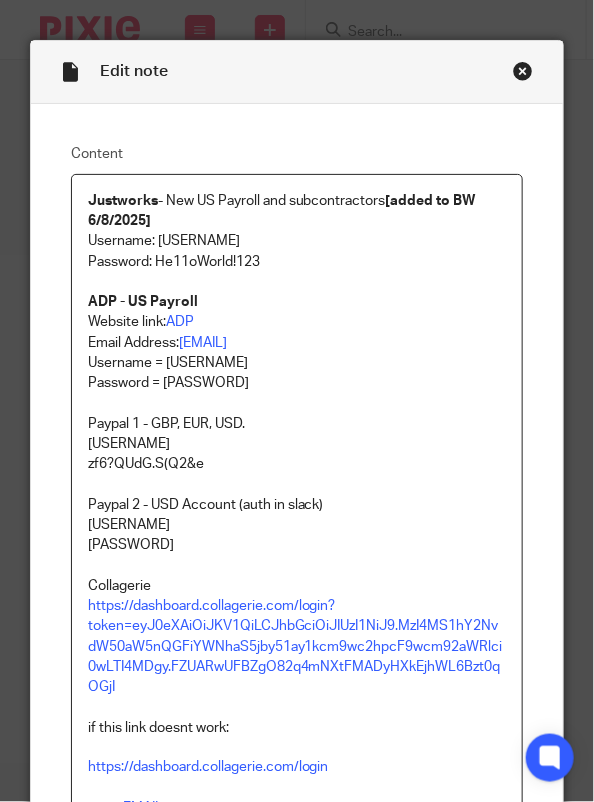 click on "Username = emily.elviss" at bounding box center (297, 363) 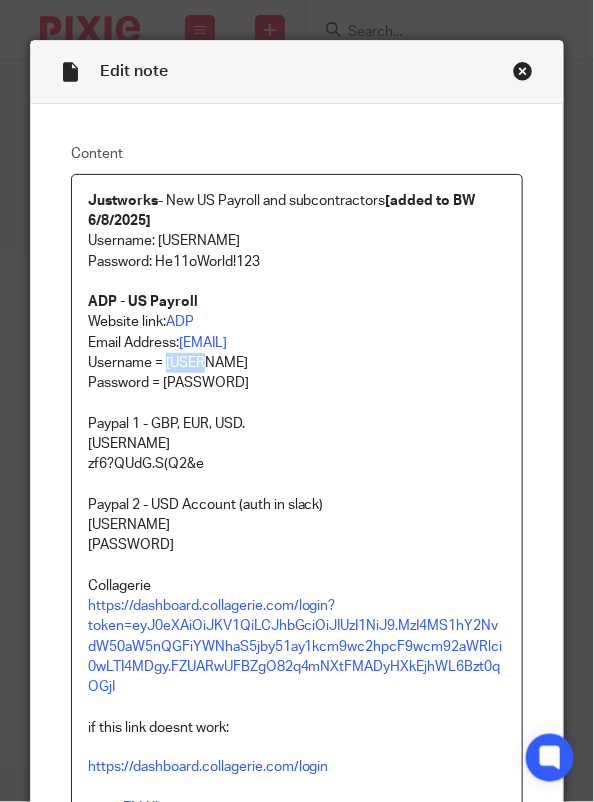 click on "Username = emily.elviss" at bounding box center (297, 363) 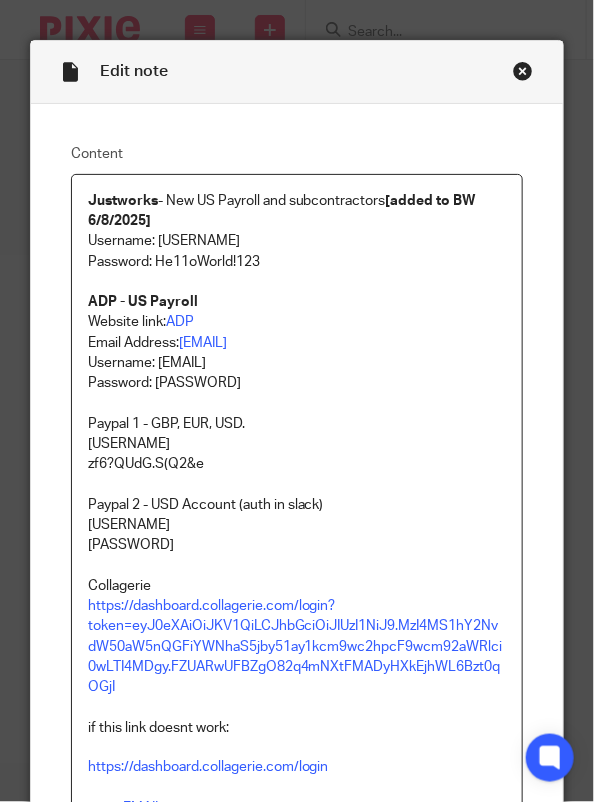 click on "Username: emily.elviss" at bounding box center (297, 363) 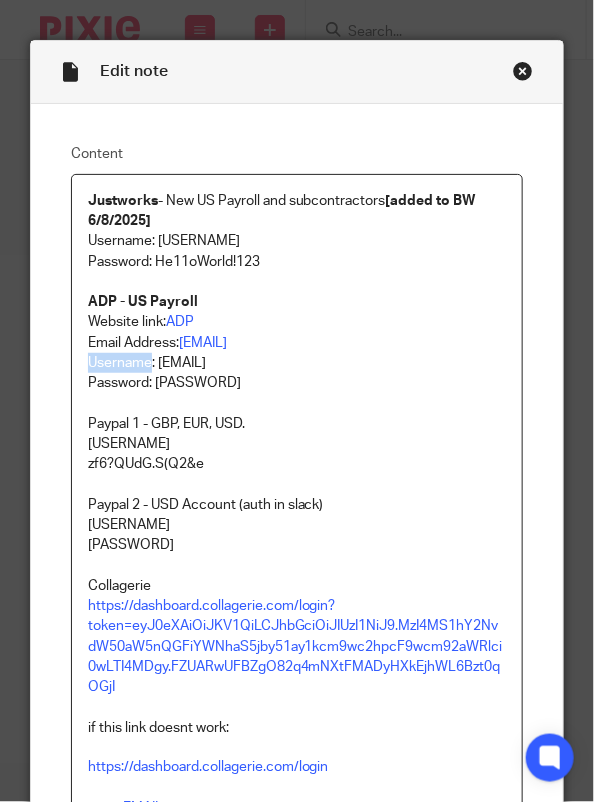 click on "Username: emily.elviss" at bounding box center [297, 363] 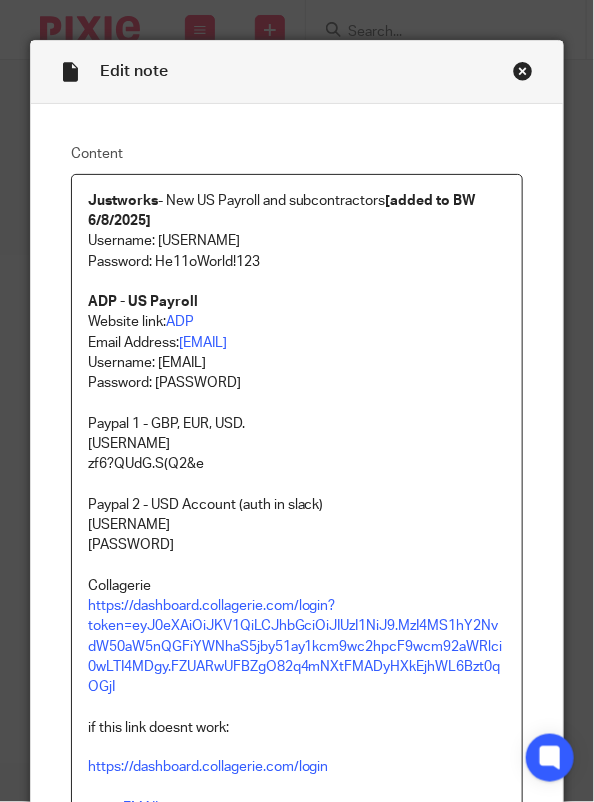 click on "Email Address:   eelviss@ireneforteskincare.com" at bounding box center (297, 343) 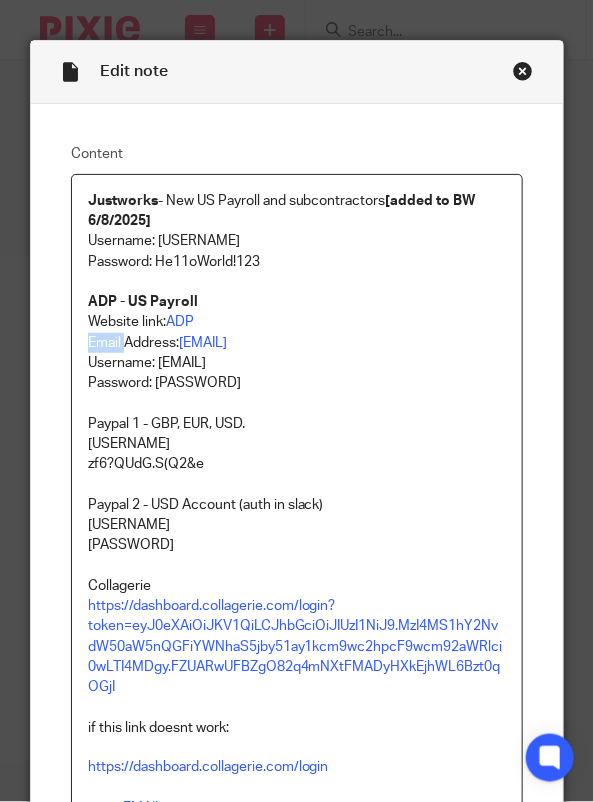 click on "Email Address:   eelviss@ireneforteskincare.com" at bounding box center (297, 343) 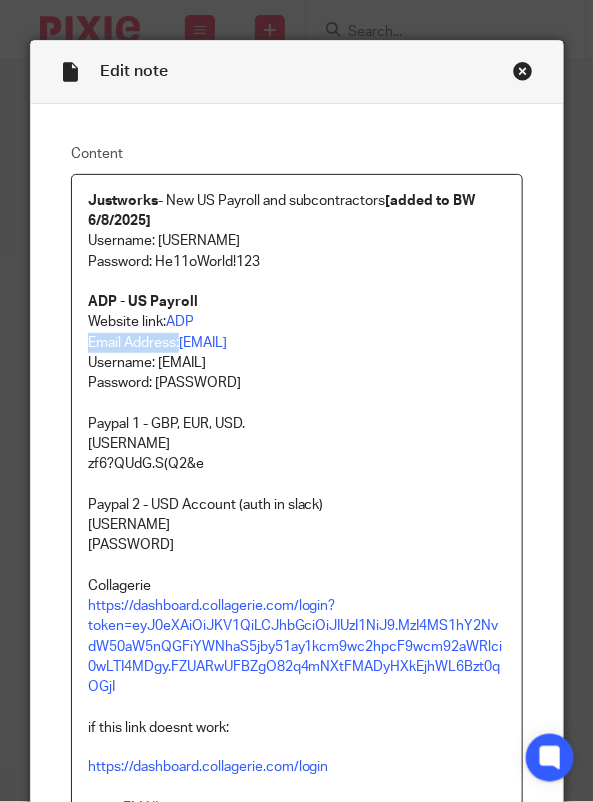 drag, startPoint x: 173, startPoint y: 345, endPoint x: 68, endPoint y: 337, distance: 105.30432 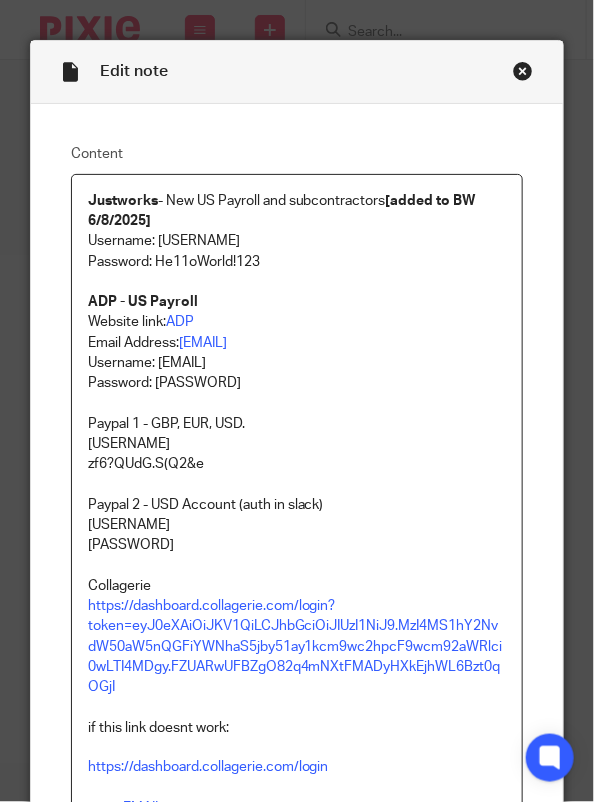 click on "Username: emily.elviss" at bounding box center [297, 363] 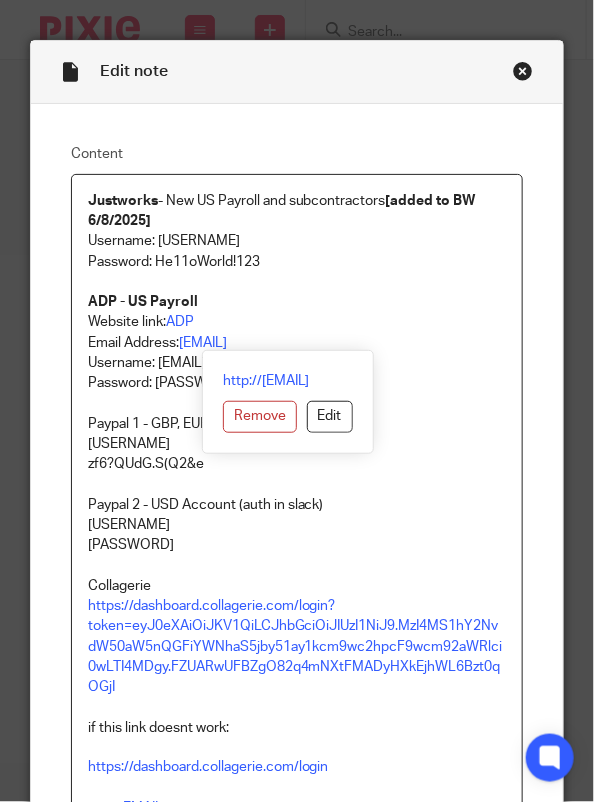 drag, startPoint x: 393, startPoint y: 344, endPoint x: 178, endPoint y: 333, distance: 215.2812 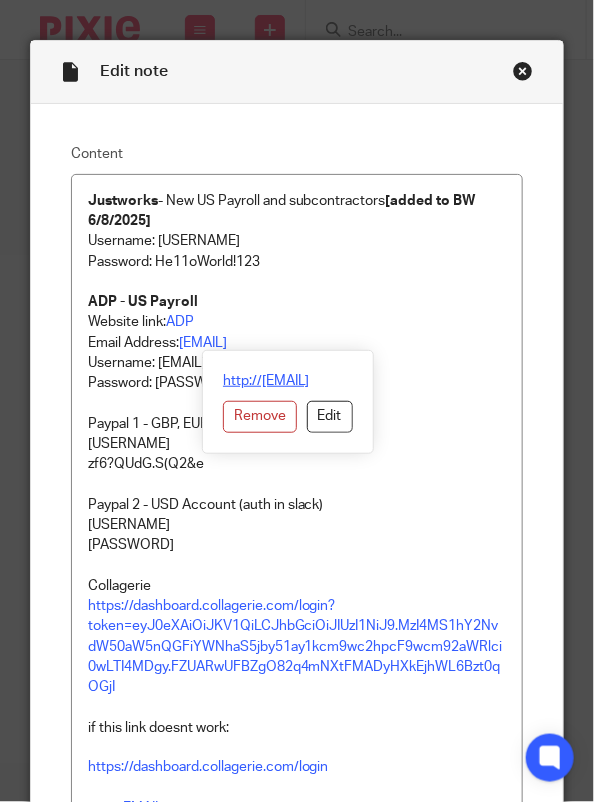 click on "http://eelviss@ireneforteskincare.com" at bounding box center (288, 381) 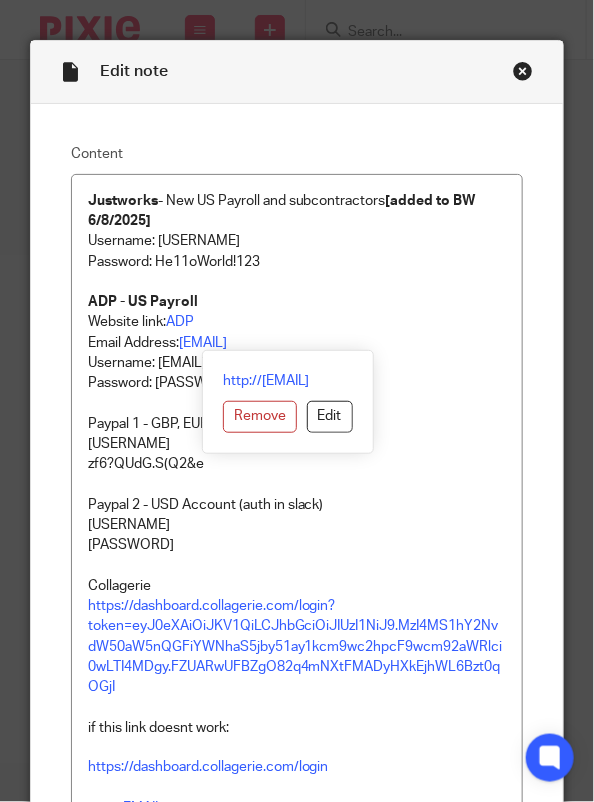 click on "@w@r*.G=!n6n-%G" at bounding box center (297, 545) 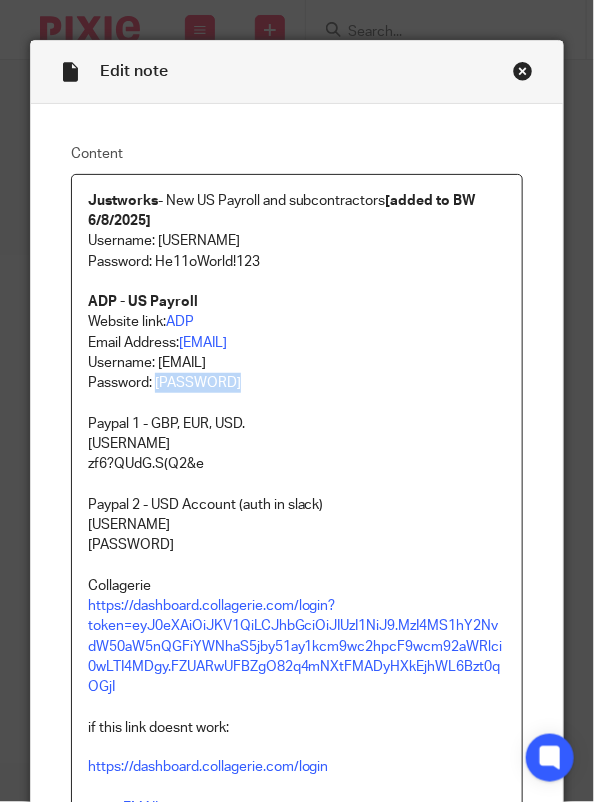 drag, startPoint x: 242, startPoint y: 379, endPoint x: 147, endPoint y: 373, distance: 95.189285 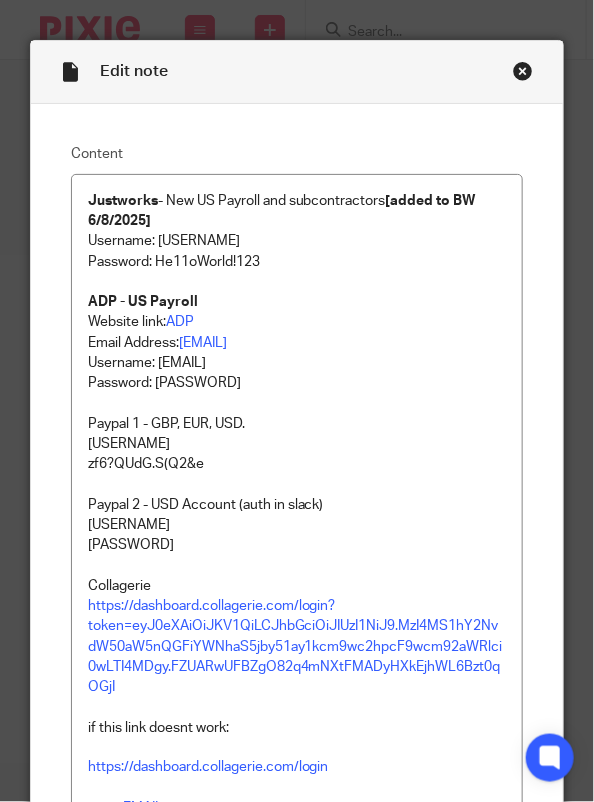 click at bounding box center [297, 485] 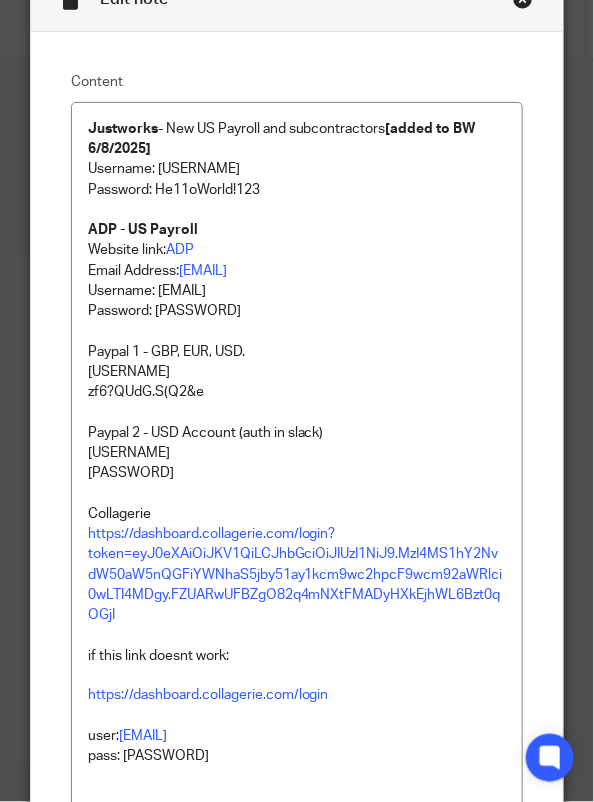 scroll, scrollTop: 100, scrollLeft: 0, axis: vertical 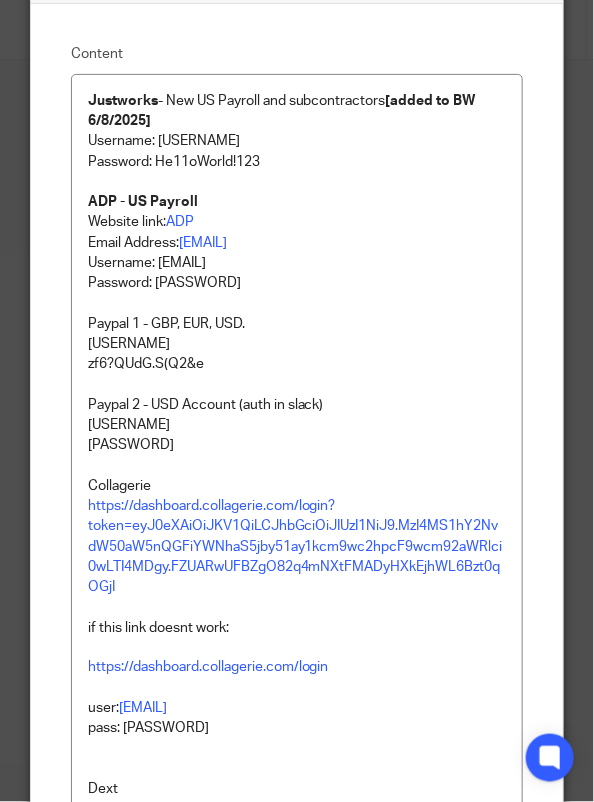 click on "Justworks  - New US Payroll and subcontractors  [added to BW 6/8/2025] Username: abacaiifs Password: He11oWorld!123 ADP - US Payroll Website link:  ADP Email Address:   eelviss@ireneforteskincare.com Username: emily.elviss Password: Swimming12 Paypal 1 - GBP, EUR, USD. abacaixifs zf6?QUdG.S(Q2&e Paypal 2 - USD Account (auth in slack) abacai27 @w@r*.G=!n6n-%G Collagerie https://dashboard.collagerie.com/login?token=eyJ0eXAiOiJKV1QiLCJhbGciOiJIUzI1NiJ9.MzI4MS1hY2NvdW50aW5nQGFiYWNhaS5jby51ay1kcm9wc2hpcF9wcm92aWRlci0wLTI4MDgy.FZUARwUFBZgO82q4mNXtFMADyHXkEjhWL6Bzt0qOGjI if this link doesnt work: https://dashboard.collagerie.com/login user:  stockists@ireneforteskincare.com pass: FelixWinckler2022 Dext forte@organics.com Password123 Amazon Seller Account-  https://sellercentral.amazon.com/ stockists@ireneforteskincare.com PASS: pistachiofacemask1! Ap email login ifsap@abacai.co.uk SgNLmN952KQD4qH% Newpassword: He11oWorld!123 IMS Login:  Abacailtd He11oWorld! Question 1: Answer 1: Jersey Question 2: Answer 2: 1966" at bounding box center (297, 784) 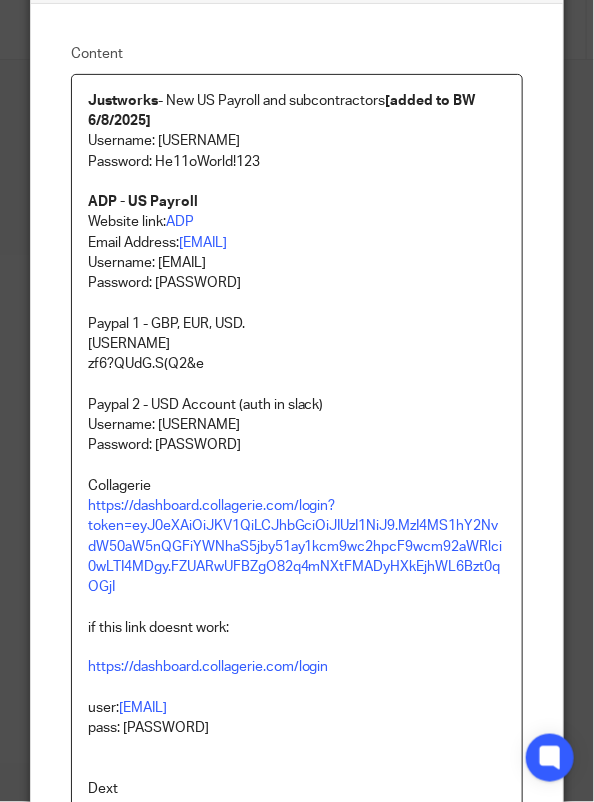 click on "Paypal 2 - USD Account (auth in slack)" at bounding box center [297, 405] 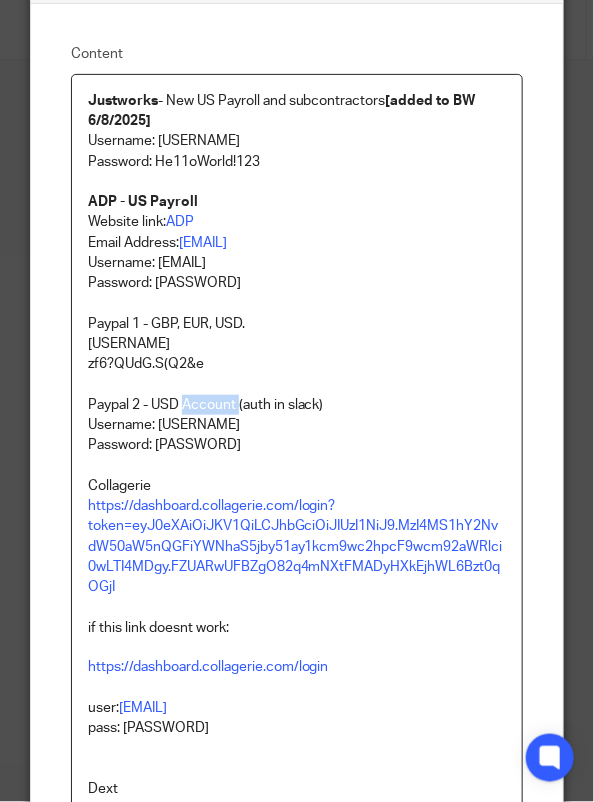 click on "Paypal 2 - USD Account (auth in slack)" at bounding box center (297, 405) 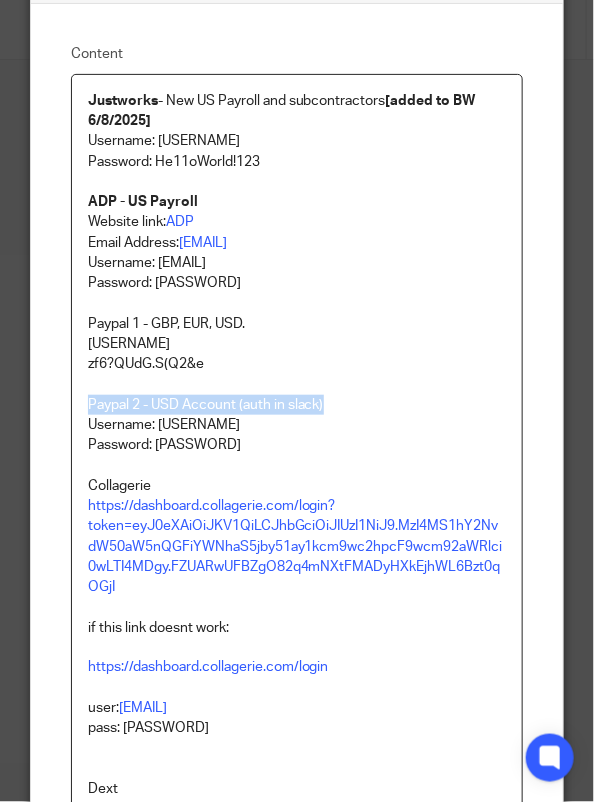 click on "Paypal 2 - USD Account (auth in slack)" at bounding box center [297, 405] 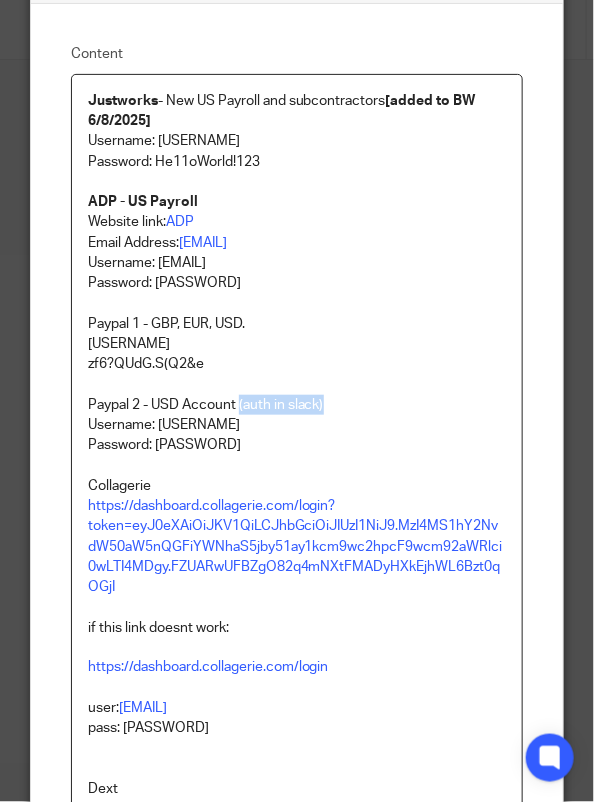 drag, startPoint x: 324, startPoint y: 405, endPoint x: 231, endPoint y: 412, distance: 93.26307 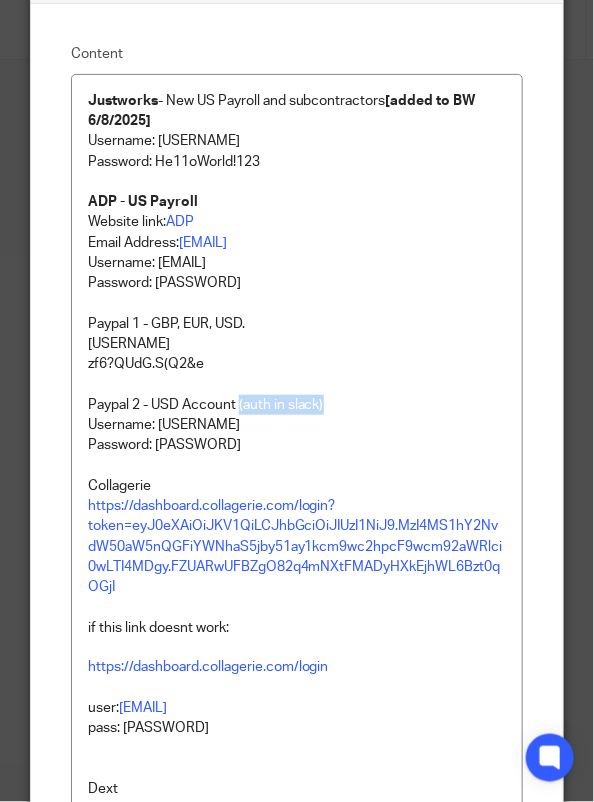 click on "Paypal 2 - USD Account (auth in slack)" at bounding box center [297, 405] 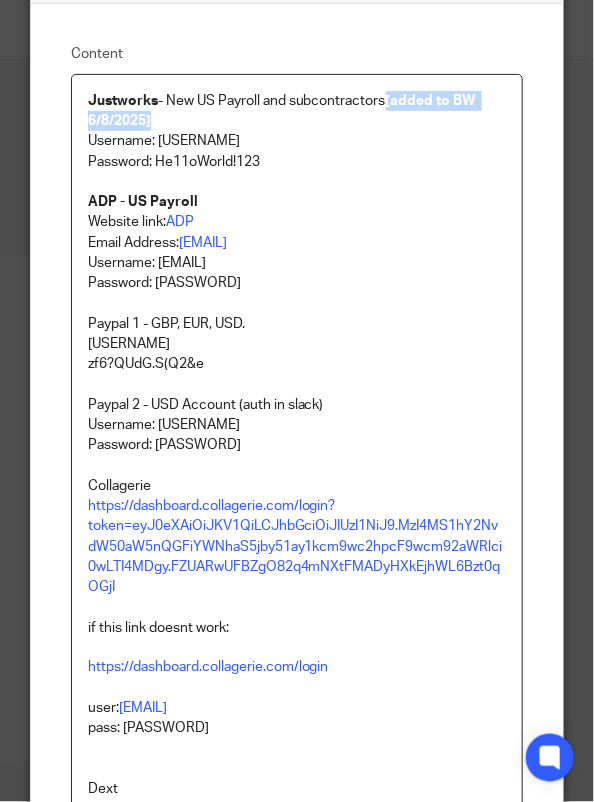 drag, startPoint x: 384, startPoint y: 98, endPoint x: 389, endPoint y: 113, distance: 15.811388 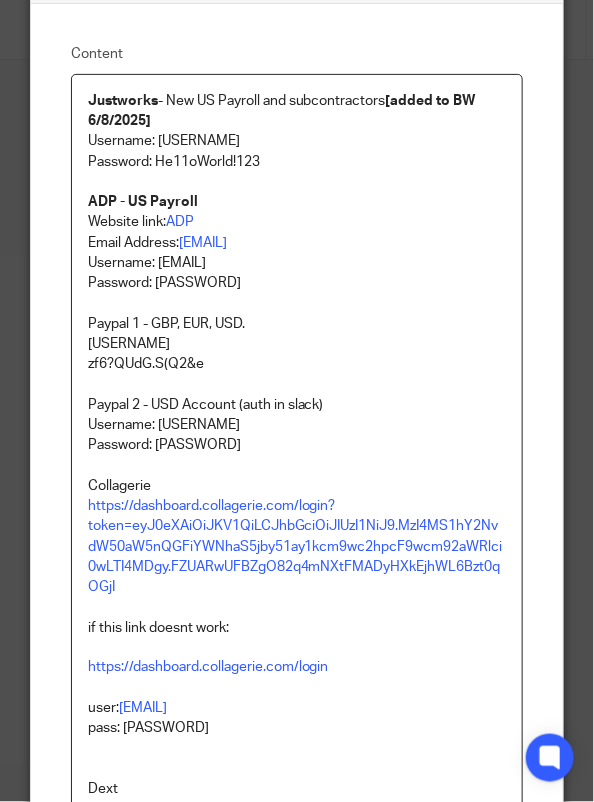 click on "Paypal 2 - USD Account (auth in slack)" at bounding box center [297, 405] 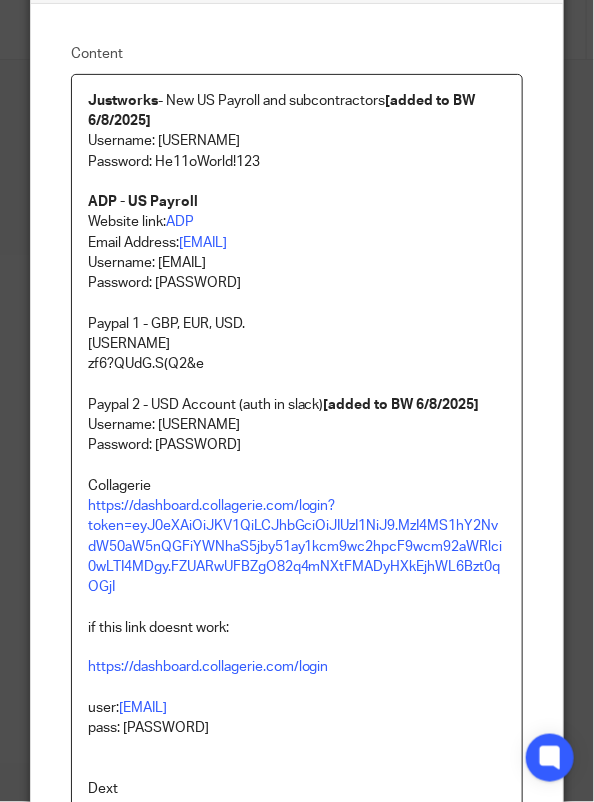 click on "Password: @w@r*.G=!n6n-%G" at bounding box center [297, 445] 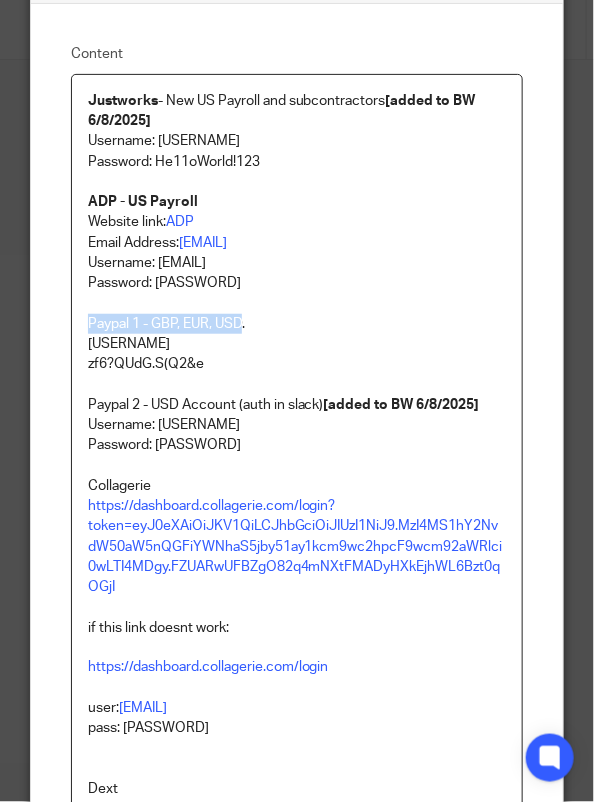 drag, startPoint x: 235, startPoint y: 320, endPoint x: 75, endPoint y: 323, distance: 160.02812 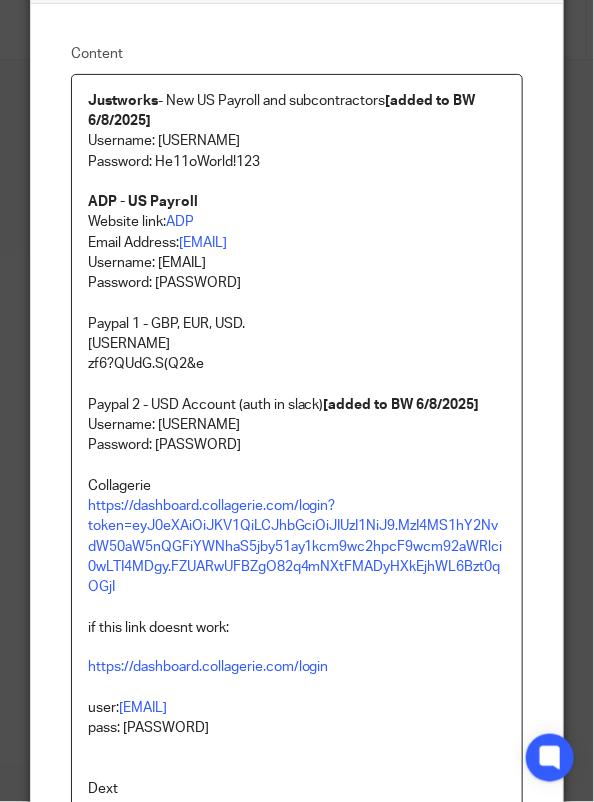 click on "abacaixifs" at bounding box center [297, 344] 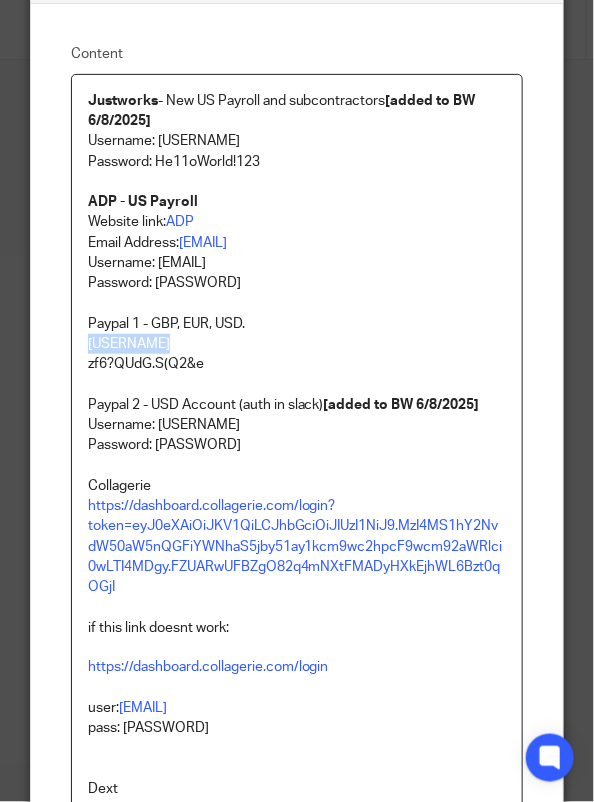 click on "abacaixifs" at bounding box center (297, 344) 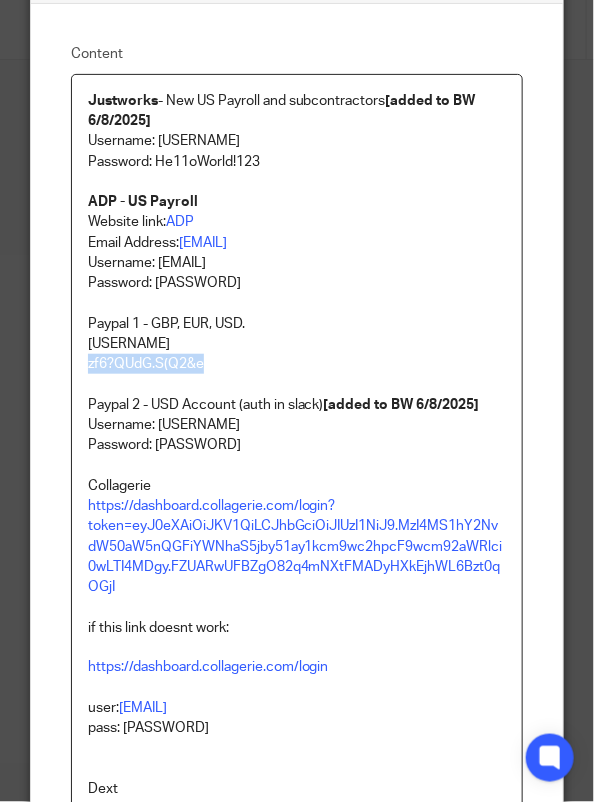 drag, startPoint x: 204, startPoint y: 369, endPoint x: 70, endPoint y: 356, distance: 134.62912 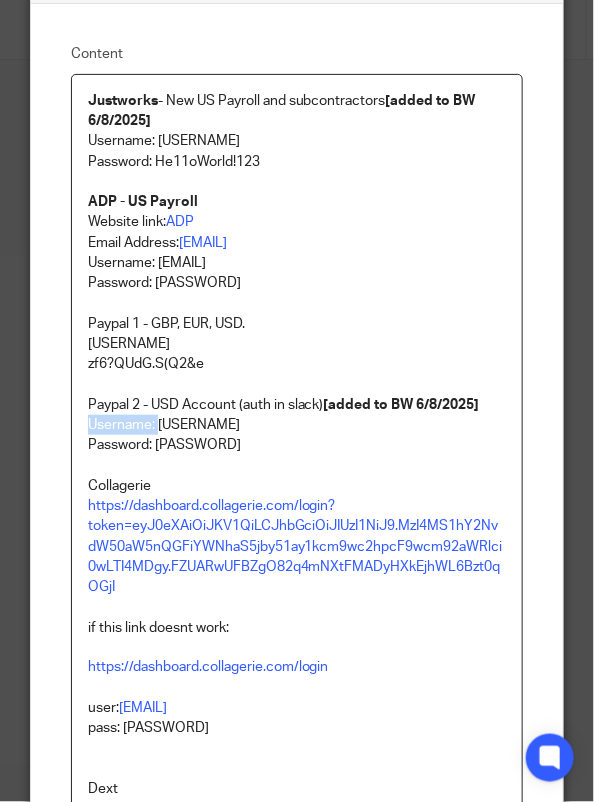 drag, startPoint x: 149, startPoint y: 425, endPoint x: 59, endPoint y: 425, distance: 90 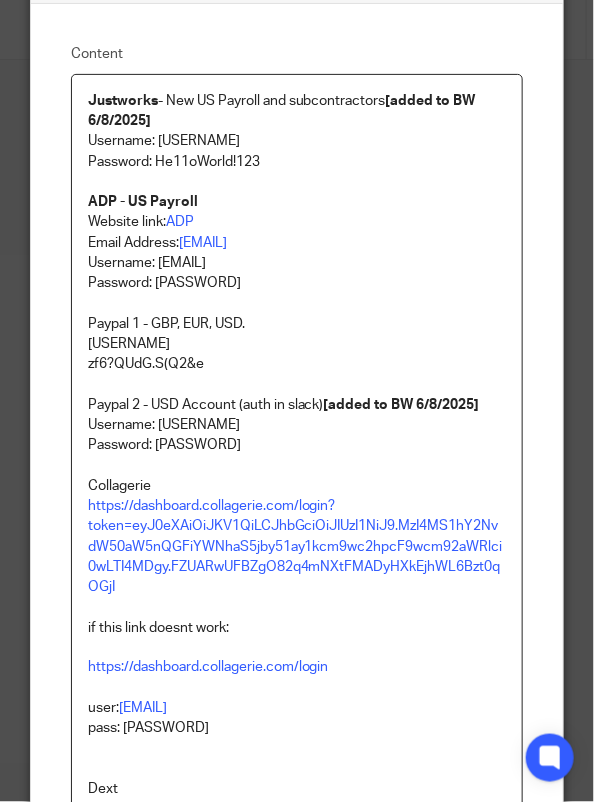 click on "Justworks  - New US Payroll and subcontractors  [added to BW 6/8/2025] Username: abacaiifs Password: He11oWorld!123 ADP - US Payroll Website link:  ADP Email Address:   eelviss@ireneforteskincare.com Username: emily.elviss Password: Swimming12 Paypal 1 - GBP, EUR, USD. abacaixifs zf6?QUdG.S(Q2&e Paypal 2 - USD Account (auth in slack)  [added to BW 6/8/2025] Username: abacai27 Password: @w@r*.G=!n6n-%G Collagerie https://dashboard.collagerie.com/login?token=eyJ0eXAiOiJKV1QiLCJhbGciOiJIUzI1NiJ9.MzI4MS1hY2NvdW50aW5nQGFiYWNhaS5jby51ay1kcm9wc2hpcF9wcm92aWRlci0wLTI4MDgy.FZUARwUFBZgO82q4mNXtFMADyHXkEjhWL6Bzt0qOGjI if this link doesnt work: https://dashboard.collagerie.com/login user:  stockists@ireneforteskincare.com pass: FelixWinckler2022 Dext forte@organics.com Password123 Amazon Seller Account-  https://sellercentral.amazon.com/ stockists@ireneforteskincare.com PASS: pistachiofacemask1! Ap email login ifsap@abacai.co.uk SgNLmN952KQD4qH% Newpassword: He11oWorld!123 IMS Login:  Abacailtd He11oWorld! Question 1:" at bounding box center (297, 784) 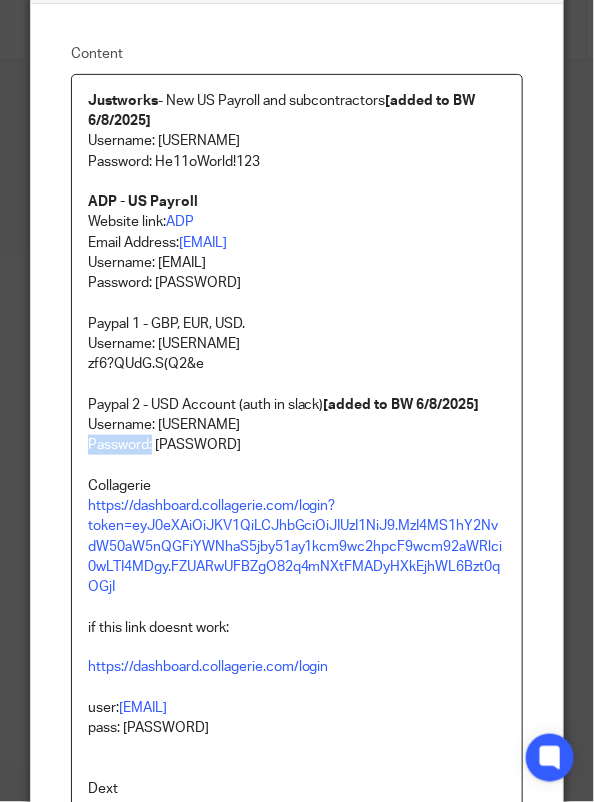 drag, startPoint x: 144, startPoint y: 446, endPoint x: 64, endPoint y: 438, distance: 80.399 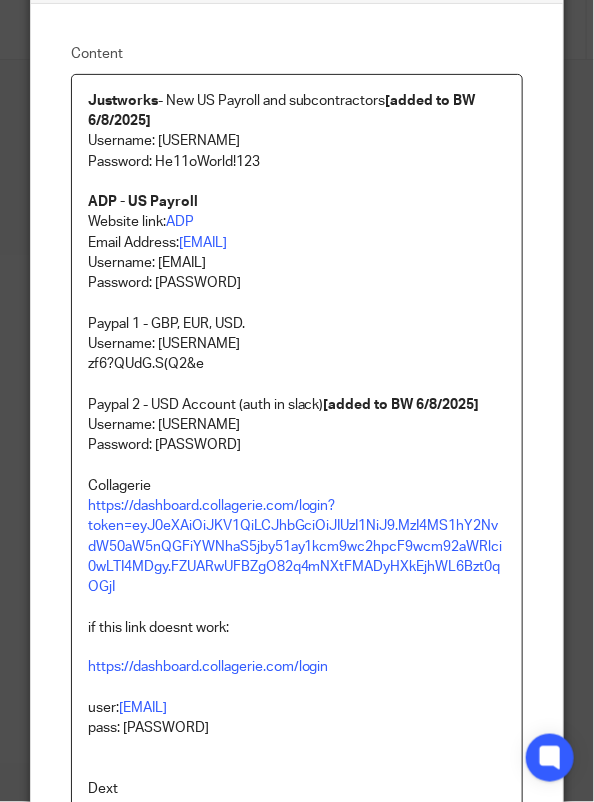 click on "zf6?QUdG.S(Q2&e" at bounding box center [297, 364] 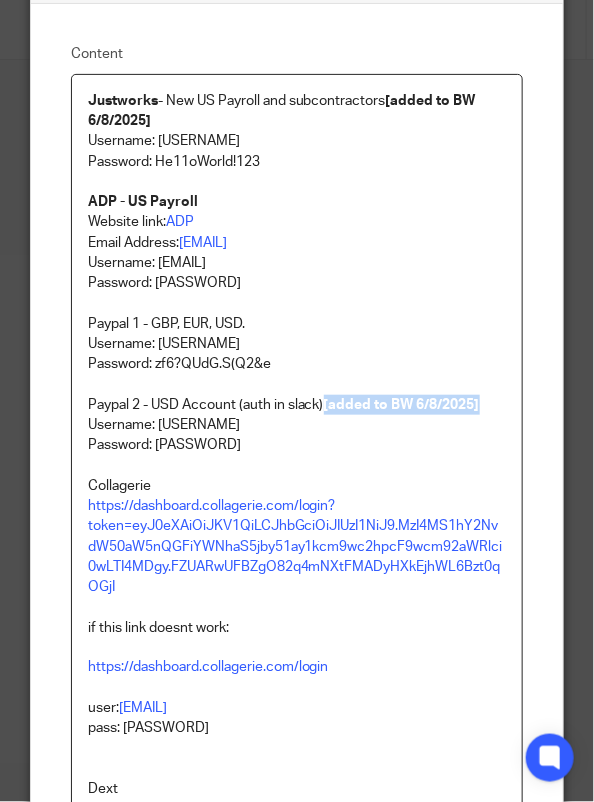 drag, startPoint x: 487, startPoint y: 401, endPoint x: 318, endPoint y: 403, distance: 169.01184 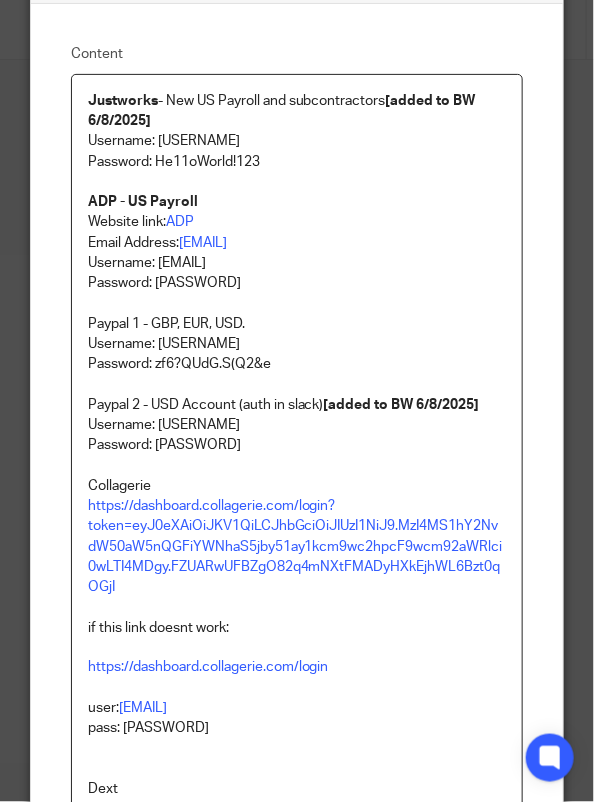 click on "Paypal 1 - GBP, EUR, USD." at bounding box center (297, 324) 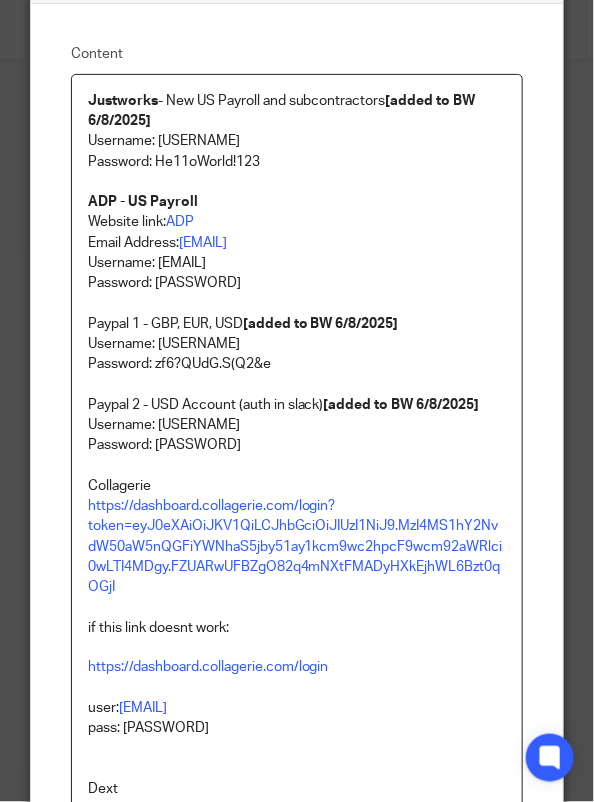 click on "Paypal 1 - GBP, EUR, USD   [added to BW 6/8/2025]" at bounding box center [297, 324] 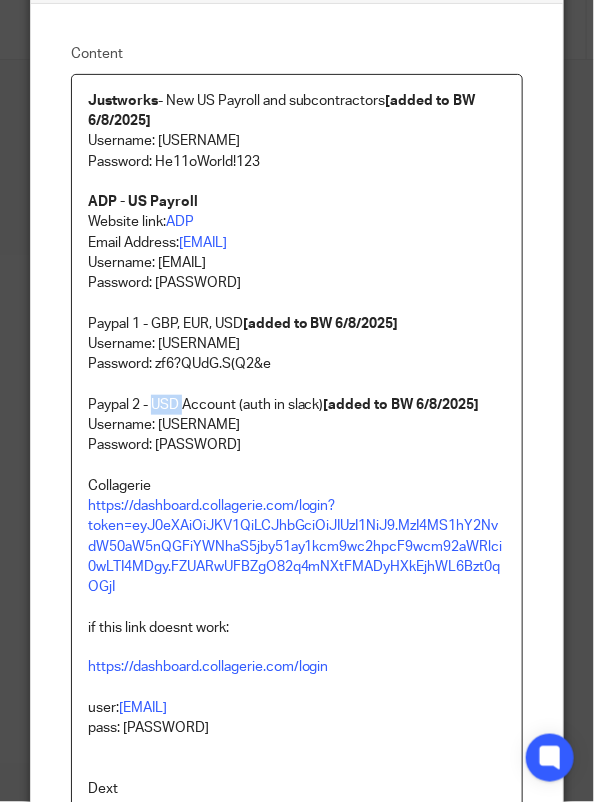 click on "Paypal 2 - USD Account (auth in slack)  [added to BW 6/8/2025]" at bounding box center (297, 405) 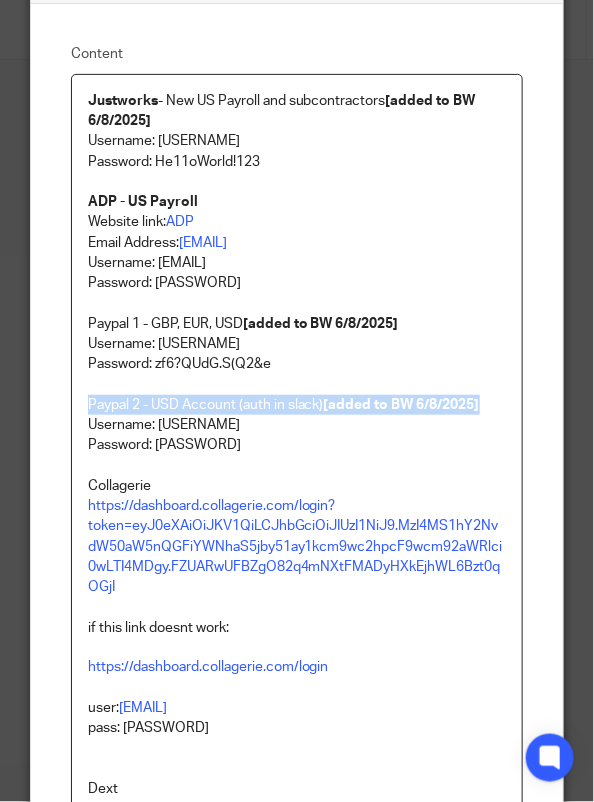 click on "Paypal 2 - USD Account (auth in slack)  [added to BW 6/8/2025]" at bounding box center [297, 405] 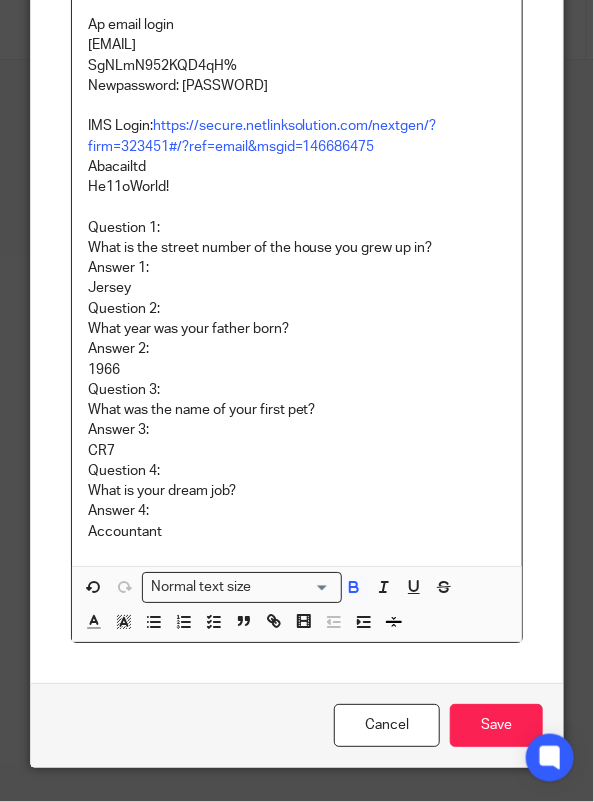 scroll, scrollTop: 1029, scrollLeft: 0, axis: vertical 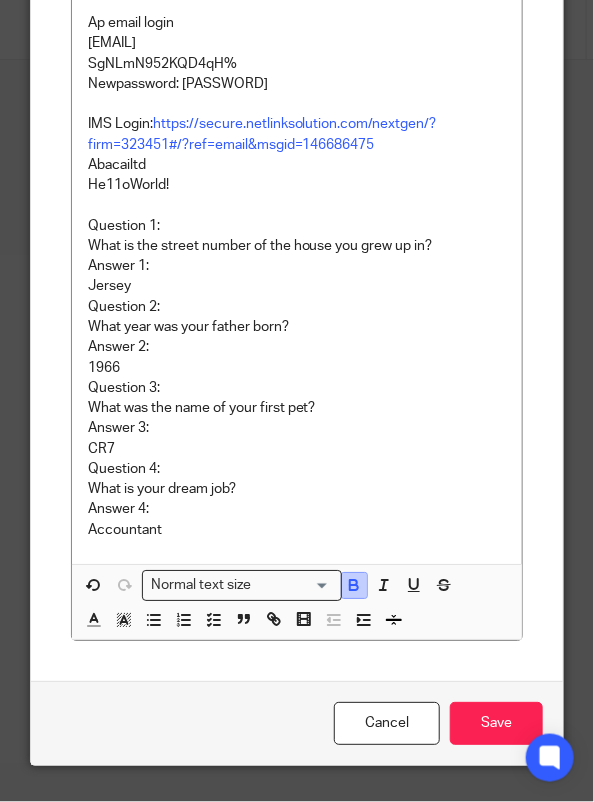 click 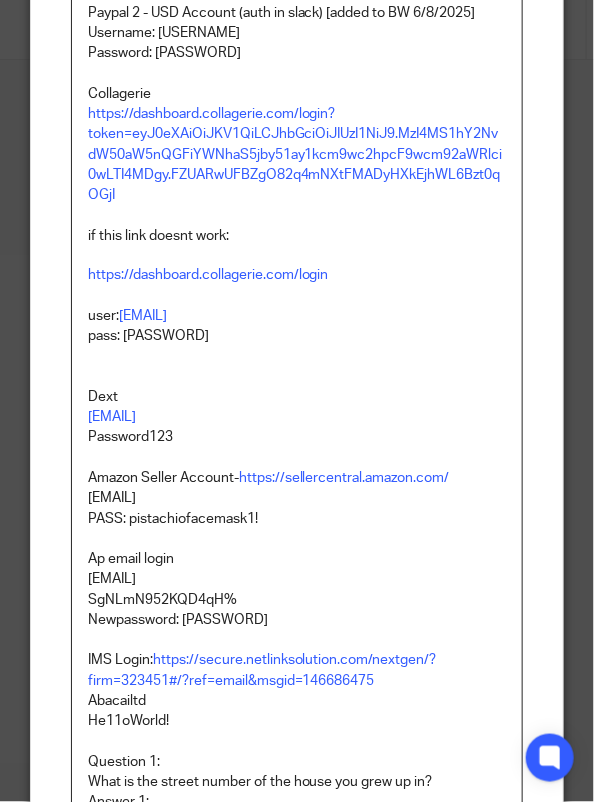 click on "ifsap@abacai.co.uk" at bounding box center [297, 580] 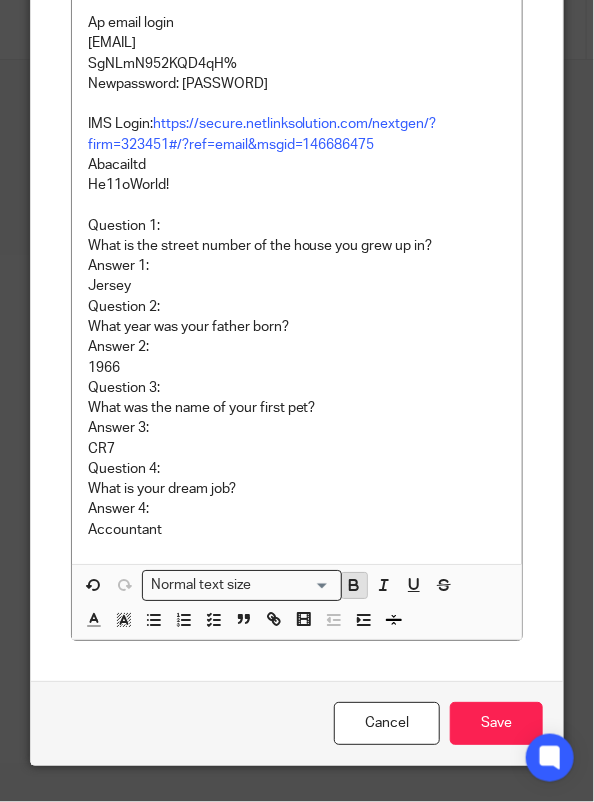 click 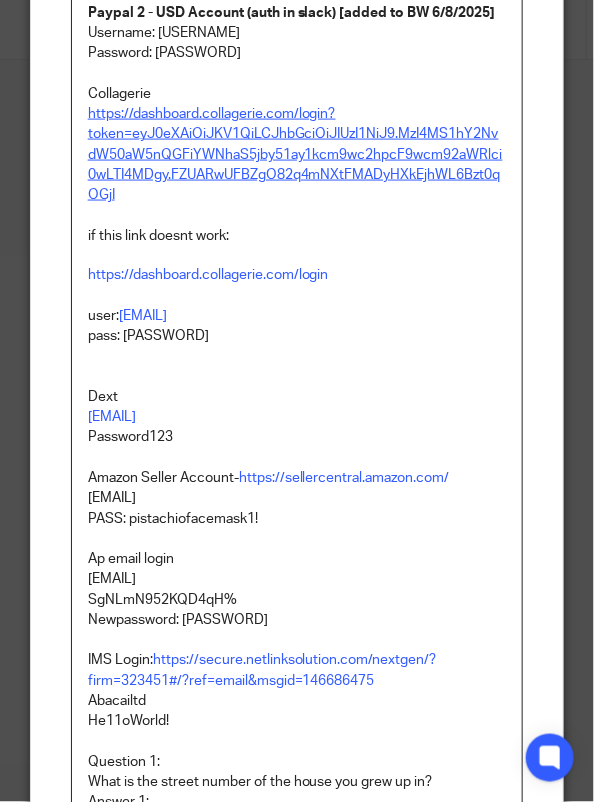 scroll, scrollTop: 192, scrollLeft: 0, axis: vertical 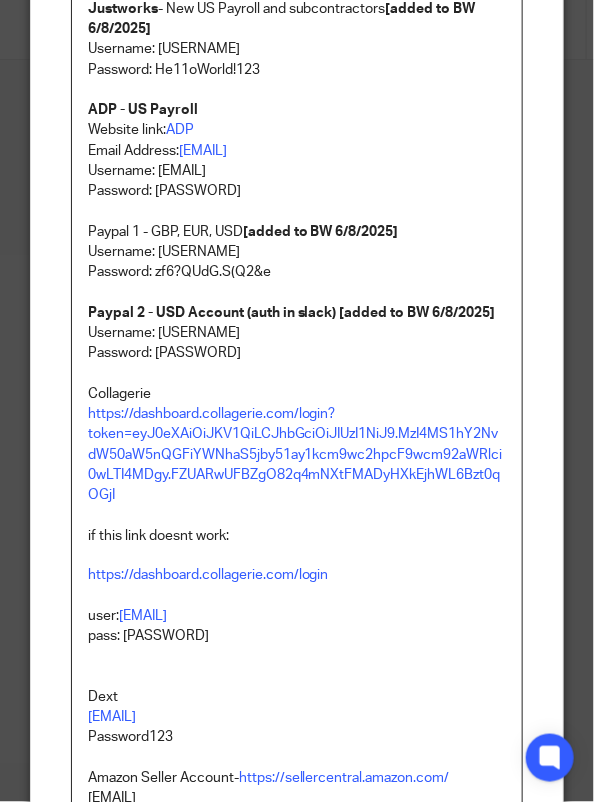 click on "Paypal 1 - GBP, EUR, USD  [added to BW 6/8/2025]" at bounding box center [297, 232] 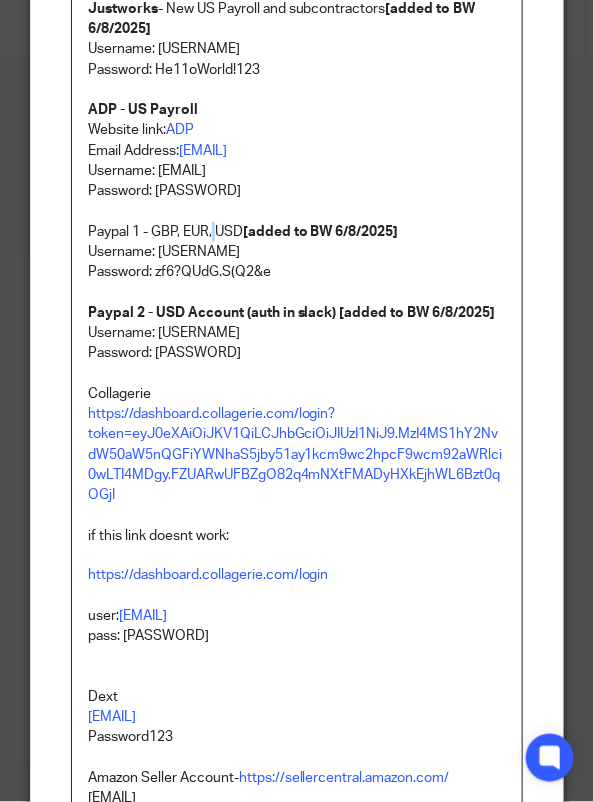 click on "Paypal 1 - GBP, EUR, USD  [added to BW 6/8/2025]" at bounding box center (297, 232) 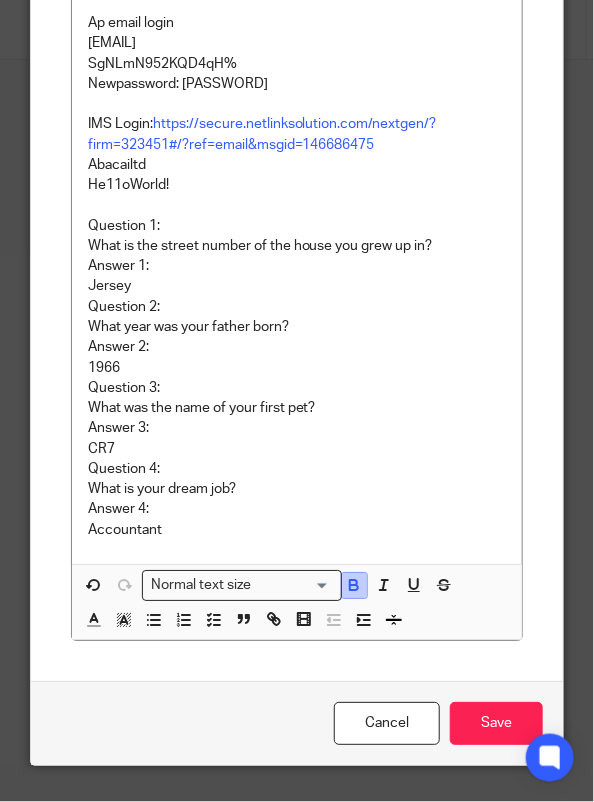 click 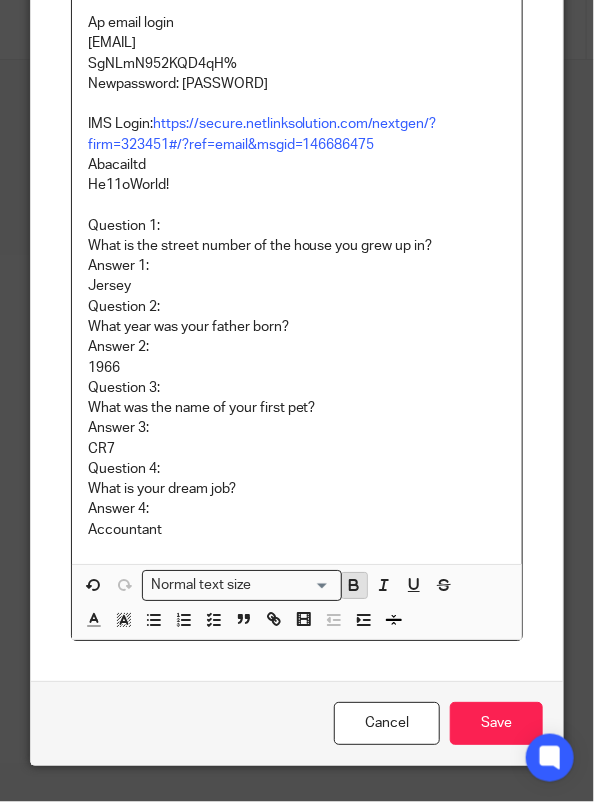 click 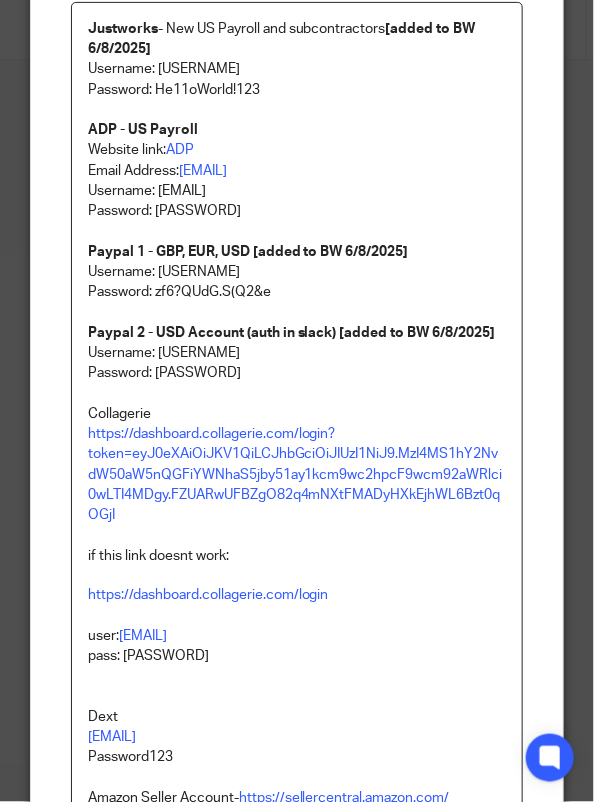 scroll, scrollTop: 211, scrollLeft: 0, axis: vertical 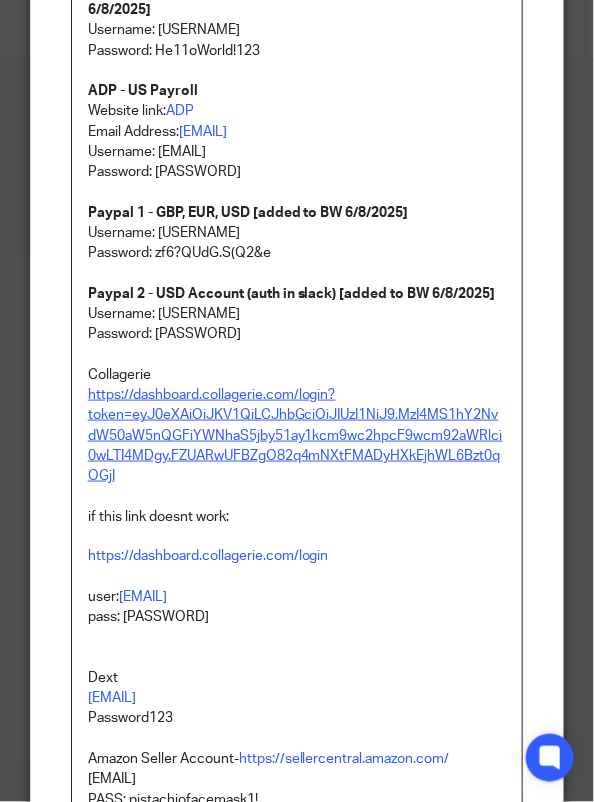 click on "https://dashboard.collagerie.com/login?token=eyJ0eXAiOiJKV1QiLCJhbGciOiJIUzI1NiJ9.MzI4MS1hY2NvdW50aW5nQGFiYWNhaS5jby51ay1kcm9wc2hpcF9wcm92aWRlci0wLTI4MDgy.FZUARwUFBZgO82q4mNXtFMADyHXkEjhWL6Bzt0qOGjI" at bounding box center [295, 435] 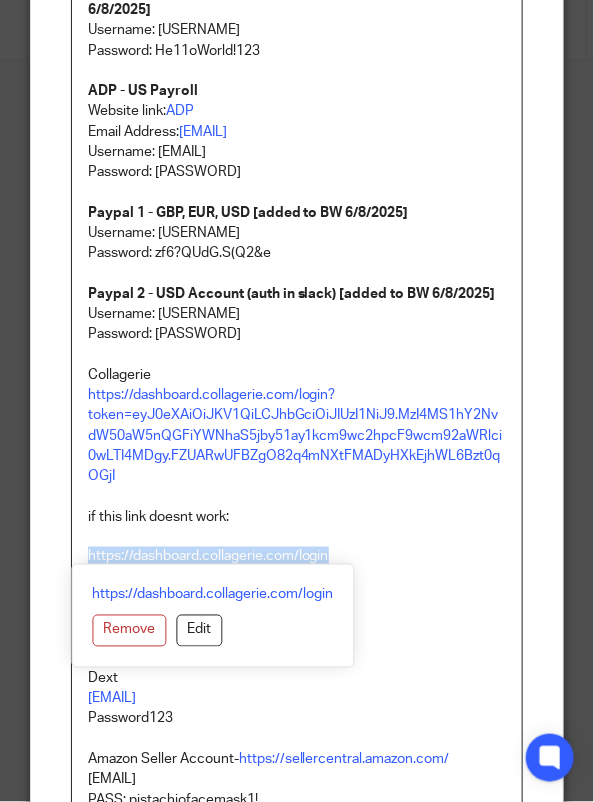 drag, startPoint x: 339, startPoint y: 557, endPoint x: 65, endPoint y: 558, distance: 274.00183 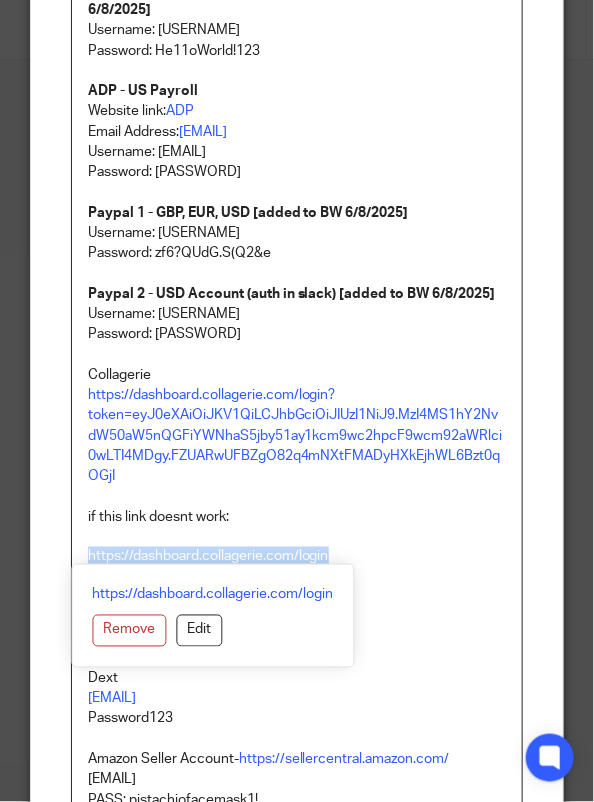 click on "Justworks  - New US Payroll and subcontractors  [added to BW 6/8/2025] Username: abacaiifs Password: He11oWorld!123 ADP - US Payroll Website link:  ADP Email Address:   eelviss@ireneforteskincare.com Username: emily.elviss Password: Swimming12 Paypal 1 - GBP, EUR, USD [added to BW 6/8/2025] Username: abacaixifs Password: zf6?QUdG.S(Q2&e Paypal 2 - USD Account (auth in slack) [added to BW 6/8/2025] Username: abacai27 Password: @w@r*.G=!n6n-%G Collagerie https://dashboard.collagerie.com/login?token=eyJ0eXAiOiJKV1QiLCJhbGciOiJIUzI1NiJ9.MzI4MS1hY2NvdW50aW5nQGFiYWNhaS5jby51ay1kcm9wc2hpcF9wcm92aWRlci0wLTI4MDgy.FZUARwUFBZgO82q4mNXtFMADyHXkEjhWL6Bzt0qOGjI if this link doesnt work: https://dashboard.collagerie.com/login user:  stockists@ireneforteskincare.com pass: FelixWinckler2022 Dext forte@organics.com Password123 Amazon Seller Account-  https://sellercentral.amazon.com/ stockists@ireneforteskincare.com PASS: pistachiofacemask1! Ap email login ifsap@abacai.co.uk SgNLmN952KQD4qH% Newpassword: He11oWorld!123 Jersey" at bounding box center [297, 673] 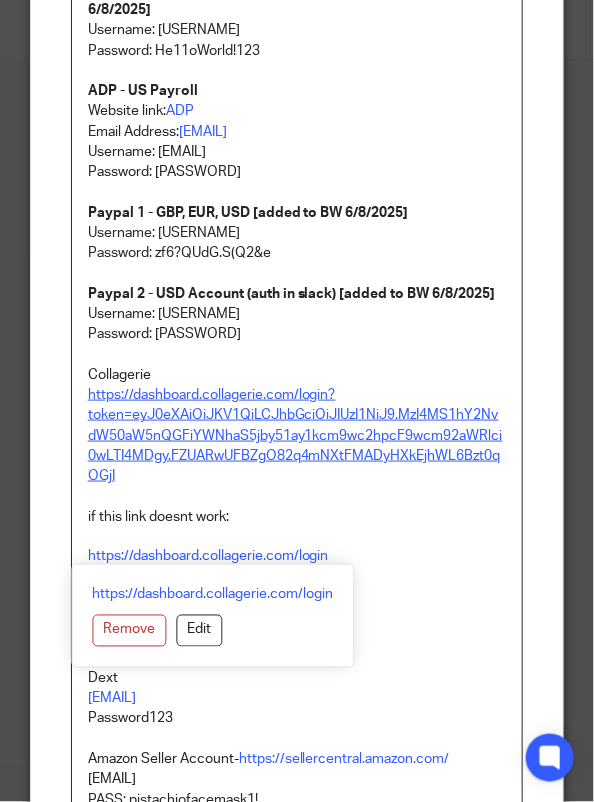 click on "https://dashboard.collagerie.com/login?token=eyJ0eXAiOiJKV1QiLCJhbGciOiJIUzI1NiJ9.MzI4MS1hY2NvdW50aW5nQGFiYWNhaS5jby51ay1kcm9wc2hpcF9wcm92aWRlci0wLTI4MDgy.FZUARwUFBZgO82q4mNXtFMADyHXkEjhWL6Bzt0qOGjI" at bounding box center (295, 435) 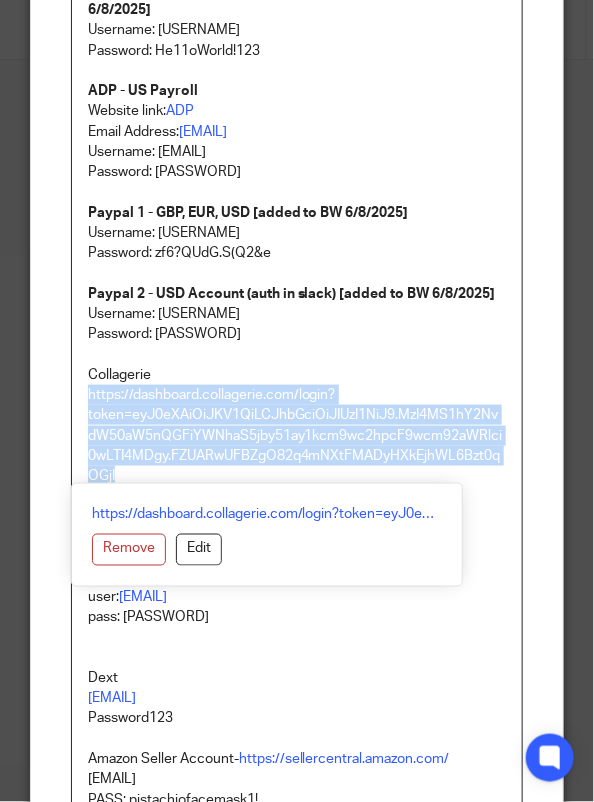 drag, startPoint x: 115, startPoint y: 473, endPoint x: 73, endPoint y: 402, distance: 82.492424 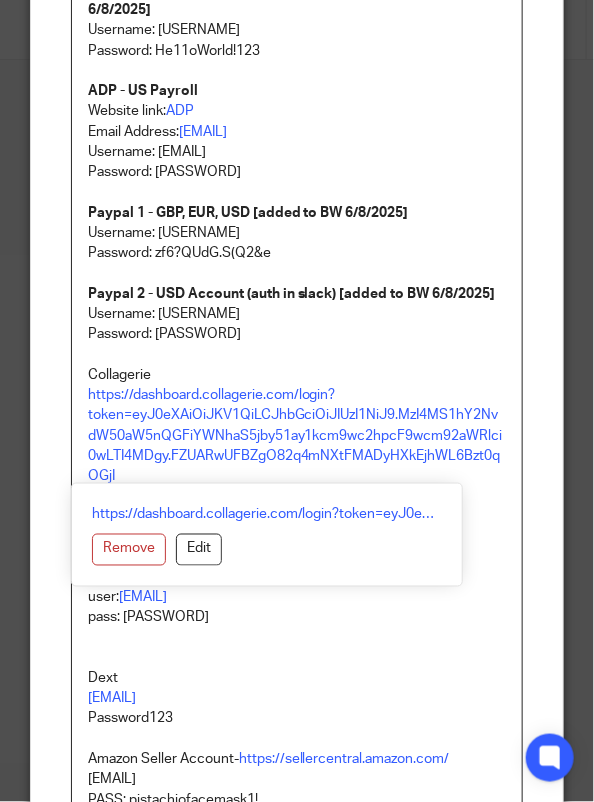 click on "https://dashboard.collagerie.com/login?token=eyJ0eXAiOiJKV1QiLCJhbGciOiJIUzI1NiJ9.MzI4MS1hY2NvdW50aW5nQGFiYWNhaS5jby51ay1kcm9wc2hpcF9wcm92aWRlci0wLTI4MDgy.FZUARwUFBZgO82q4mNXtFMADyHXkEjhWL6Bzt0qOGjI
Remove
Edit" at bounding box center (267, 535) 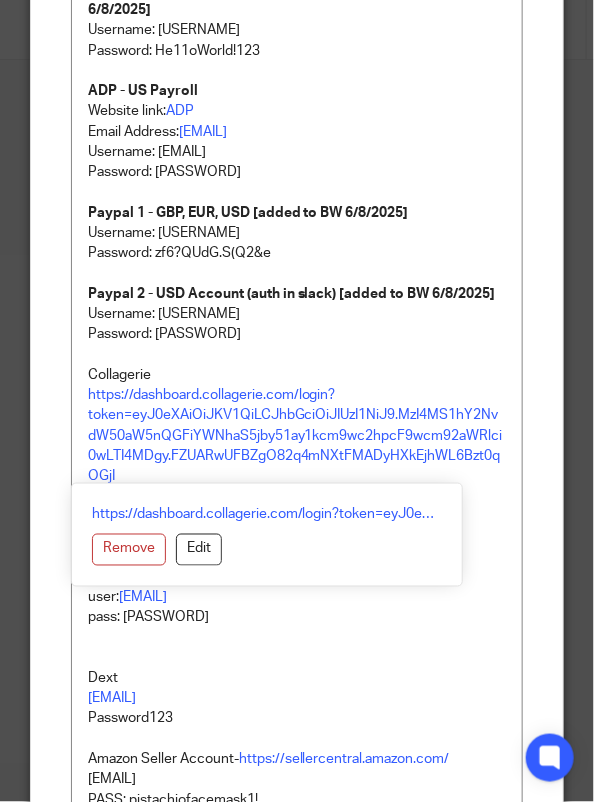 click at bounding box center (297, 648) 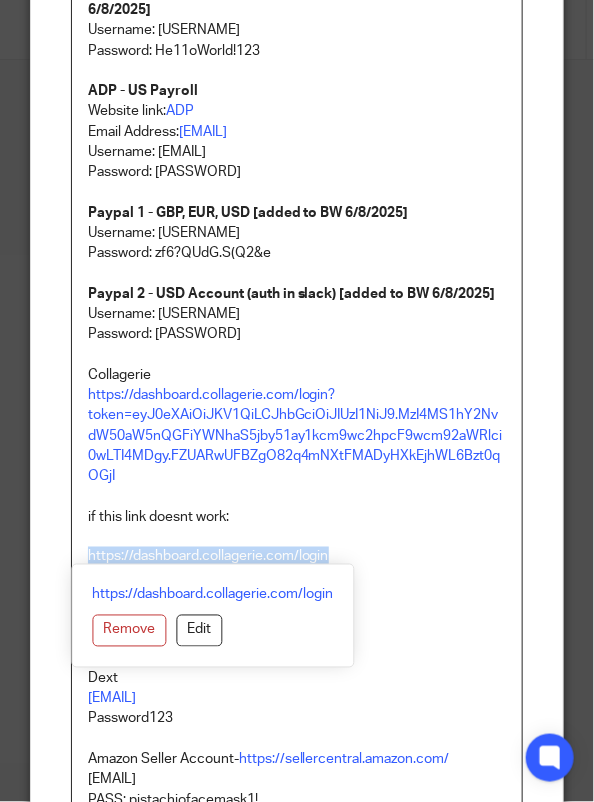 drag, startPoint x: 330, startPoint y: 557, endPoint x: 58, endPoint y: 557, distance: 272 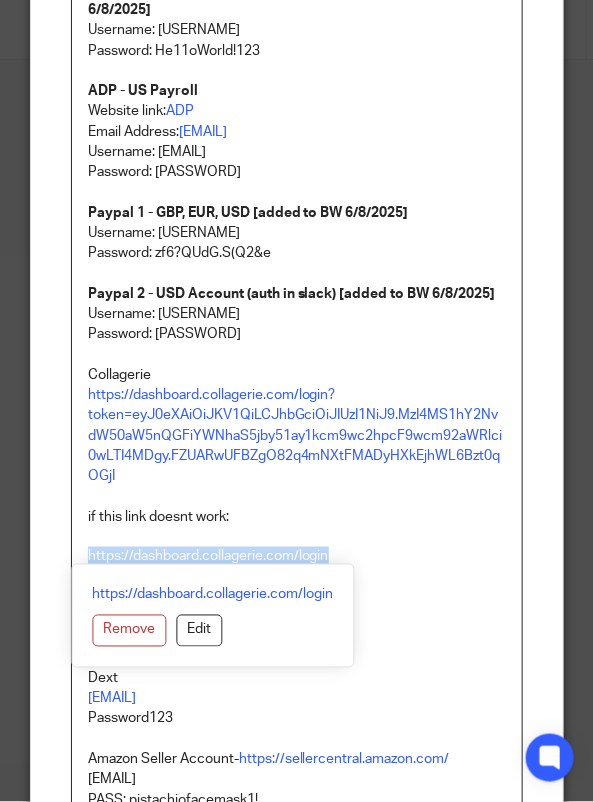 click on "Content   Justworks  - New US Payroll and subcontractors  [added to BW 6/8/2025] Username: abacaiifs Password: He11oWorld!123 ADP - US Payroll Website link:  ADP Email Address:   eelviss@ireneforteskincare.com Username: emily.elviss Password: Swimming12 Paypal 1 - GBP, EUR, USD [added to BW 6/8/2025] Username: abacaixifs Password: zf6?QUdG.S(Q2&e Paypal 2 - USD Account (auth in slack) [added to BW 6/8/2025] Username: abacai27 Password: @w@r*.G=!n6n-%G Collagerie https://dashboard.collagerie.com/login?token=eyJ0eXAiOiJKV1QiLCJhbGciOiJIUzI1NiJ9.MzI4MS1hY2NvdW50aW5nQGFiYWNhaS5jby51ay1kcm9wc2hpcF9wcm92aWRlci0wLTI4MDgy.FZUARwUFBZgO82q4mNXtFMADyHXkEjhWL6Bzt0qOGjI if this link doesnt work: https://dashboard.collagerie.com/login user:  stockists@ireneforteskincare.com pass: FelixWinckler2022 Dext forte@organics.com Password123 Amazon Seller Account-  https://sellercentral.amazon.com/ stockists@ireneforteskincare.com PASS: pistachiofacemask1! Ap email login ifsap@abacai.co.uk SgNLmN952KQD4qH% IMS Login:  Jersey" at bounding box center [297, 696] 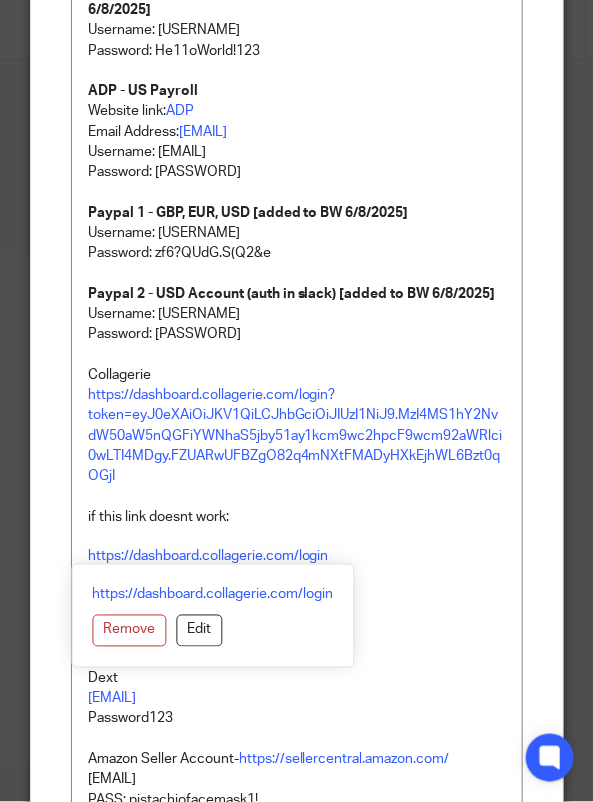 click on "https://dashboard.collagerie.com/login
Remove
Edit" at bounding box center [212, 616] 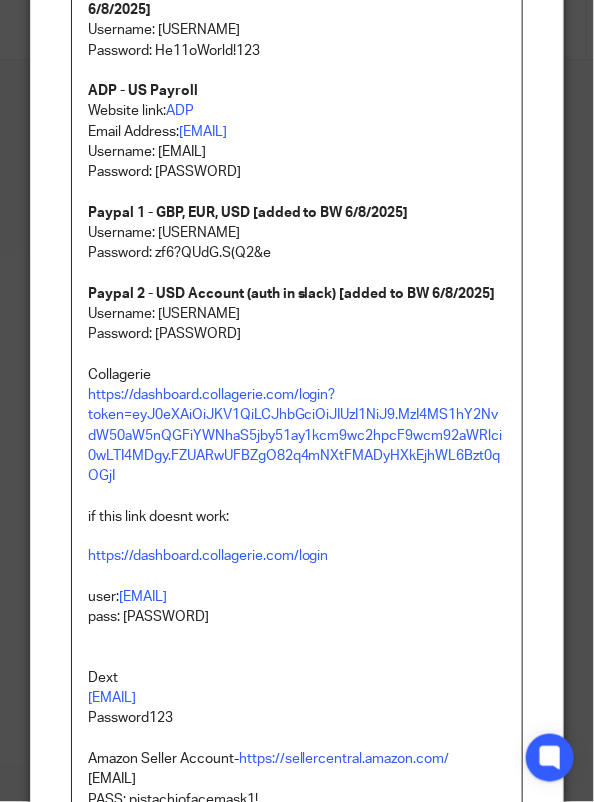 click on "user:  stockists@ireneforteskincare.com" at bounding box center (297, 598) 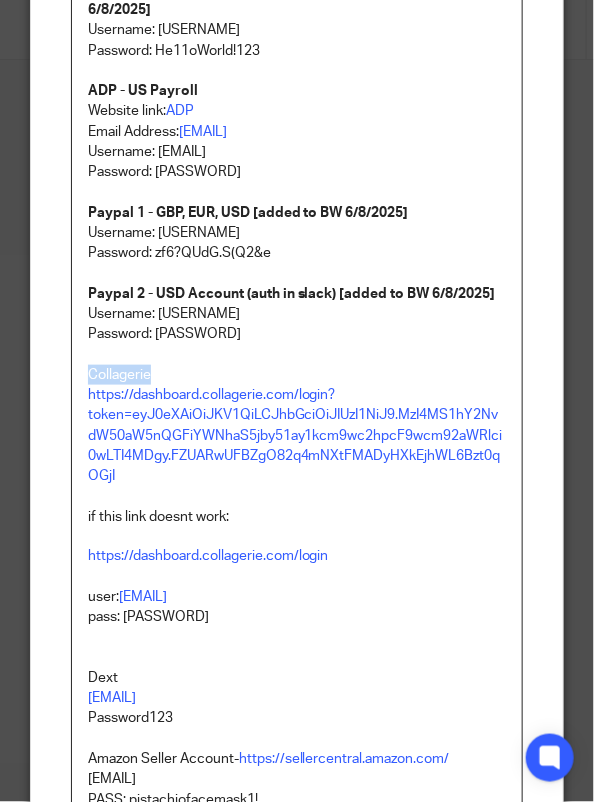 click on "Collagerie" at bounding box center [297, 375] 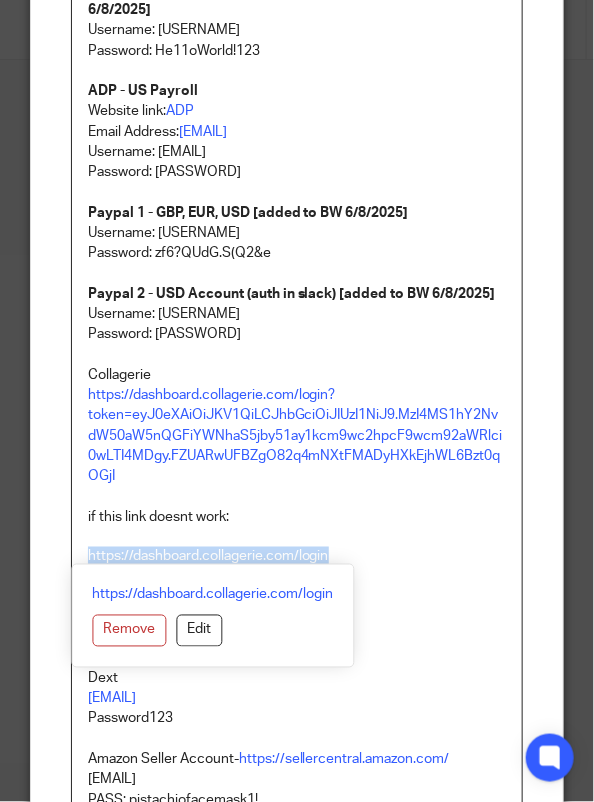 drag, startPoint x: 343, startPoint y: 561, endPoint x: 58, endPoint y: 561, distance: 285 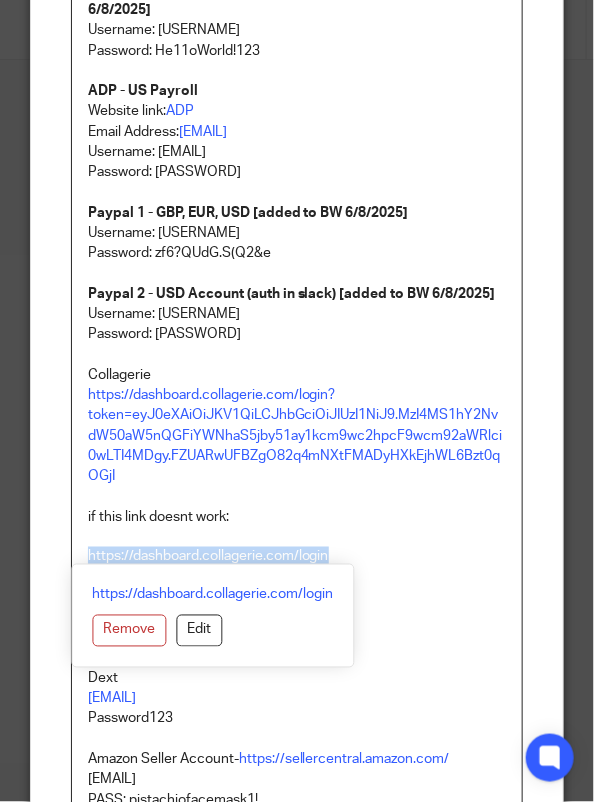 click on "Content   Justworks  - New US Payroll and subcontractors  [added to BW 6/8/2025] Username: abacaiifs Password: He11oWorld!123 ADP - US Payroll Website link:  ADP Email Address:   eelviss@ireneforteskincare.com Username: emily.elviss Password: Swimming12 Paypal 1 - GBP, EUR, USD [added to BW 6/8/2025] Username: abacaixifs Password: zf6?QUdG.S(Q2&e Paypal 2 - USD Account (auth in slack) [added to BW 6/8/2025] Username: abacai27 Password: @w@r*.G=!n6n-%G Collagerie https://dashboard.collagerie.com/login?token=eyJ0eXAiOiJKV1QiLCJhbGciOiJIUzI1NiJ9.MzI4MS1hY2NvdW50aW5nQGFiYWNhaS5jby51ay1kcm9wc2hpcF9wcm92aWRlci0wLTI4MDgy.FZUARwUFBZgO82q4mNXtFMADyHXkEjhWL6Bzt0qOGjI if this link doesnt work: https://dashboard.collagerie.com/login user:  stockists@ireneforteskincare.com pass: FelixWinckler2022 Dext forte@organics.com Password123 Amazon Seller Account-  https://sellercentral.amazon.com/ stockists@ireneforteskincare.com PASS: pistachiofacemask1! Ap email login ifsap@abacai.co.uk SgNLmN952KQD4qH% IMS Login:  Jersey" at bounding box center (297, 696) 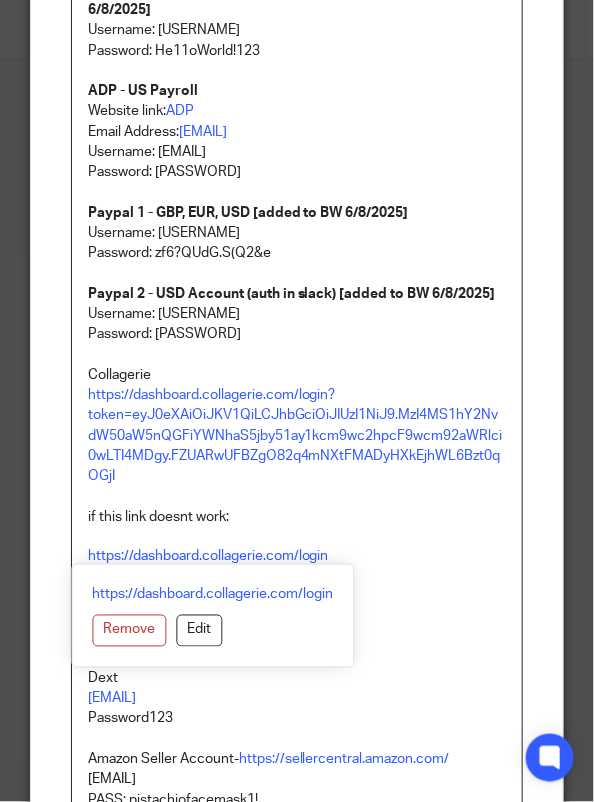 click on "Collagerie" at bounding box center (297, 375) 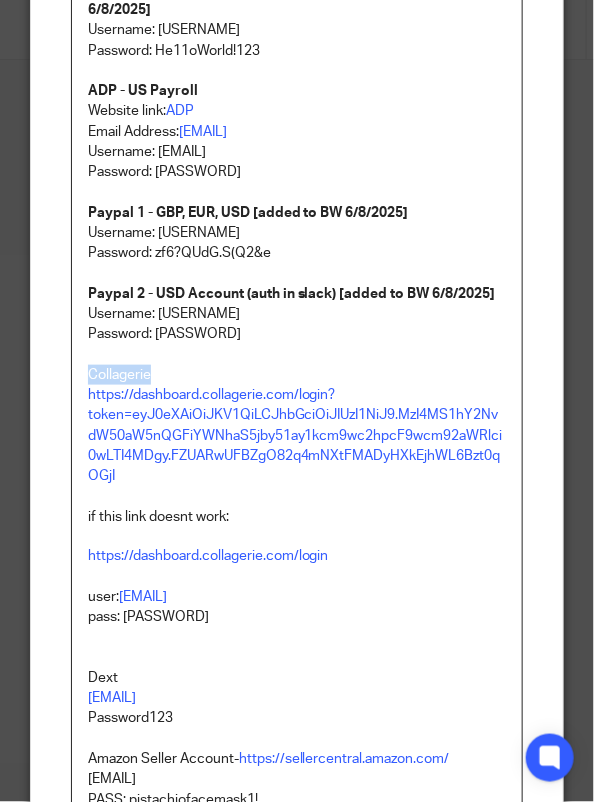 click on "Collagerie" at bounding box center [297, 375] 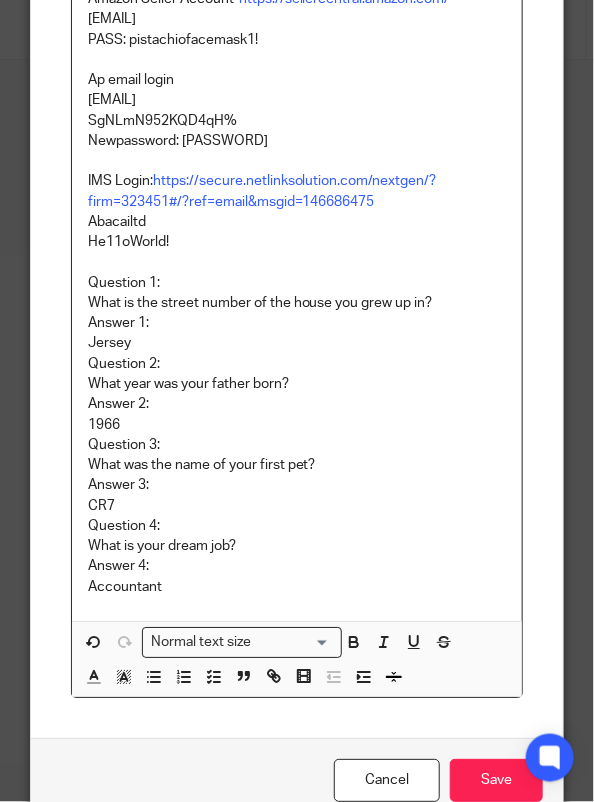 scroll, scrollTop: 1029, scrollLeft: 0, axis: vertical 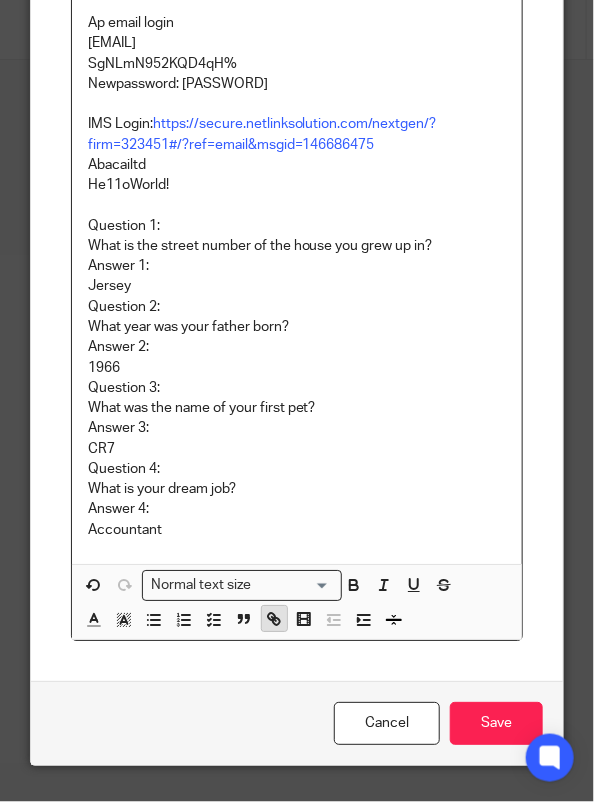 click 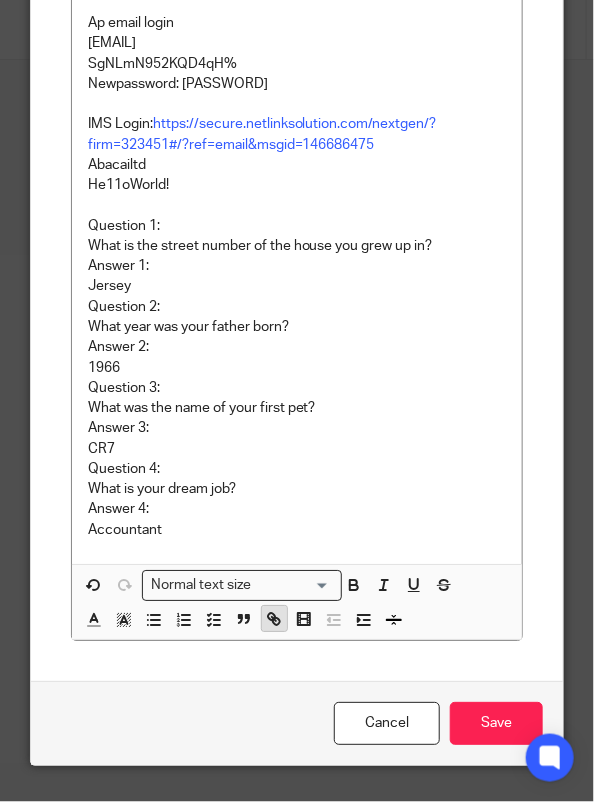scroll, scrollTop: 283, scrollLeft: 0, axis: vertical 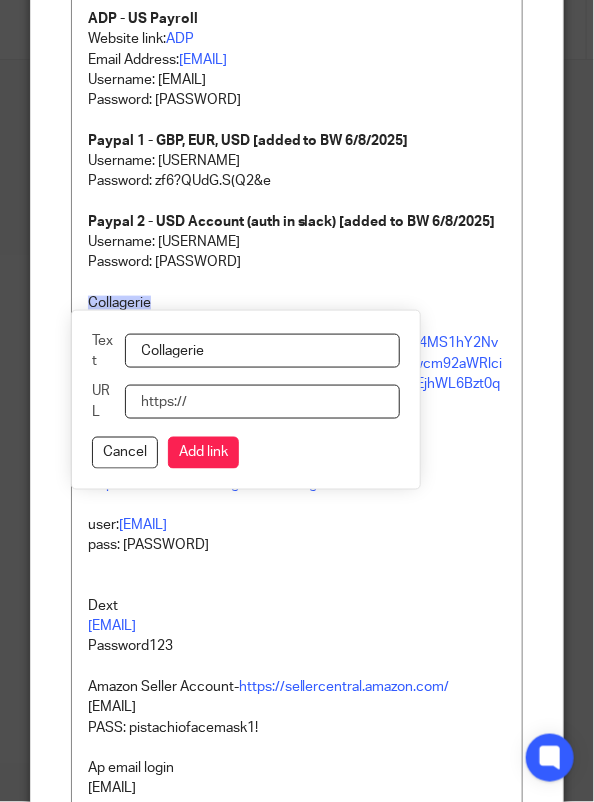 paste on "https://dashboard.collagerie.com/login" 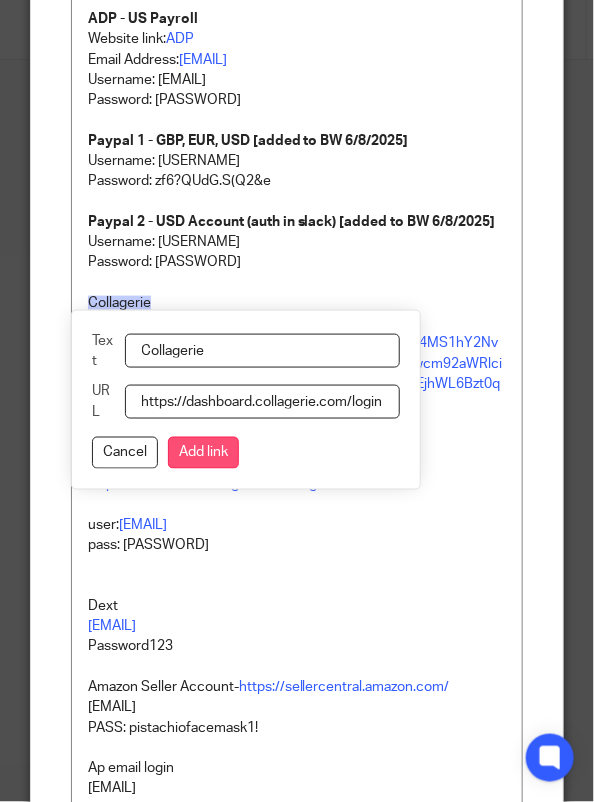 type on "https://dashboard.collagerie.com/login" 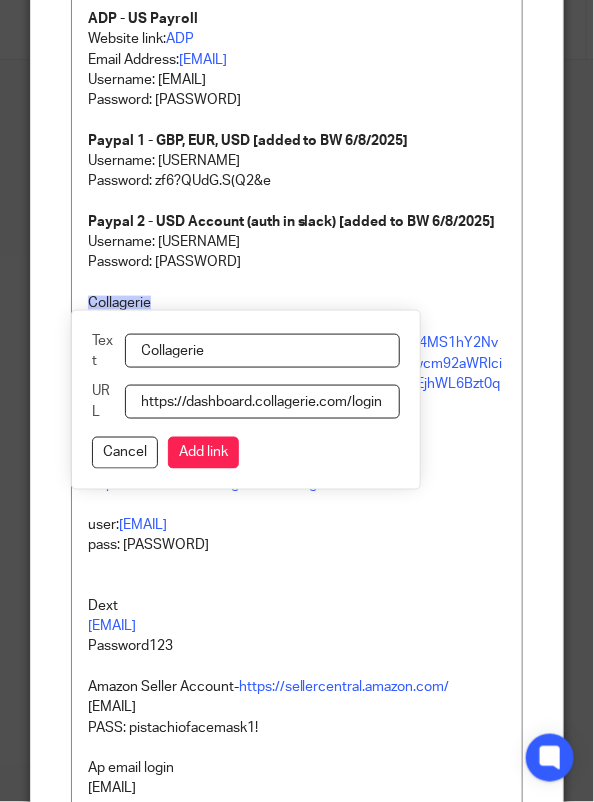 scroll, scrollTop: 0, scrollLeft: 0, axis: both 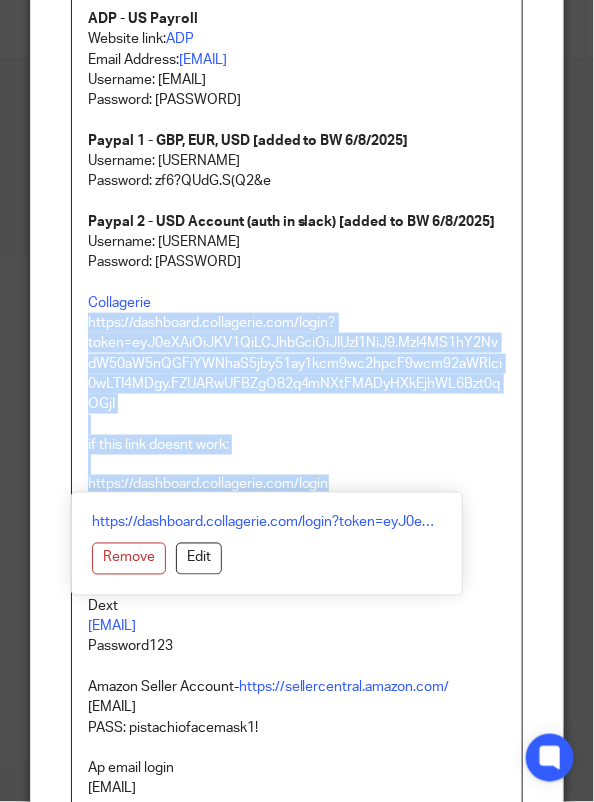 drag, startPoint x: 343, startPoint y: 482, endPoint x: 60, endPoint y: 329, distance: 321.71106 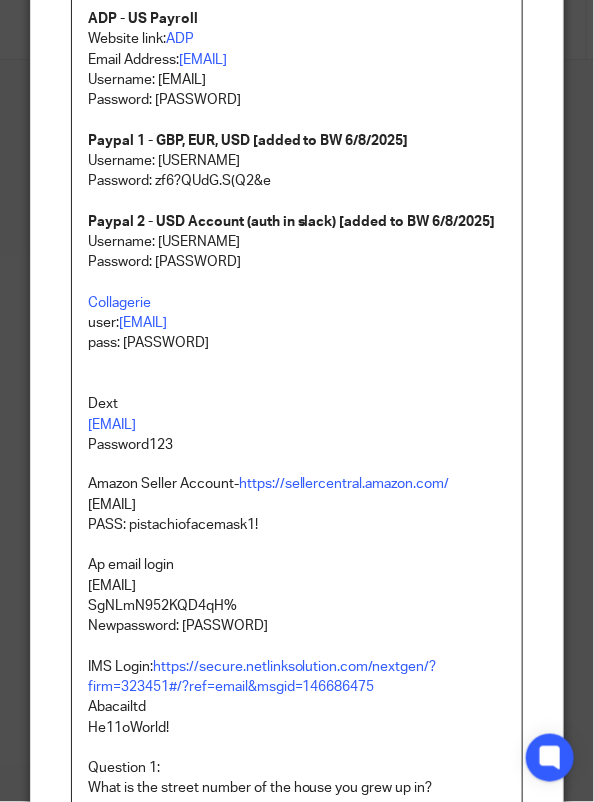 click on "user:  stockists@ireneforteskincare.com" at bounding box center [297, 323] 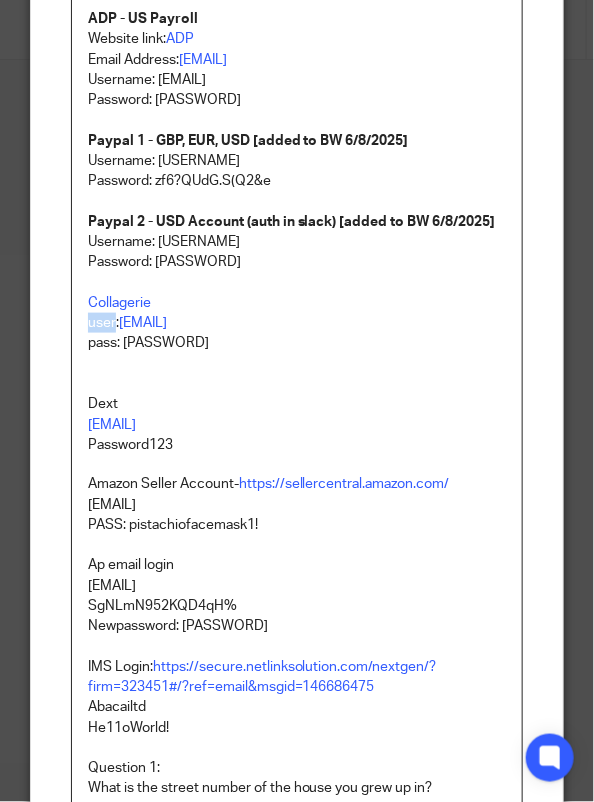 click on "user:  stockists@ireneforteskincare.com" at bounding box center (297, 323) 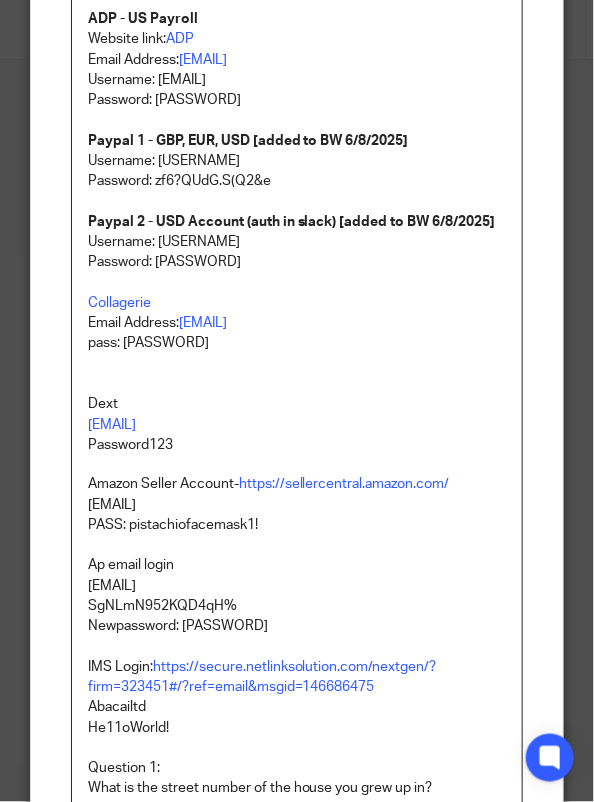 click on "pass: FelixWinckler2022" at bounding box center [297, 343] 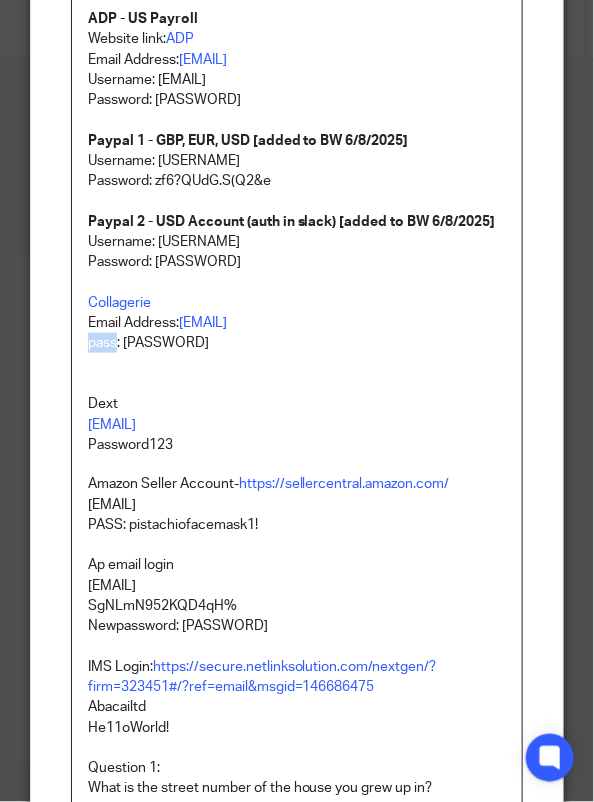 click on "pass: FelixWinckler2022" at bounding box center (297, 343) 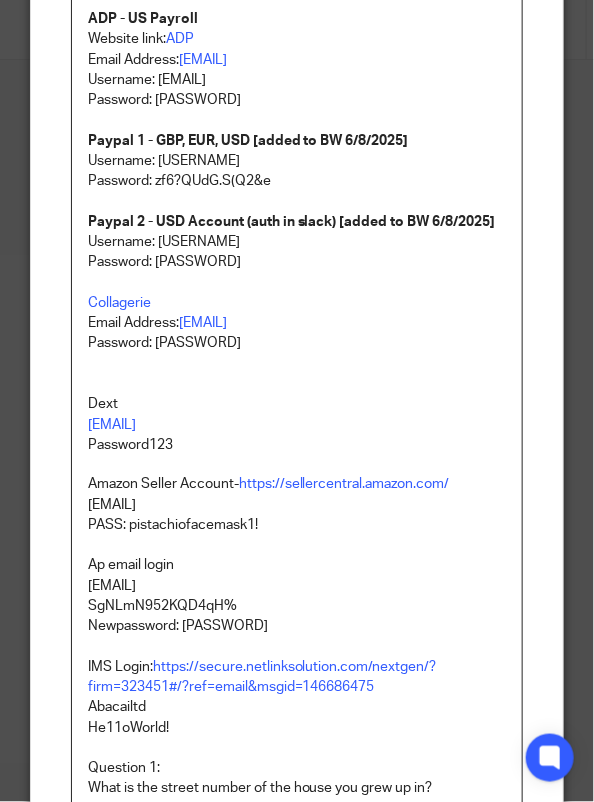 drag, startPoint x: 282, startPoint y: 339, endPoint x: 145, endPoint y: 341, distance: 137.0146 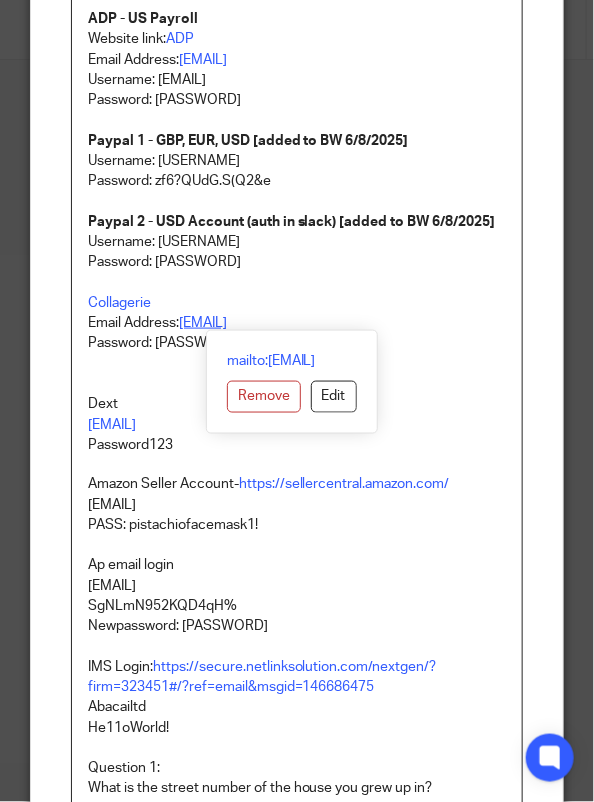 drag, startPoint x: 416, startPoint y: 315, endPoint x: 176, endPoint y: 320, distance: 240.05208 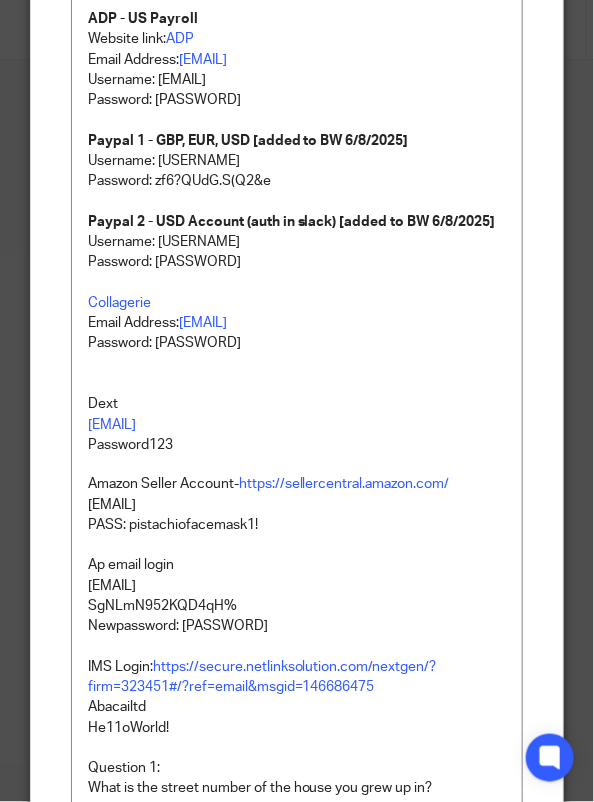 click on "Paypal 2 - USD Account (auth in slack) [added to BW 6/8/2025]" at bounding box center [292, 222] 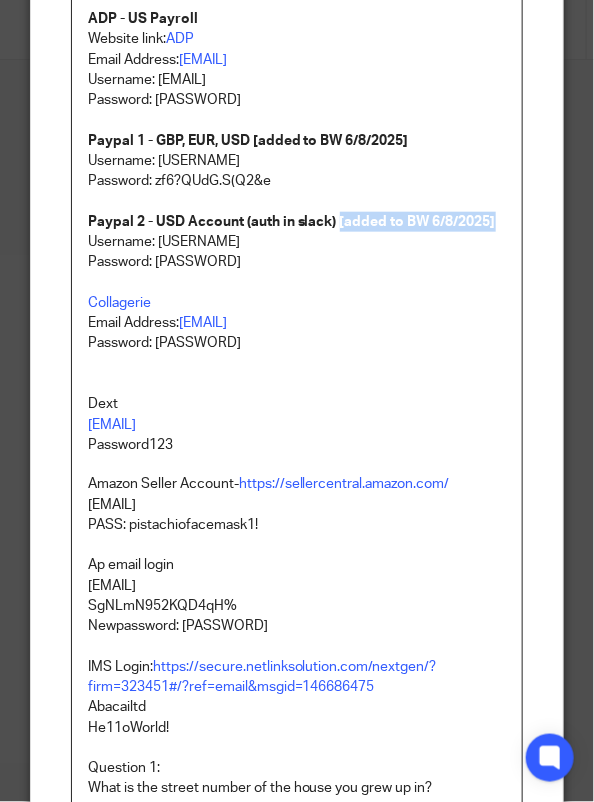 drag, startPoint x: 474, startPoint y: 217, endPoint x: 331, endPoint y: 211, distance: 143.12582 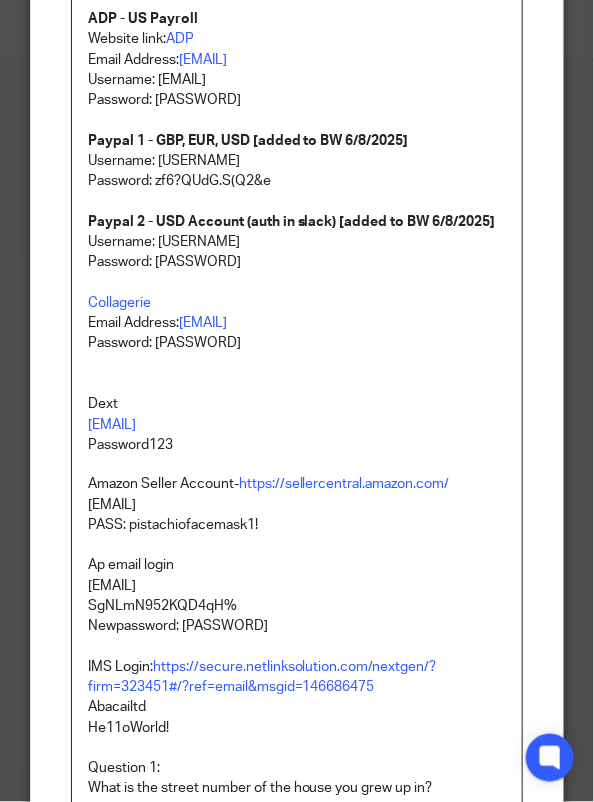 click on "Collagerie" at bounding box center (297, 303) 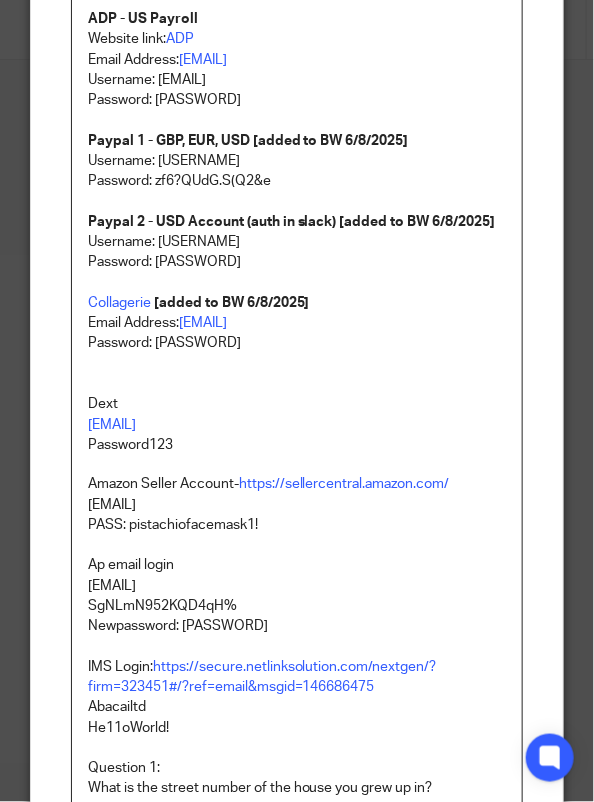 click on "Dext" at bounding box center [297, 404] 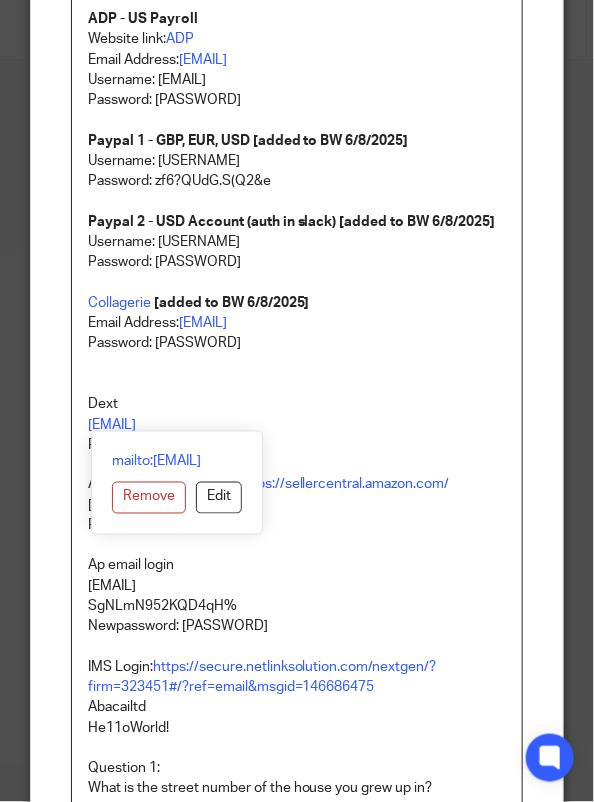 drag, startPoint x: 224, startPoint y: 427, endPoint x: 59, endPoint y: 419, distance: 165.19383 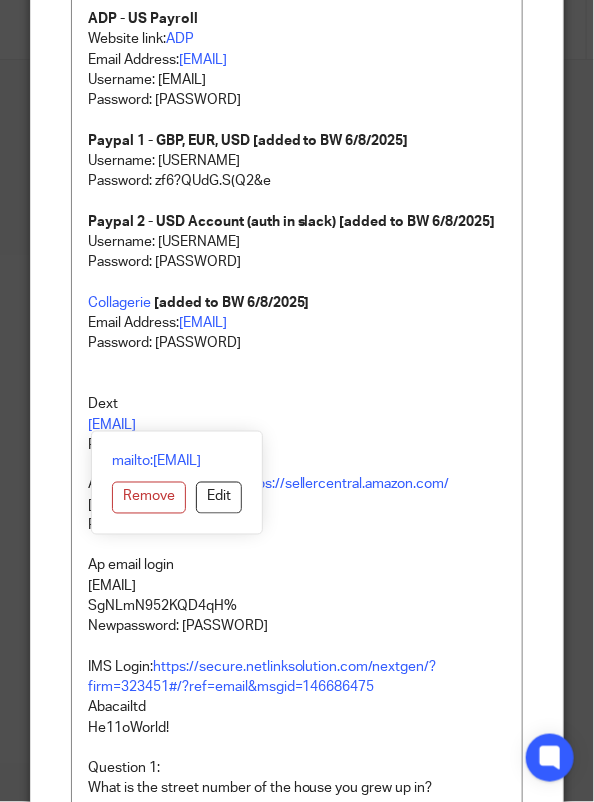 drag, startPoint x: 179, startPoint y: 444, endPoint x: 42, endPoint y: 441, distance: 137.03284 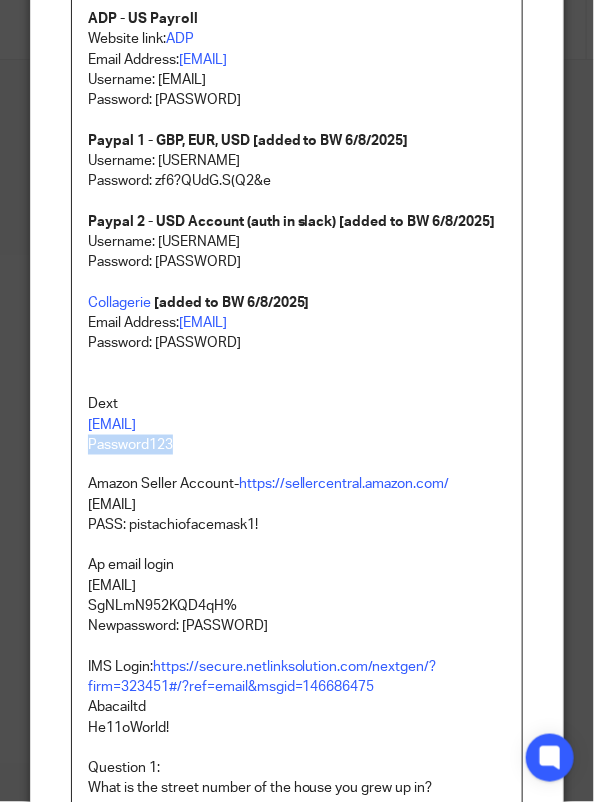 drag, startPoint x: 184, startPoint y: 452, endPoint x: 82, endPoint y: 452, distance: 102 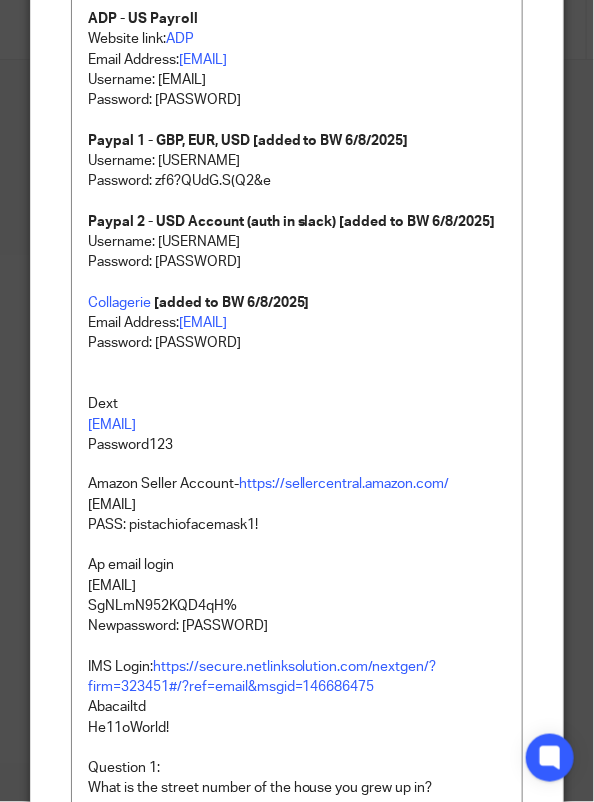 click on "Justworks  - New US Payroll and subcontractors  [added to BW 6/8/2025] Username: abacaiifs Password: He11oWorld!123 ADP - US Payroll Website link:  ADP Email Address:   eelviss@ireneforteskincare.com Username: emily.elviss Password: Swimming12 Paypal 1 - GBP, EUR, USD [added to BW 6/8/2025] Username: abacaixifs Password: zf6?QUdG.S(Q2&e Paypal 2 - USD Account (auth in slack) [added to BW 6/8/2025] Username: abacai27 Password: @w@r*.G=!n6n-%G Collagerie   [added to BW 6/8/2025] Email Address:  stockists@ireneforteskincare.com Password: FelixWinckler2022 Dext  forte@organics.com Password123 Amazon Seller Account-  https://sellercentral.amazon.com/ stockists@ireneforteskincare.com PASS: pistachiofacemask1! Ap email login ifsap@abacai.co.uk SgNLmN952KQD4qH% Newpassword: He11oWorld!123 IMS Login:  https://secure.netlinksolution.com/nextgen/?firm=323451#/?ref=email&msgid=146686475 Abacailtd He11oWorld! Question 1: What is the street number of the house you grew up in? Answer 1: Jersey Question 2: Answer 2: 1966" at bounding box center [297, 499] 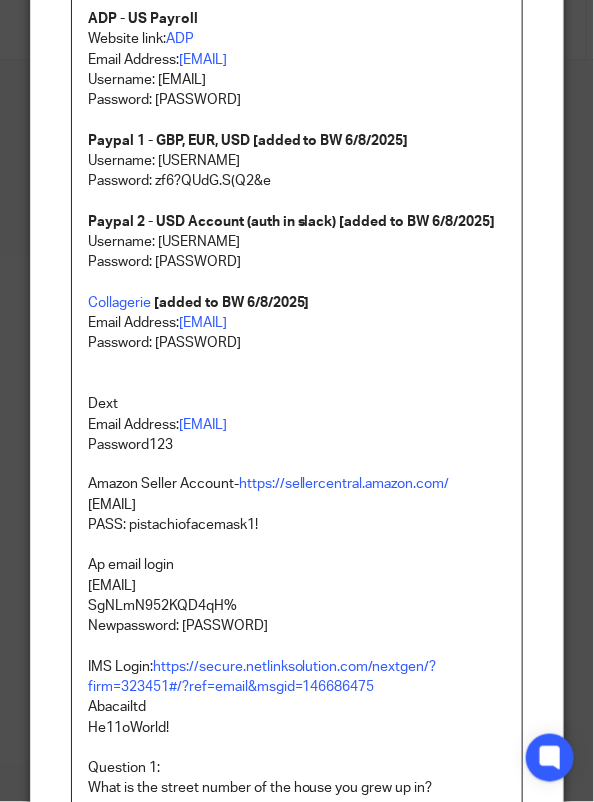 click on "Justworks  - New US Payroll and subcontractors  [added to BW 6/8/2025] Username: abacaiifs Password: He11oWorld!123 ADP - US Payroll Website link:  ADP Email Address:   eelviss@ireneforteskincare.com Username: emily.elviss Password: Swimming12 Paypal 1 - GBP, EUR, USD [added to BW 6/8/2025] Username: abacaixifs Password: zf6?QUdG.S(Q2&e Paypal 2 - USD Account (auth in slack) [added to BW 6/8/2025] Username: abacai27 Password: @w@r*.G=!n6n-%G Collagerie   [added to BW 6/8/2025] Email Address:  stockists@ireneforteskincare.com Password: FelixWinckler2022 Dext  Email Address:  forte@organics.com Password123 Amazon Seller Account-  https://sellercentral.amazon.com/ stockists@ireneforteskincare.com PASS: pistachiofacemask1! Ap email login ifsap@abacai.co.uk SgNLmN952KQD4qH% Newpassword: He11oWorld!123 IMS Login:  https://secure.netlinksolution.com/nextgen/?firm=323451#/?ref=email&msgid=146686475 Abacailtd He11oWorld! Question 1: What is the street number of the house you grew up in? Answer 1: Jersey Question 2:" at bounding box center [297, 499] 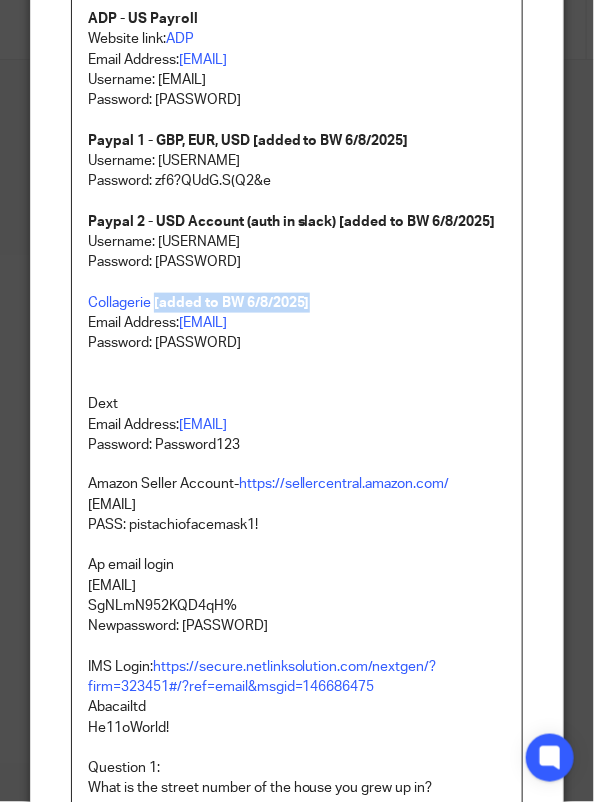 drag, startPoint x: 322, startPoint y: 306, endPoint x: 148, endPoint y: 300, distance: 174.10342 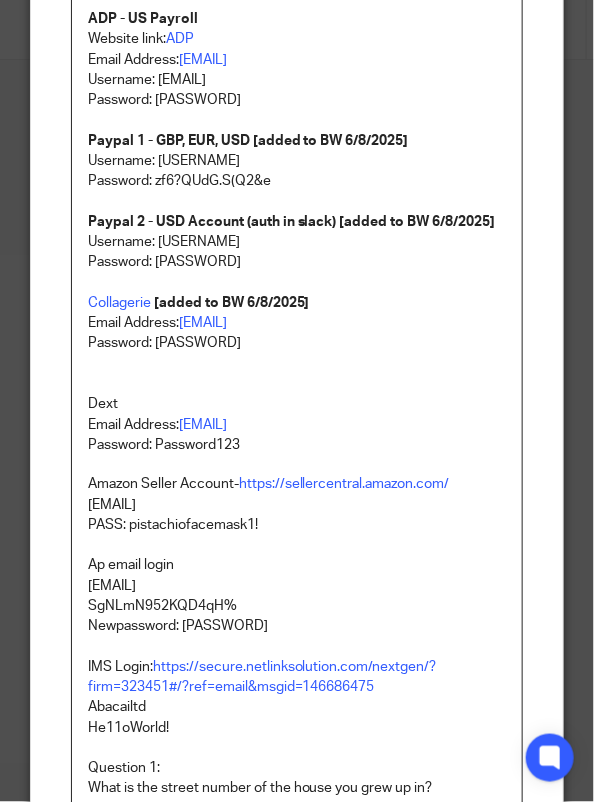 click on "Dext" at bounding box center (297, 404) 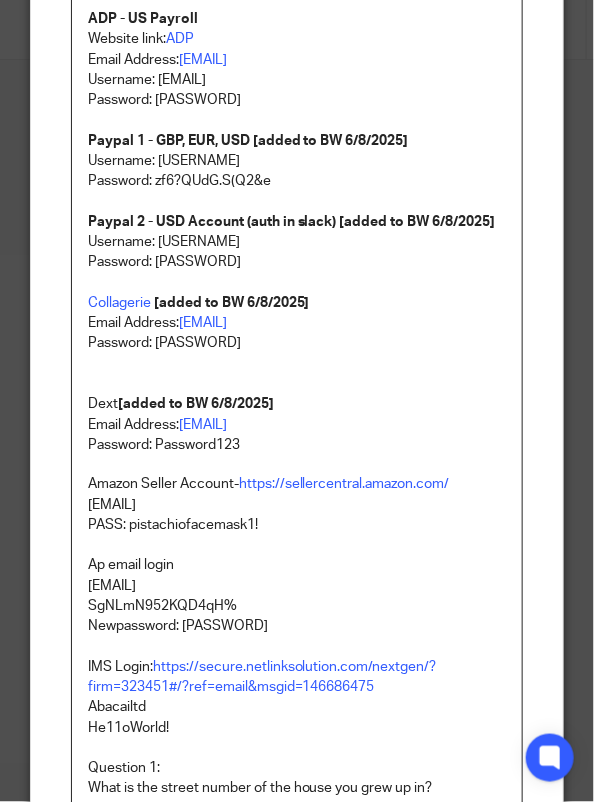 click on "Dext  [added to BW 6/8/2025]" at bounding box center [297, 404] 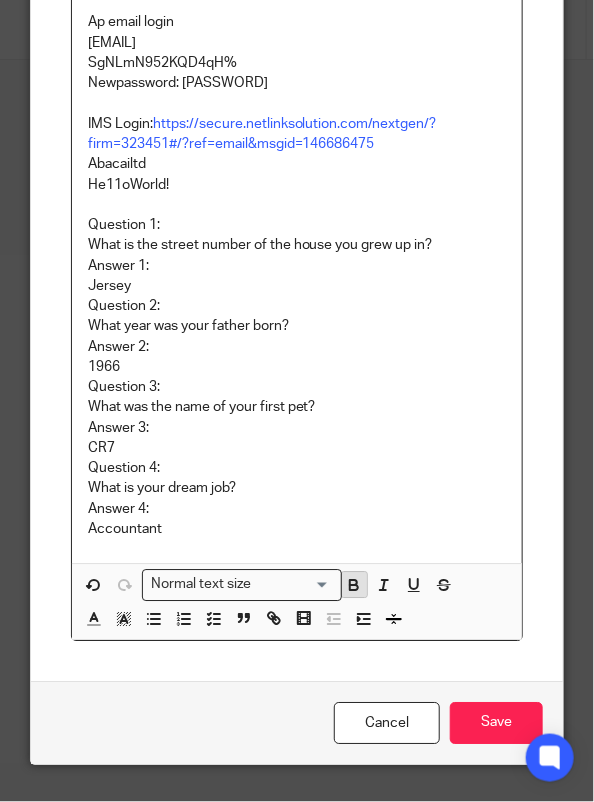 click 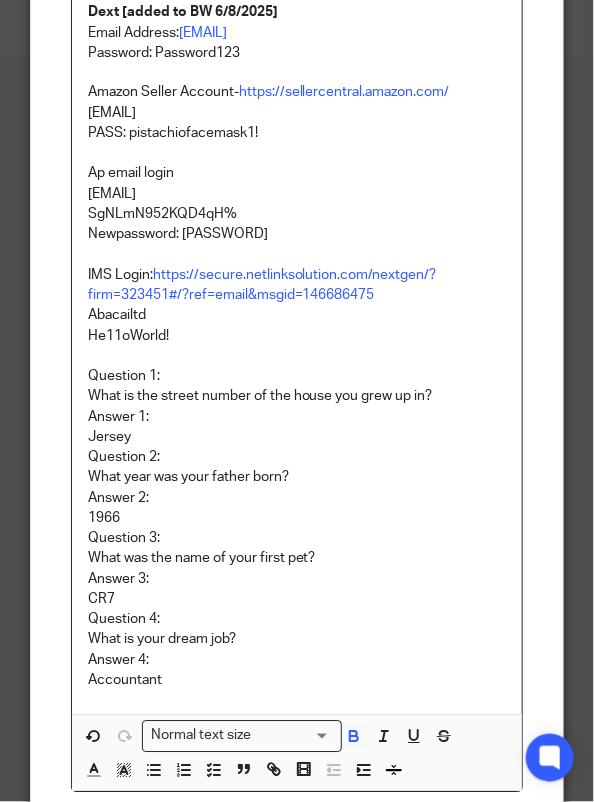 scroll, scrollTop: 575, scrollLeft: 0, axis: vertical 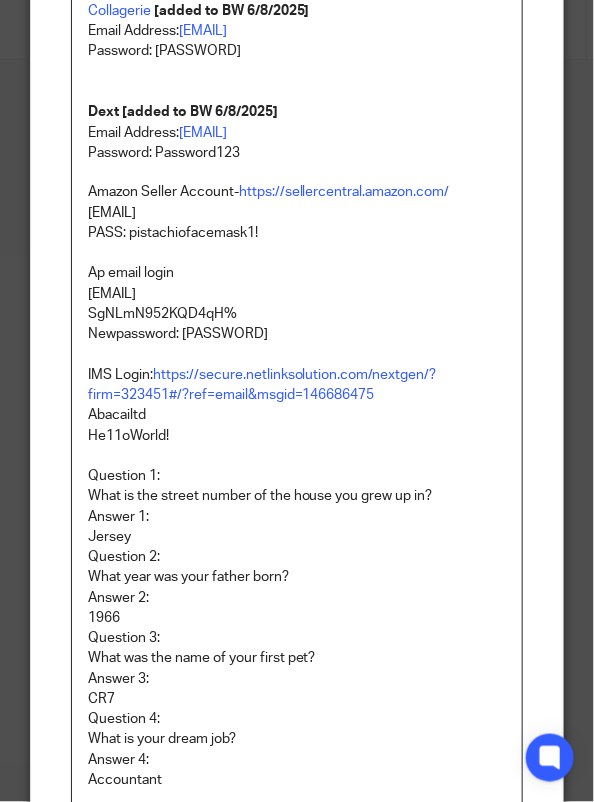click at bounding box center (297, 457) 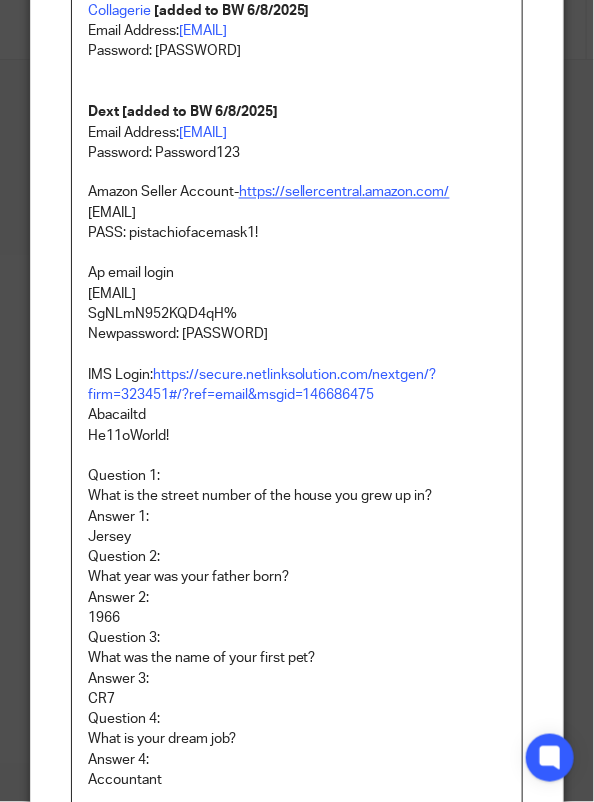 click on "https://sellercentral.amazon.com/" at bounding box center [344, 193] 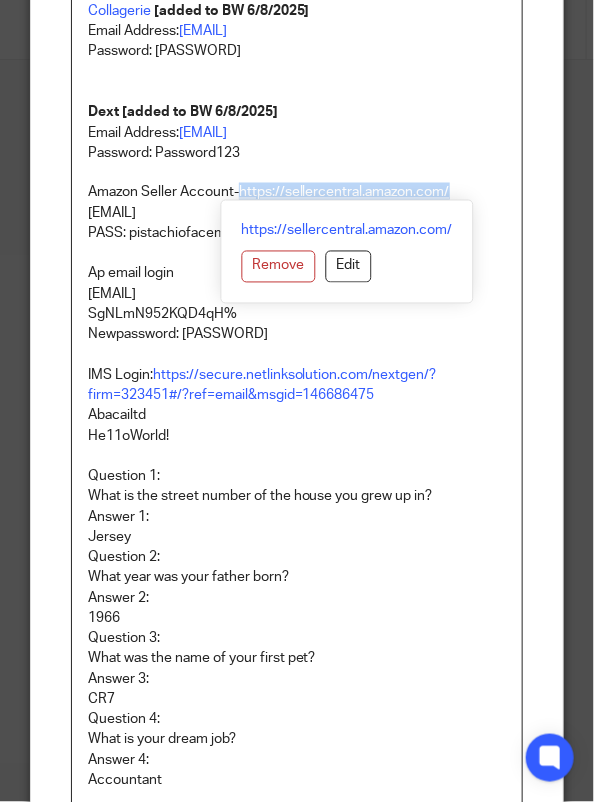 drag, startPoint x: 451, startPoint y: 191, endPoint x: 234, endPoint y: 191, distance: 217 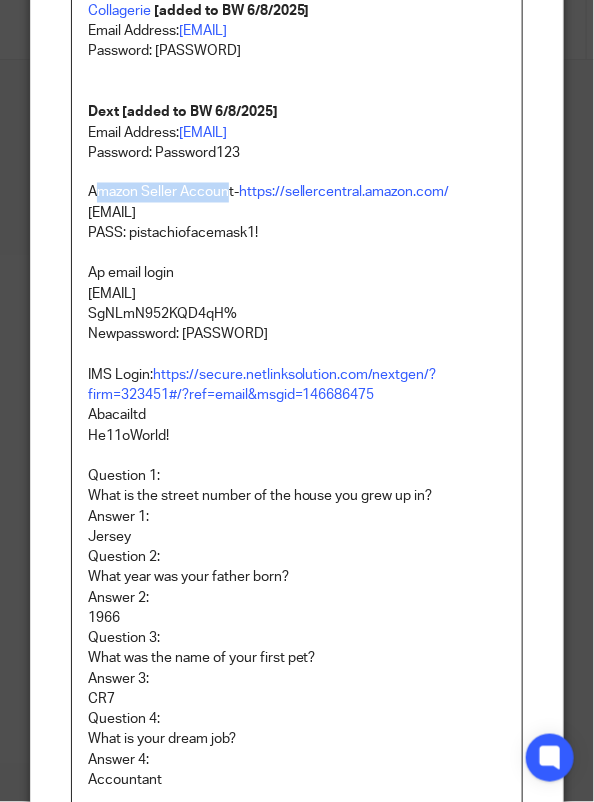 drag, startPoint x: 221, startPoint y: 188, endPoint x: 89, endPoint y: 189, distance: 132.00378 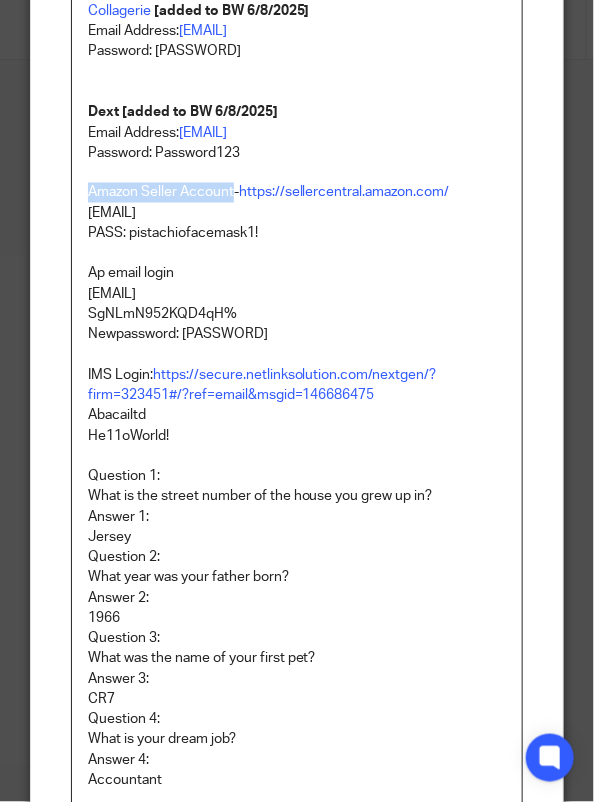 drag, startPoint x: 226, startPoint y: 189, endPoint x: 79, endPoint y: 191, distance: 147.01361 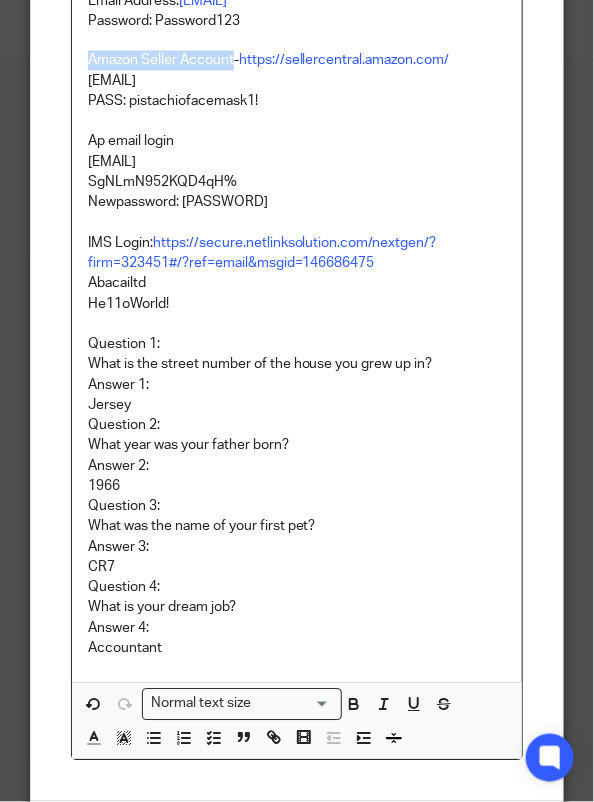 scroll, scrollTop: 827, scrollLeft: 0, axis: vertical 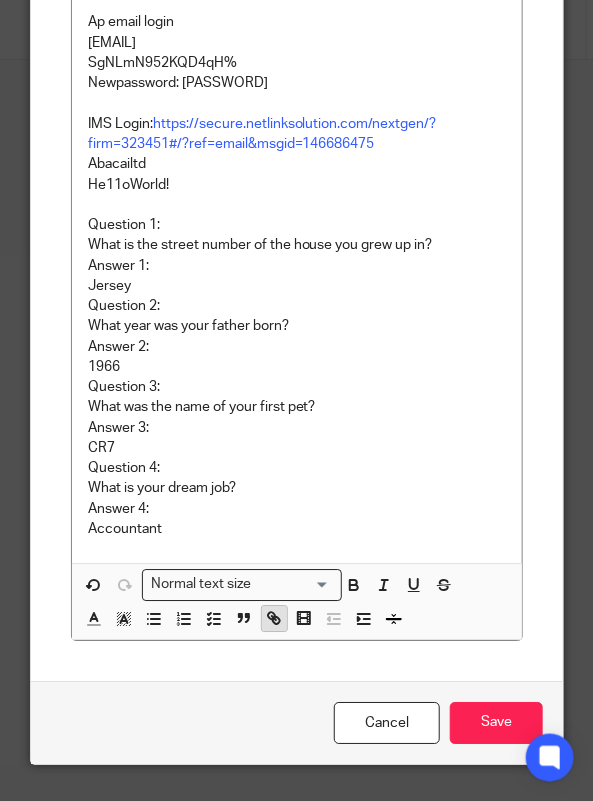 click 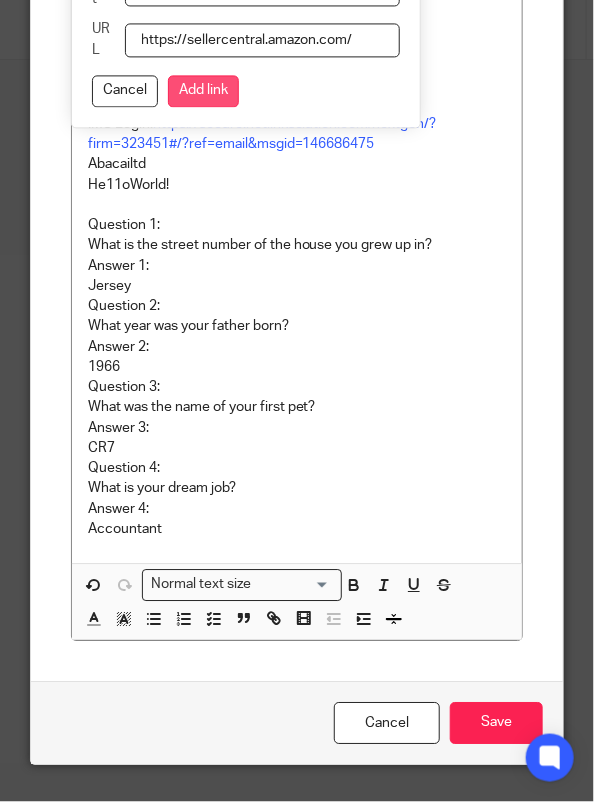 type on "https://sellercentral.amazon.com/" 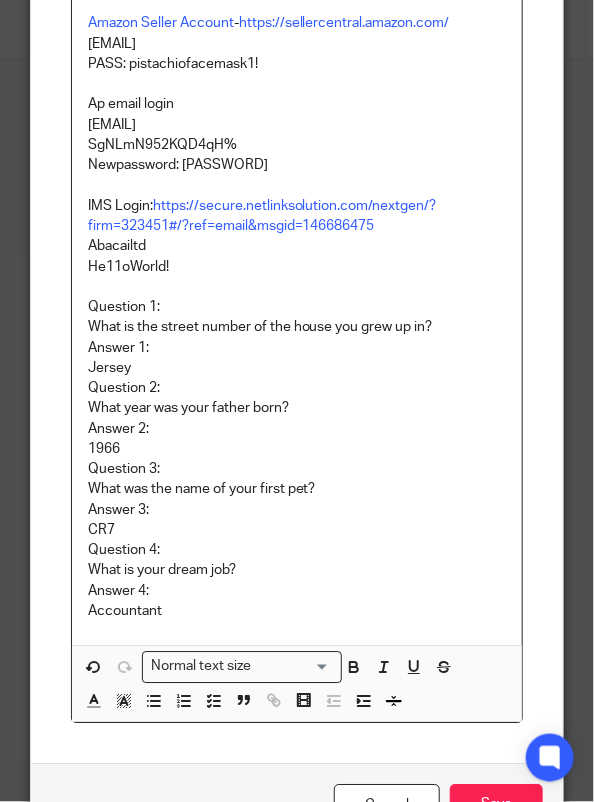 scroll, scrollTop: 627, scrollLeft: 0, axis: vertical 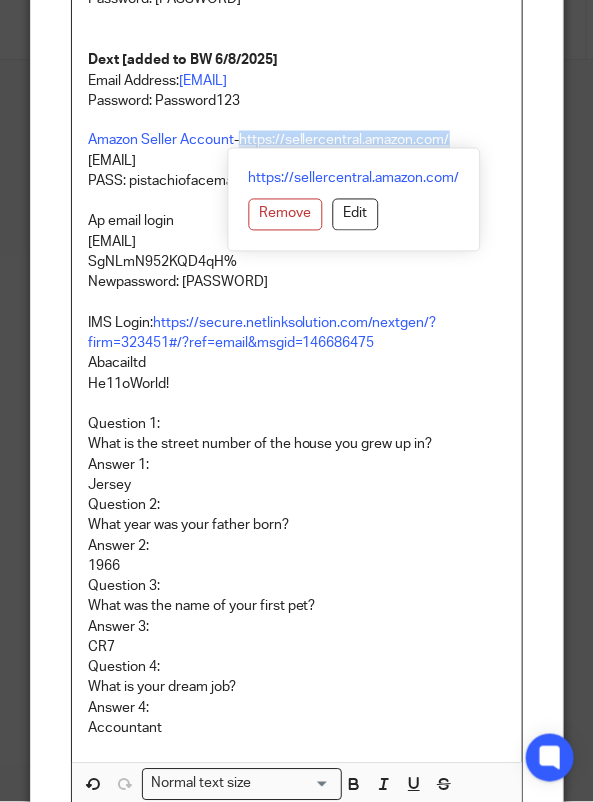 drag, startPoint x: 455, startPoint y: 141, endPoint x: 236, endPoint y: 138, distance: 219.02055 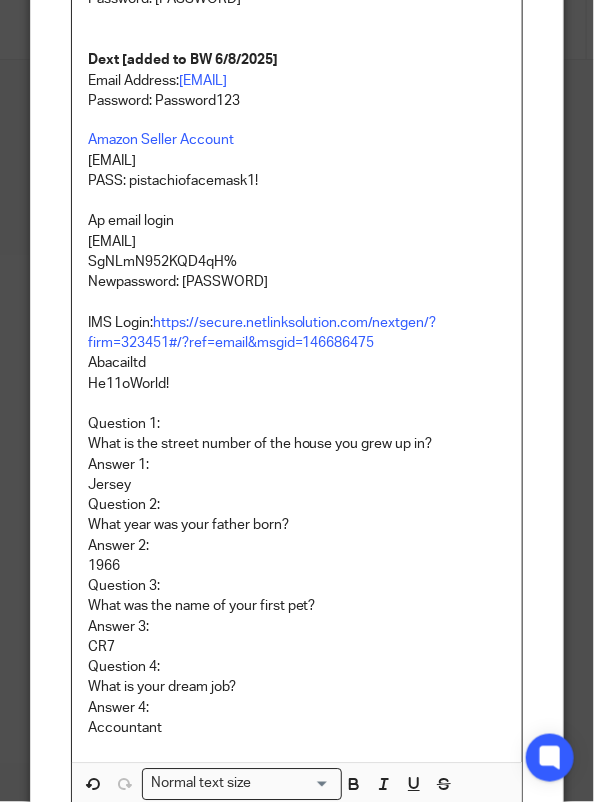 click on "Justworks  - New US Payroll and subcontractors  [added to BW 6/8/2025] Username: abacaiifs Password: He11oWorld!123 ADP - US Payroll Website link:  ADP Email Address:   eelviss@ireneforteskincare.com Username: emily.elviss Password: Swimming12 Paypal 1 - GBP, EUR, USD [added to BW 6/8/2025] Username: abacaixifs Password: zf6?QUdG.S(Q2&e Paypal 2 - USD Account (auth in slack) [added to BW 6/8/2025] Username: abacai27 Password: @w@r*.G=!n6n-%G Collagerie   [added to BW 6/8/2025] Email Address:  stockists@ireneforteskincare.com Password: FelixWinckler2022 Dext   [added to BW 6/8/2025] Email Address:  forte@organics.com Password: Password123 Amazon Seller Account   stockists@ireneforteskincare.com PASS: pistachiofacemask1! Ap email login ifsap@abacai.co.uk SgNLmN952KQD4qH% Newpassword: He11oWorld!123 IMS Login:  https://secure.netlinksolution.com/nextgen/?firm=323451#/?ref=email&msgid=146686475 Abacailtd He11oWorld! Question 1: What is the street number of the house you grew up in? Answer 1: Jersey Question 2:" at bounding box center (297, 155) 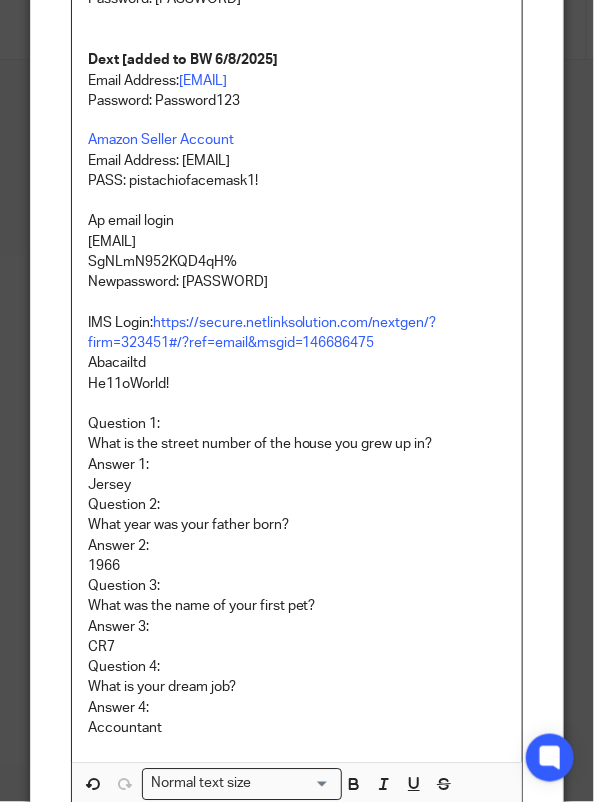 drag, startPoint x: 408, startPoint y: 164, endPoint x: 177, endPoint y: 167, distance: 231.01949 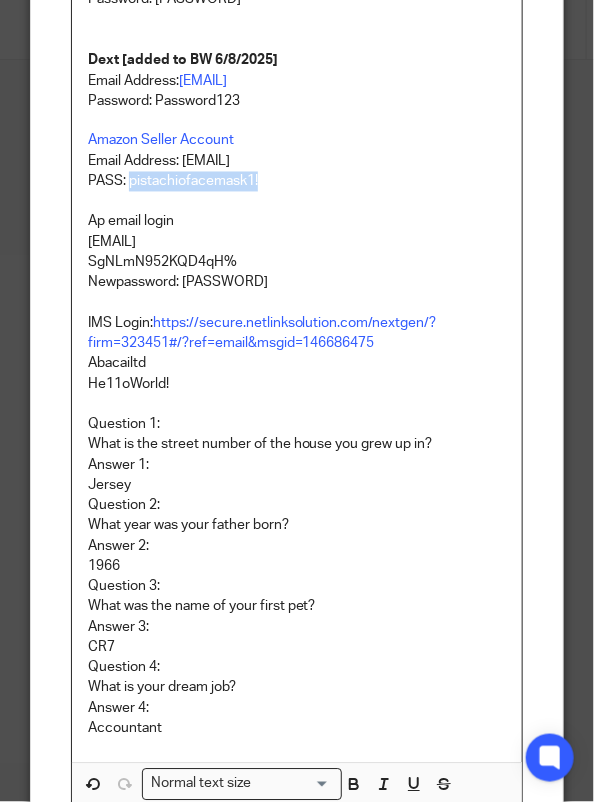 drag, startPoint x: 264, startPoint y: 181, endPoint x: 124, endPoint y: 183, distance: 140.01428 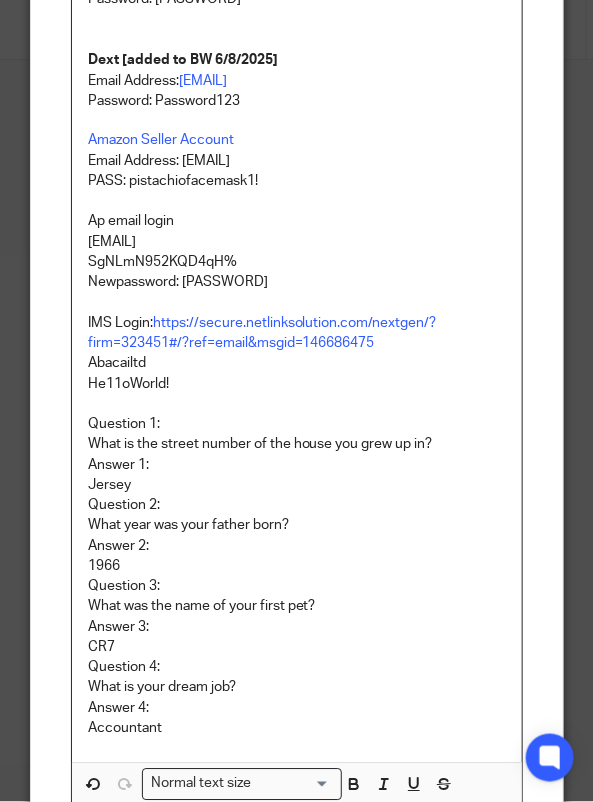 click on "Ap email login" at bounding box center (297, 222) 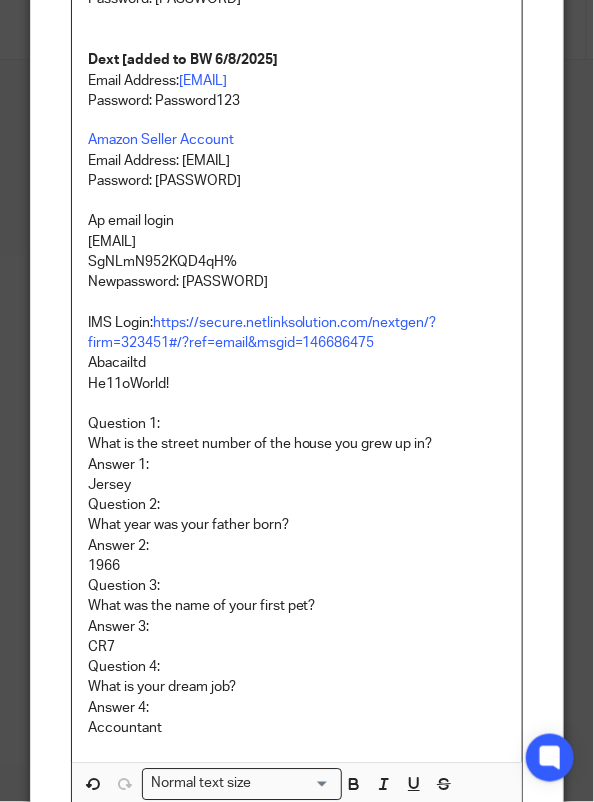 click on "Ap email login" at bounding box center (297, 222) 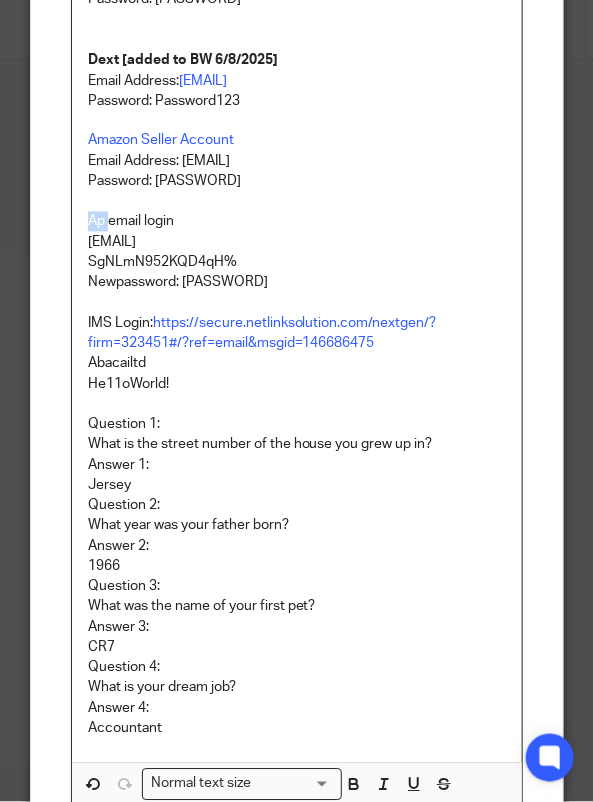 click on "Ap email login" at bounding box center (297, 222) 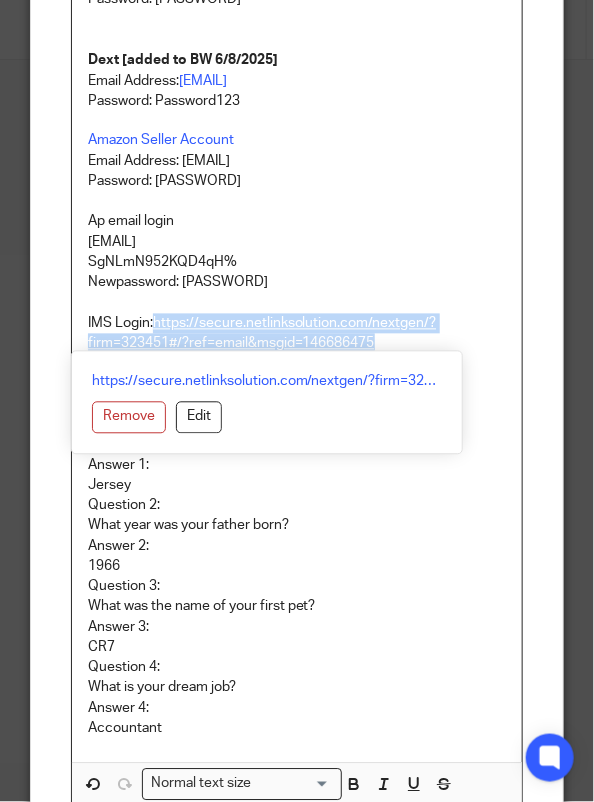 drag, startPoint x: 335, startPoint y: 348, endPoint x: 148, endPoint y: 324, distance: 188.53381 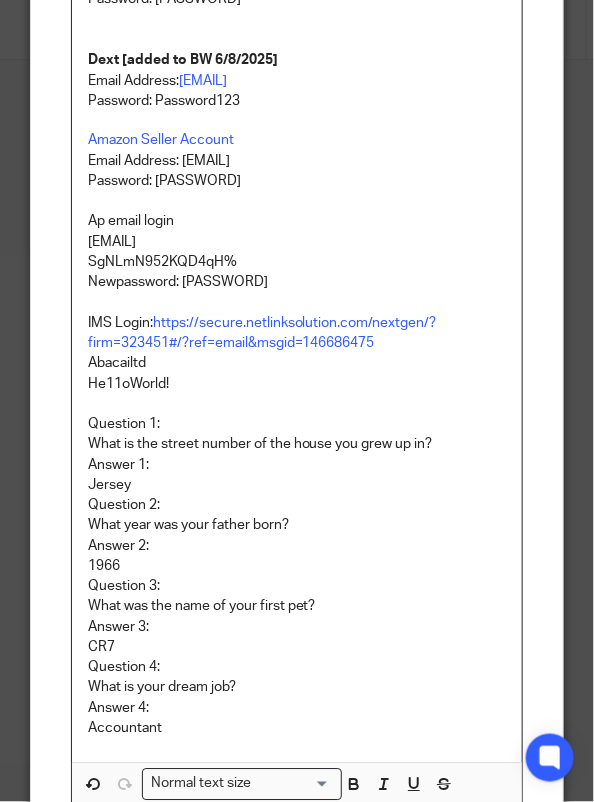 click on "IMS Login:  https://secure.netlinksolution.com/nextgen/?firm=323451#/?ref=email&msgid=146686475" at bounding box center [297, 334] 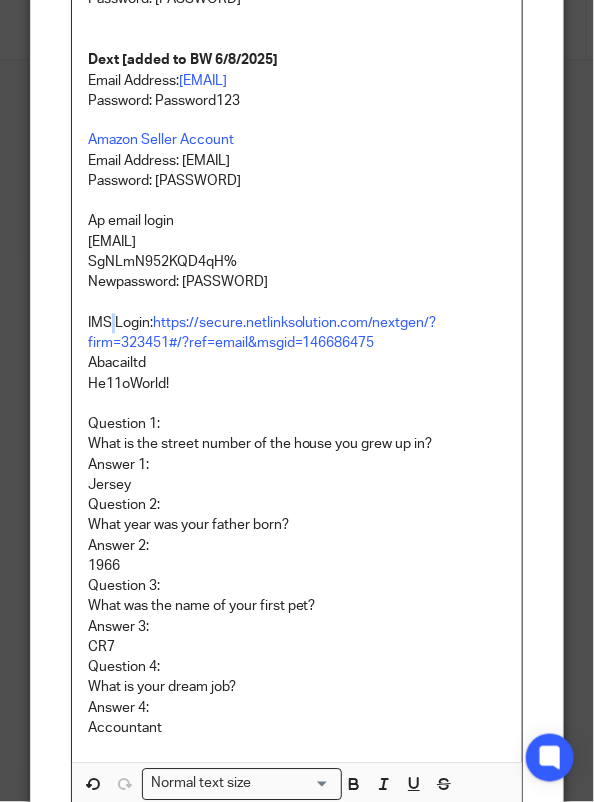 click on "IMS Login:  https://secure.netlinksolution.com/nextgen/?firm=323451#/?ref=email&msgid=146686475" at bounding box center (297, 334) 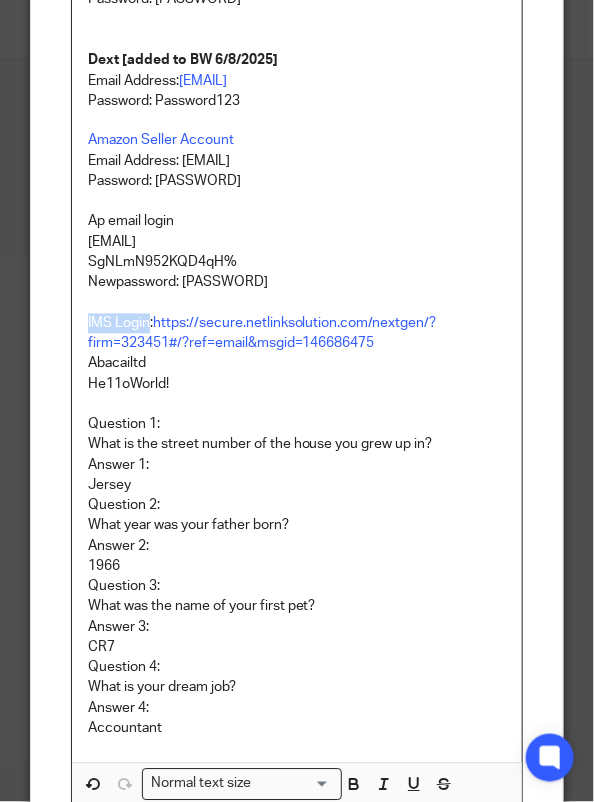 drag, startPoint x: 139, startPoint y: 324, endPoint x: 76, endPoint y: 324, distance: 63 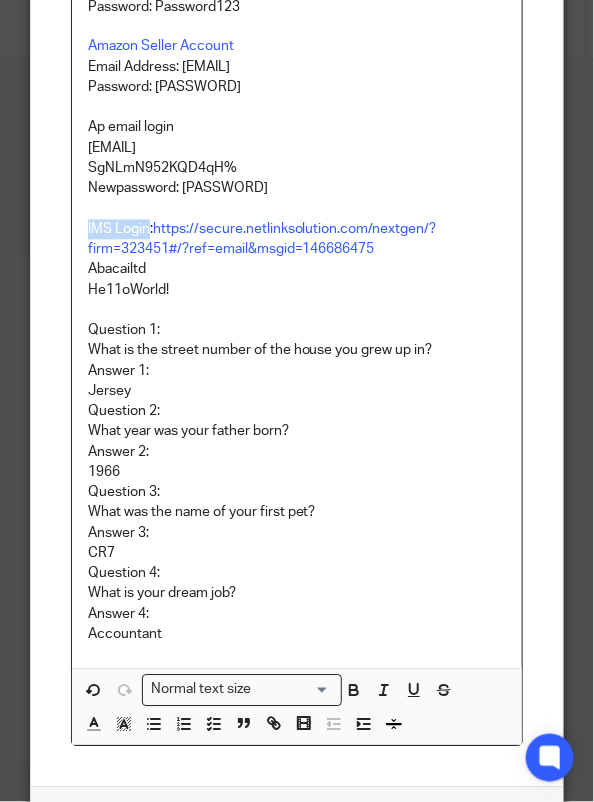 scroll, scrollTop: 827, scrollLeft: 0, axis: vertical 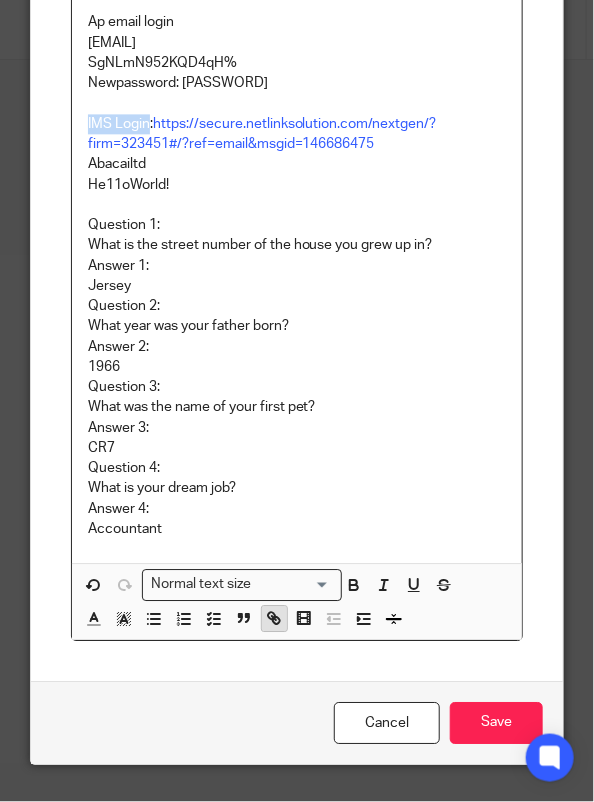 click 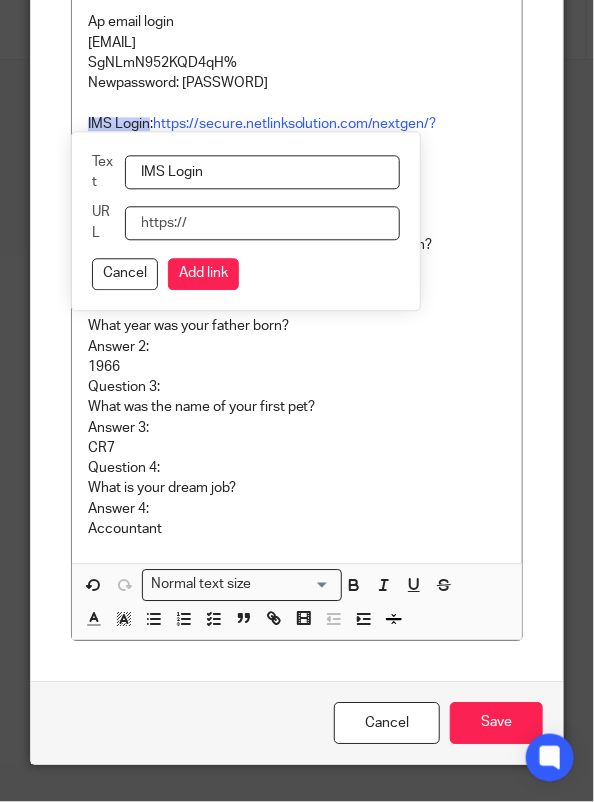 paste on "https://secure.netlinksolution.com/nextgen/?firm=323451#/?ref=email&msgid=146686475" 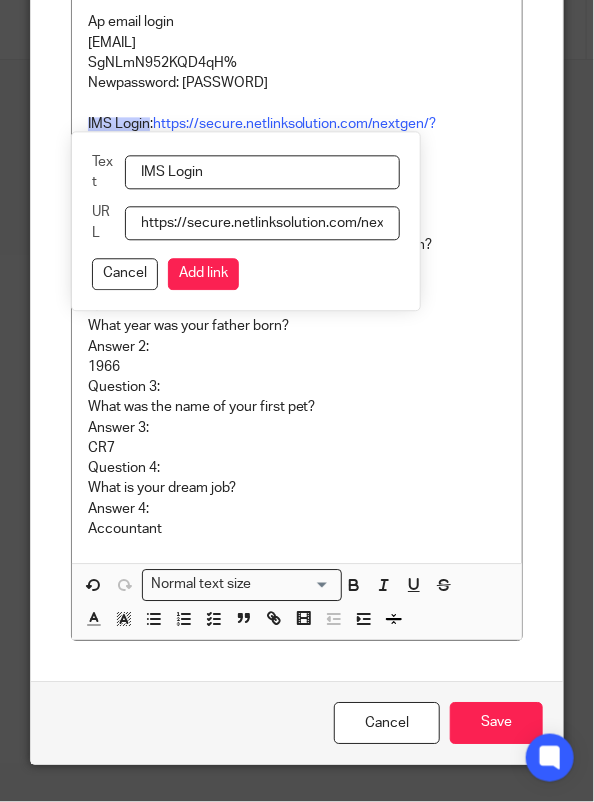 scroll, scrollTop: 0, scrollLeft: 328, axis: horizontal 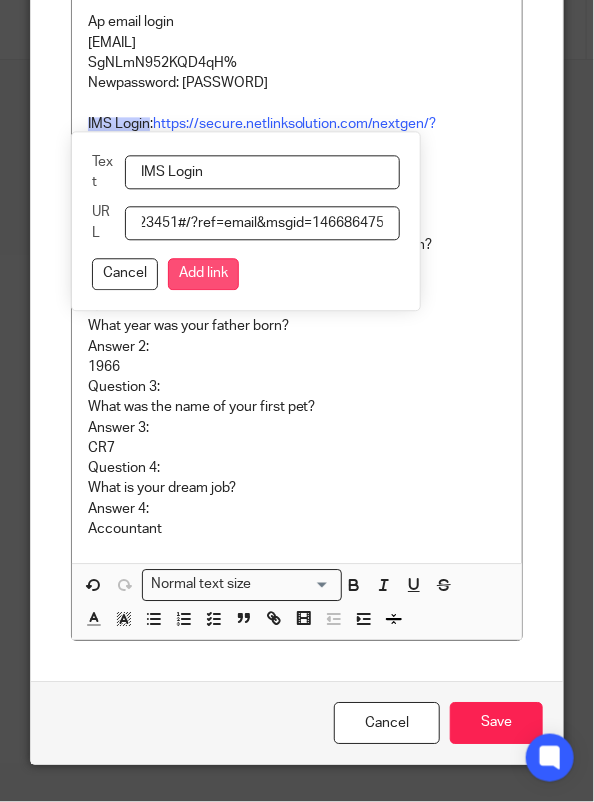 type on "https://secure.netlinksolution.com/nextgen/?firm=323451#/?ref=email&msgid=146686475" 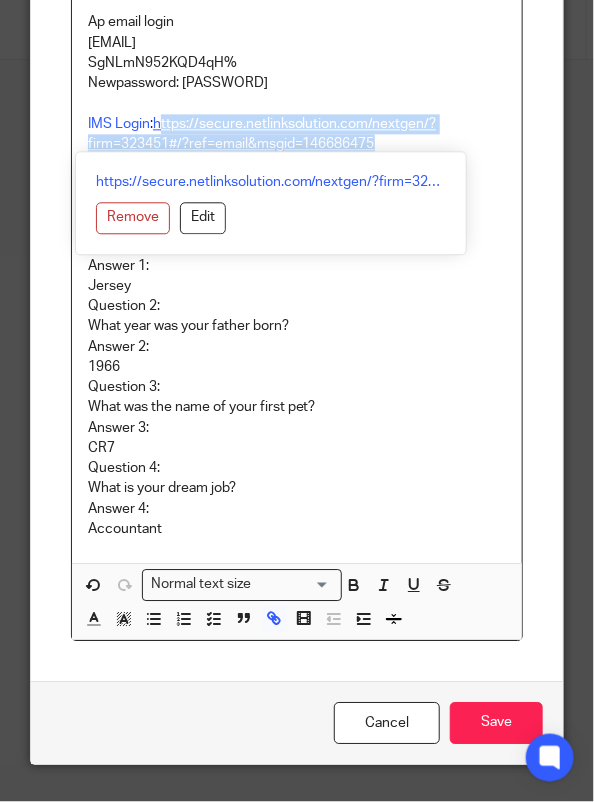 drag, startPoint x: 413, startPoint y: 149, endPoint x: 153, endPoint y: 124, distance: 261.19916 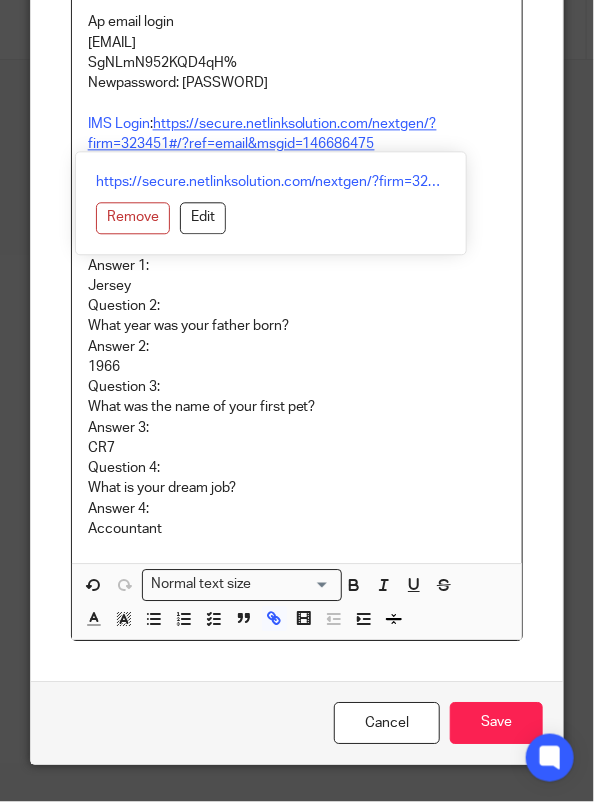 scroll, scrollTop: 807, scrollLeft: 0, axis: vertical 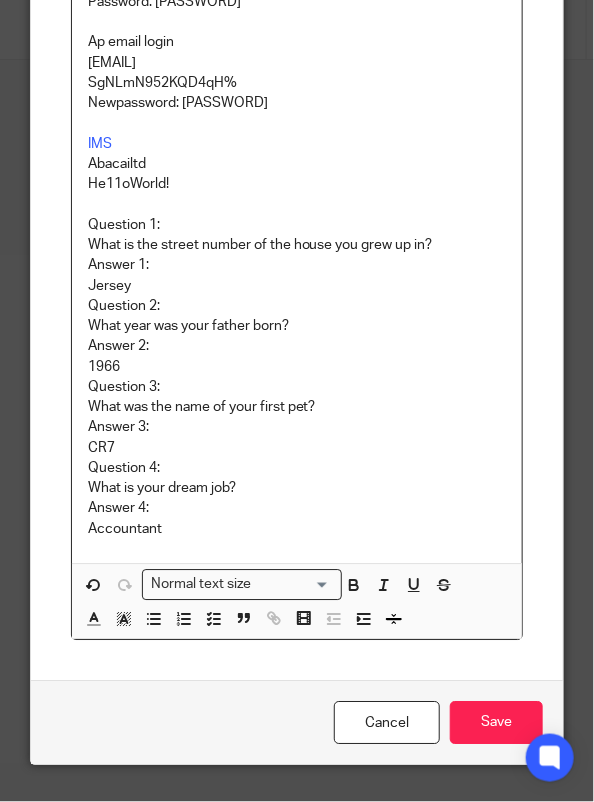 click on "Abacailtd" at bounding box center [297, 164] 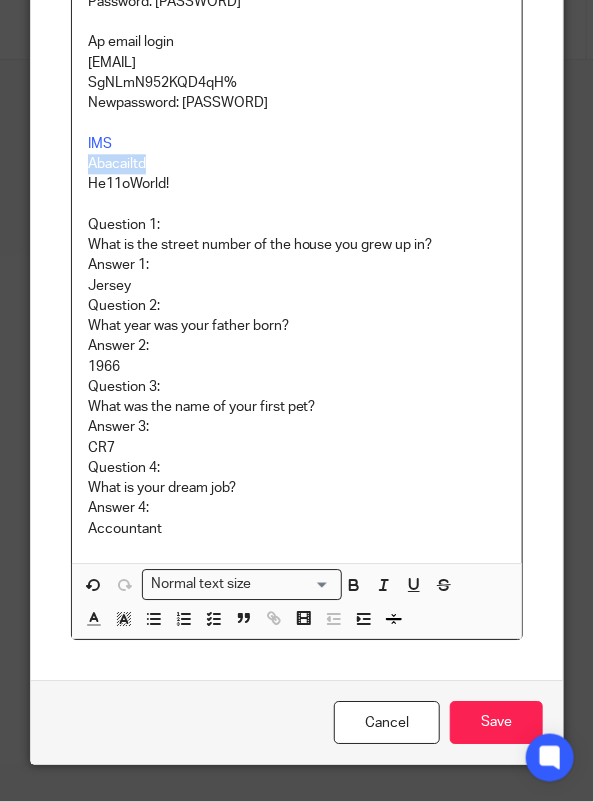 click on "Abacailtd" at bounding box center (297, 164) 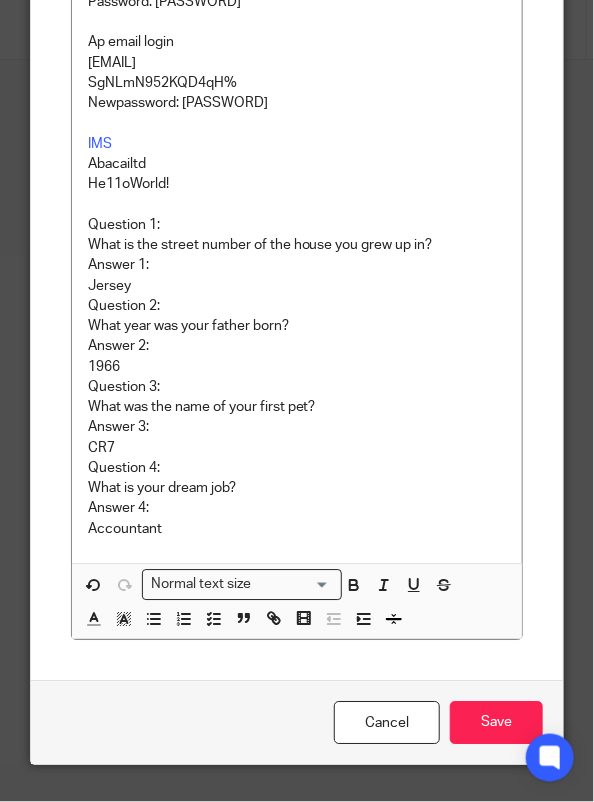 click on "He11oWorld!" at bounding box center [297, 184] 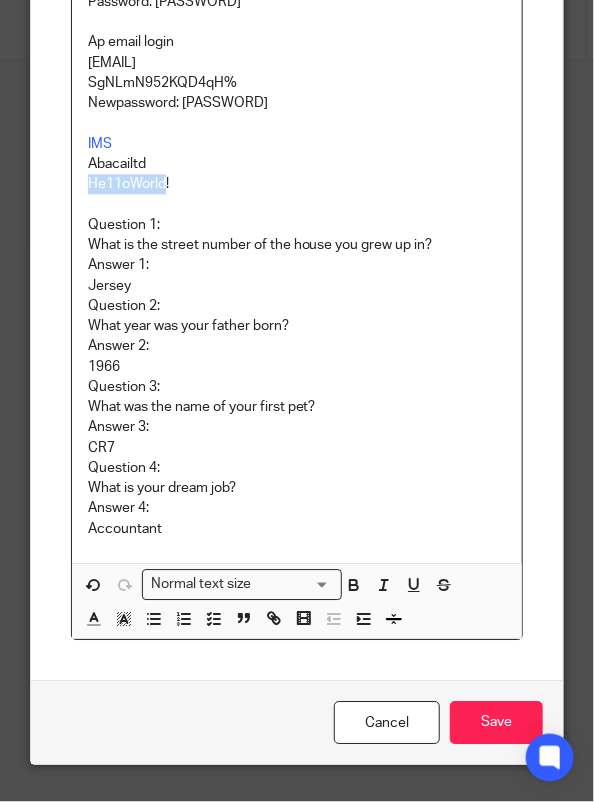 click on "He11oWorld!" at bounding box center [297, 184] 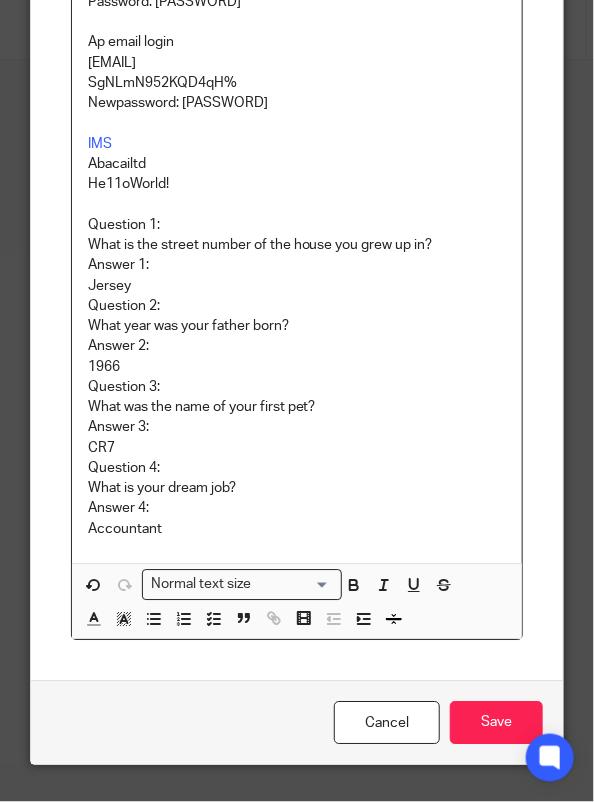 click on "Abacailtd" at bounding box center (297, 164) 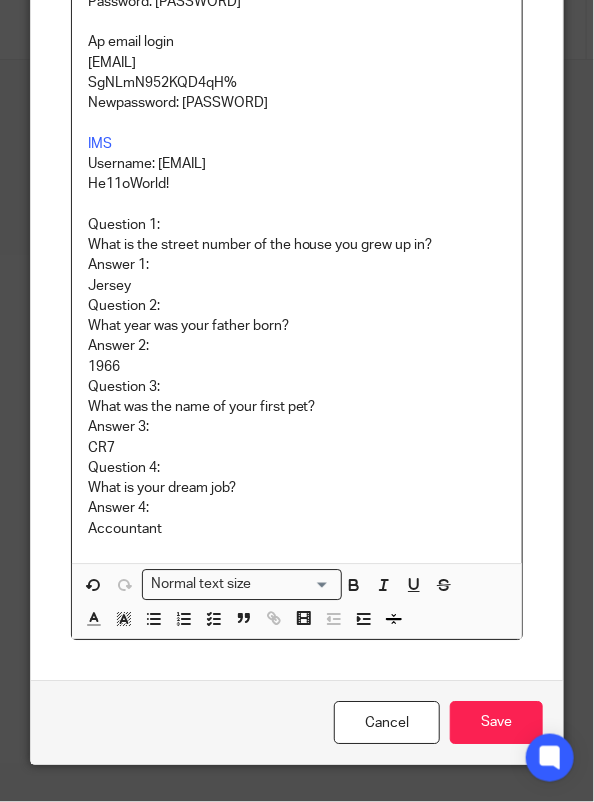 click on "Justworks  - New US Payroll and subcontractors  [added to BW 6/8/2025] Username: abacaiifs Password: He11oWorld!123 ADP - US Payroll Website link:  ADP Email Address:   eelviss@ireneforteskincare.com Username: emily.elviss Password: Swimming12 Paypal 1 - GBP, EUR, USD [added to BW 6/8/2025] Username: abacaixifs Password: zf6?QUdG.S(Q2&e Paypal 2 - USD Account (auth in slack) [added to BW 6/8/2025] Username: abacai27 Password: @w@r*.G=!n6n-%G Collagerie   [added to BW 6/8/2025] Email Address:  stockists@ireneforteskincare.com Password: FelixWinckler2022 Dext   [added to BW 6/8/2025] Email Address:  forte@organics.com Password: Password123 Amazon Seller Account   Email Address: stockists@ireneforteskincare.com Password: pistachiofacemask1! Ap email login ifsap@abacai.co.uk SgNLmN952KQD4qH% Newpassword: He11oWorld!123 IMS Username: Abacailtd He11oWorld! Question 1: What is the street number of the house you grew up in? Answer 1: Jersey Question 2: What year was your father born? Answer 2: 1966 Question 3: CR7" at bounding box center [297, -35] 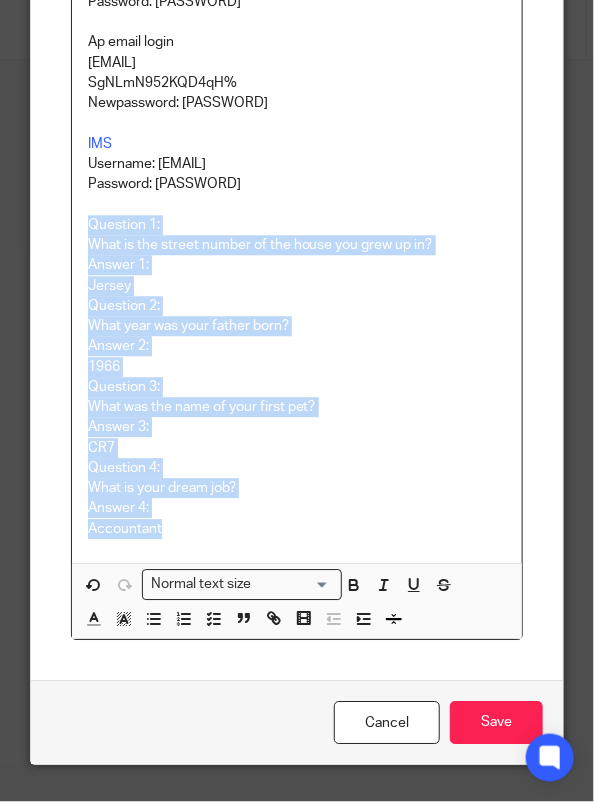 drag, startPoint x: 175, startPoint y: 520, endPoint x: 52, endPoint y: 223, distance: 321.46228 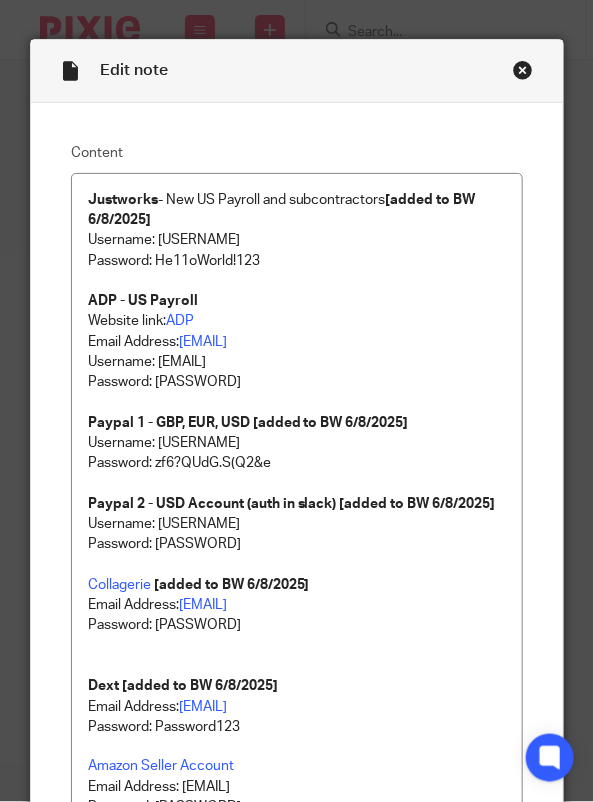 scroll, scrollTop: 0, scrollLeft: 0, axis: both 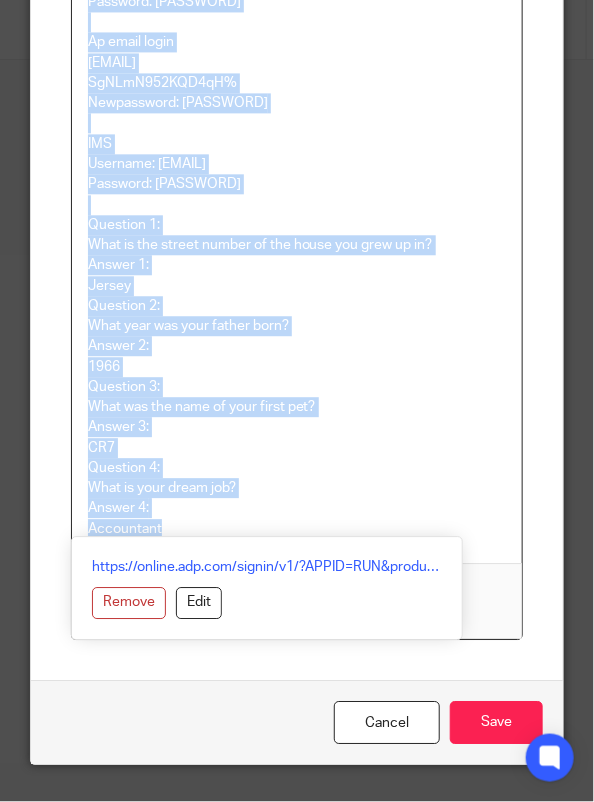 drag, startPoint x: 76, startPoint y: 198, endPoint x: 232, endPoint y: 550, distance: 385.01947 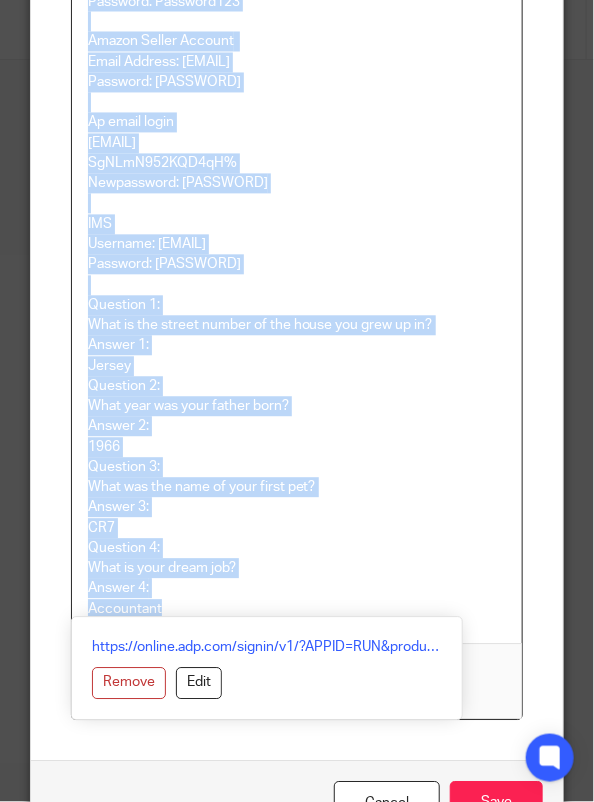 scroll, scrollTop: 807, scrollLeft: 0, axis: vertical 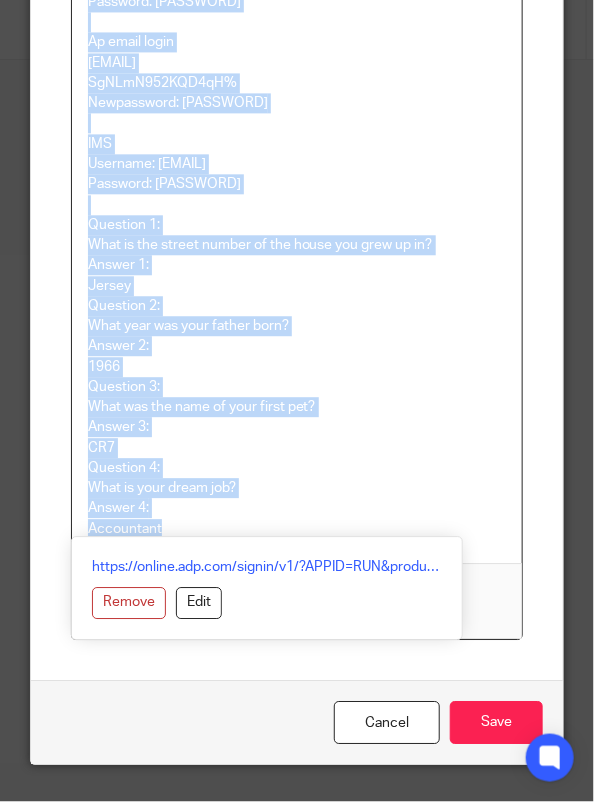 click on "Accountant" at bounding box center (297, 529) 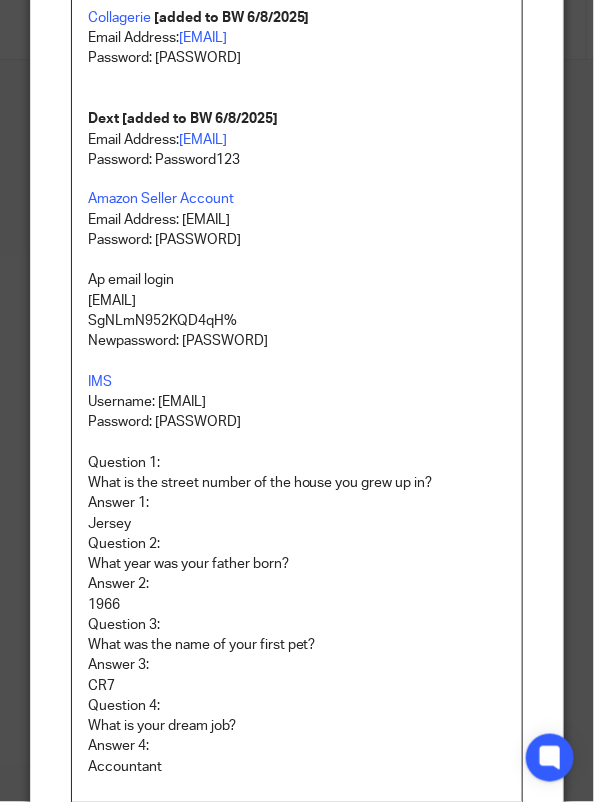 scroll, scrollTop: 807, scrollLeft: 0, axis: vertical 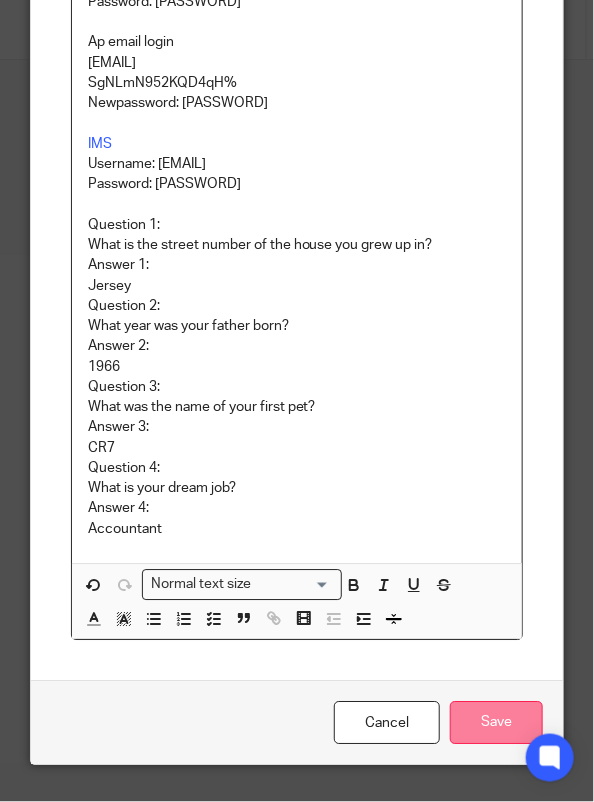 click on "Save" at bounding box center (496, 722) 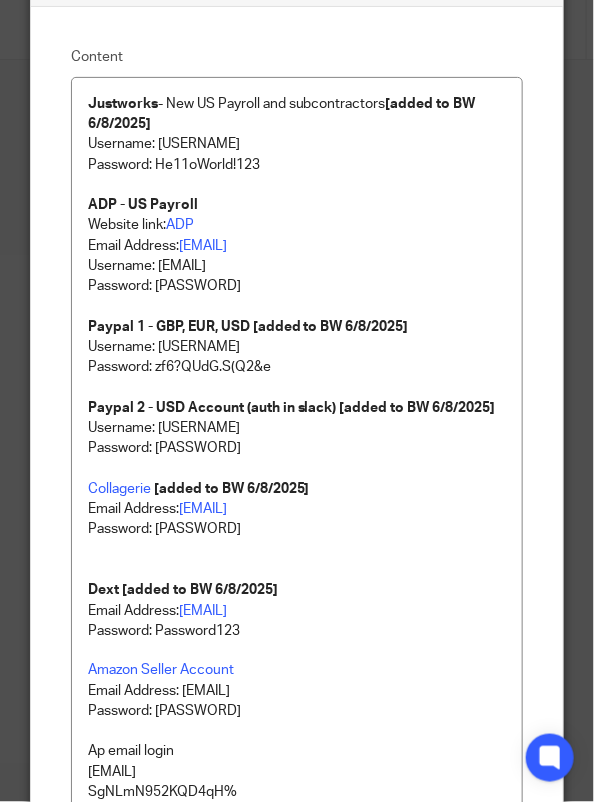 scroll, scrollTop: 0, scrollLeft: 0, axis: both 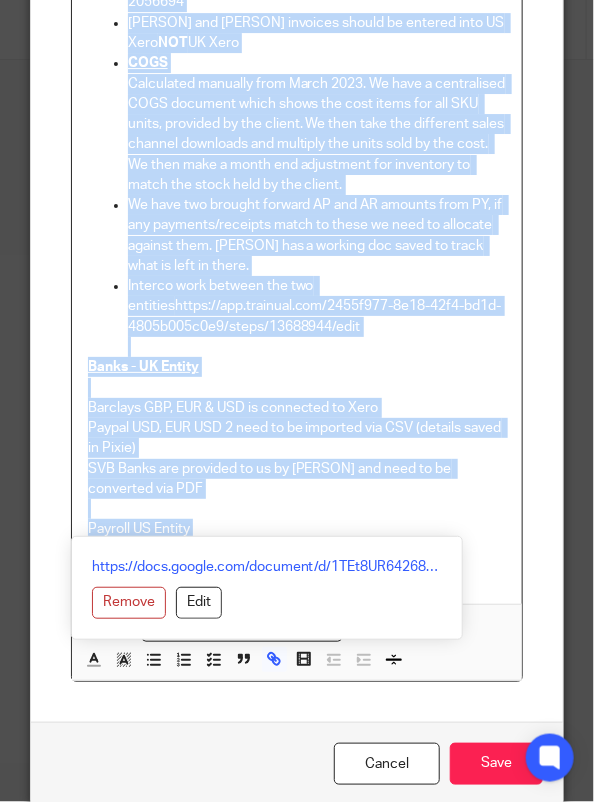 drag, startPoint x: 90, startPoint y: 253, endPoint x: 274, endPoint y: 651, distance: 438.47464 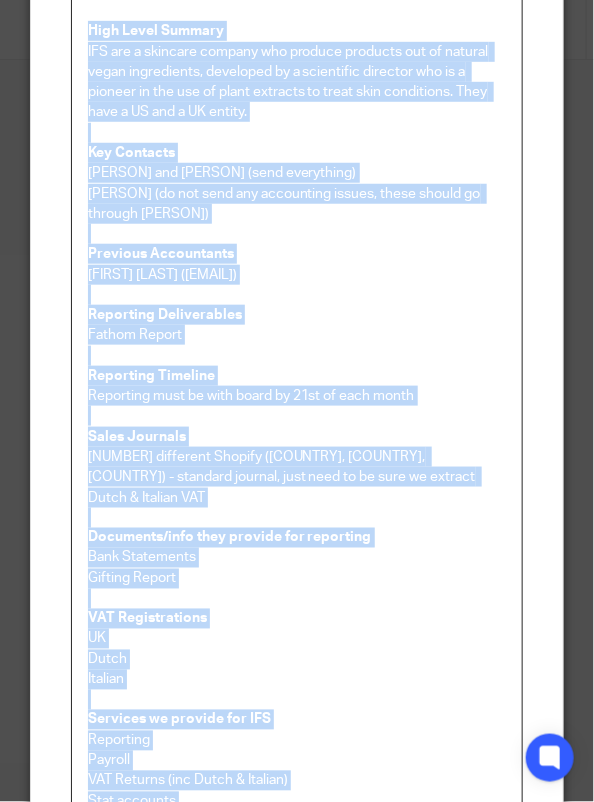 scroll, scrollTop: 0, scrollLeft: 0, axis: both 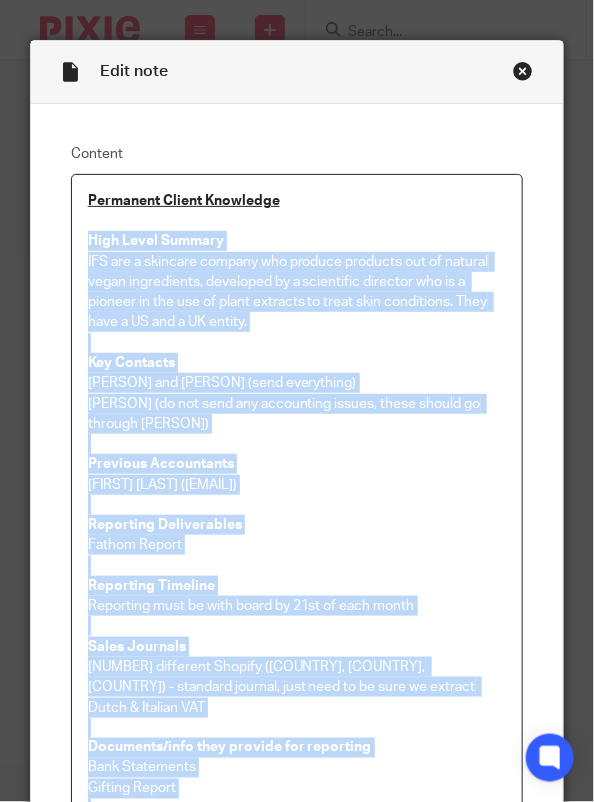 click at bounding box center (523, 71) 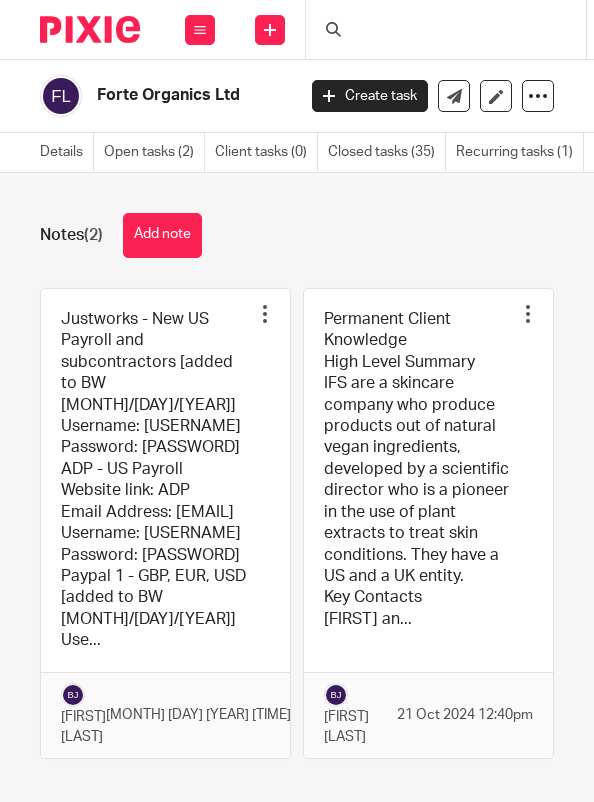 scroll, scrollTop: 0, scrollLeft: 0, axis: both 